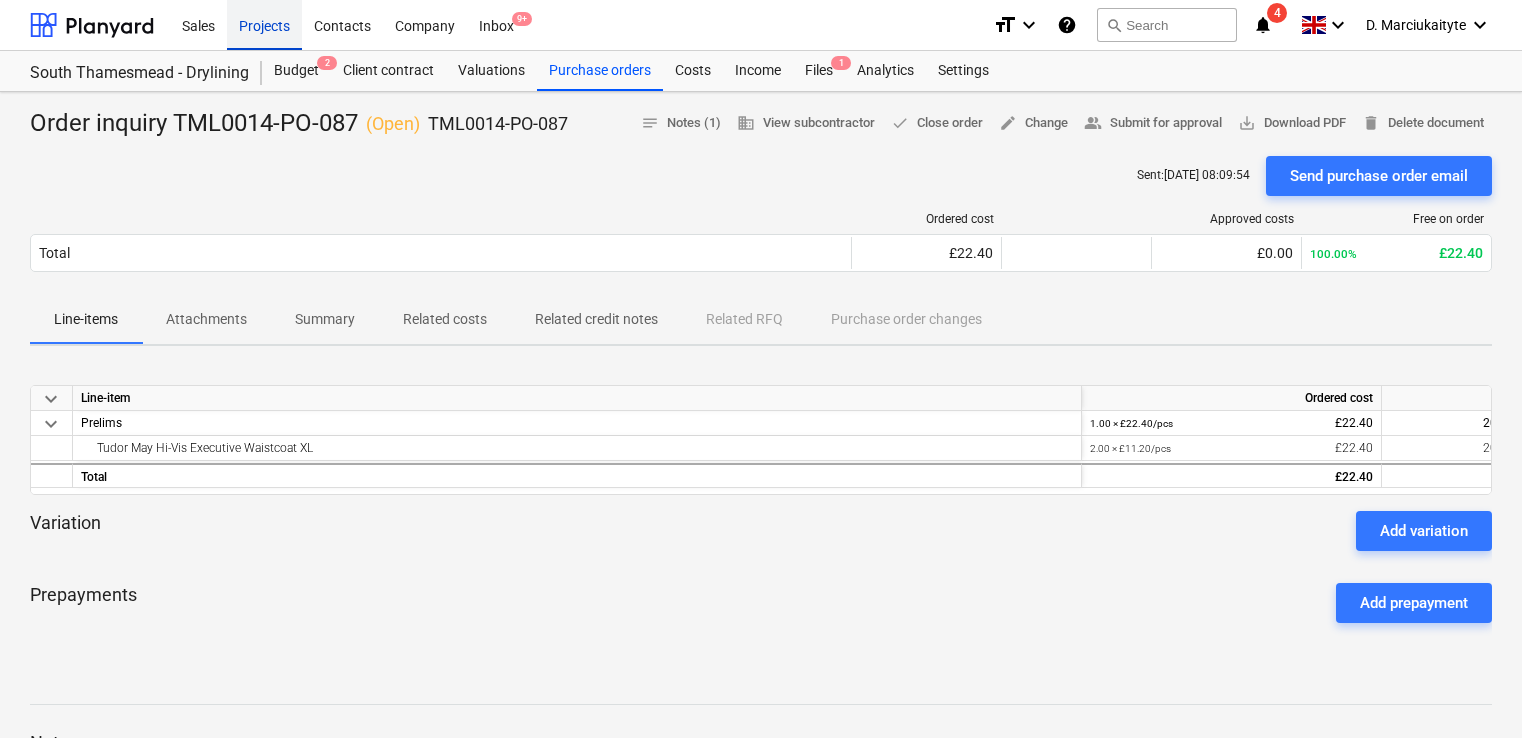 scroll, scrollTop: 0, scrollLeft: 0, axis: both 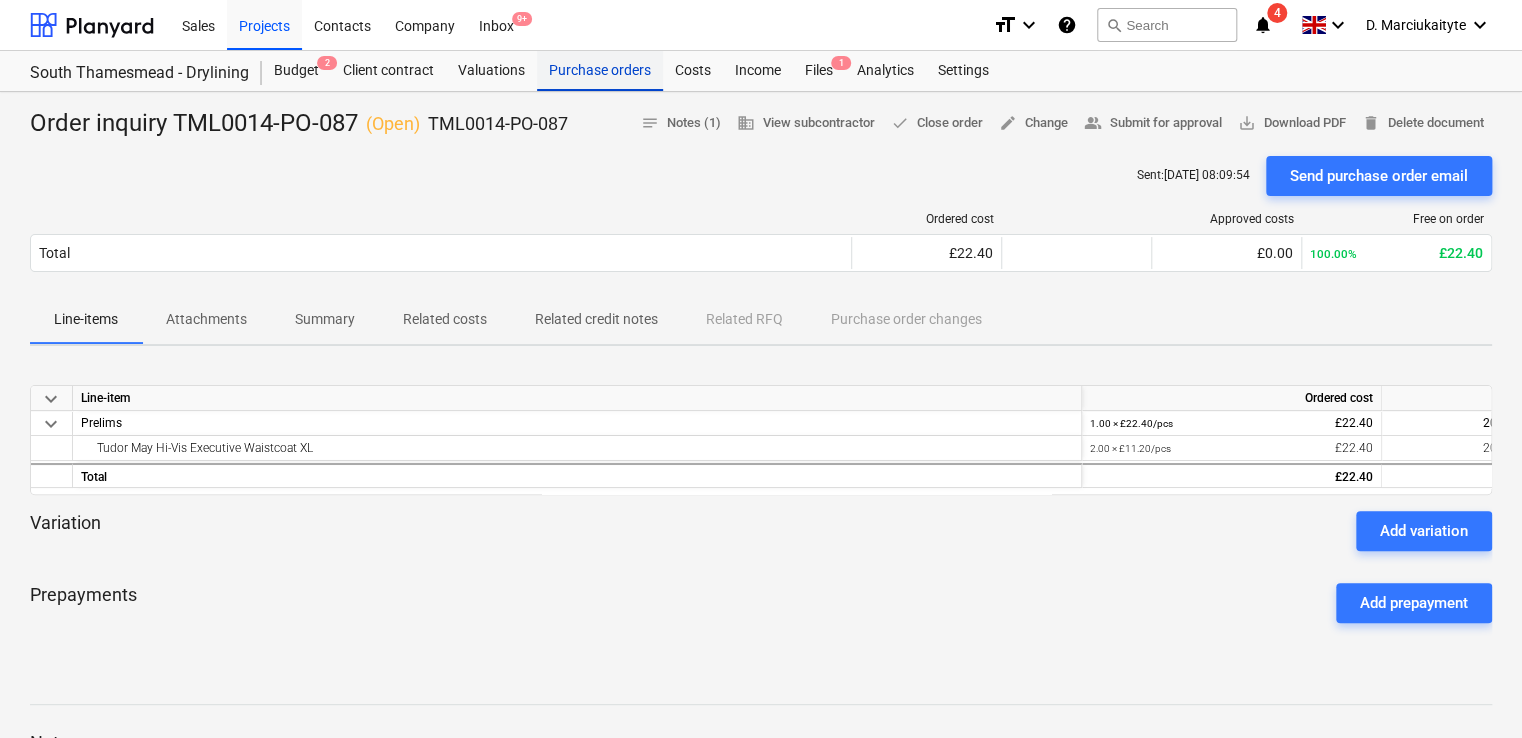 click on "Purchase orders" at bounding box center [600, 71] 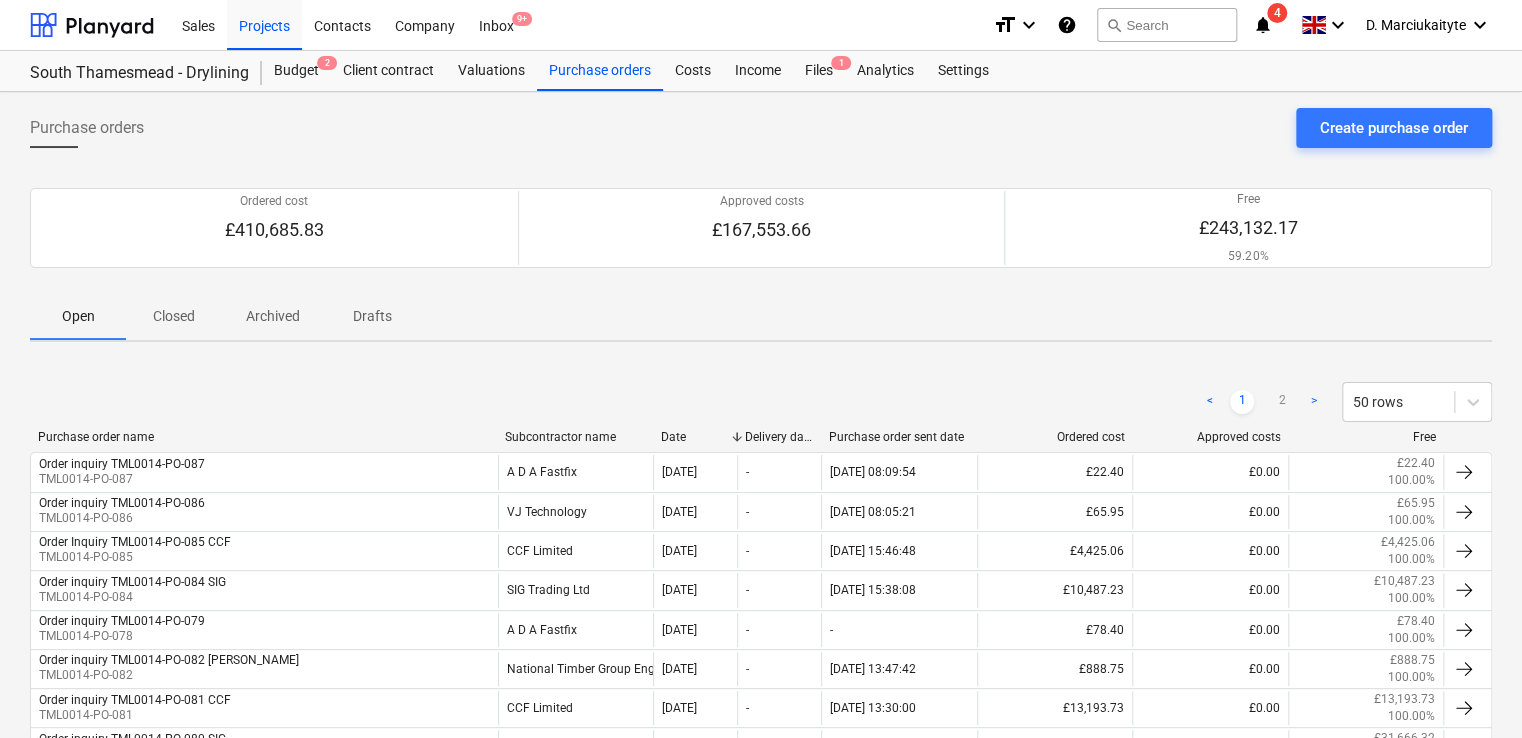 scroll, scrollTop: 300, scrollLeft: 0, axis: vertical 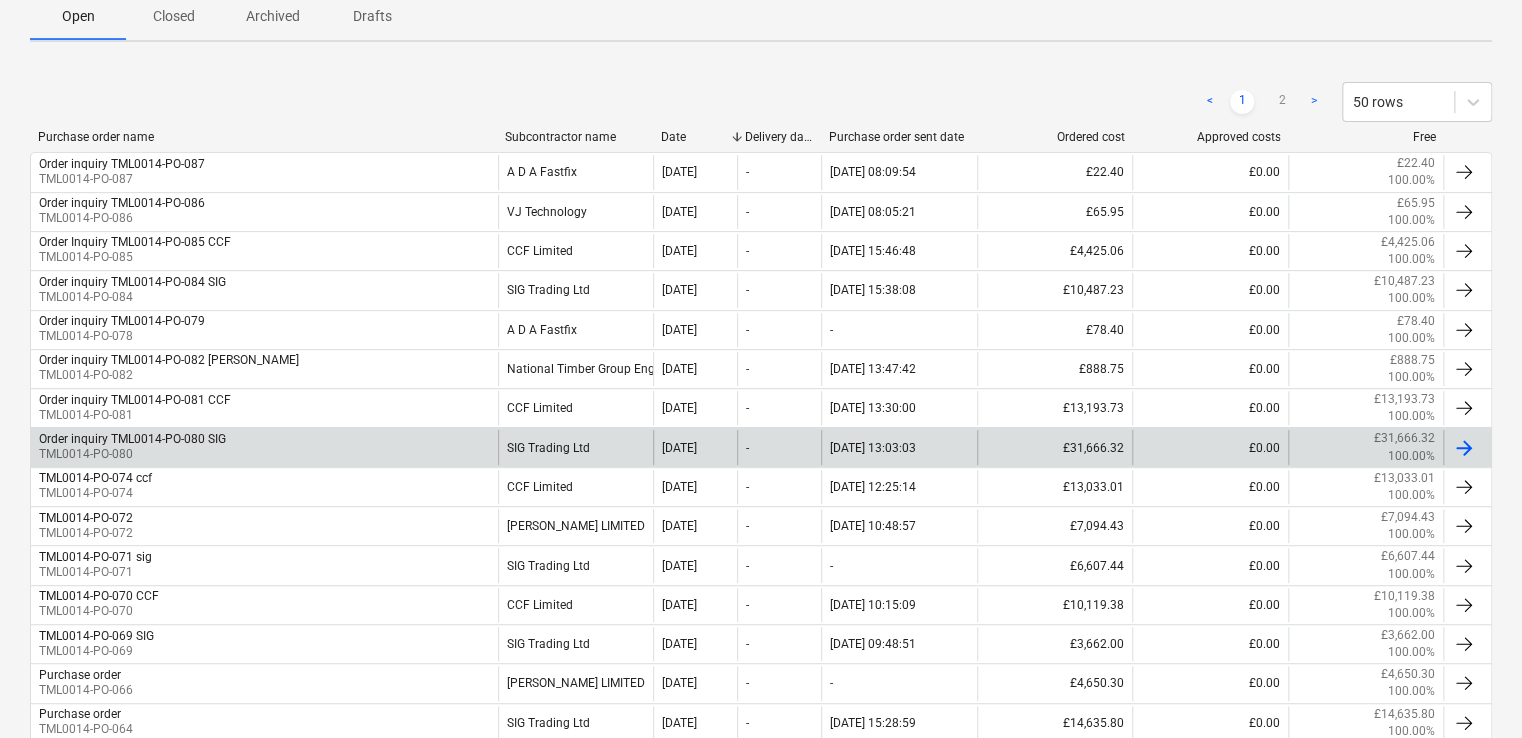 click on "Order inquiry TML0014-PO-080 SIG TML0014-PO-080" at bounding box center (264, 447) 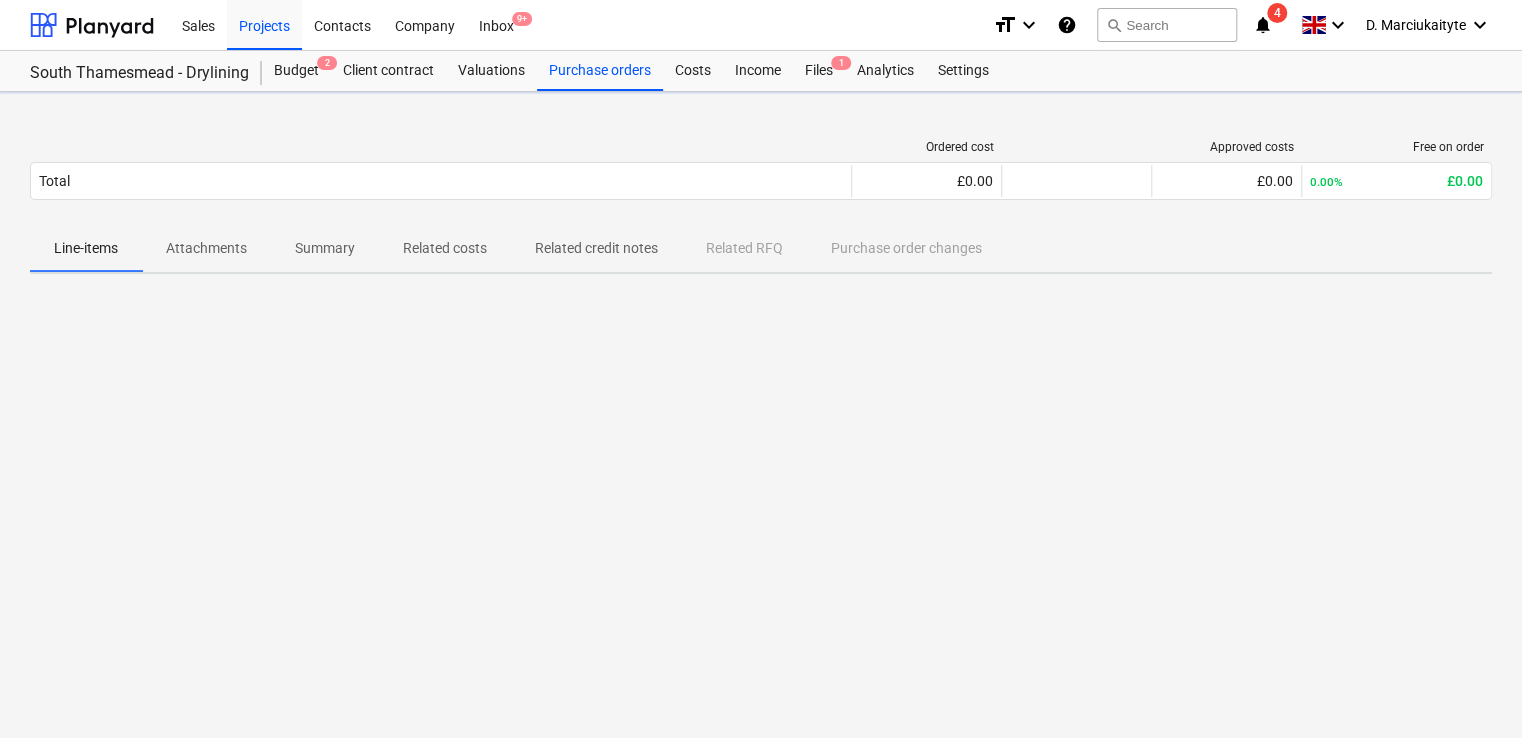 scroll, scrollTop: 0, scrollLeft: 0, axis: both 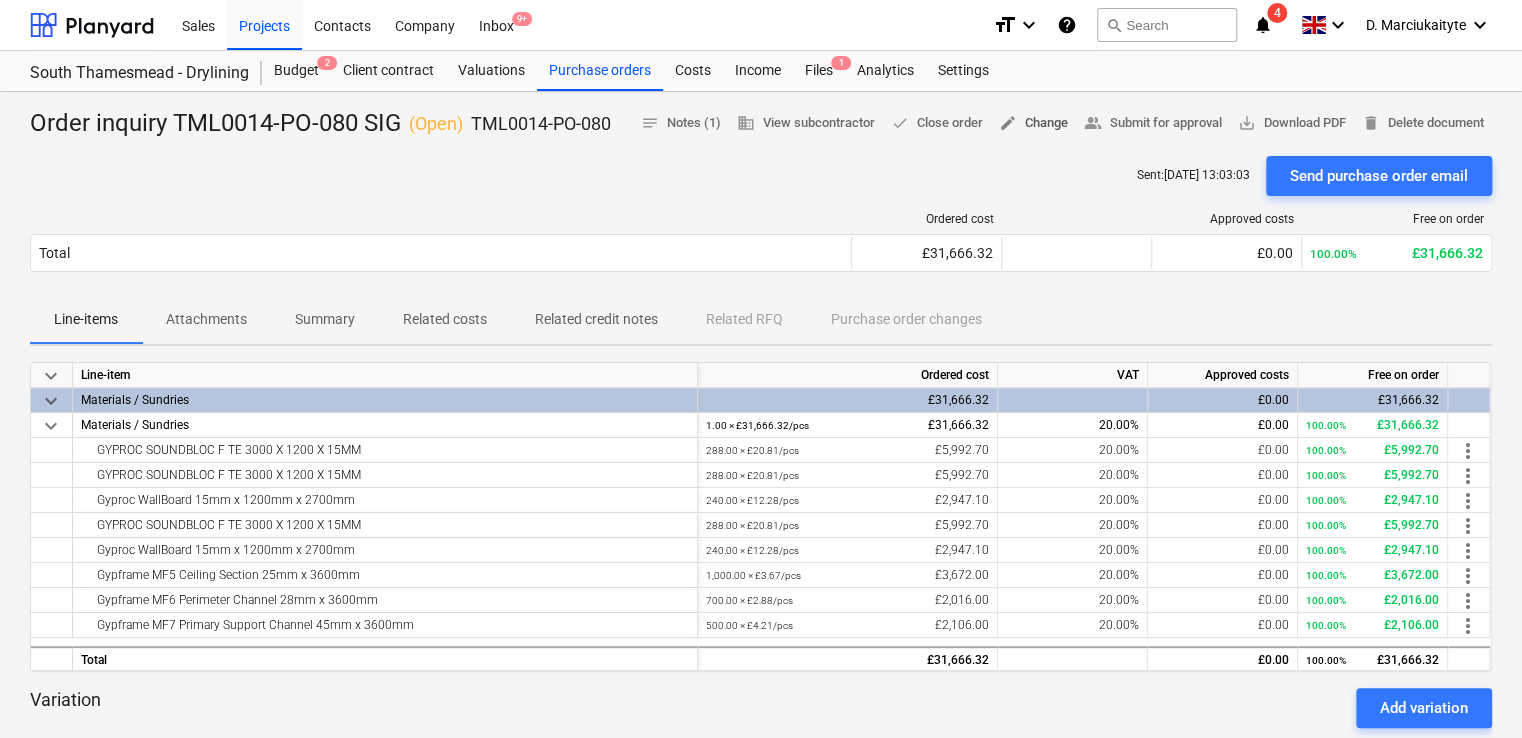 click on "edit Change" at bounding box center (1033, 123) 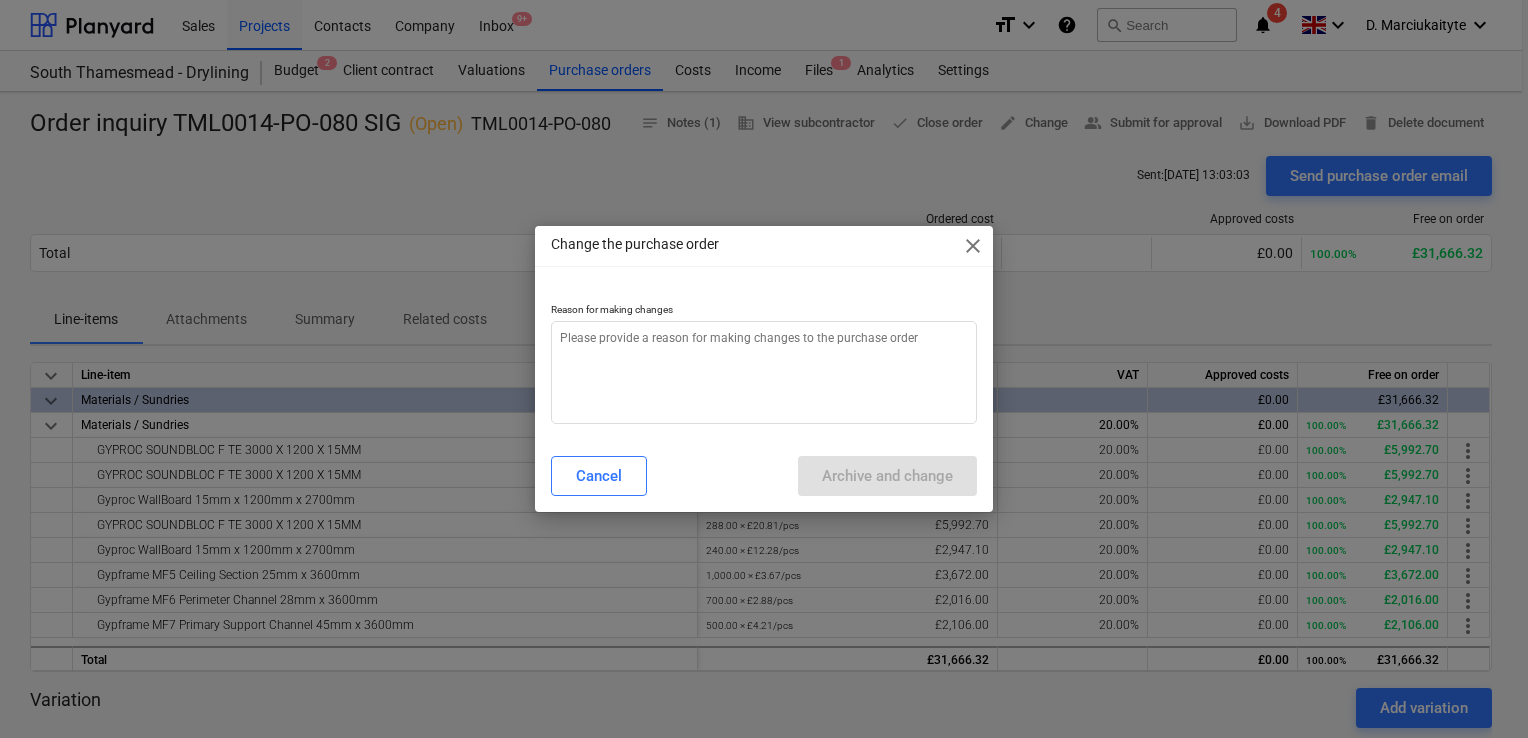 type on "x" 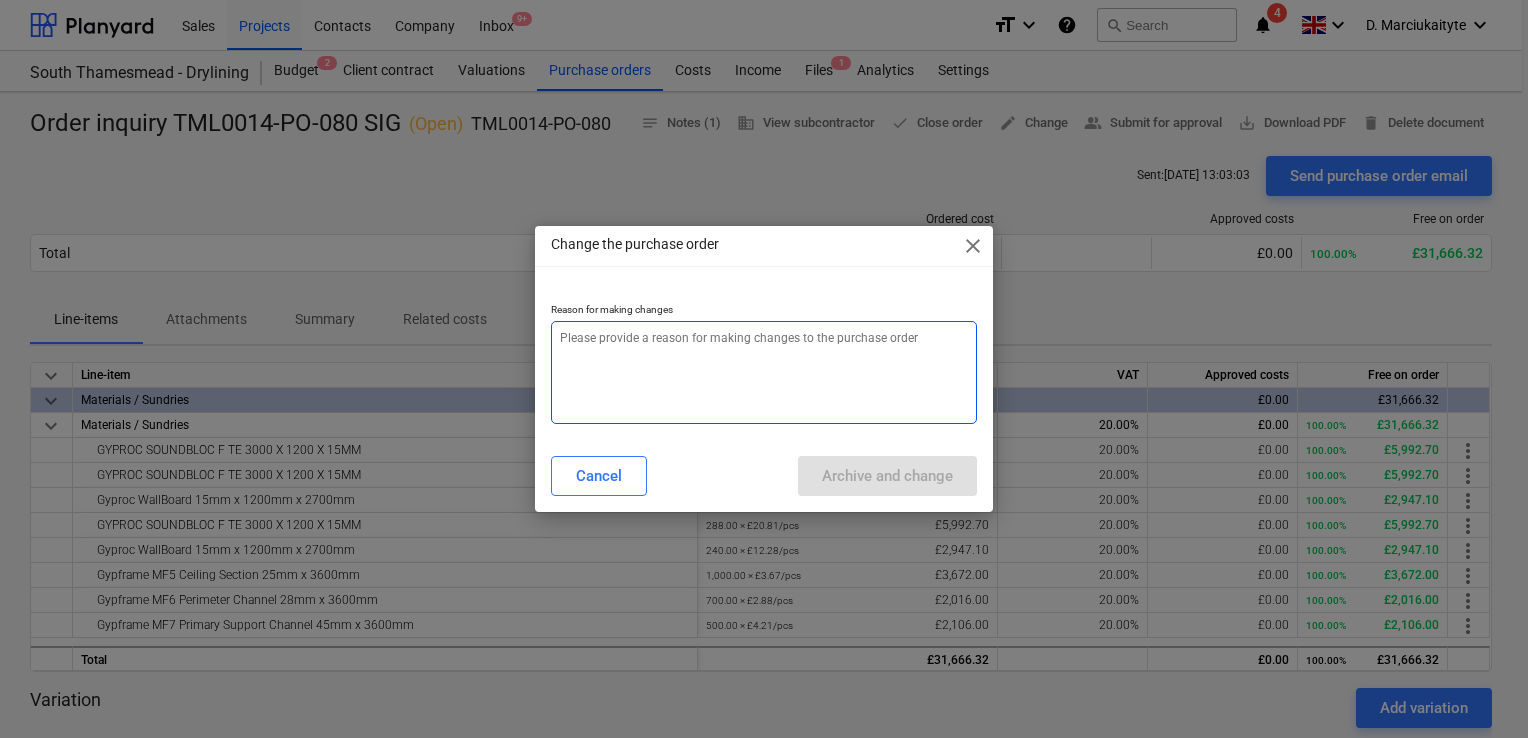 drag, startPoint x: 626, startPoint y: 355, endPoint x: 636, endPoint y: 334, distance: 23.259407 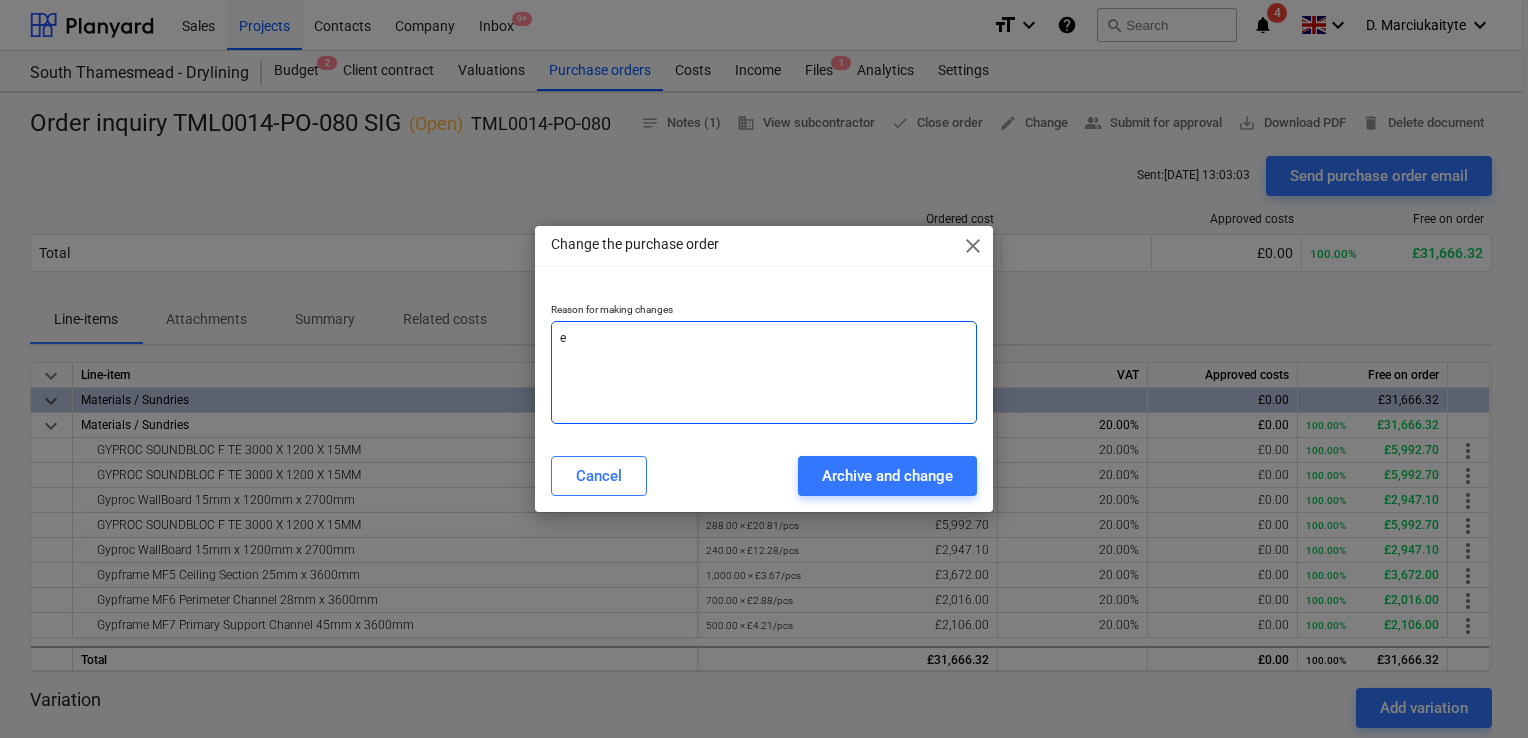 type on "er" 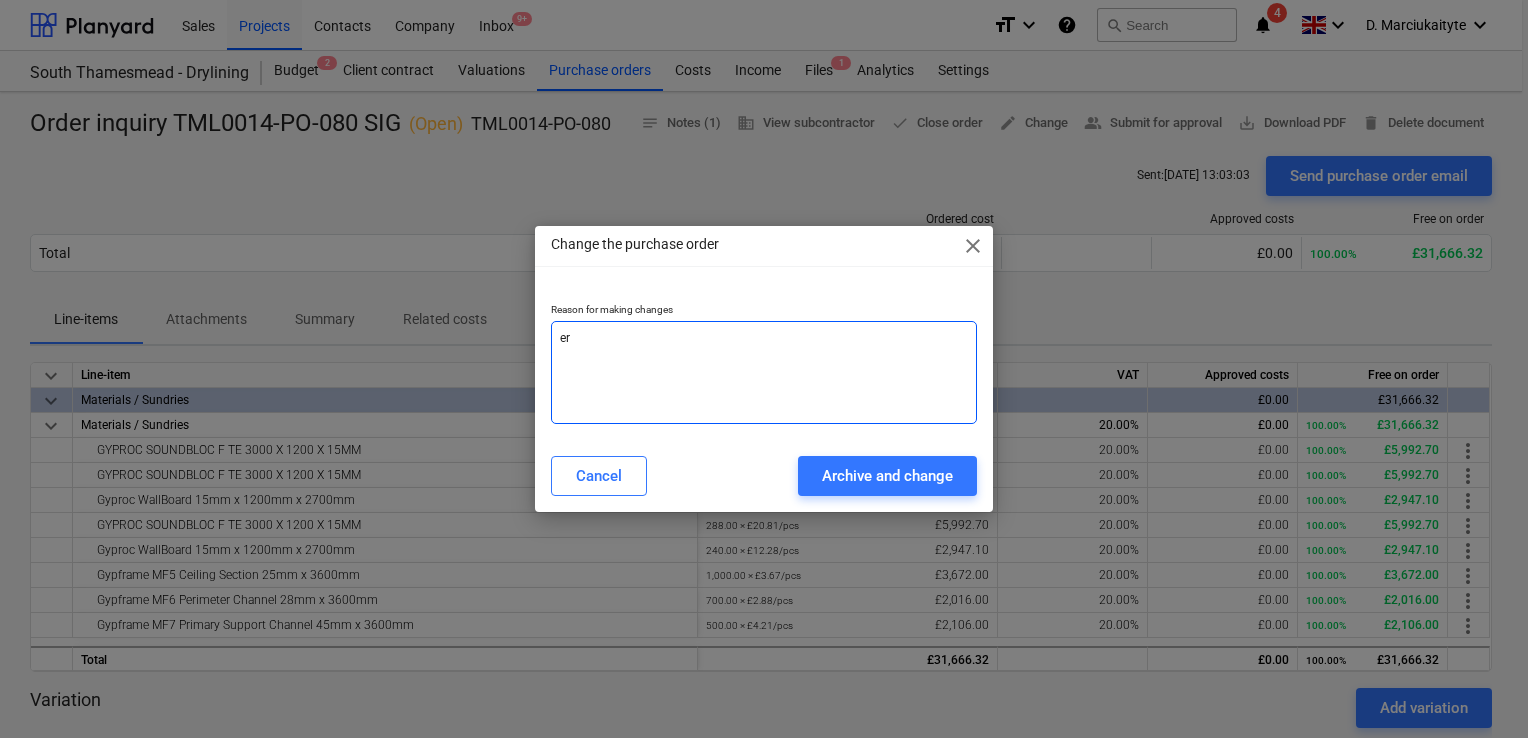 type on "err" 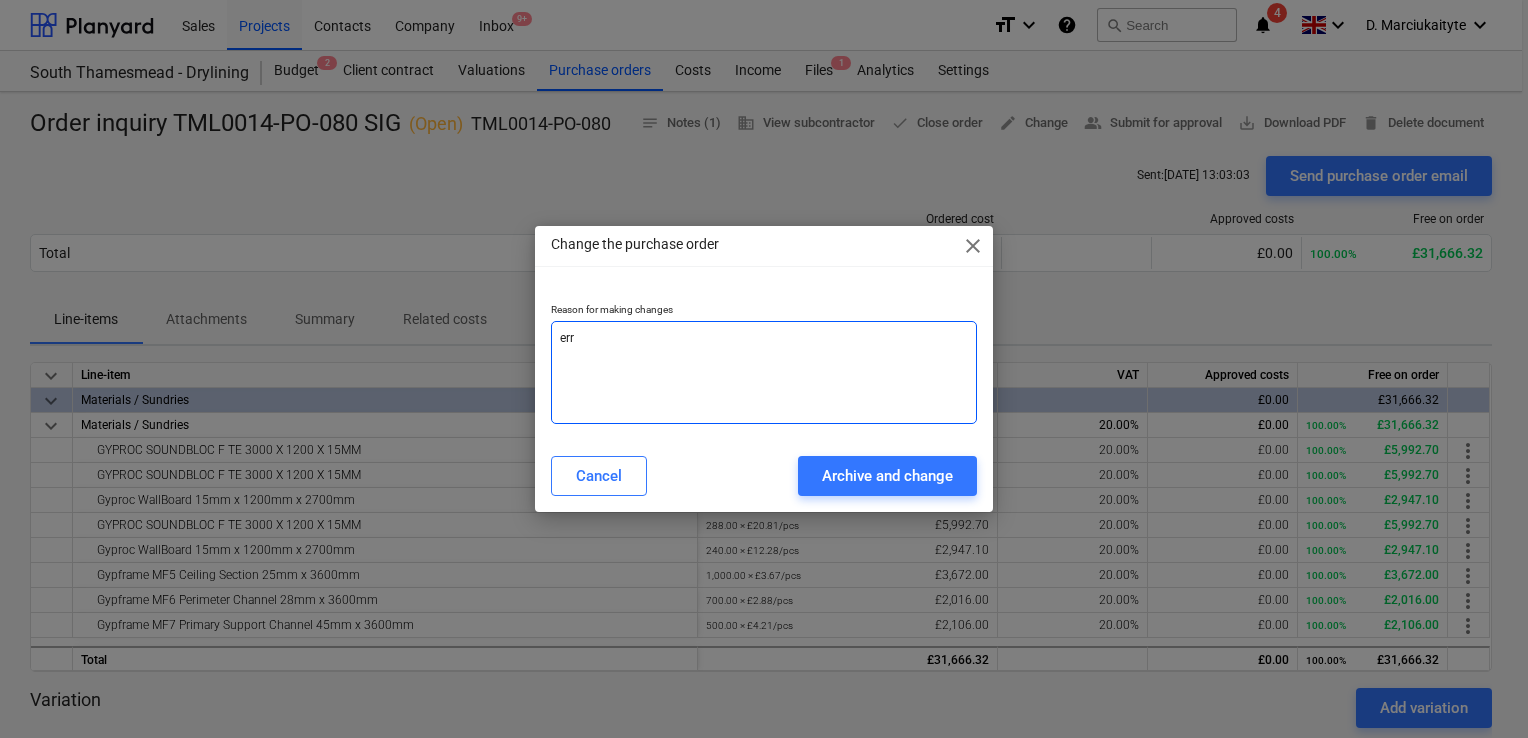 type on "erro" 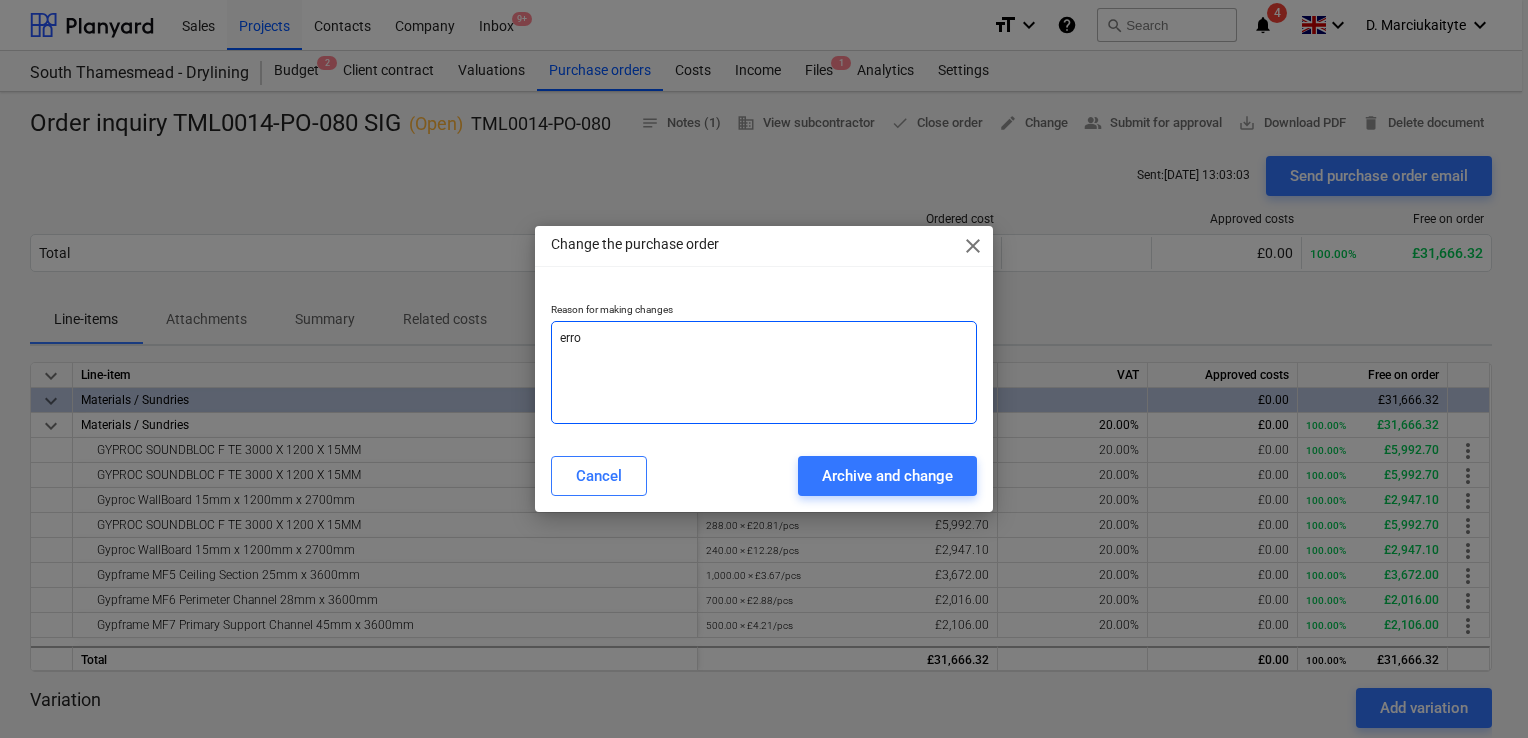 type on "erroe" 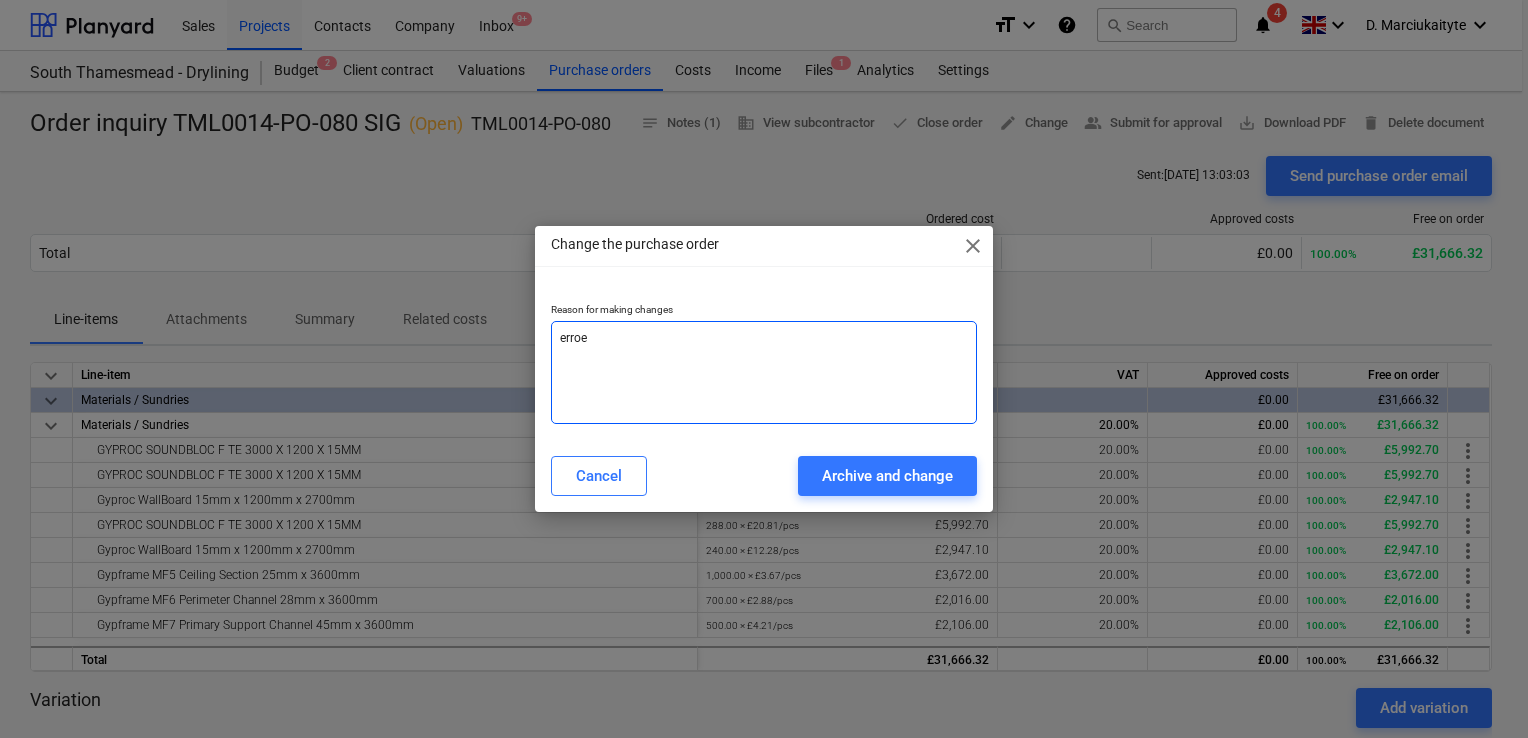 type on "erroe" 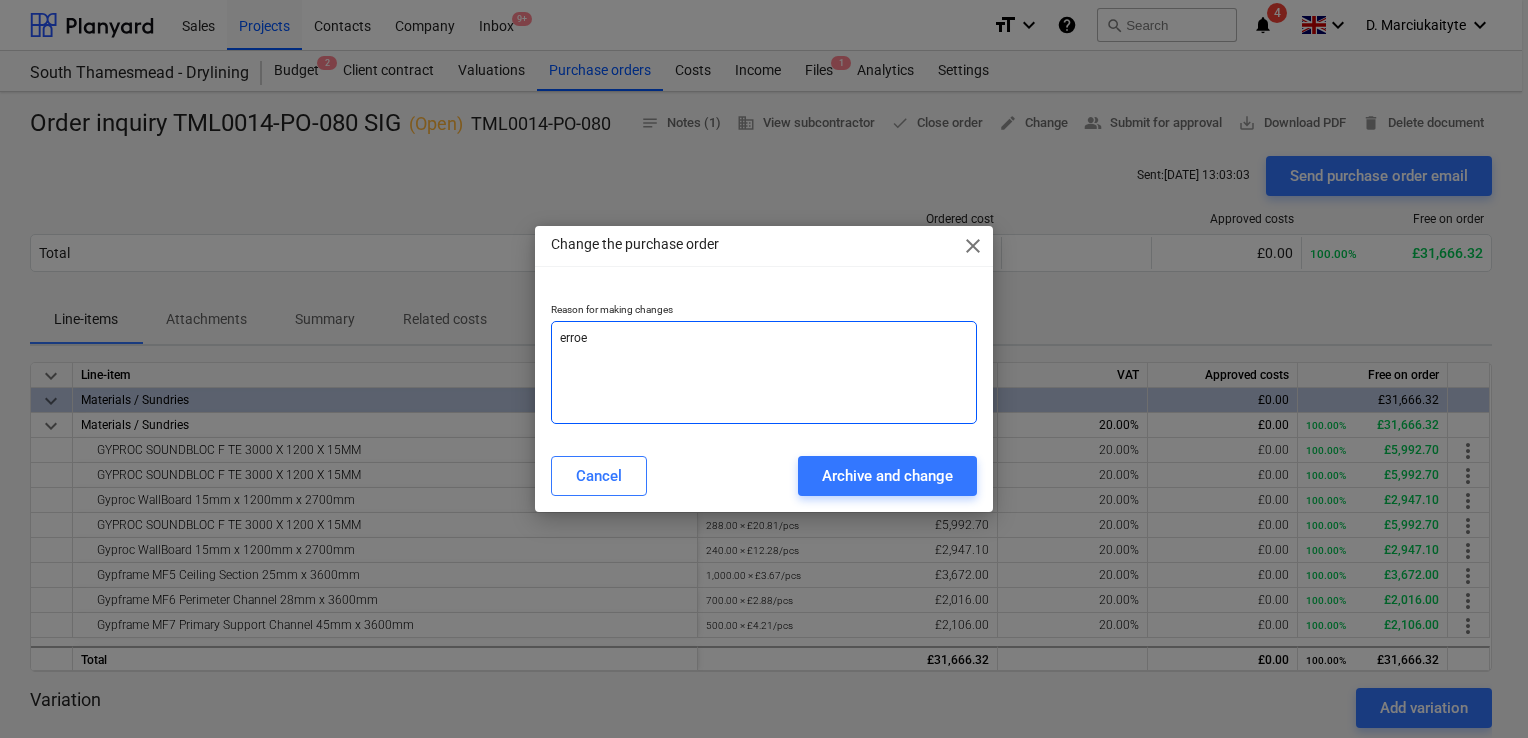type on "erroe" 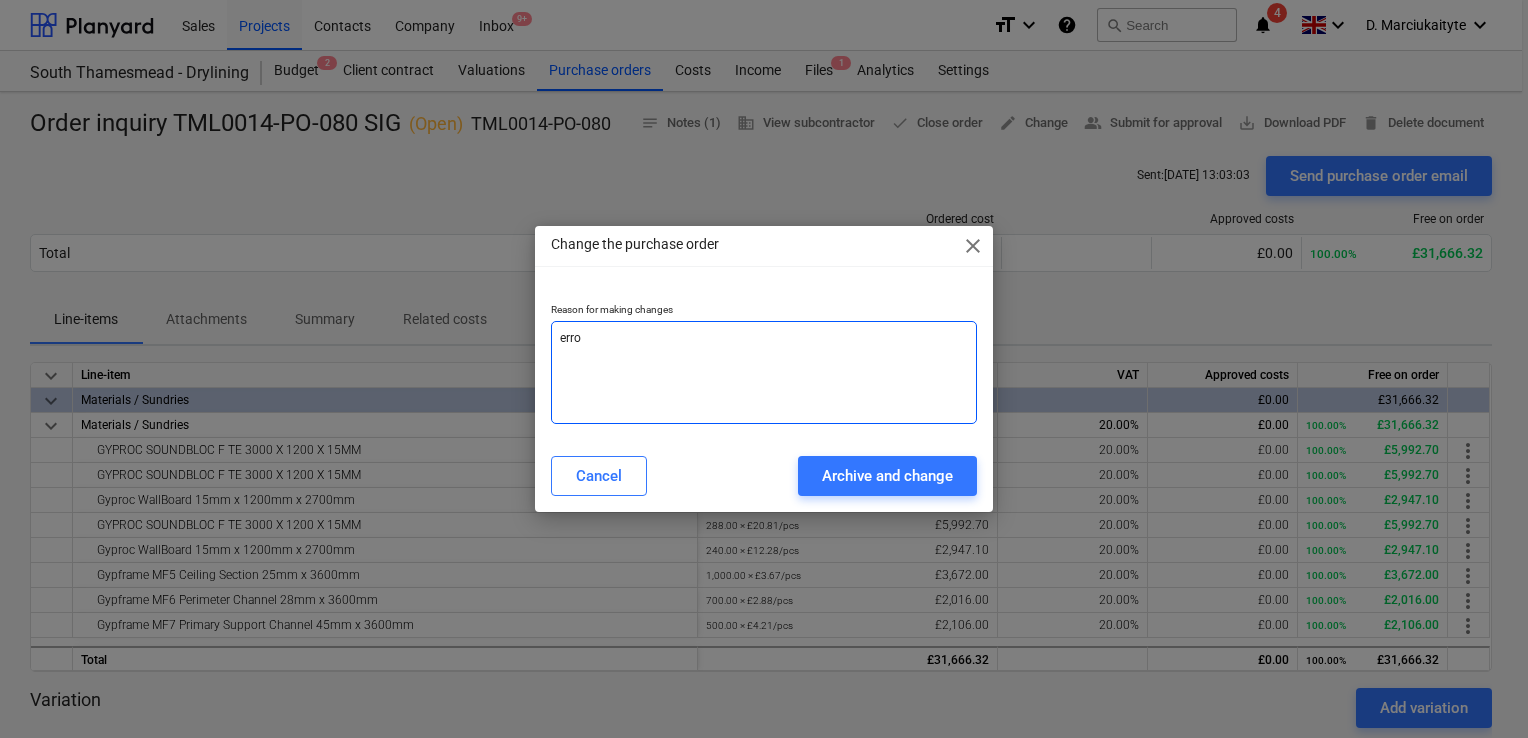 type on "error" 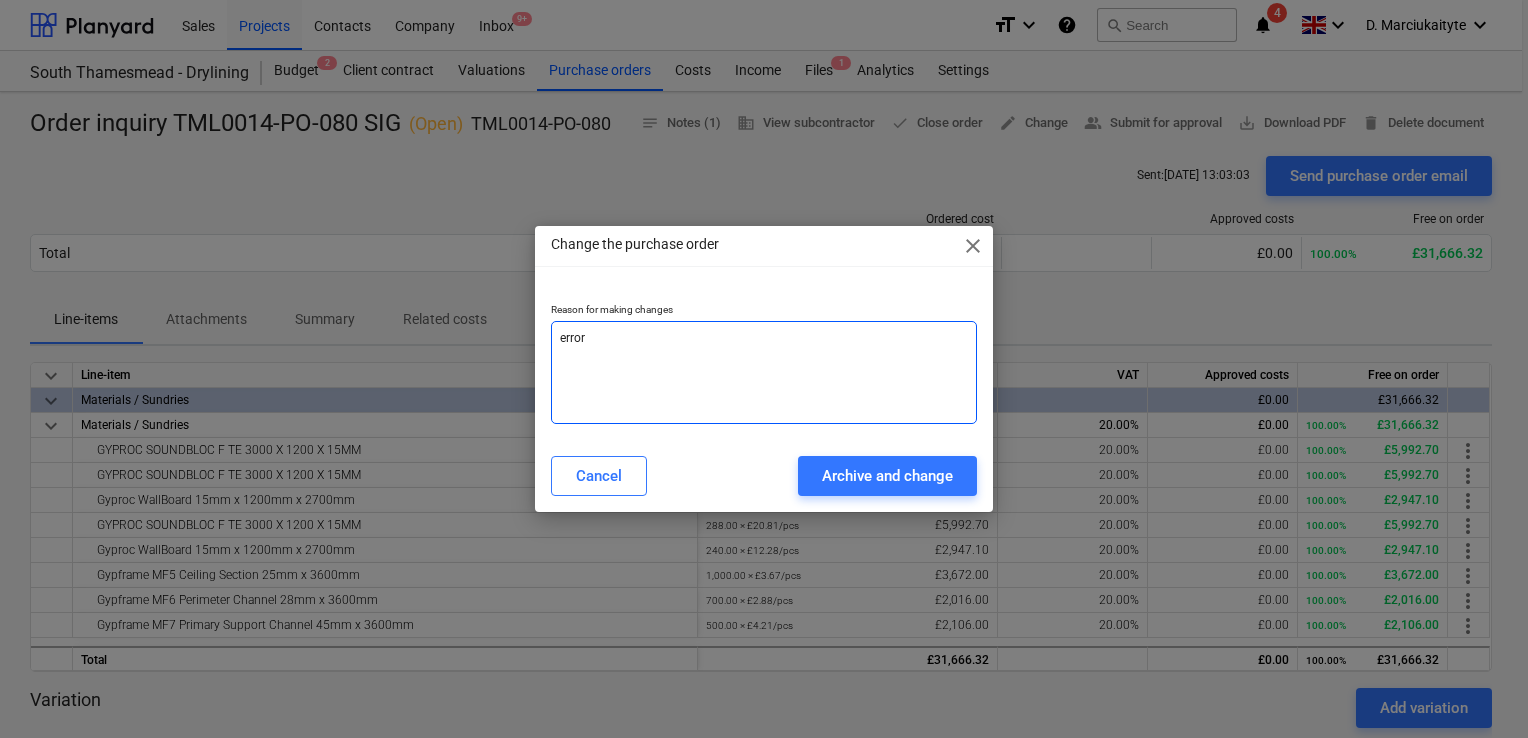 type on "error" 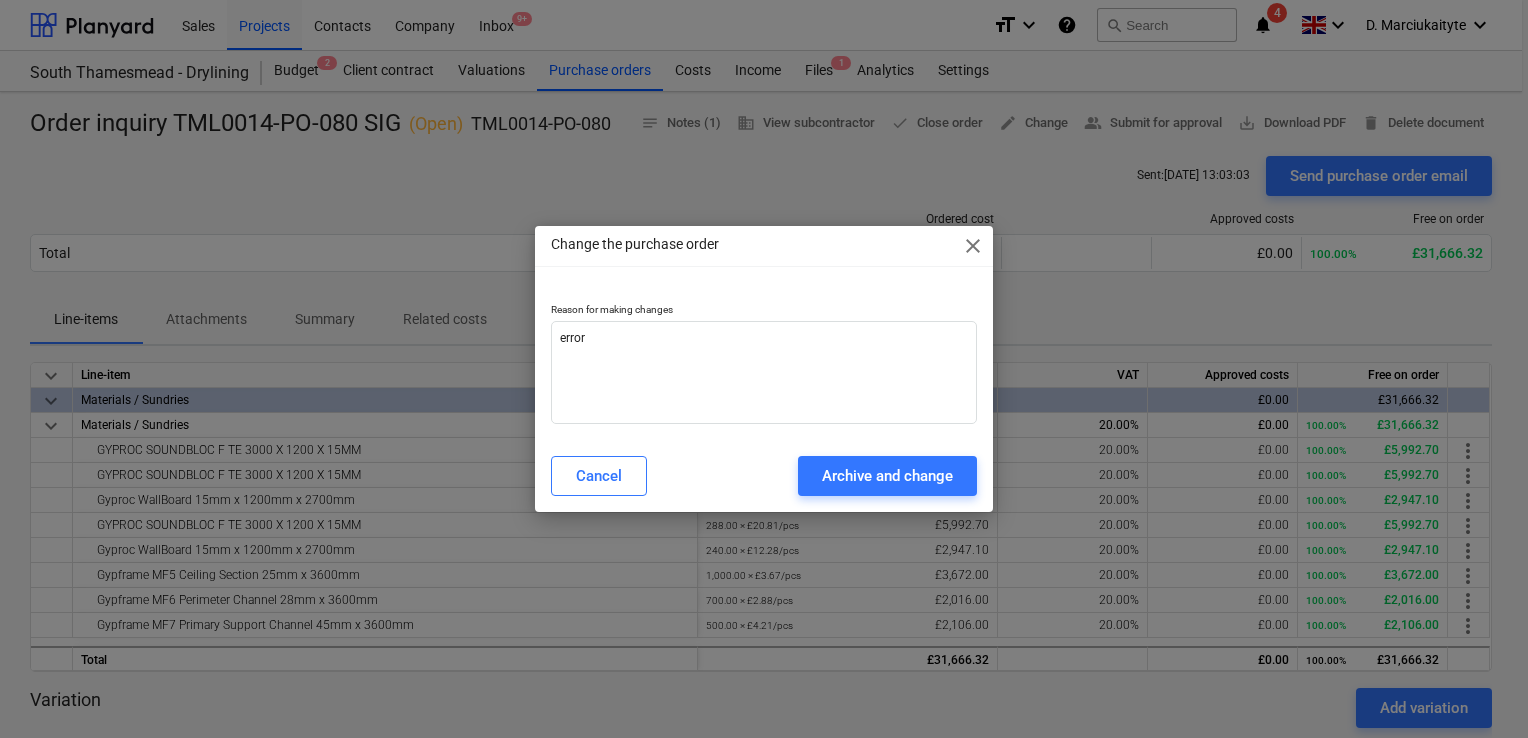 click on "close" at bounding box center [973, 246] 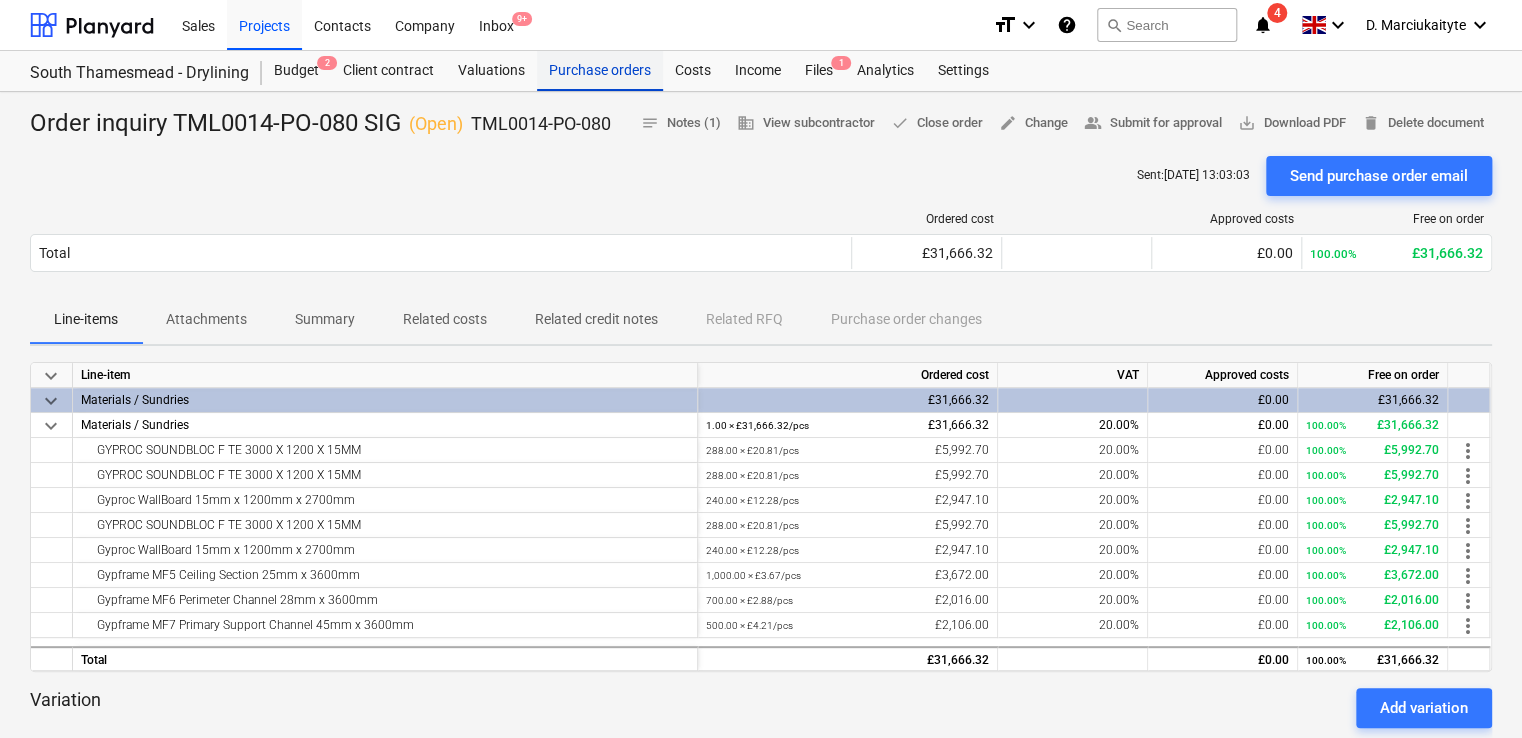drag, startPoint x: 592, startPoint y: 71, endPoint x: 597, endPoint y: 81, distance: 11.18034 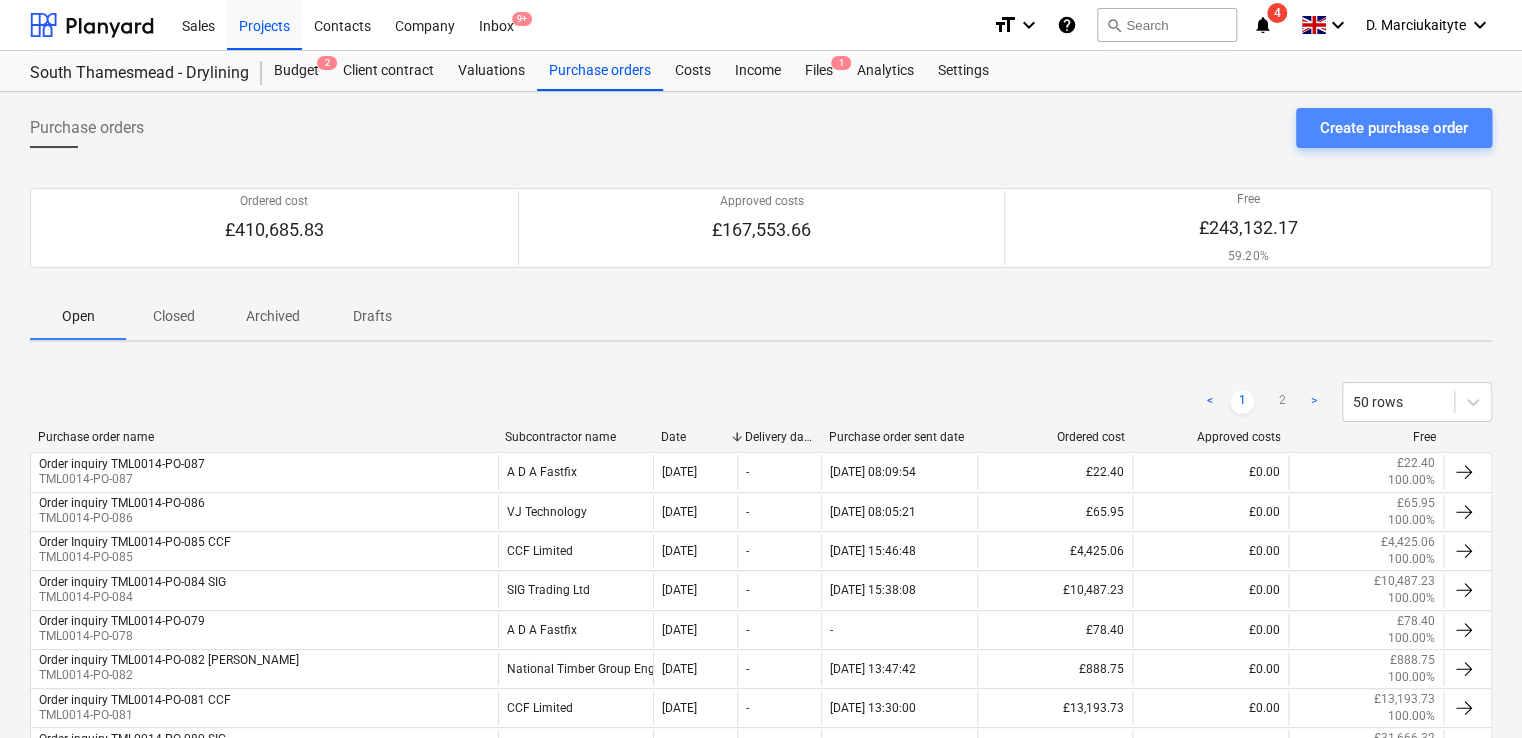 click on "Create purchase order" at bounding box center (1394, 128) 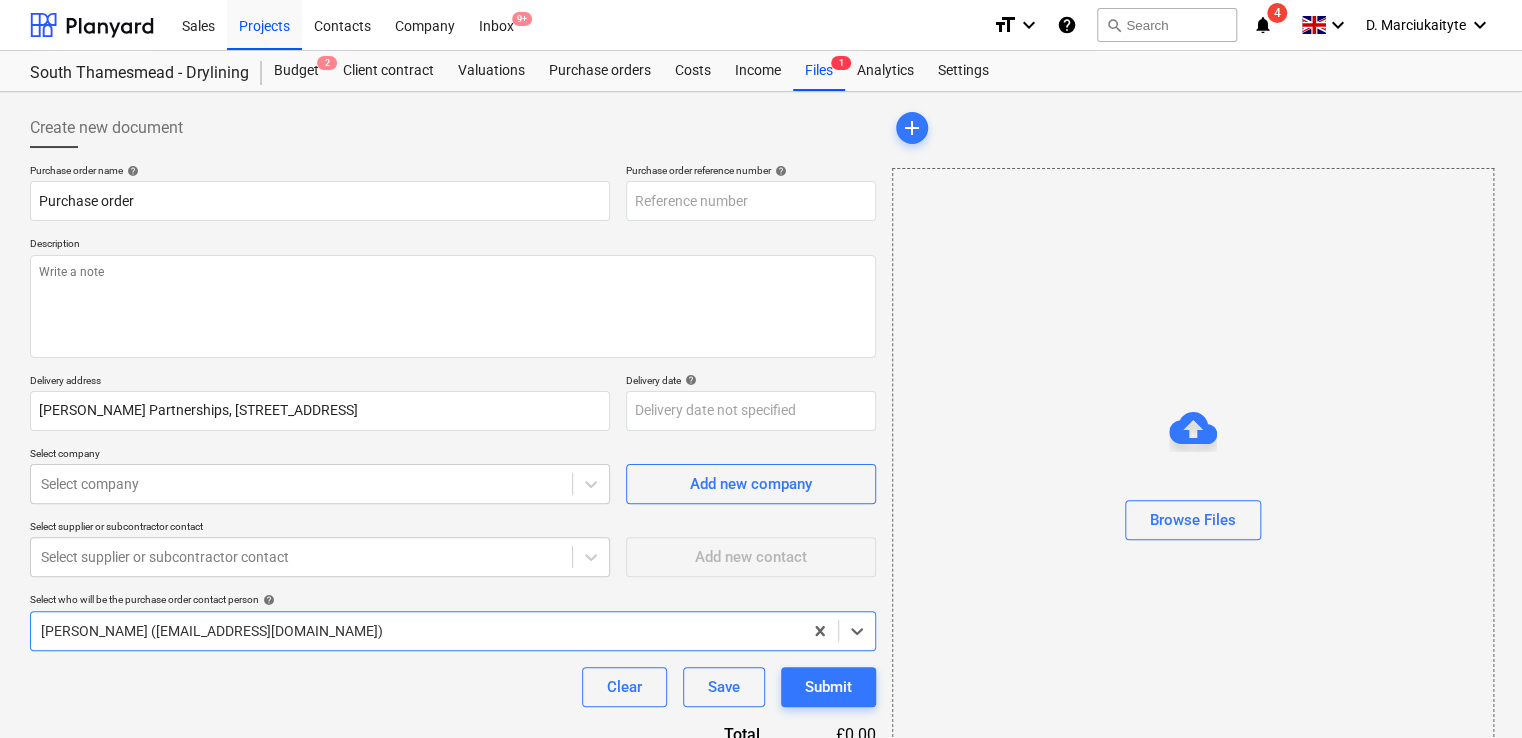 type on "x" 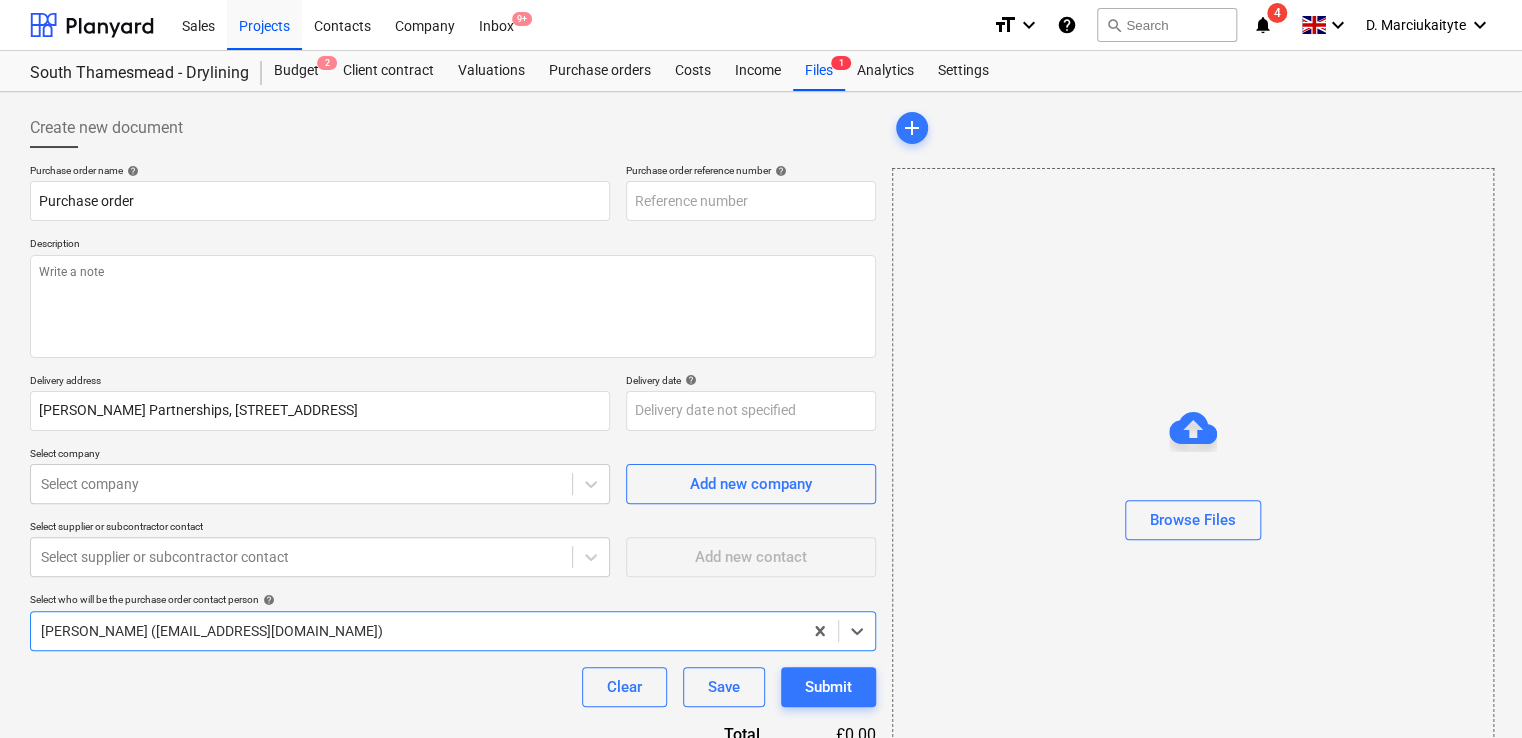 type on "TML0014-PO-096" 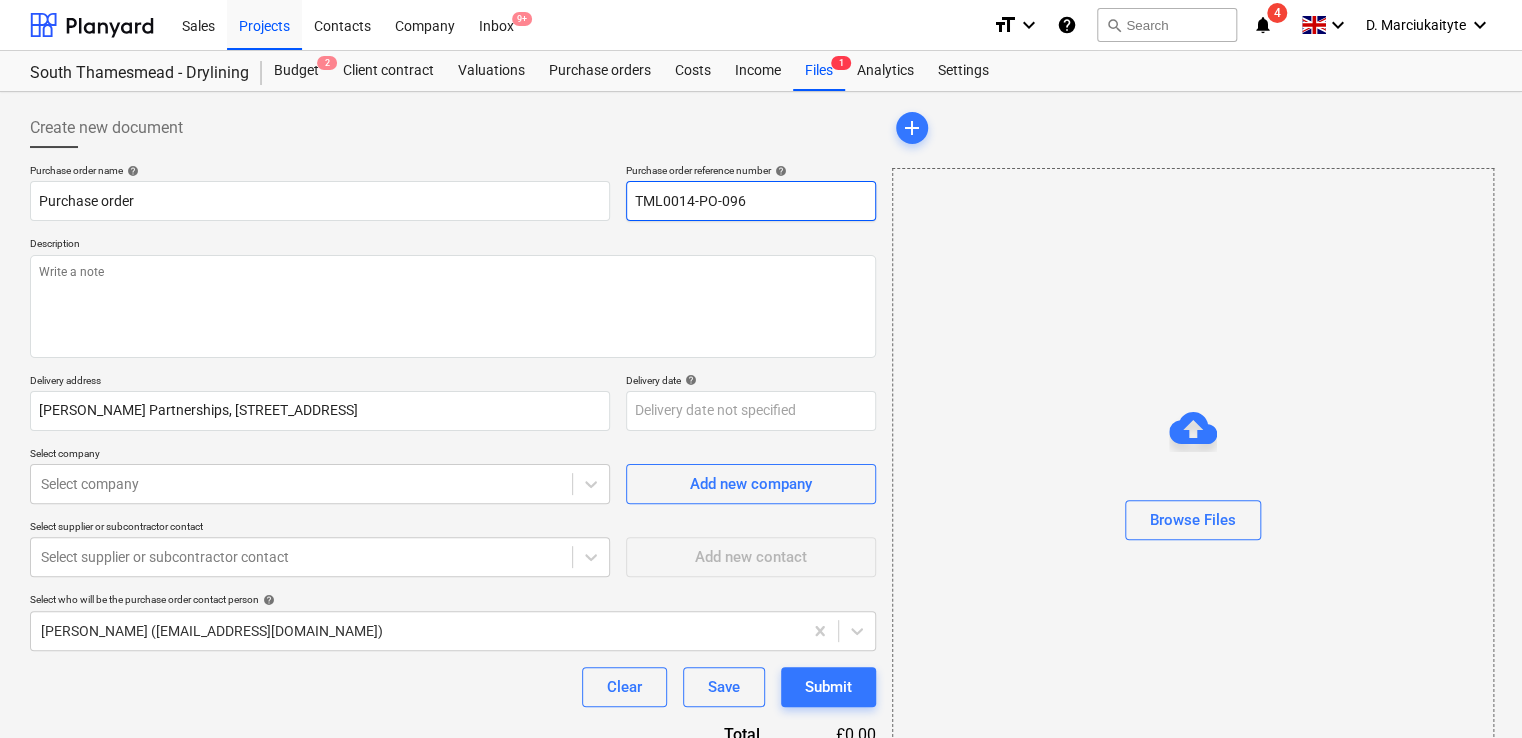 click on "TML0014-PO-096" at bounding box center (751, 201) 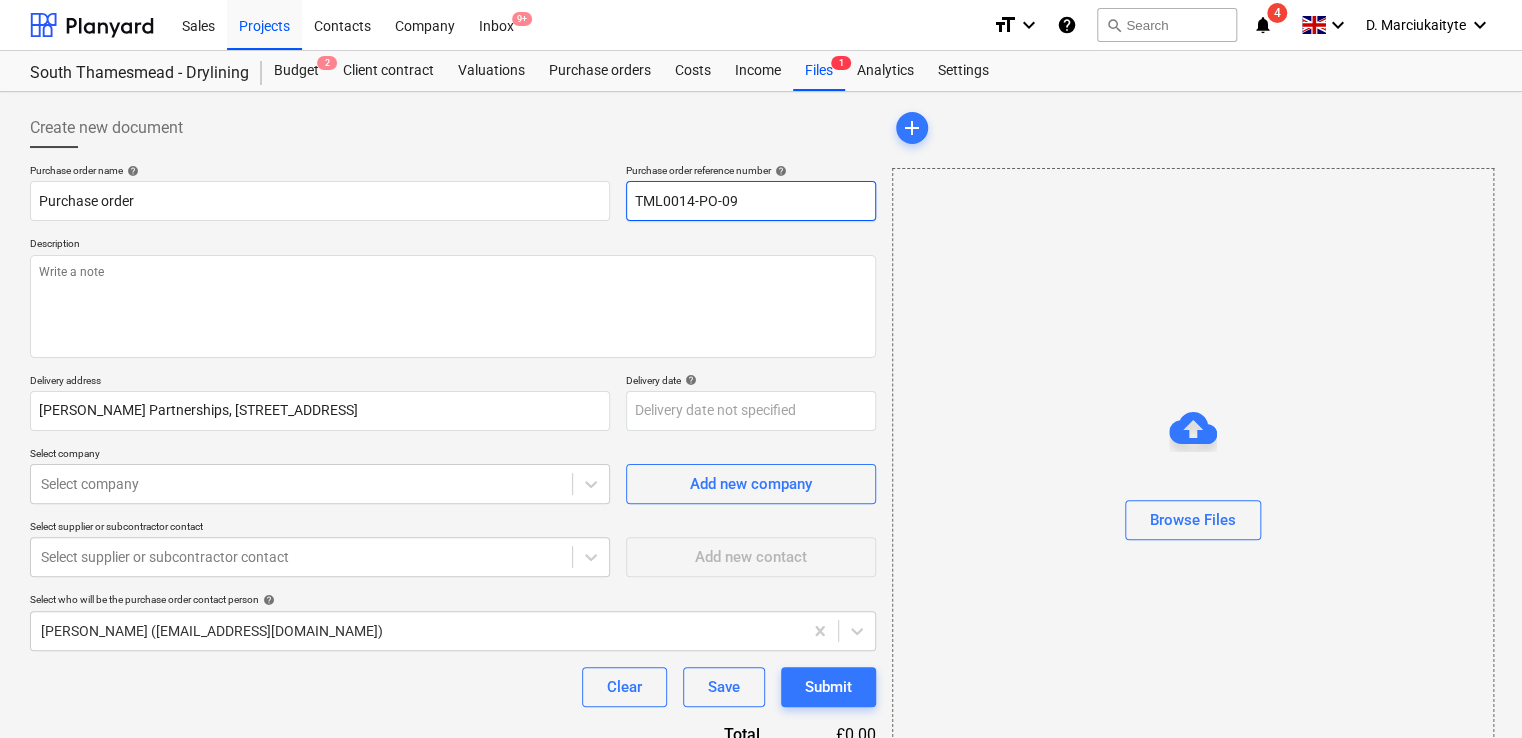 type on "x" 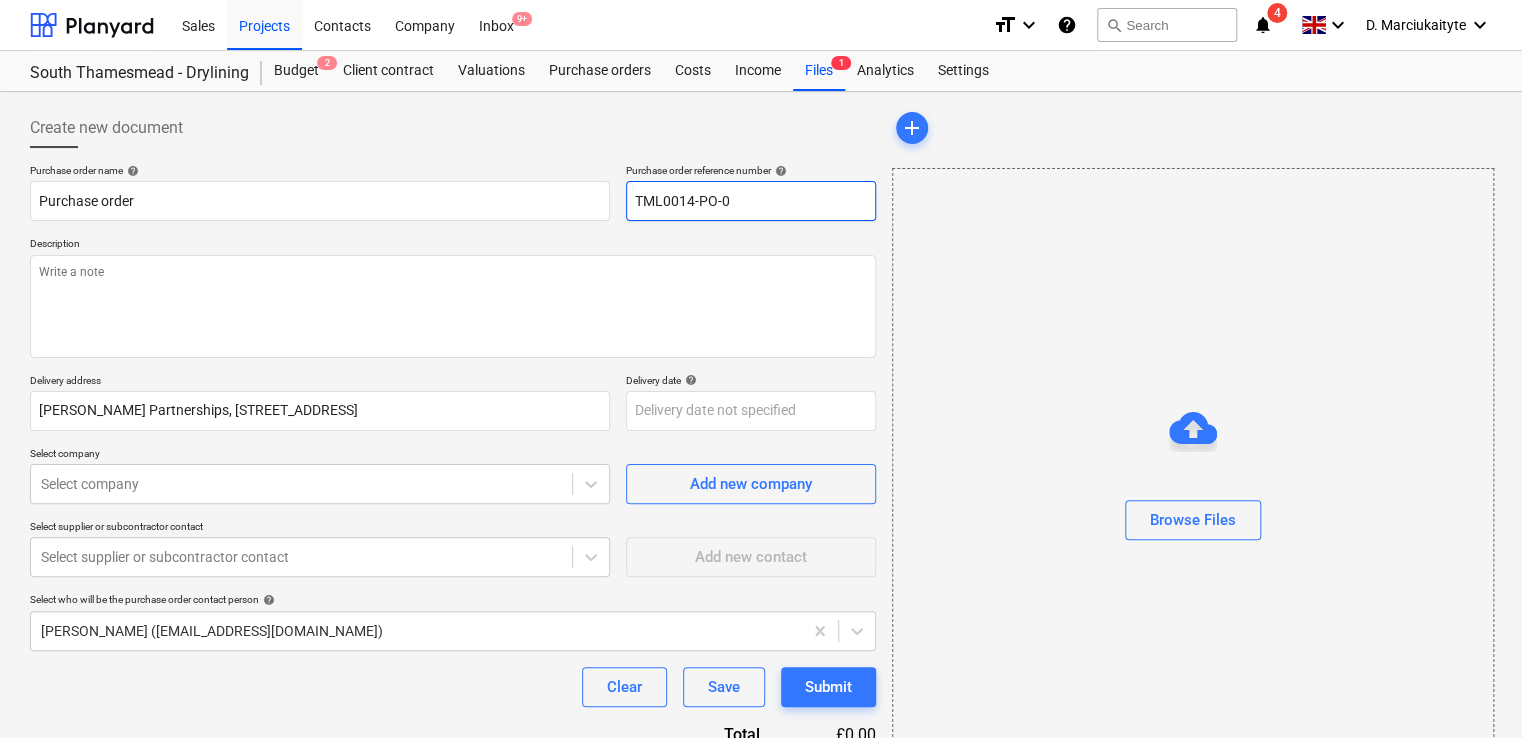 type on "x" 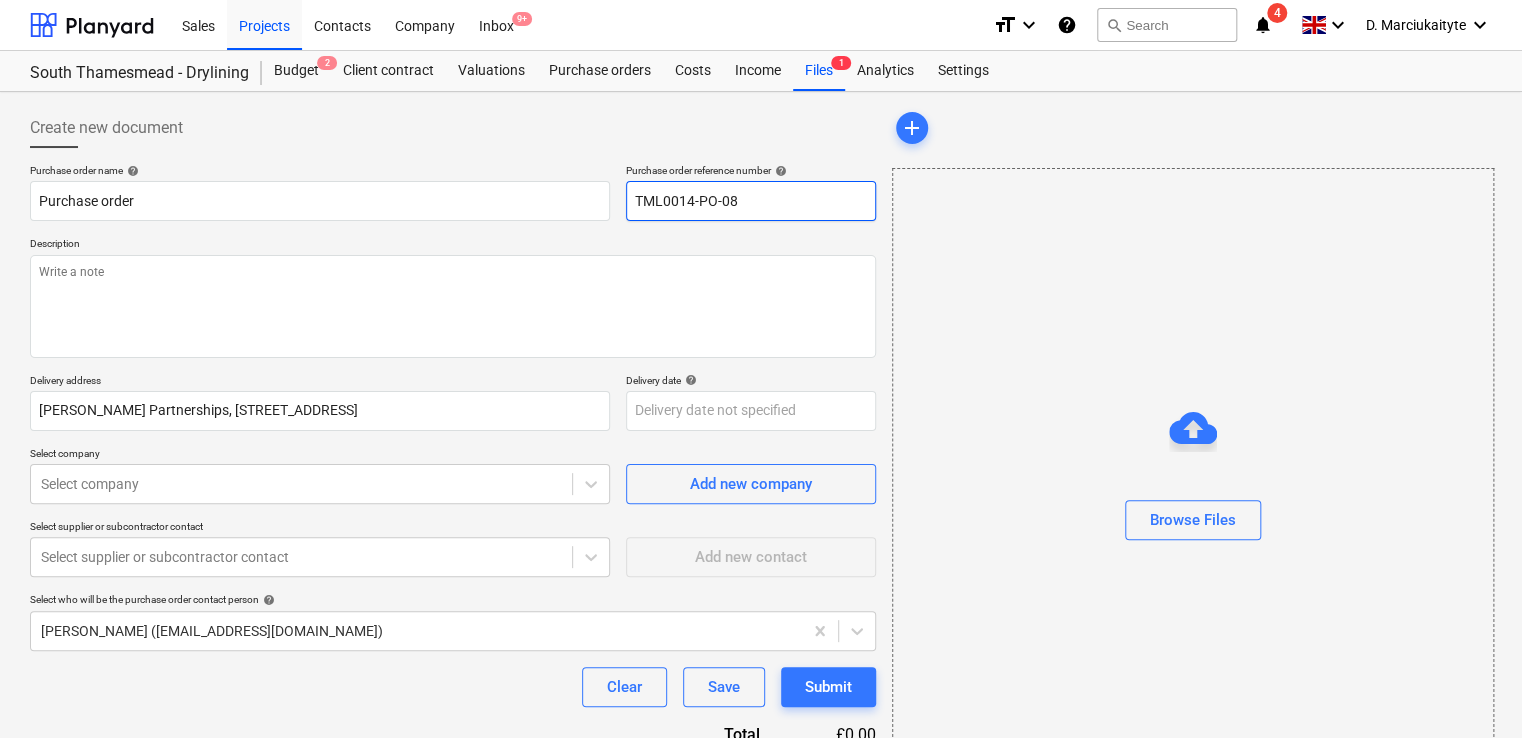 type on "x" 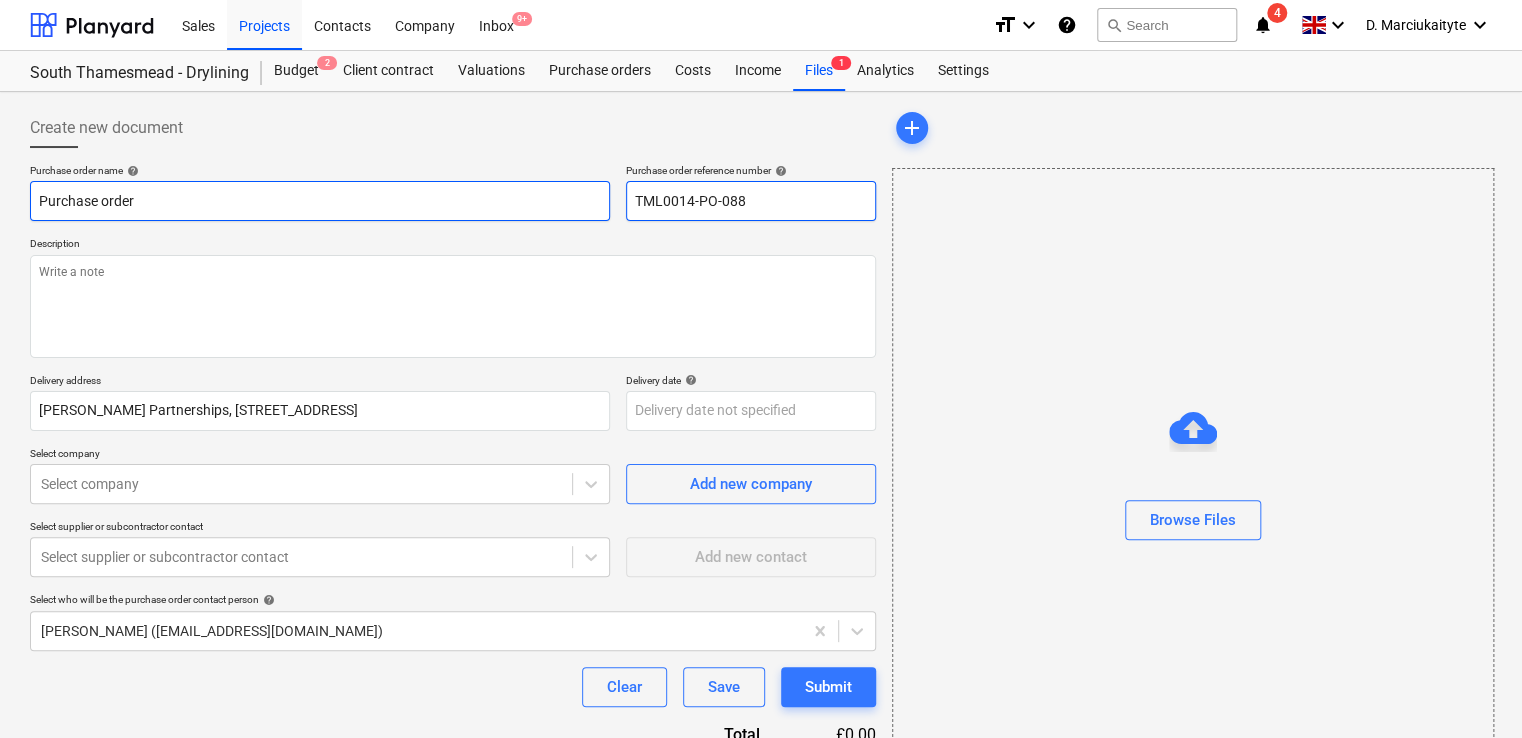 type on "TML0014-PO-088" 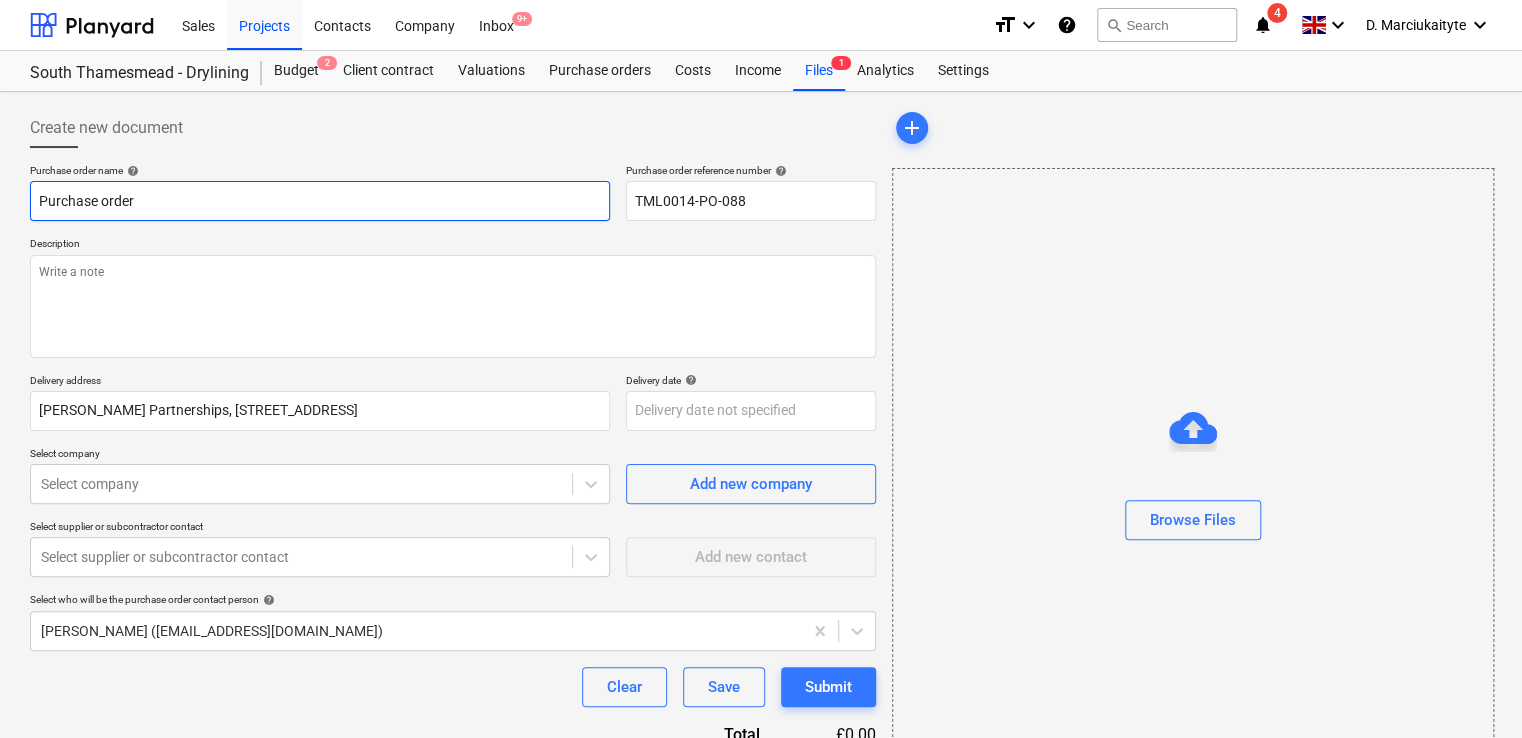 click on "Purchase order" at bounding box center (320, 201) 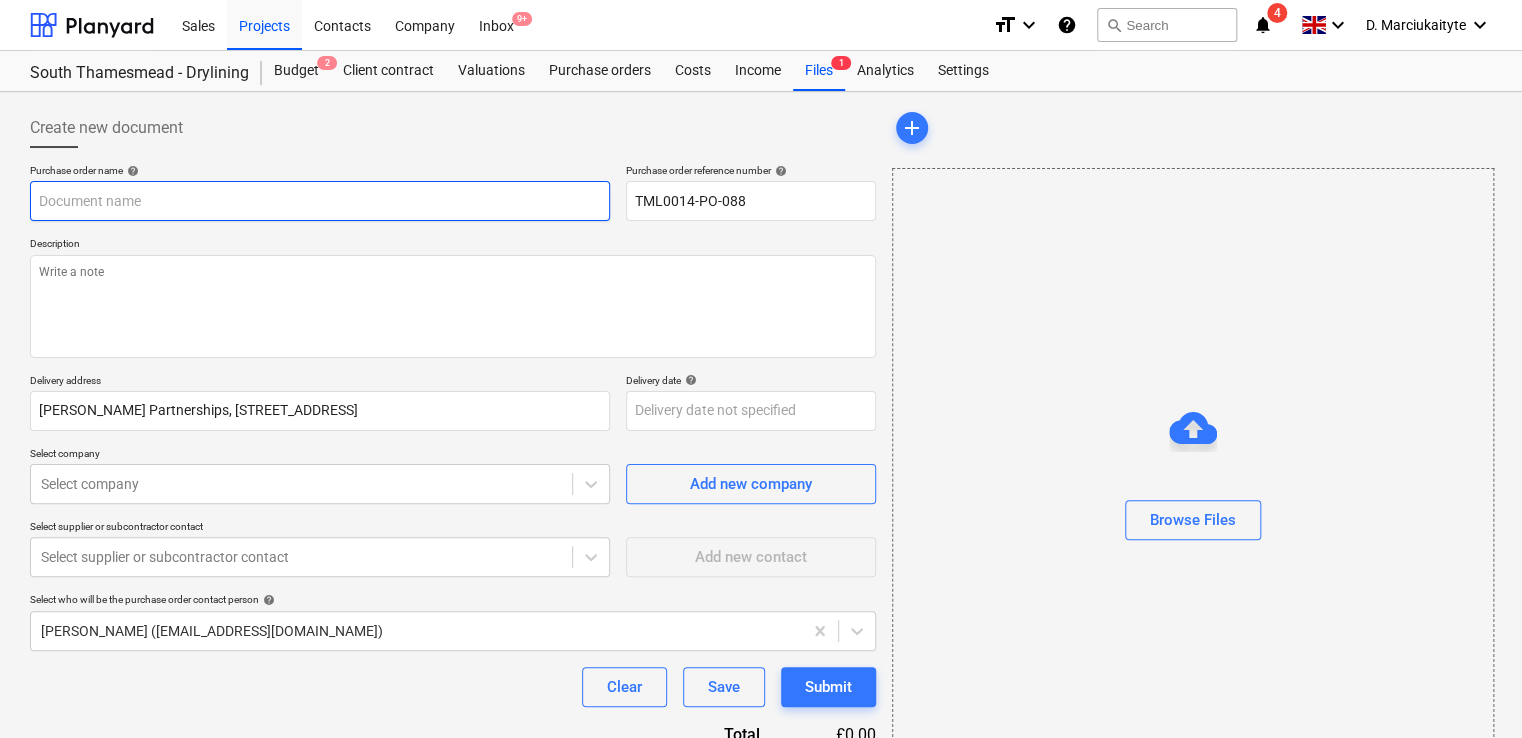 type on "x" 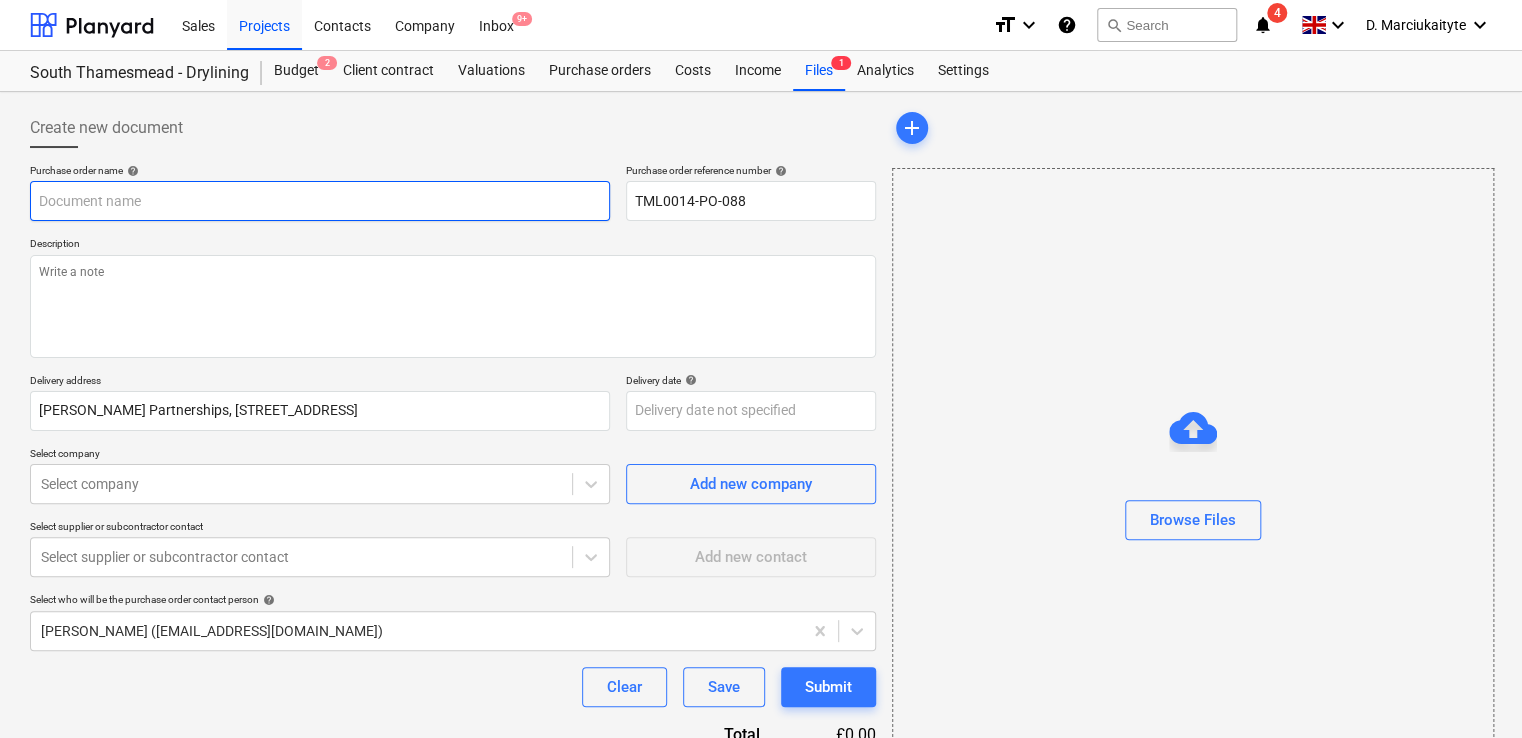type on "O" 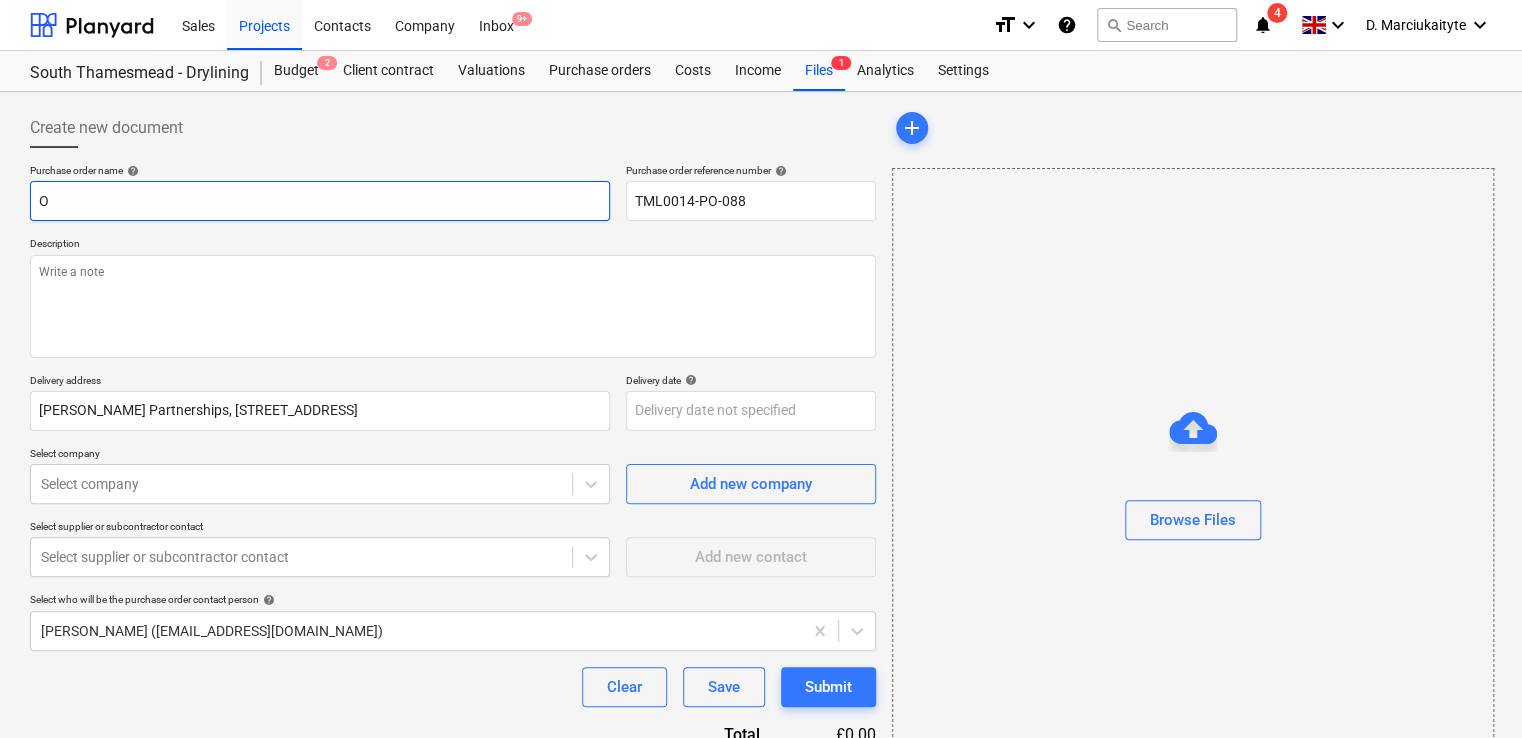type on "x" 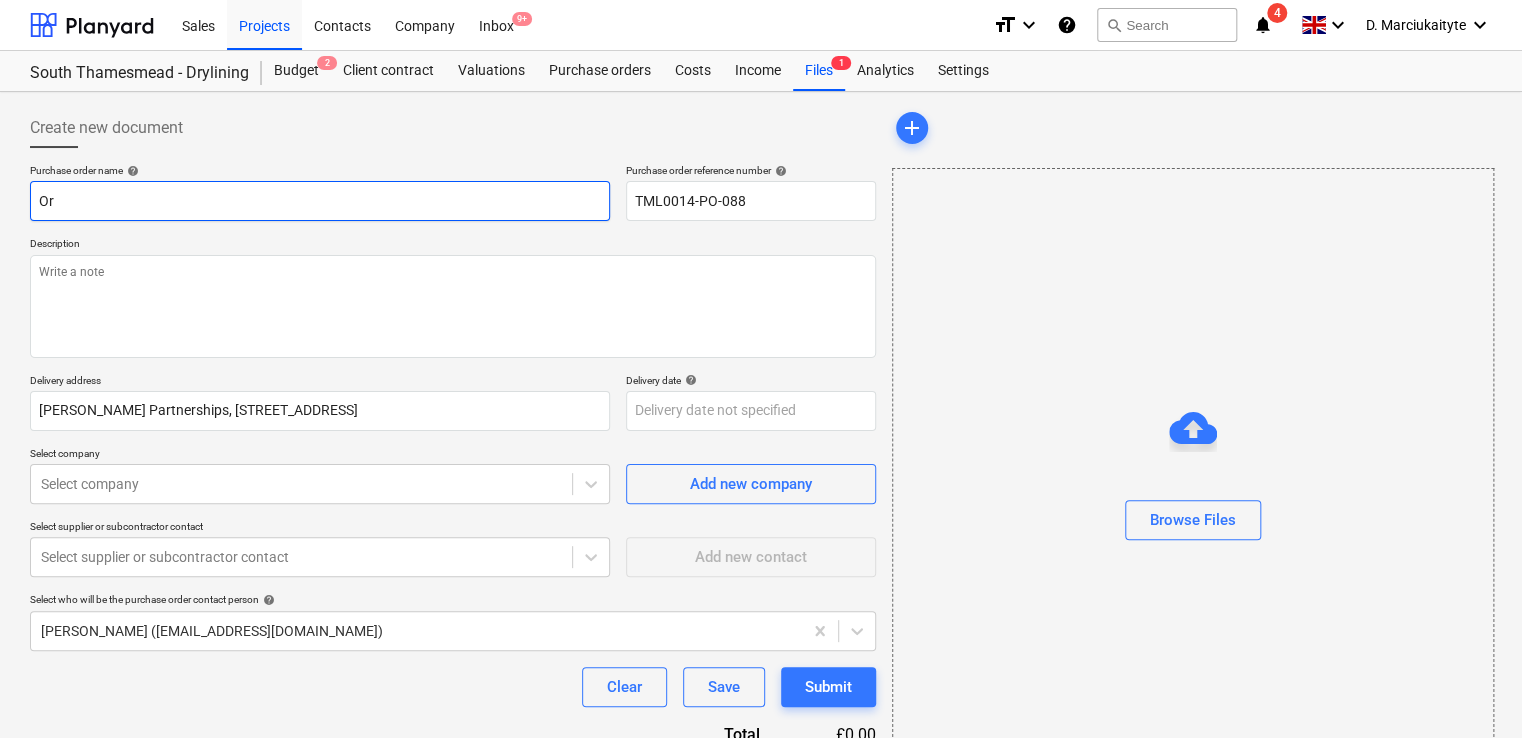 type on "x" 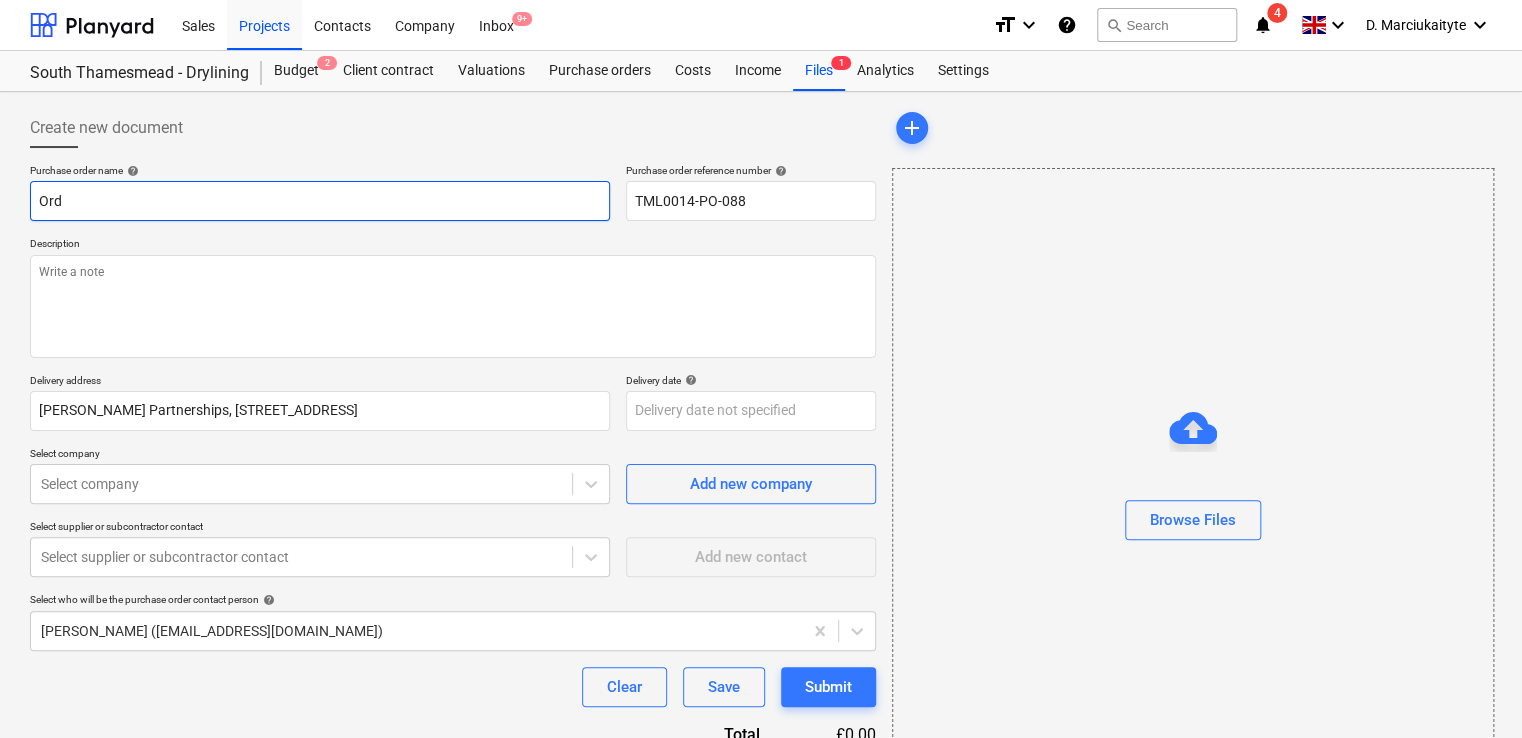 type on "x" 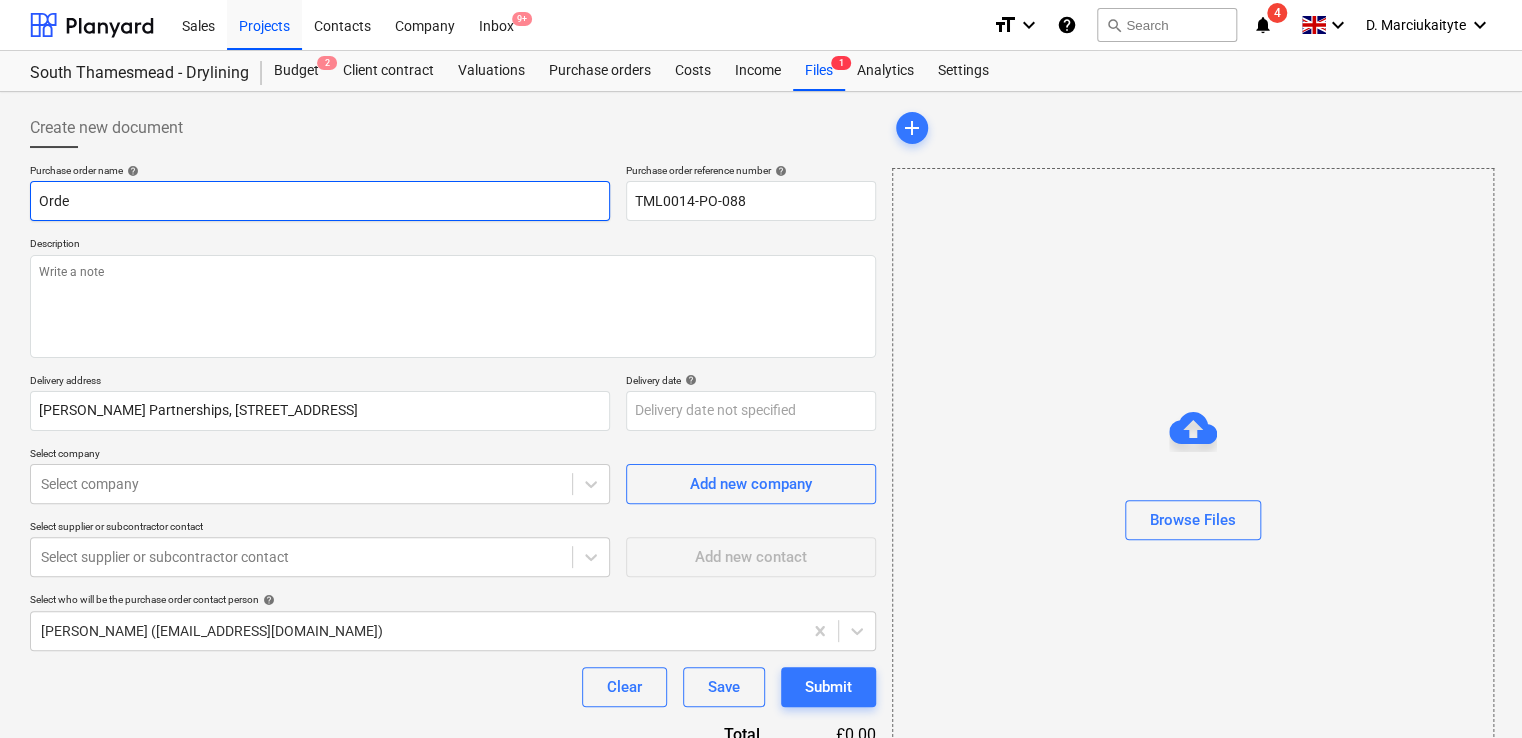 type on "x" 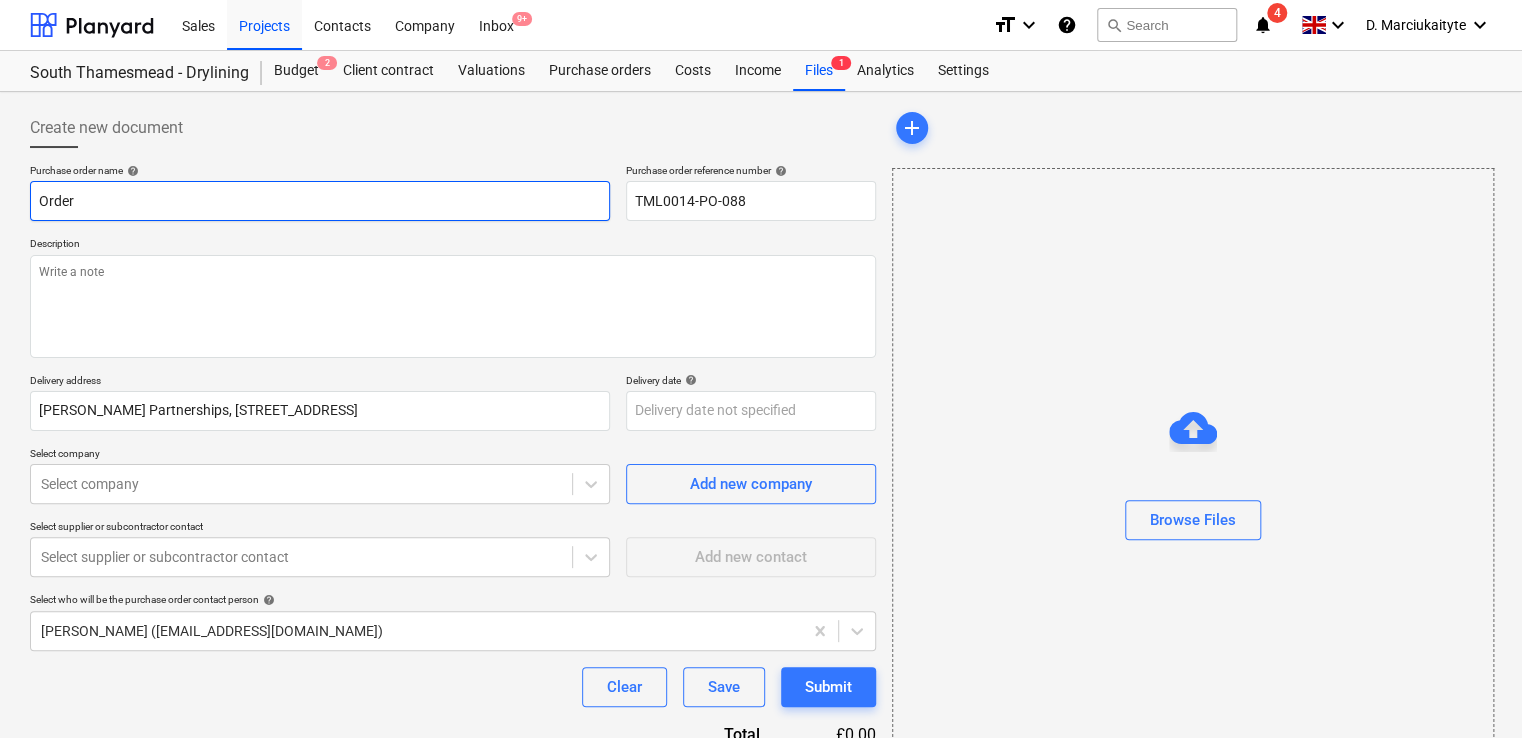 type on "x" 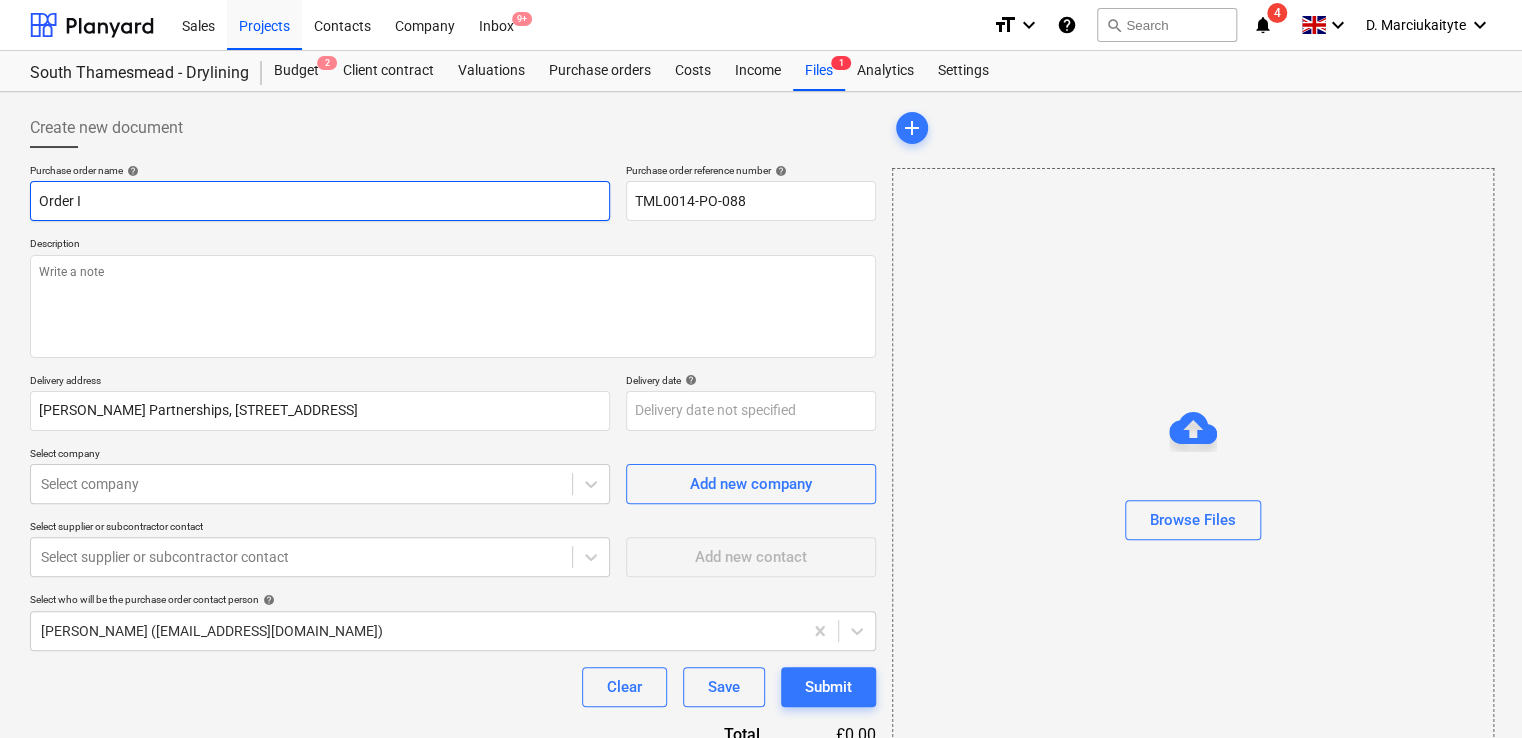 type on "x" 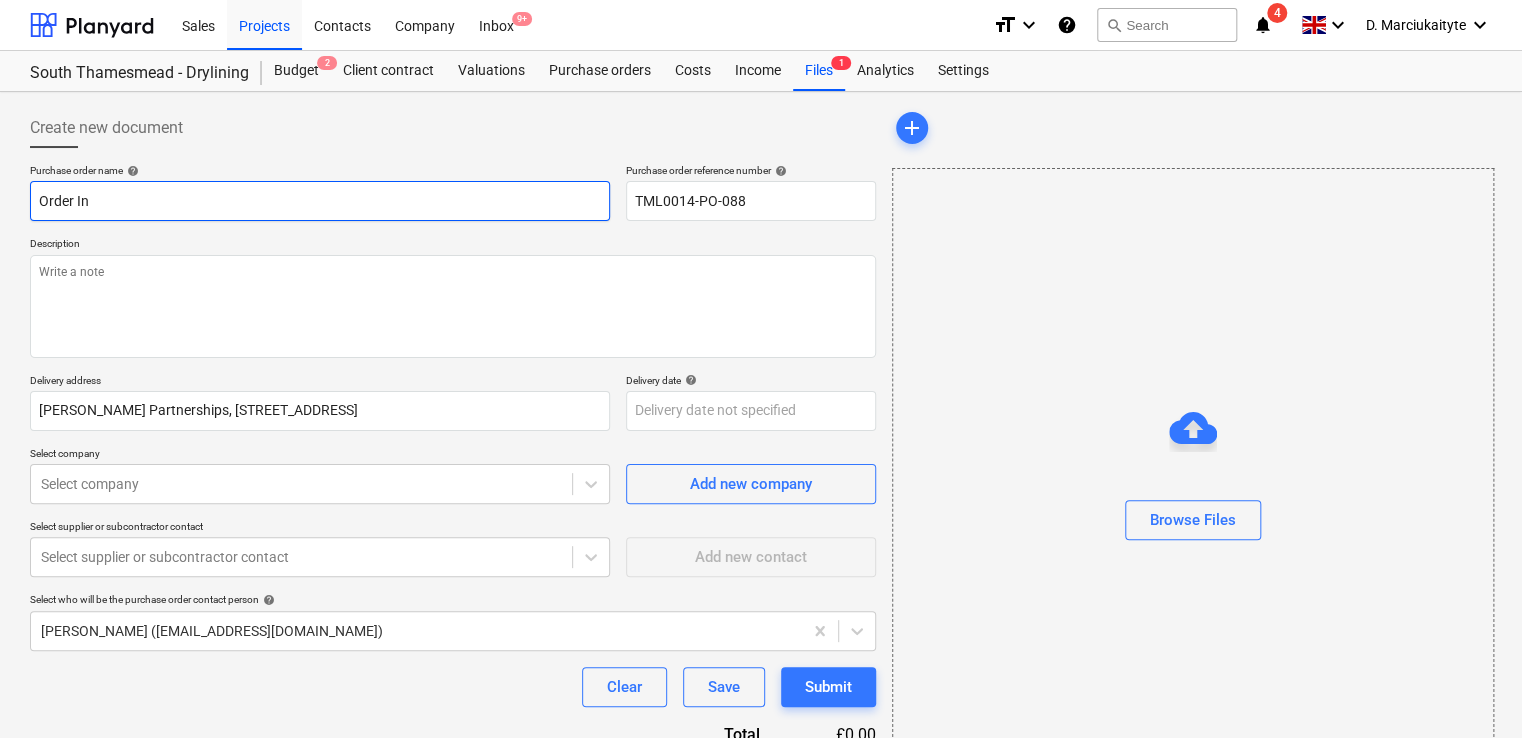 type on "x" 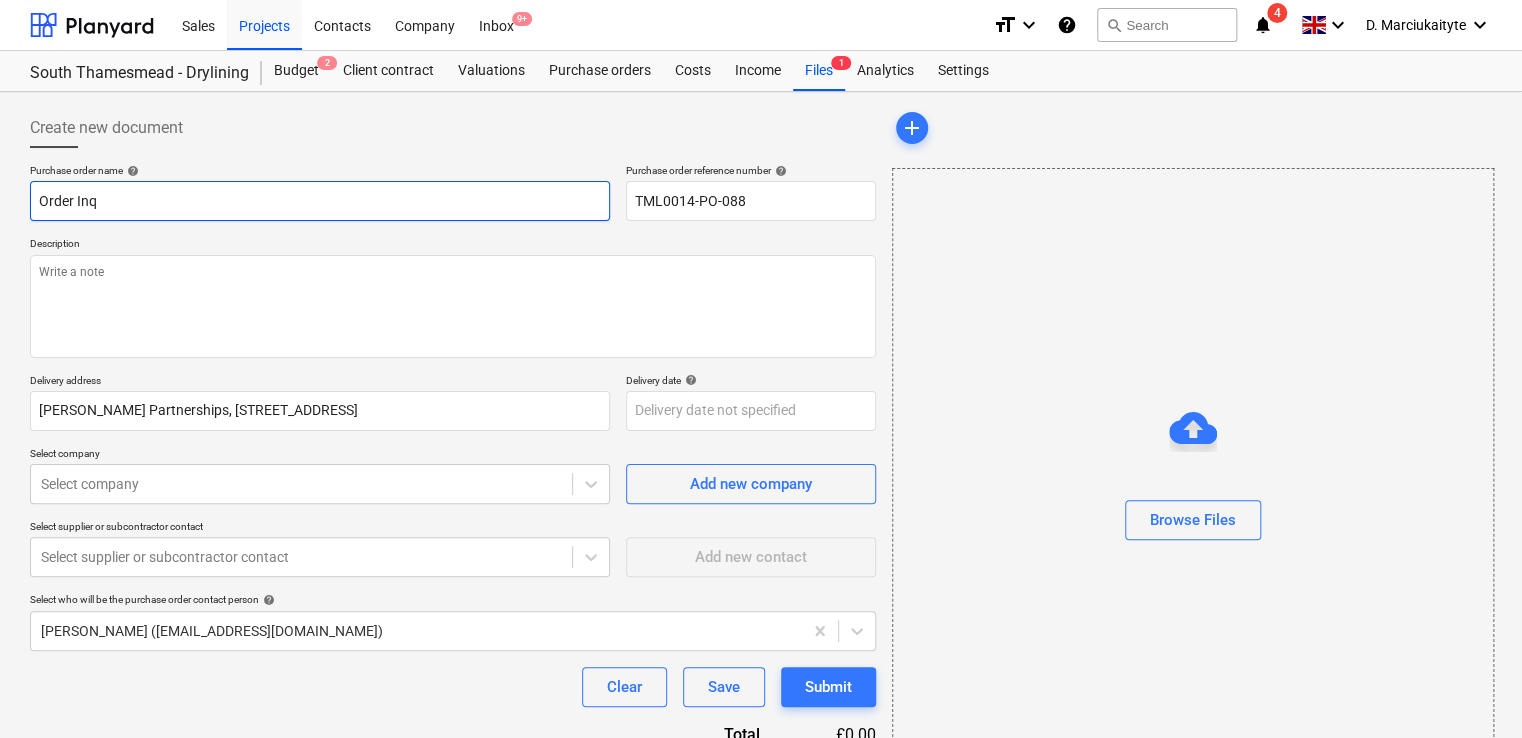 type on "x" 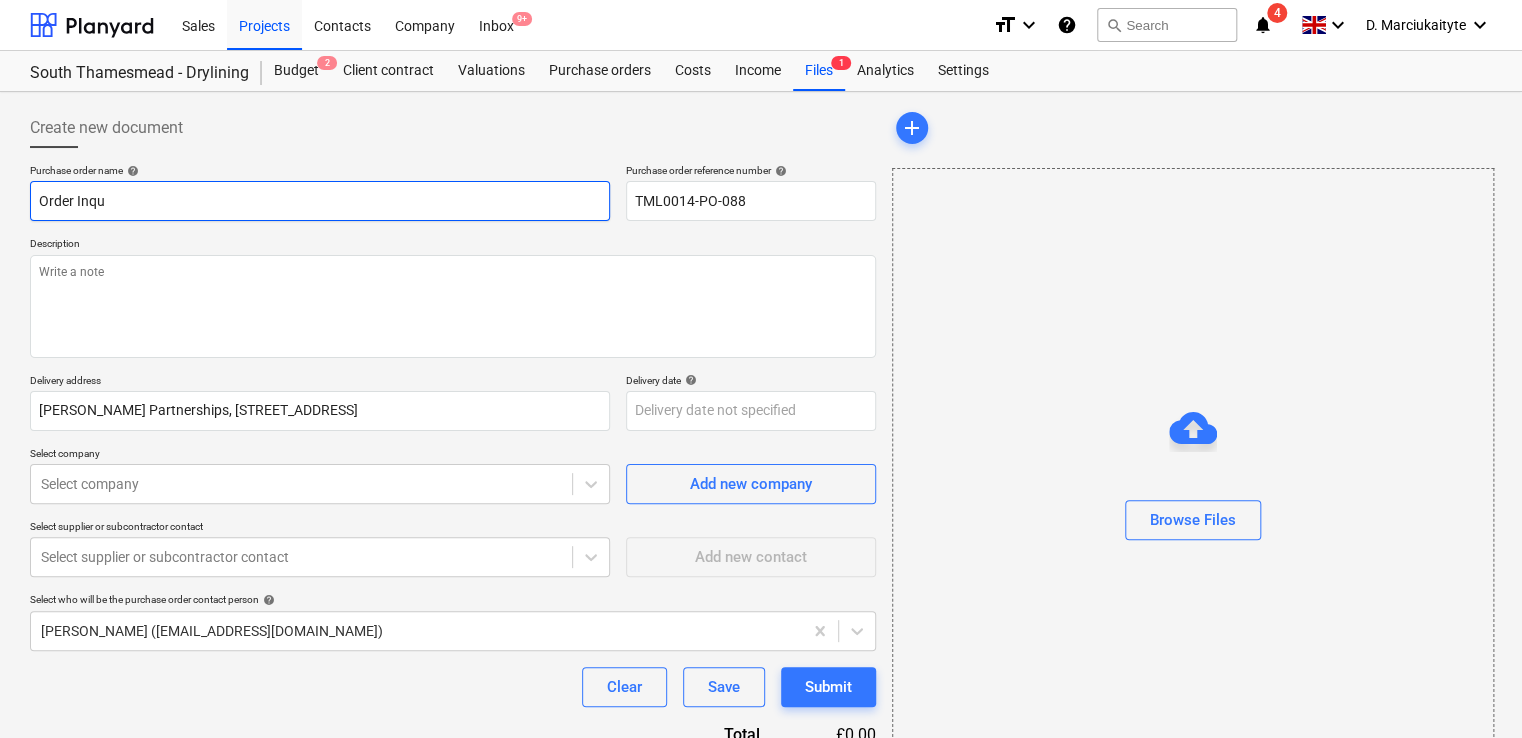 type on "x" 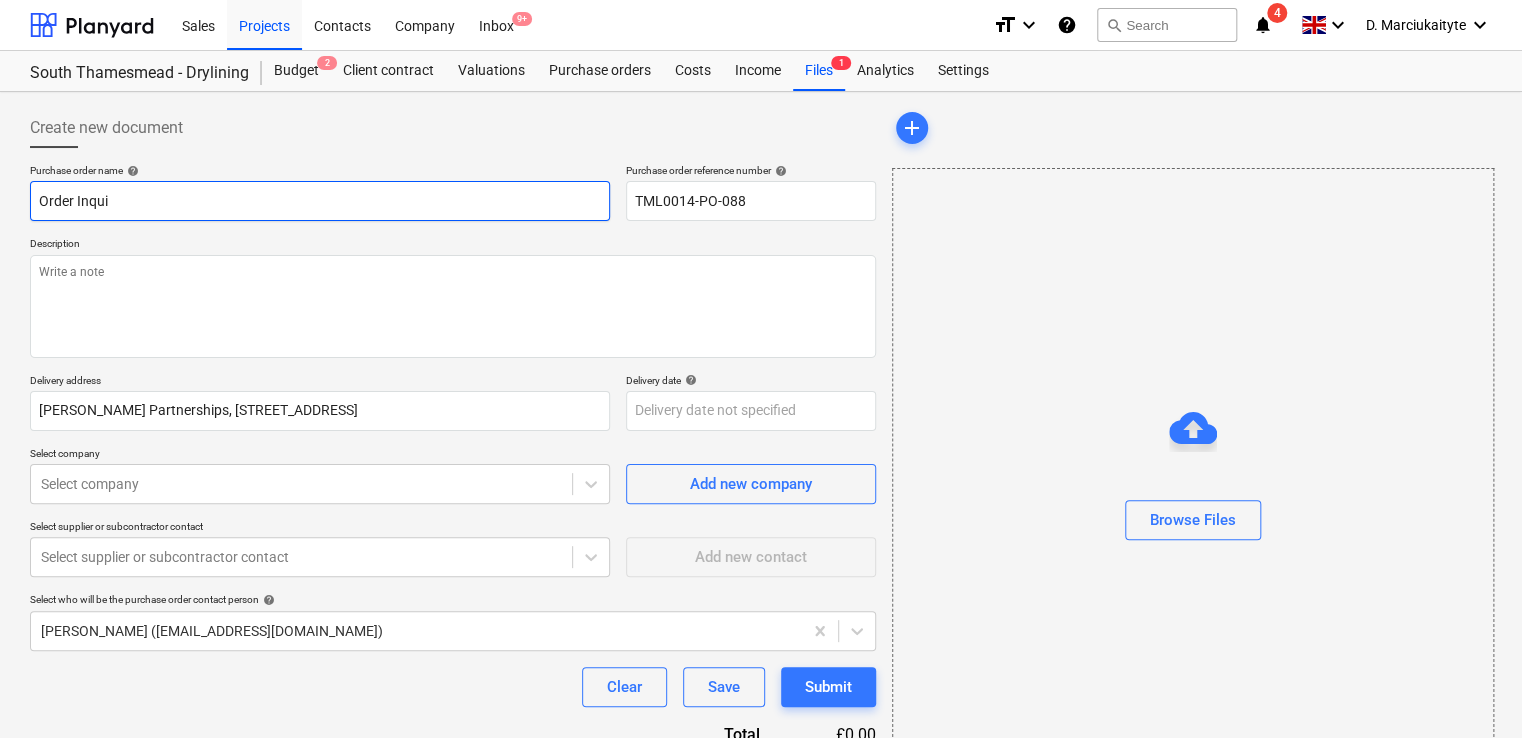 type on "x" 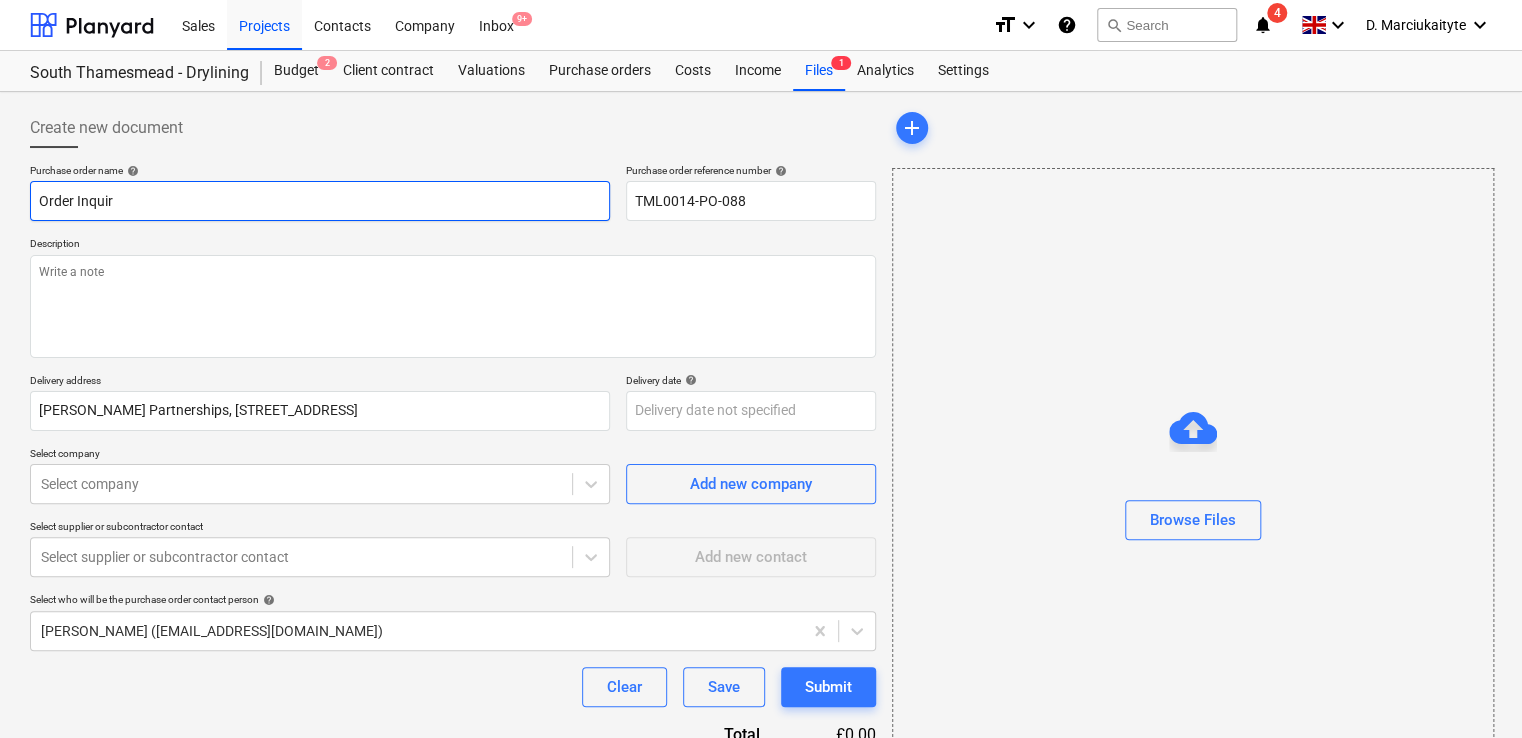 type on "x" 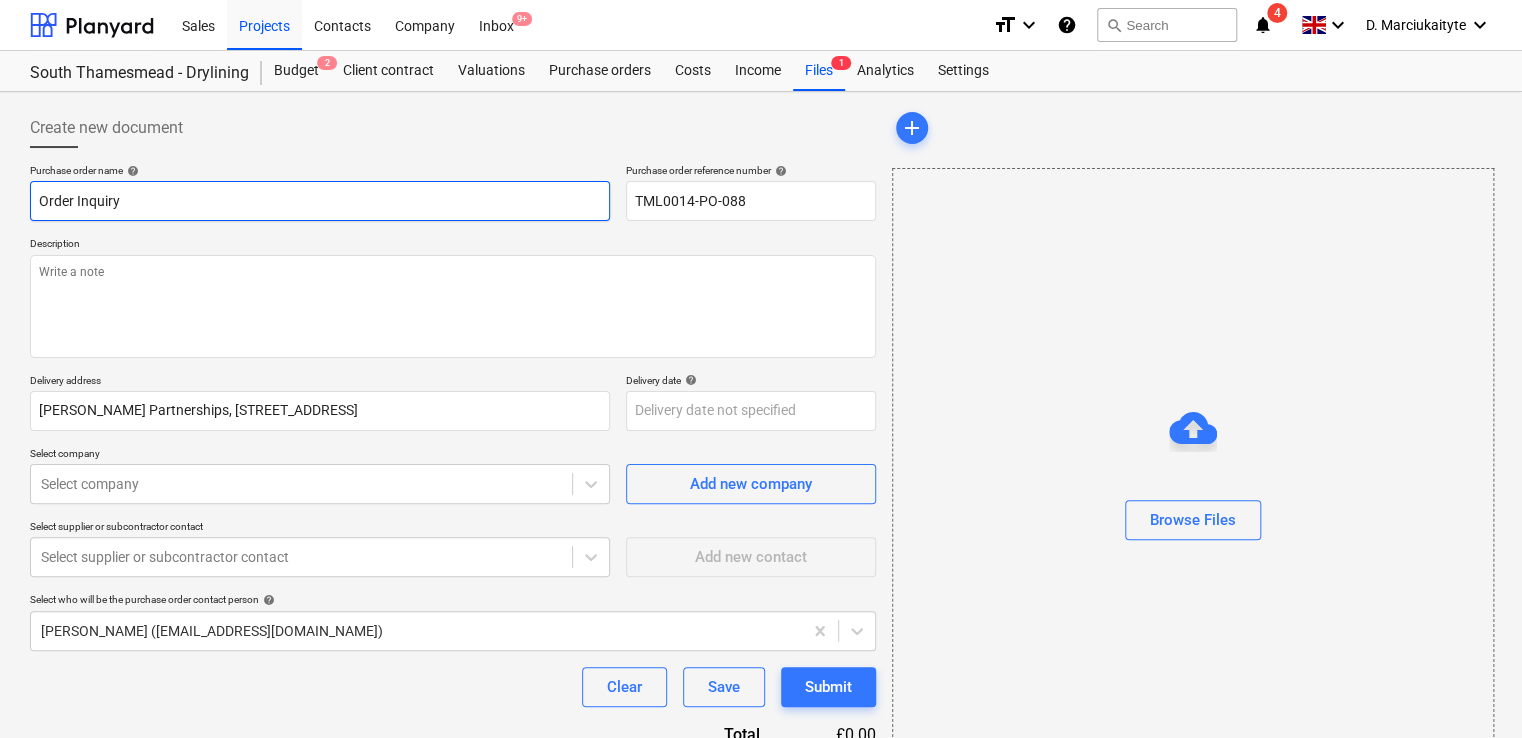 type on "x" 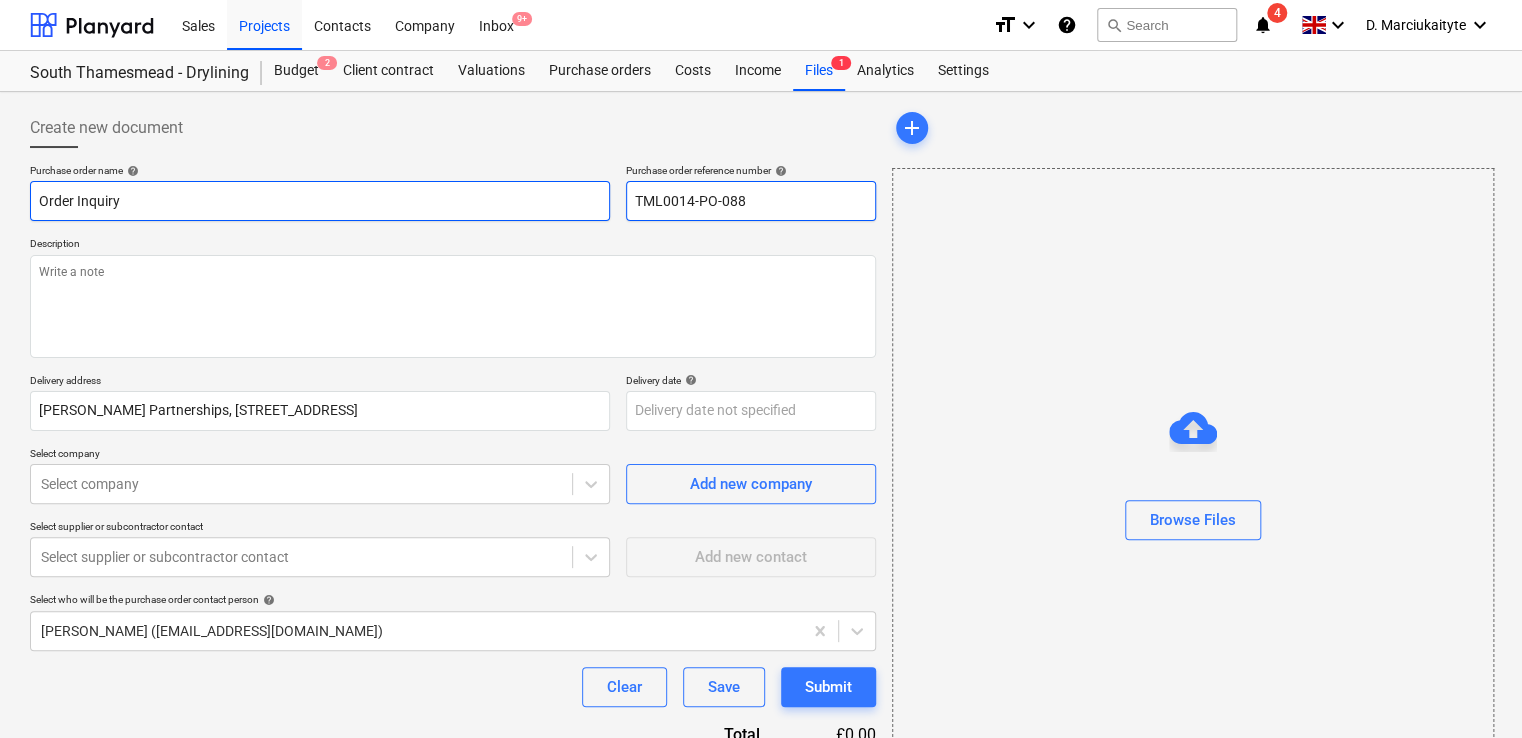 type on "Order Inquiry" 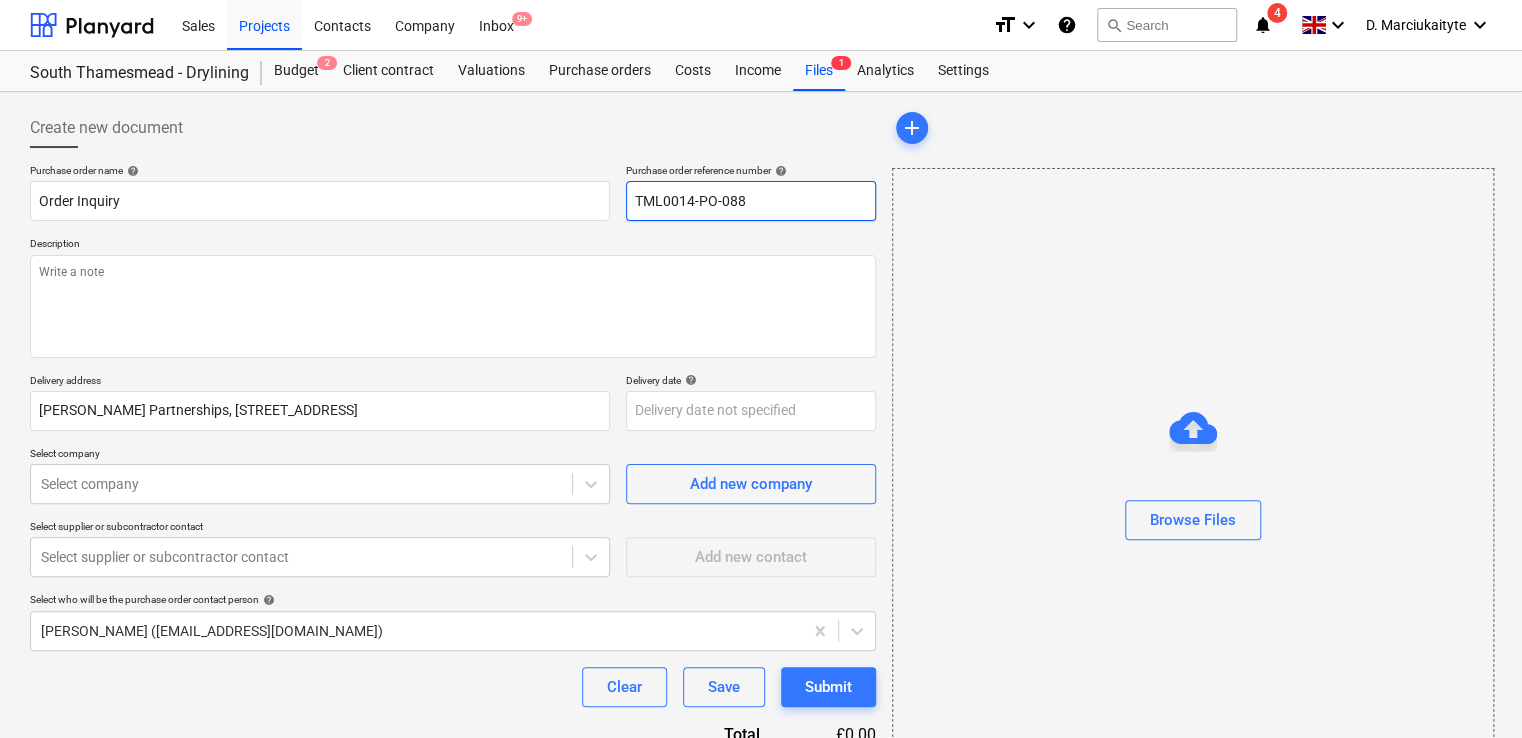 click on "TML0014-PO-088" at bounding box center [751, 201] 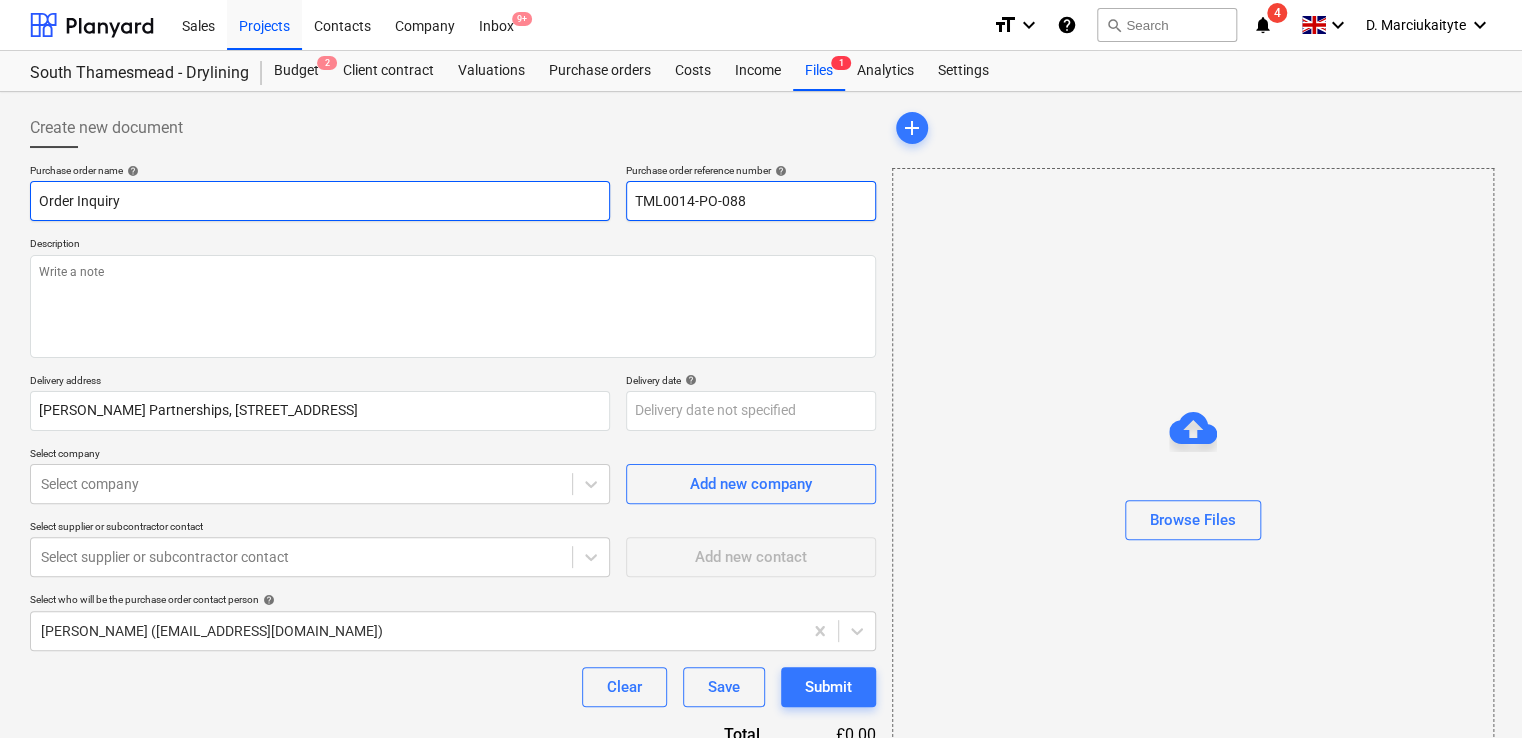 drag, startPoint x: 836, startPoint y: 195, endPoint x: 510, endPoint y: 193, distance: 326.00613 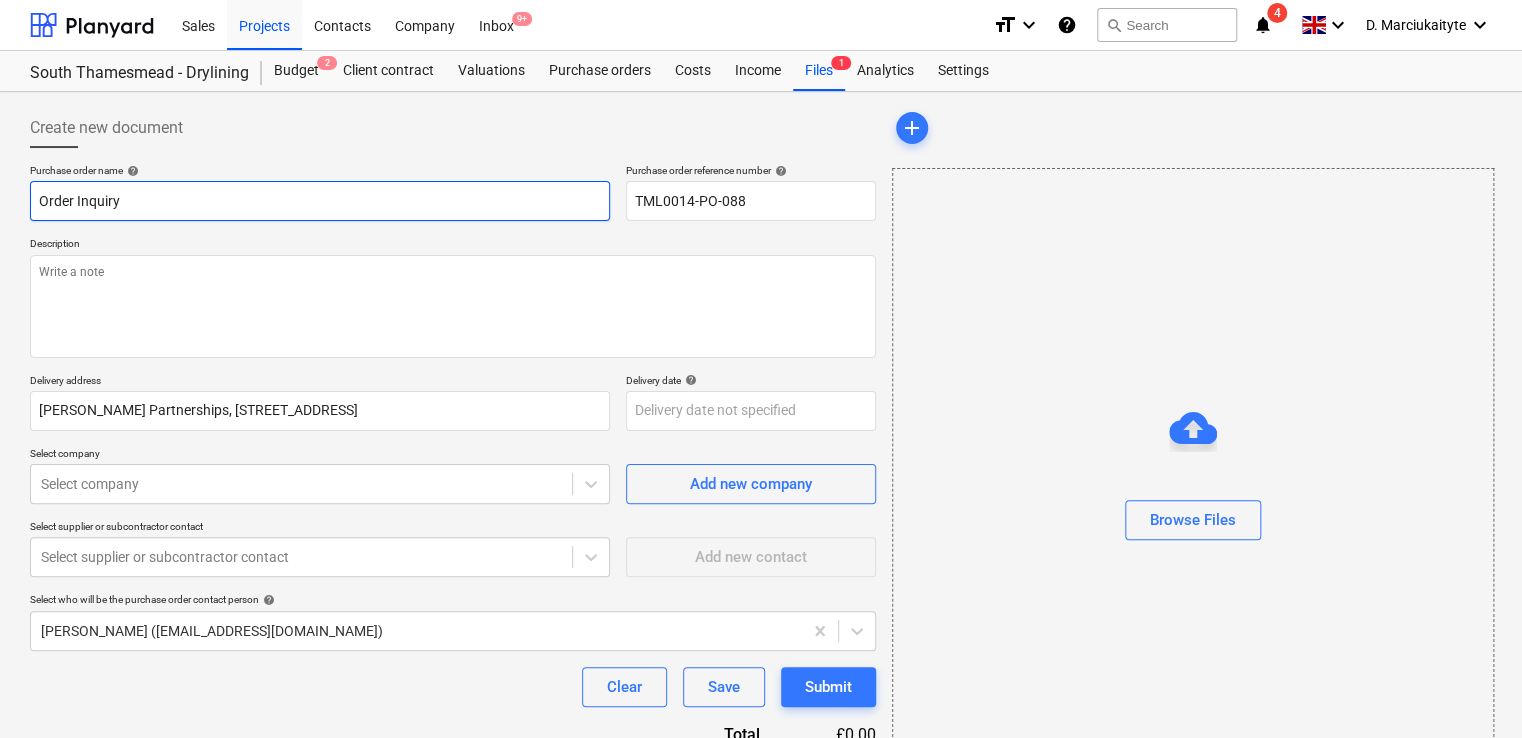 click on "Order Inquiry" at bounding box center (320, 201) 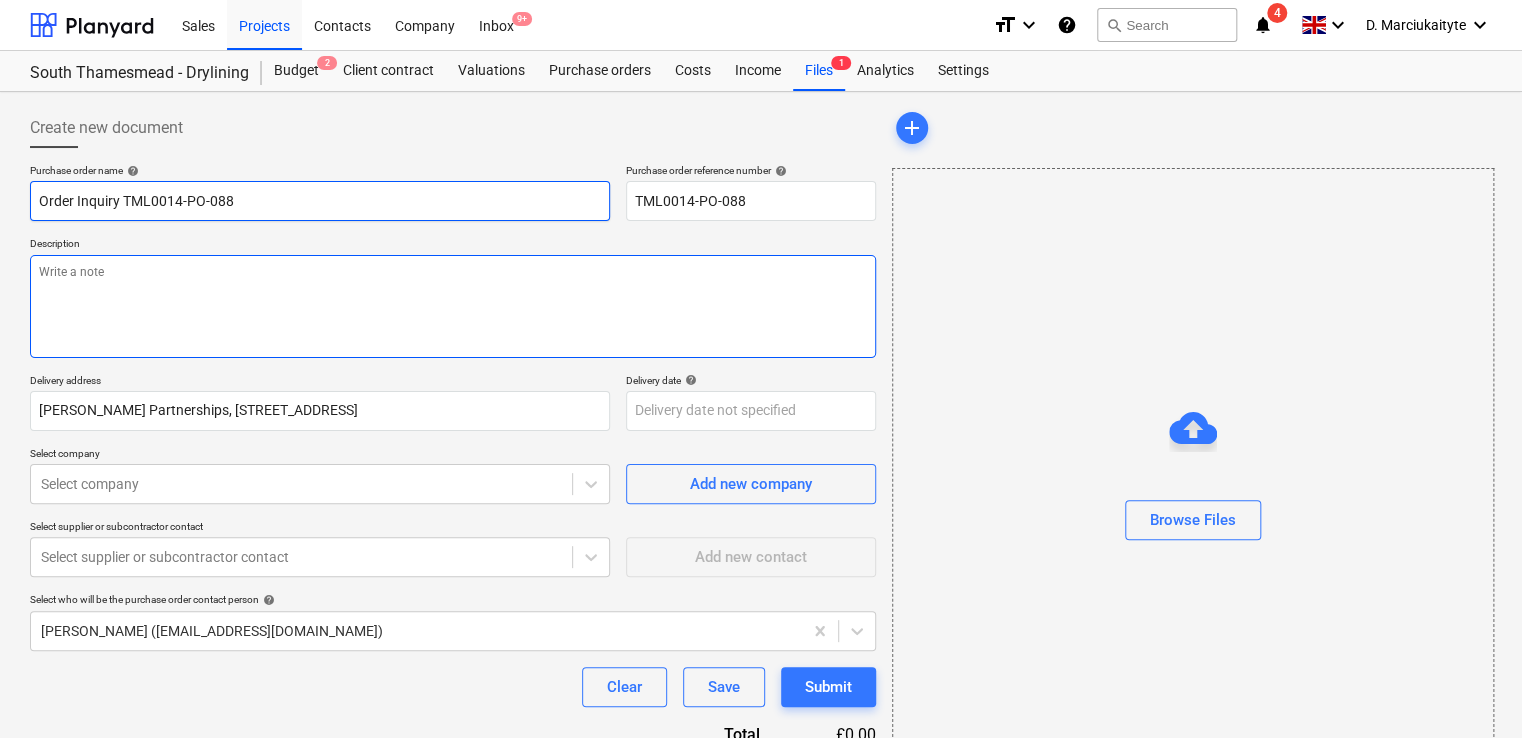 type on "Order Inquiry TML0014-PO-088" 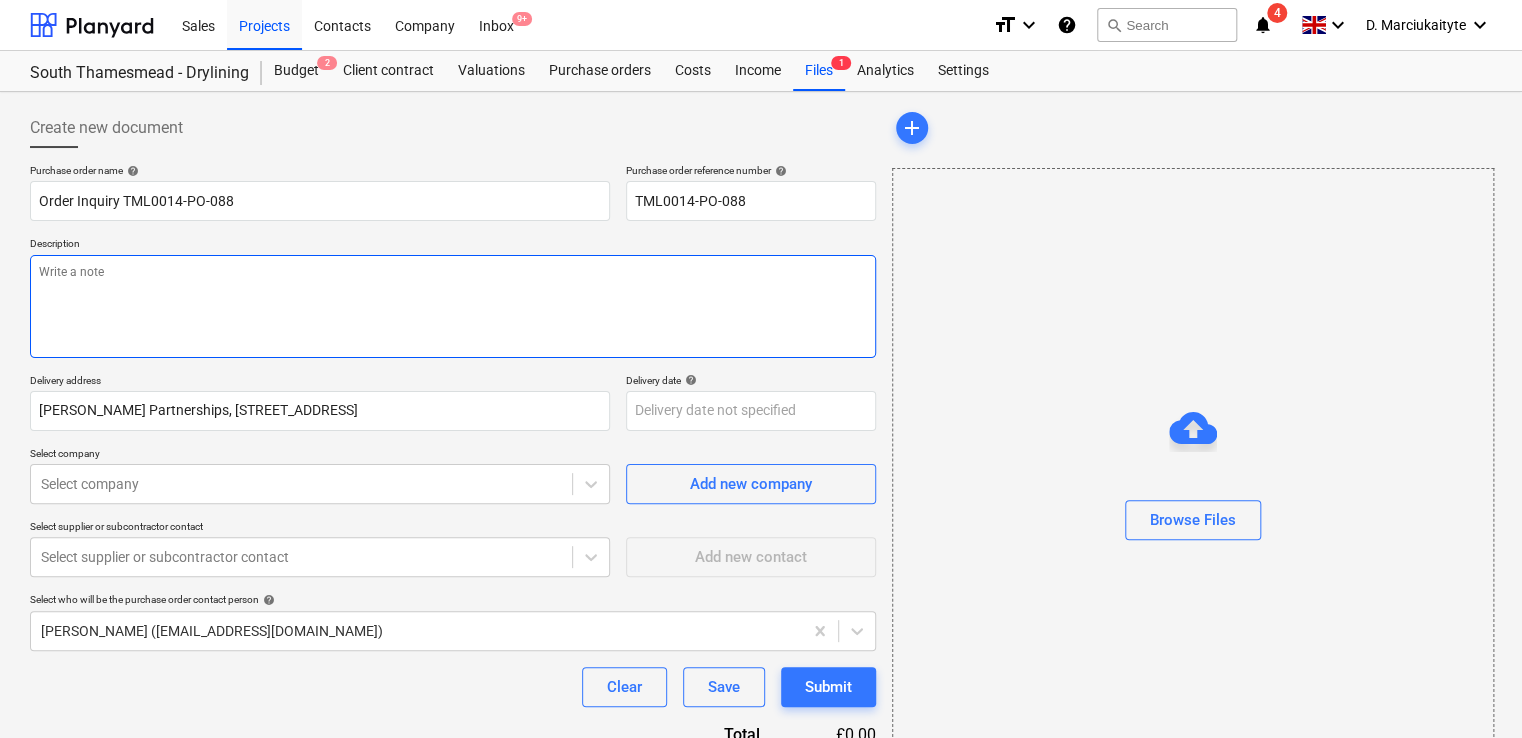 drag, startPoint x: 335, startPoint y: 291, endPoint x: 362, endPoint y: 263, distance: 38.8973 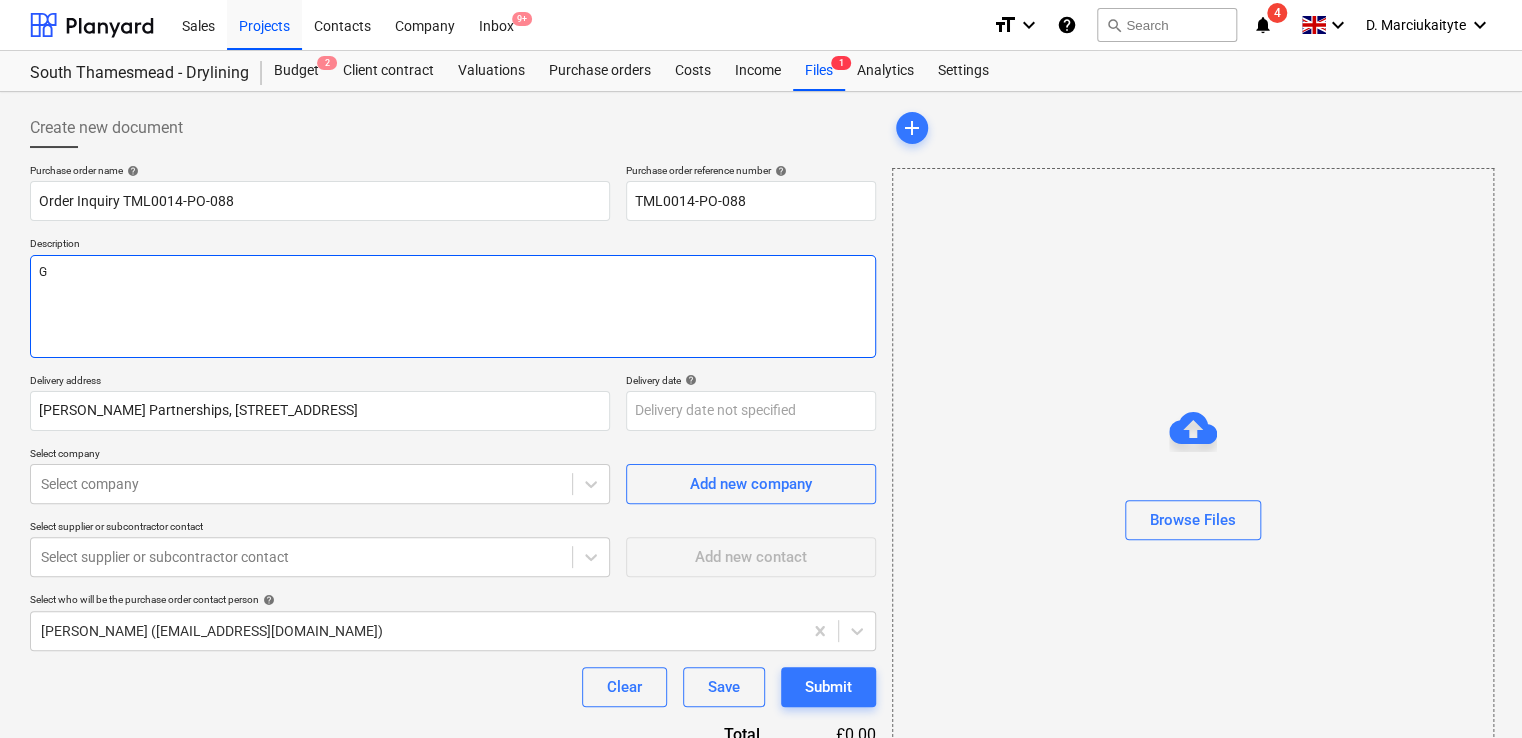 type on "x" 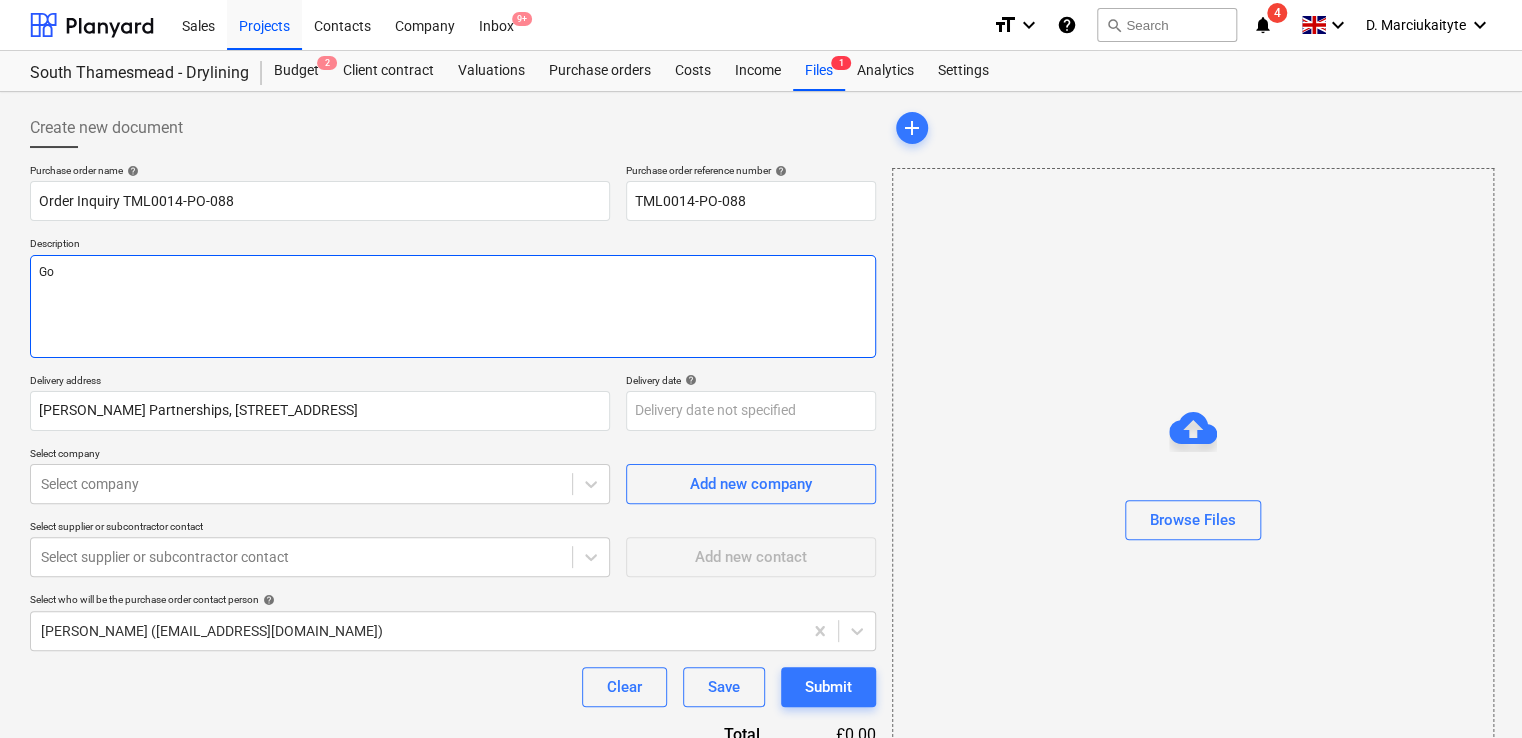 type on "x" 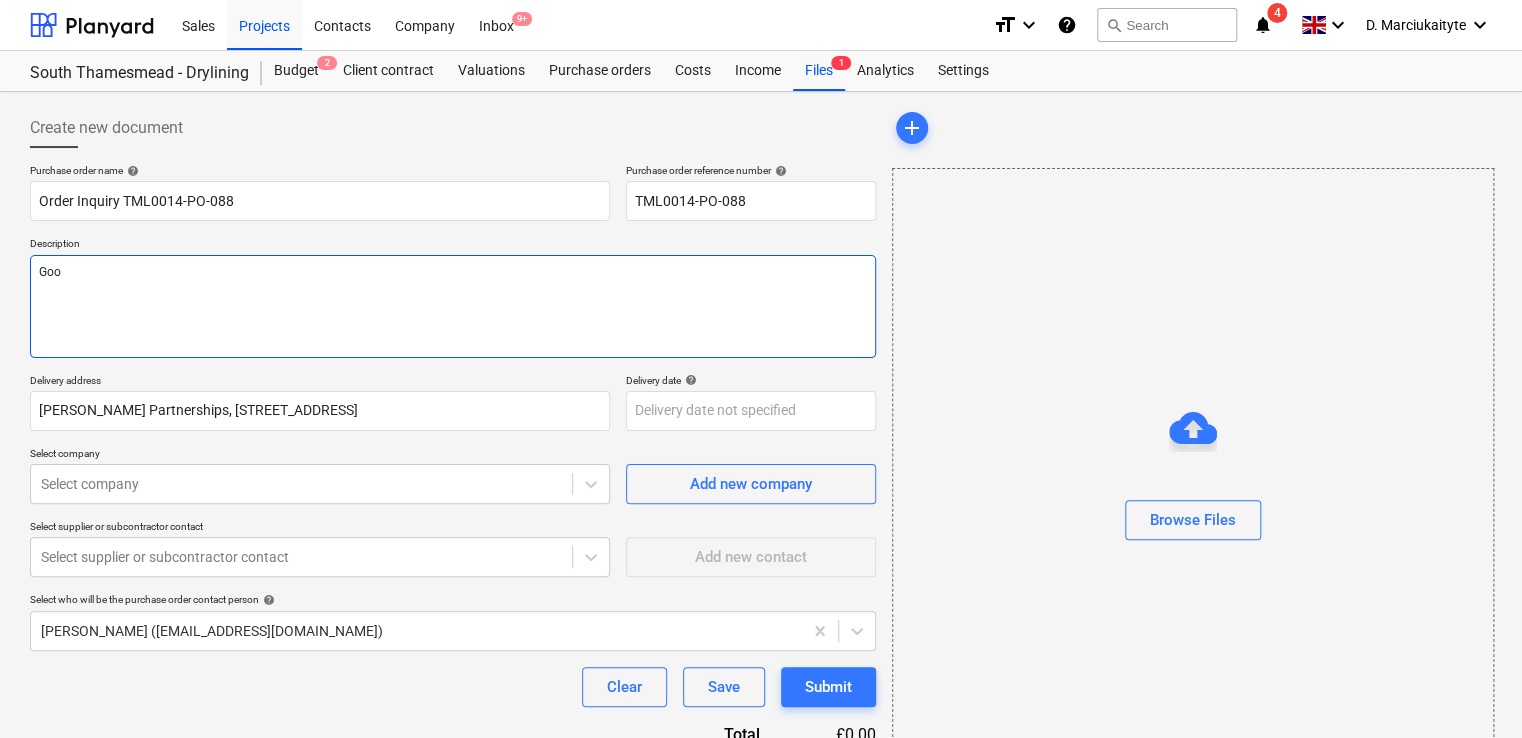 type on "x" 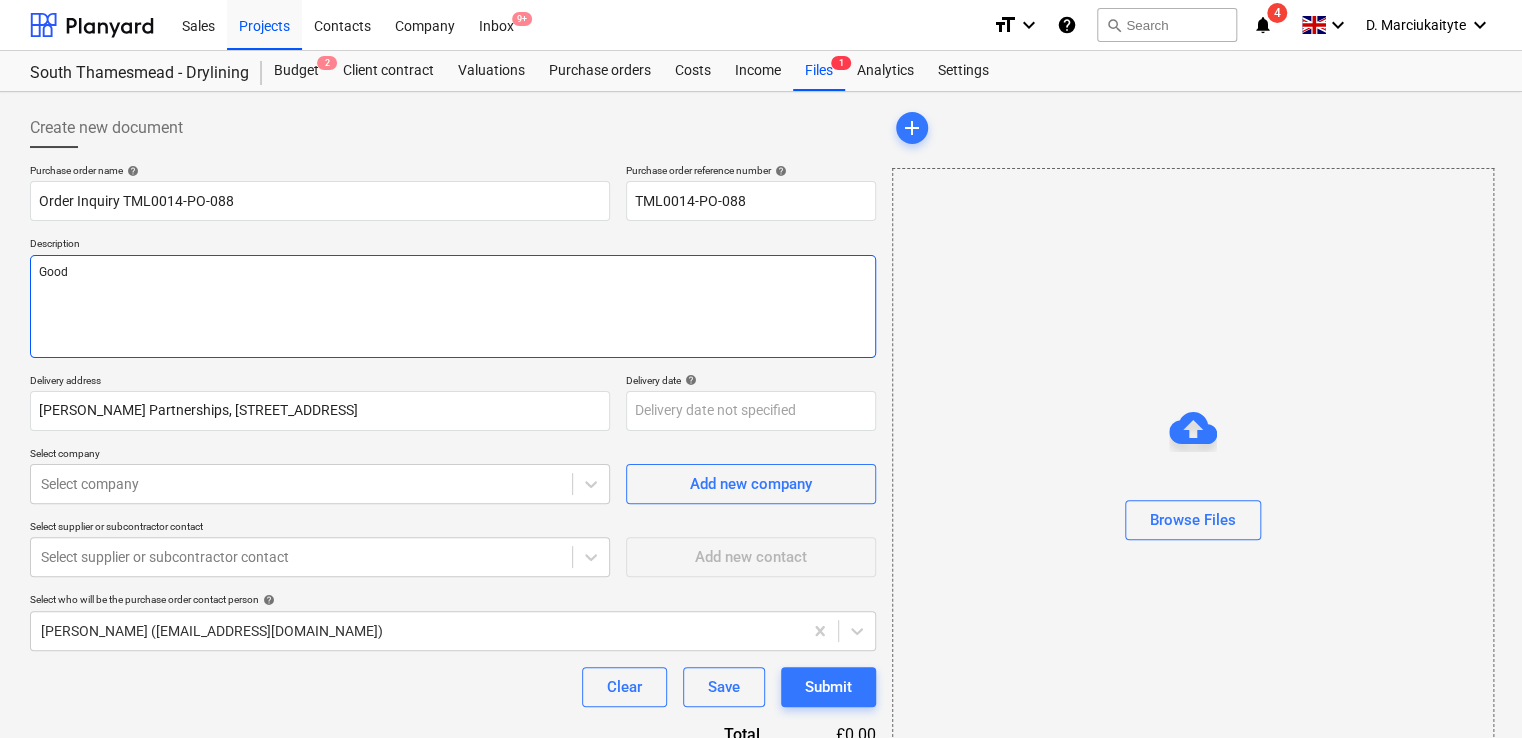 type on "Good" 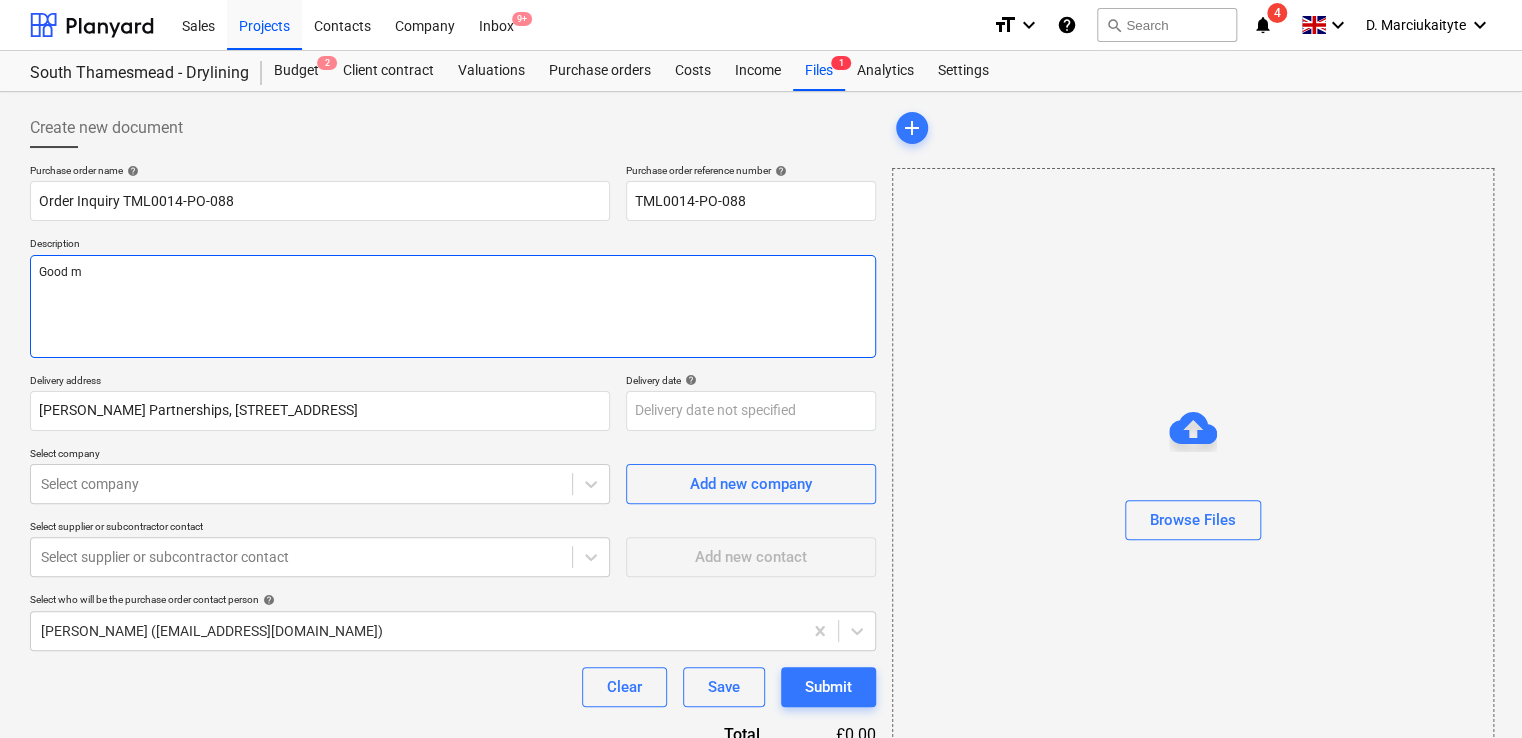type on "x" 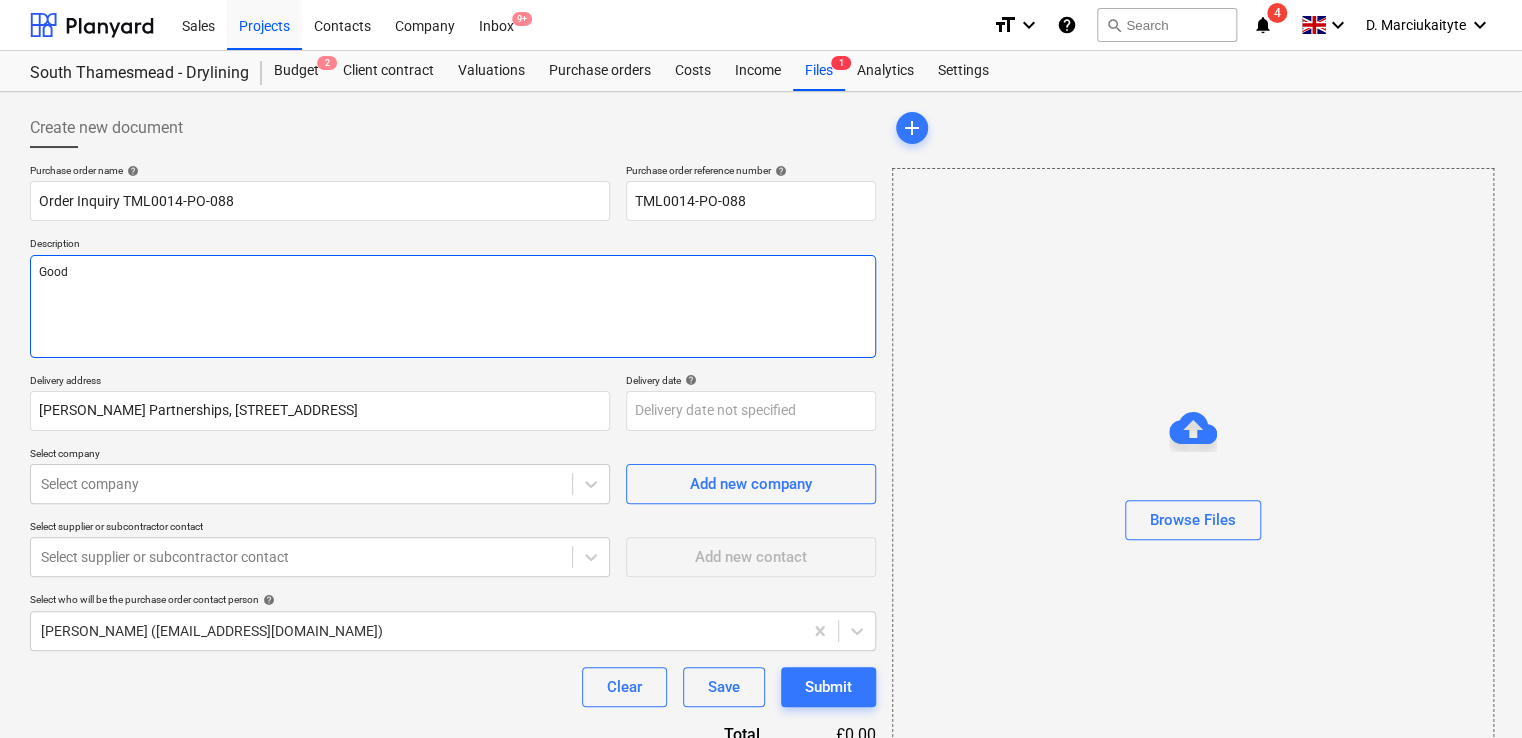 type on "x" 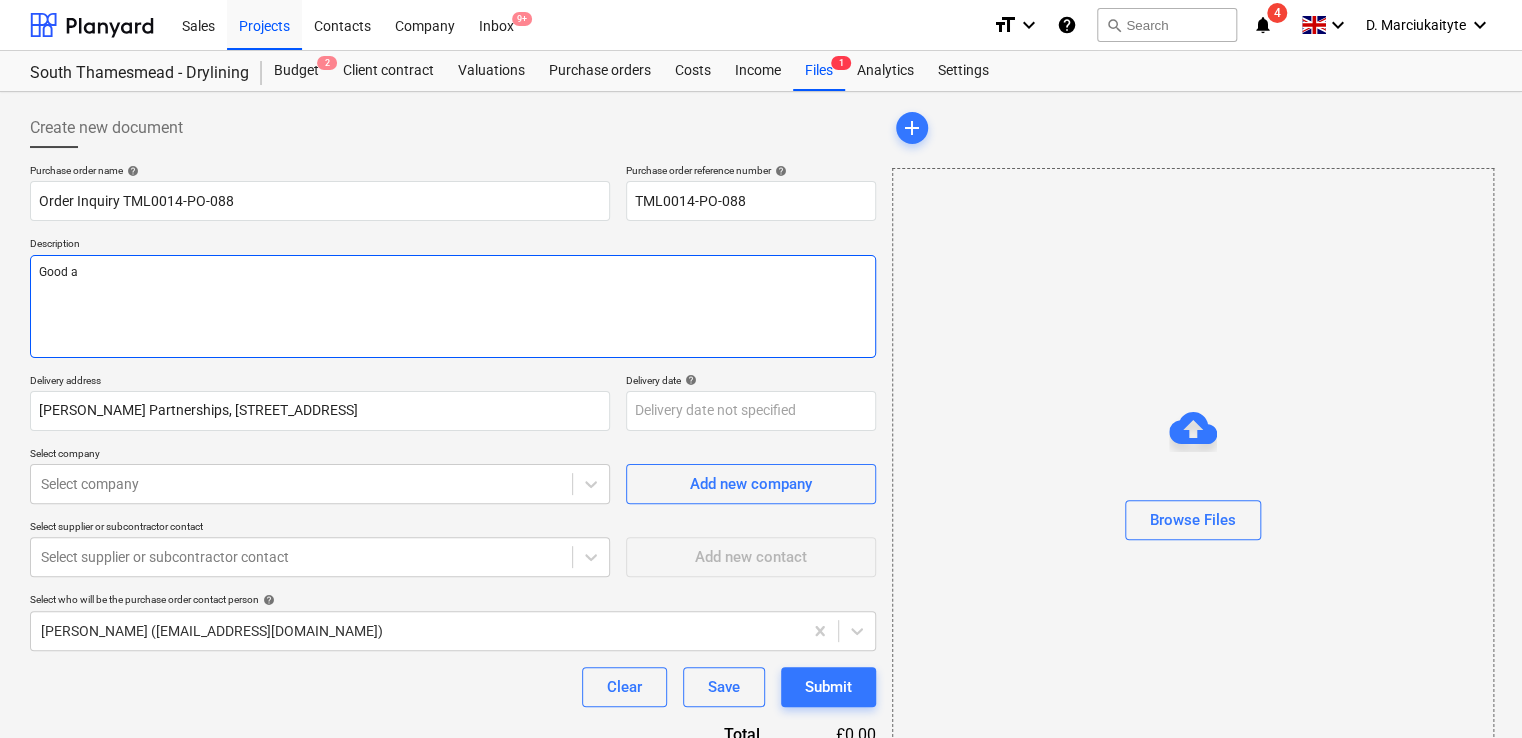 type on "x" 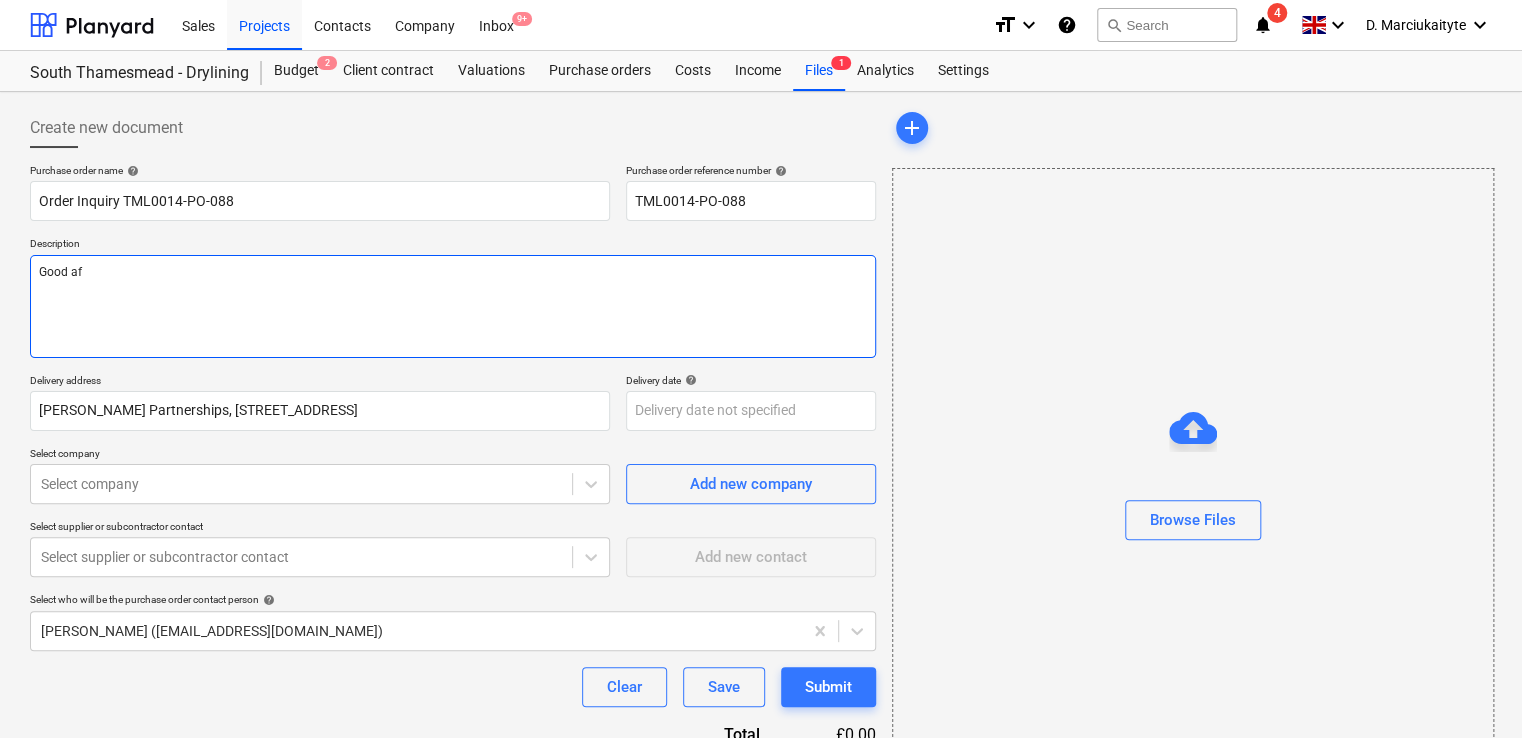 type on "x" 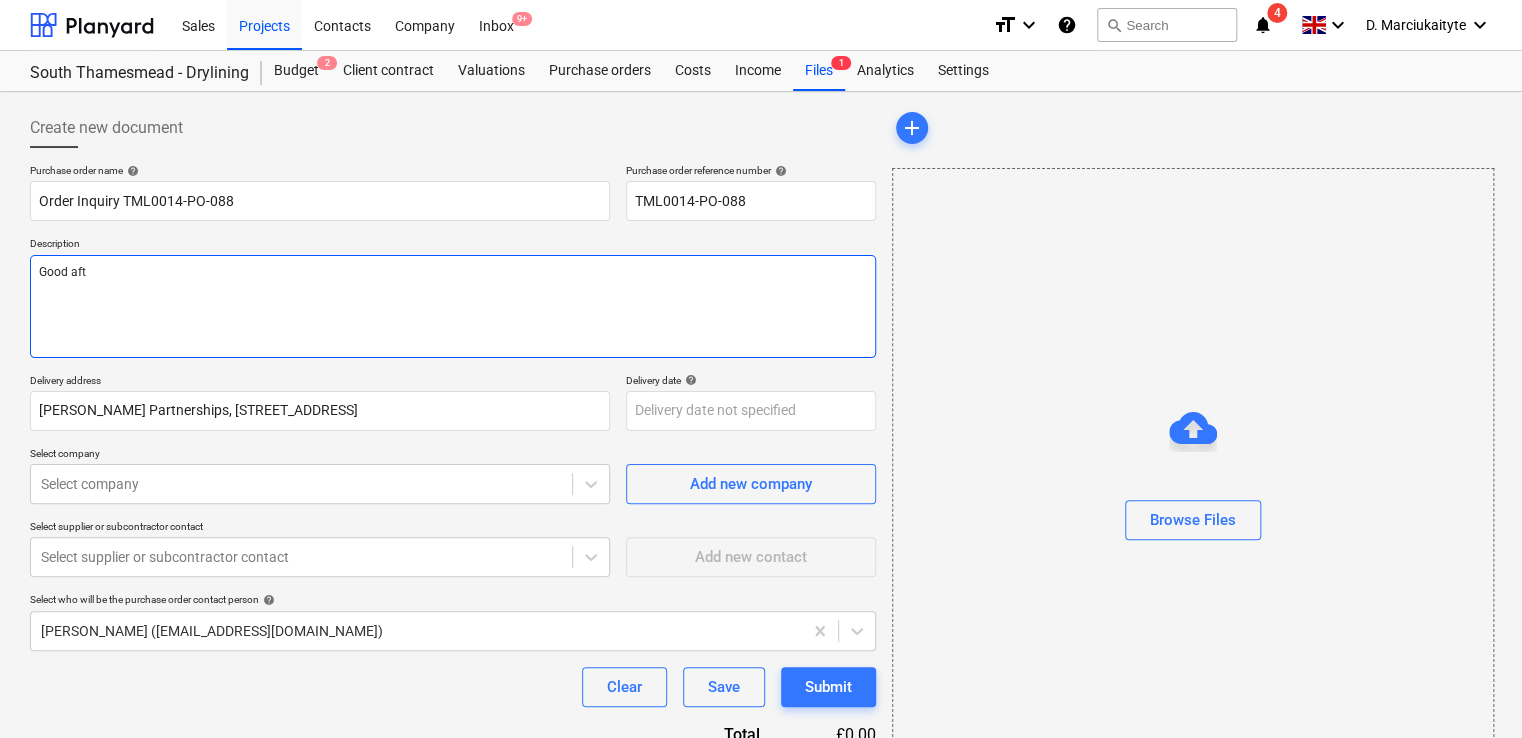 type on "x" 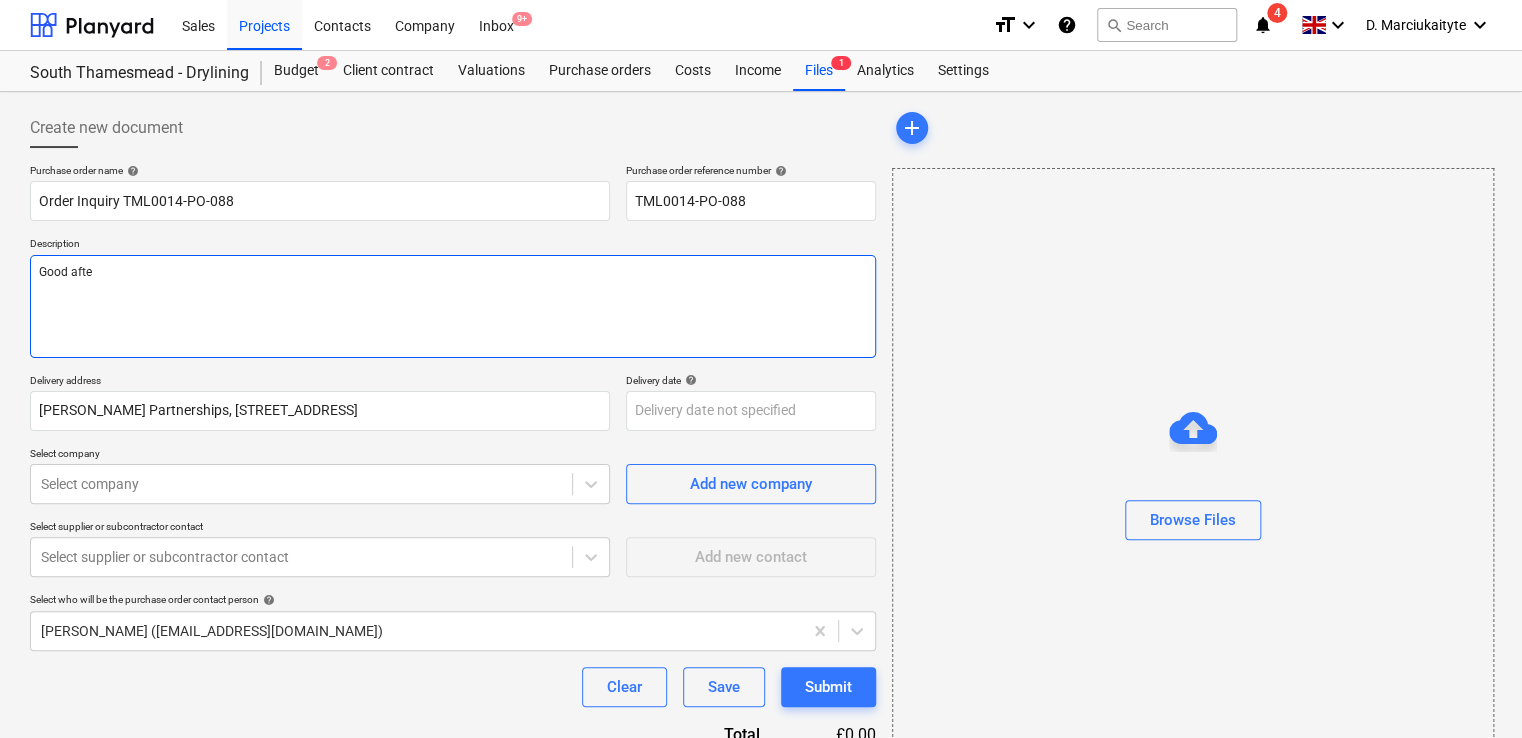 type on "x" 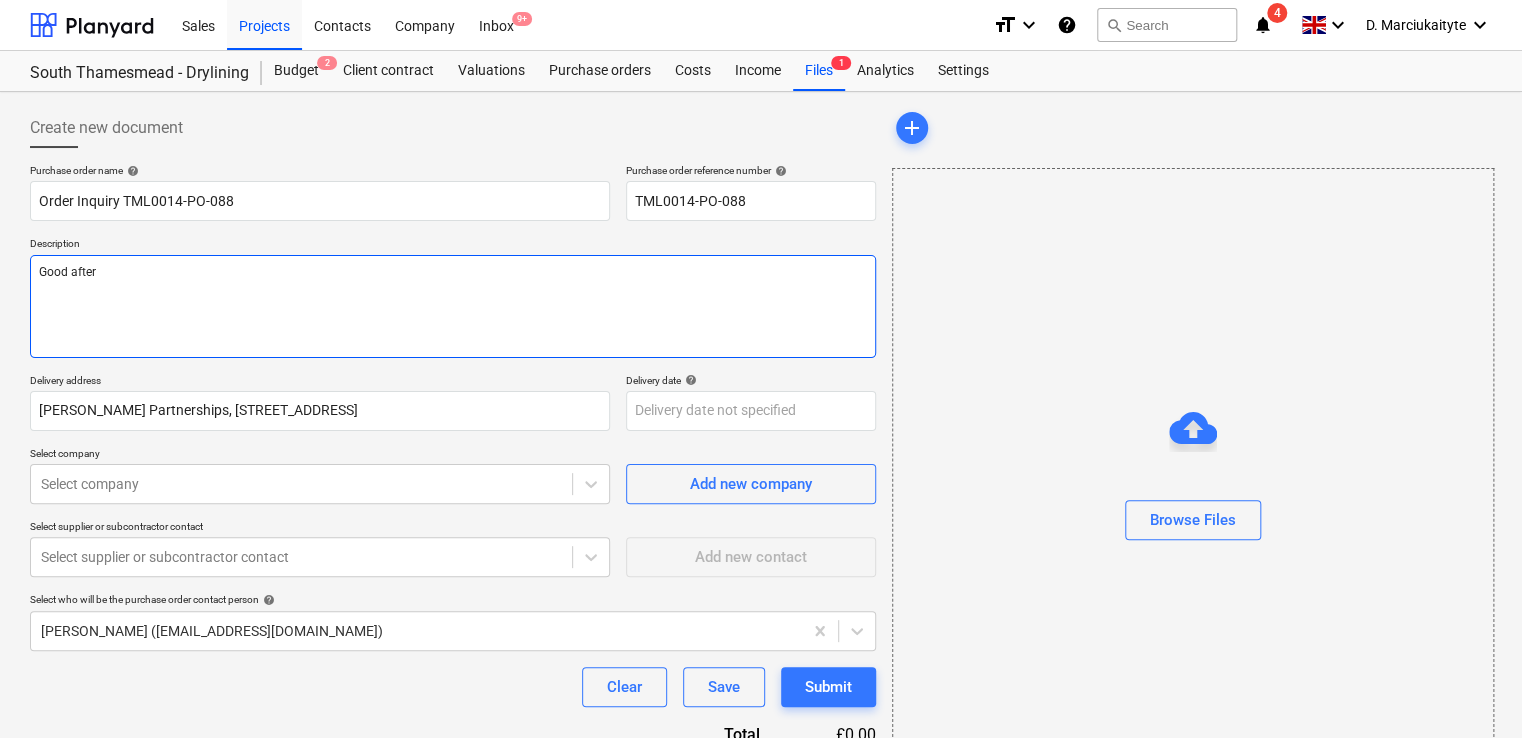 type on "x" 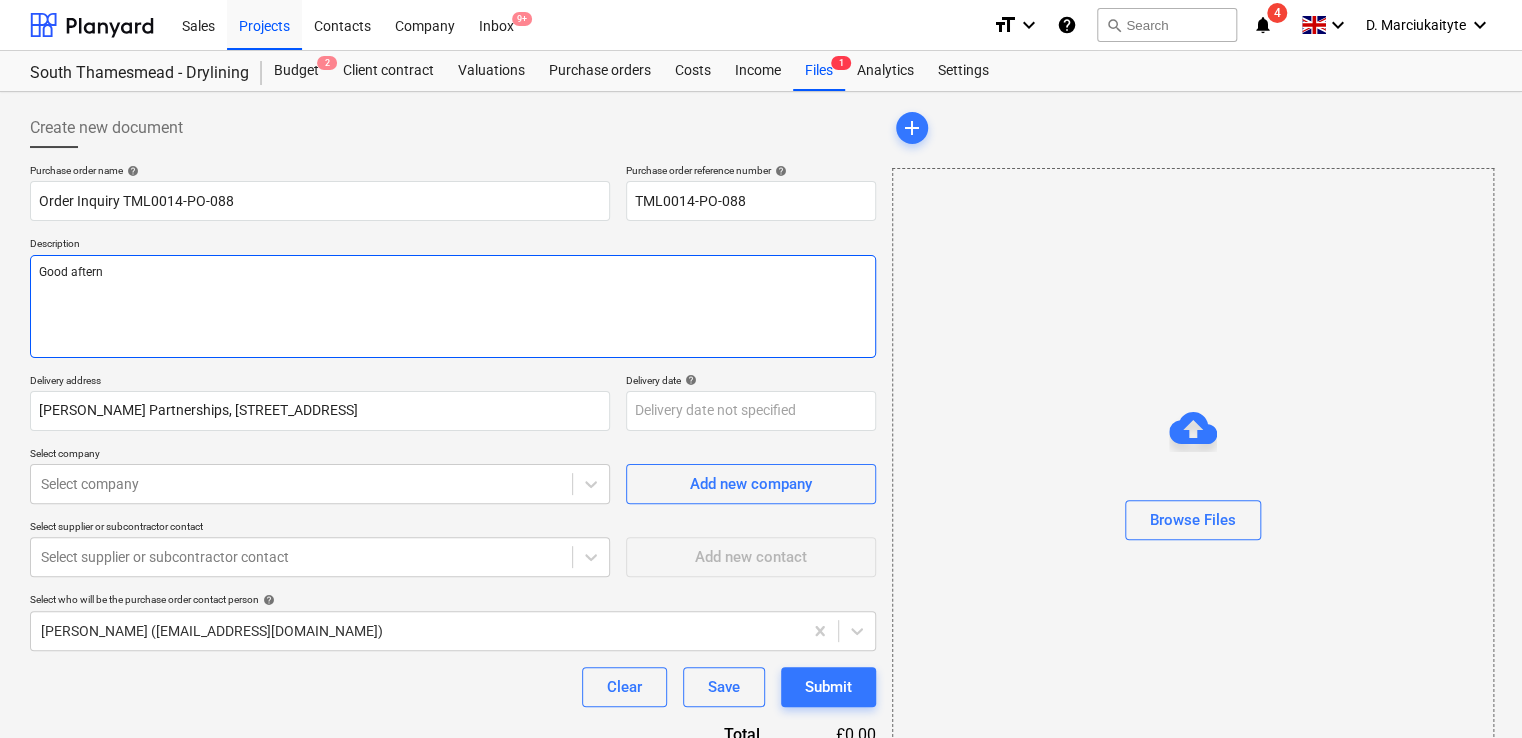 type on "x" 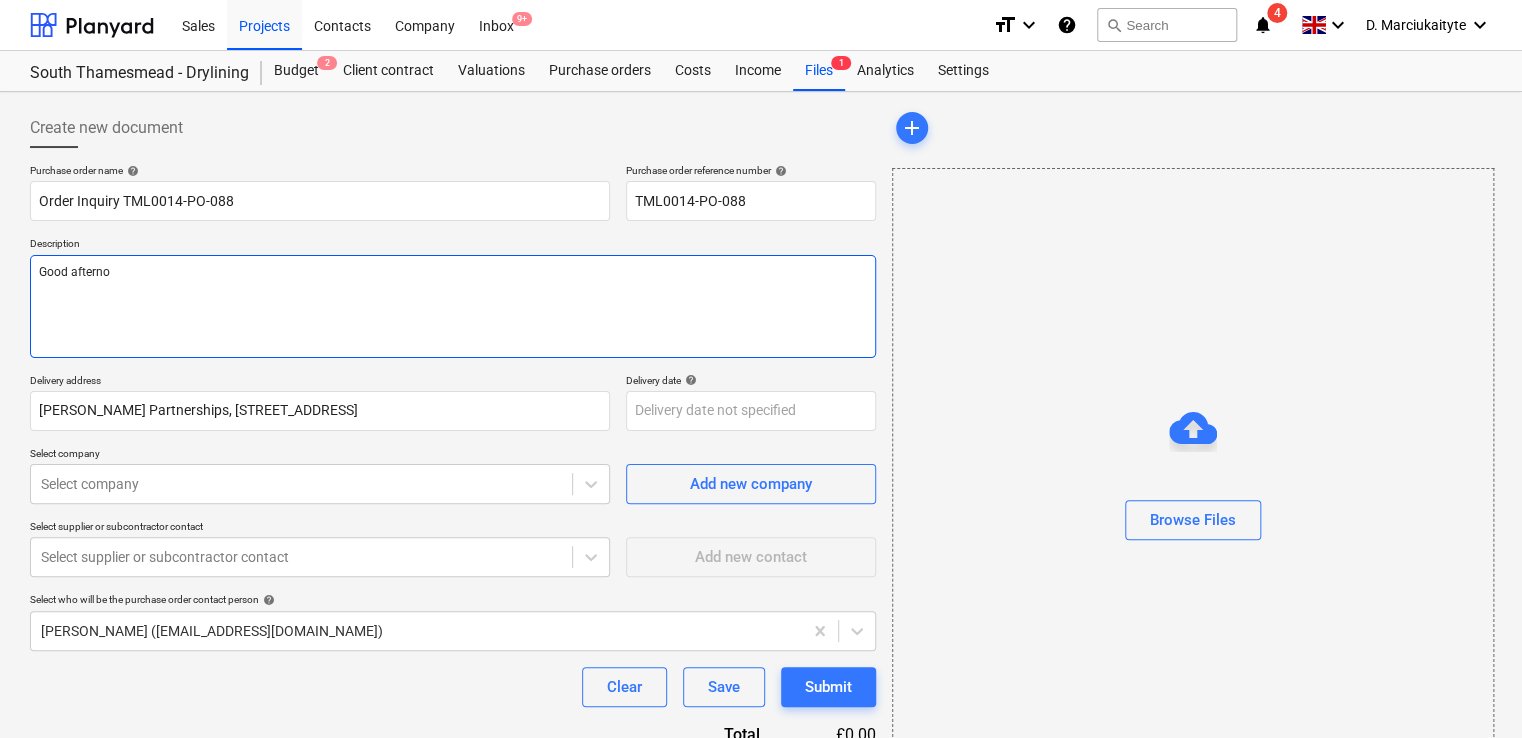 type on "x" 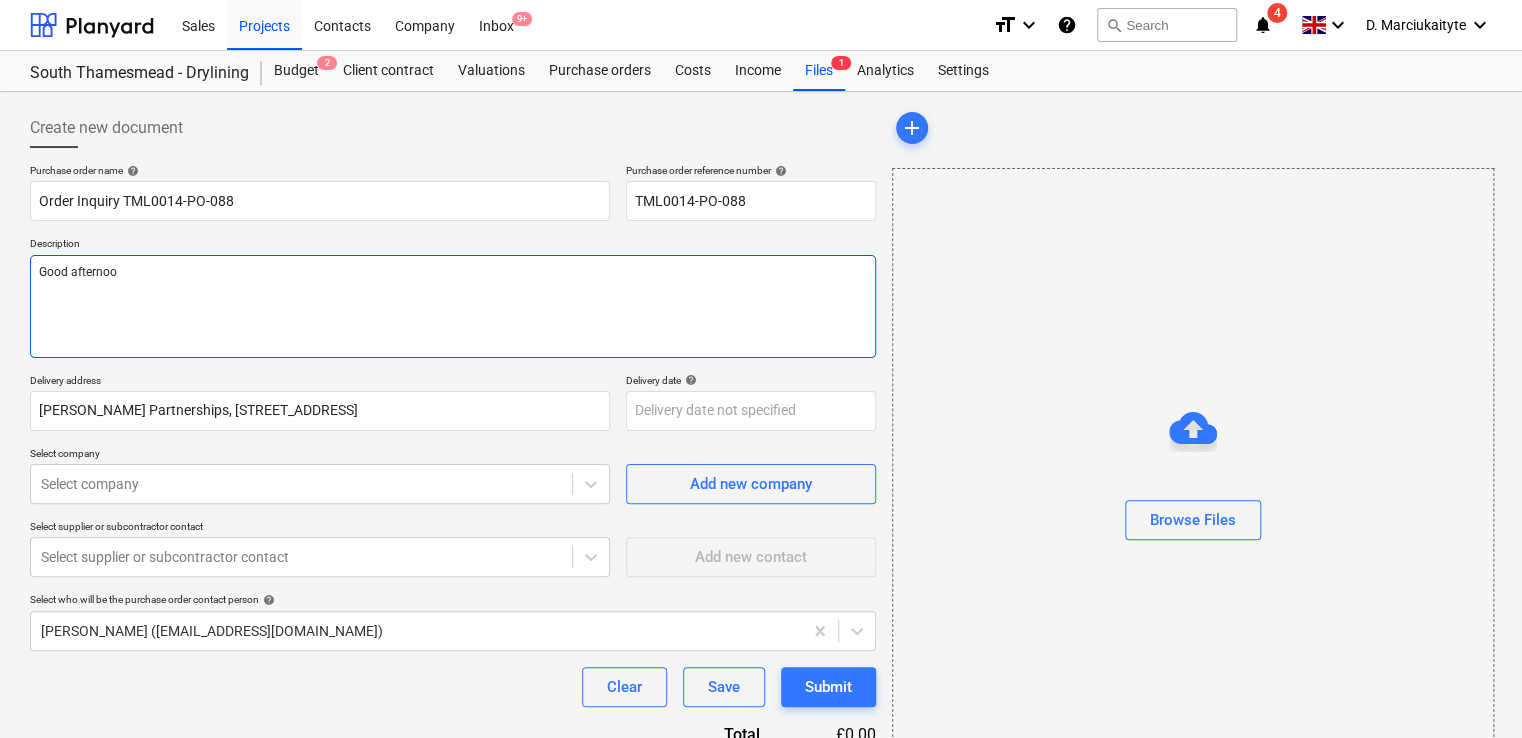 type on "x" 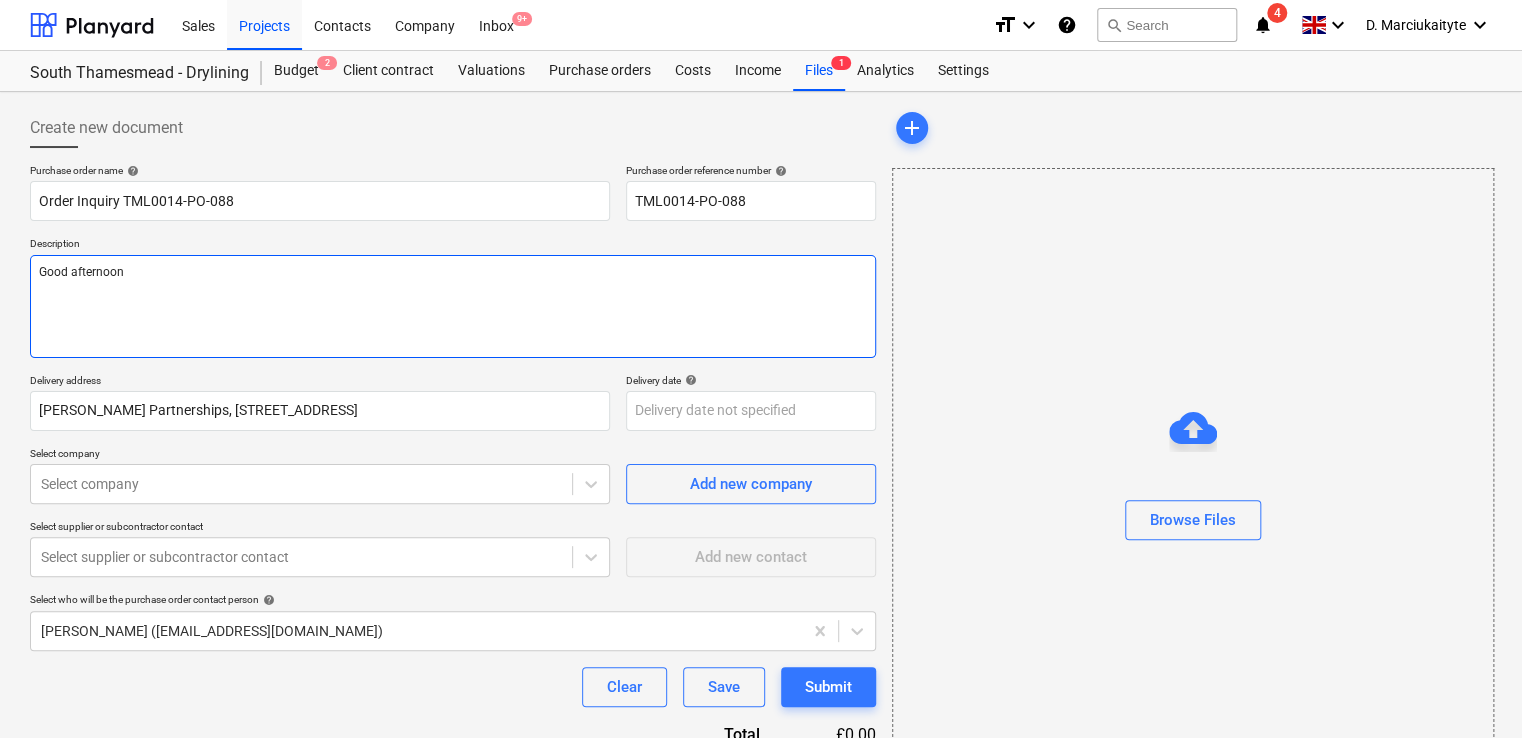 type on "x" 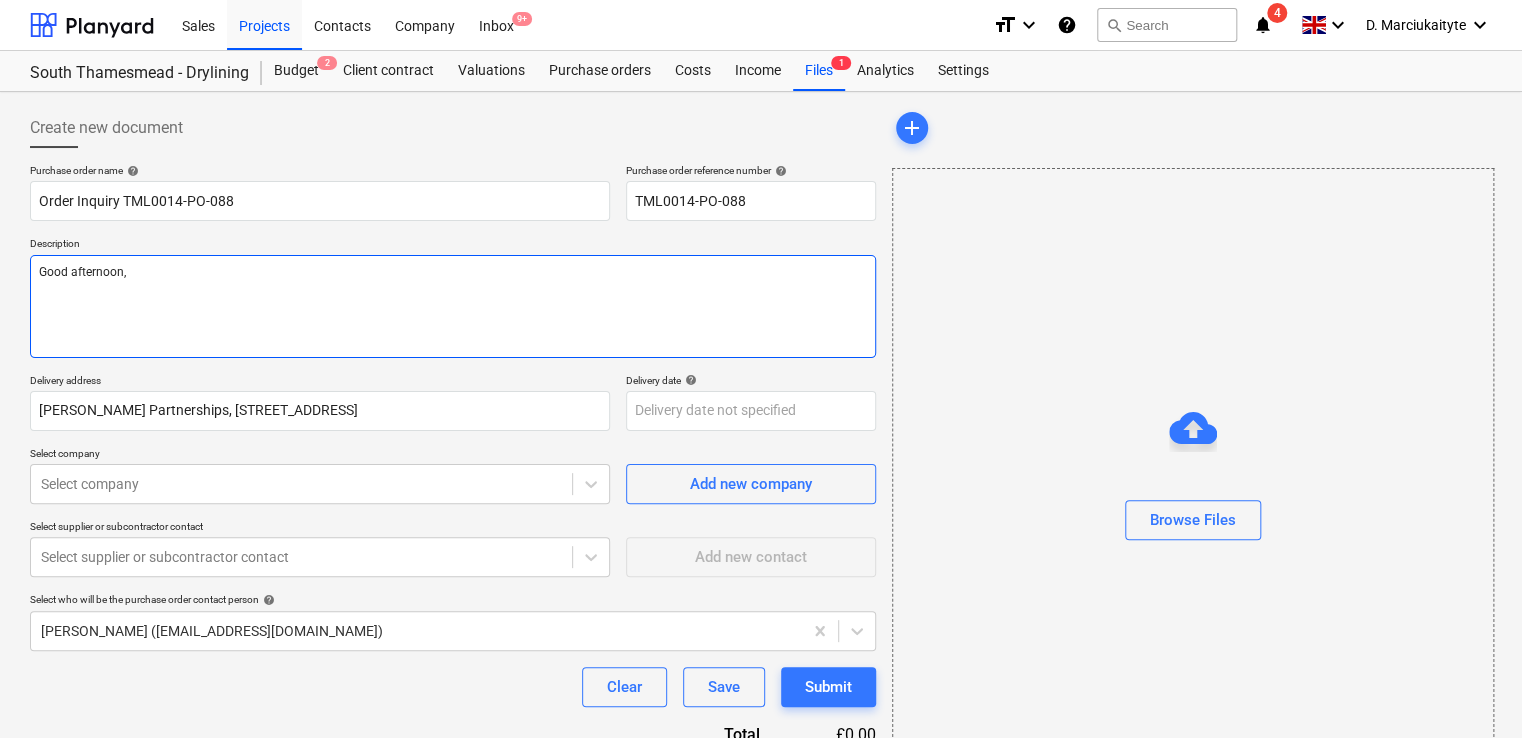 type on "x" 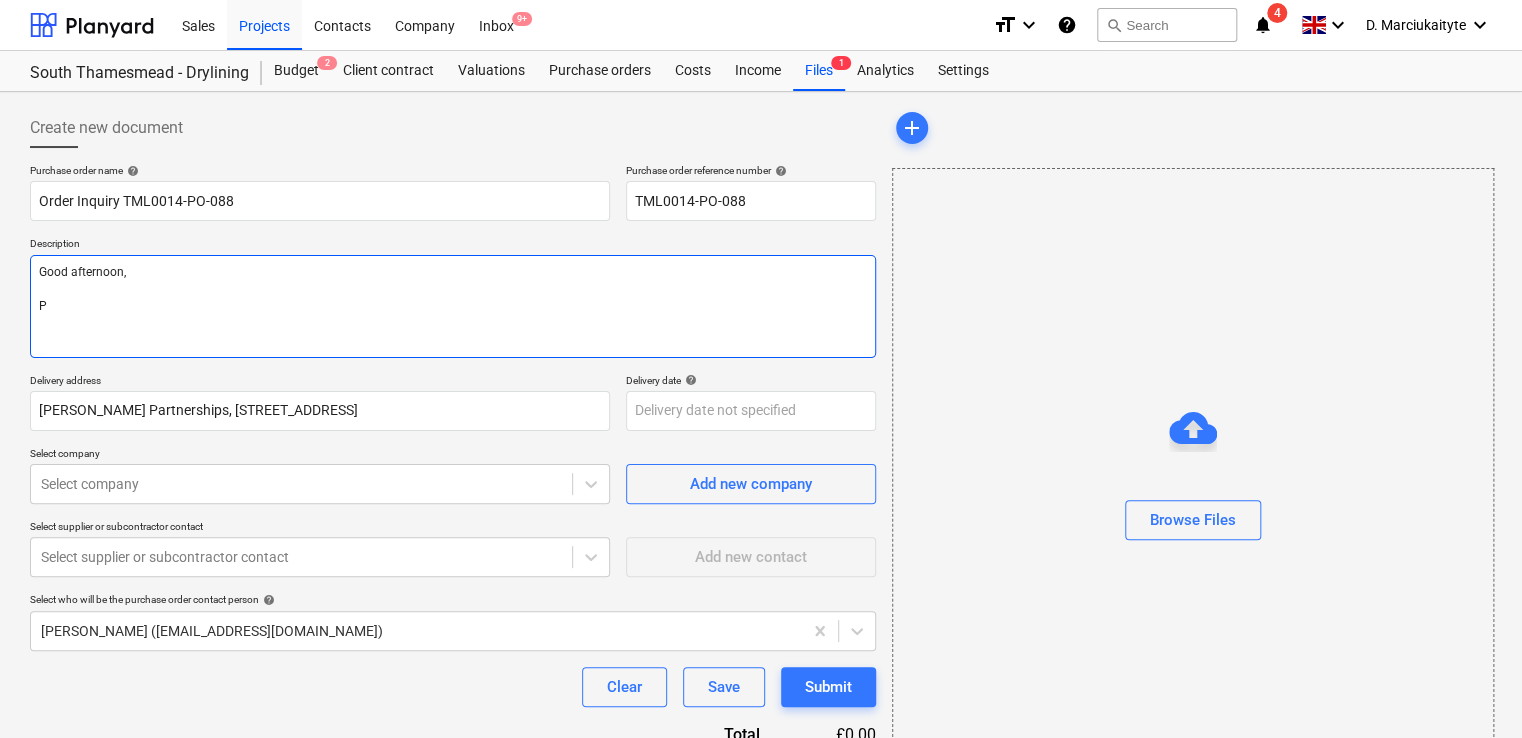 type on "x" 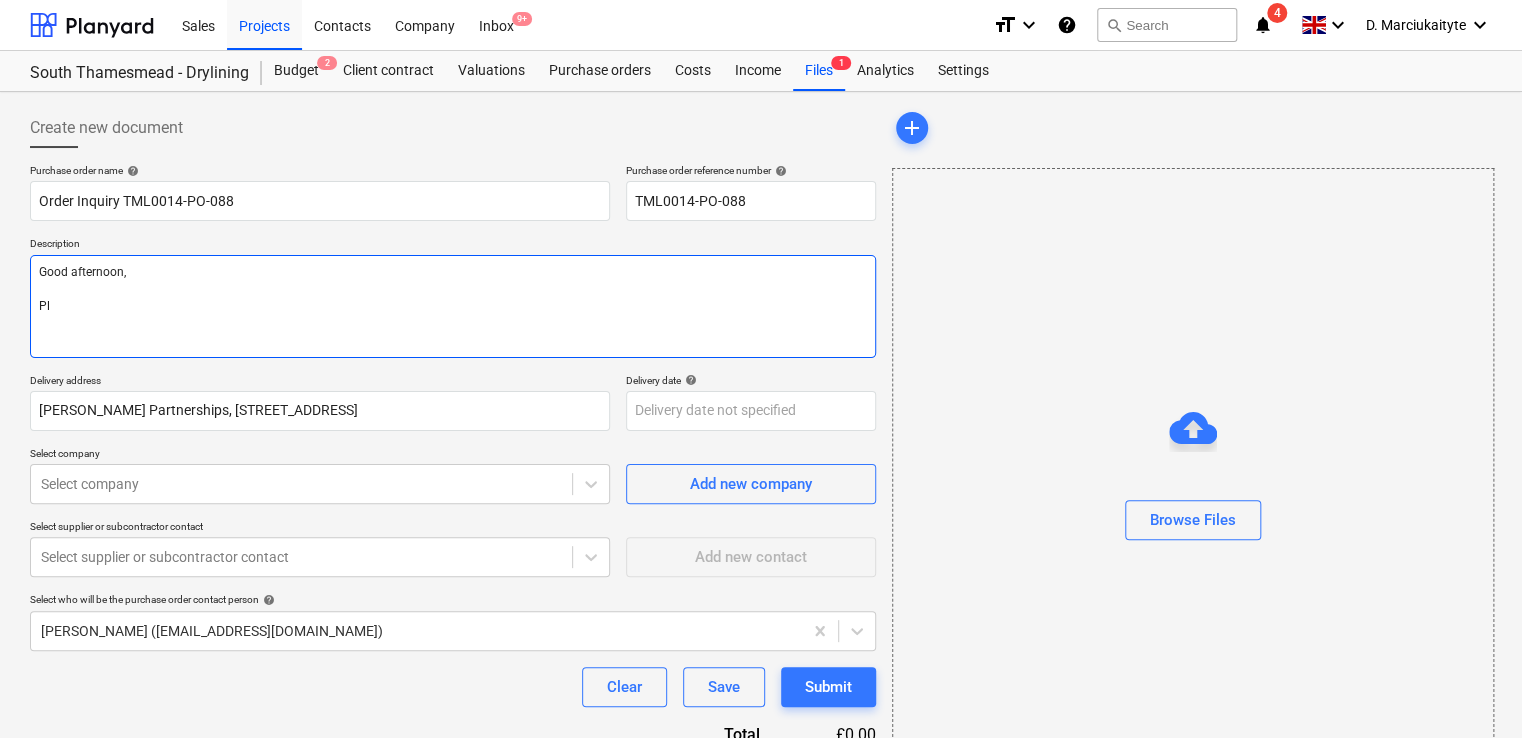 type on "x" 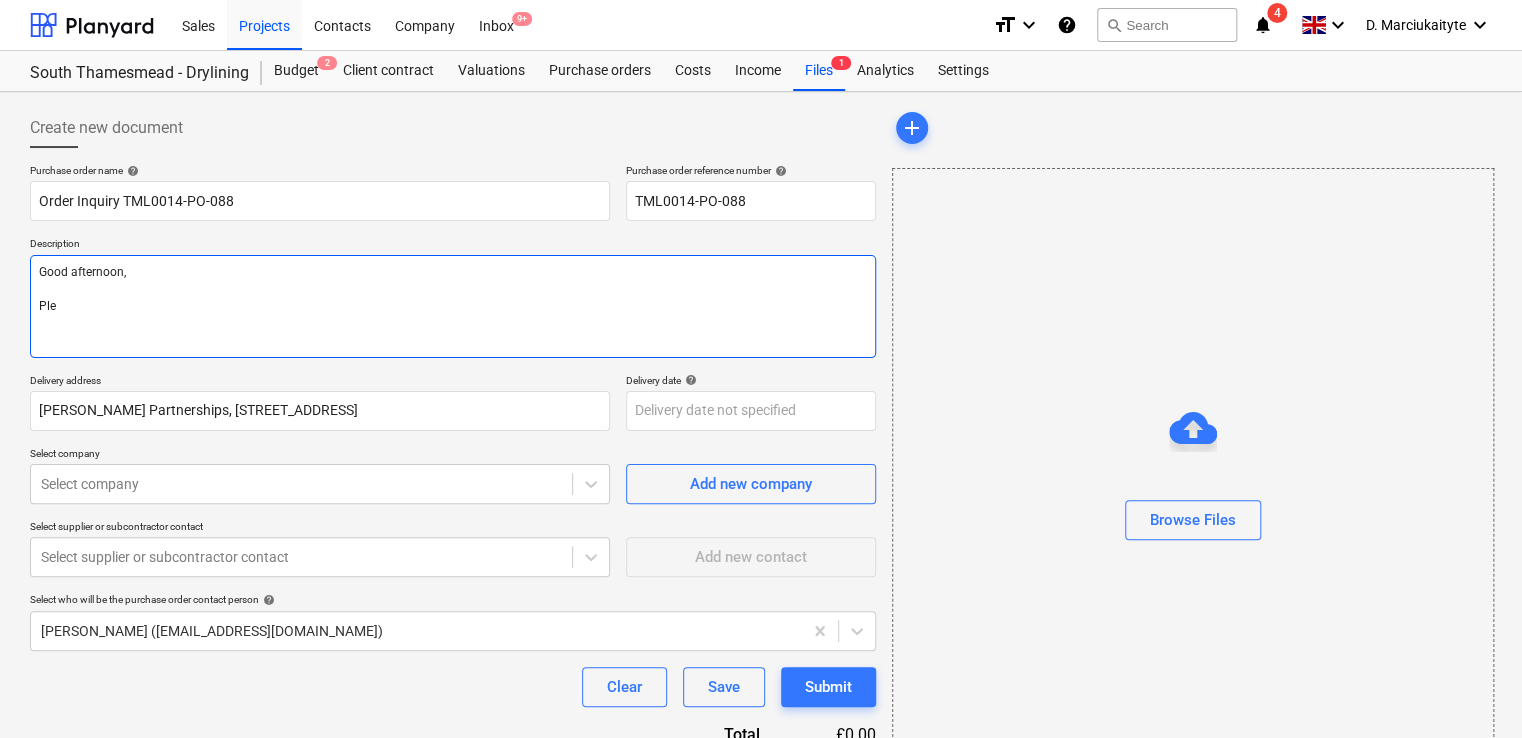 type on "x" 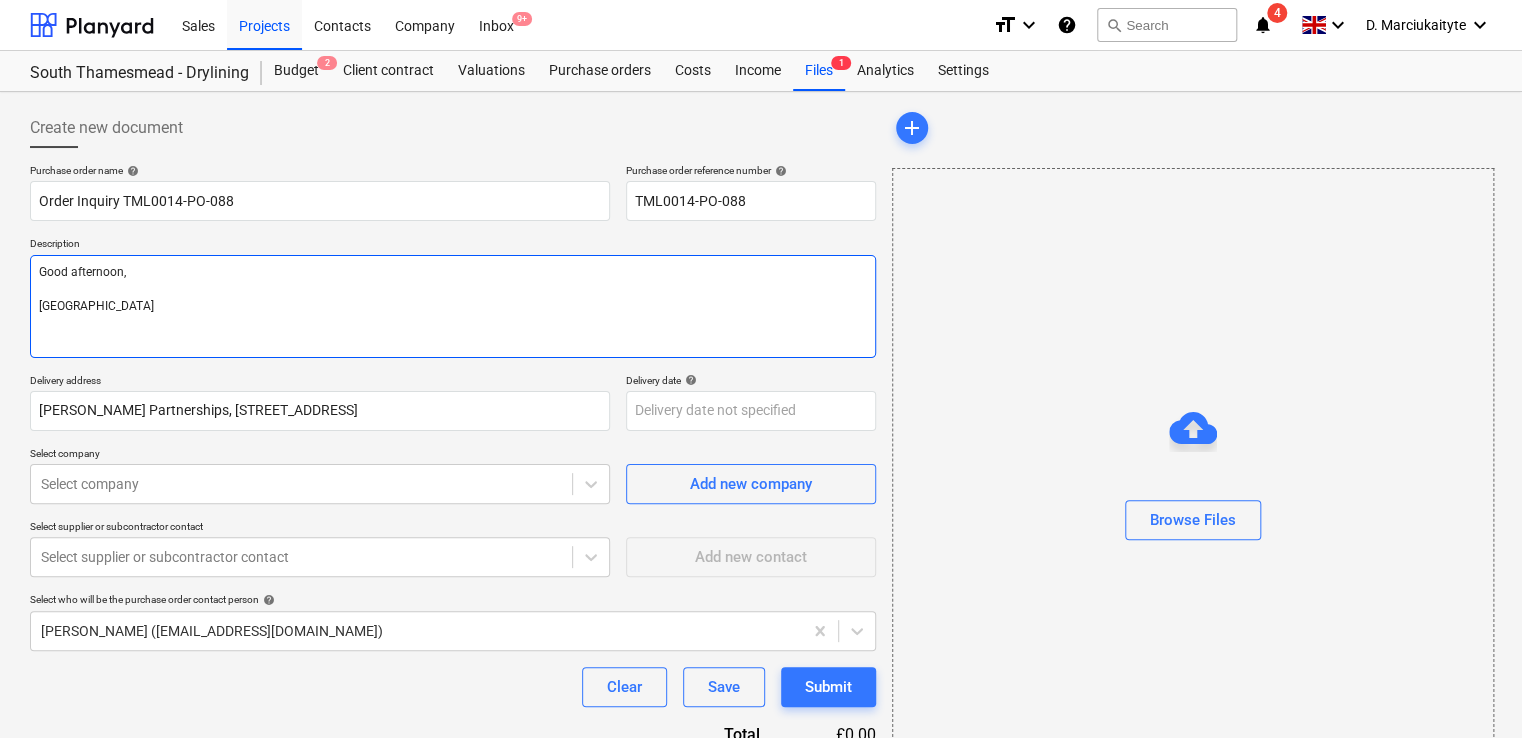type on "x" 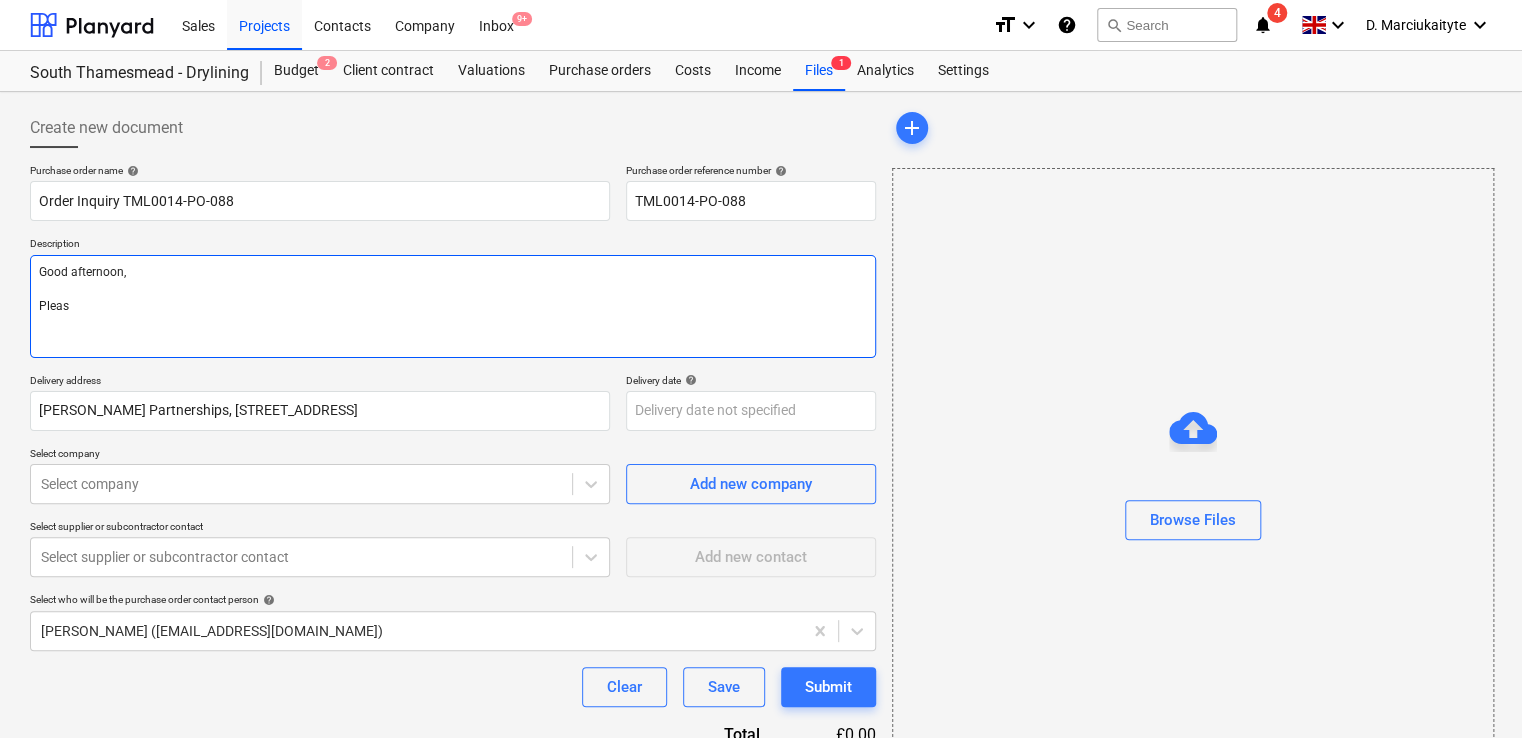 type on "x" 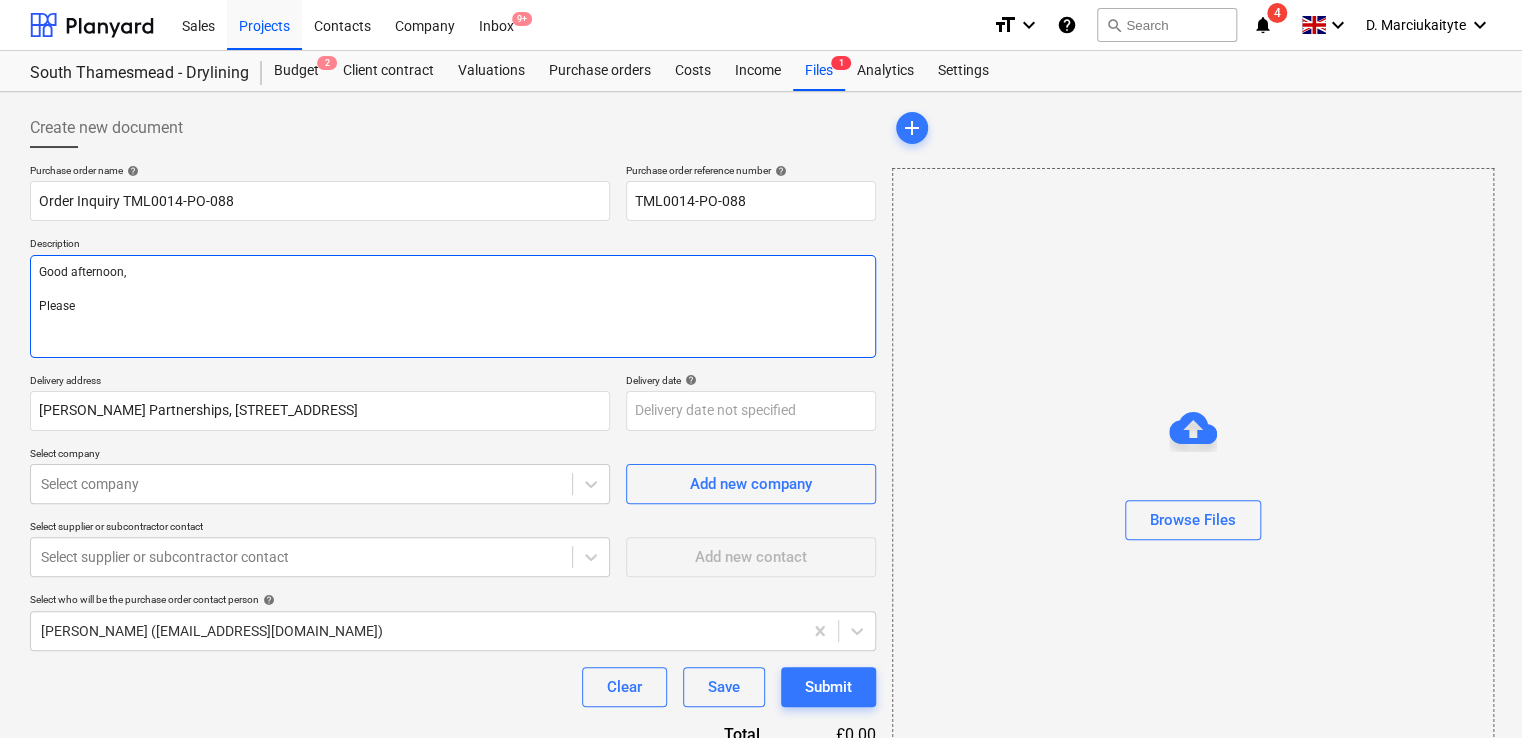 type on "x" 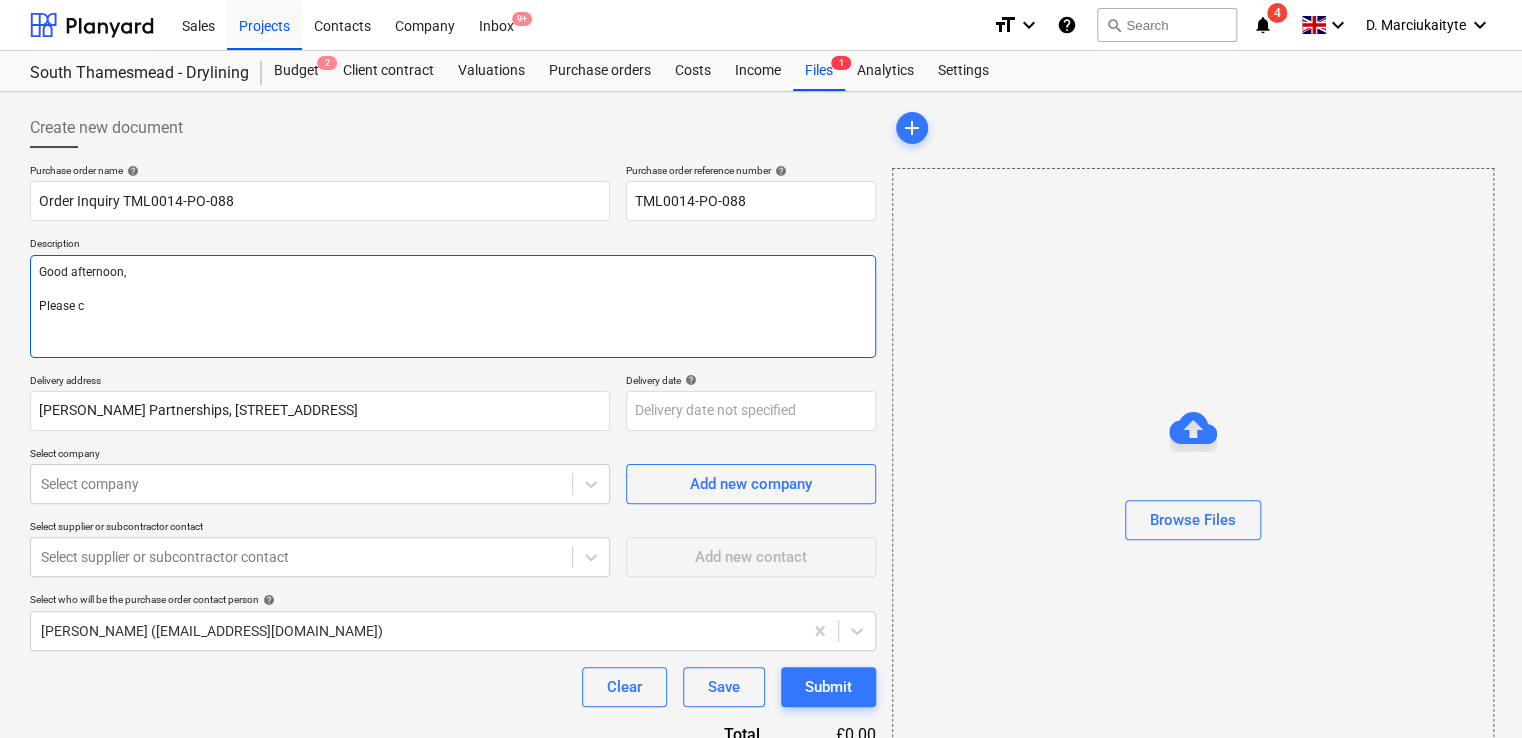 type on "x" 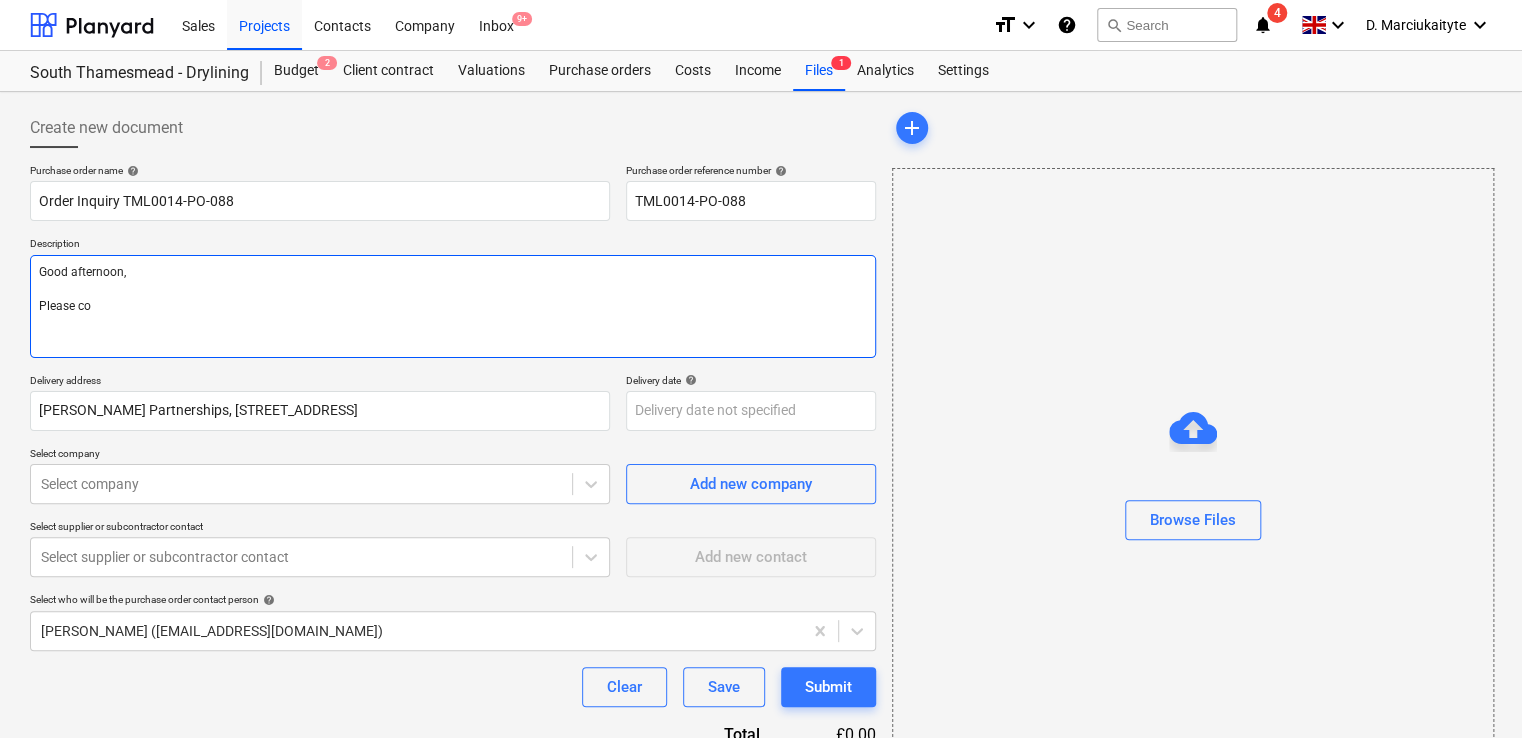 type on "x" 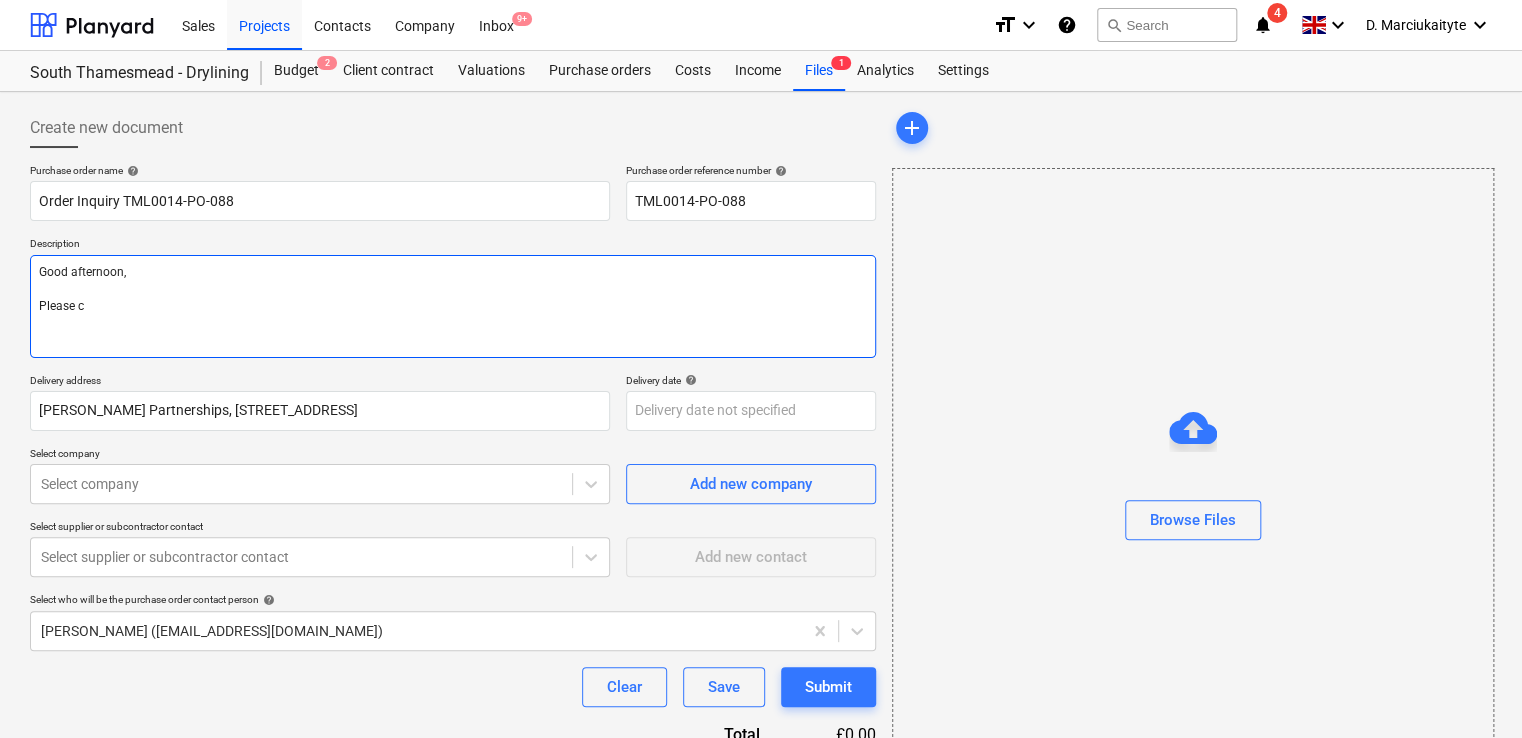 type on "x" 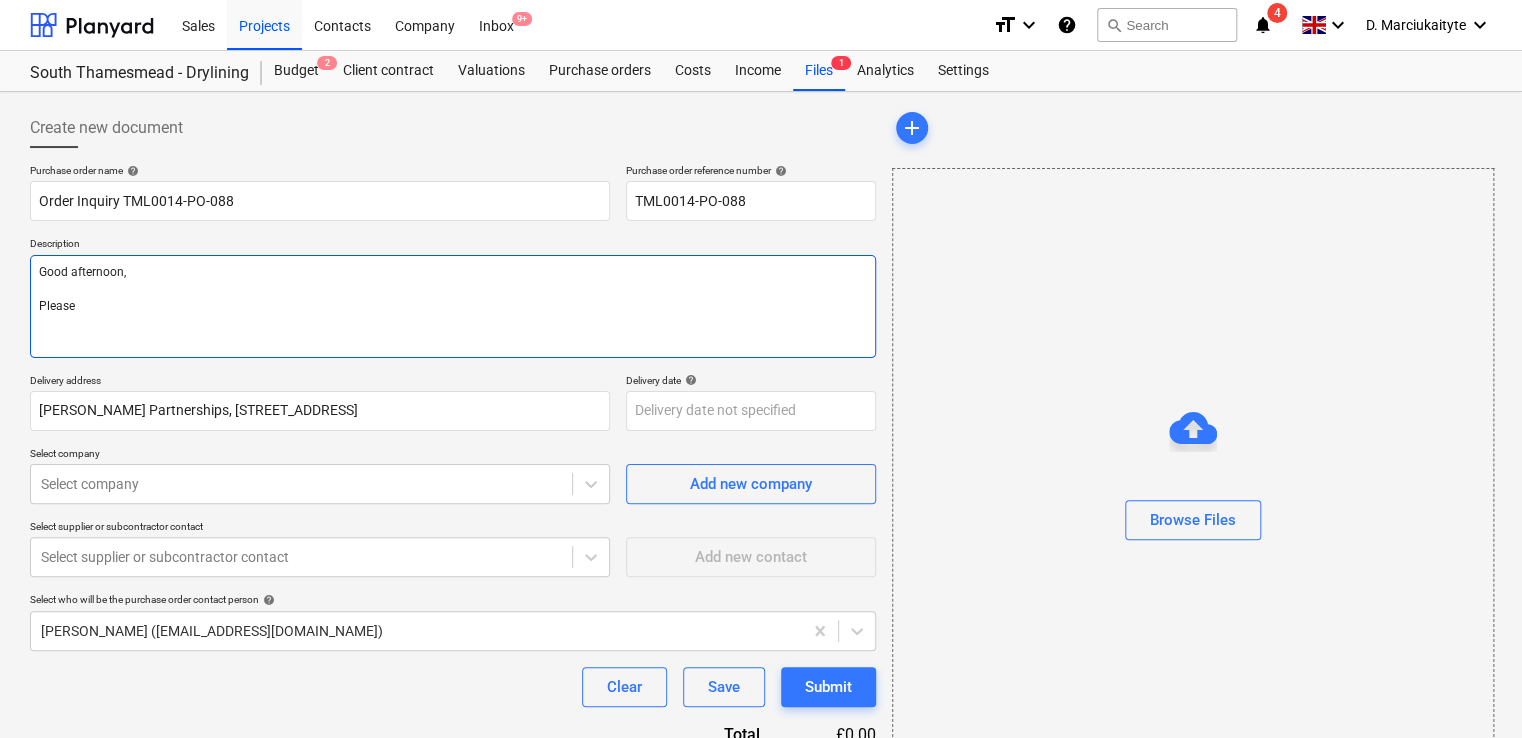 type on "x" 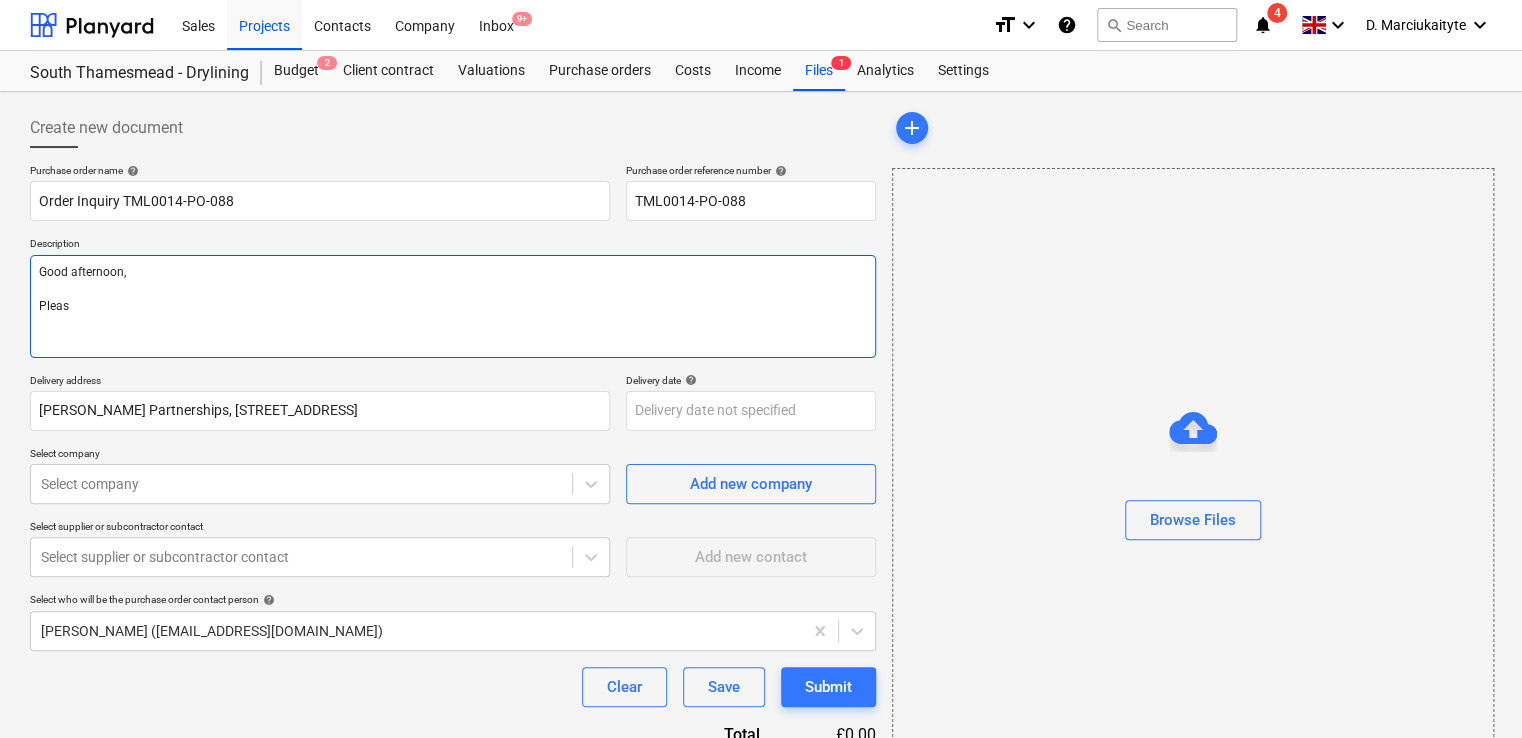 type on "x" 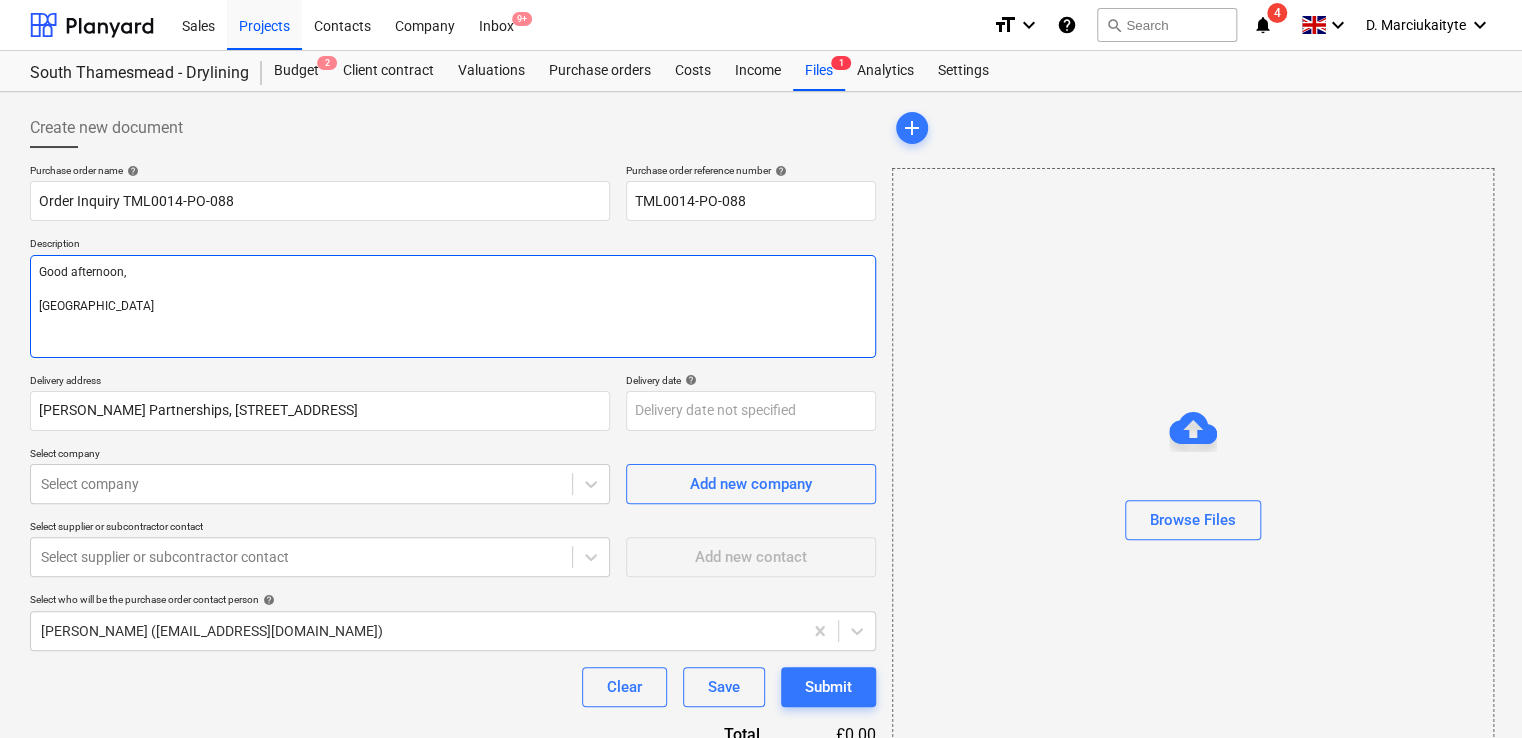 type on "x" 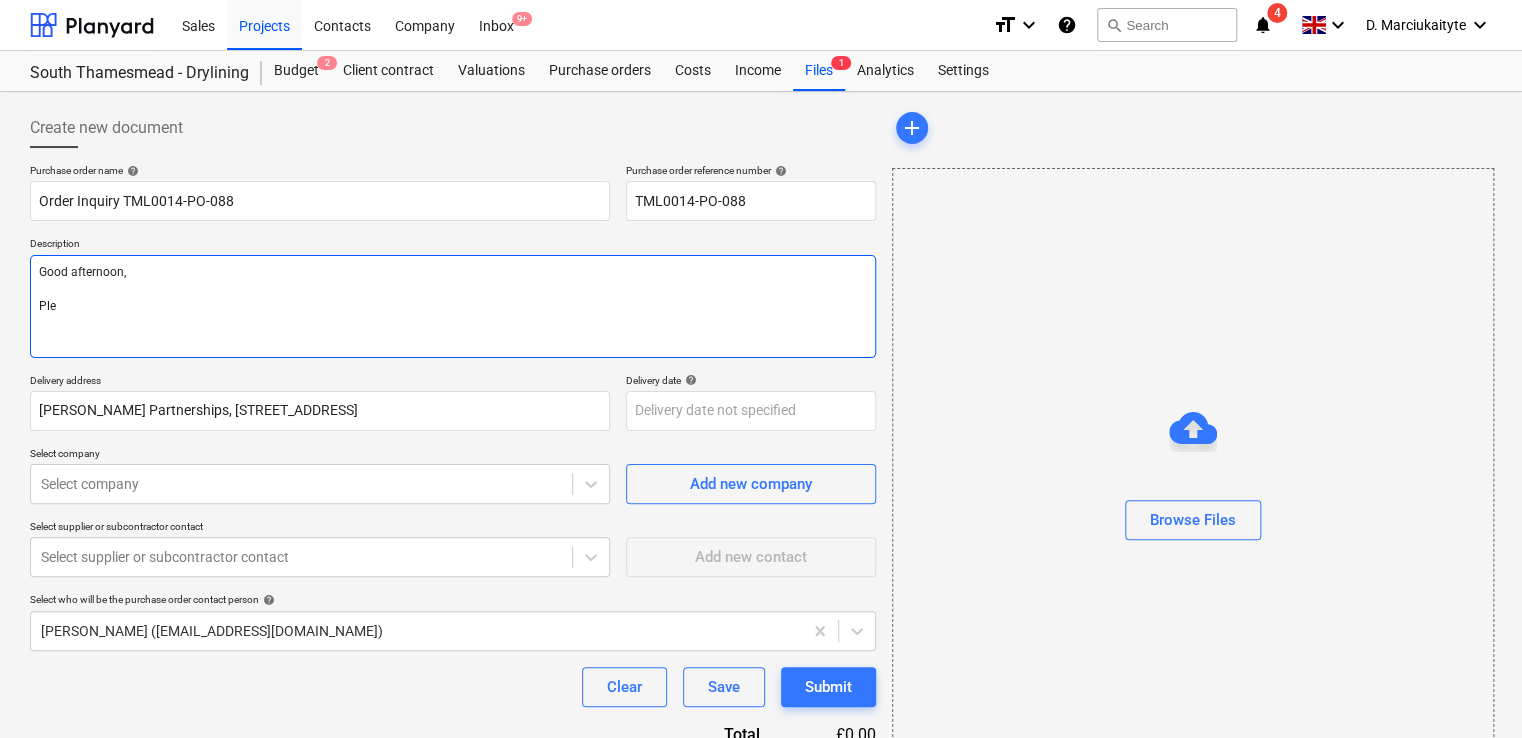 type on "Good afternoon,
Pl" 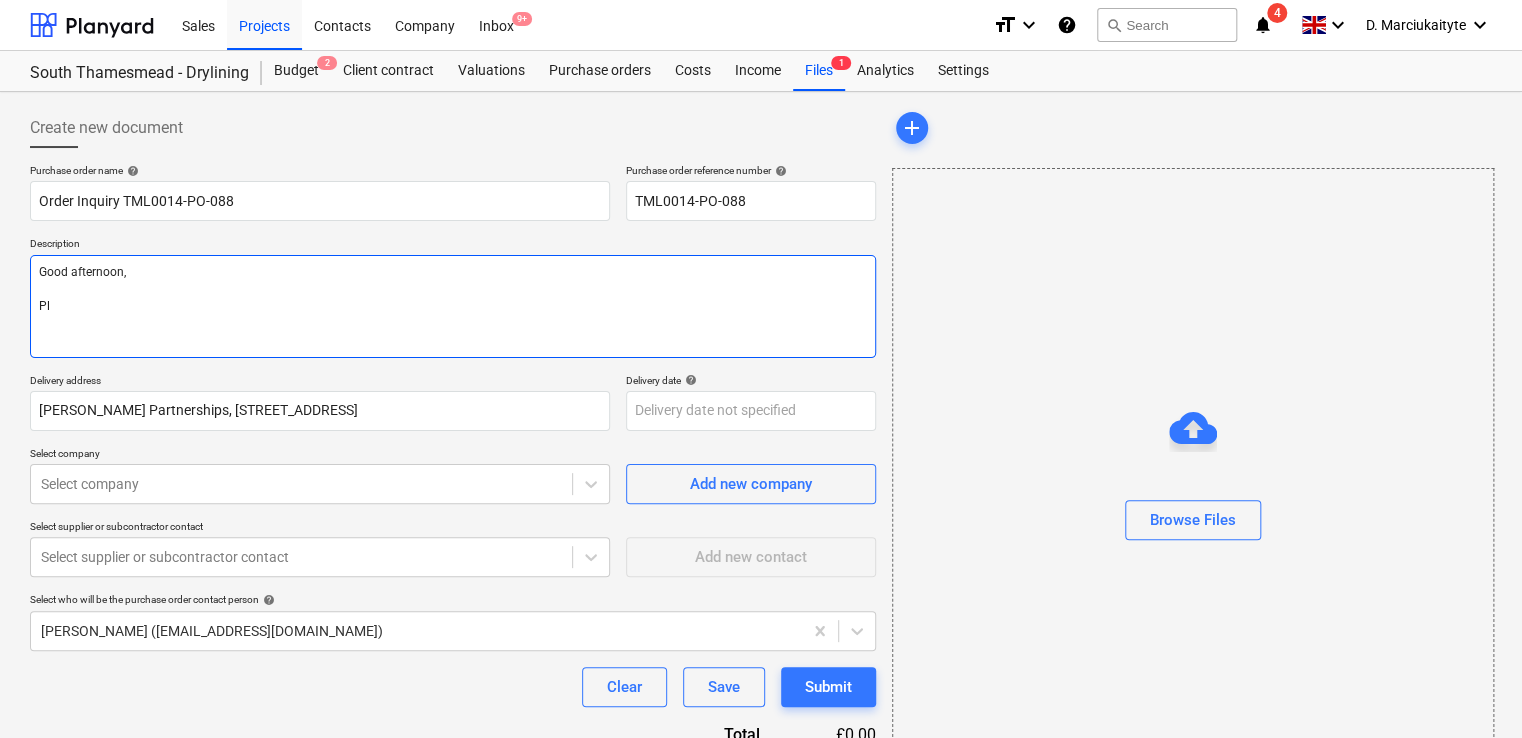 type on "x" 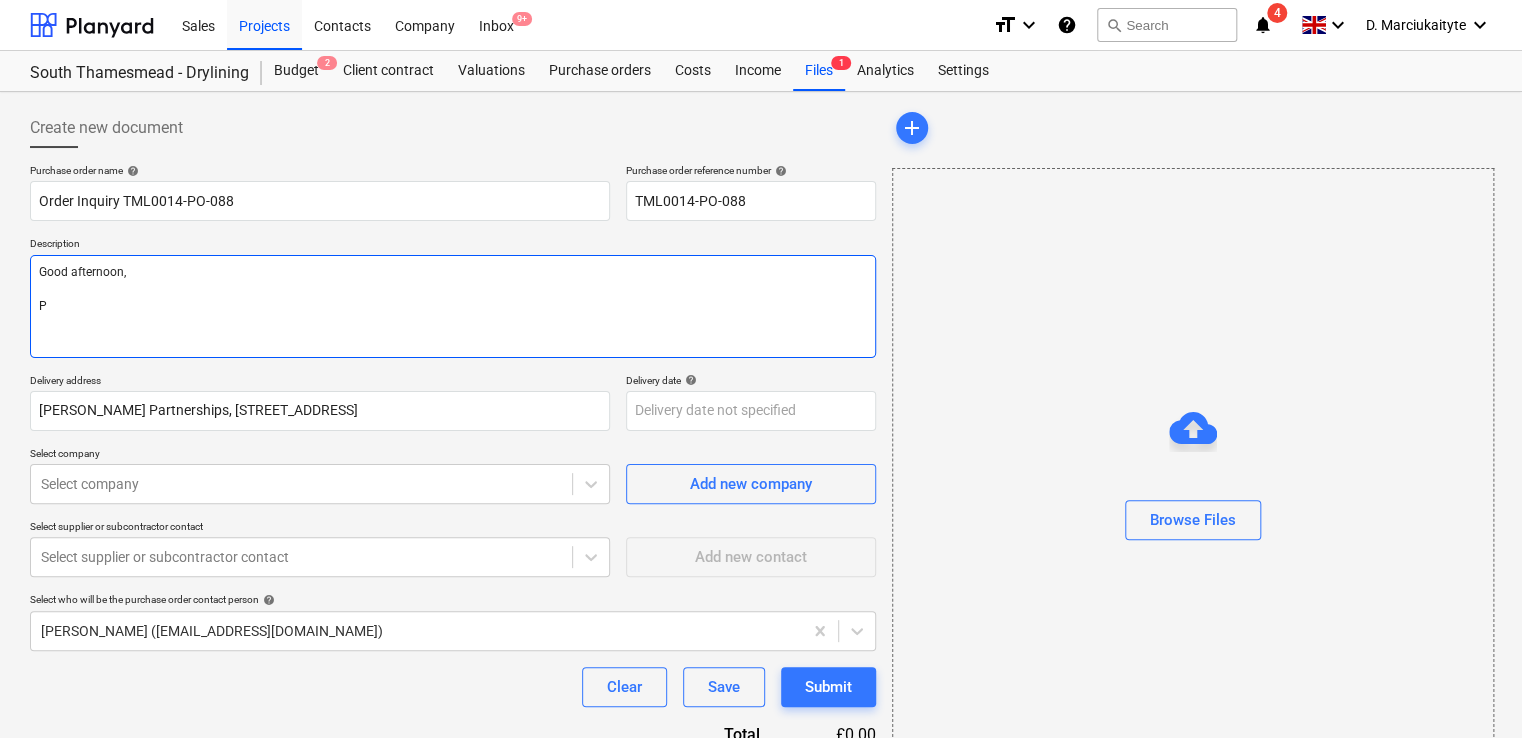 type on "x" 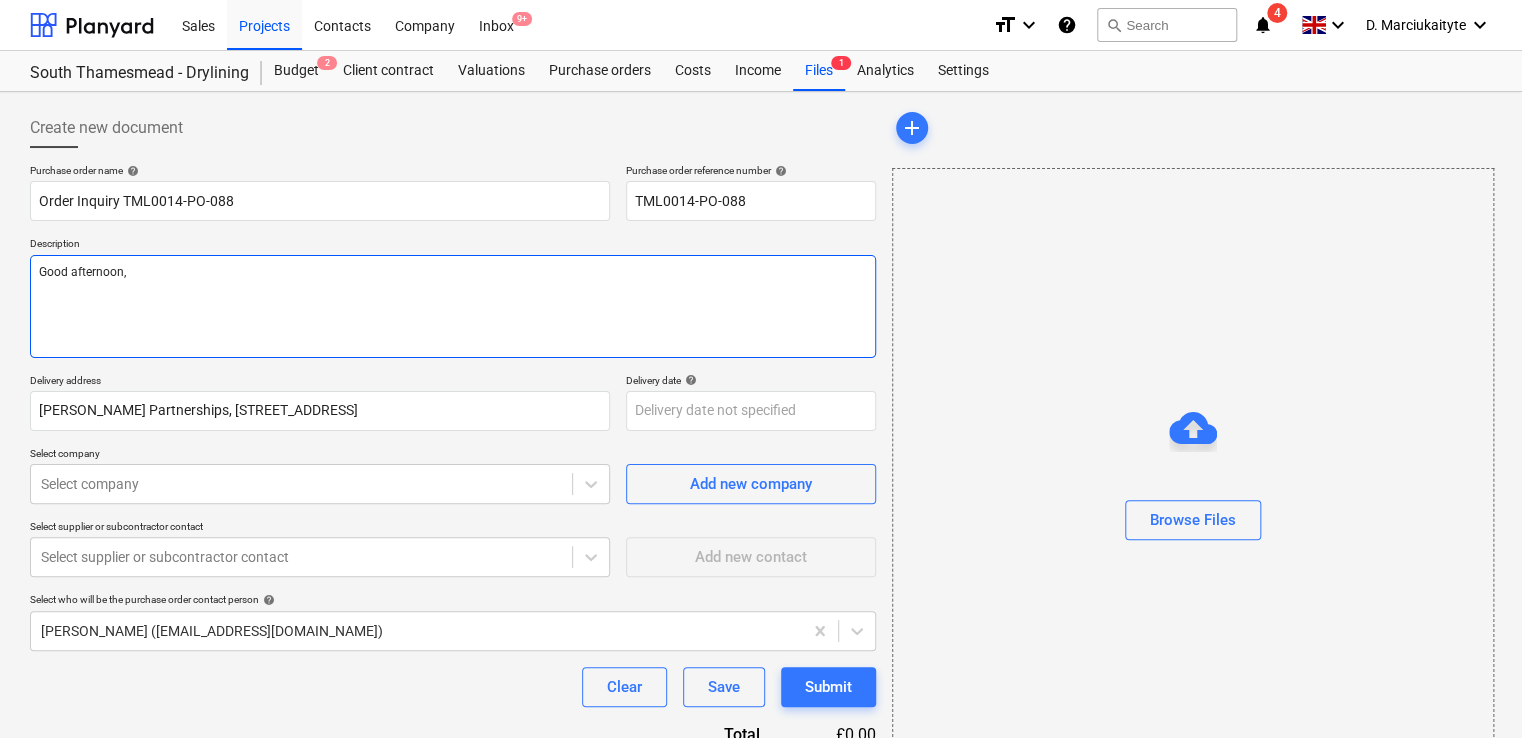 type on "x" 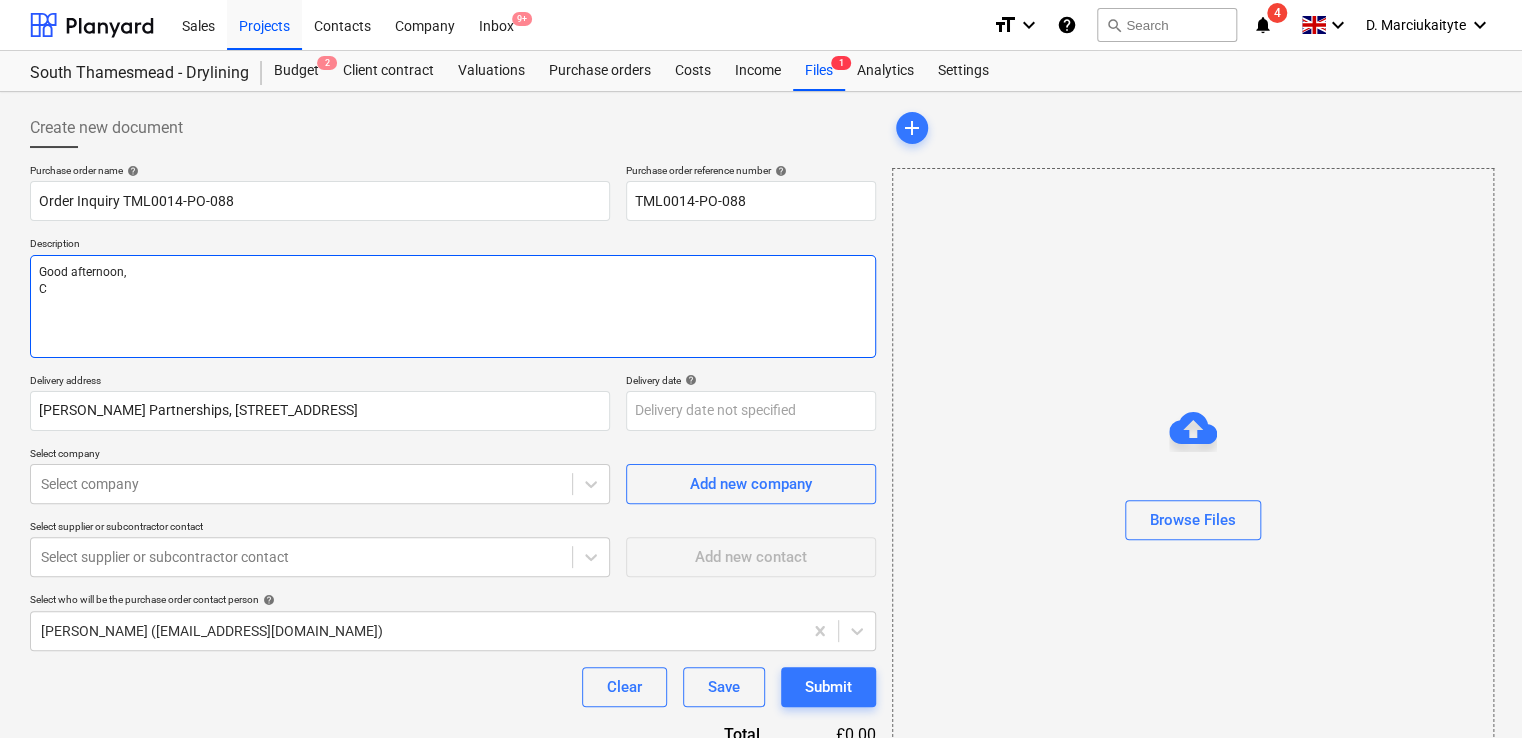 type on "x" 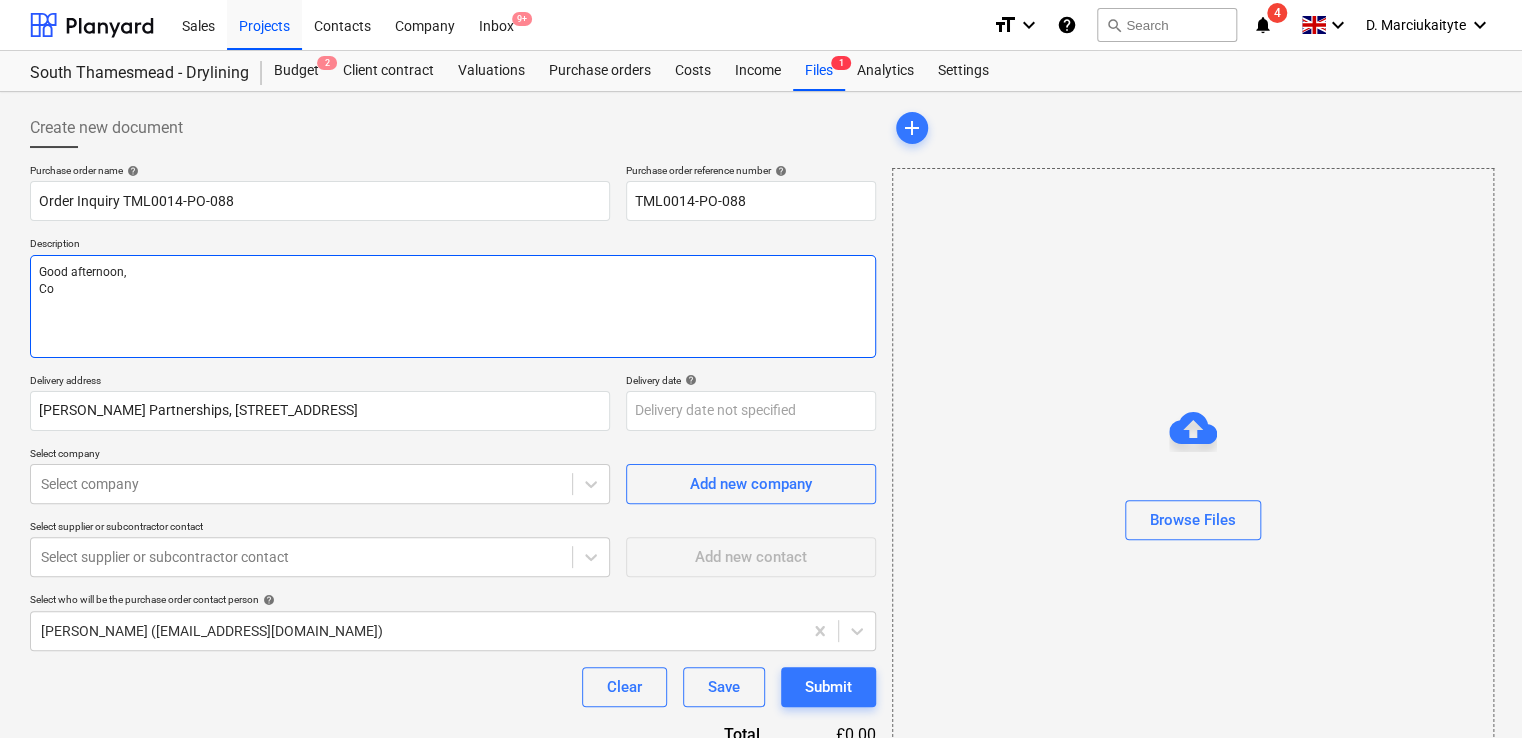 type on "x" 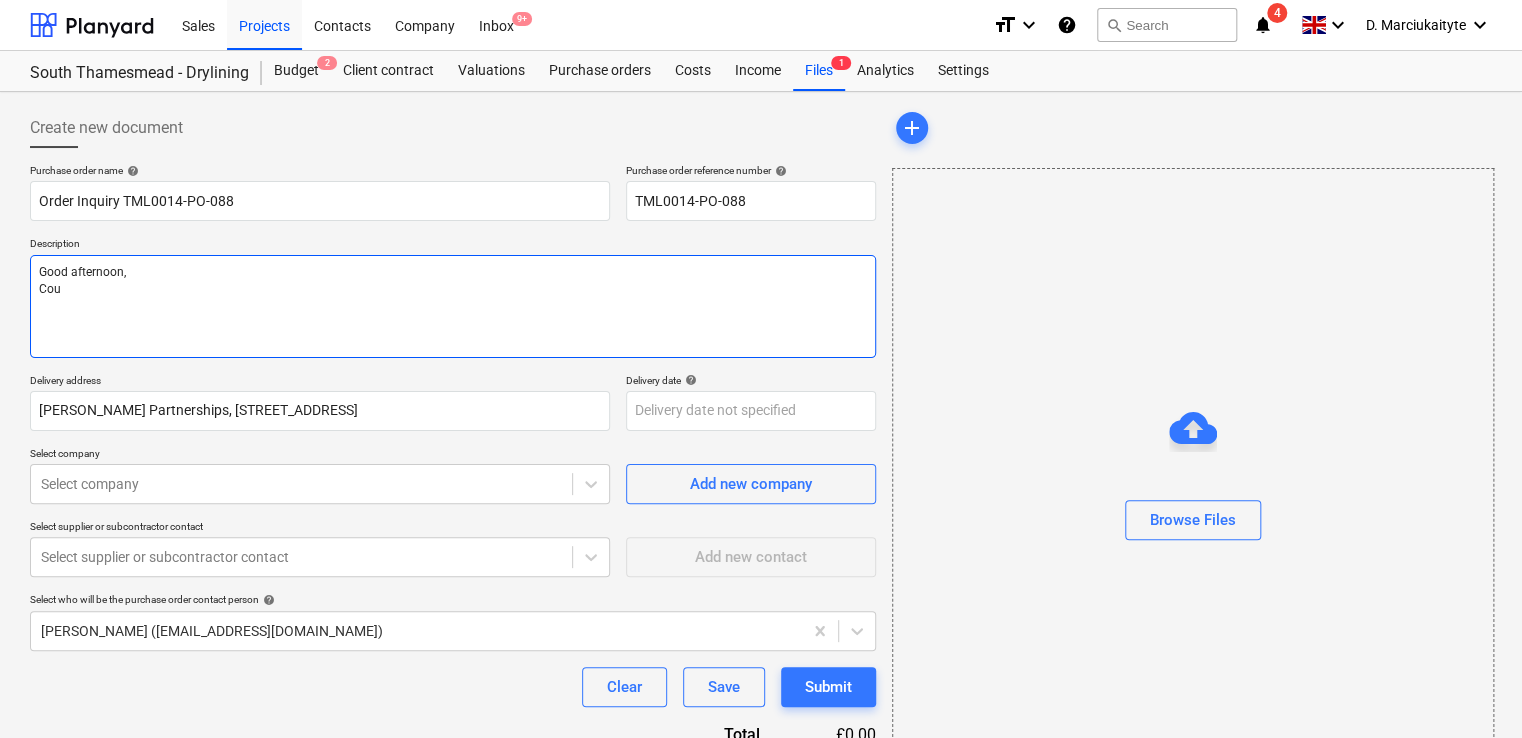 type on "x" 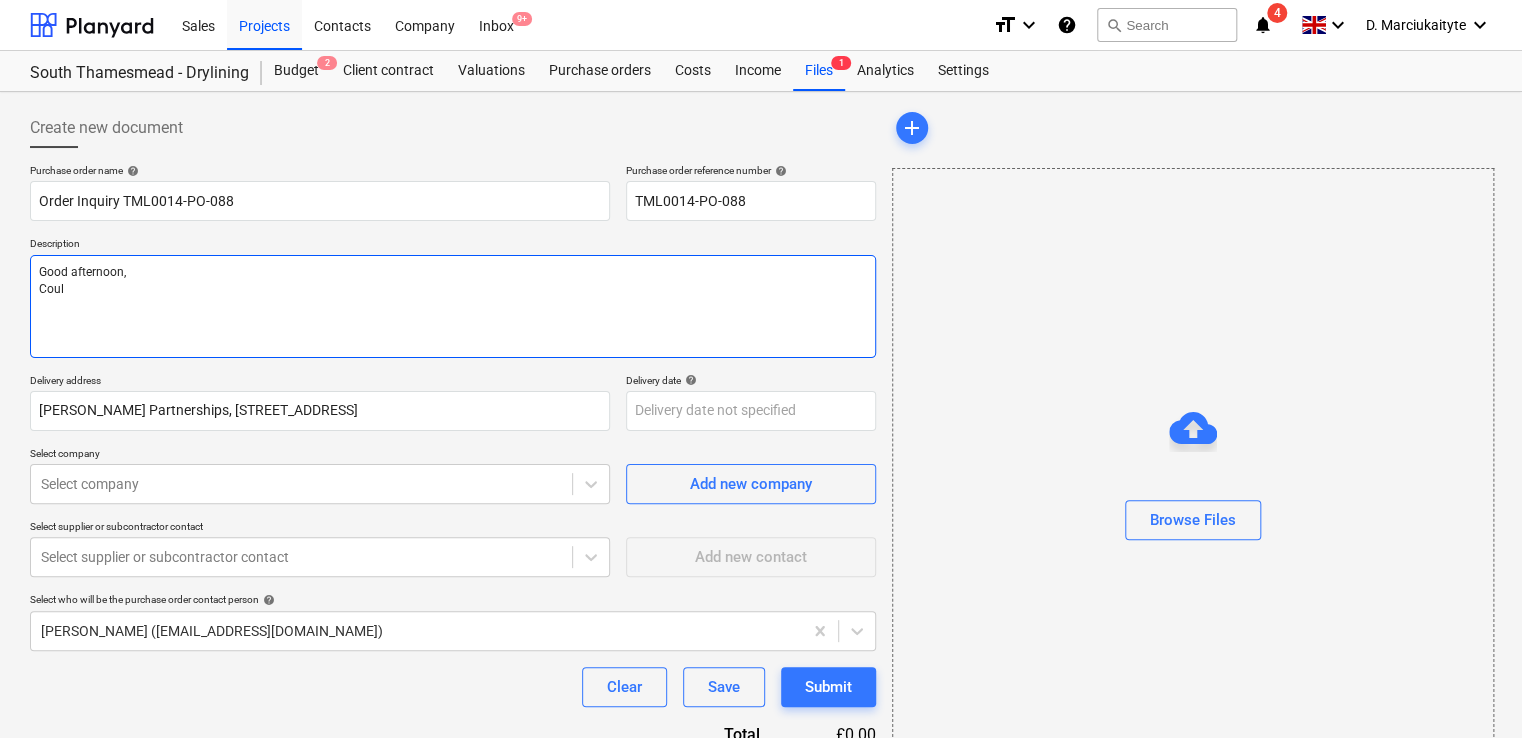 type on "x" 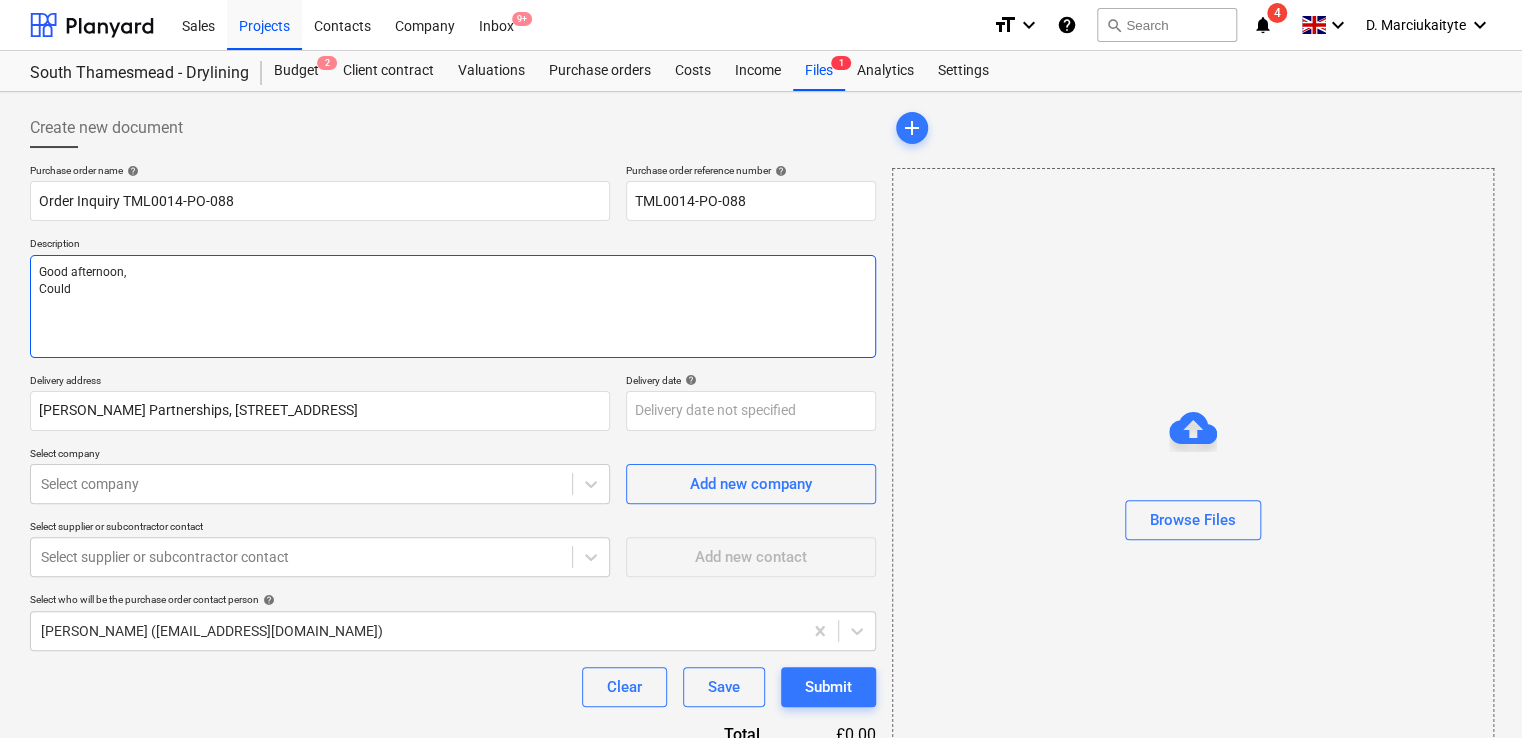 type on "x" 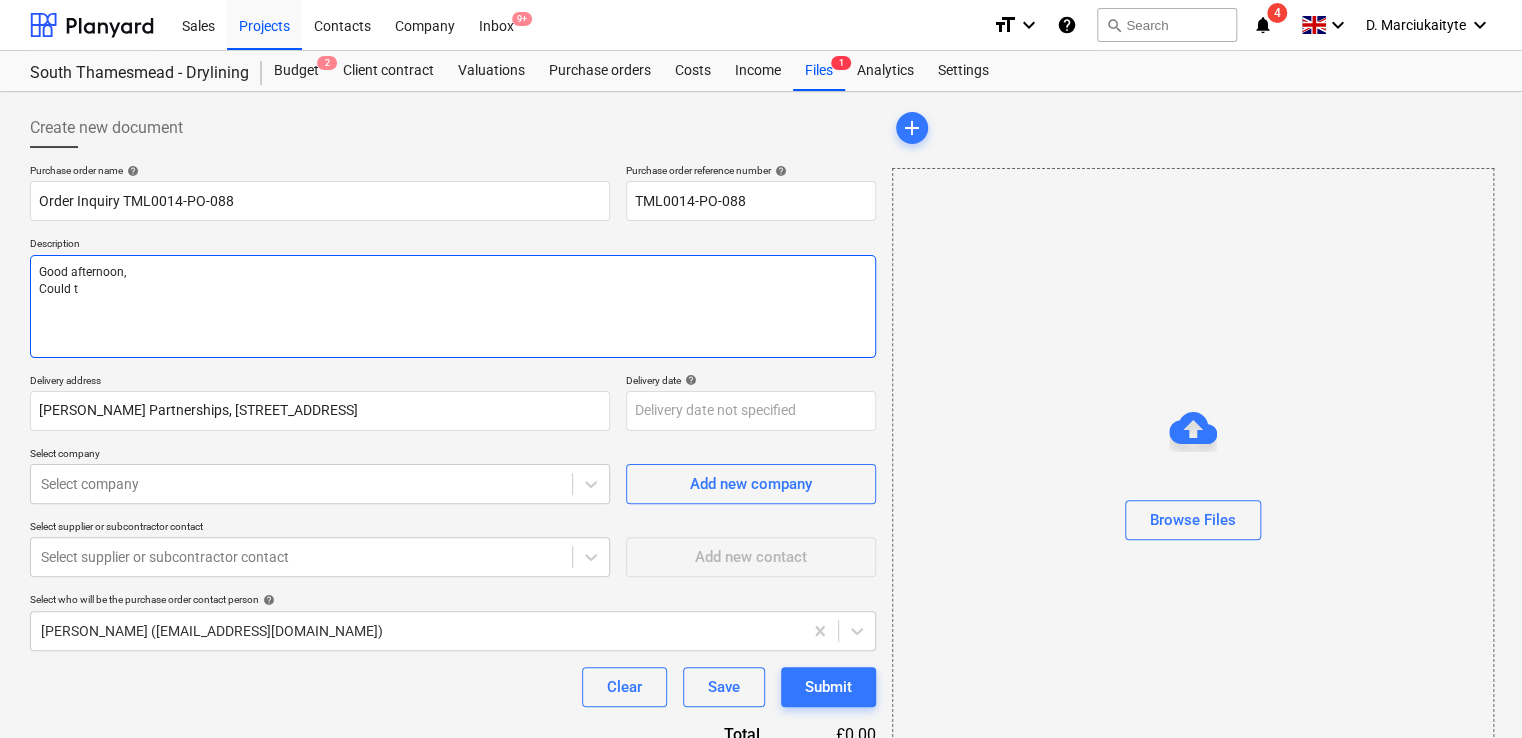 type on "x" 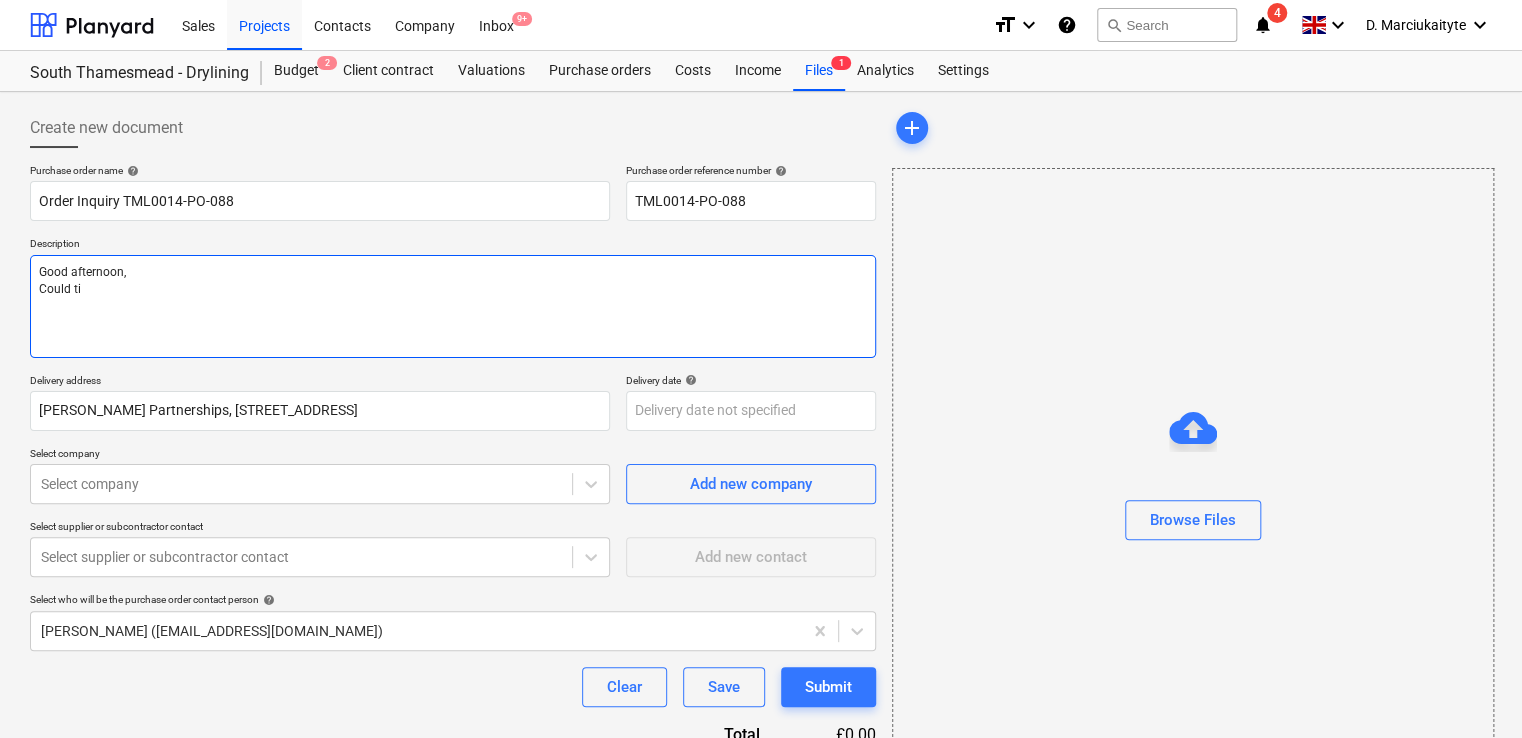 type on "x" 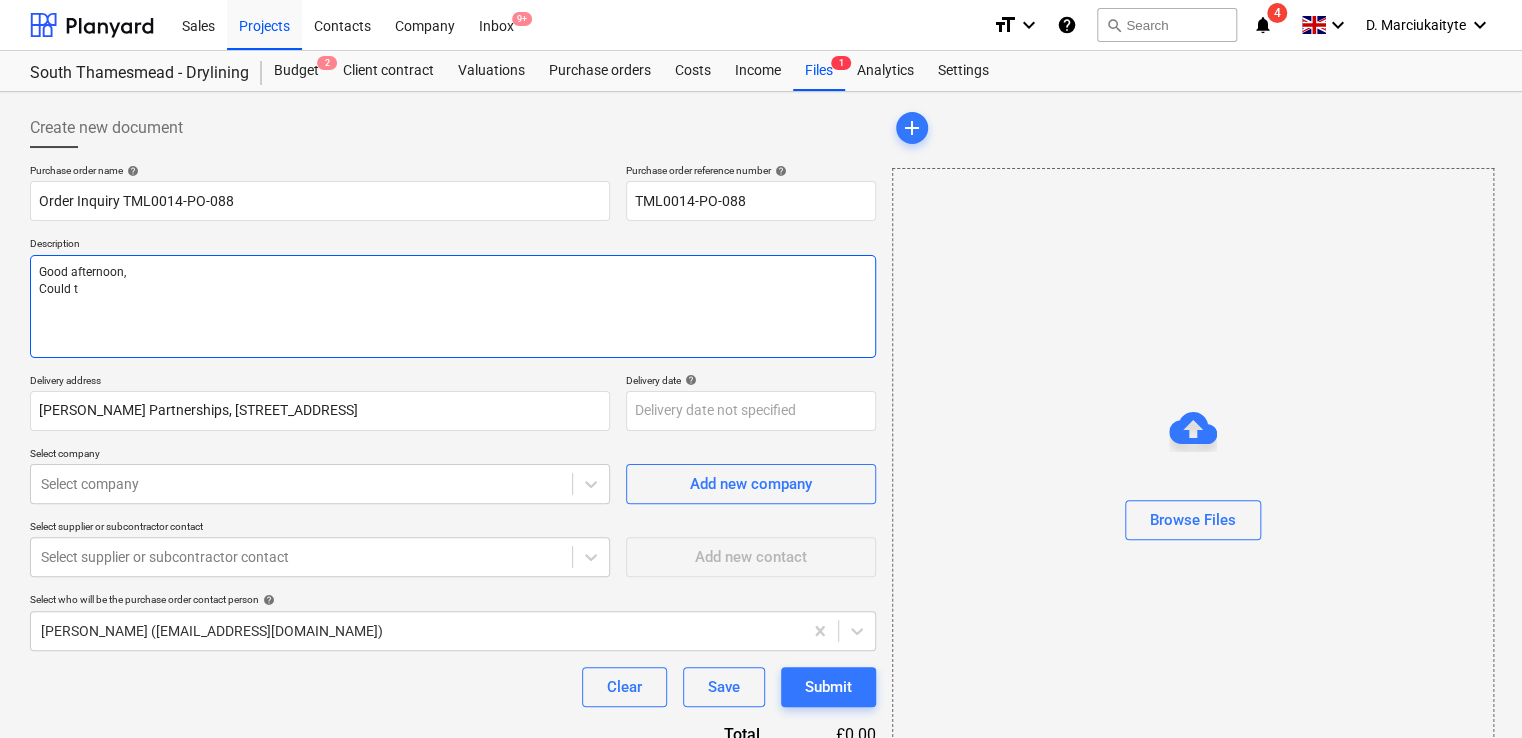 type on "x" 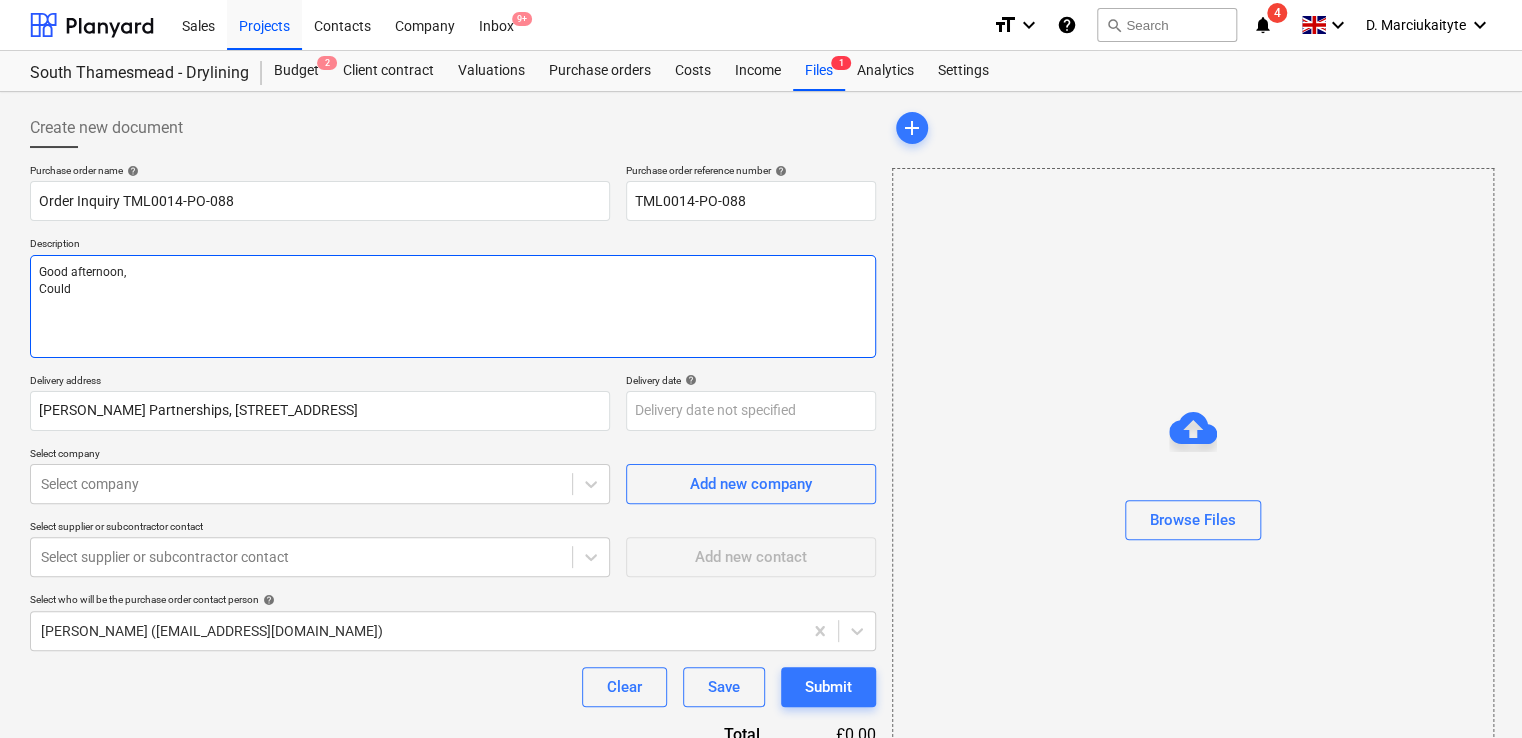 type on "x" 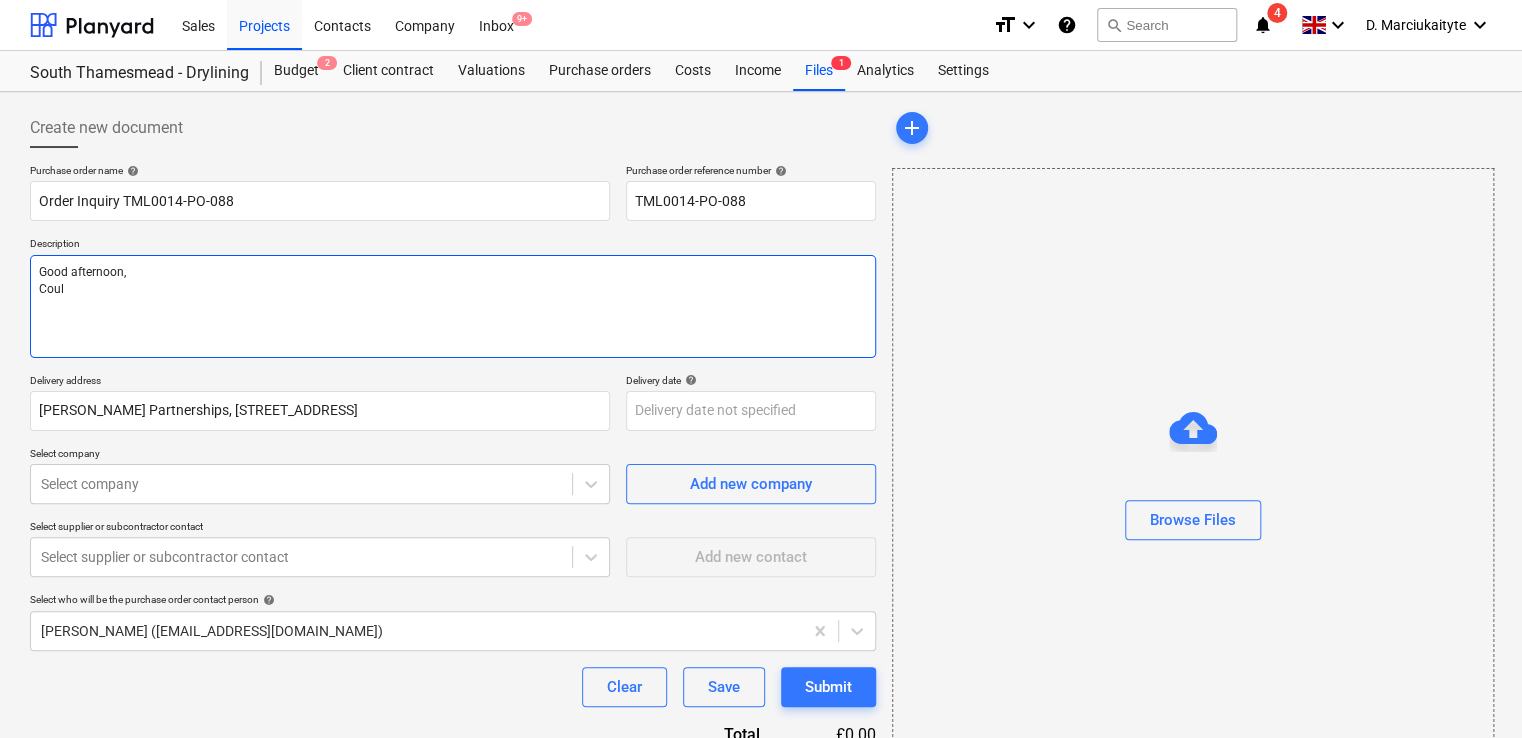 type on "x" 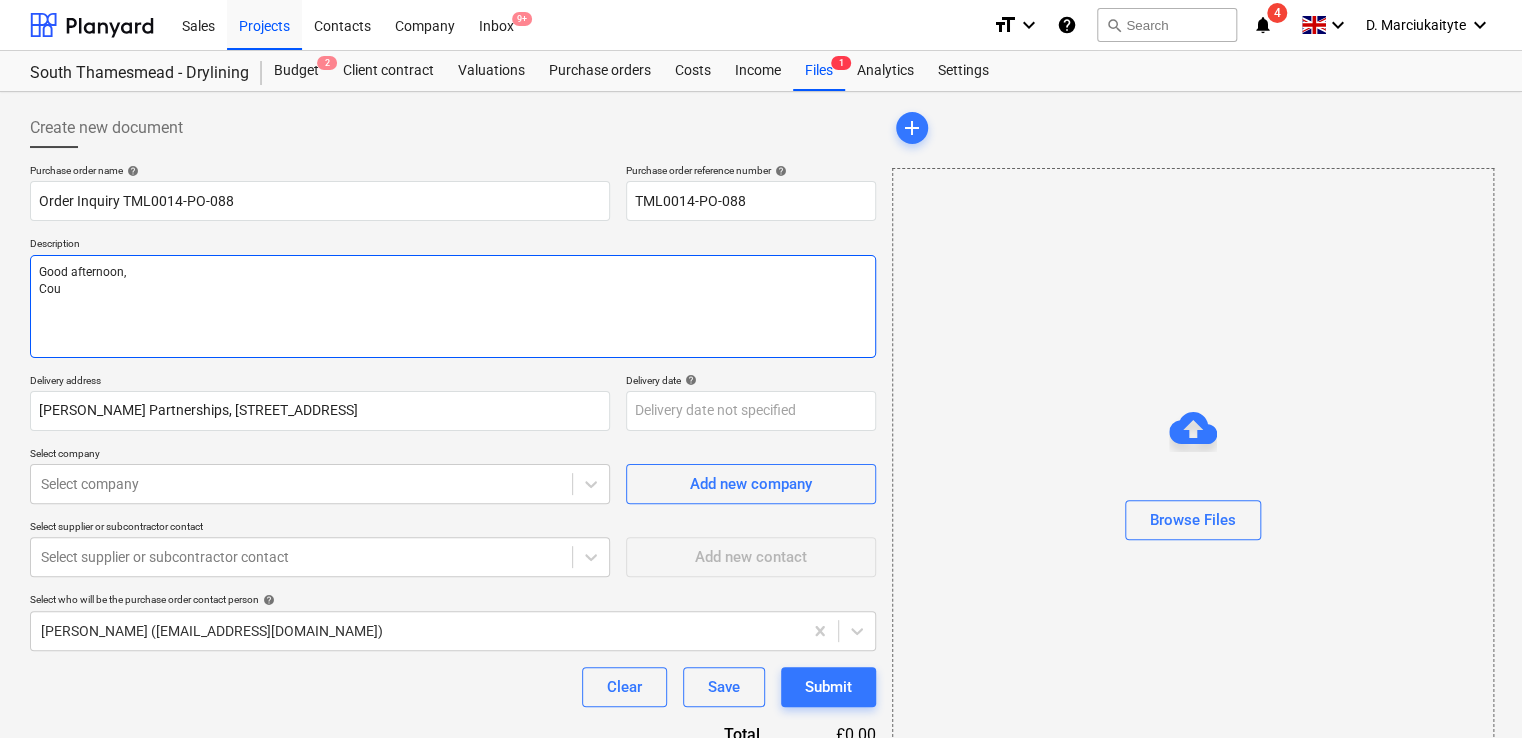 type on "x" 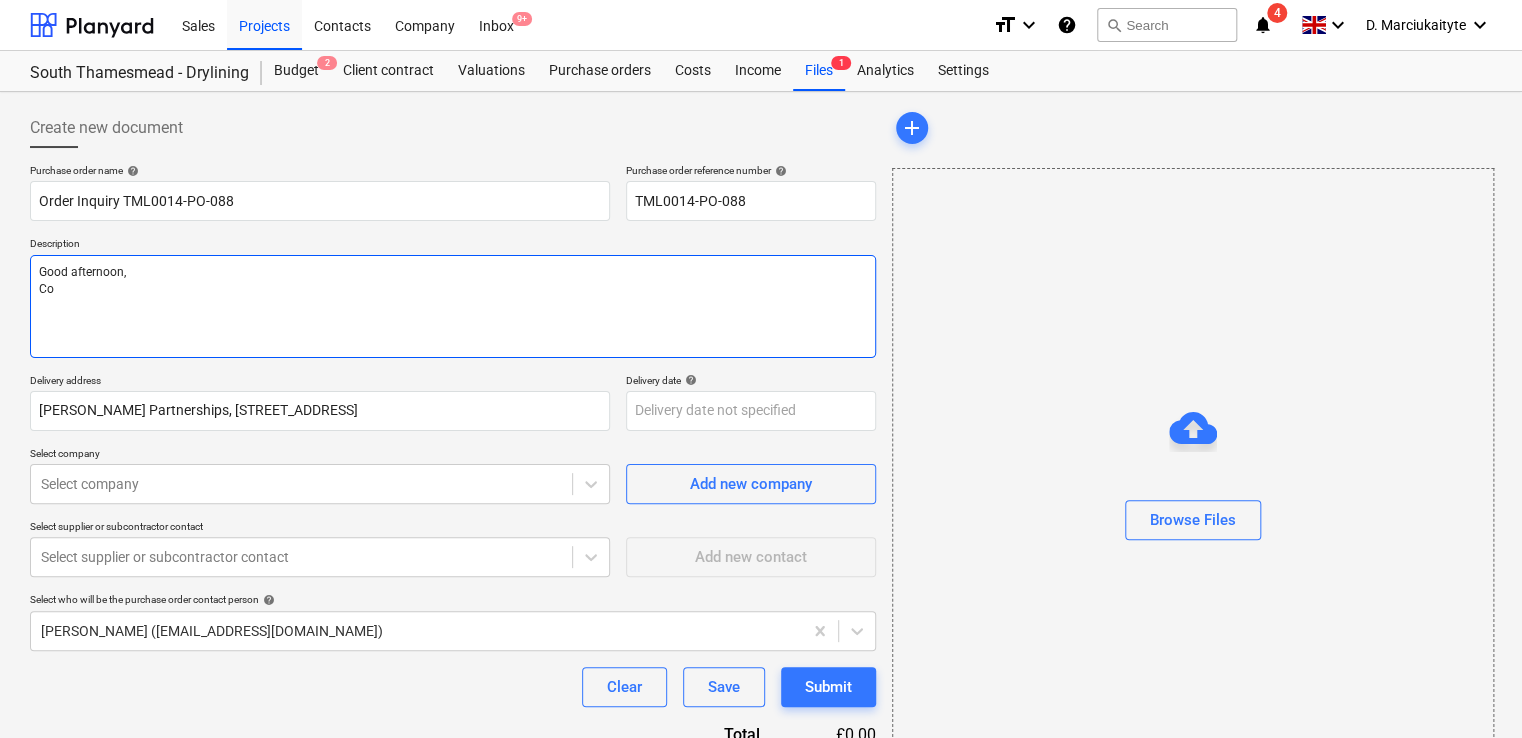 type on "x" 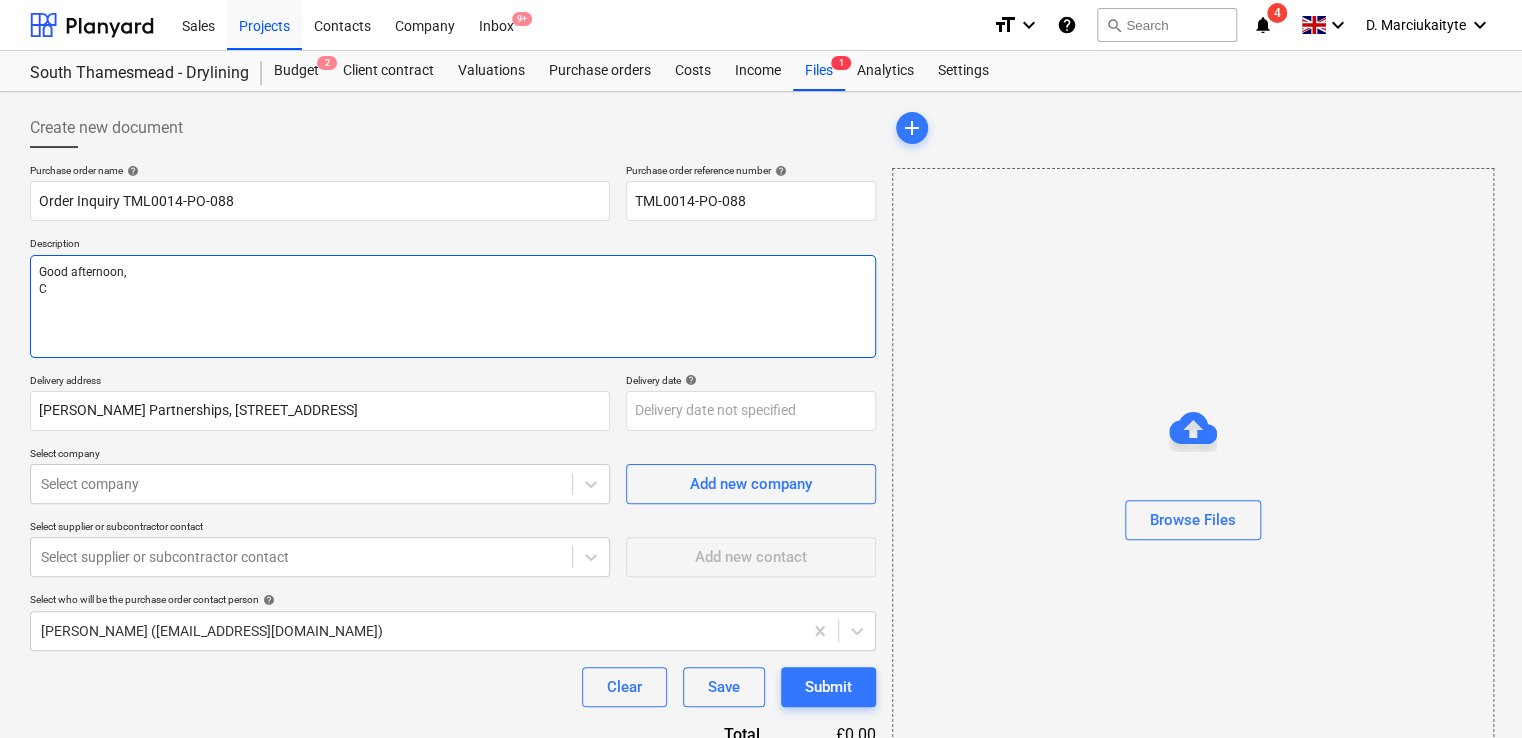 type on "x" 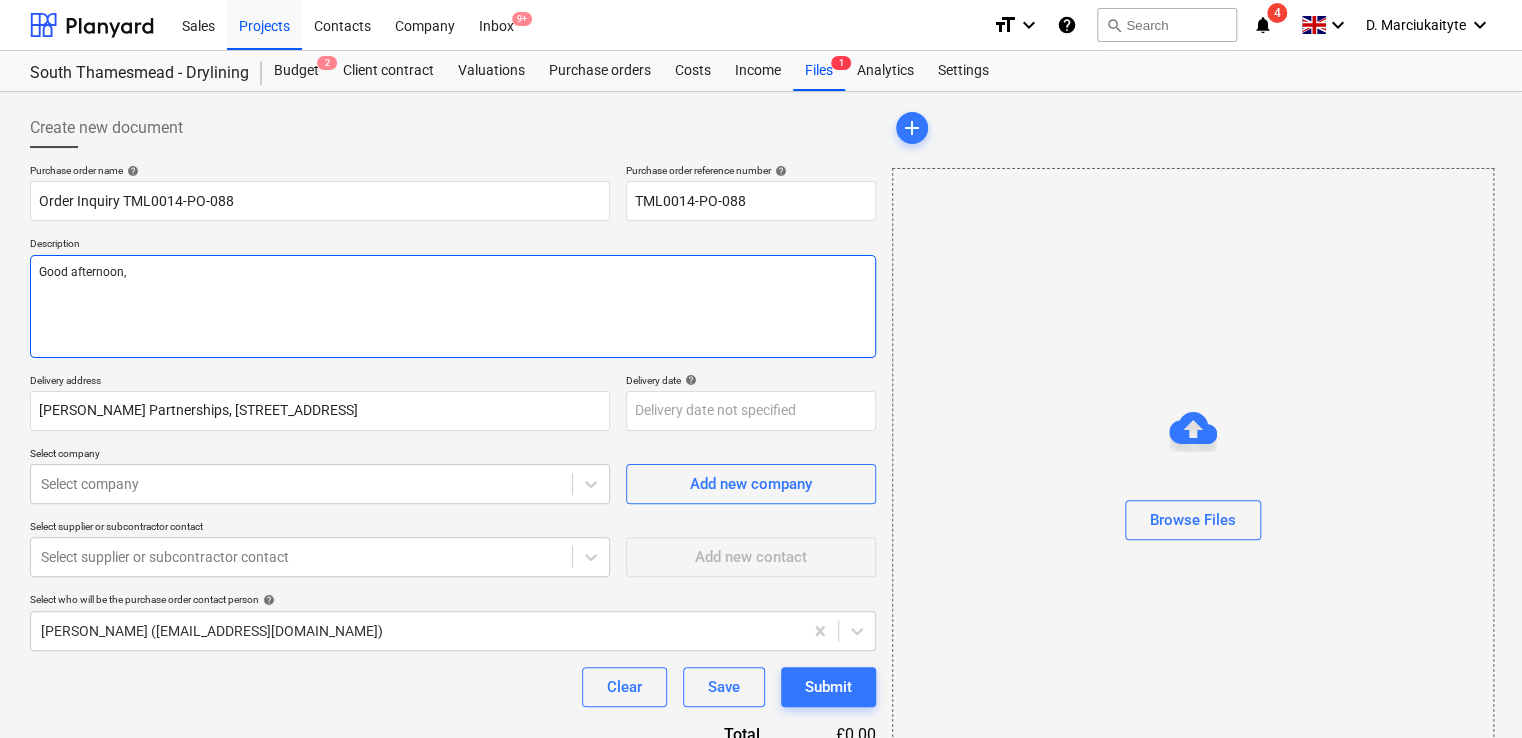 type on "x" 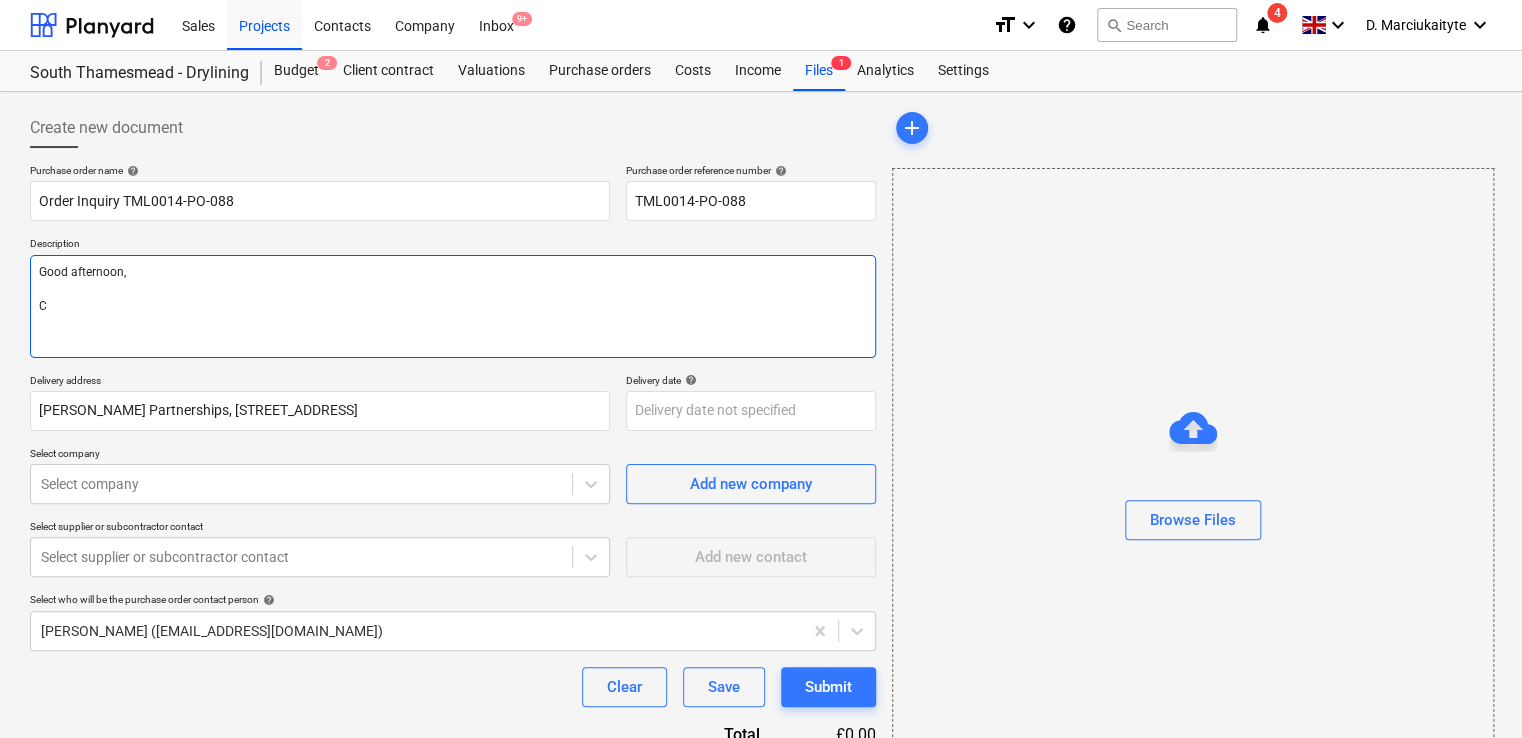 type on "x" 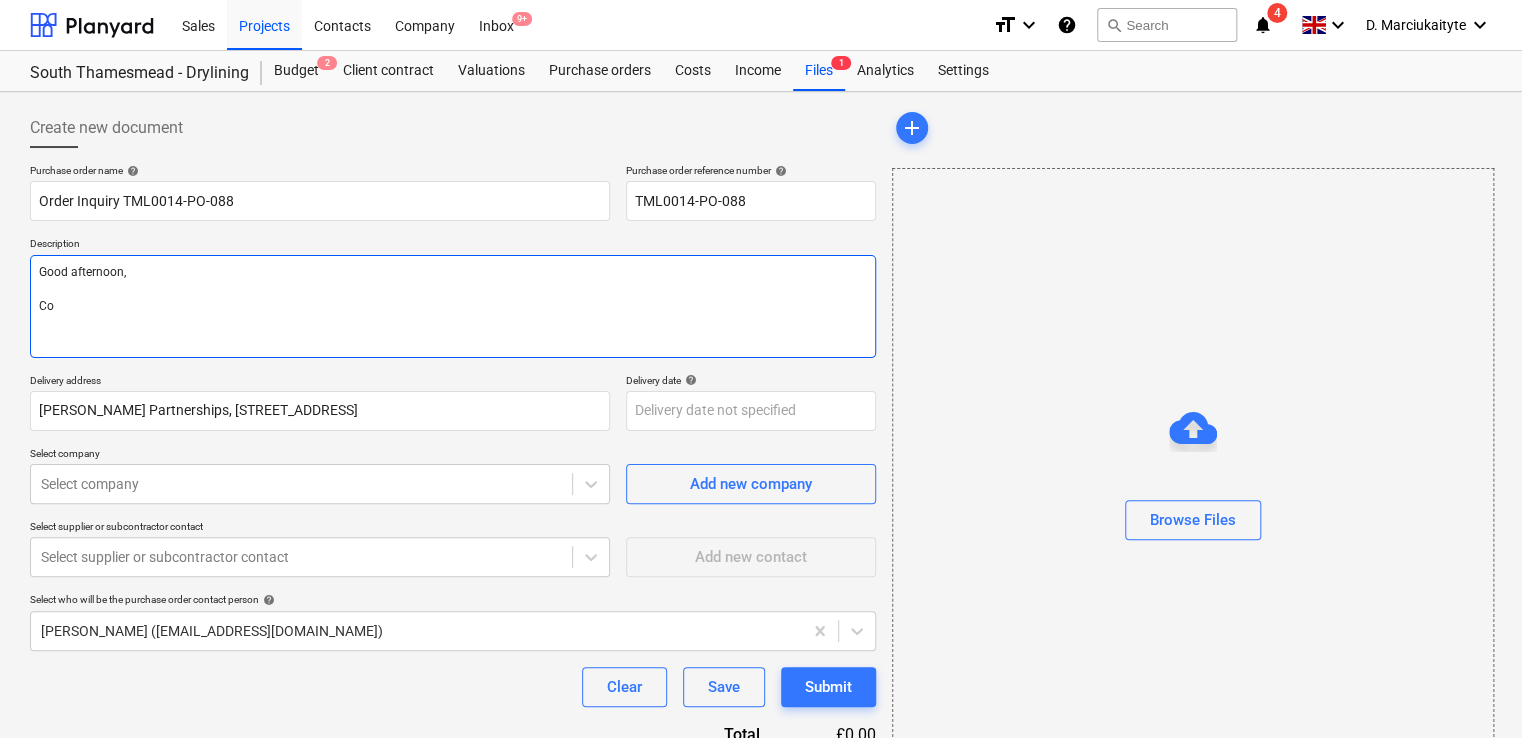 type on "x" 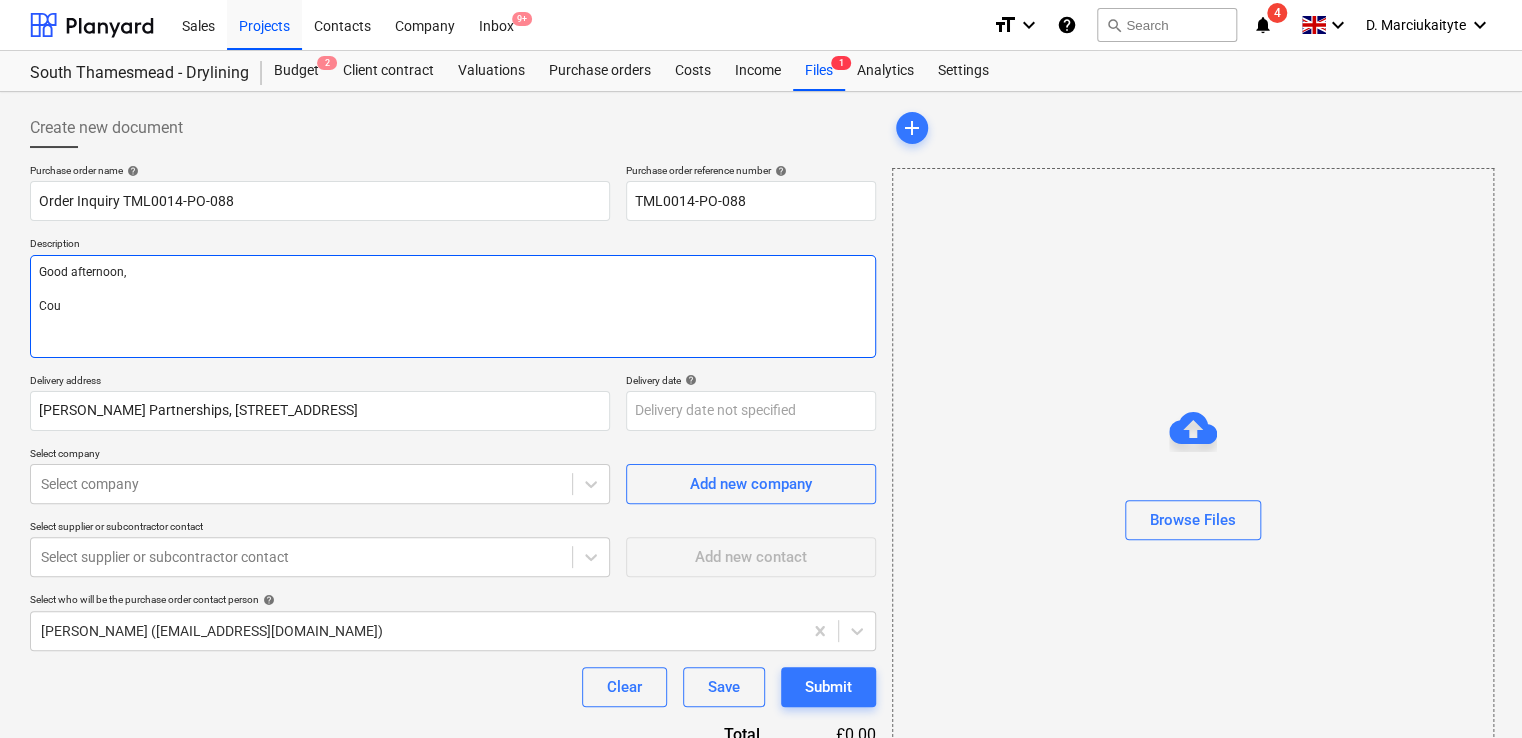 type on "x" 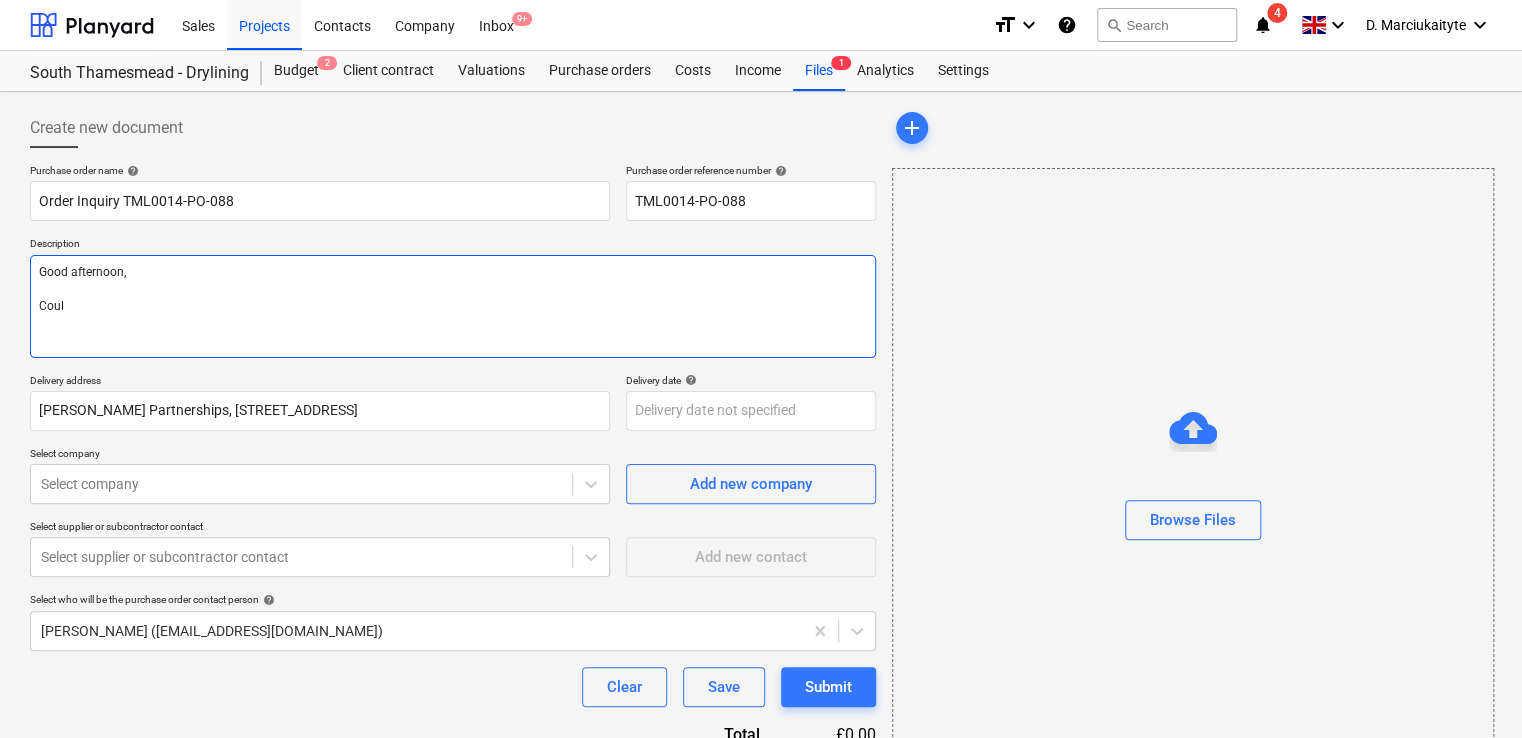 type on "x" 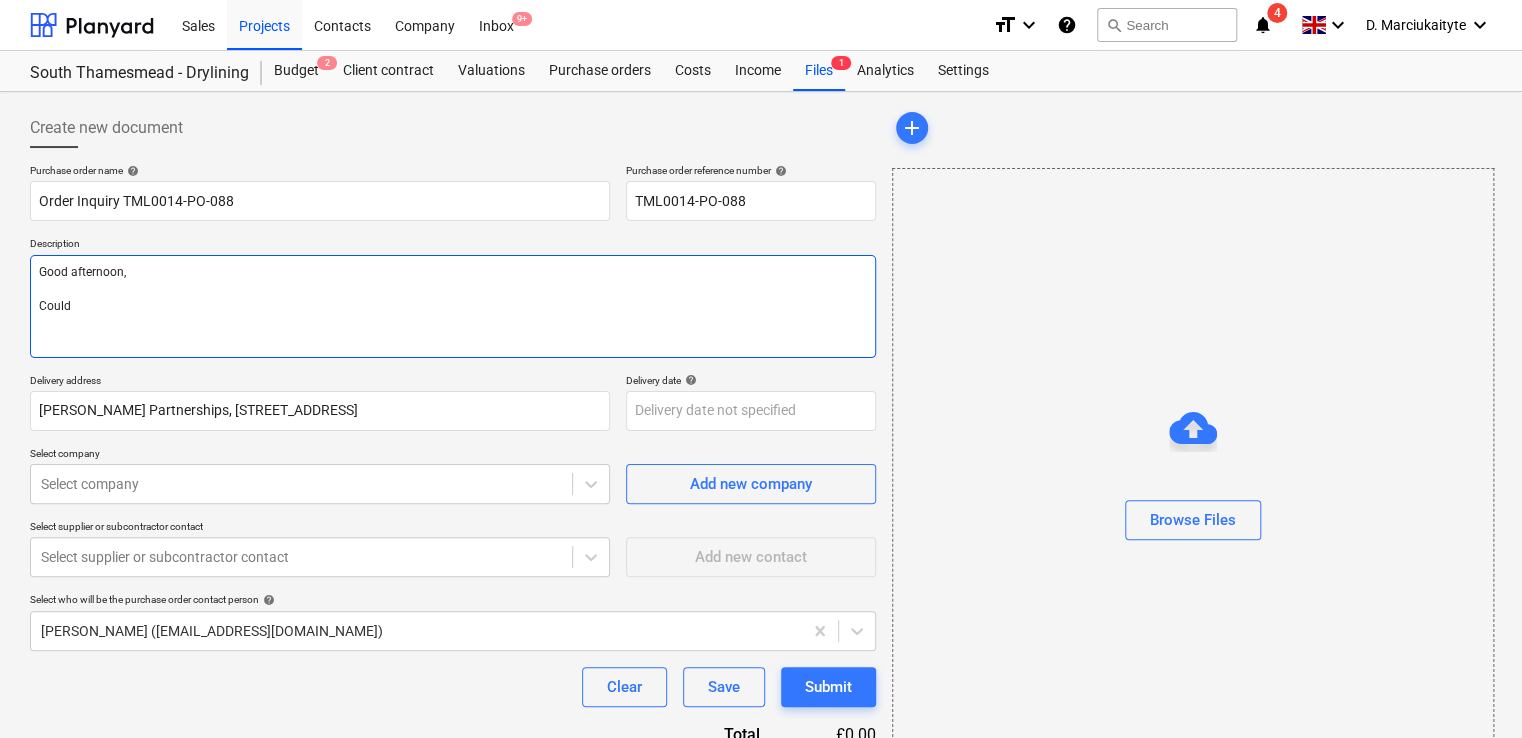 type on "x" 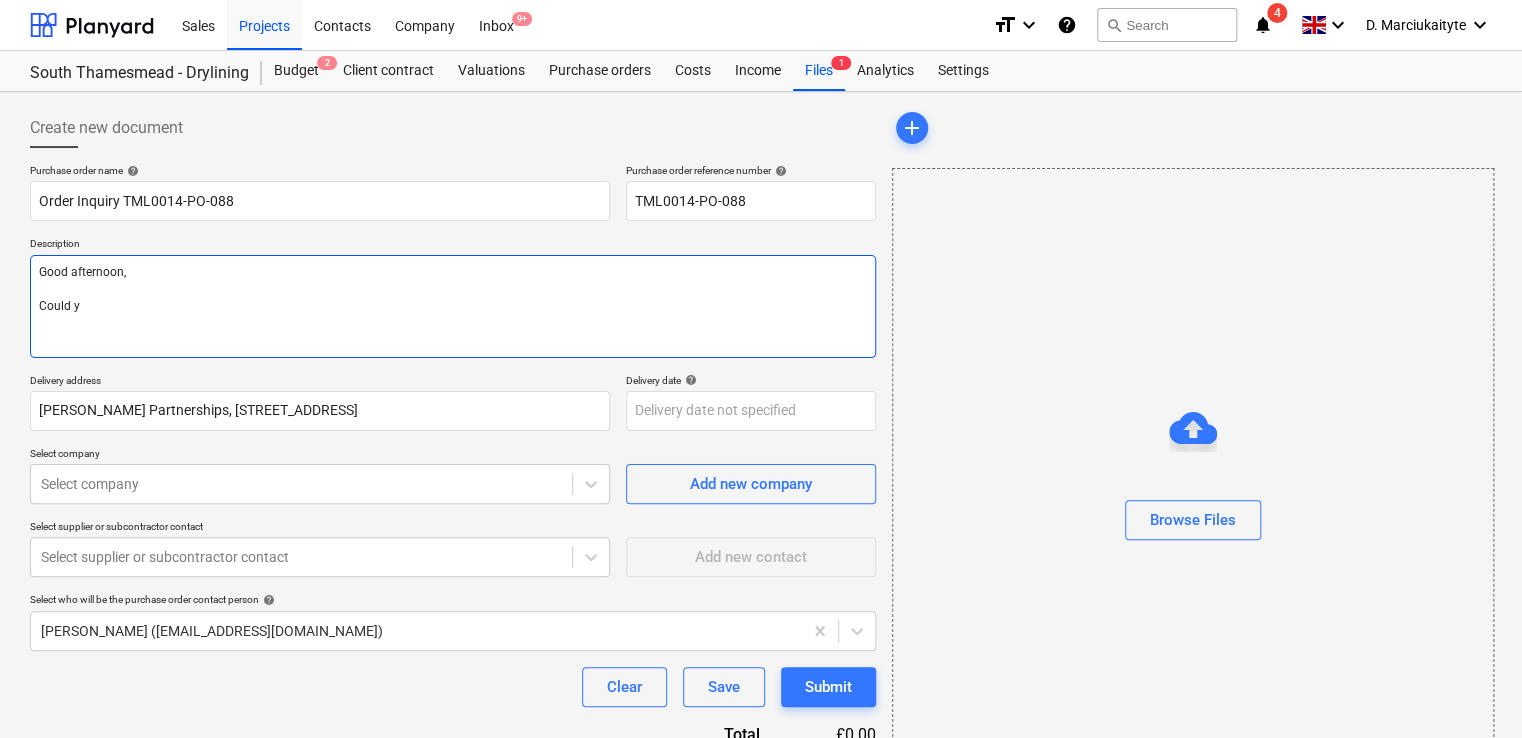 type on "x" 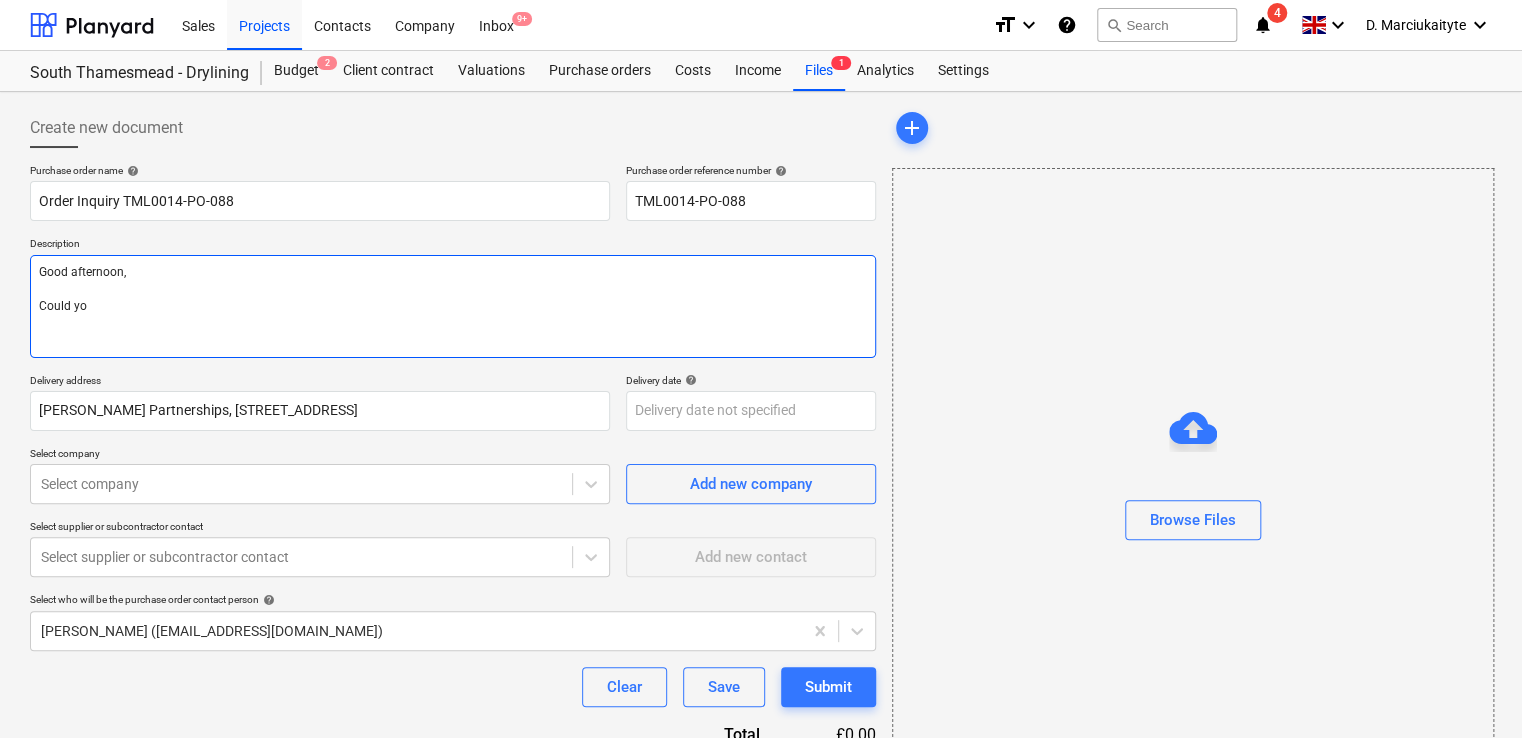 type on "x" 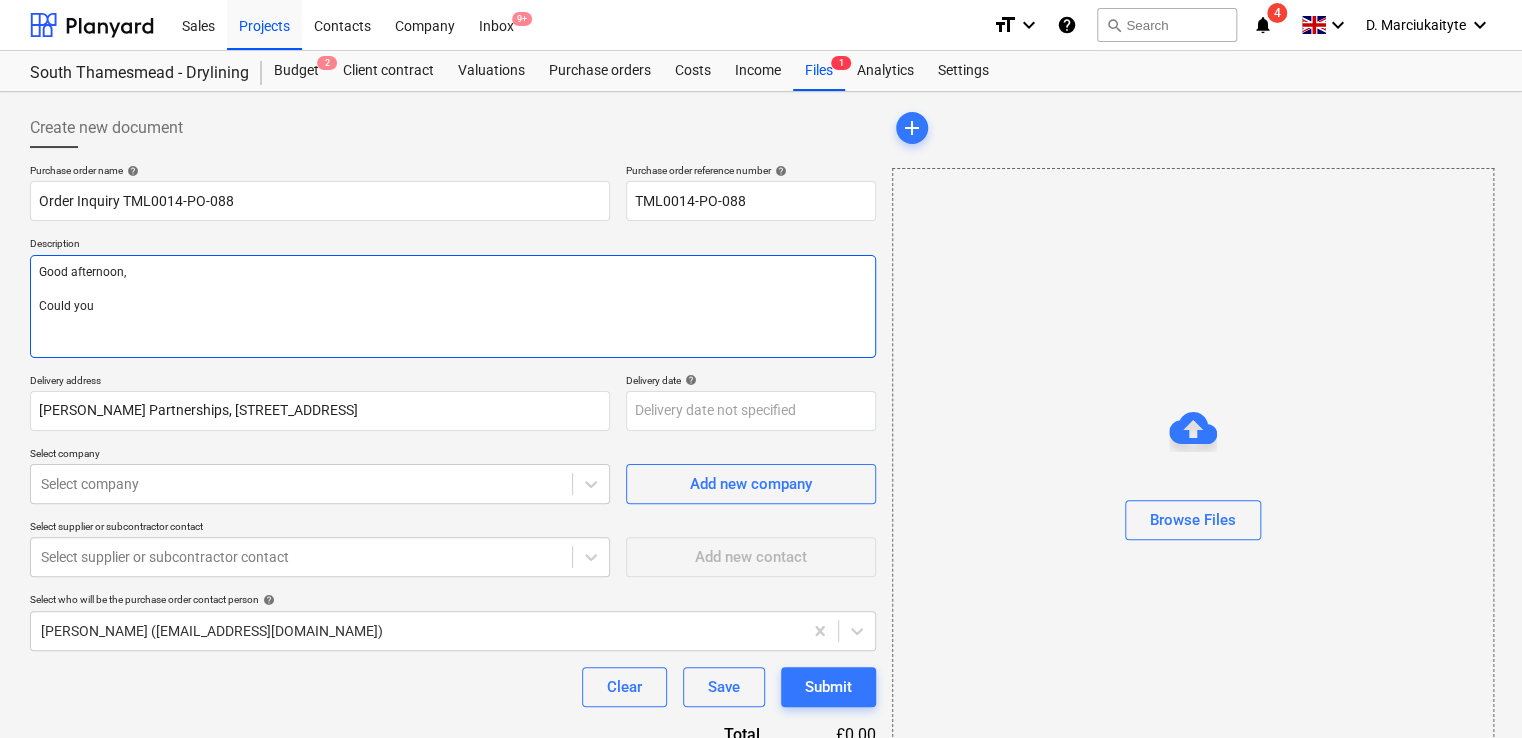 type on "x" 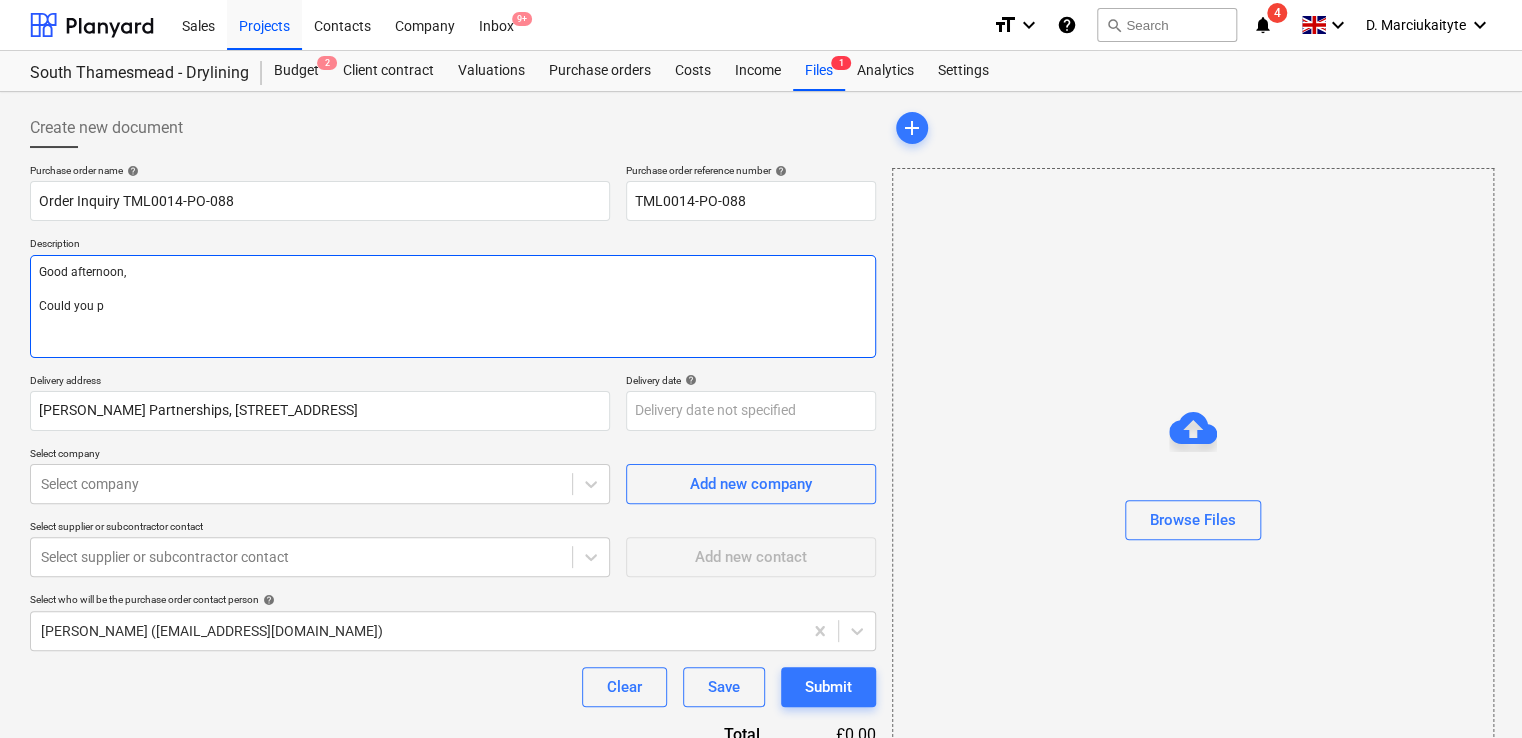 type on "x" 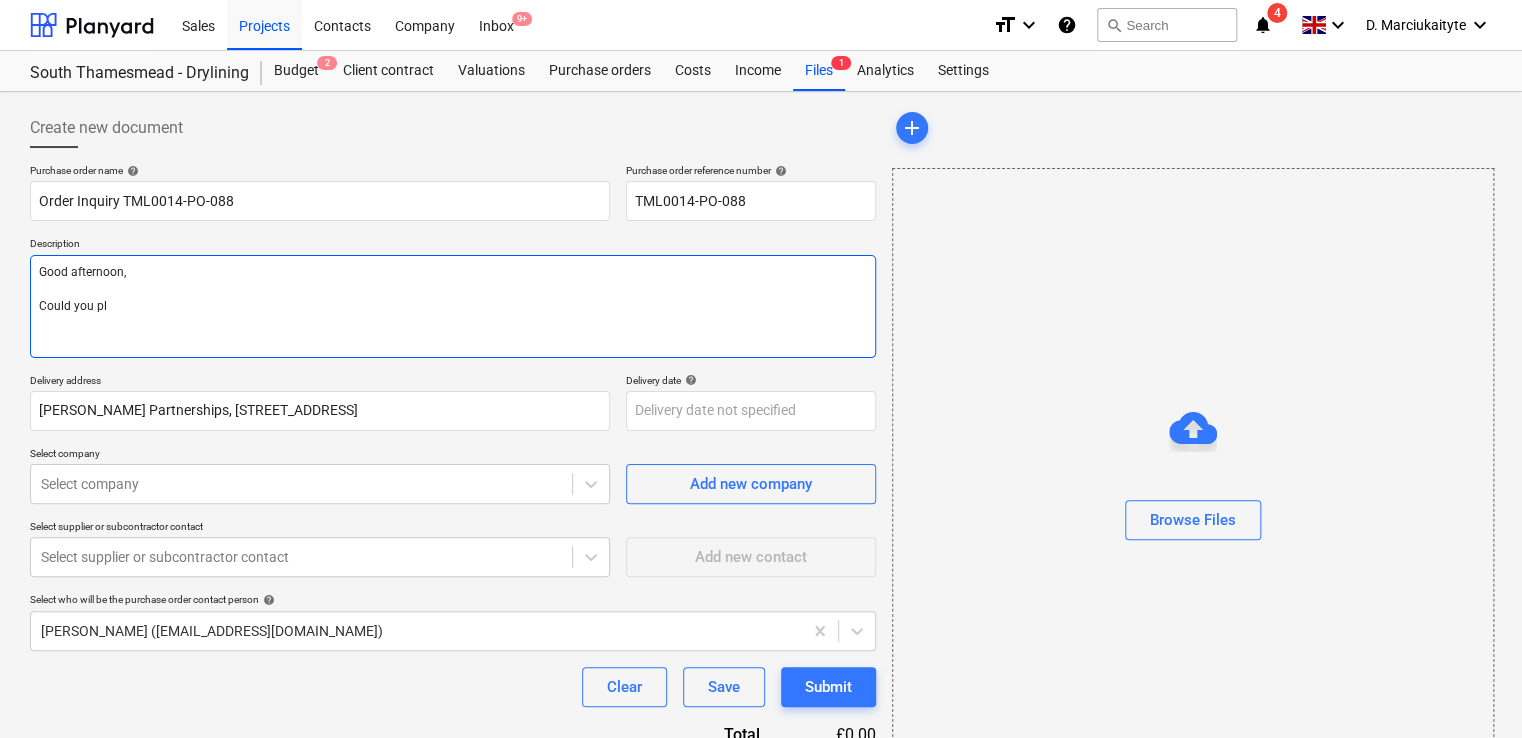 type on "x" 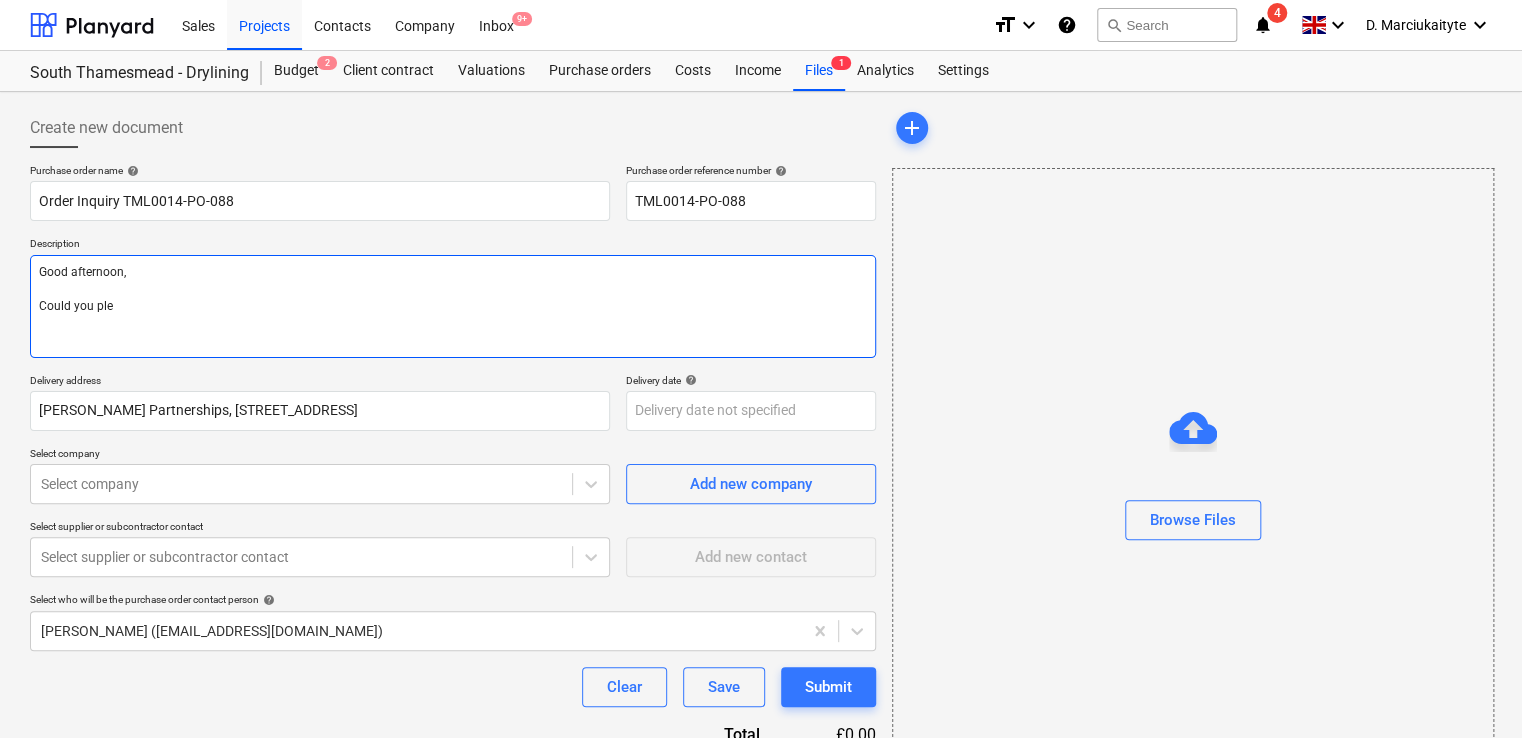 type on "x" 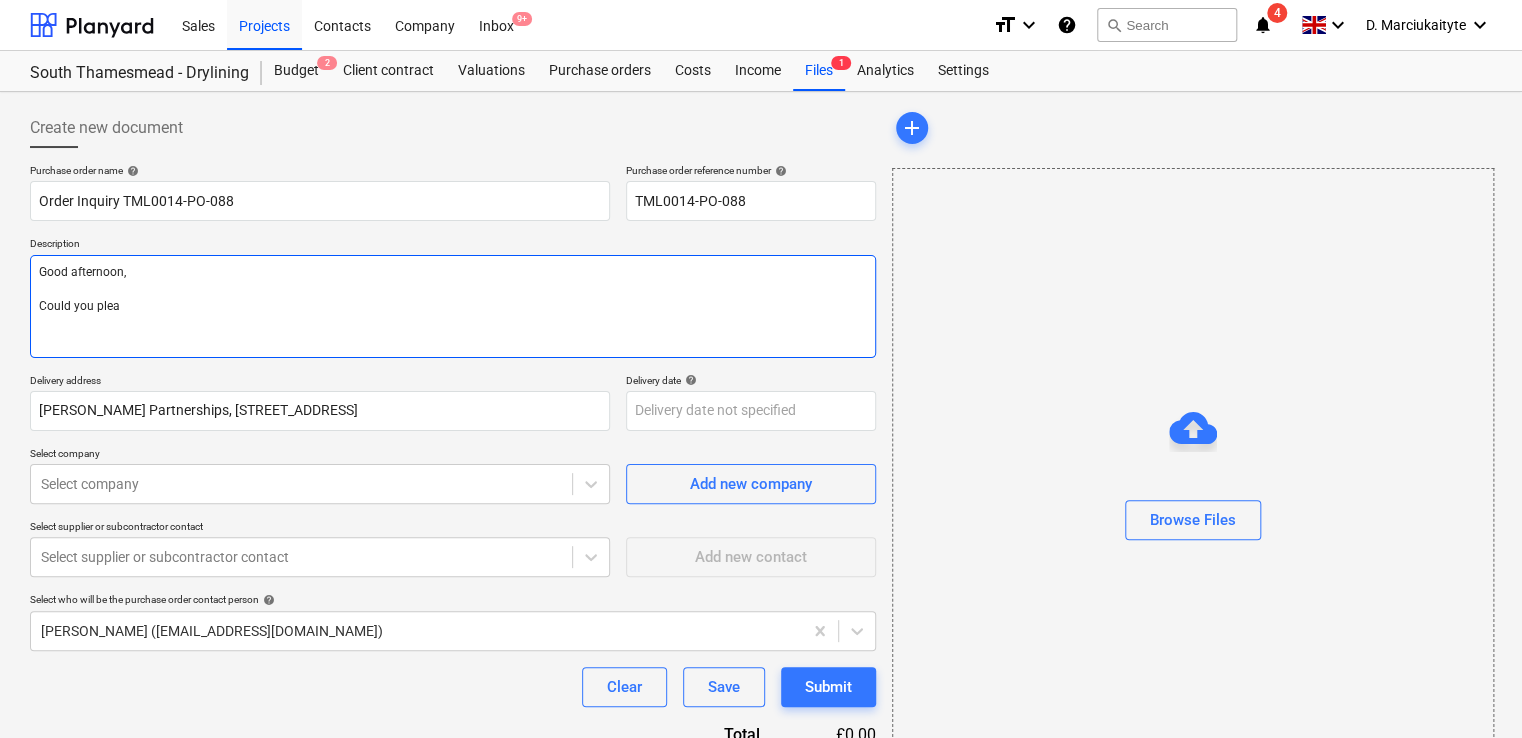 type on "Good afternoon,
Could you pleas" 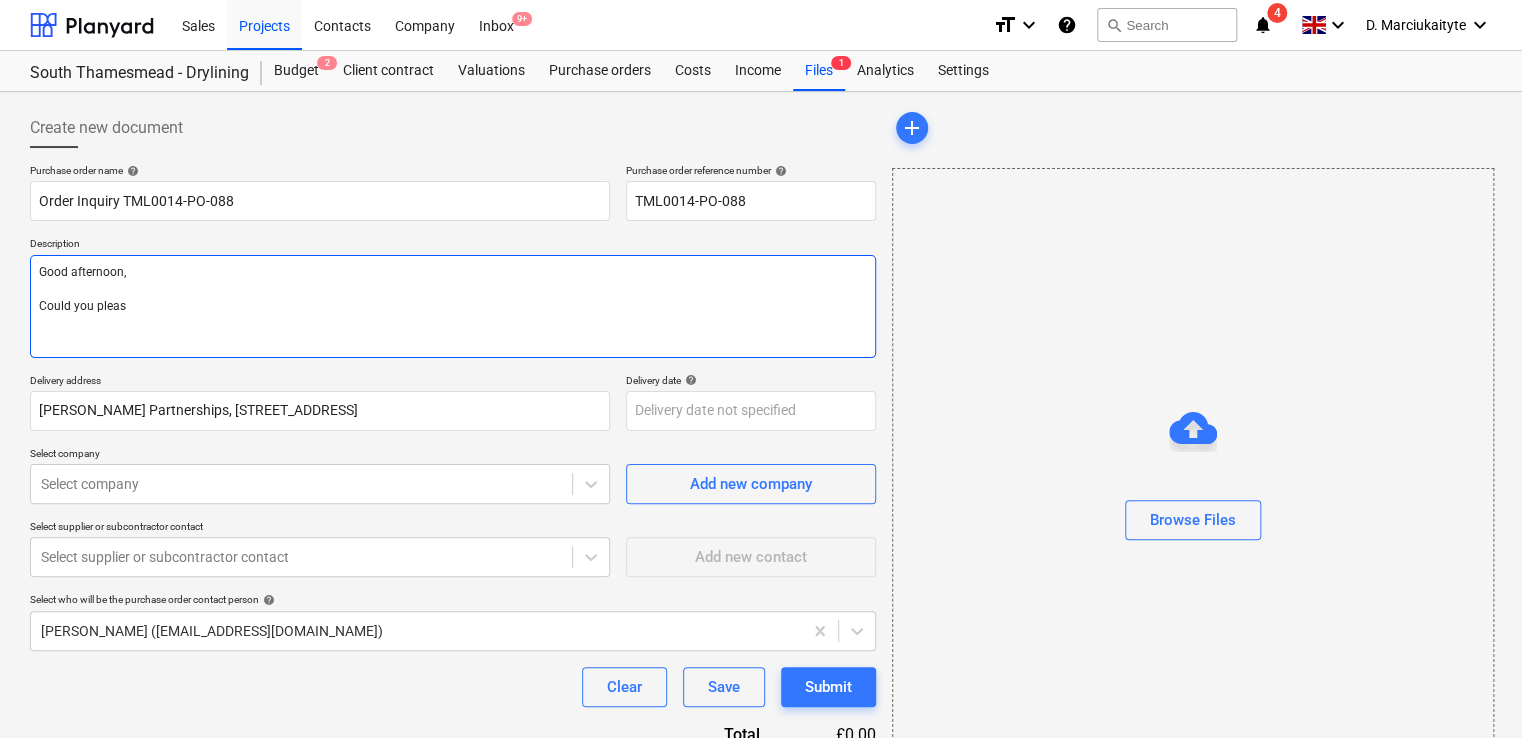 type on "x" 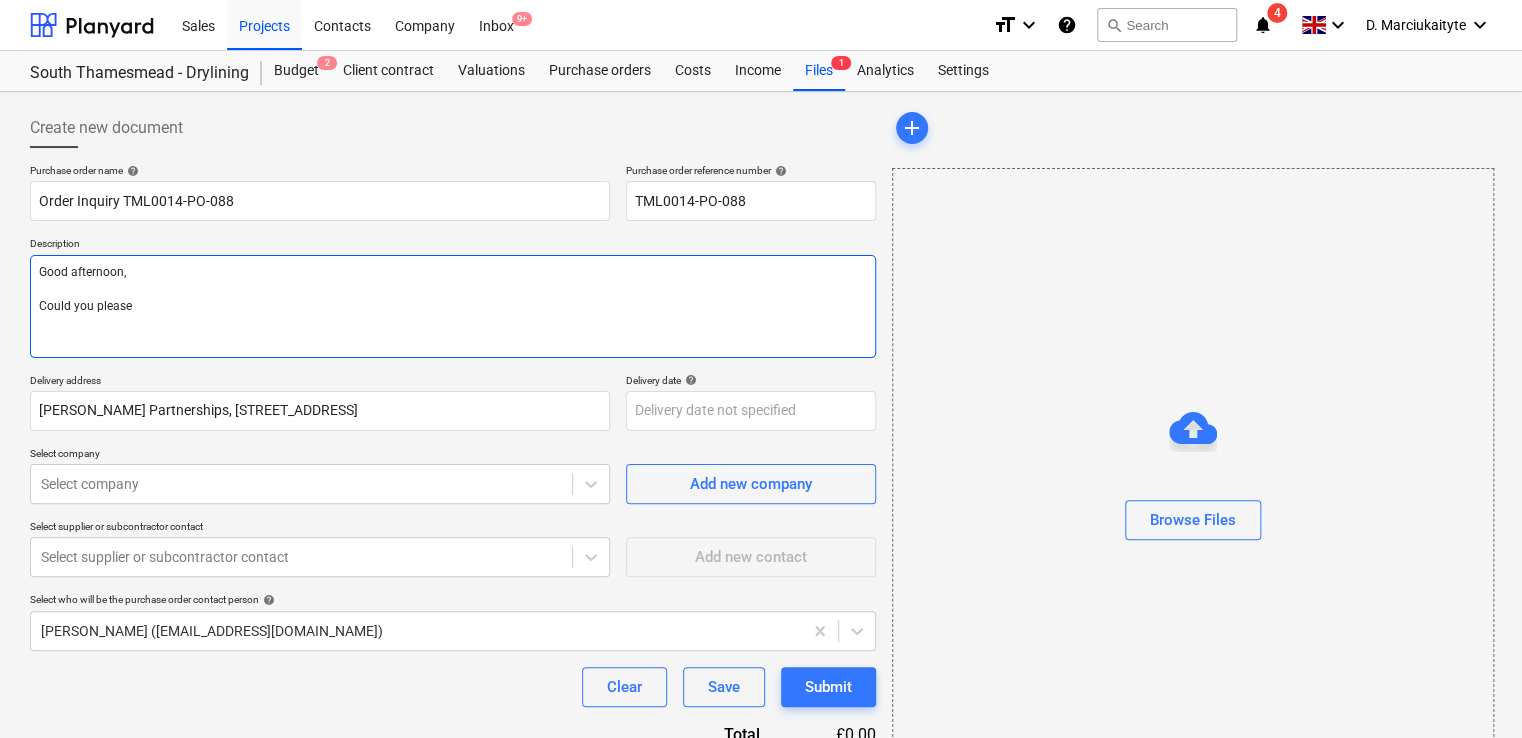 type on "x" 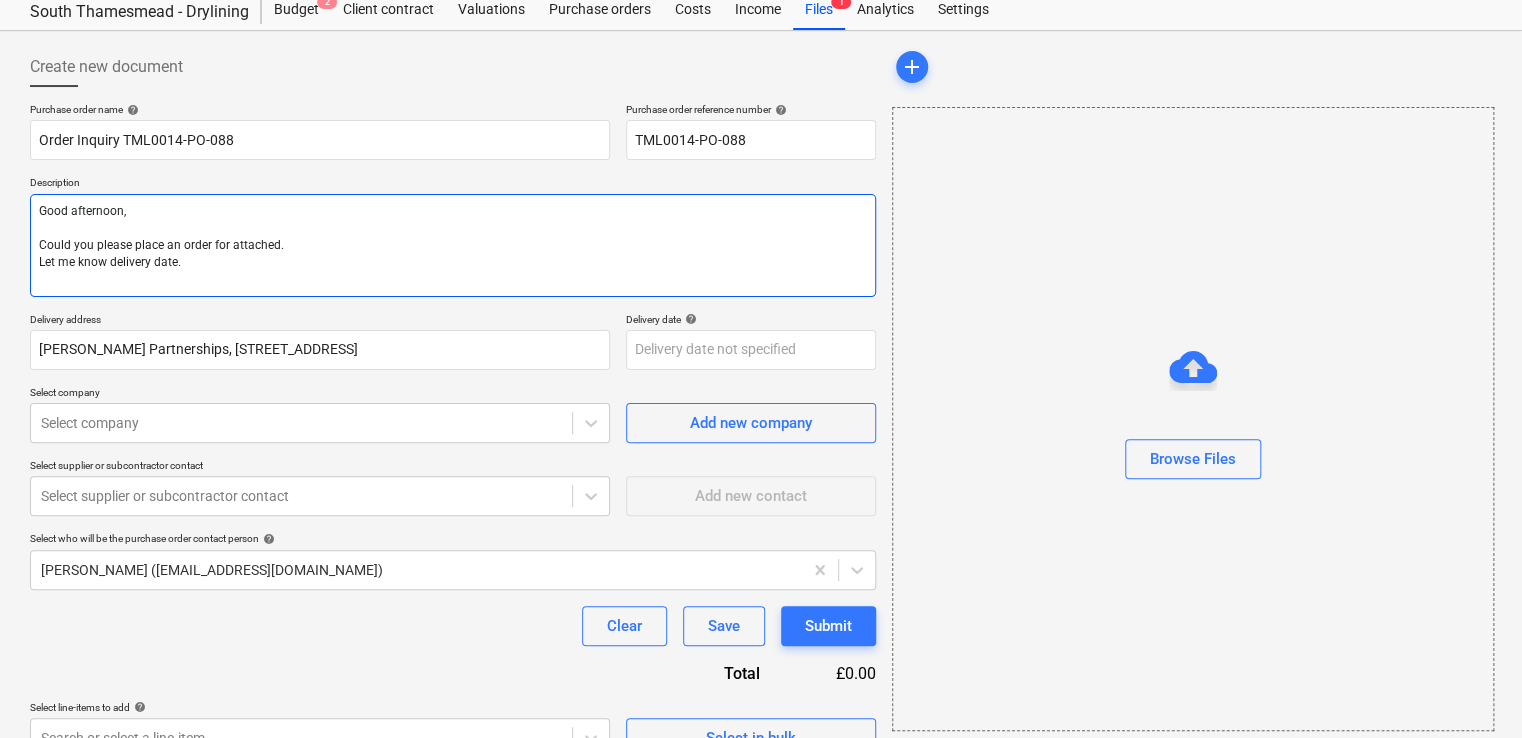 scroll, scrollTop: 96, scrollLeft: 0, axis: vertical 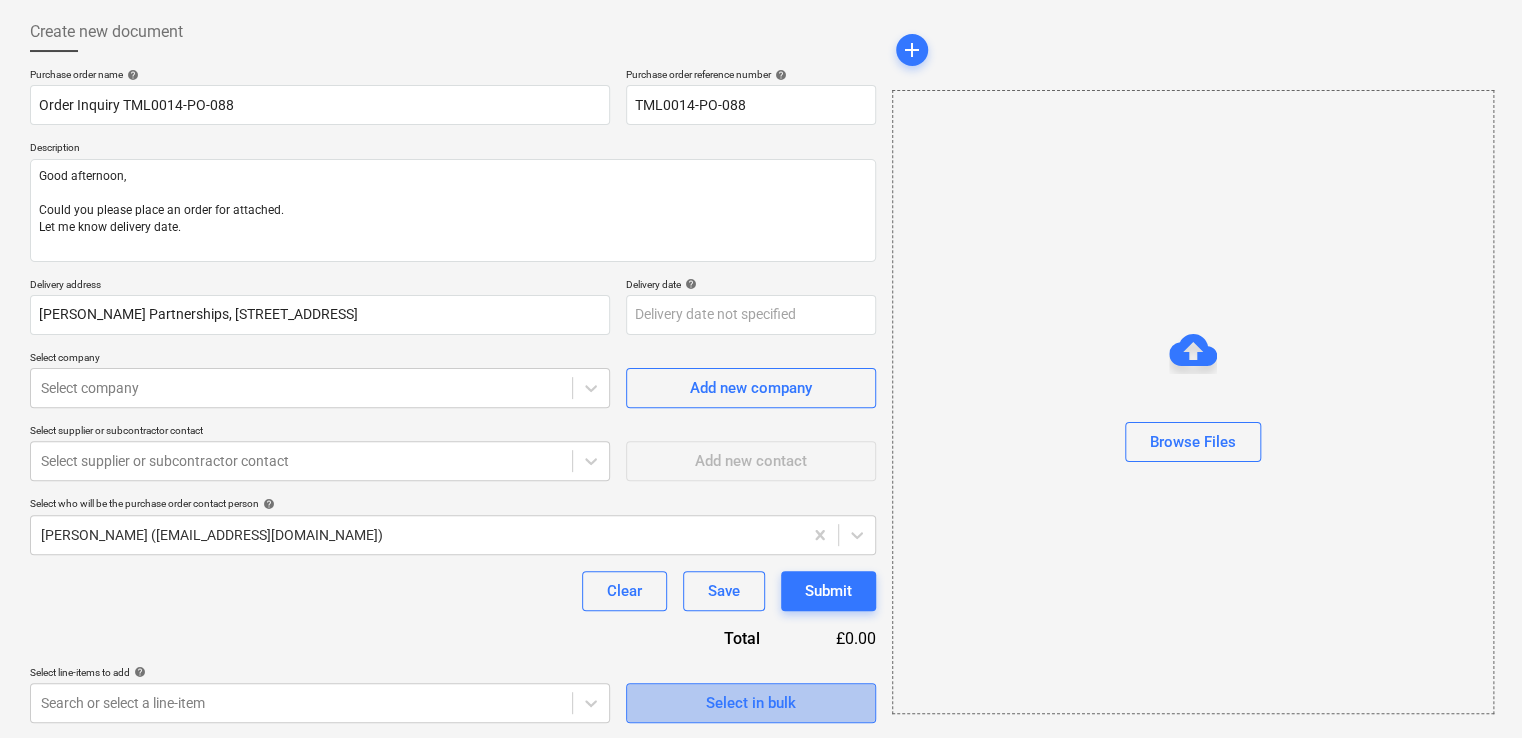 click on "Select in bulk" at bounding box center [751, 703] 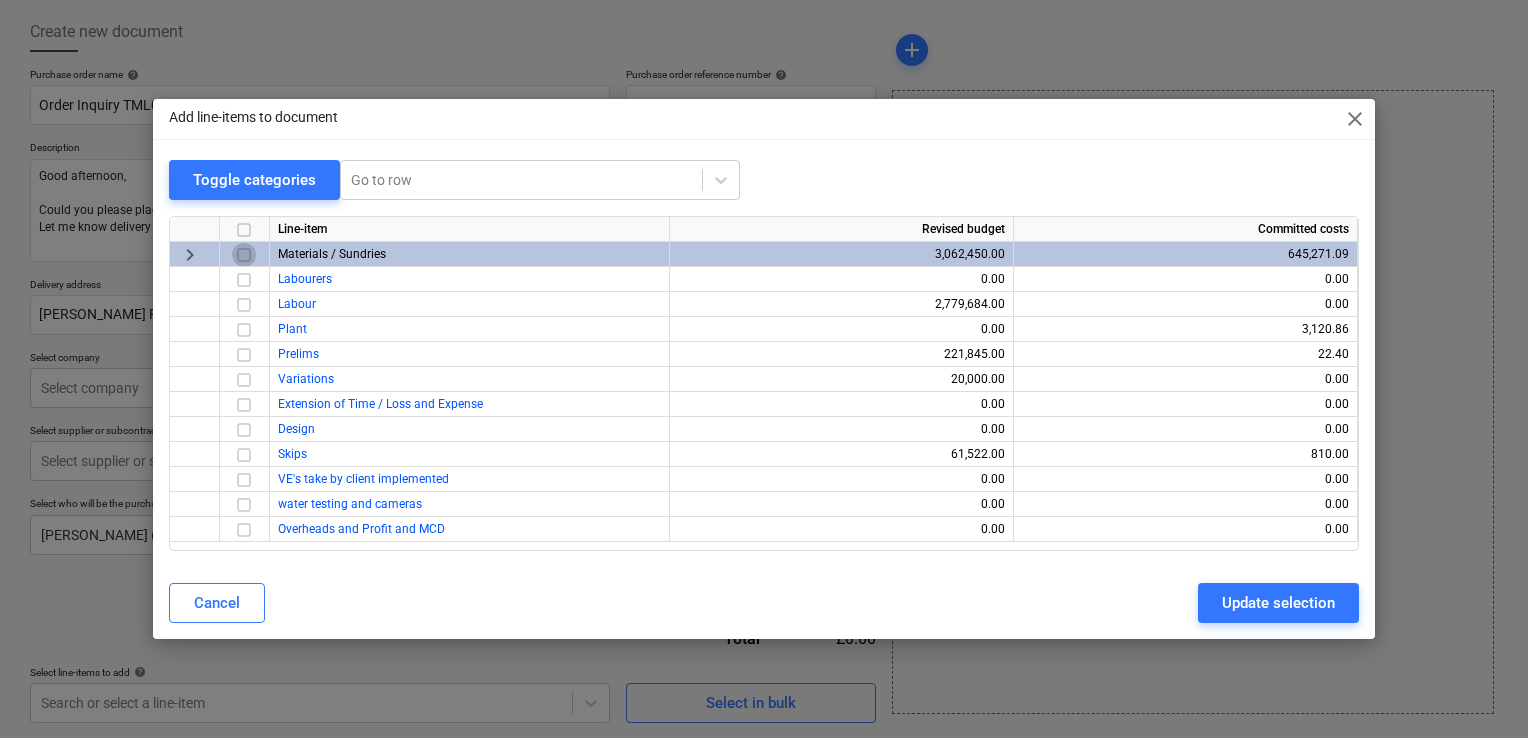 click at bounding box center [244, 255] 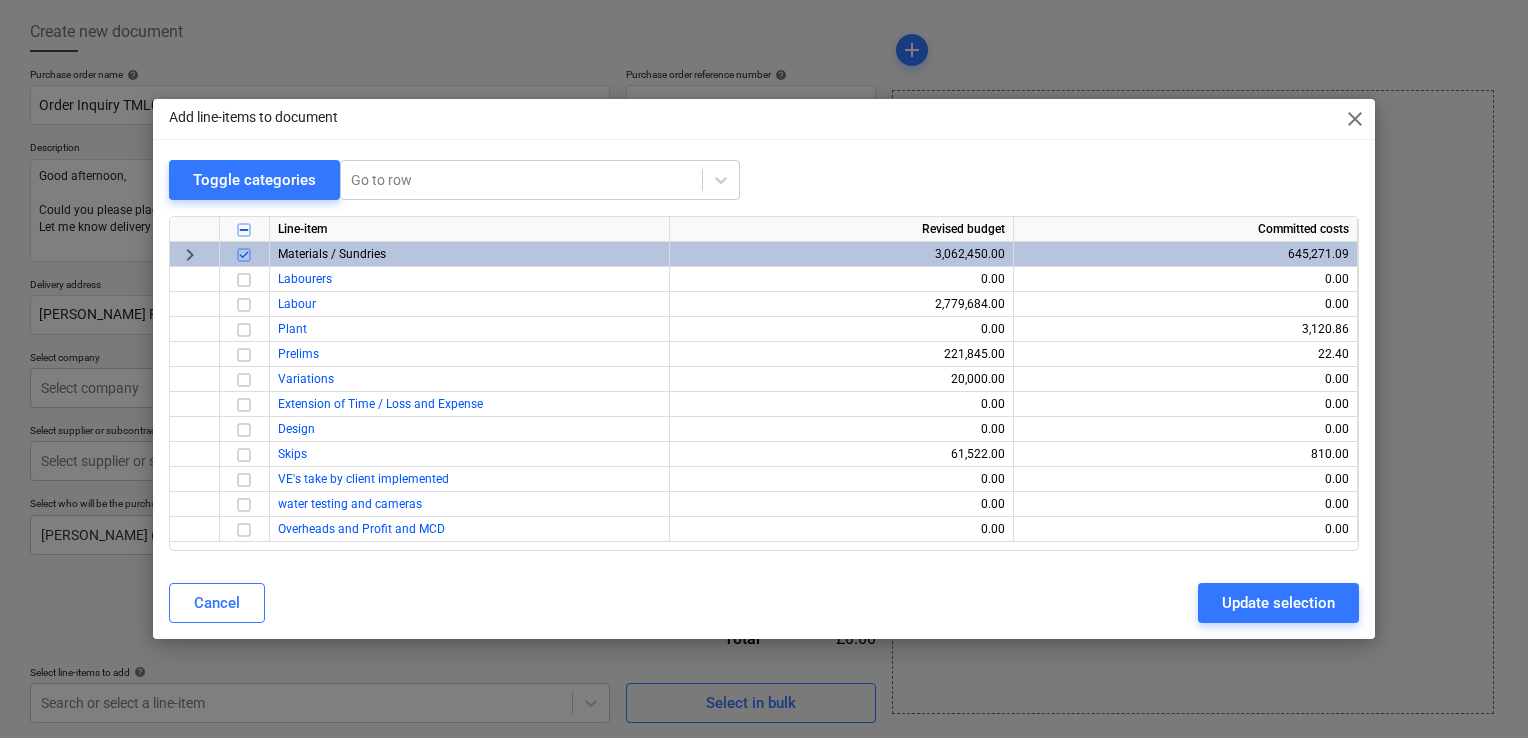 click on "Update selection" at bounding box center (1278, 603) 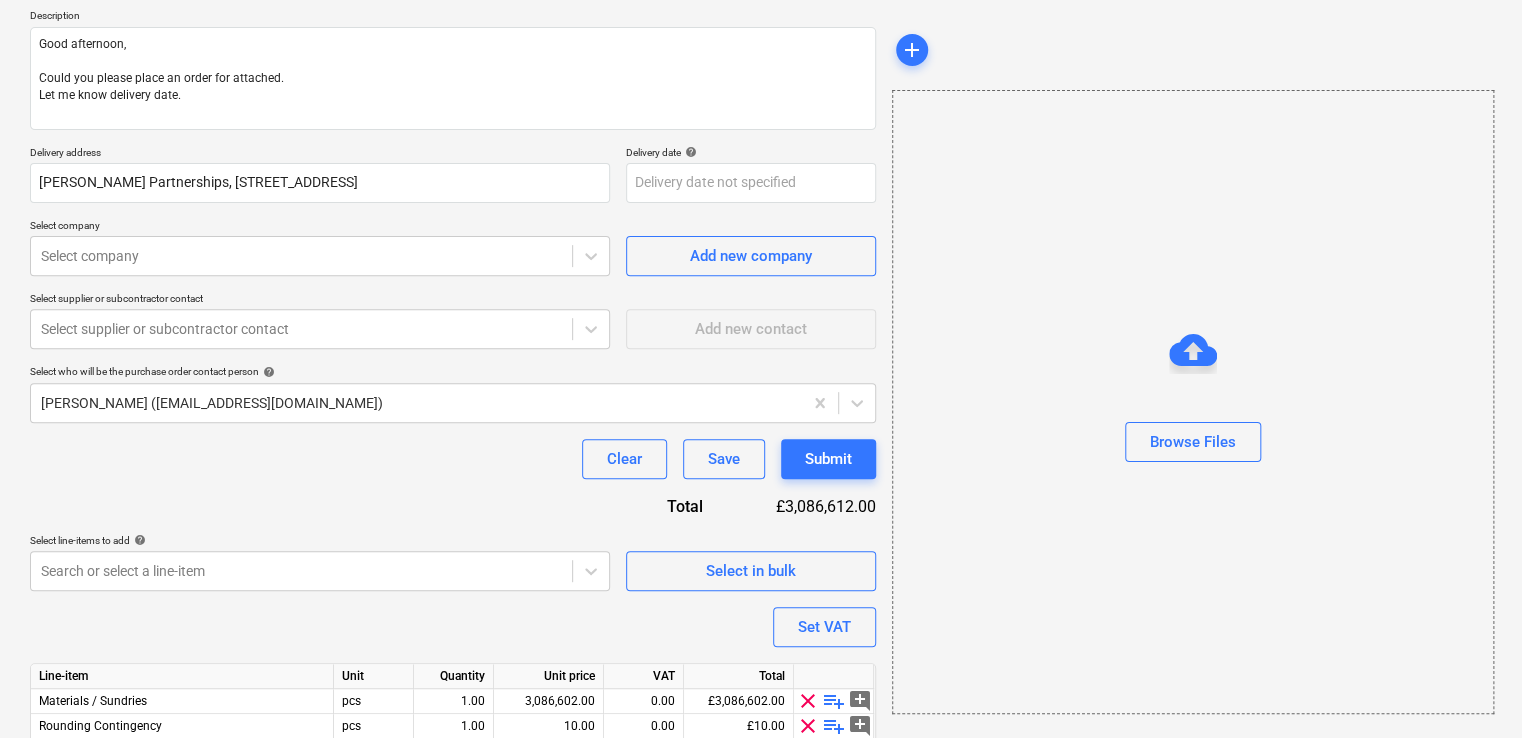 scroll, scrollTop: 308, scrollLeft: 0, axis: vertical 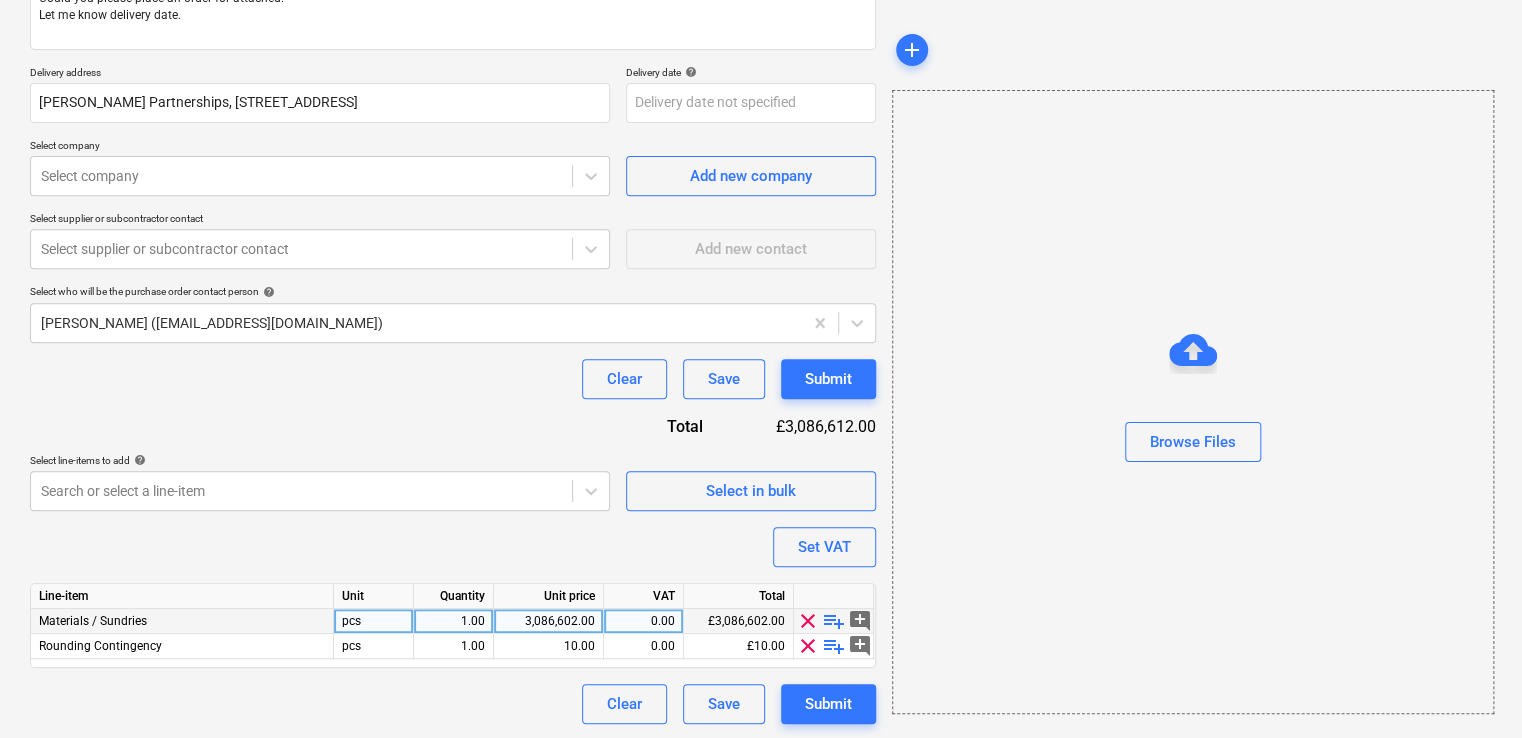 click on "playlist_add" at bounding box center (834, 621) 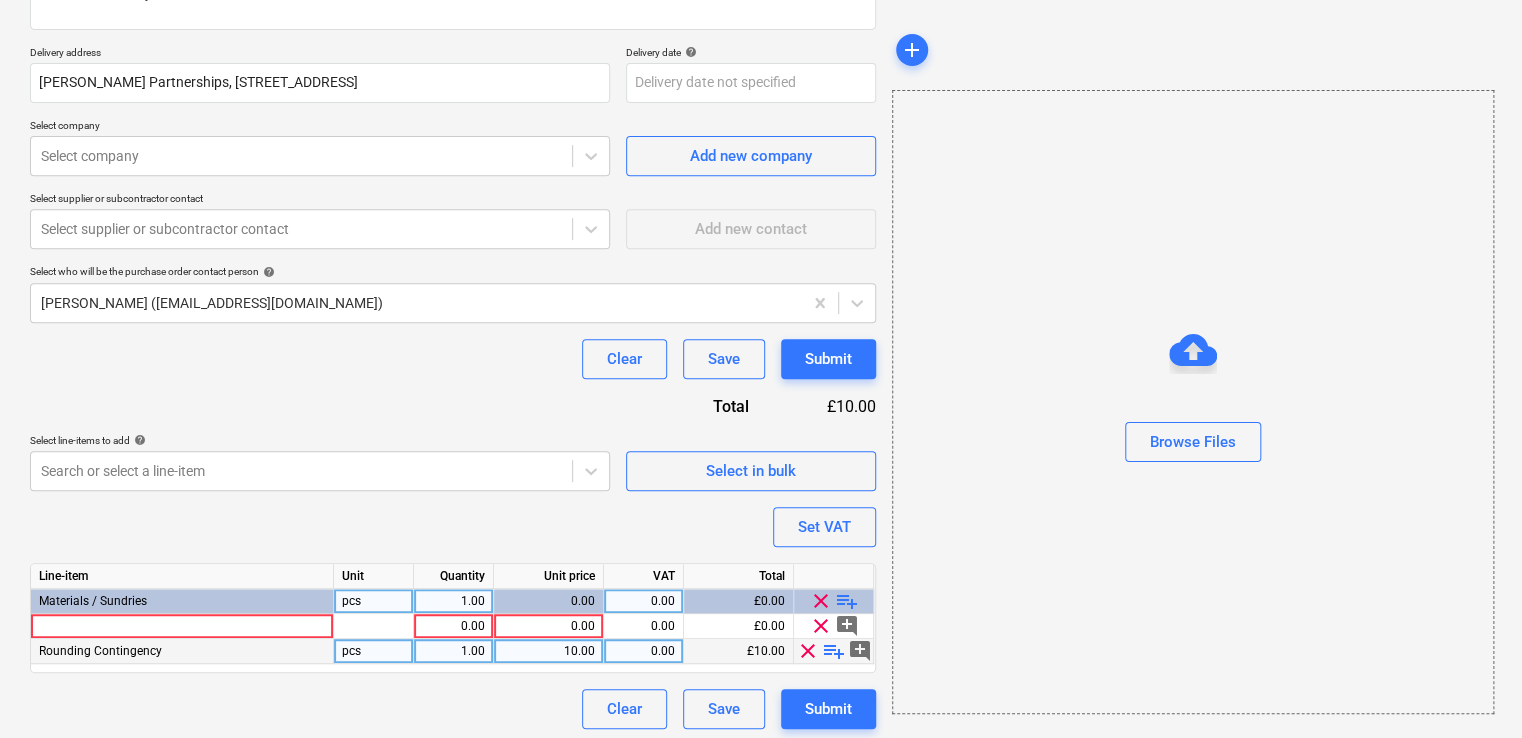 scroll, scrollTop: 334, scrollLeft: 0, axis: vertical 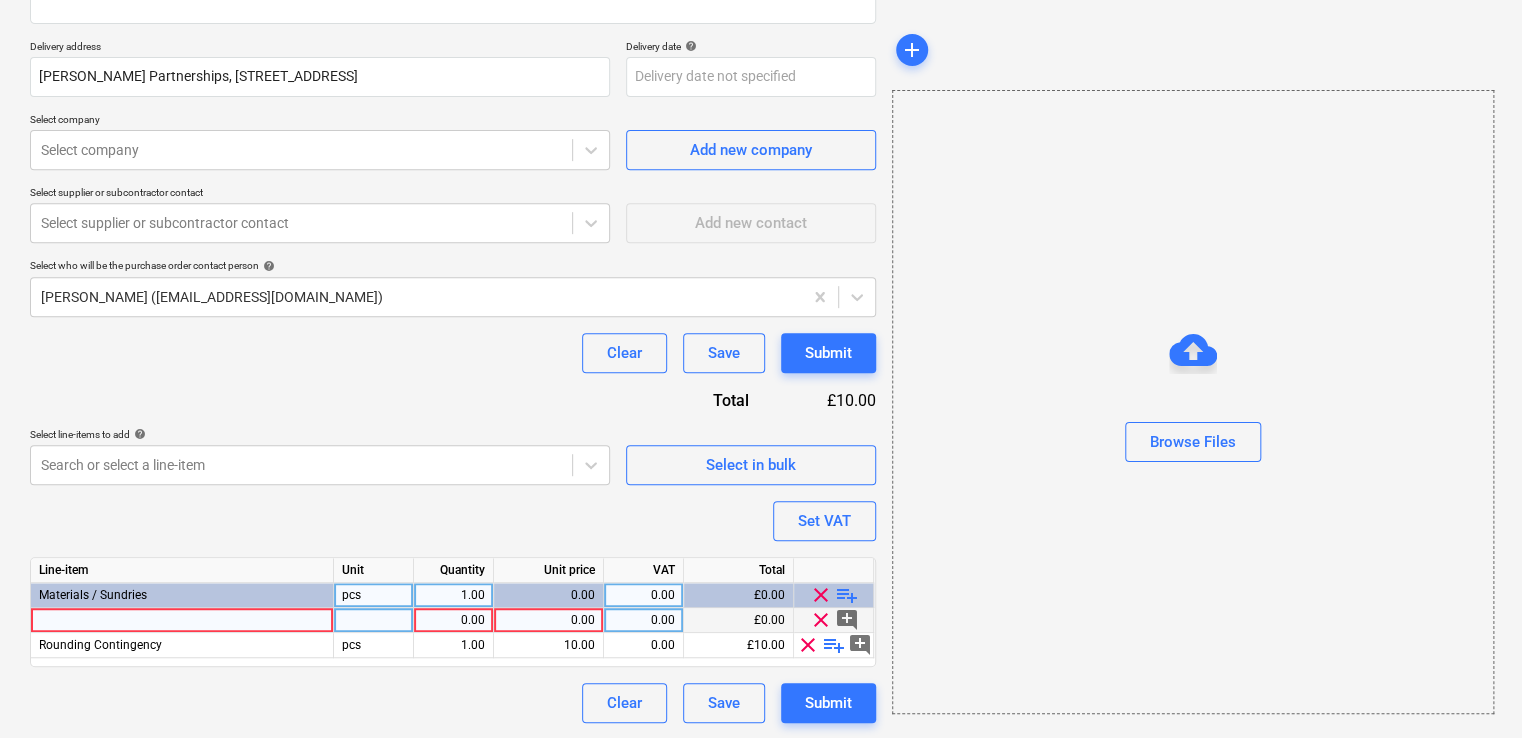 click at bounding box center (182, 620) 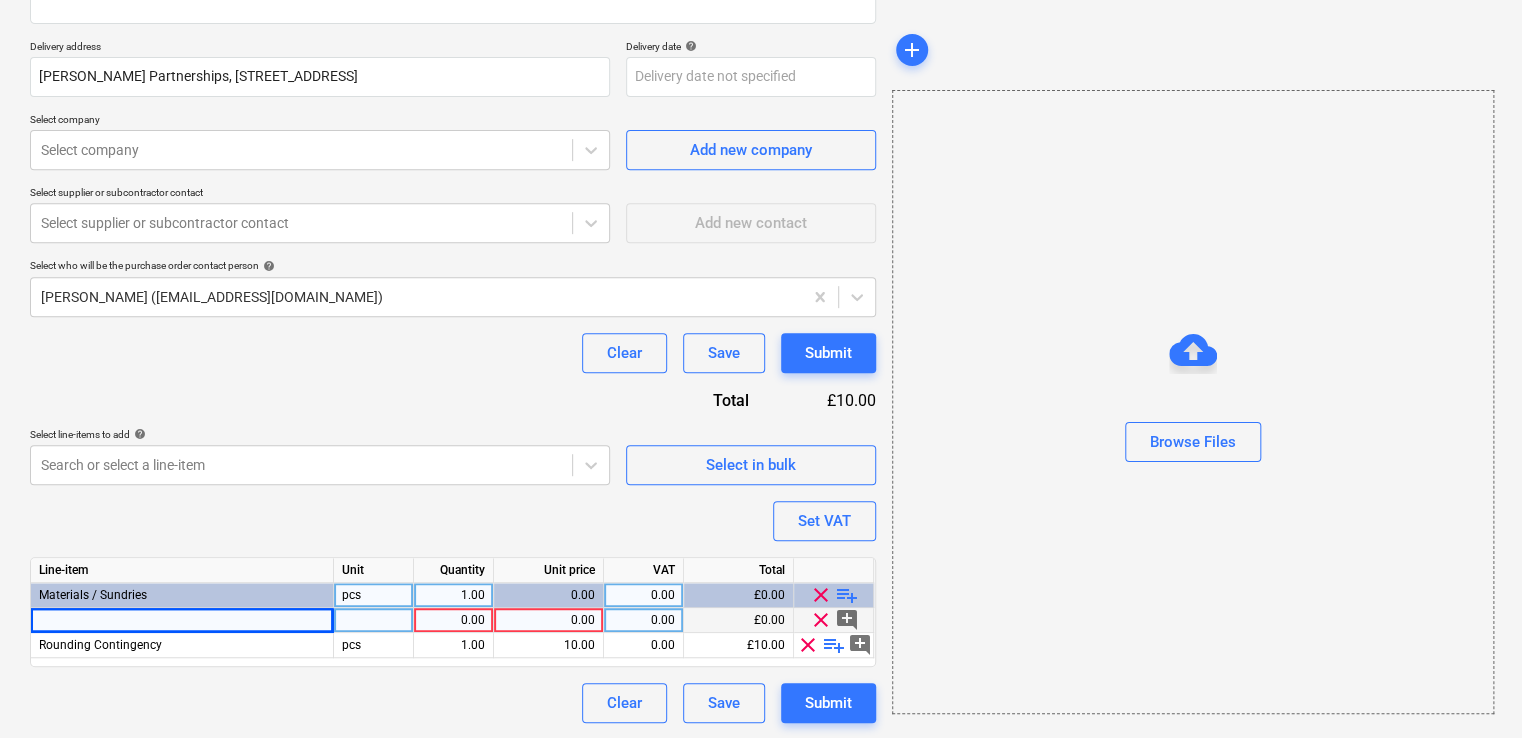 click at bounding box center [182, 620] 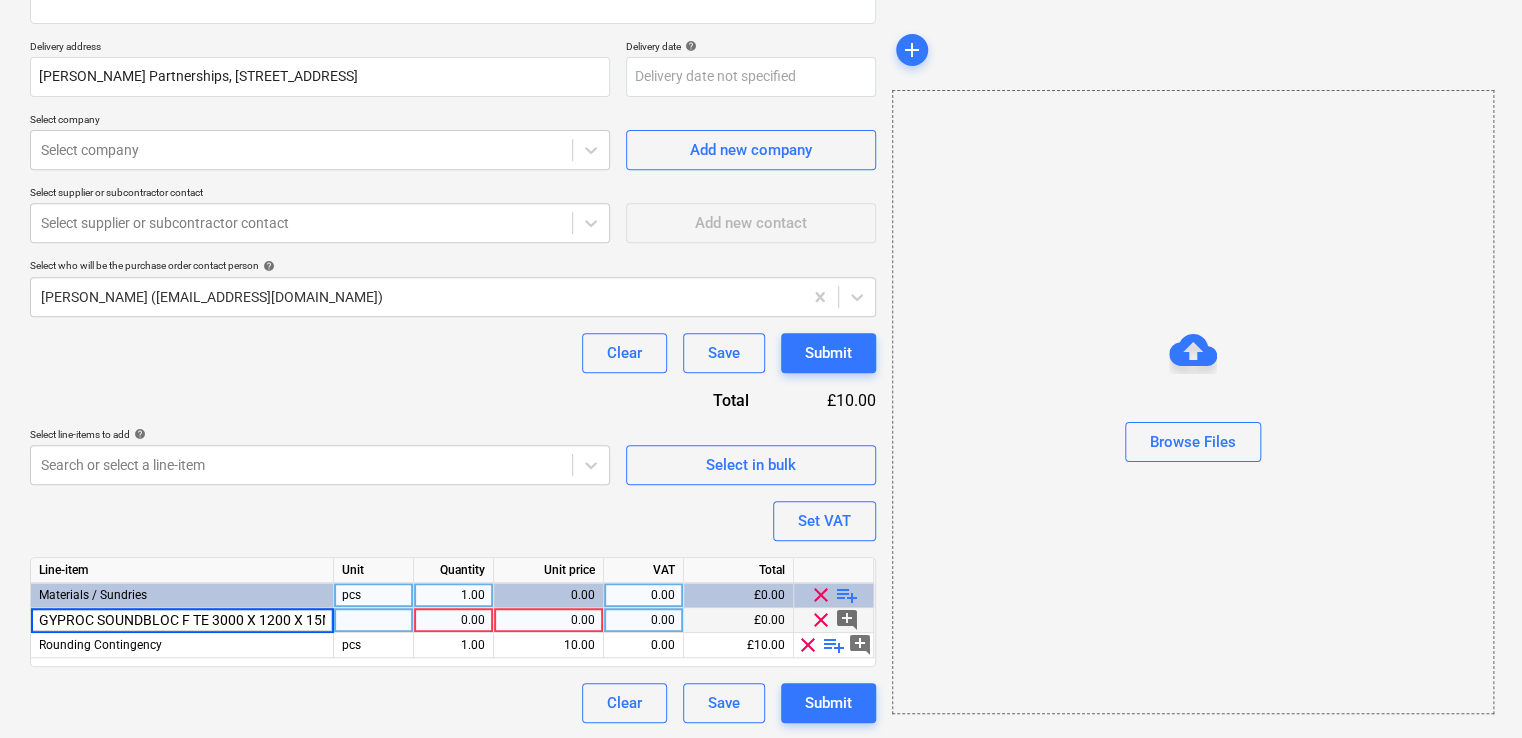scroll, scrollTop: 0, scrollLeft: 20, axis: horizontal 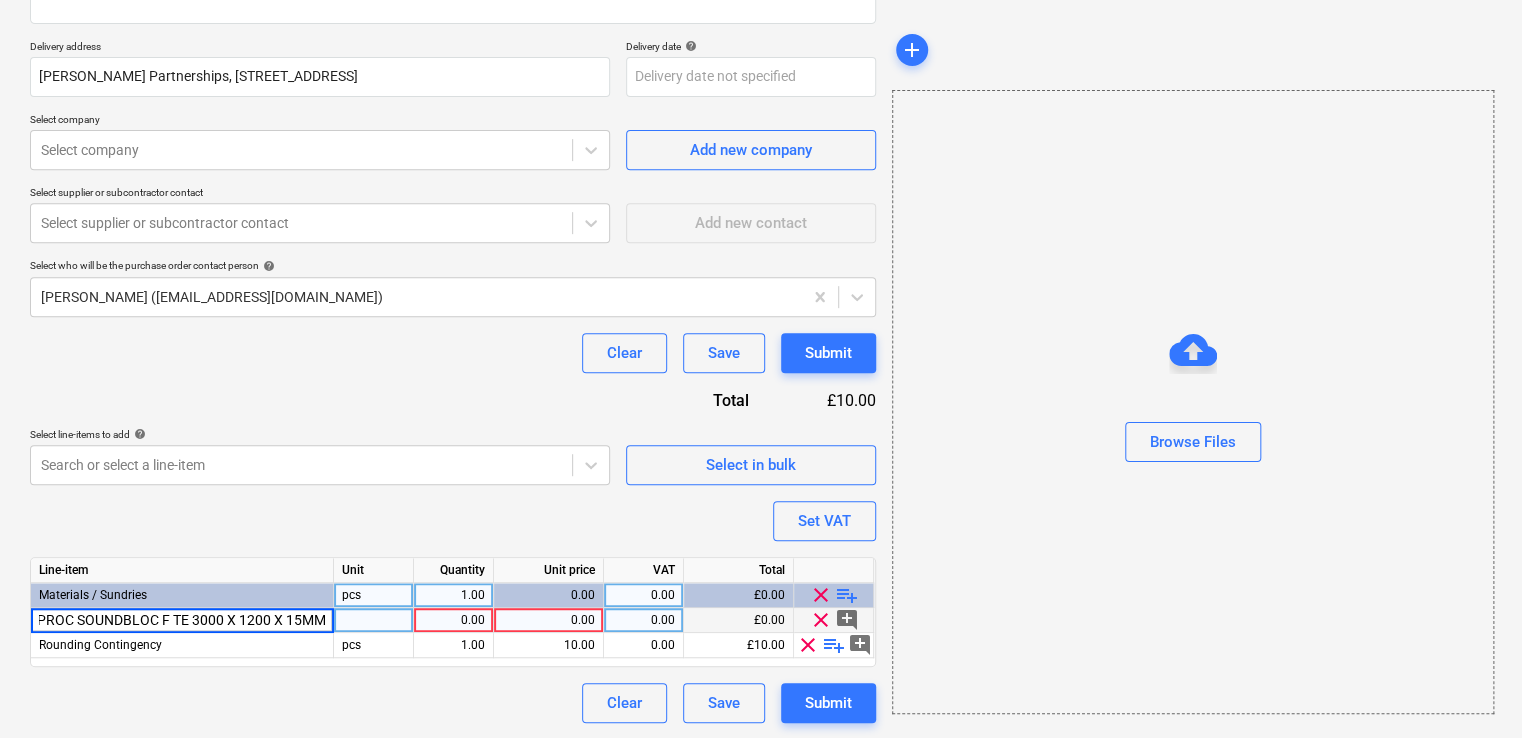 click on "GYPROC SOUNDBLOC F TE 3000 X 1200 X 15MM" at bounding box center [182, 620] 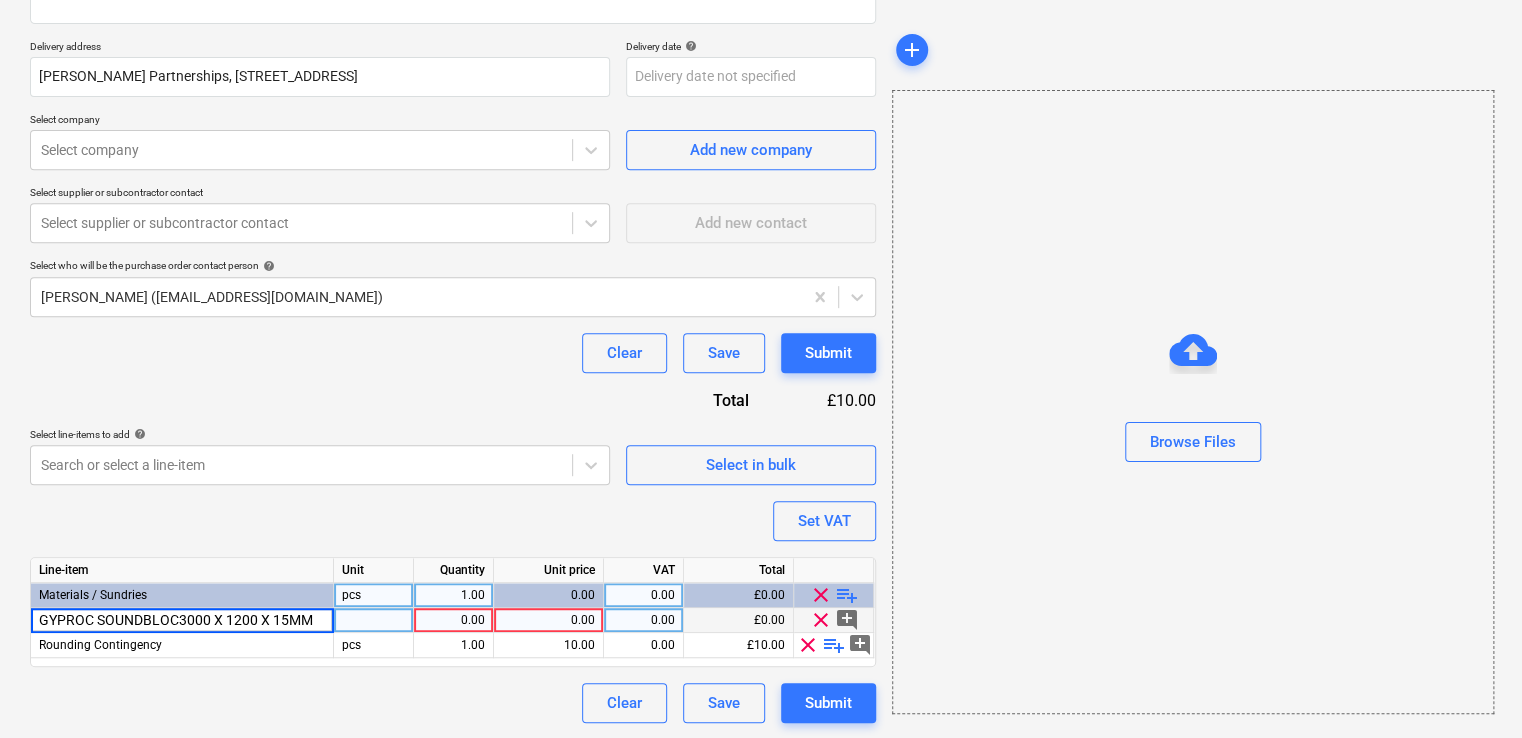 scroll, scrollTop: 0, scrollLeft: 0, axis: both 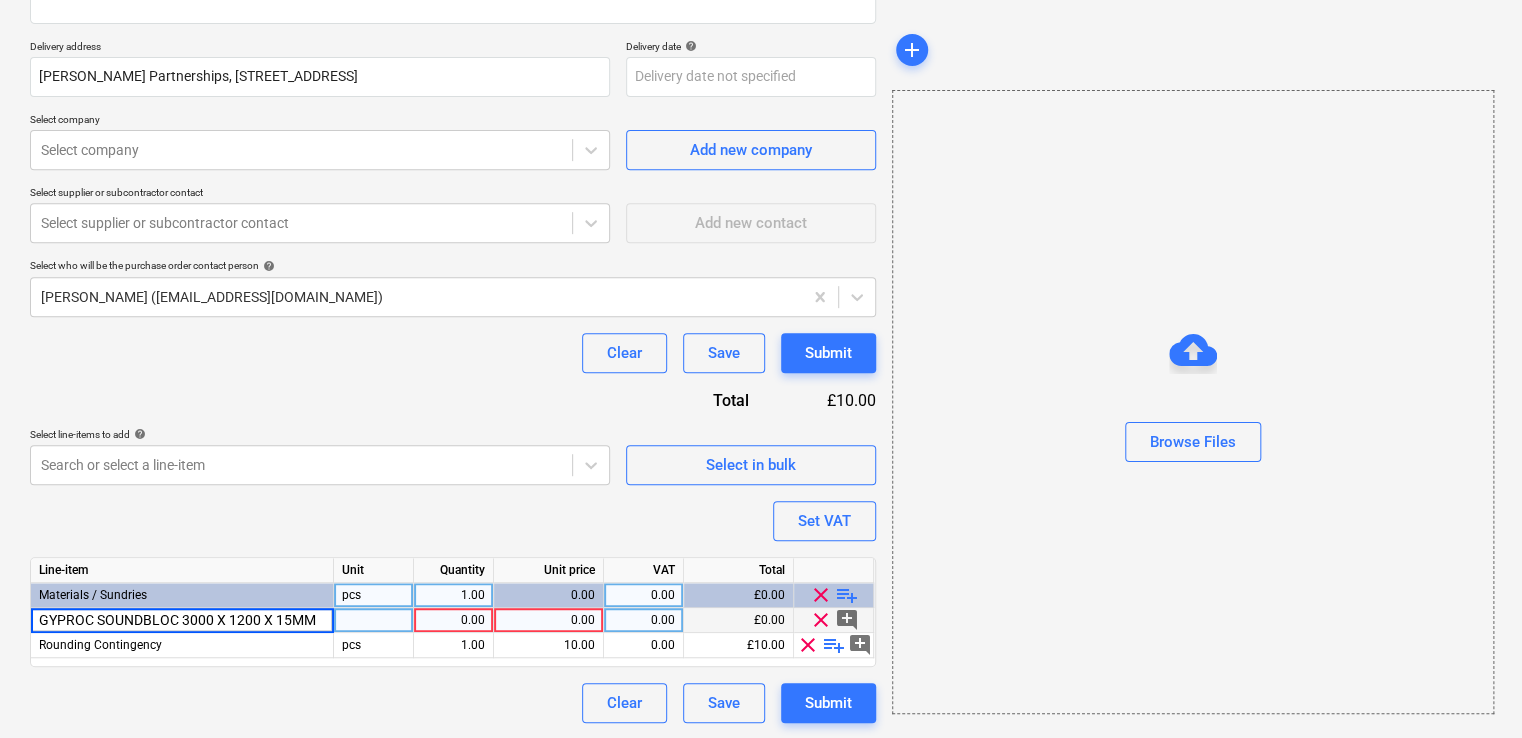 click at bounding box center [374, 620] 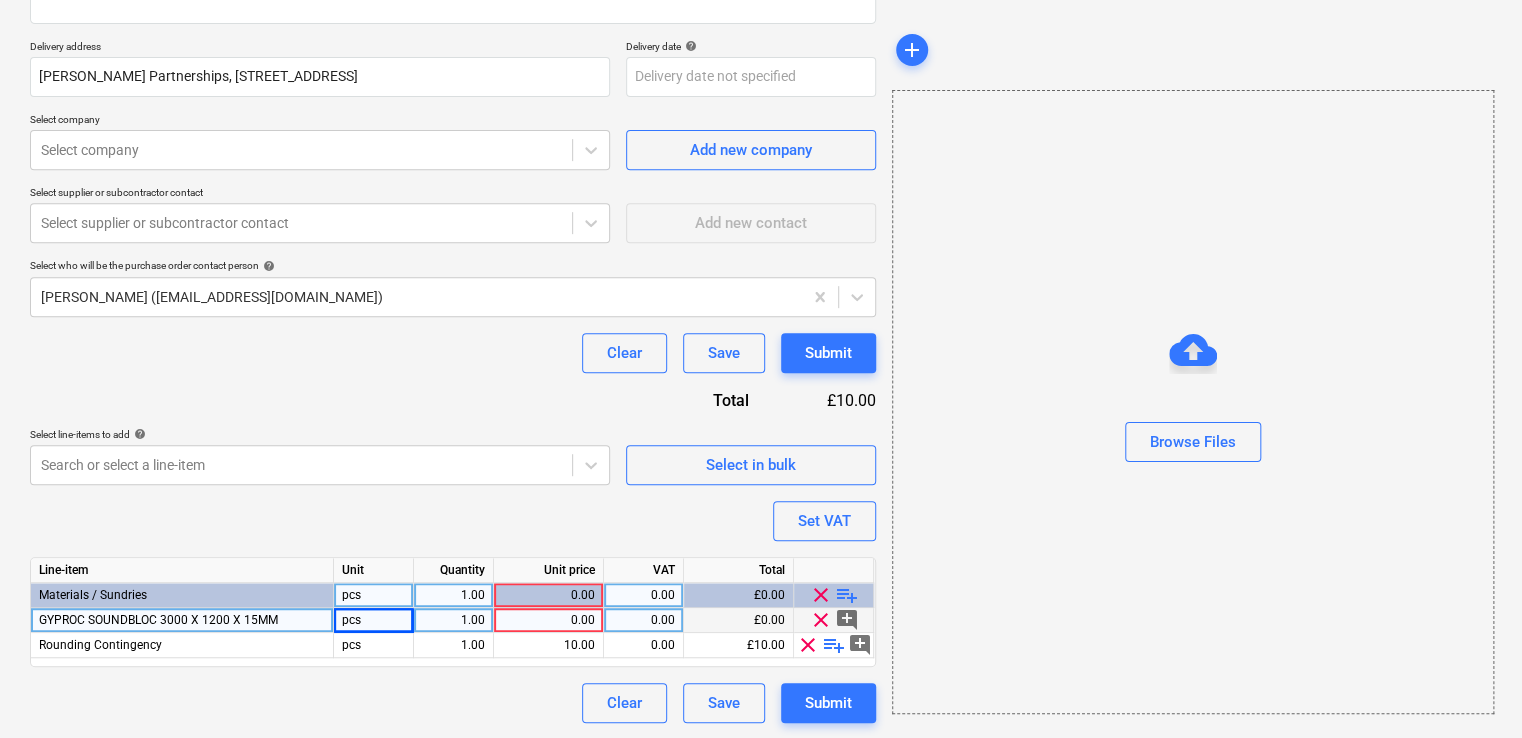click on "0.00" at bounding box center [548, 620] 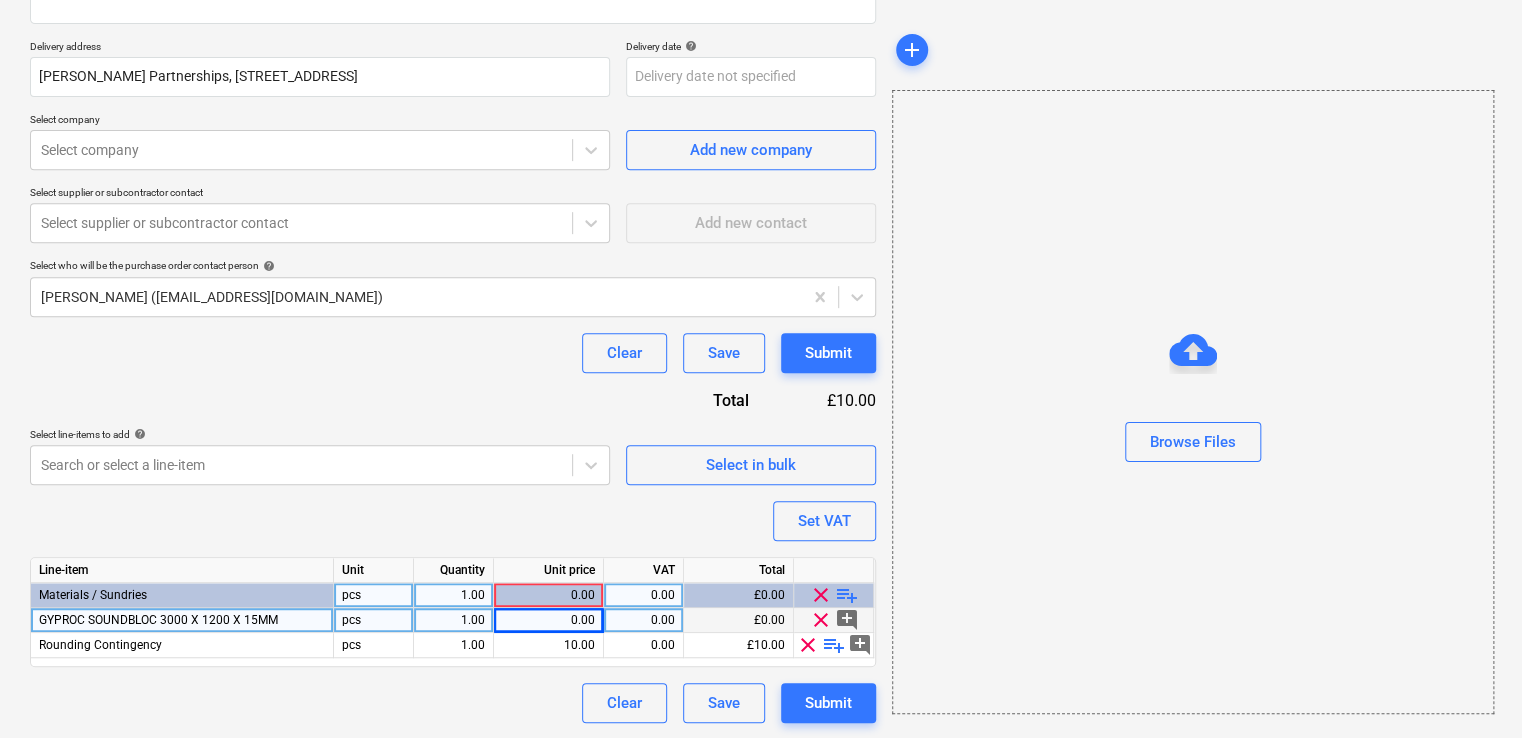 click on "1.00" at bounding box center [453, 620] 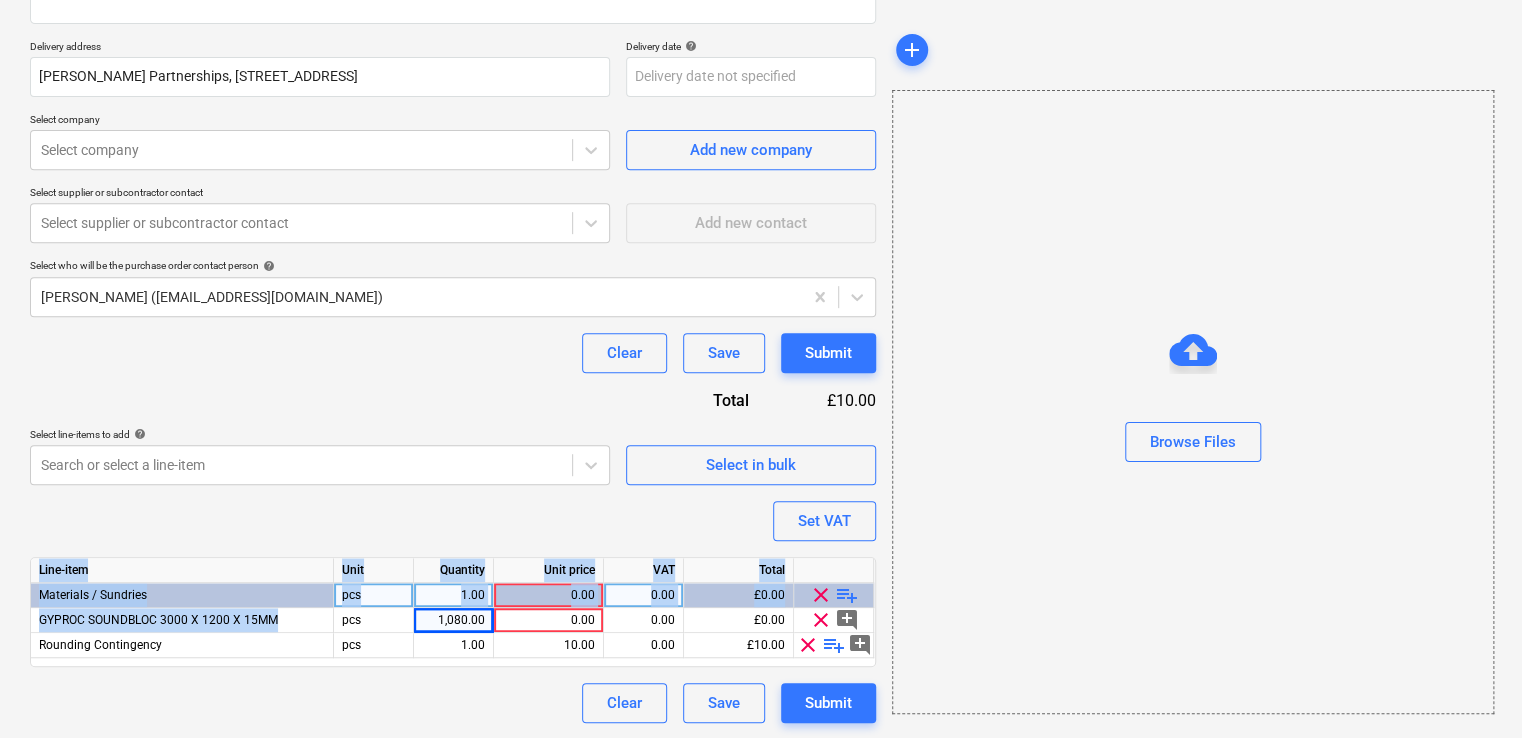 drag, startPoint x: 320, startPoint y: 626, endPoint x: -51, endPoint y: 605, distance: 371.59387 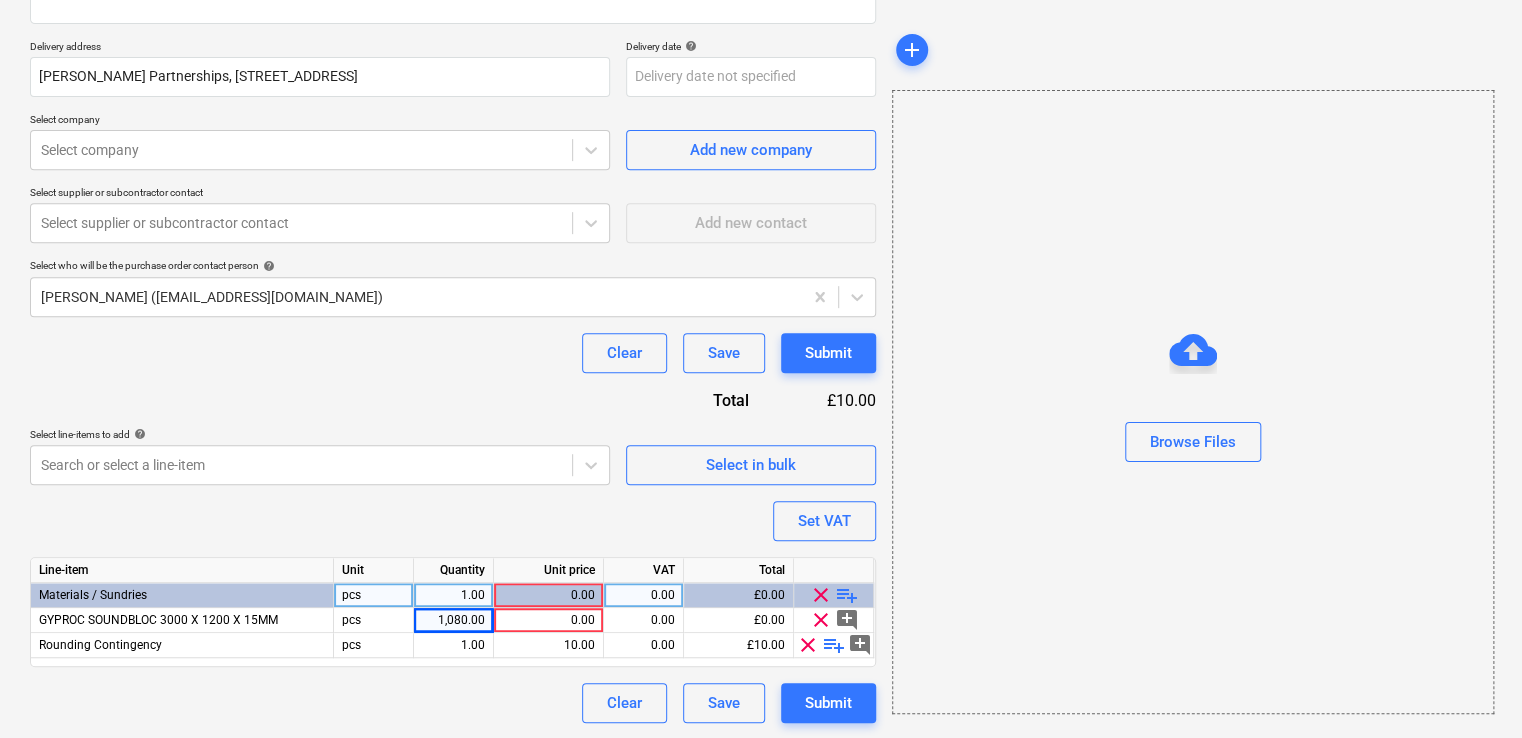 click on "Purchase order name help Order Inquiry TML0014-PO-088 Purchase order reference number help TML0014-PO-088 Description Good afternoon,
Could you please place an order for attached.
Let me know delivery date.  Delivery address [PERSON_NAME] Partnerships, [STREET_ADDRESS] Delivery date help Press the down arrow key to interact with the calendar and
select a date. Press the question mark key to get the keyboard shortcuts for changing dates. Select company Select company Add new company Select supplier or subcontractor contact Select supplier or subcontractor contact Add new contact Select who will be the purchase order contact person help [PERSON_NAME] ([EMAIL_ADDRESS][DOMAIN_NAME]) Clear Save Submit Total £10.00 Select line-items to add help Search or select a line-item Select in bulk Set VAT Line-item Unit Quantity Unit price VAT Total  Materials / Sundries pcs 1.00 0.00 0.00 £0.00 clear playlist_add GYPROC SOUNDBLOC 3000 X 1200 X 15MM pcs 1,080.00 0.00" at bounding box center [453, 276] 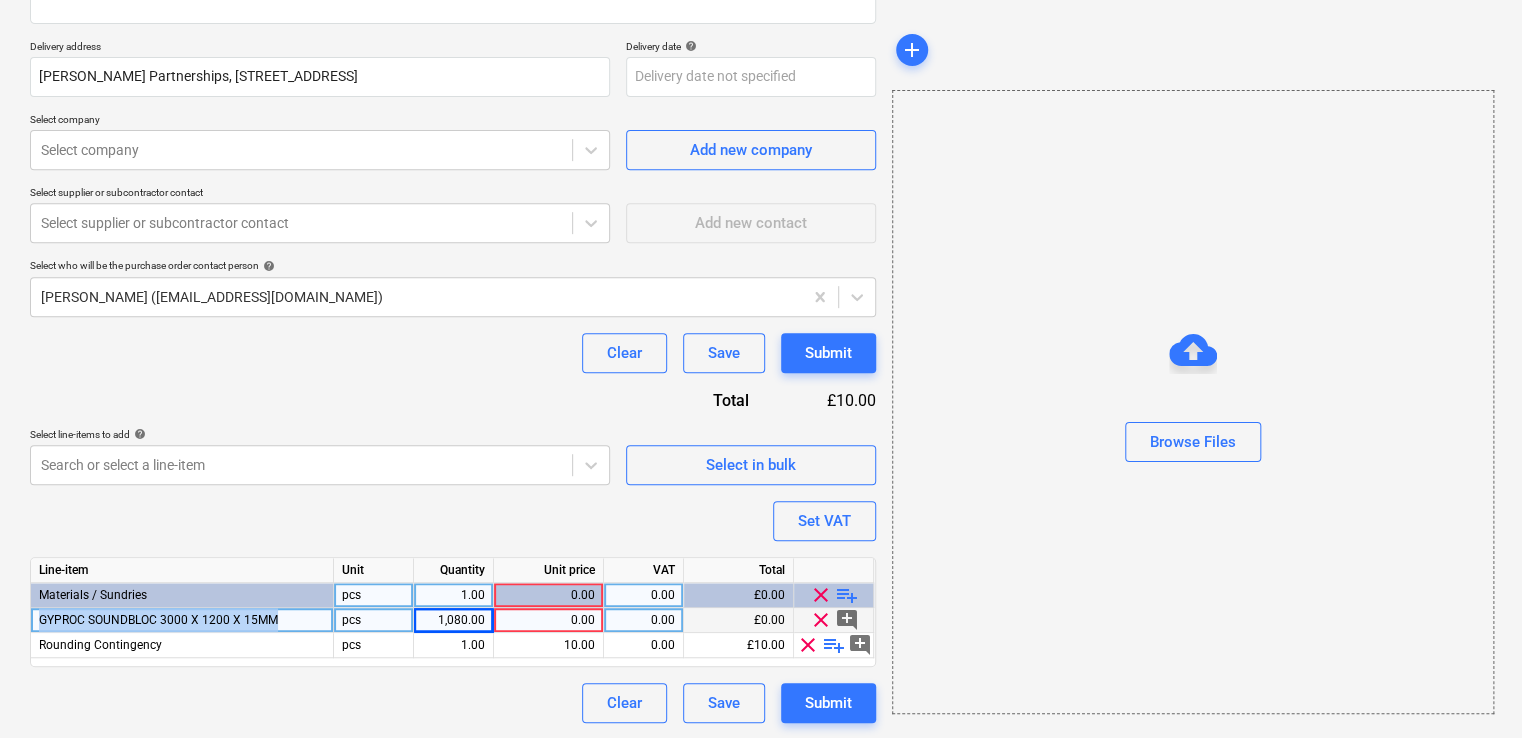 drag, startPoint x: 281, startPoint y: 620, endPoint x: 38, endPoint y: 618, distance: 243.00822 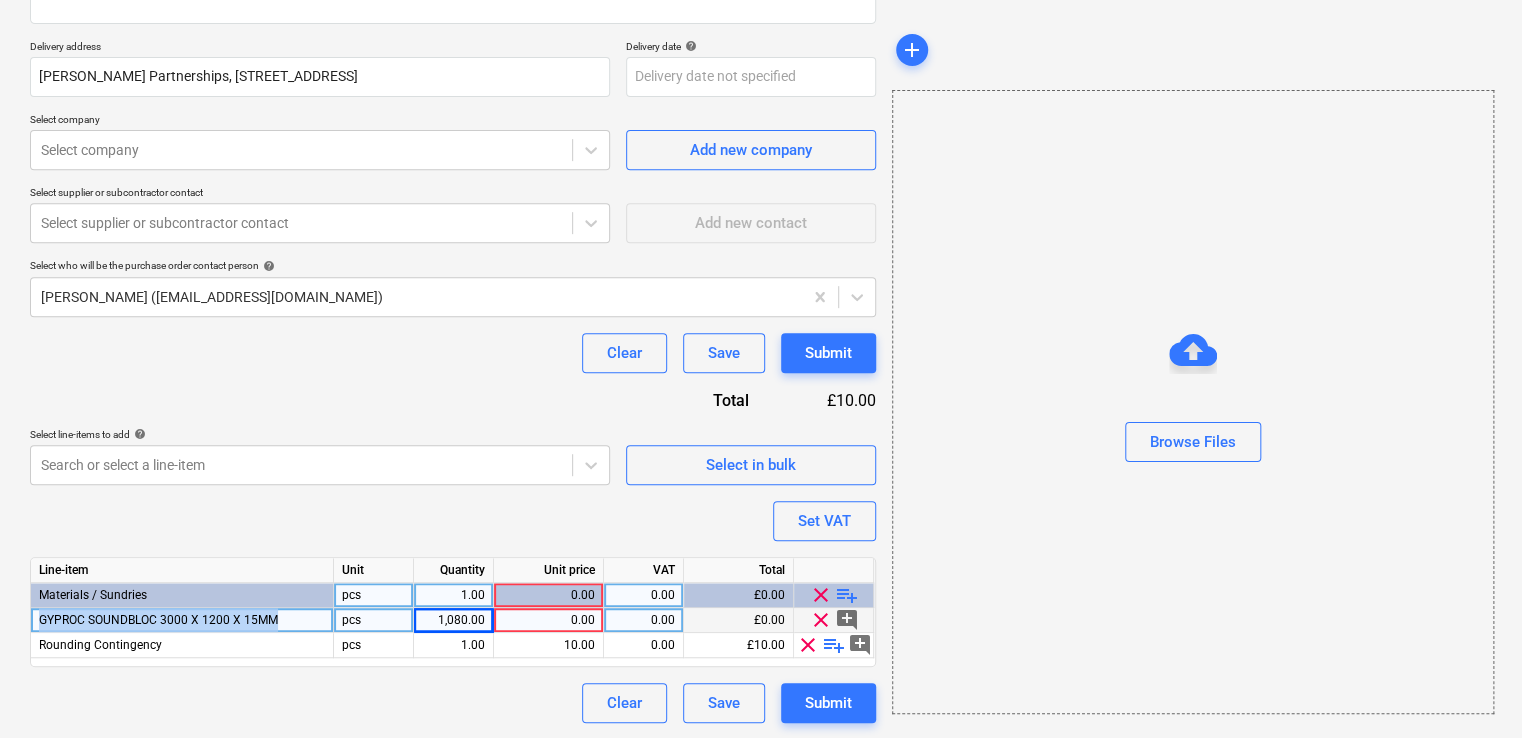 click on "GYPROC SOUNDBLOC 3000 X 1200 X 15MM" at bounding box center (182, 620) 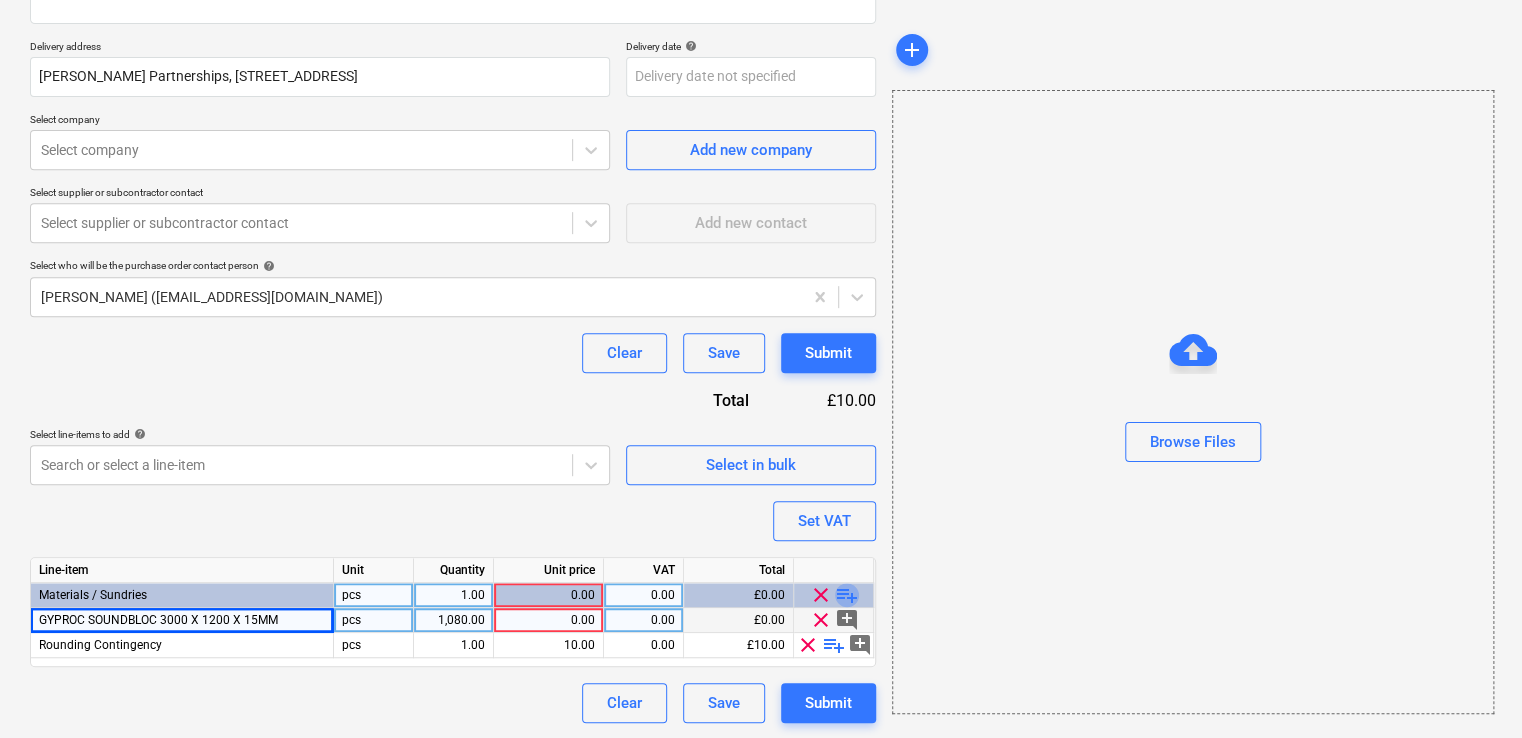 click on "playlist_add" at bounding box center (847, 595) 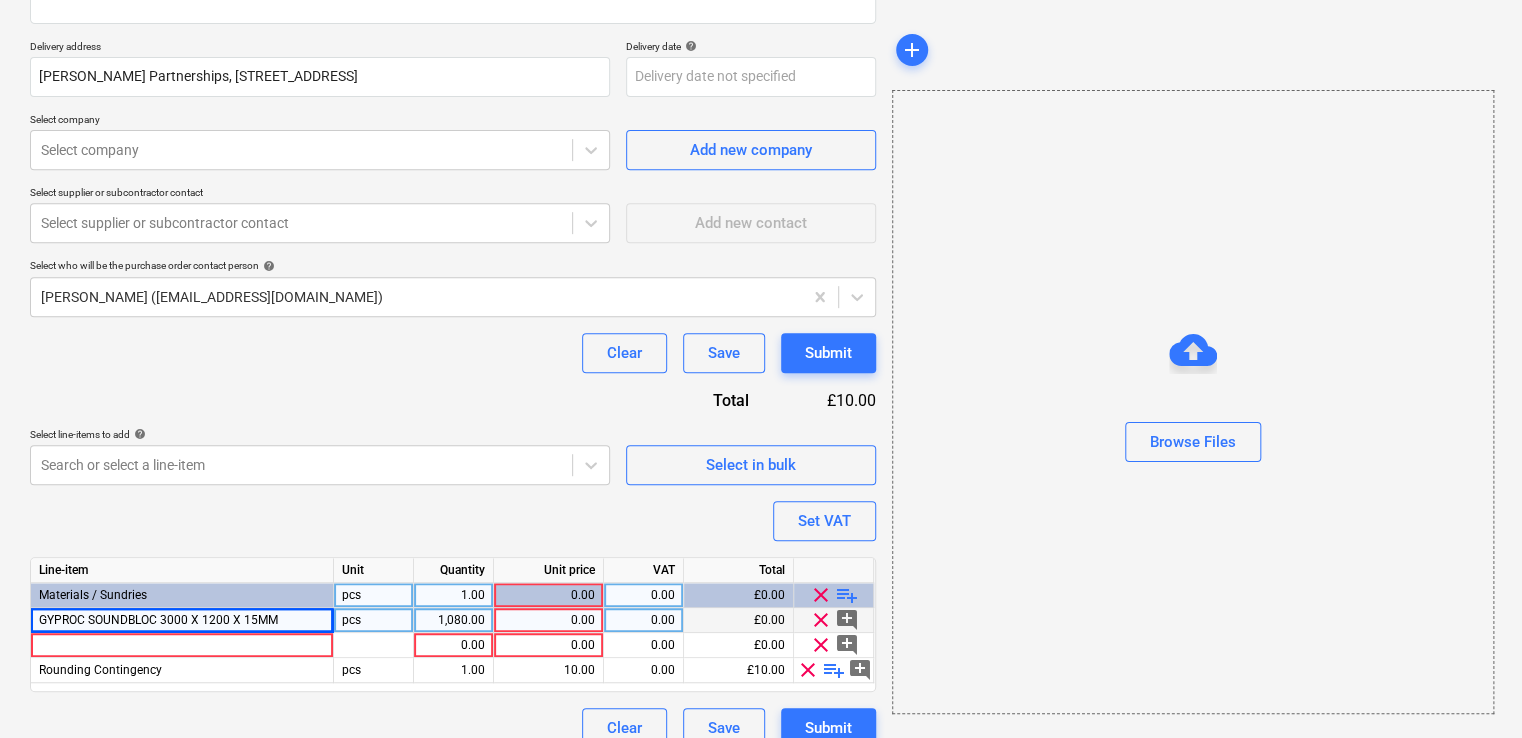 click on "playlist_add" at bounding box center [847, 595] 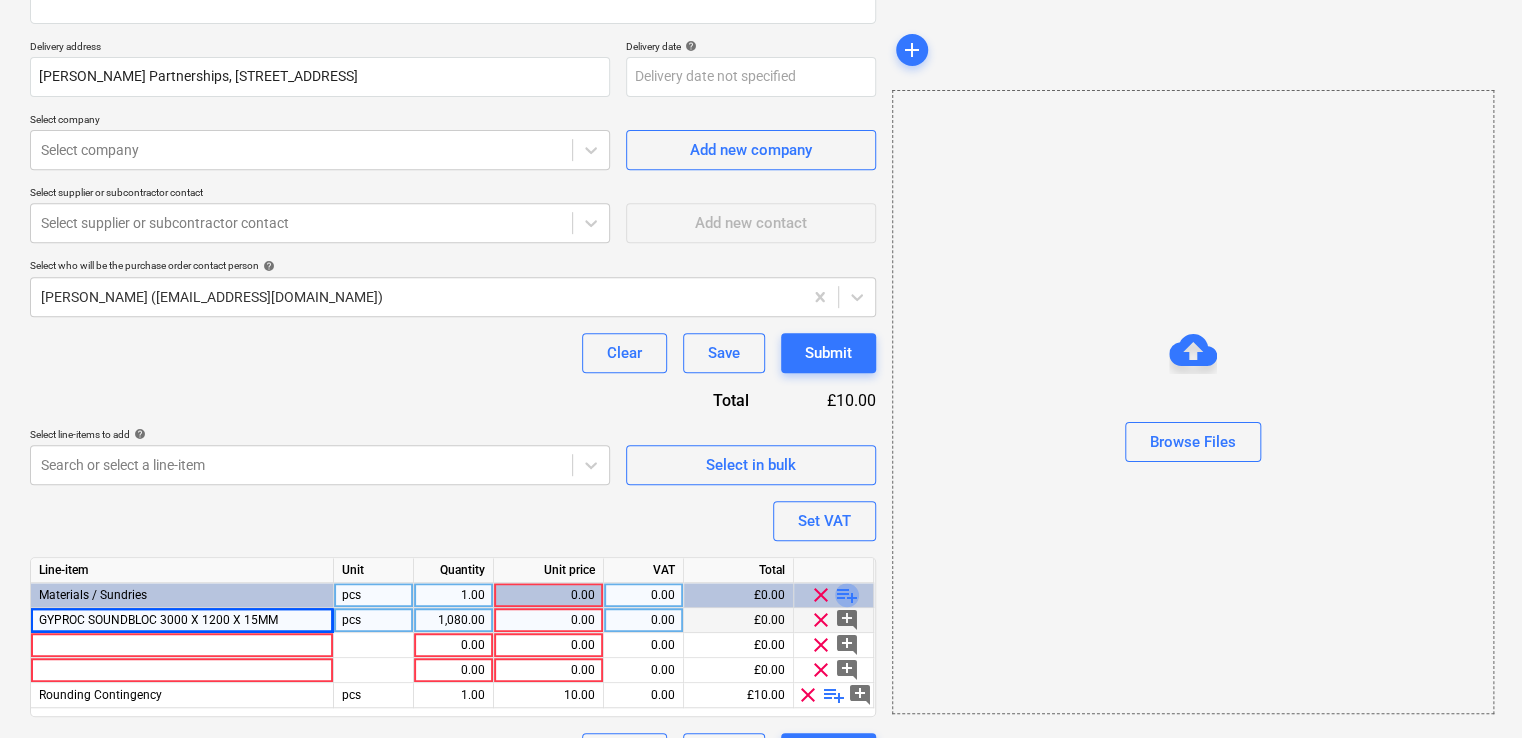 click on "playlist_add" at bounding box center (847, 595) 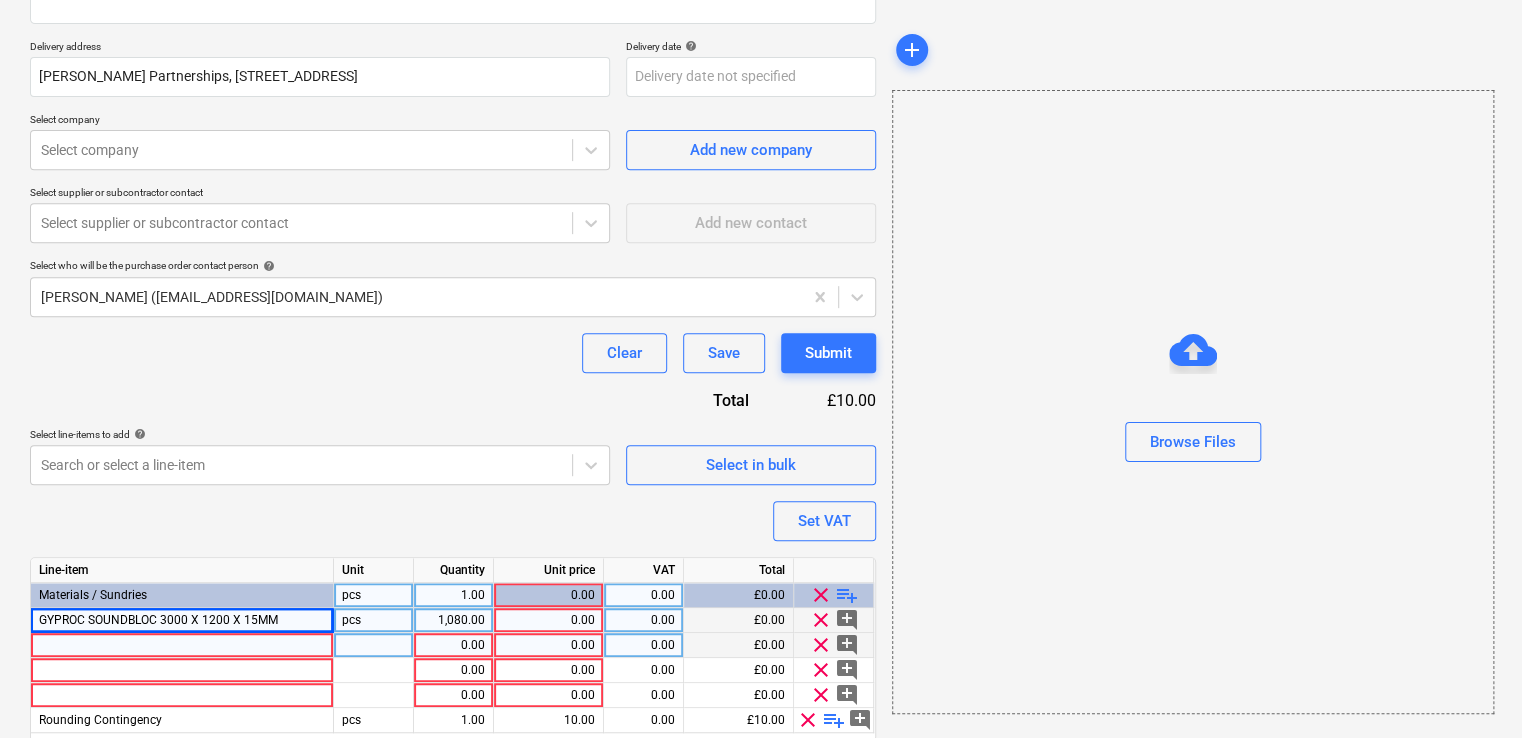 click at bounding box center [182, 645] 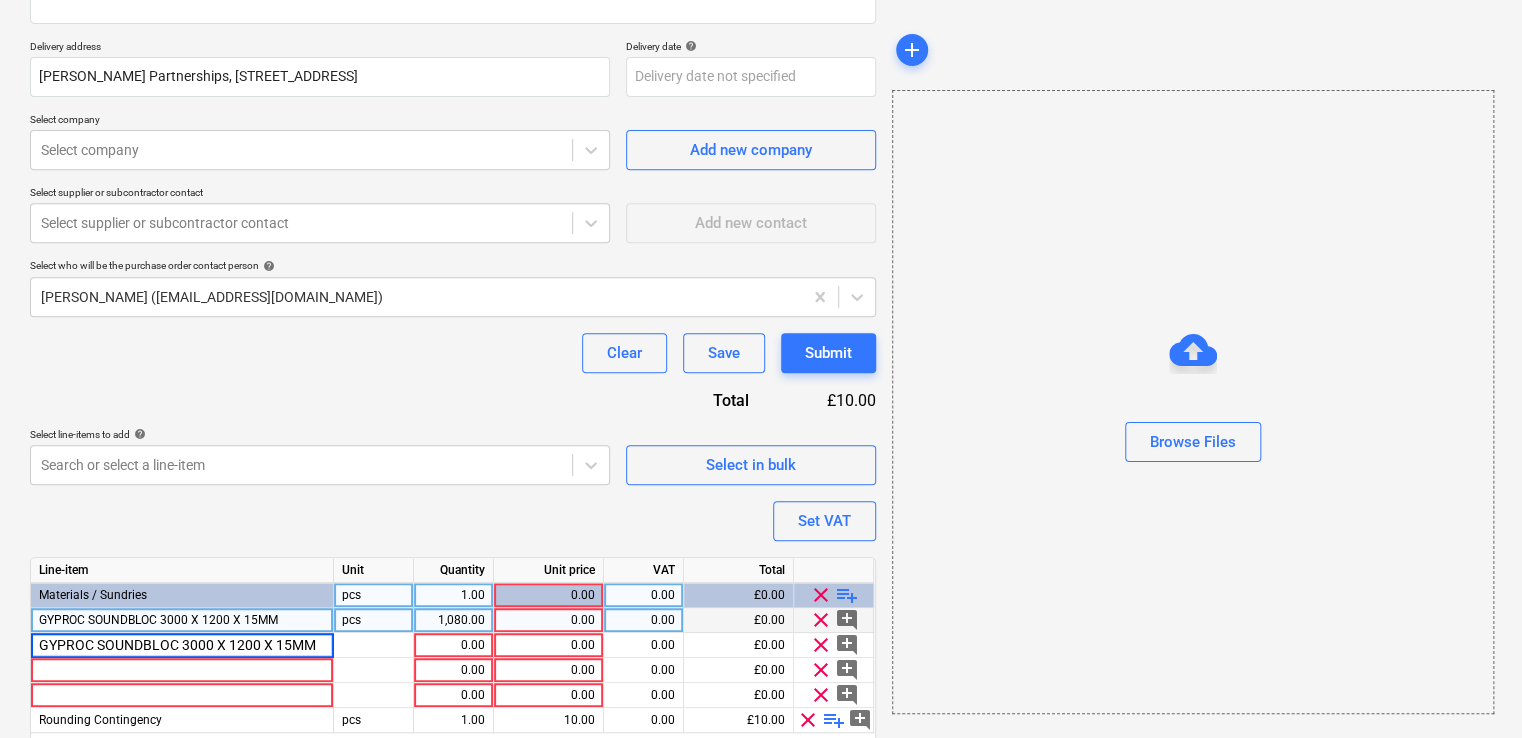 drag, startPoint x: 321, startPoint y: 645, endPoint x: 10, endPoint y: 653, distance: 311.10287 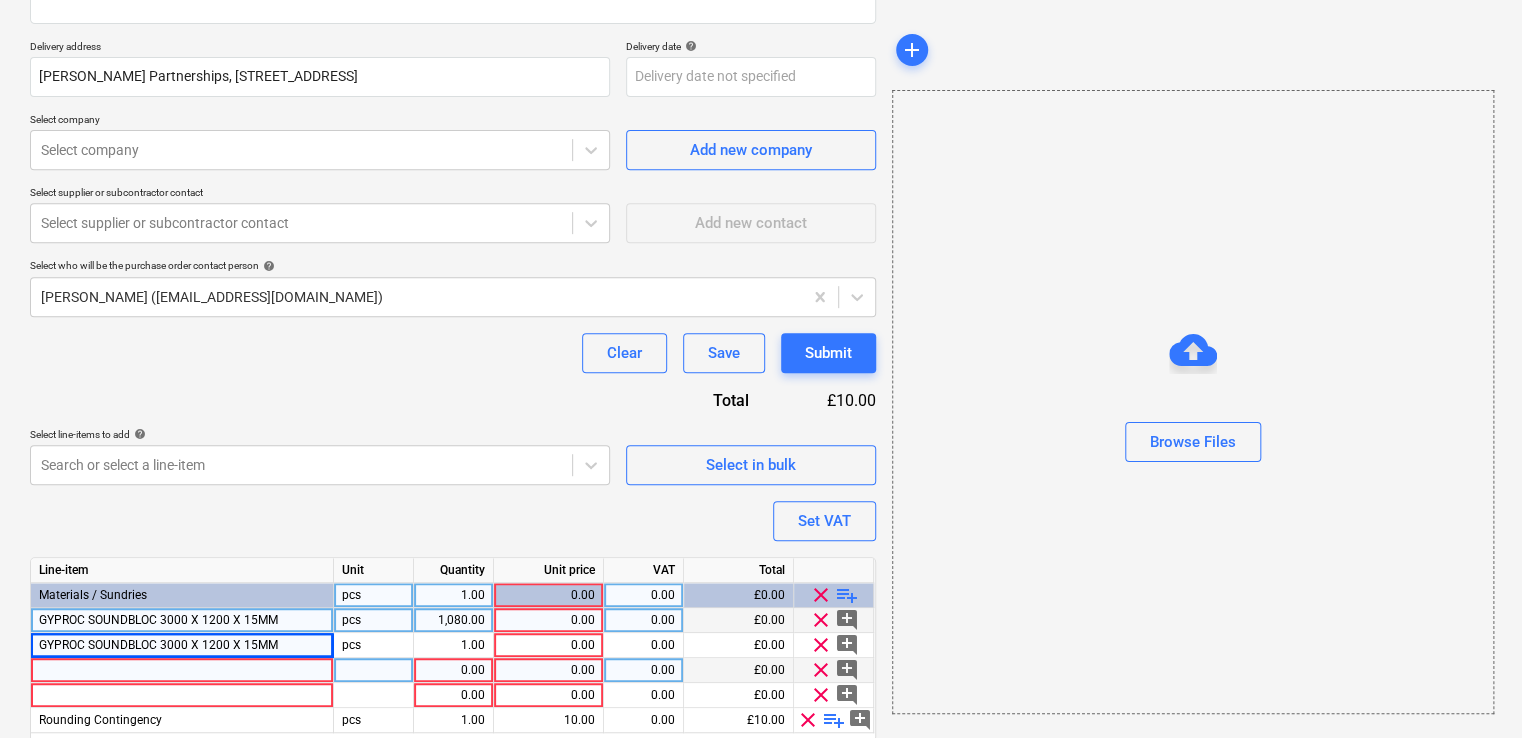 click at bounding box center (182, 670) 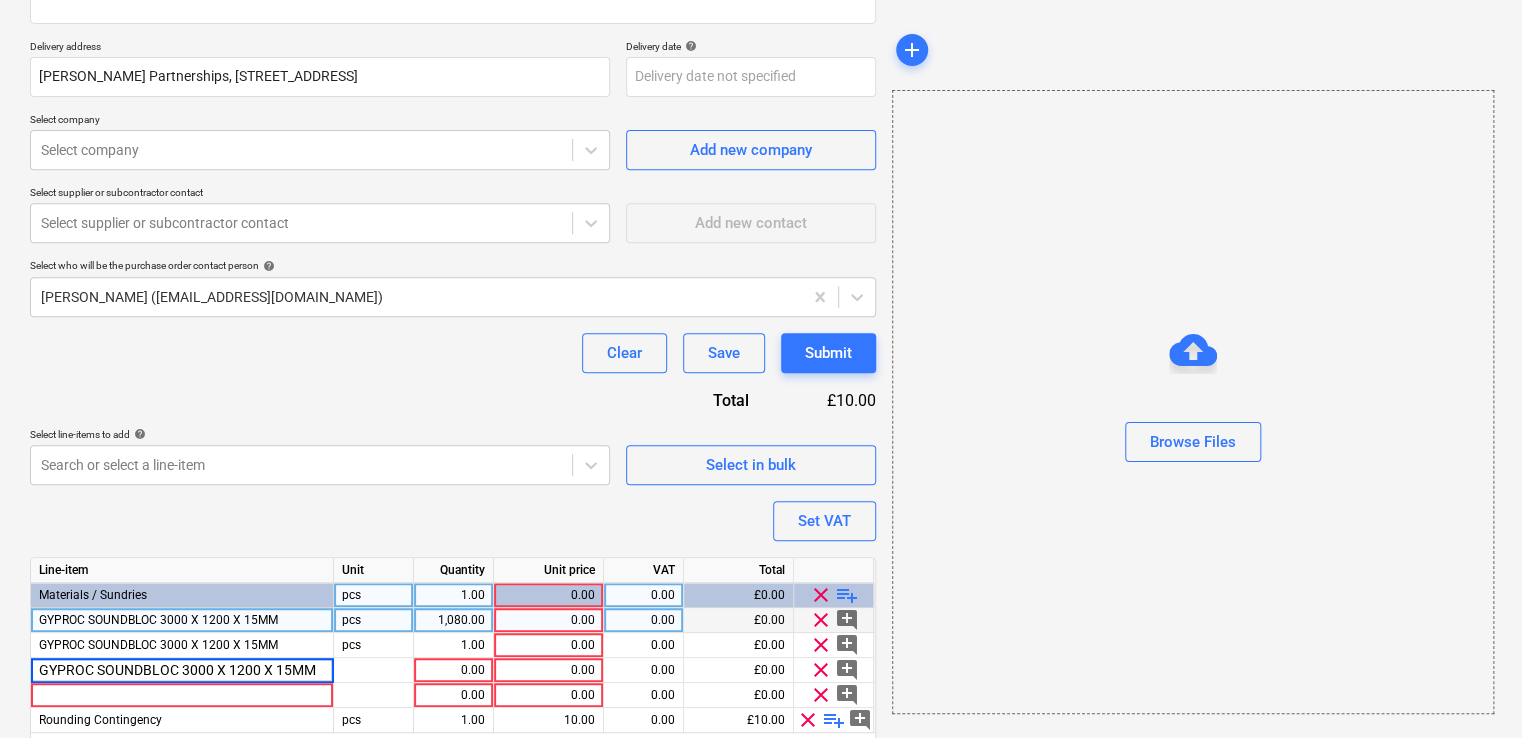 drag, startPoint x: 316, startPoint y: 672, endPoint x: 24, endPoint y: 671, distance: 292.0017 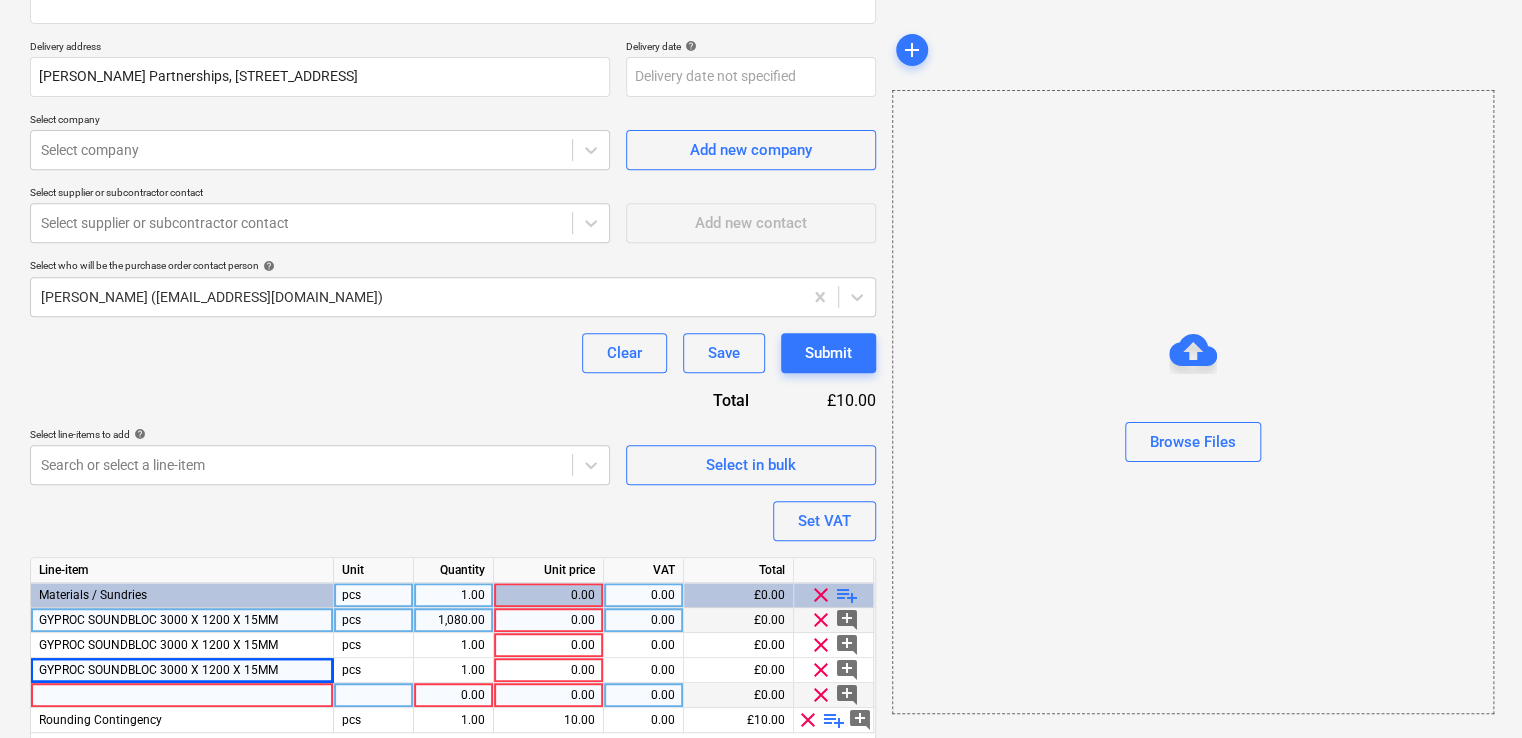 click at bounding box center (182, 695) 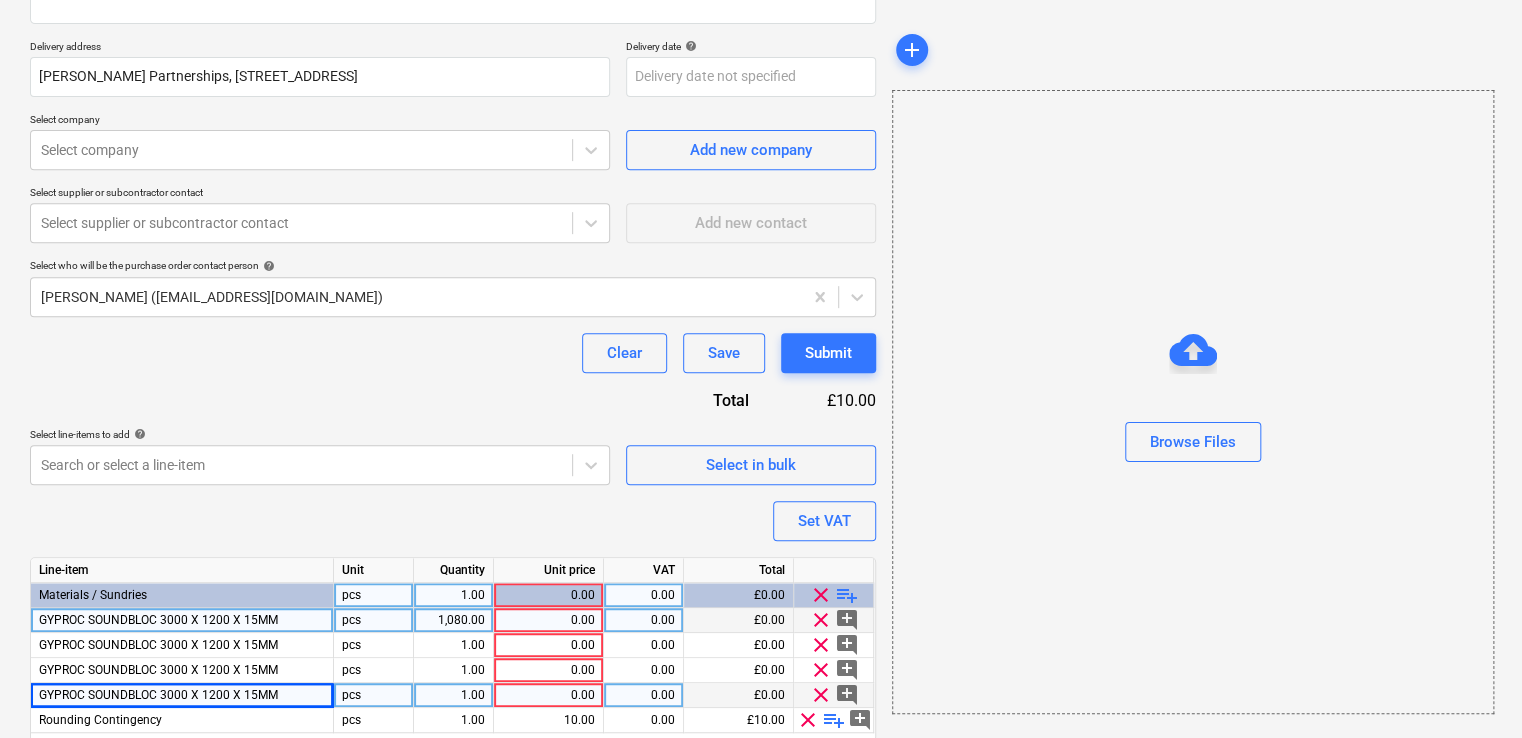 click on "1,080.00" at bounding box center (453, 620) 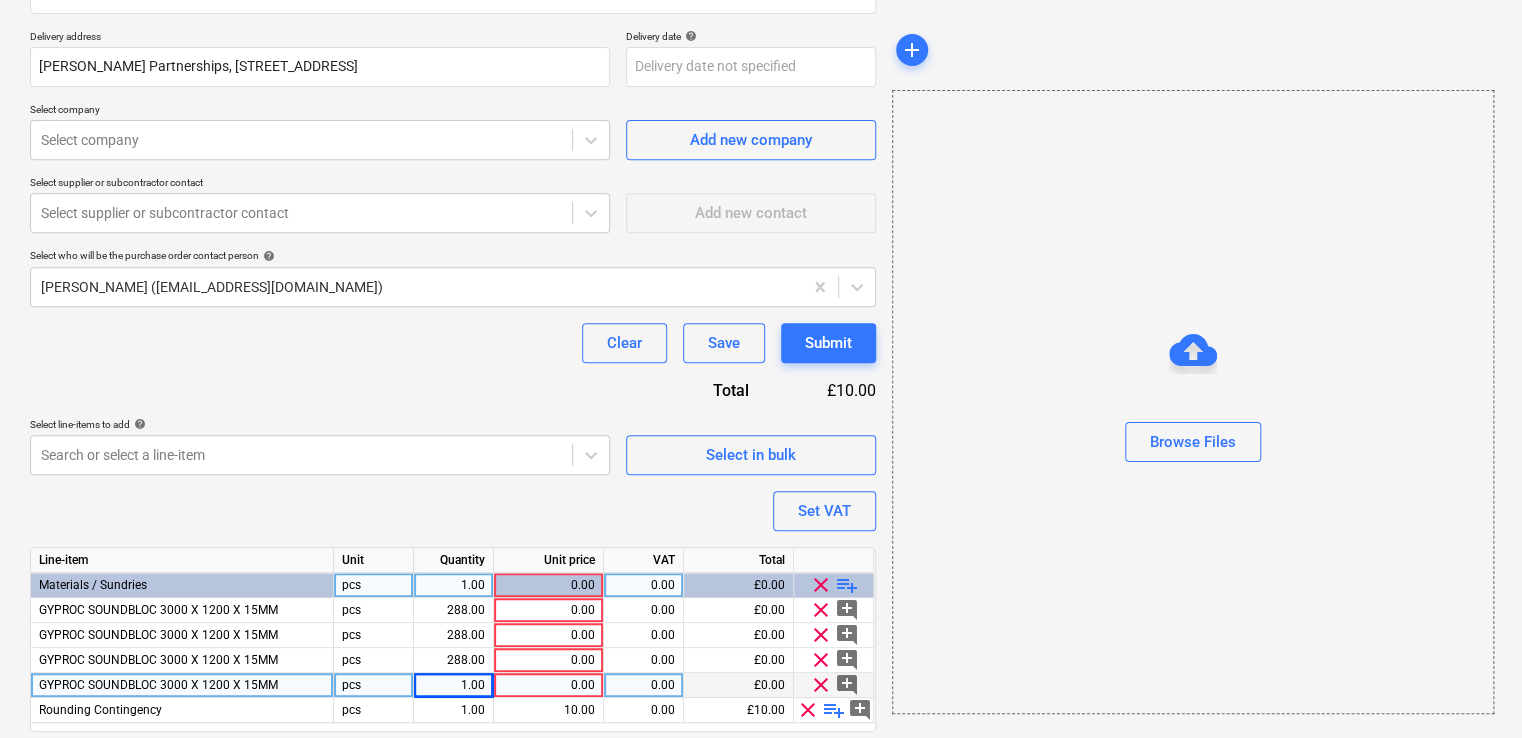 scroll, scrollTop: 408, scrollLeft: 0, axis: vertical 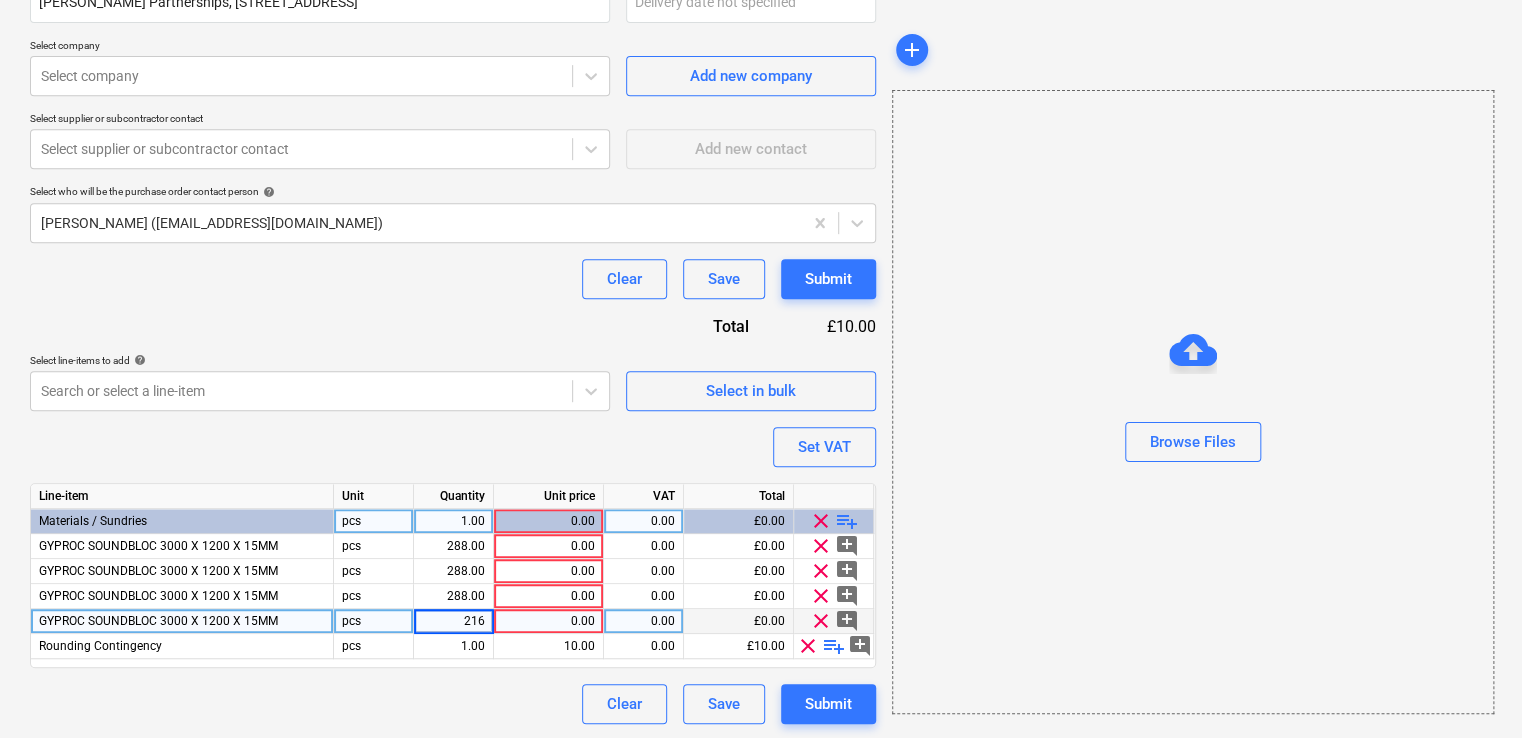click on "216" at bounding box center [453, 621] 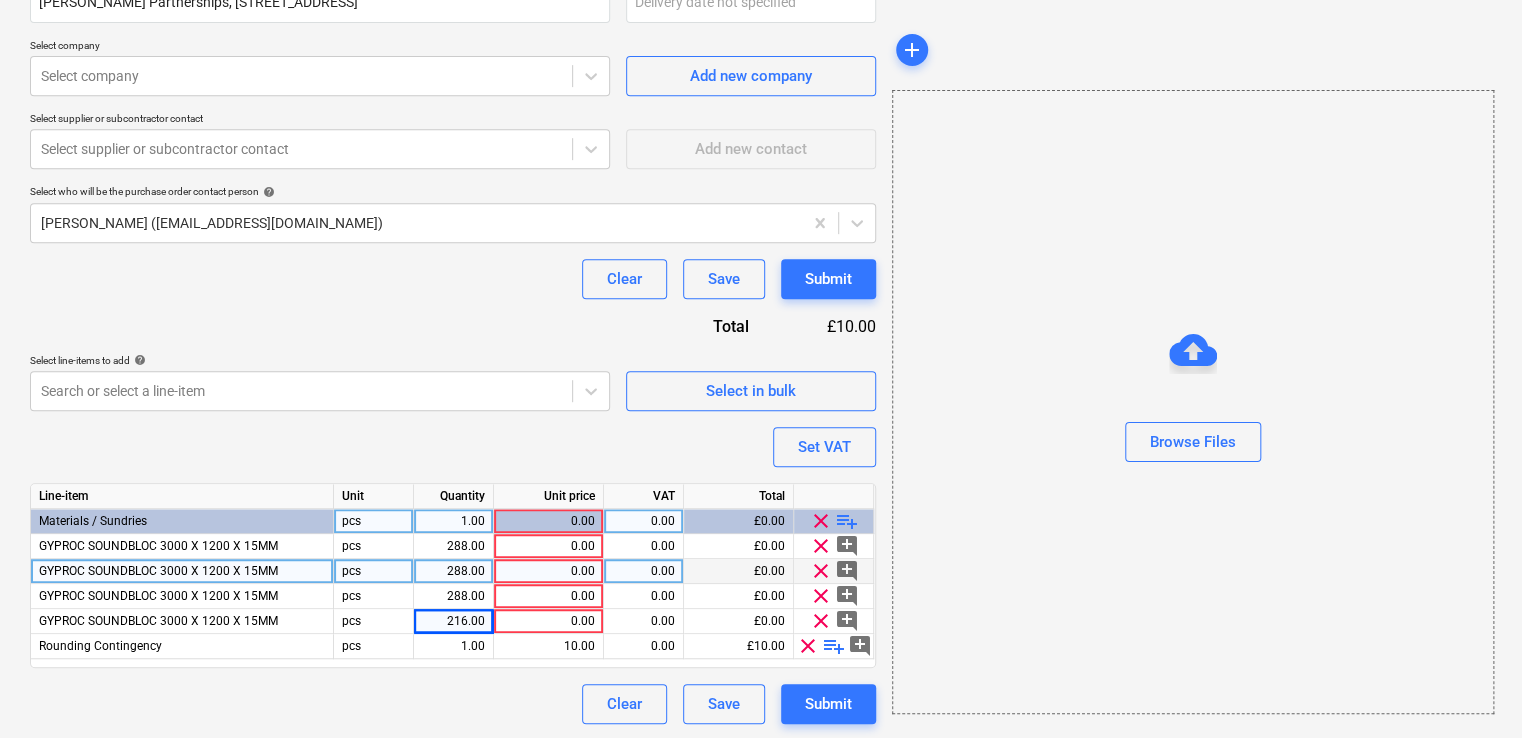 click on "0.00" at bounding box center [548, 571] 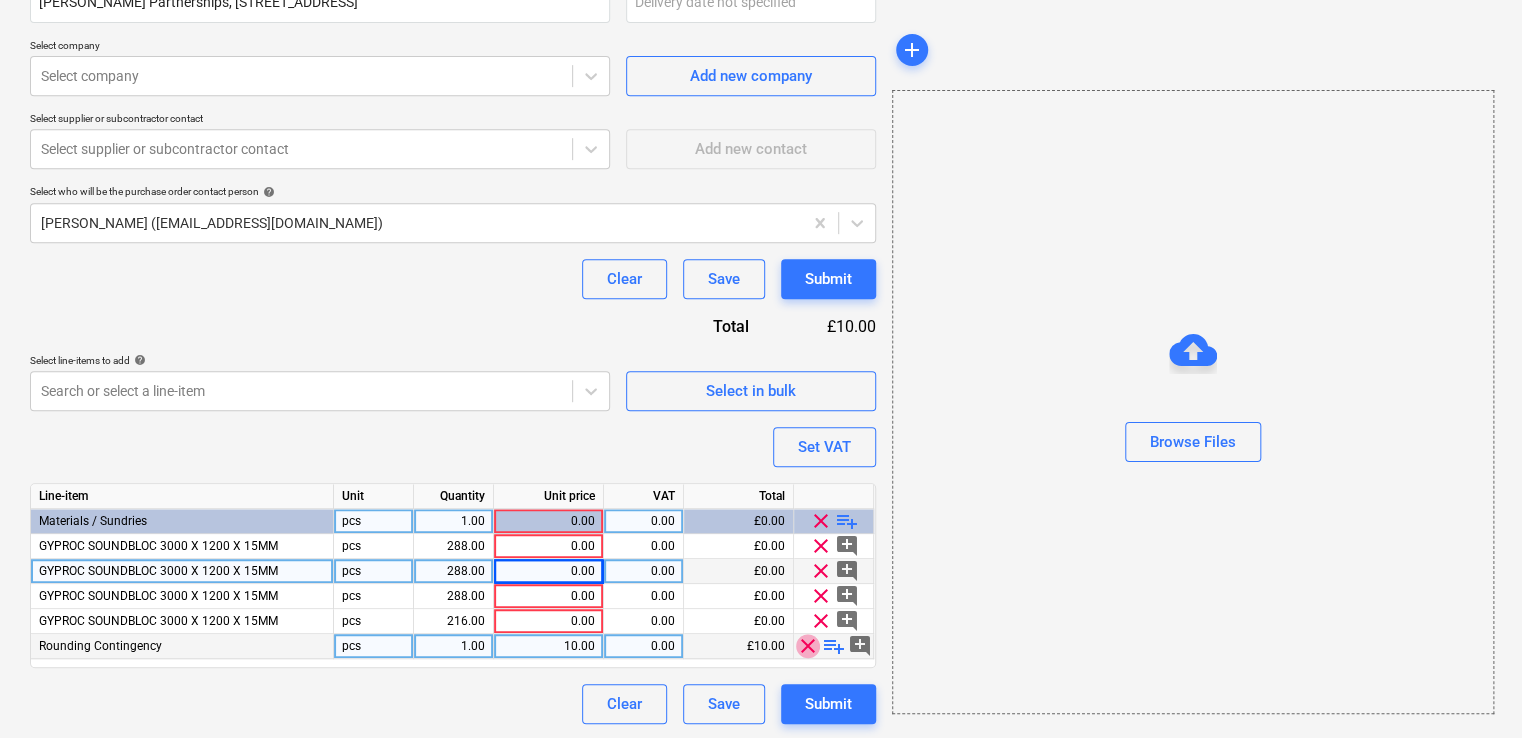 click on "clear" at bounding box center [808, 646] 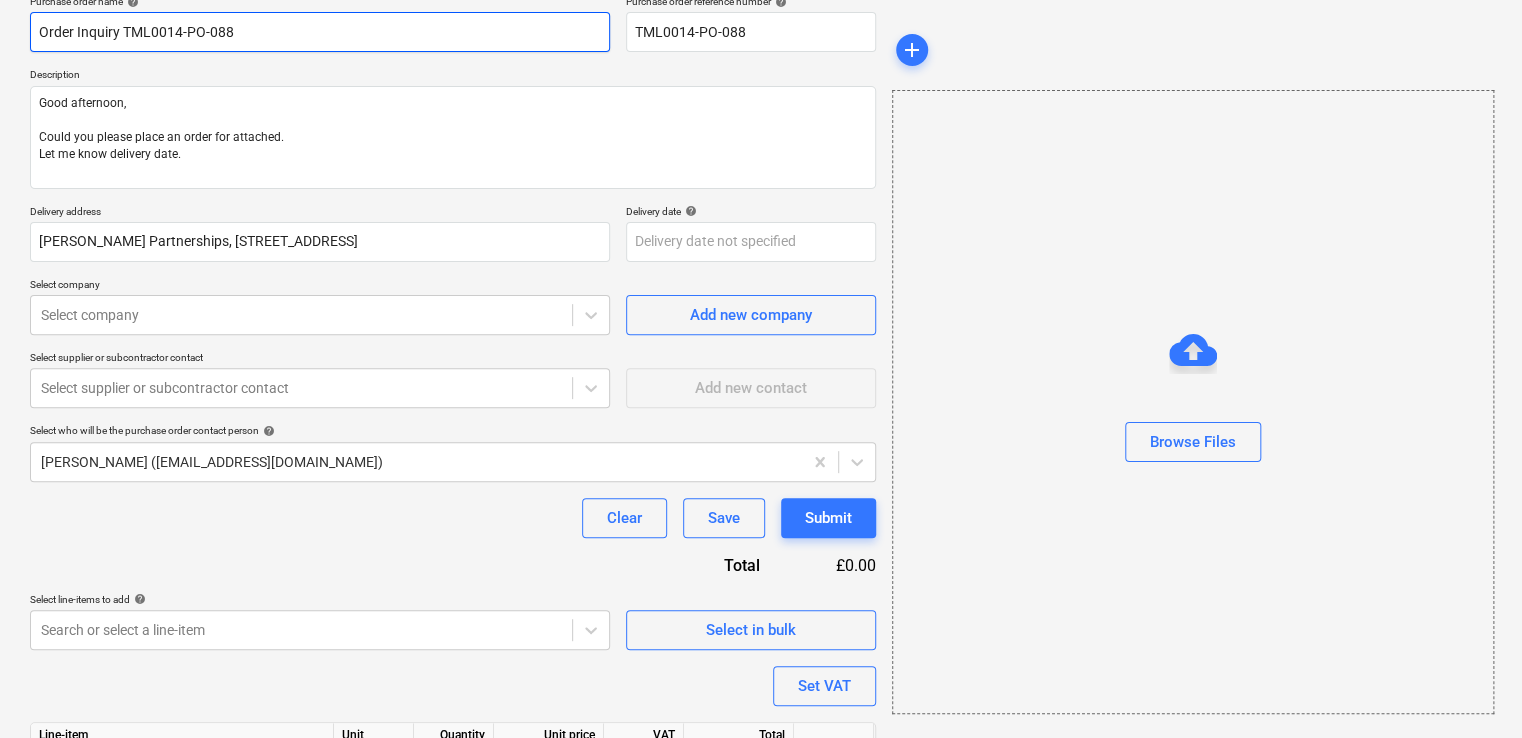 scroll, scrollTop: 0, scrollLeft: 0, axis: both 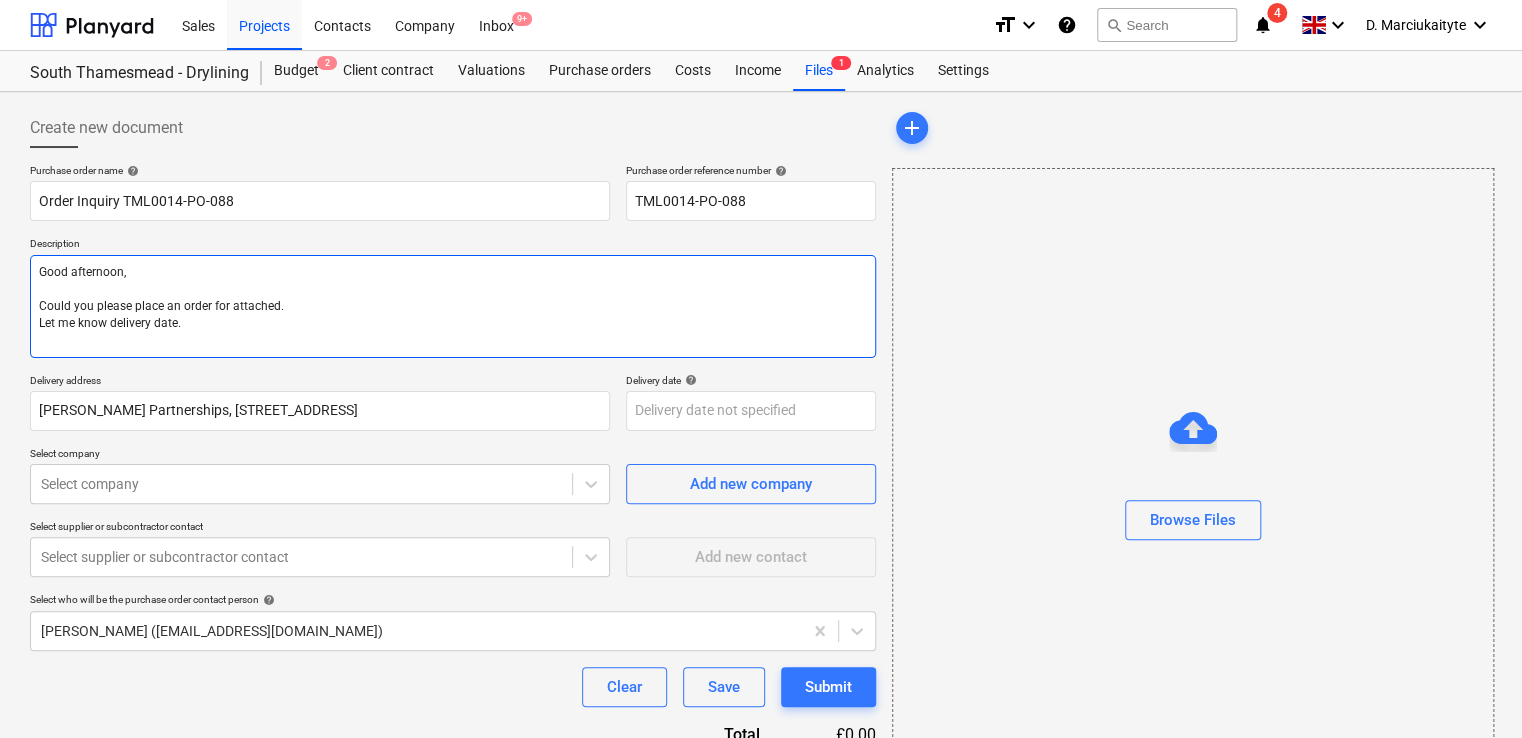 click on "Good afternoon,
Could you please place an order for attached.
Let me know delivery date." at bounding box center [453, 306] 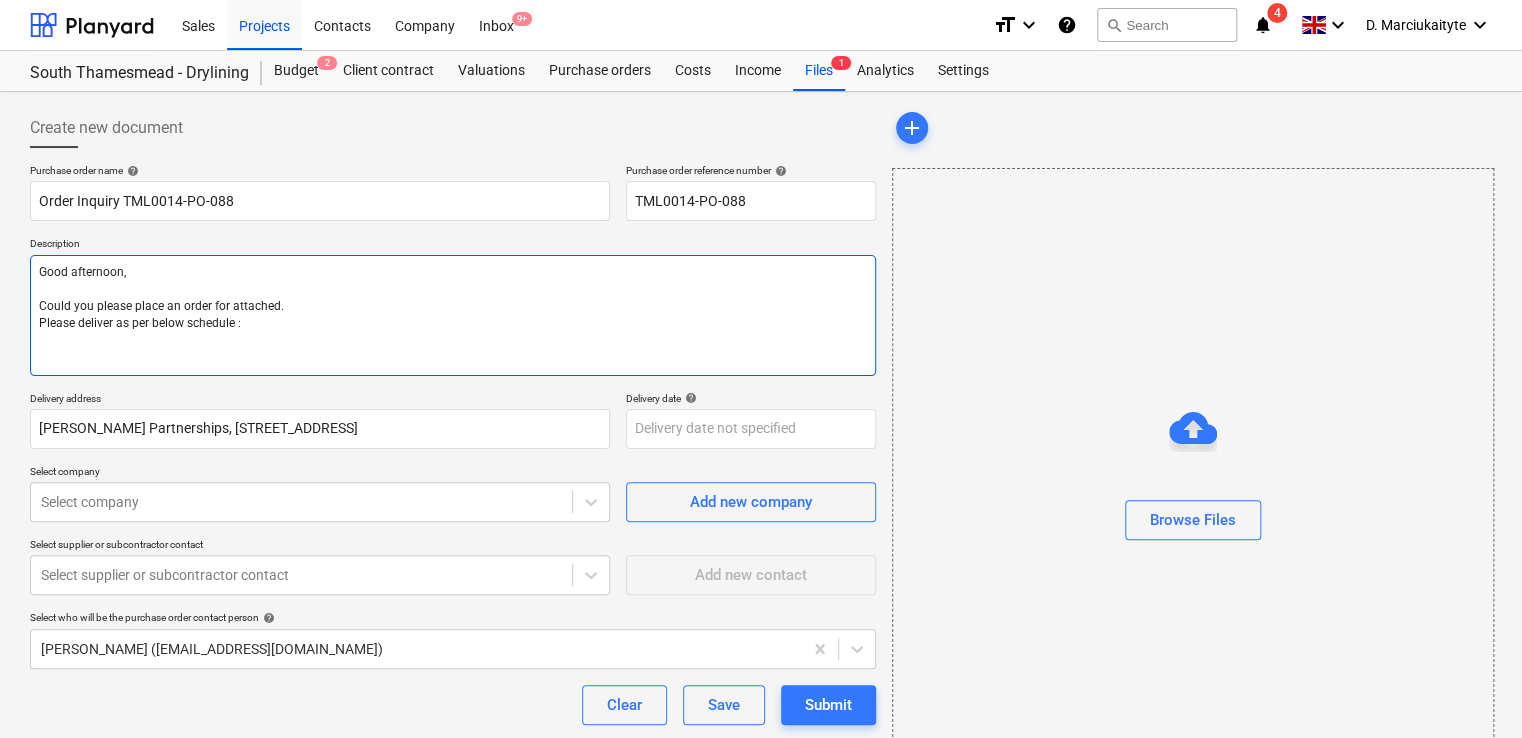 click on "Good afternoon,
Could you please place an order for attached.
Please deliver as per below schedule :" at bounding box center [453, 315] 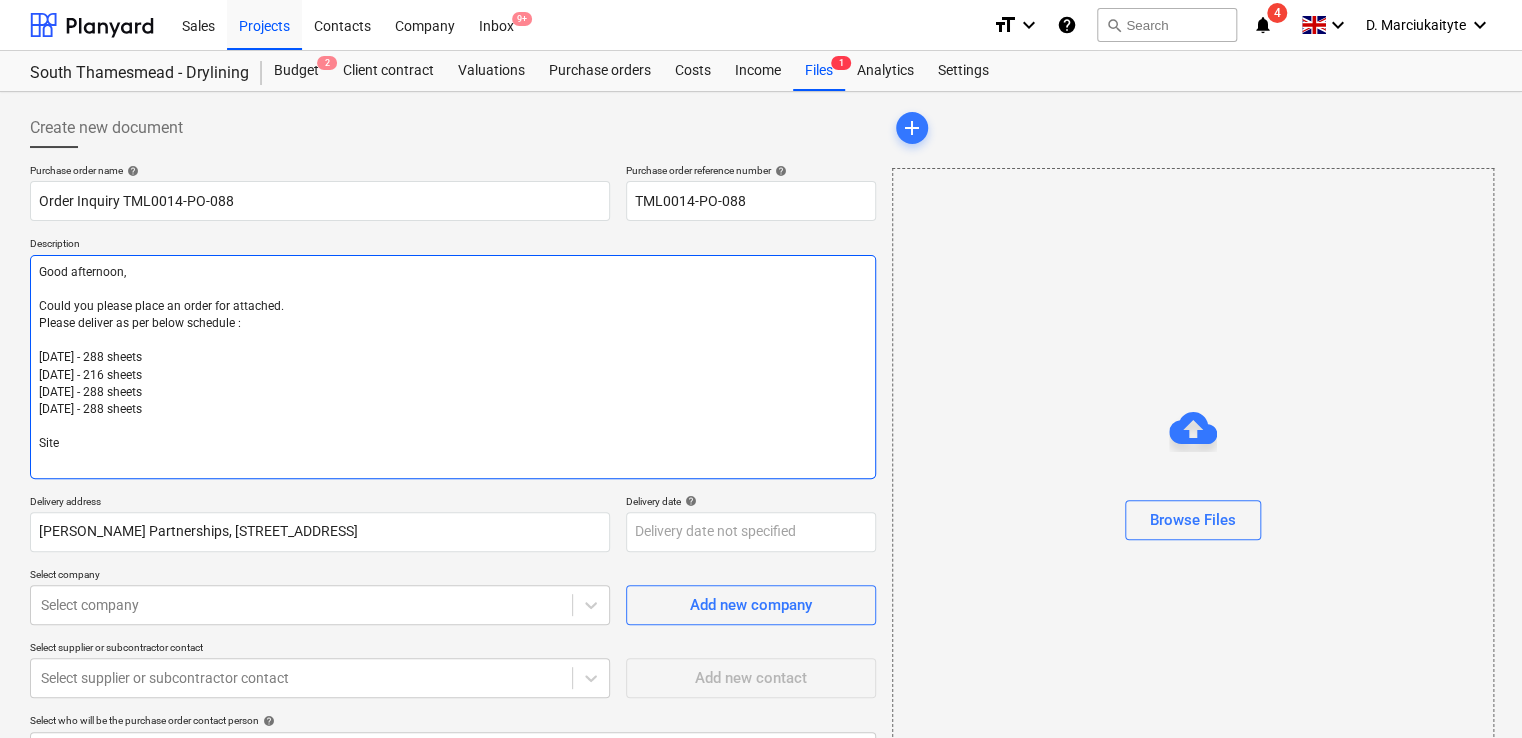 paste on "Site contact : [PERSON_NAME] [PHONE_NUMBER]" 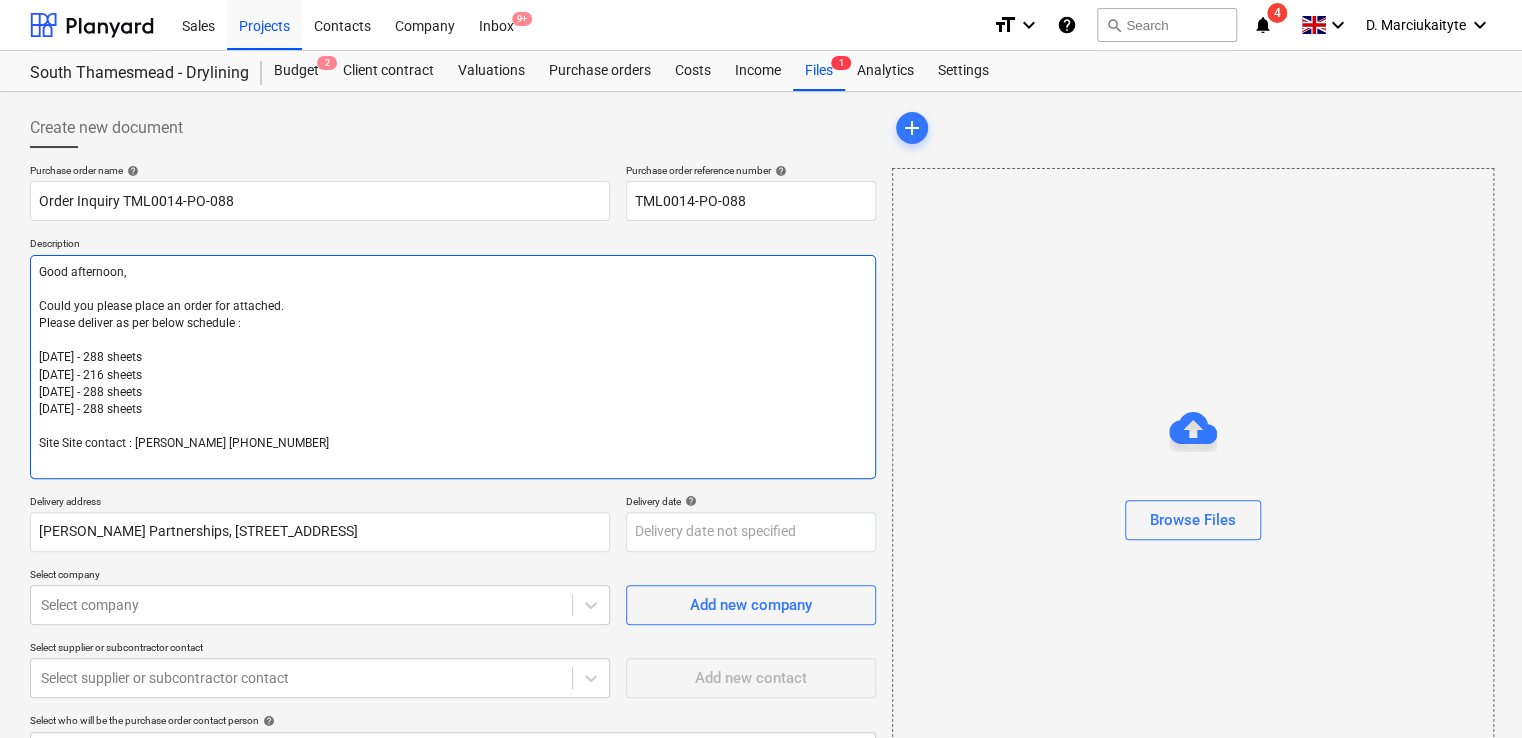 drag, startPoint x: 68, startPoint y: 446, endPoint x: 48, endPoint y: 443, distance: 20.22375 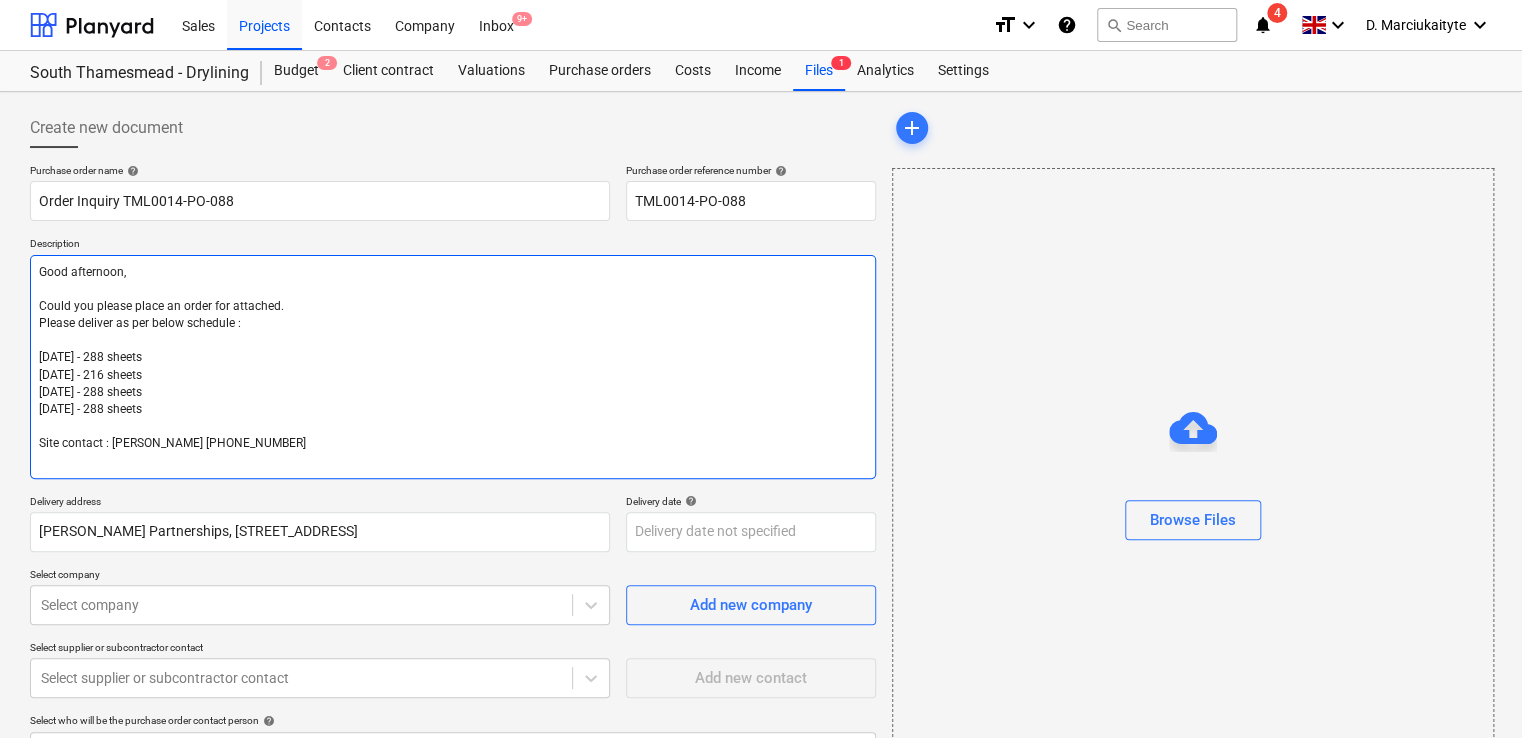 drag, startPoint x: 310, startPoint y: 428, endPoint x: 315, endPoint y: 450, distance: 22.561028 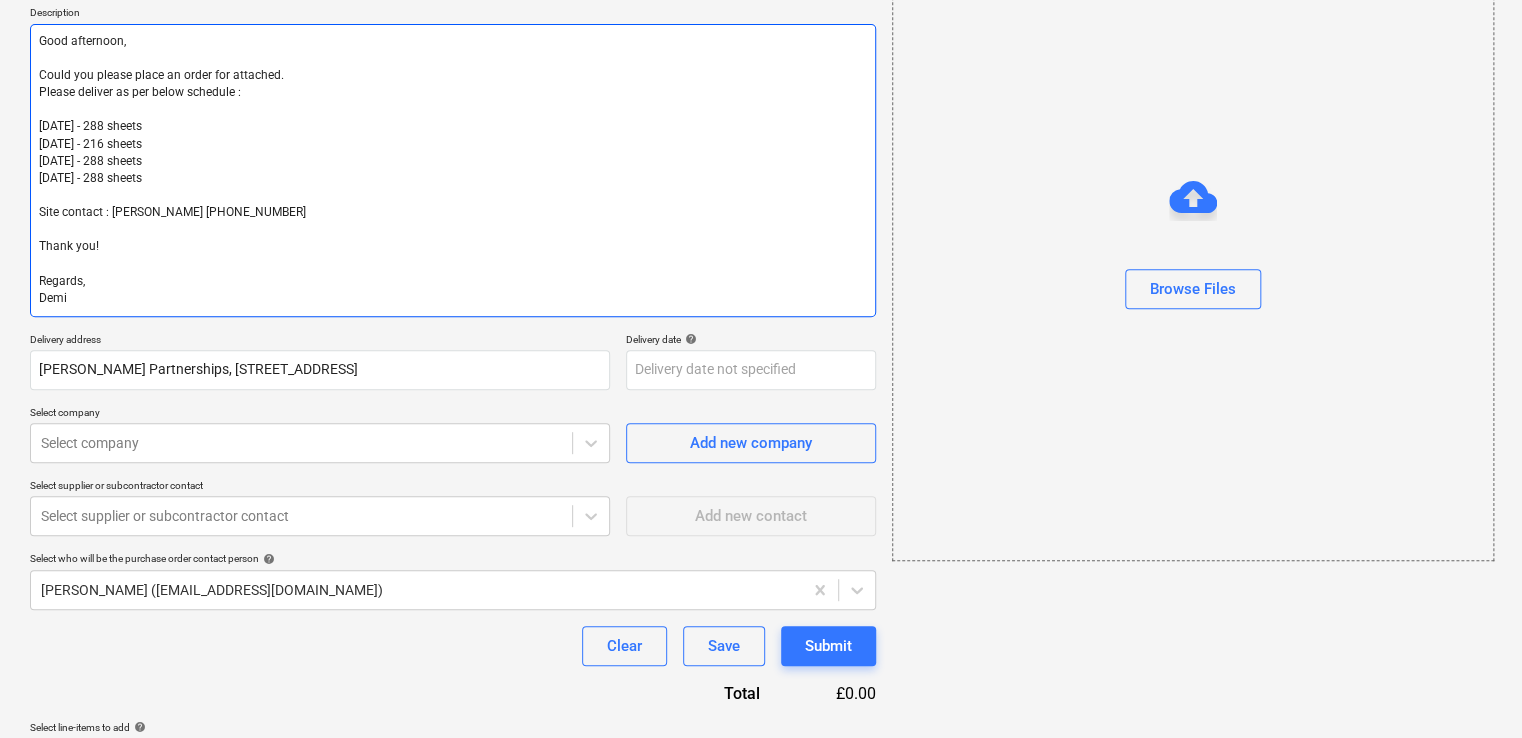 scroll, scrollTop: 500, scrollLeft: 0, axis: vertical 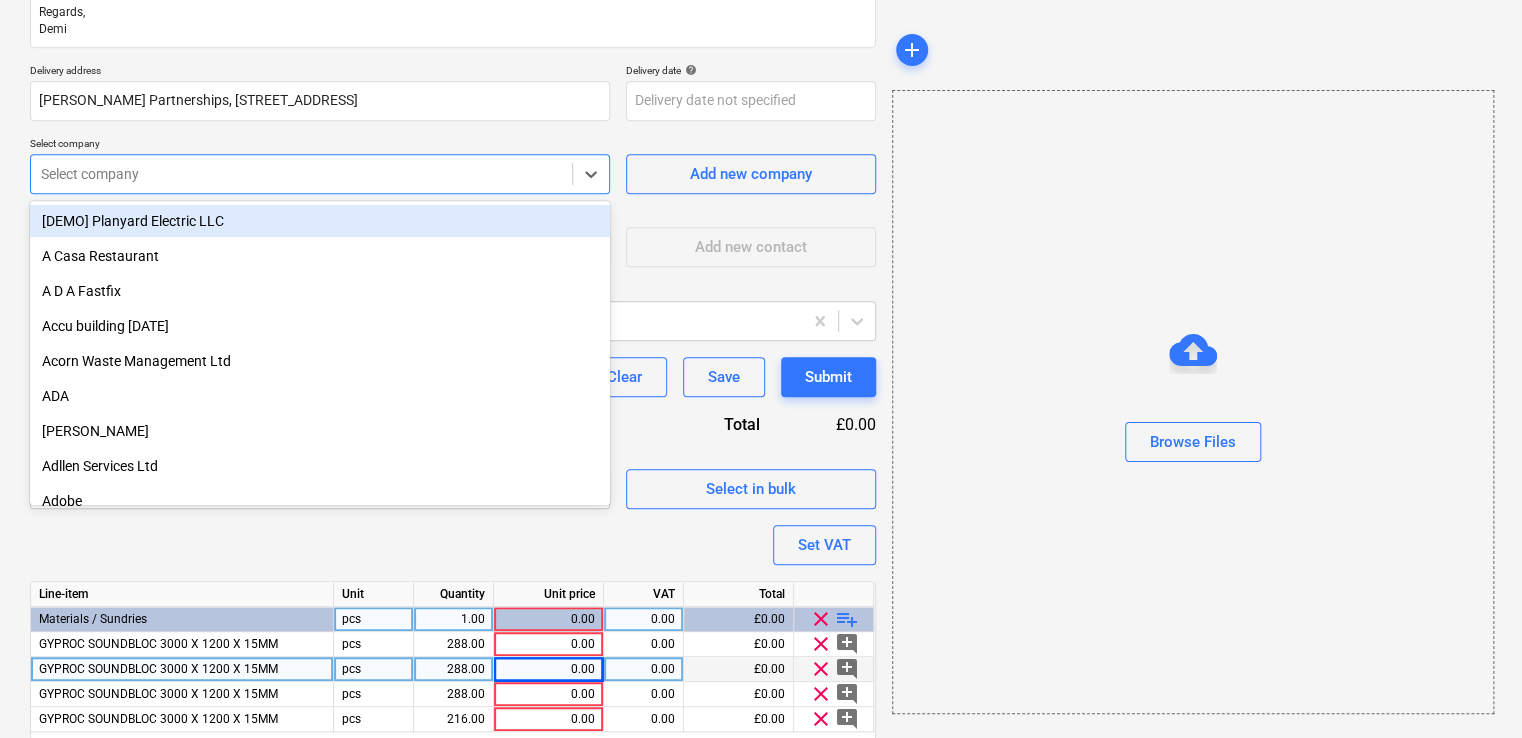 click at bounding box center (301, 174) 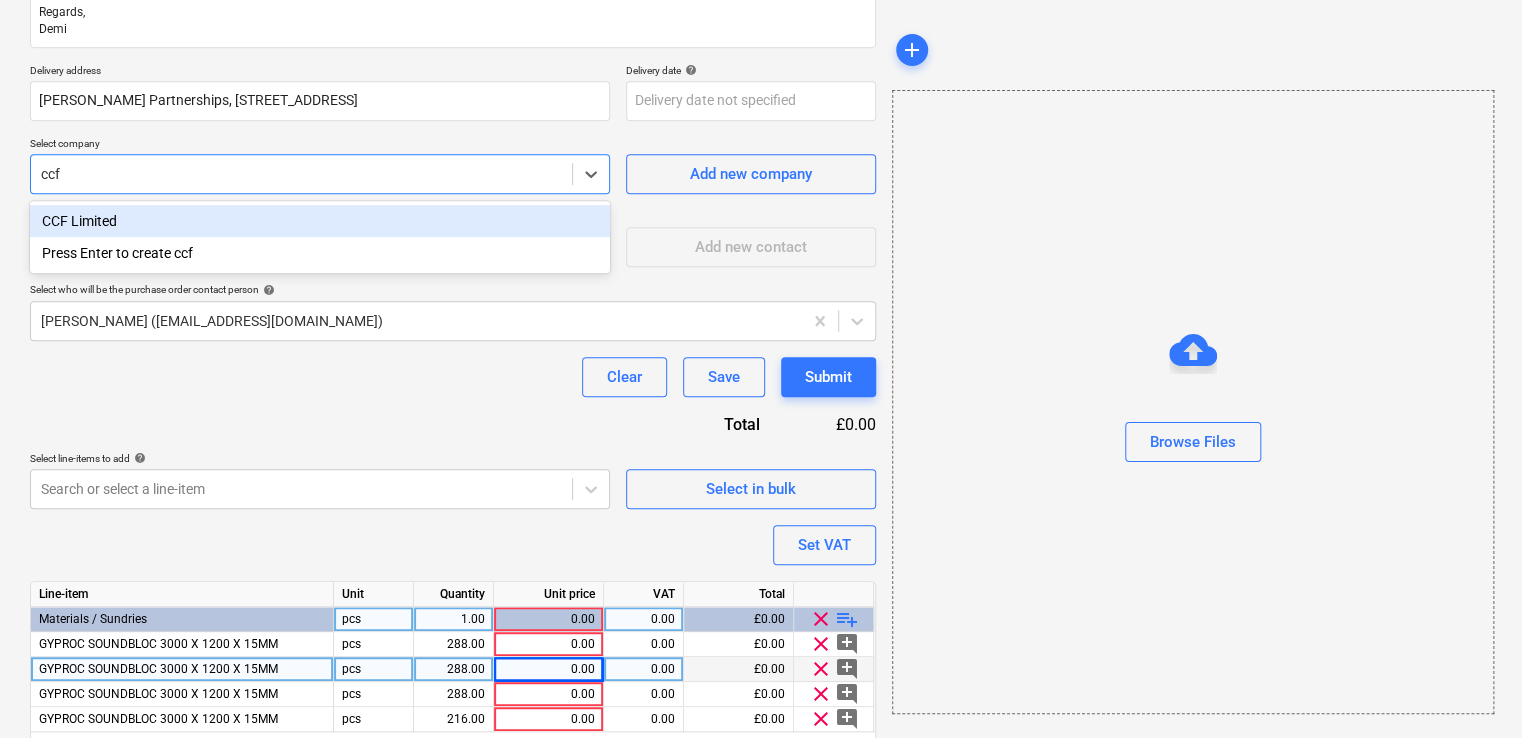click on "CCF Limited" at bounding box center (320, 221) 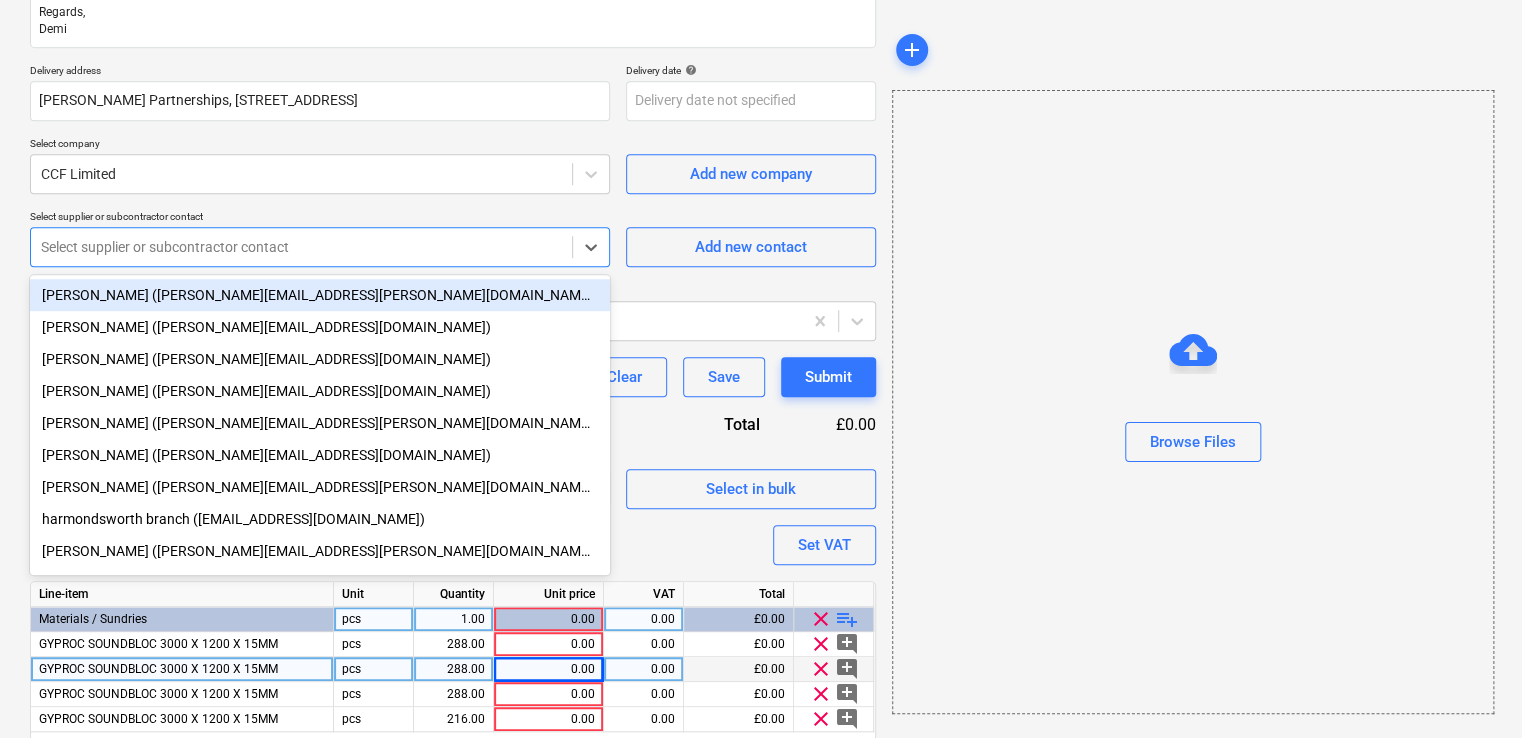 click at bounding box center [301, 247] 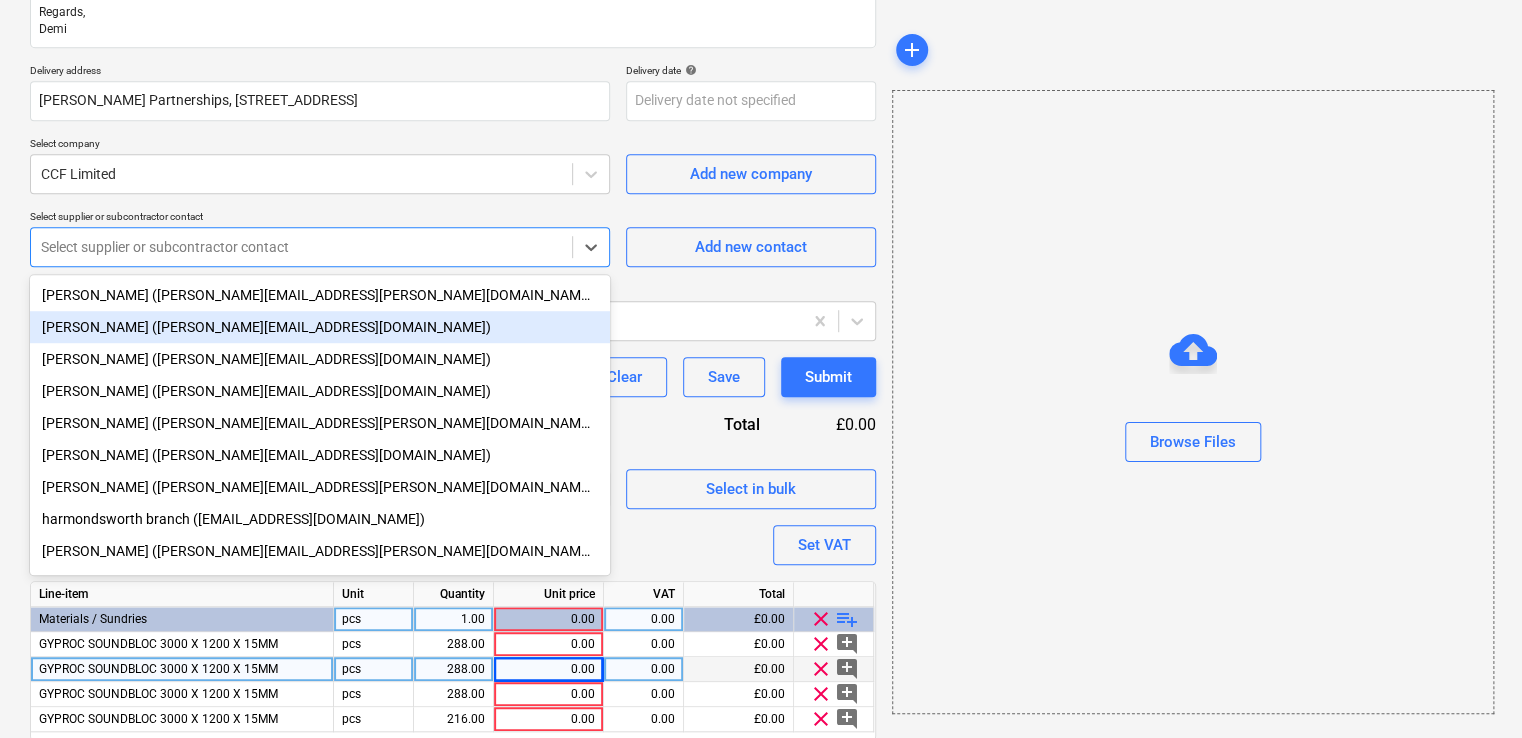 scroll, scrollTop: 36, scrollLeft: 0, axis: vertical 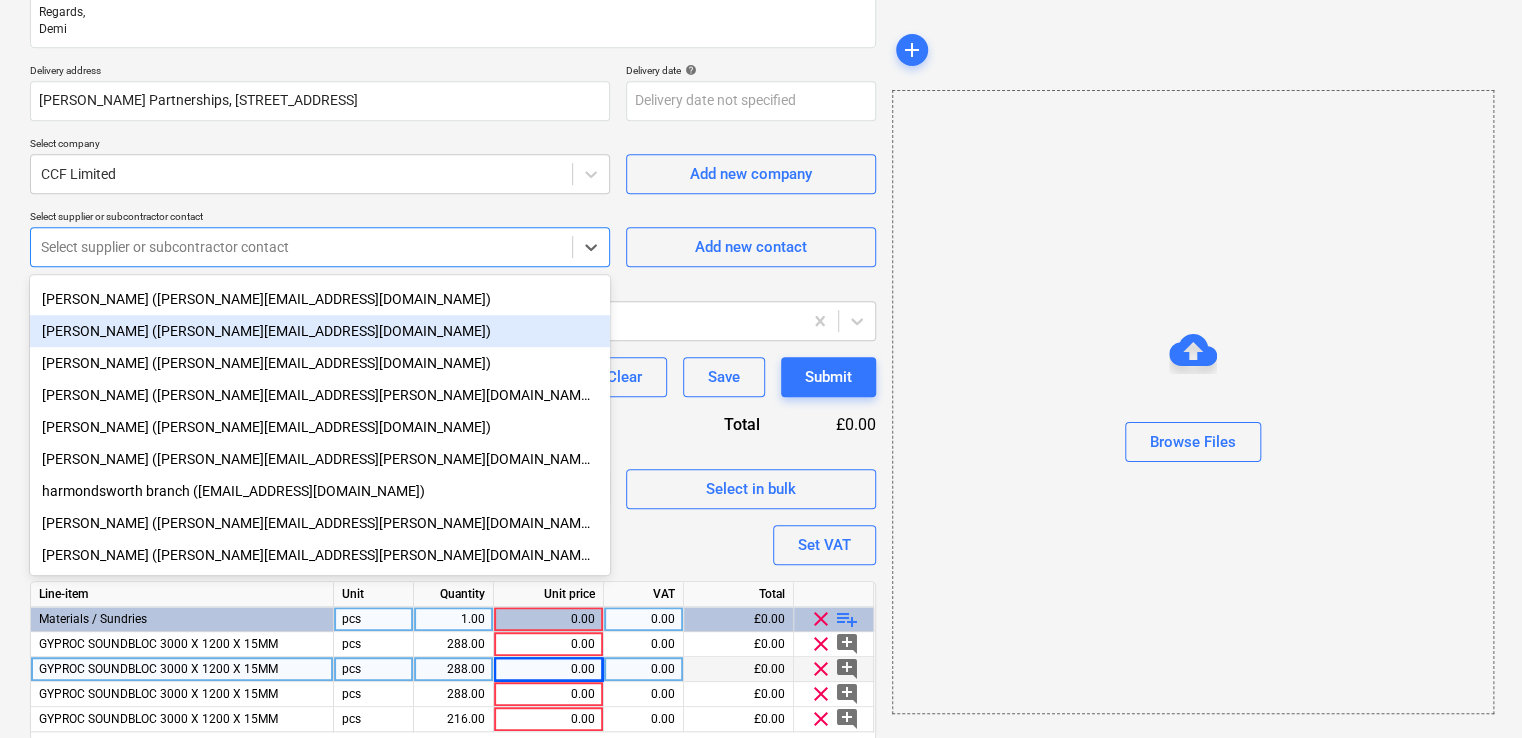 click on "[PERSON_NAME] ([PERSON_NAME][EMAIL_ADDRESS][DOMAIN_NAME])" at bounding box center [320, 331] 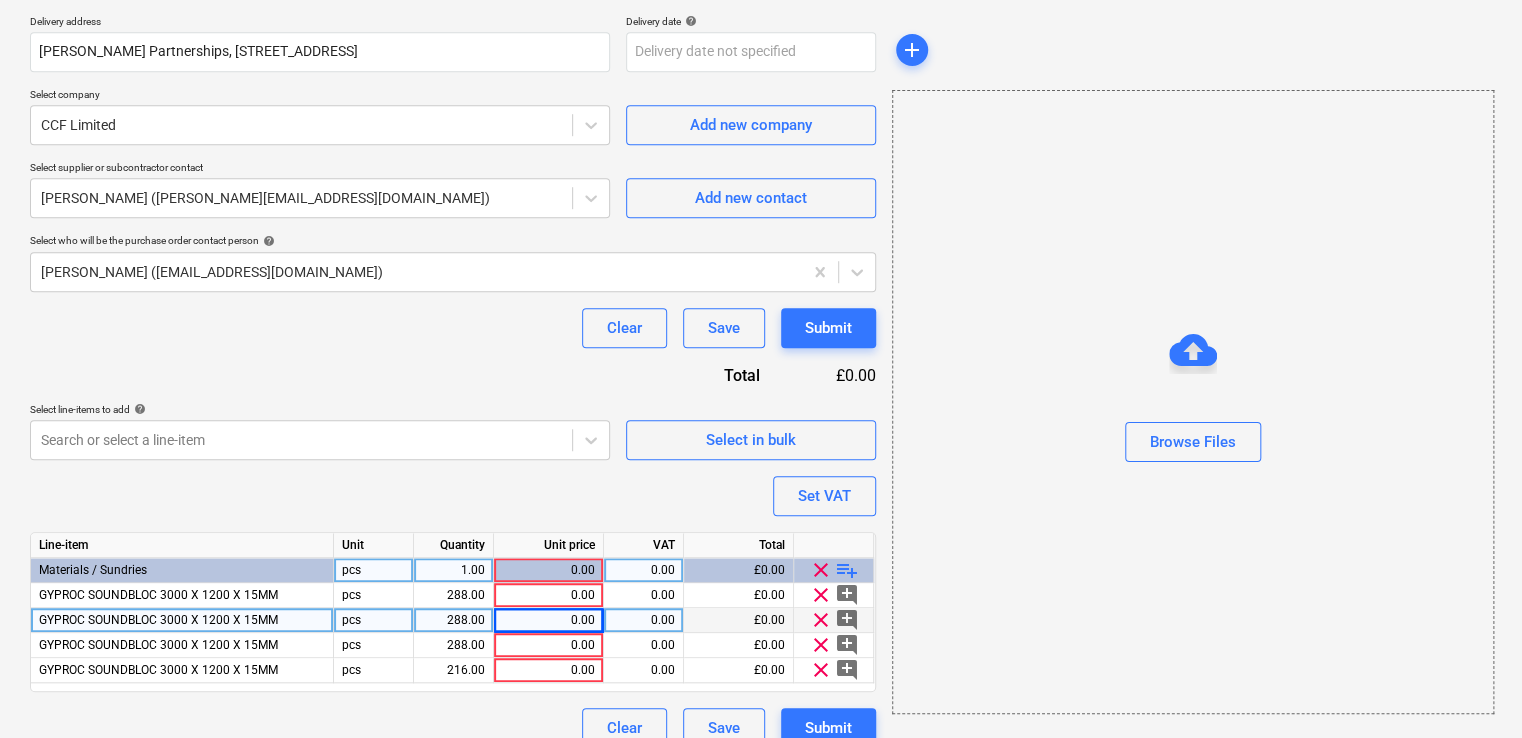 scroll, scrollTop: 574, scrollLeft: 0, axis: vertical 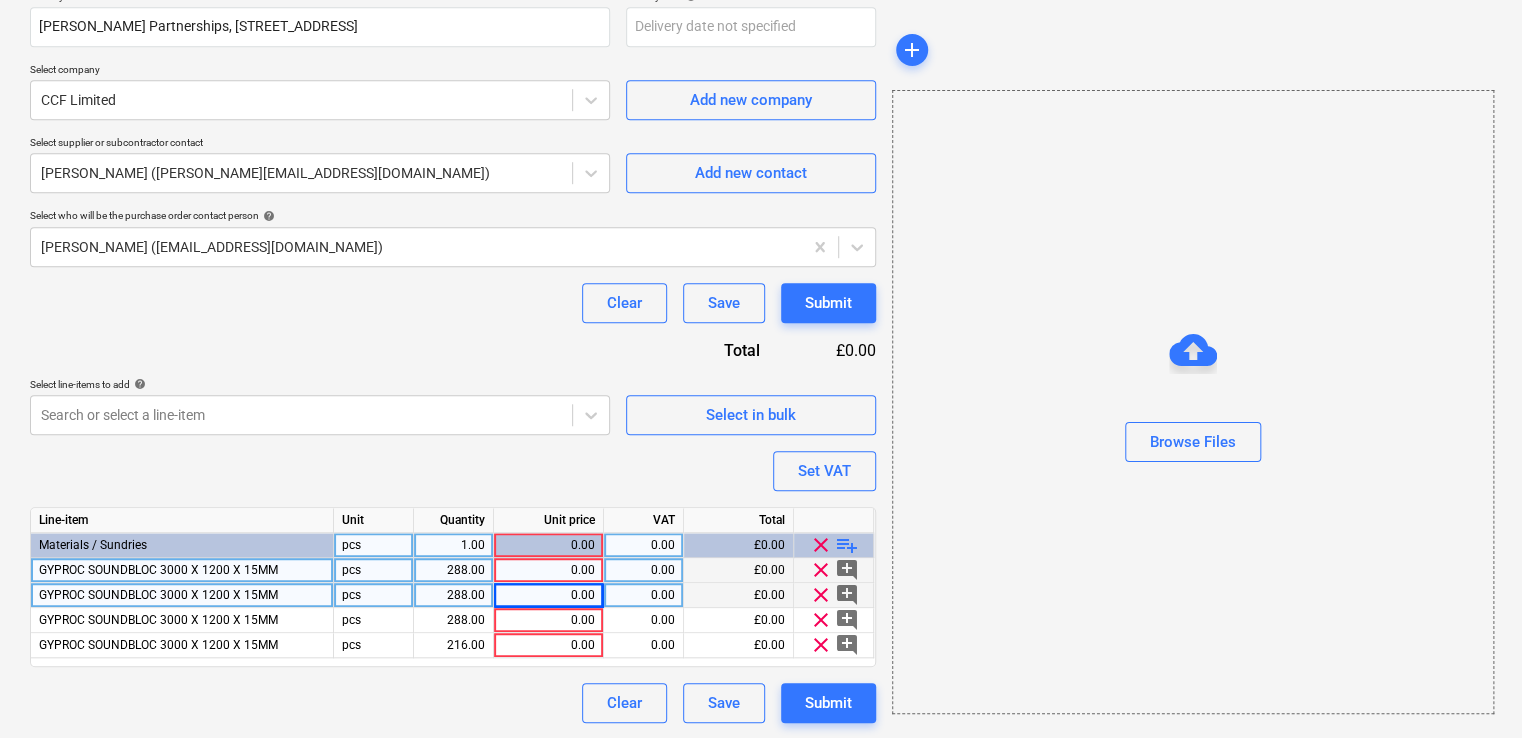 click on "0.00" at bounding box center [548, 570] 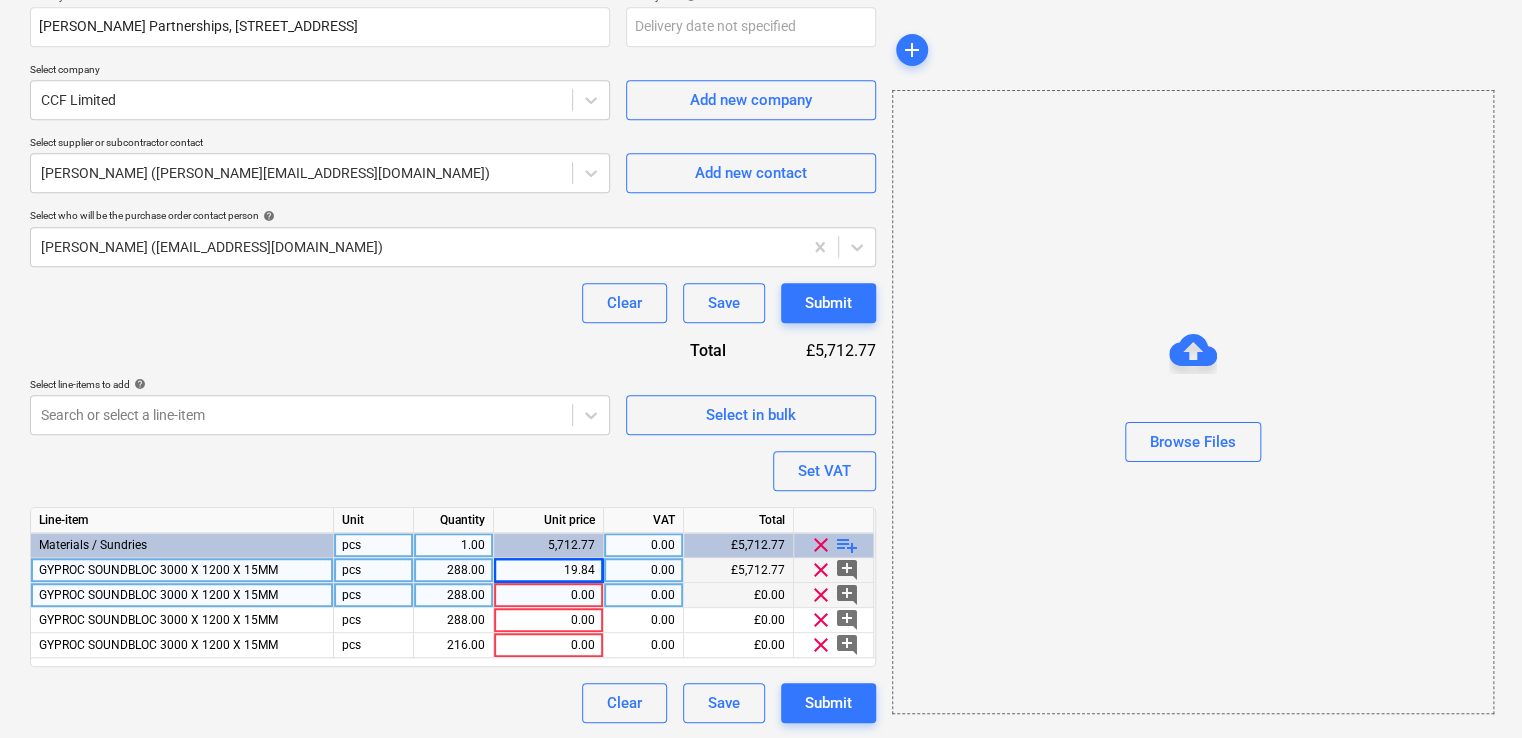 click on "19.84" at bounding box center (548, 570) 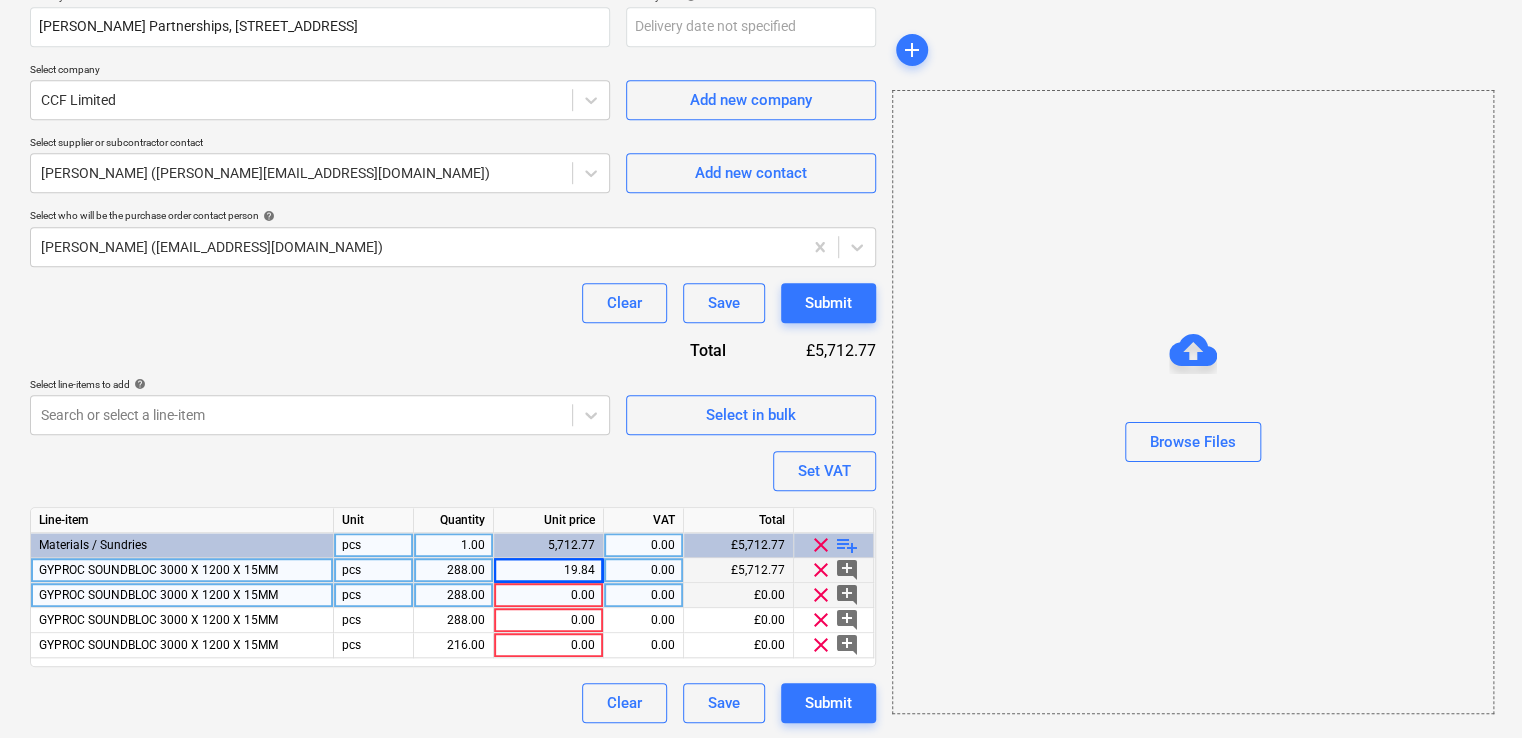 click on "0.00" at bounding box center [548, 595] 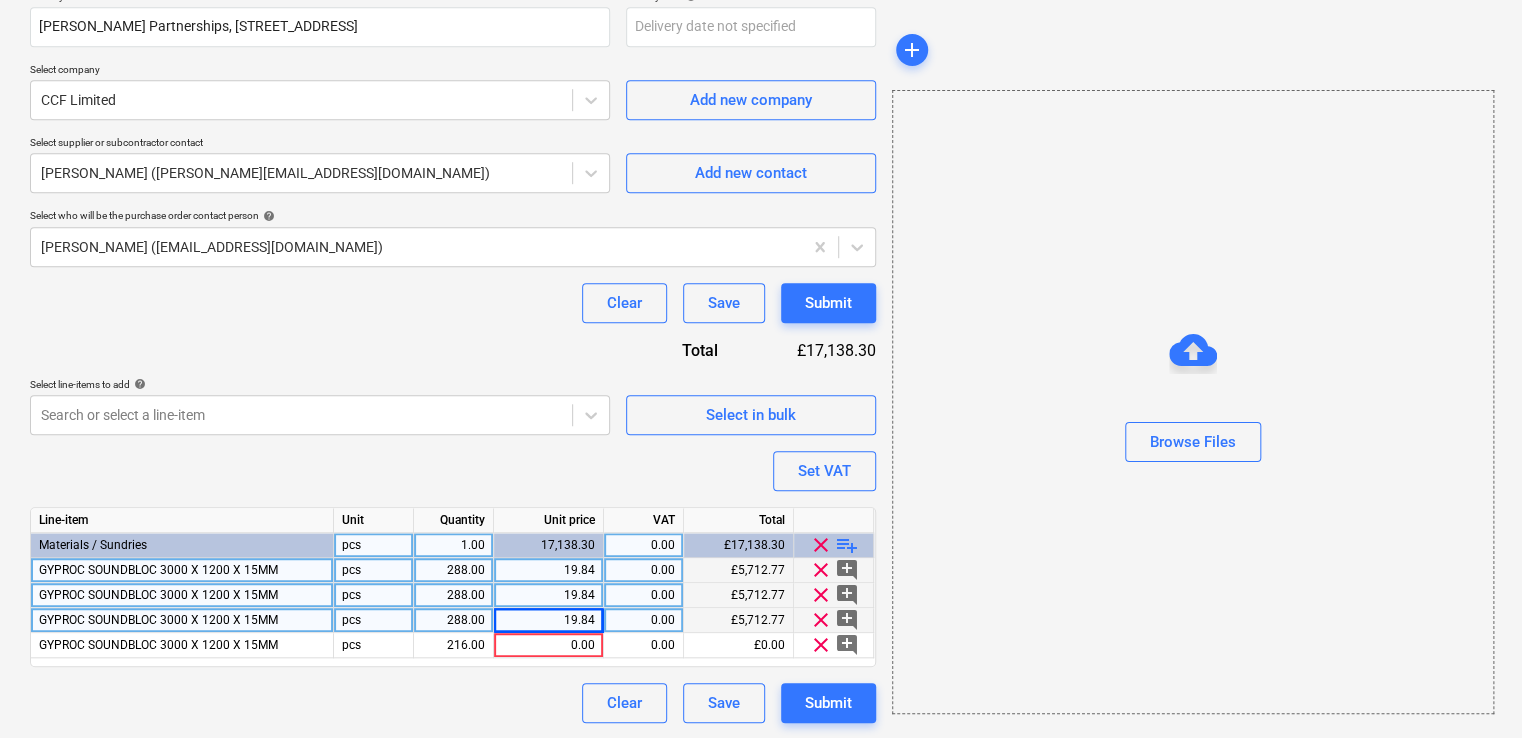click on "19.84" at bounding box center (548, 620) 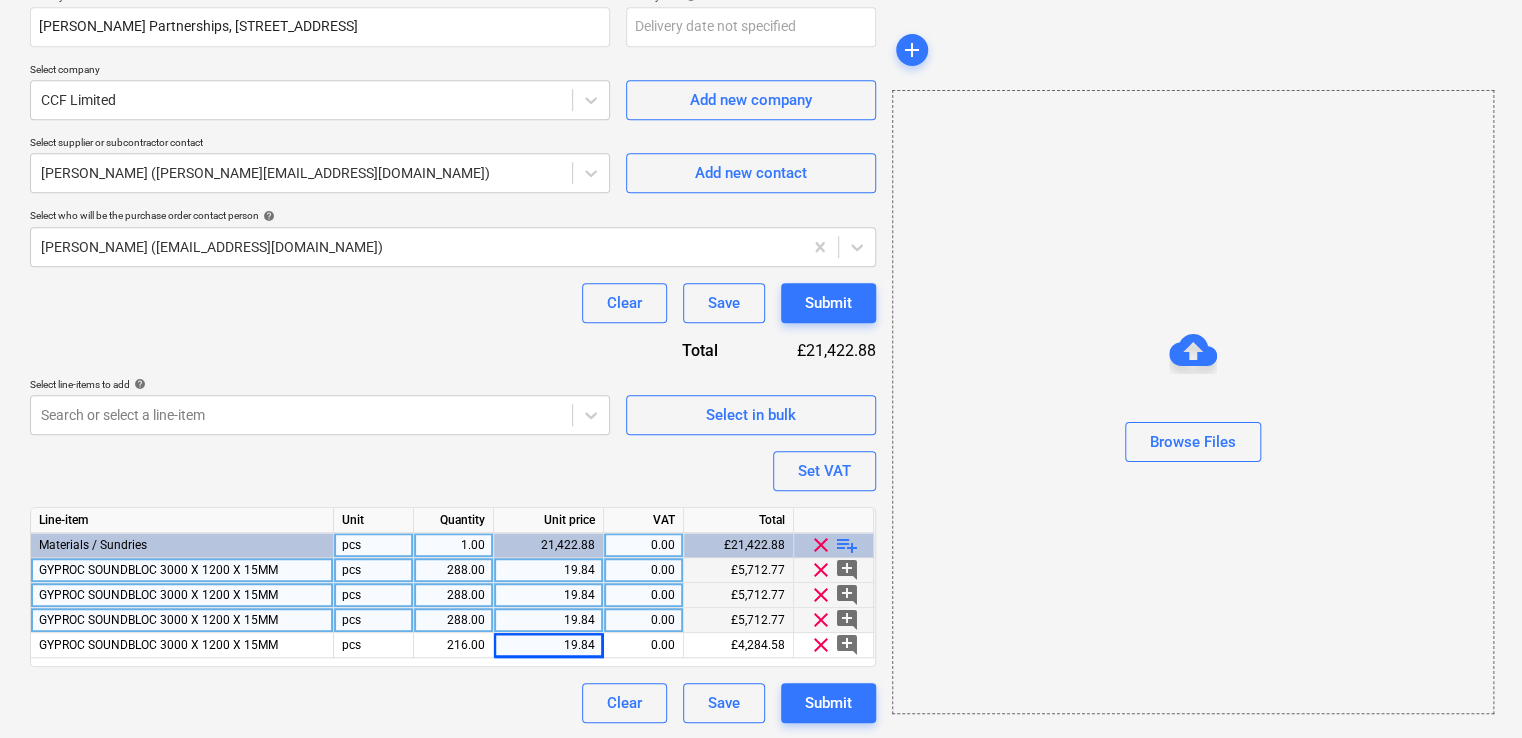click on "19.84" at bounding box center [548, 620] 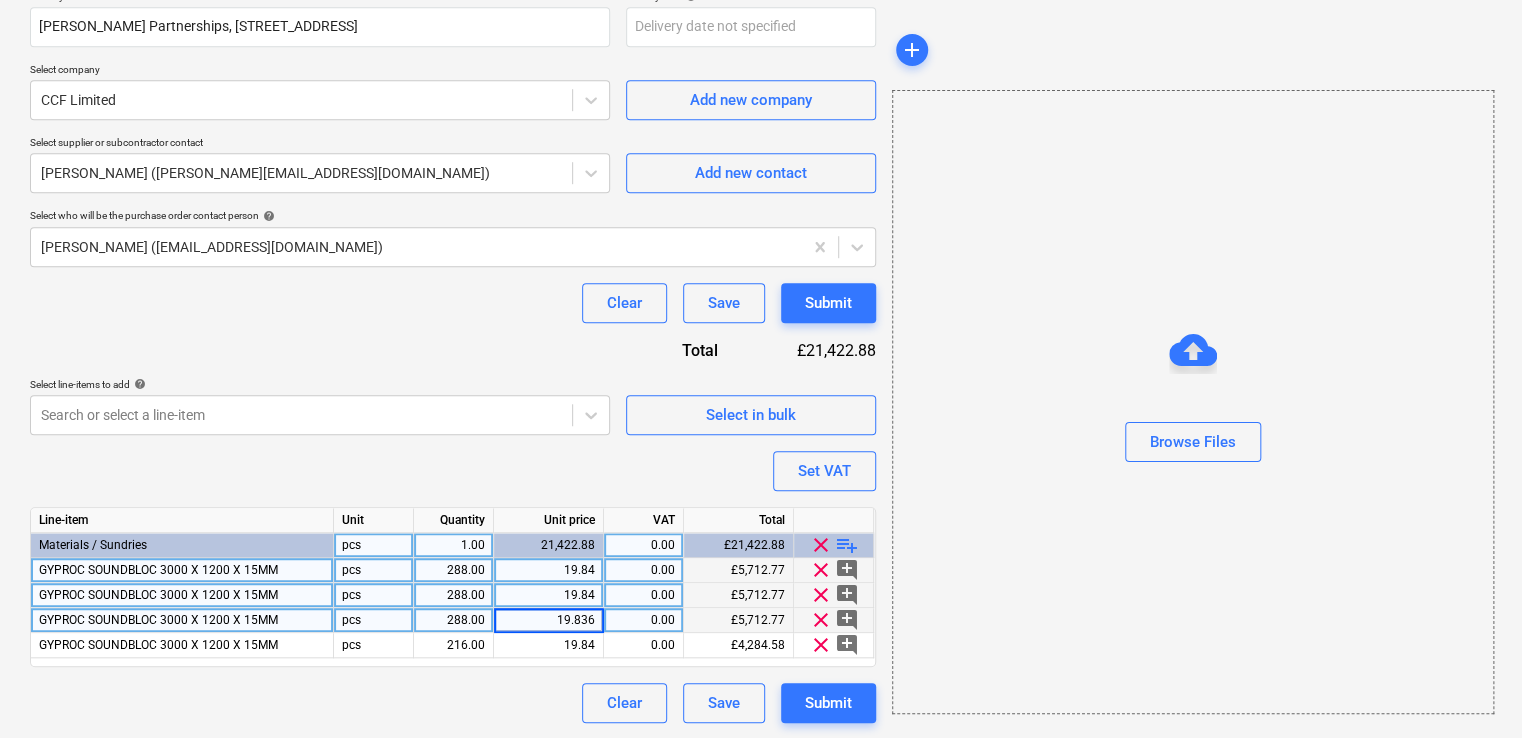 click on "19.84" at bounding box center (548, 595) 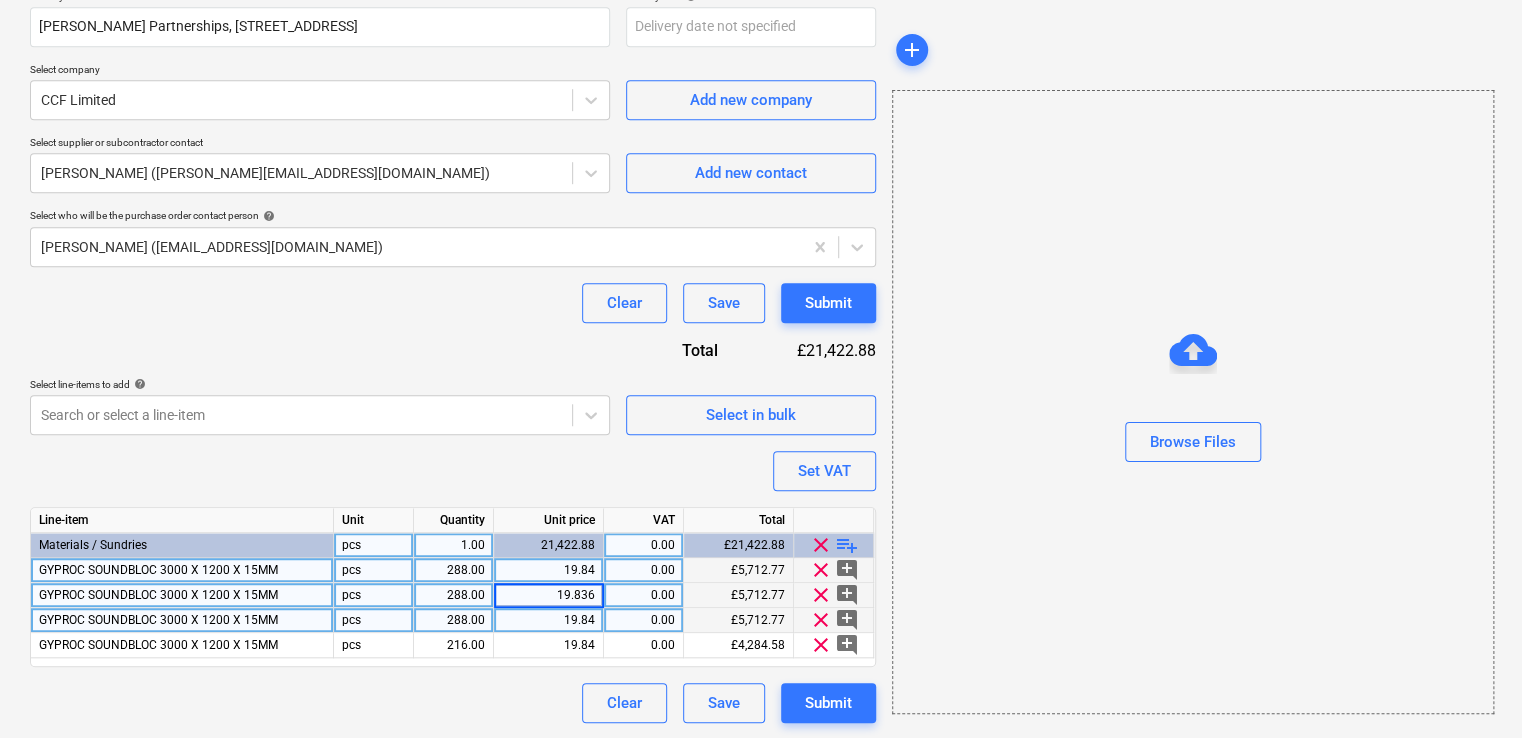 click on "0.00" at bounding box center [644, 595] 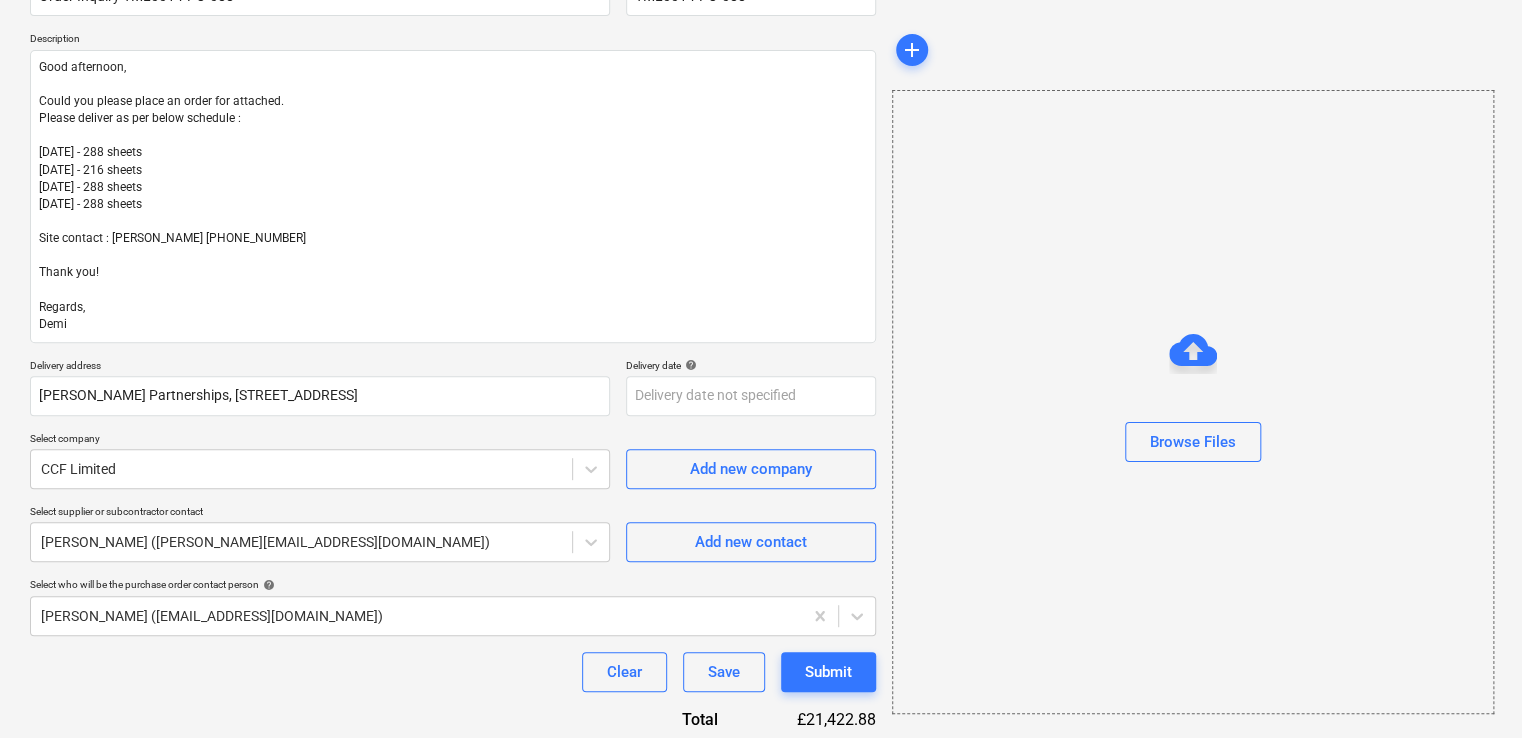 scroll, scrollTop: 300, scrollLeft: 0, axis: vertical 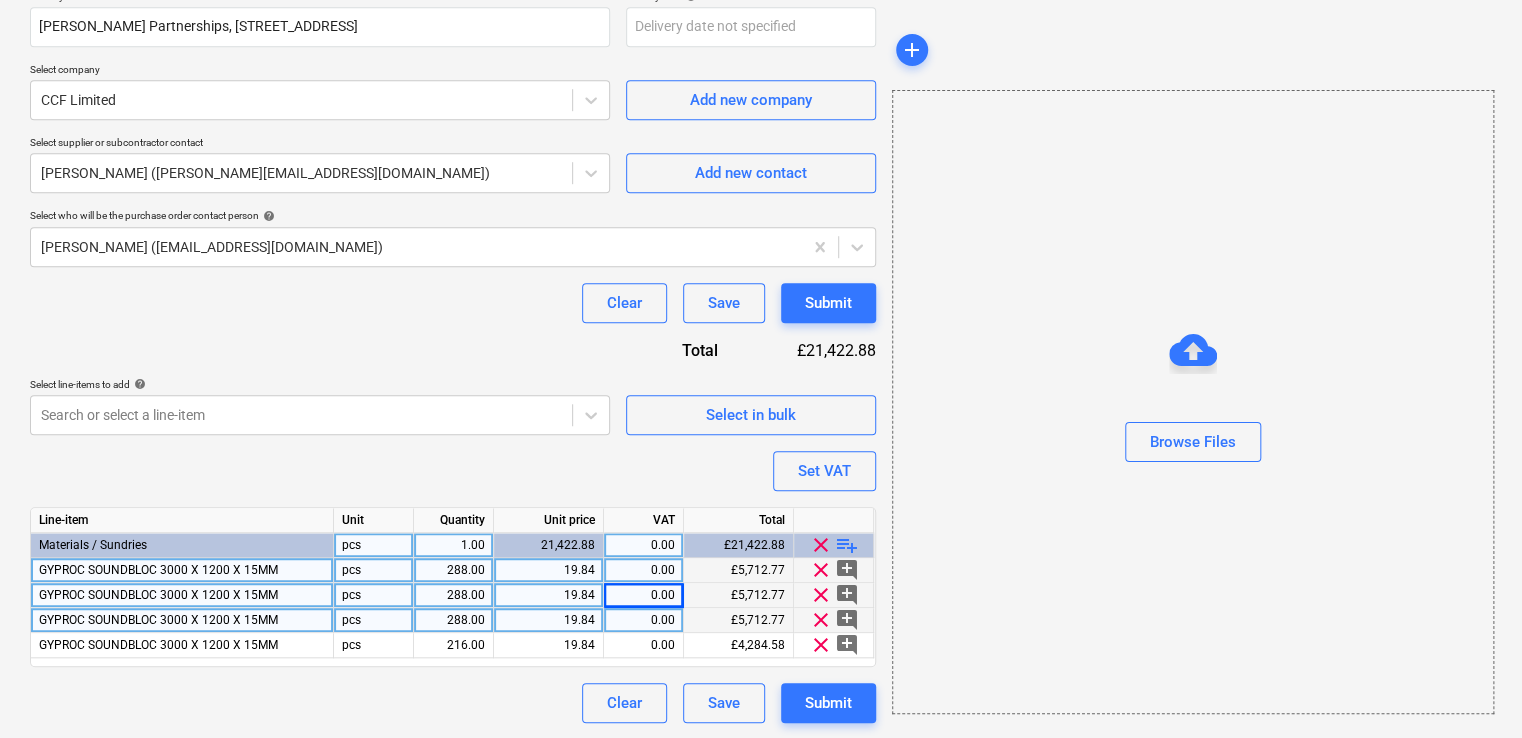 click on "Purchase order name help Order Inquiry TML0014-PO-088 Purchase order reference number help TML0014-PO-088 Description Good afternoon,
Could you please place an order for attached.
Please deliver as per below schedule :
[DATE] - 288 sheets
[DATE] - 216 sheets
[DATE] - 288 sheets
[DATE] - 288 sheets
Site contact : [PERSON_NAME] [PHONE_NUMBER]
Thank you!
Regards,
[PERSON_NAME] address [PERSON_NAME] Partnerships, [STREET_ADDRESS] Delivery date help Press the down arrow key to interact with the calendar and
select a date. Press the question mark key to get the keyboard shortcuts for changing dates. Select company CCF Limited   Add new company Select supplier or subcontractor contact [PERSON_NAME] ([PERSON_NAME][EMAIL_ADDRESS][DOMAIN_NAME]) Add new contact Select who will be the purchase order contact person help [PERSON_NAME] ([EMAIL_ADDRESS][DOMAIN_NAME]) Clear Save Submit Total £21,422.88 Select line-items to add help Search or select a line-item Select in bulk" at bounding box center [453, 156] 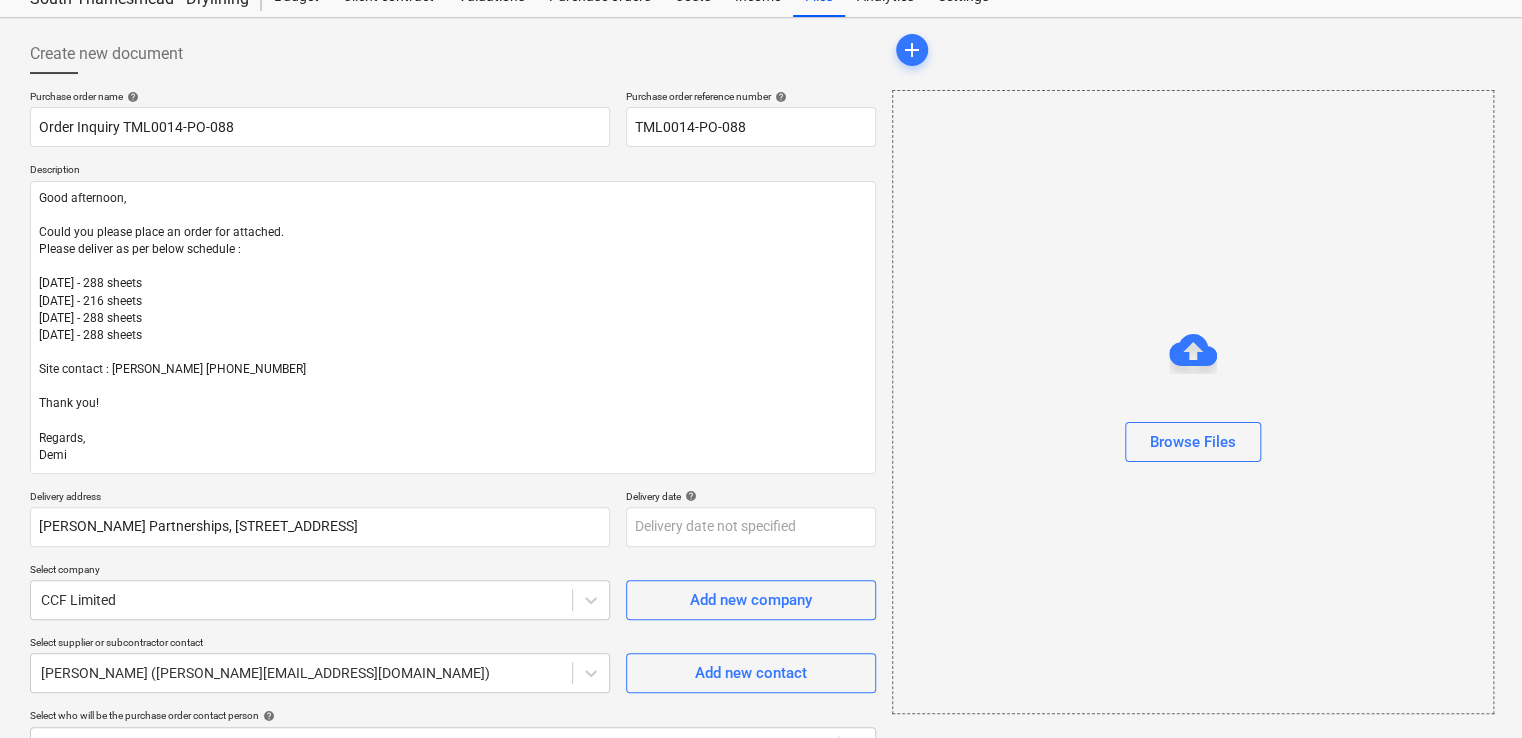 scroll, scrollTop: 574, scrollLeft: 0, axis: vertical 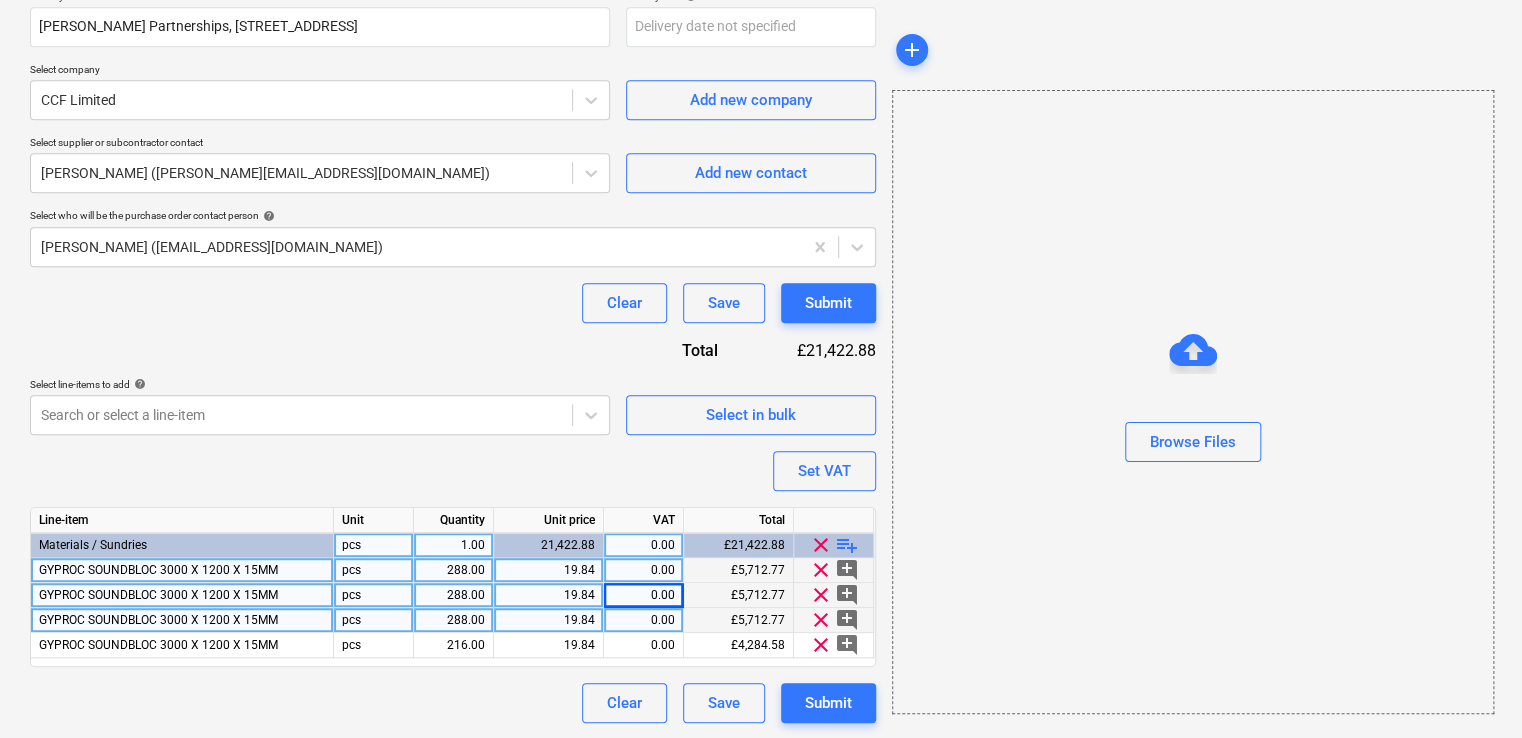 click on "0.00" at bounding box center [643, 570] 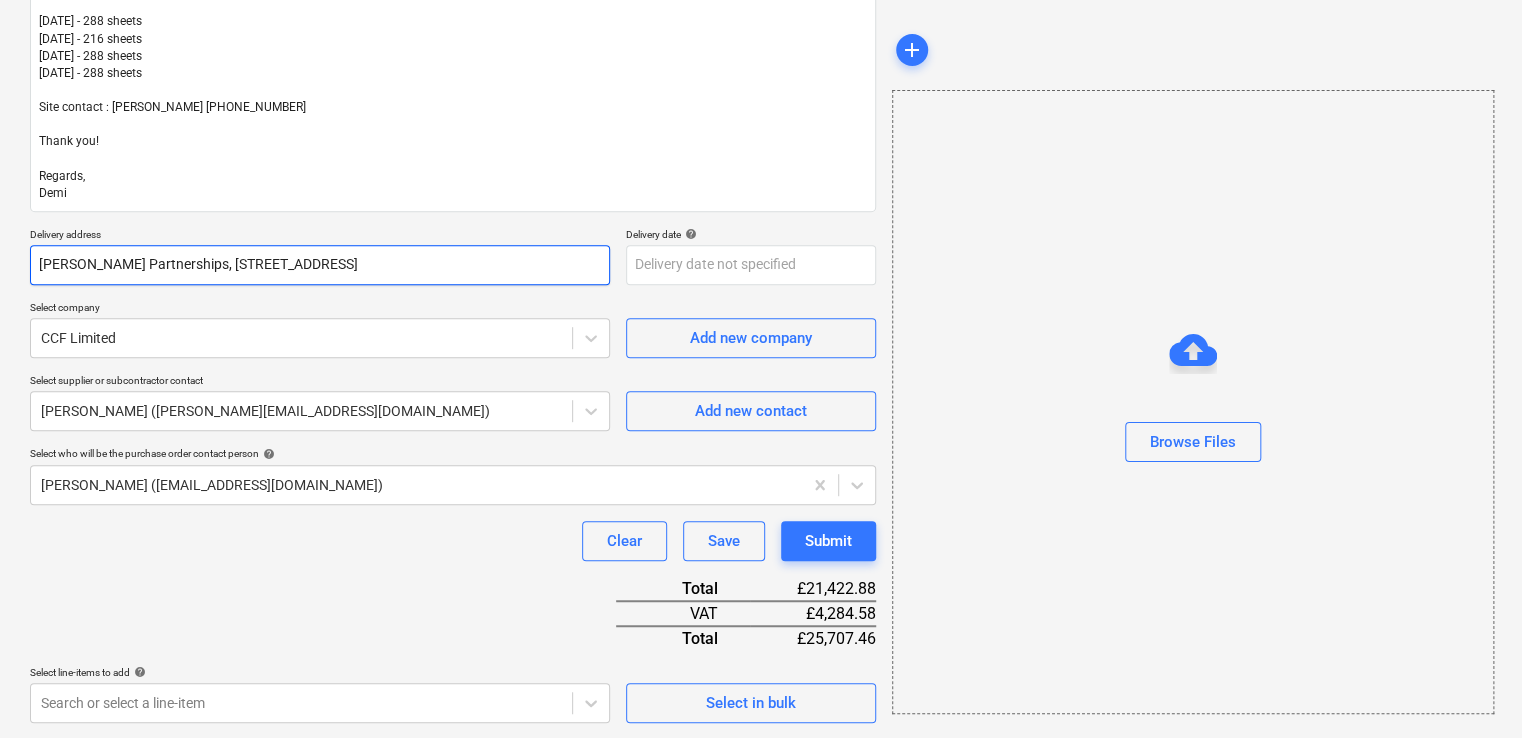 scroll, scrollTop: 24, scrollLeft: 0, axis: vertical 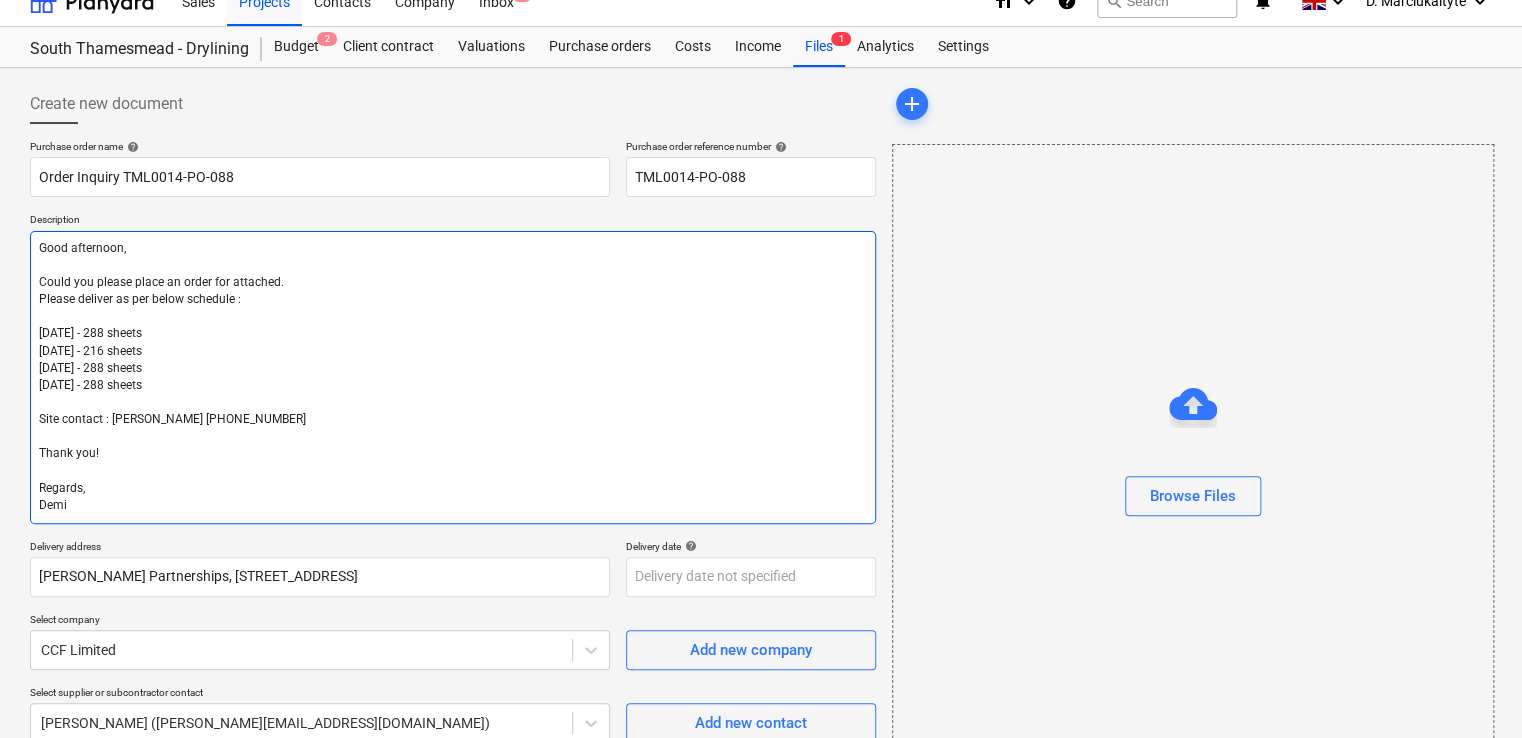 click on "Good afternoon,
Could you please place an order for attached.
Please deliver as per below schedule :
[DATE] - 288 sheets
[DATE] - 216 sheets
[DATE] - 288 sheets
[DATE] - 288 sheets
Site contact : [PERSON_NAME] [PHONE_NUMBER]
Thank you!
Regards,
Demi" at bounding box center [453, 377] 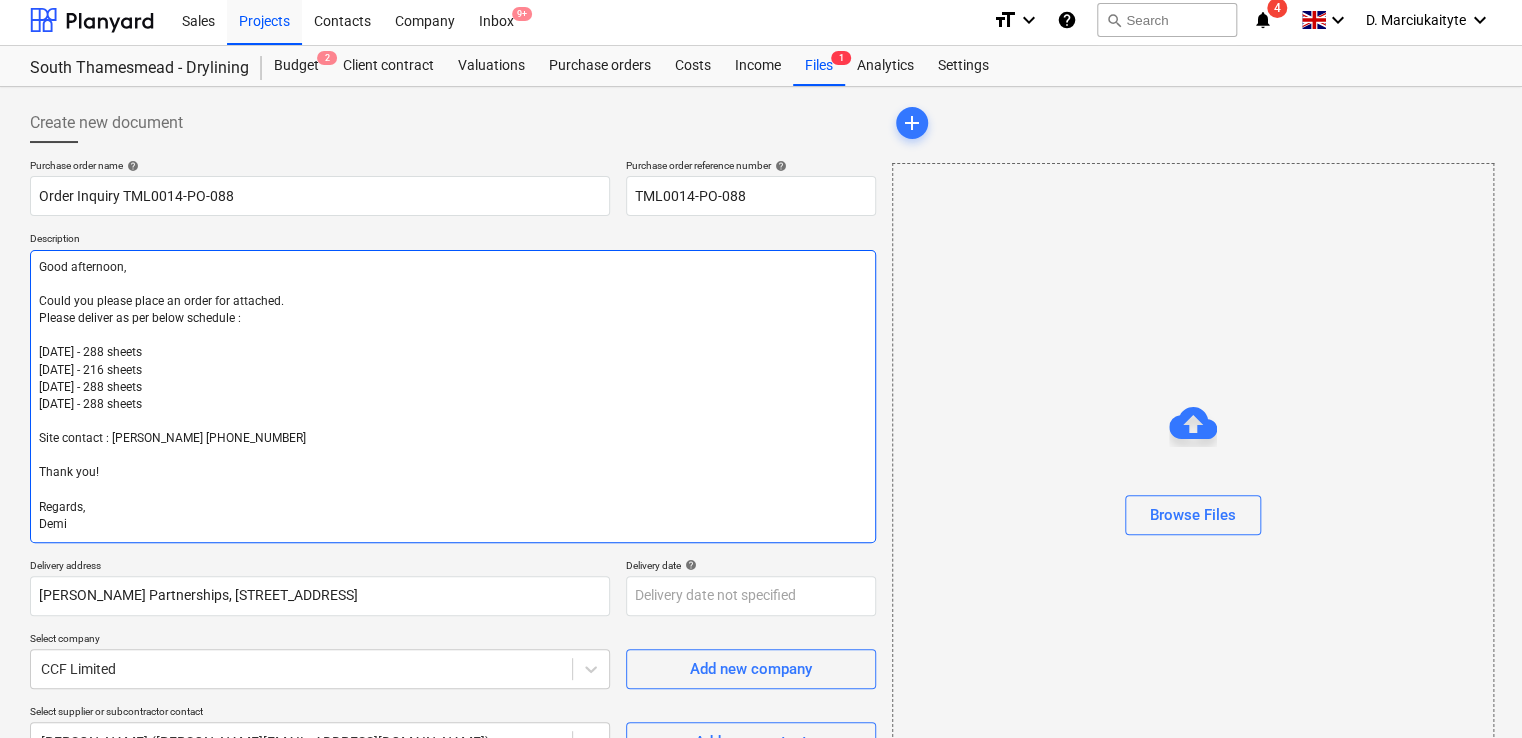 scroll, scrollTop: 0, scrollLeft: 0, axis: both 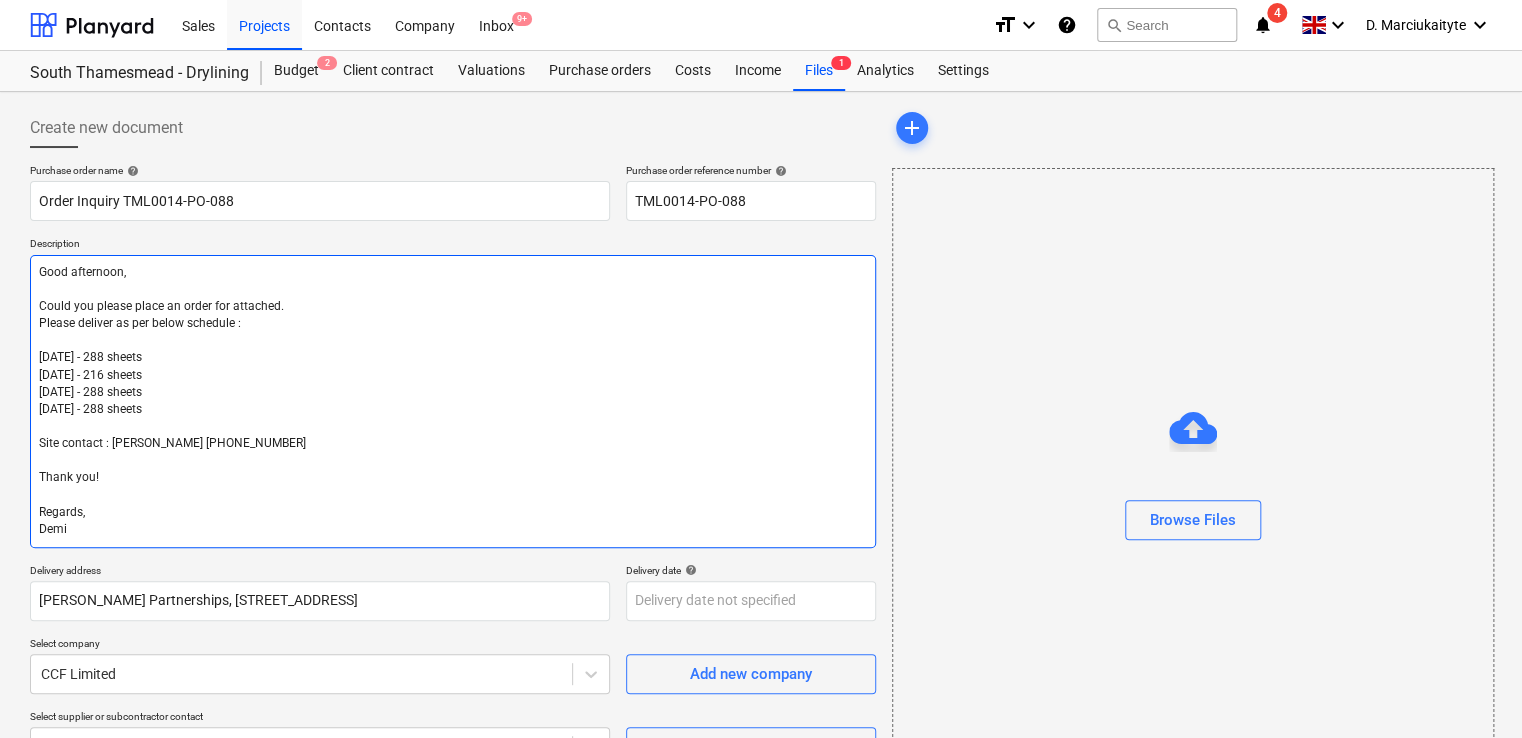 click on "Good afternoon,
Could you please place an order for attached.
Please deliver as per below schedule :
[DATE] - 288 sheets
[DATE] - 216 sheets
[DATE] - 288 sheets
[DATE] - 288 sheets
Site contact : [PERSON_NAME] [PHONE_NUMBER]
Thank you!
Regards,
Demi" at bounding box center (453, 401) 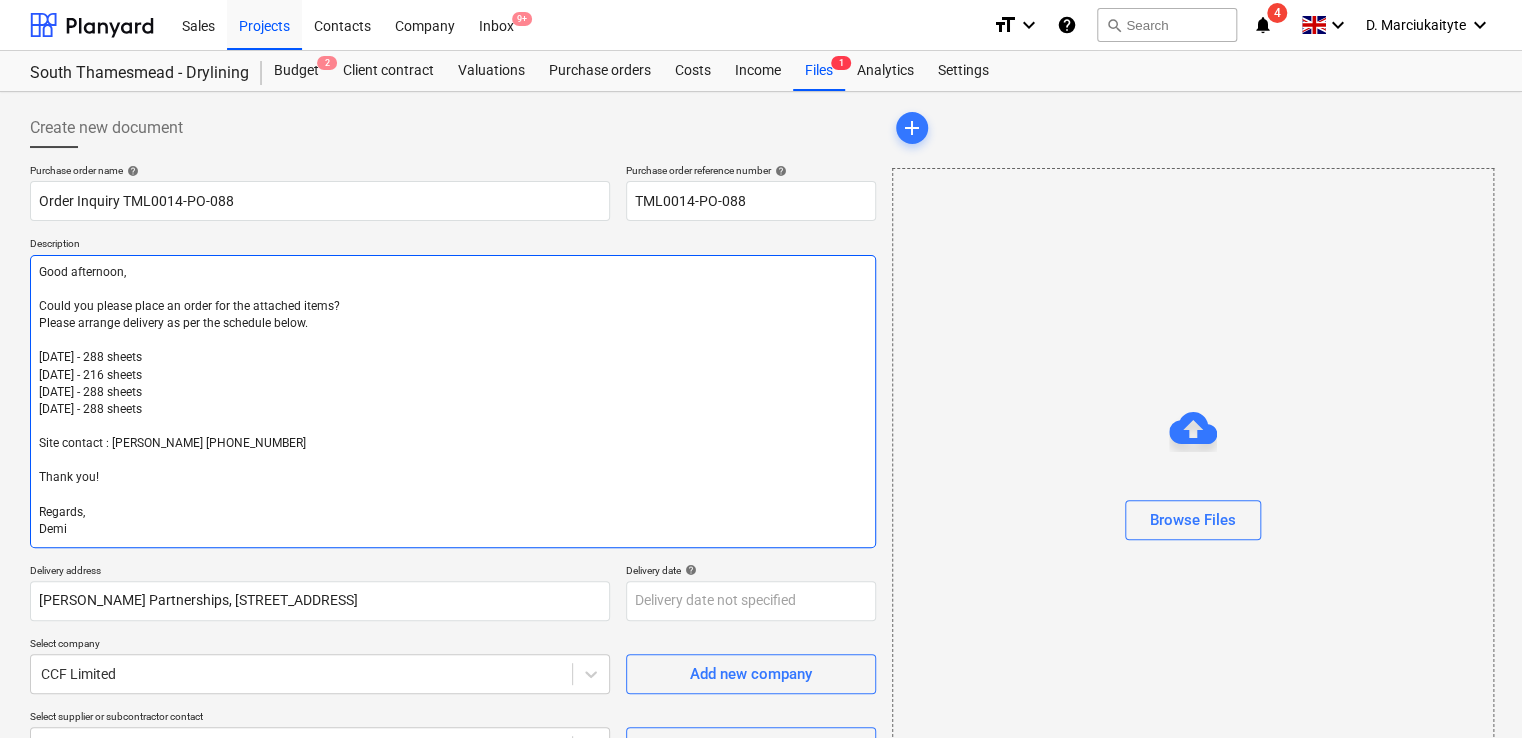 click on "Good afternoon,
Could you please place an order for the attached items?
Please arrange delivery as per the schedule below.
[DATE] - 288 sheets
[DATE] - 216 sheets
[DATE] - 288 sheets
[DATE] - 288 sheets
Site contact : [PERSON_NAME] [PHONE_NUMBER]
Thank you!
Regards,
Demi" at bounding box center (453, 401) 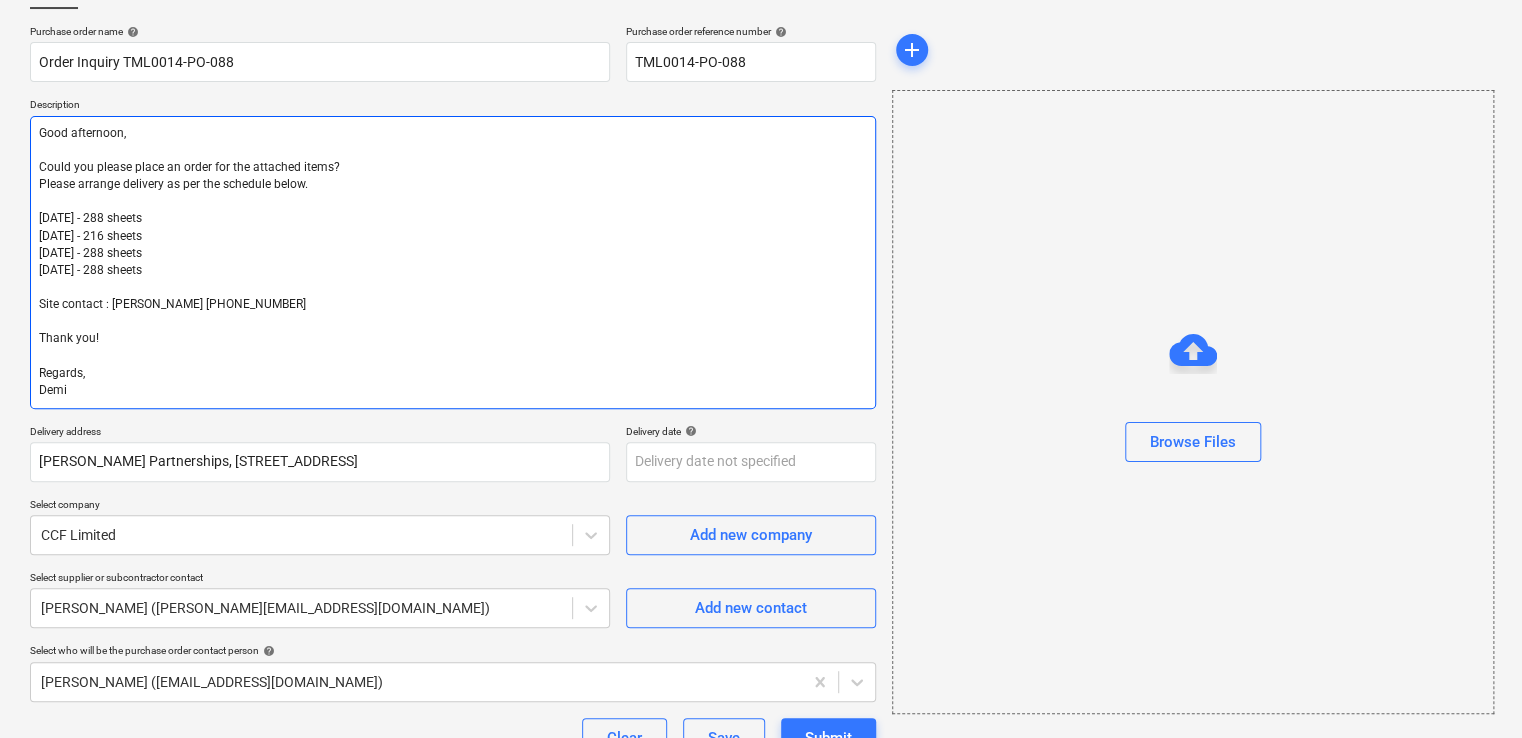 scroll, scrollTop: 0, scrollLeft: 0, axis: both 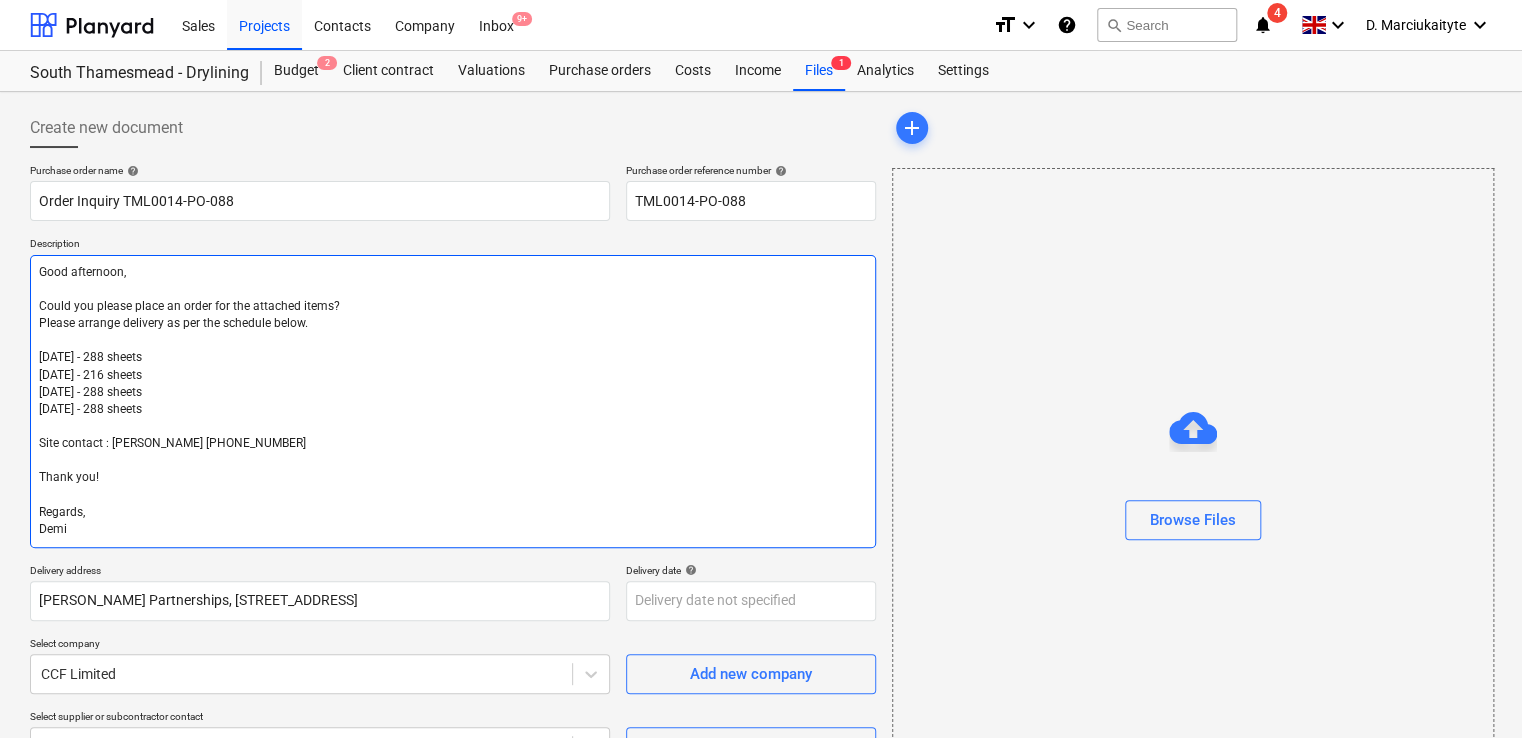 click on "Good afternoon,
Could you please place an order for the attached items?
Please arrange delivery as per the schedule below.
[DATE] - 288 sheets
[DATE] - 216 sheets
[DATE] - 288 sheets
[DATE] - 288 sheets
Site contact : [PERSON_NAME] [PHONE_NUMBER]
Thank you!
Regards,
Demi" at bounding box center [453, 401] 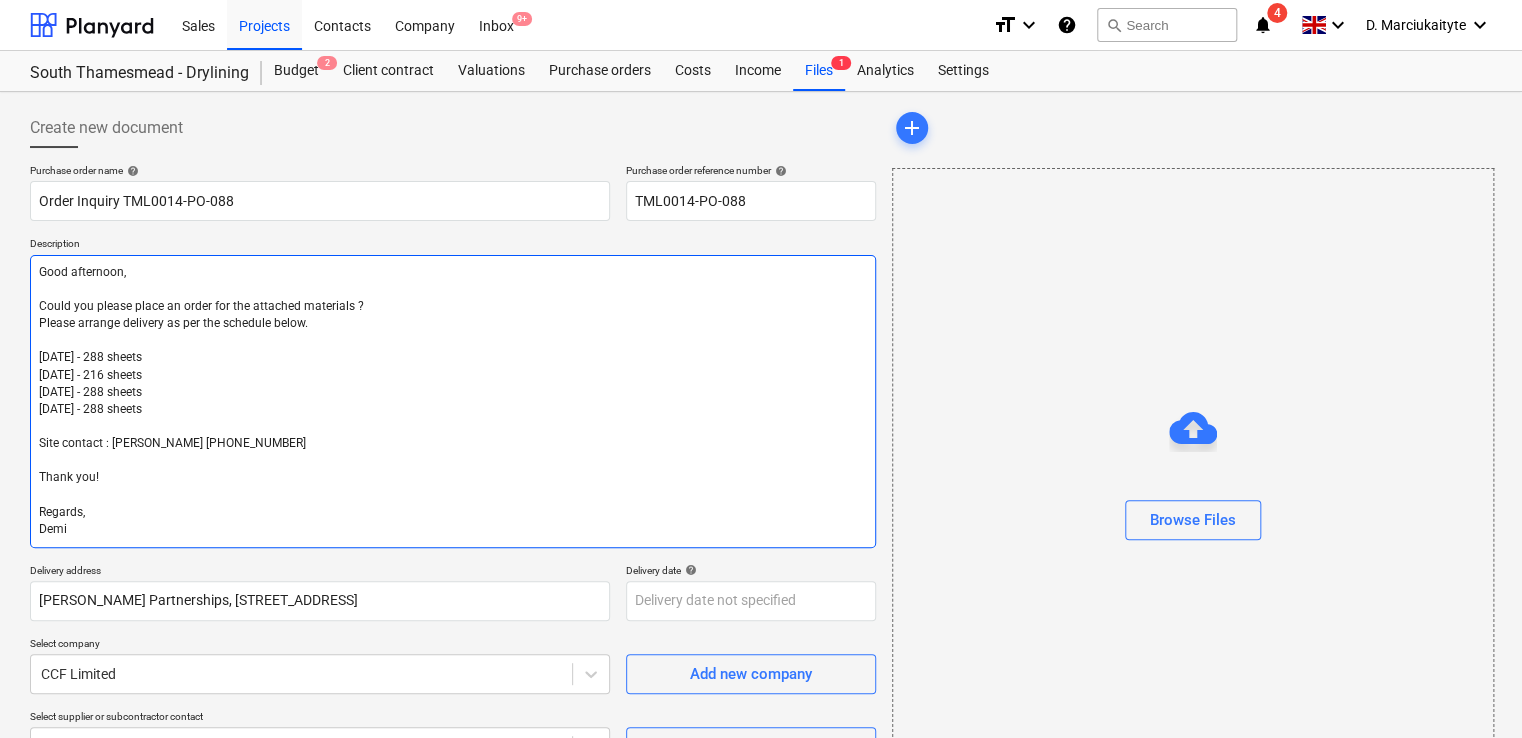 click on "Good afternoon,
Could you please place an order for the attached materials ?
Please arrange delivery as per the schedule below.
[DATE] - 288 sheets
[DATE] - 216 sheets
[DATE] - 288 sheets
[DATE] - 288 sheets
Site contact : [PERSON_NAME] [PHONE_NUMBER]
Thank you!
Regards,
Demi" at bounding box center (453, 401) 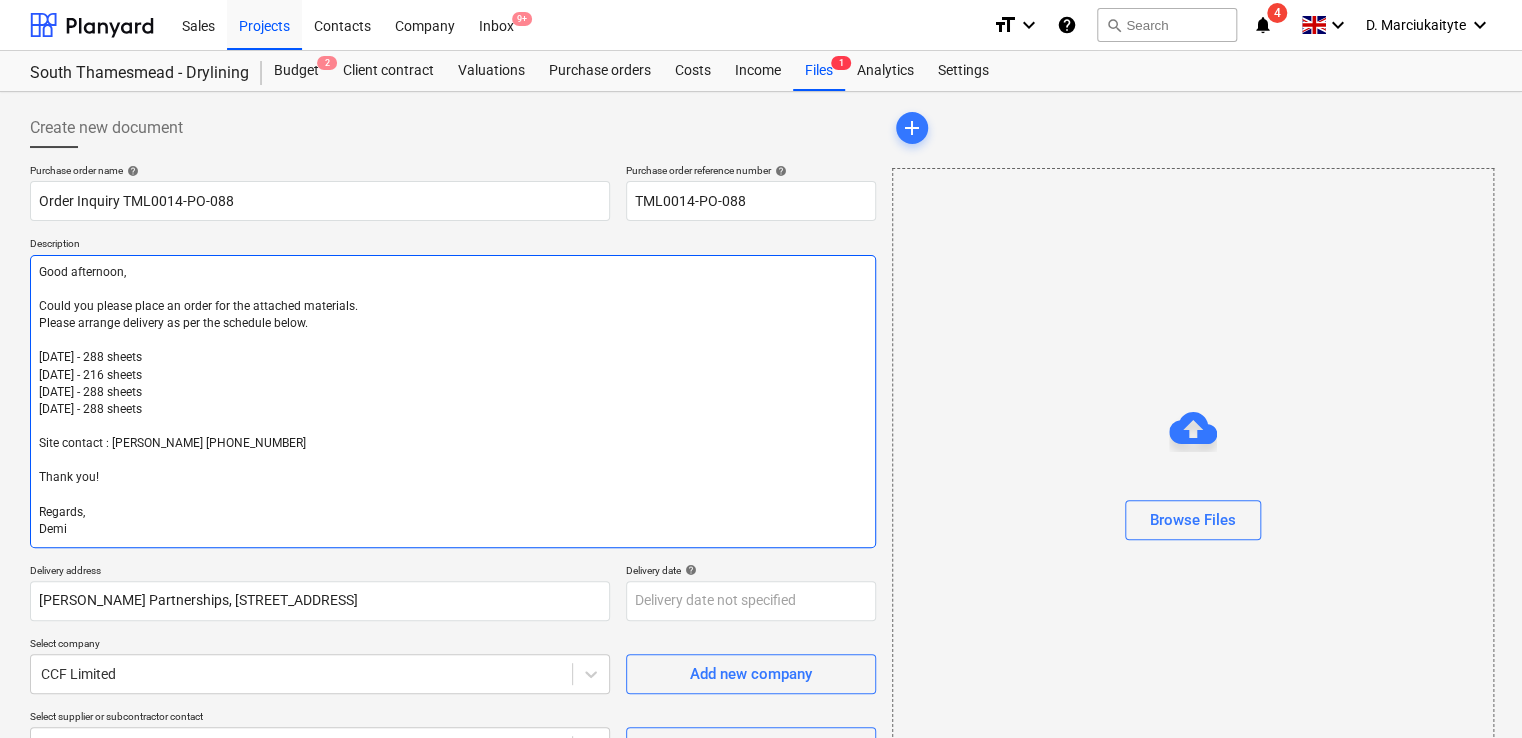 click on "Good afternoon,
Could you please place an order for the attached materials.
Please arrange delivery as per the schedule below.
[DATE] - 288 sheets
[DATE] - 216 sheets
[DATE] - 288 sheets
[DATE] - 288 sheets
Site contact : [PERSON_NAME] [PHONE_NUMBER]
Thank you!
Regards,
Demi" at bounding box center [453, 401] 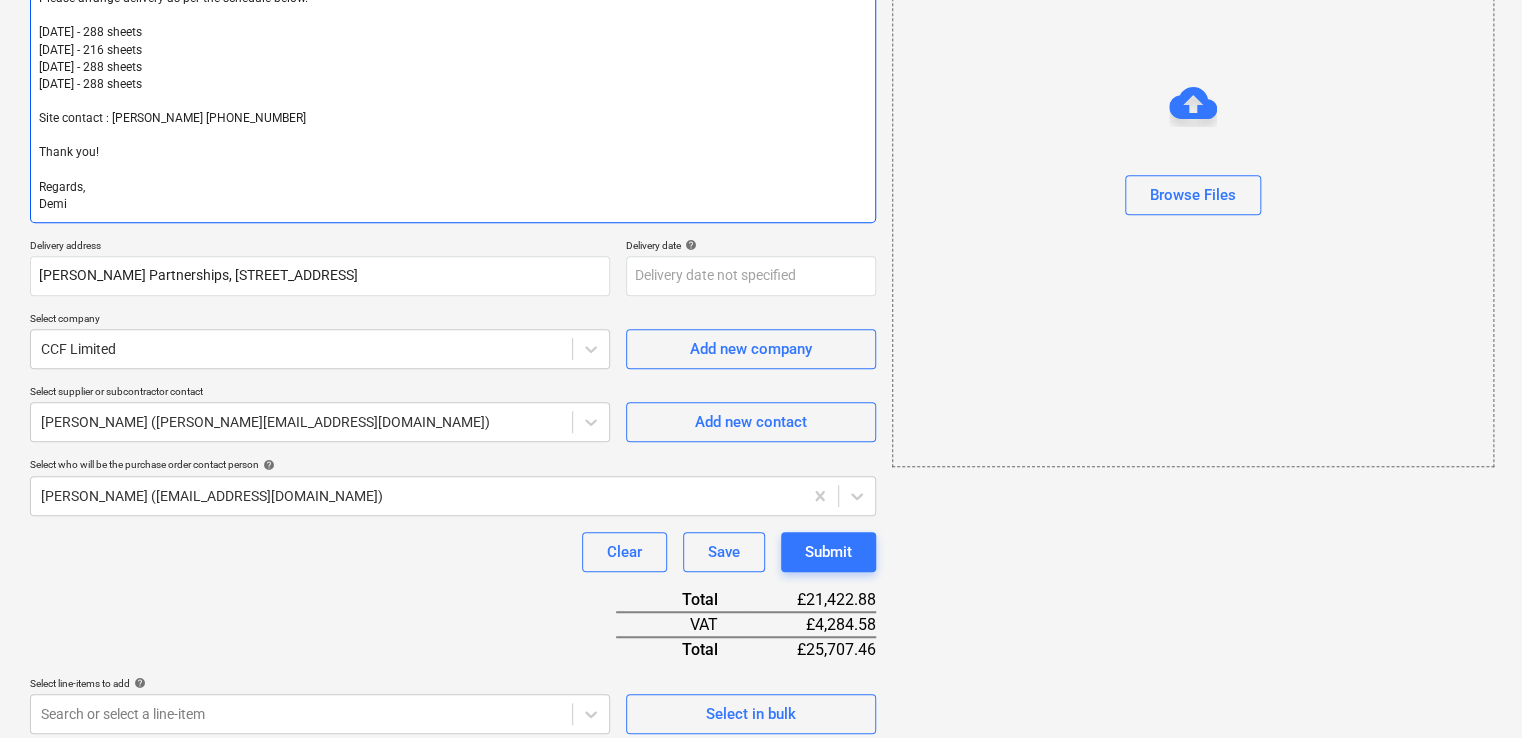 scroll, scrollTop: 0, scrollLeft: 0, axis: both 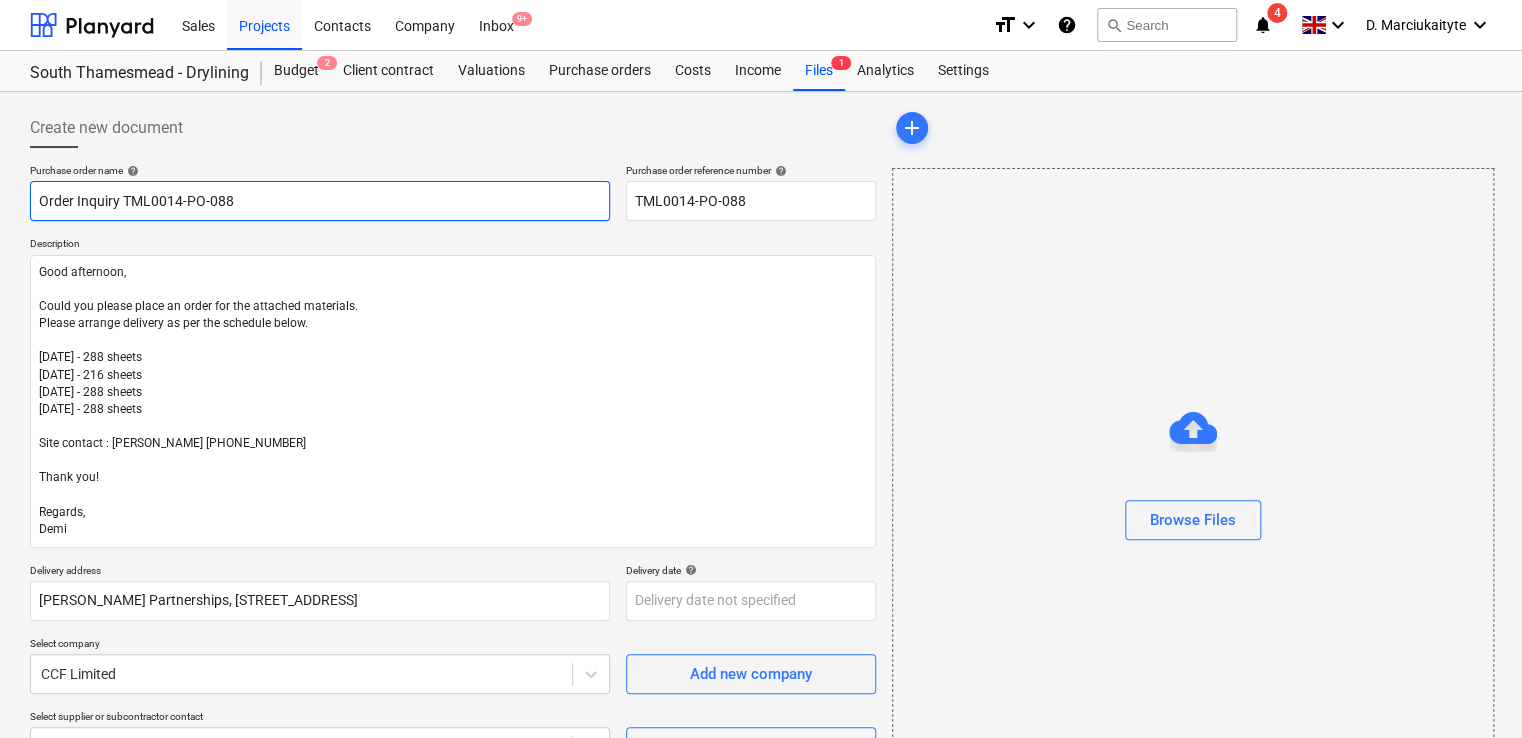click on "Order Inquiry TML0014-PO-088" at bounding box center [320, 201] 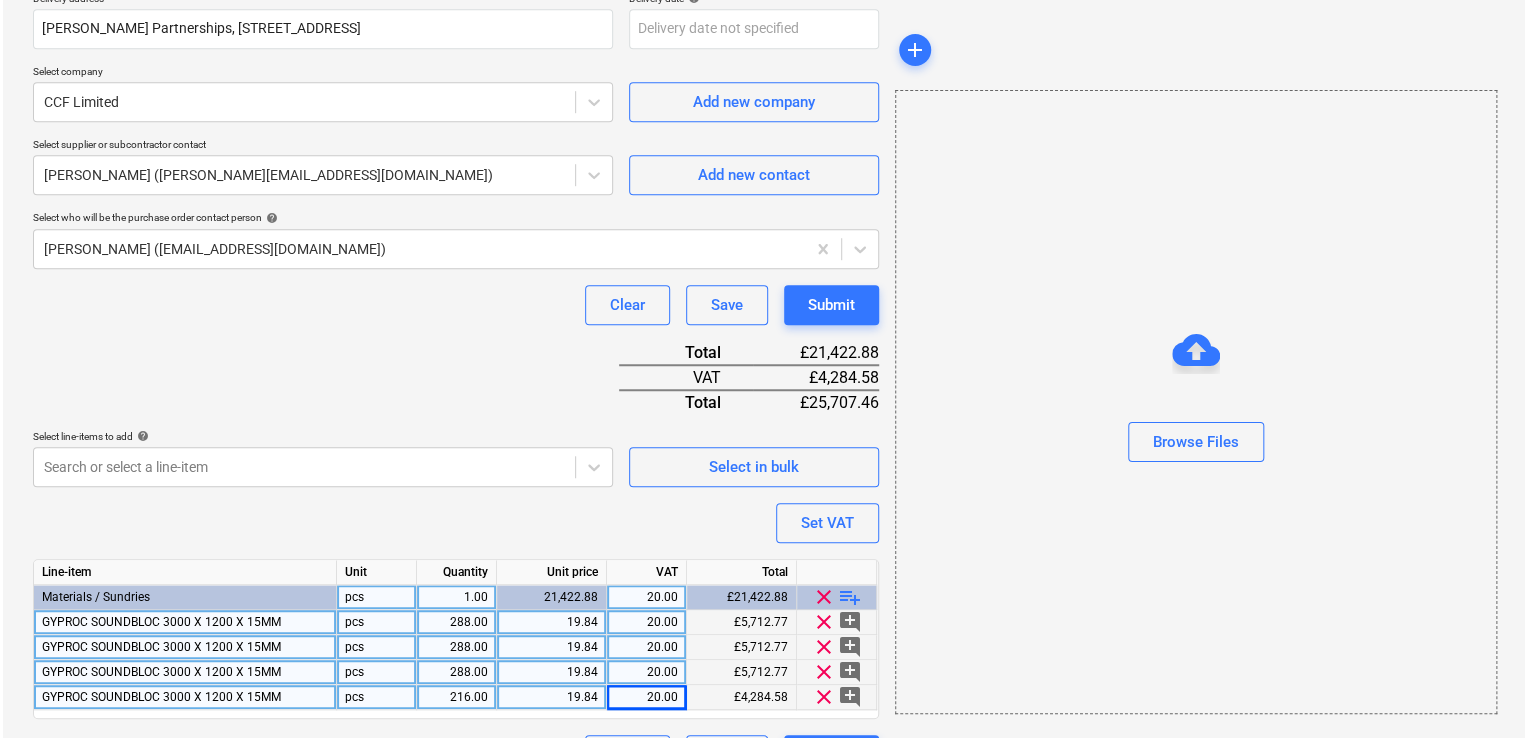 scroll, scrollTop: 624, scrollLeft: 0, axis: vertical 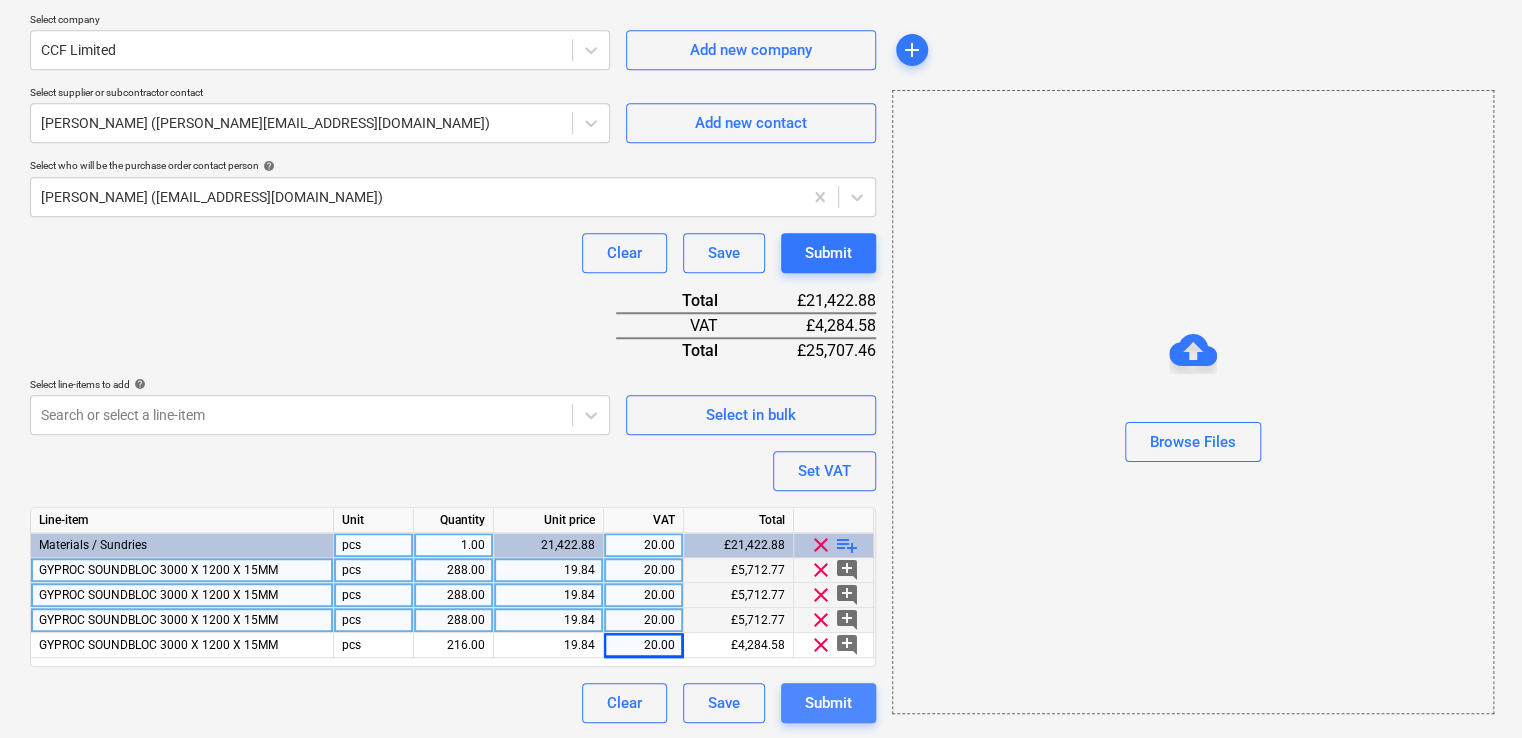 click on "Submit" at bounding box center (828, 703) 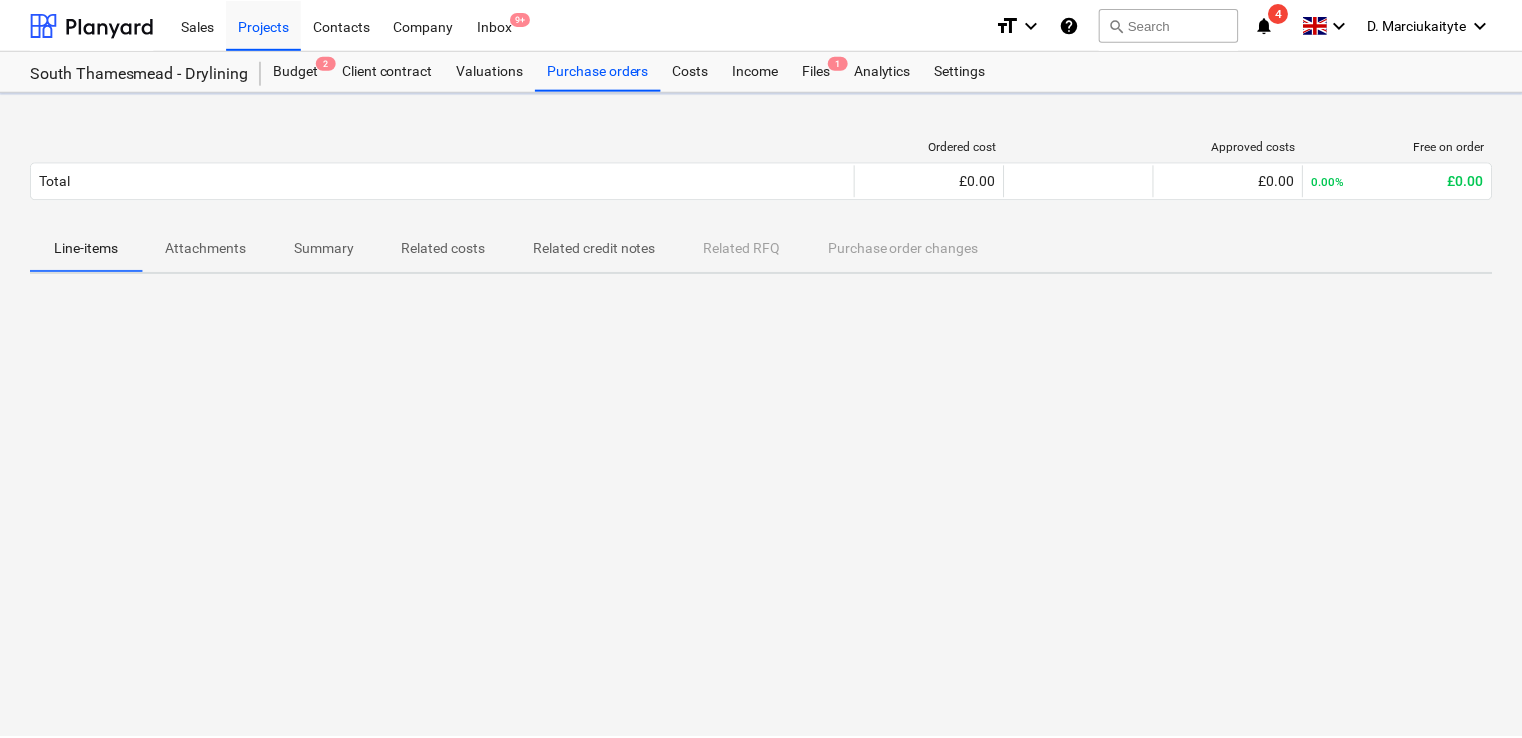 scroll, scrollTop: 0, scrollLeft: 0, axis: both 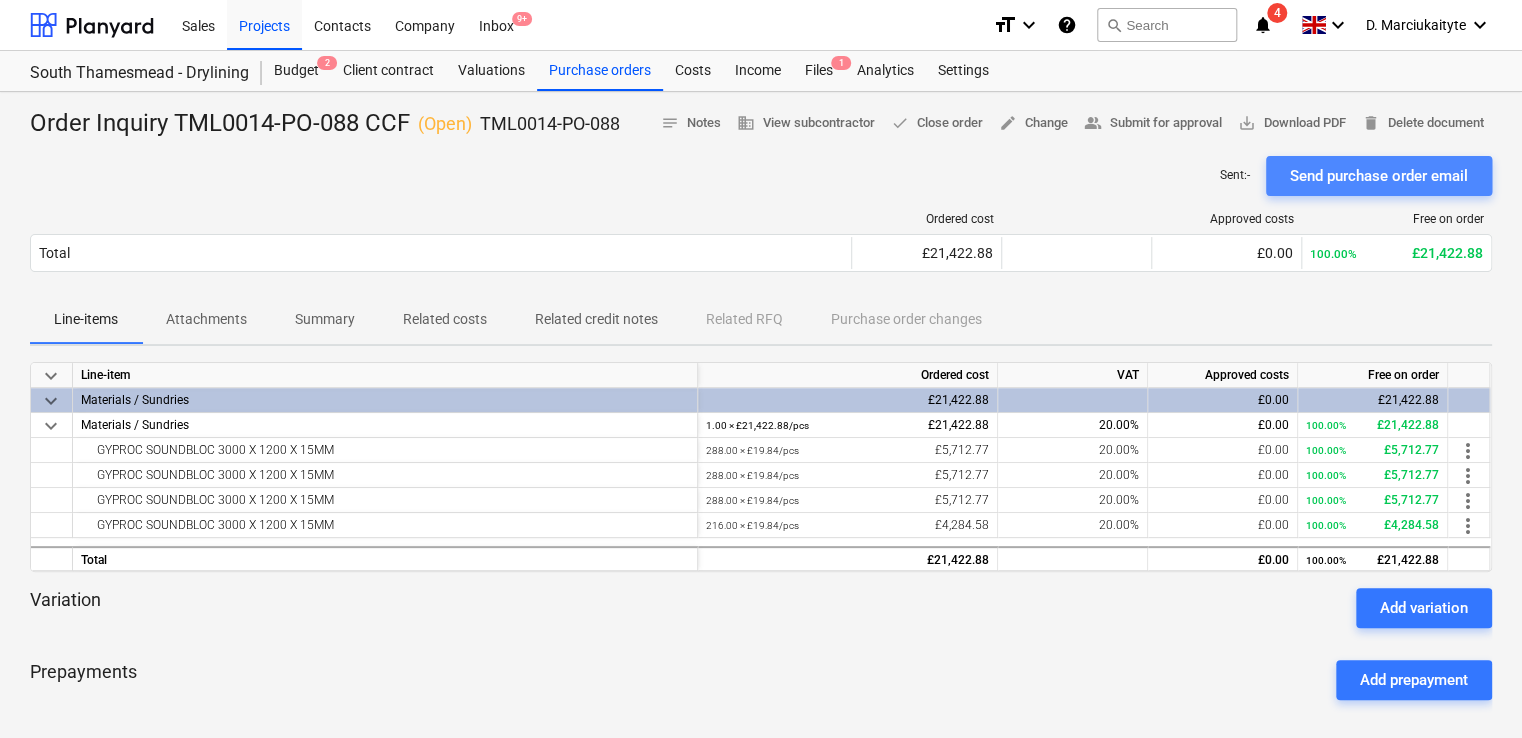 click on "Send purchase order email" at bounding box center (1379, 176) 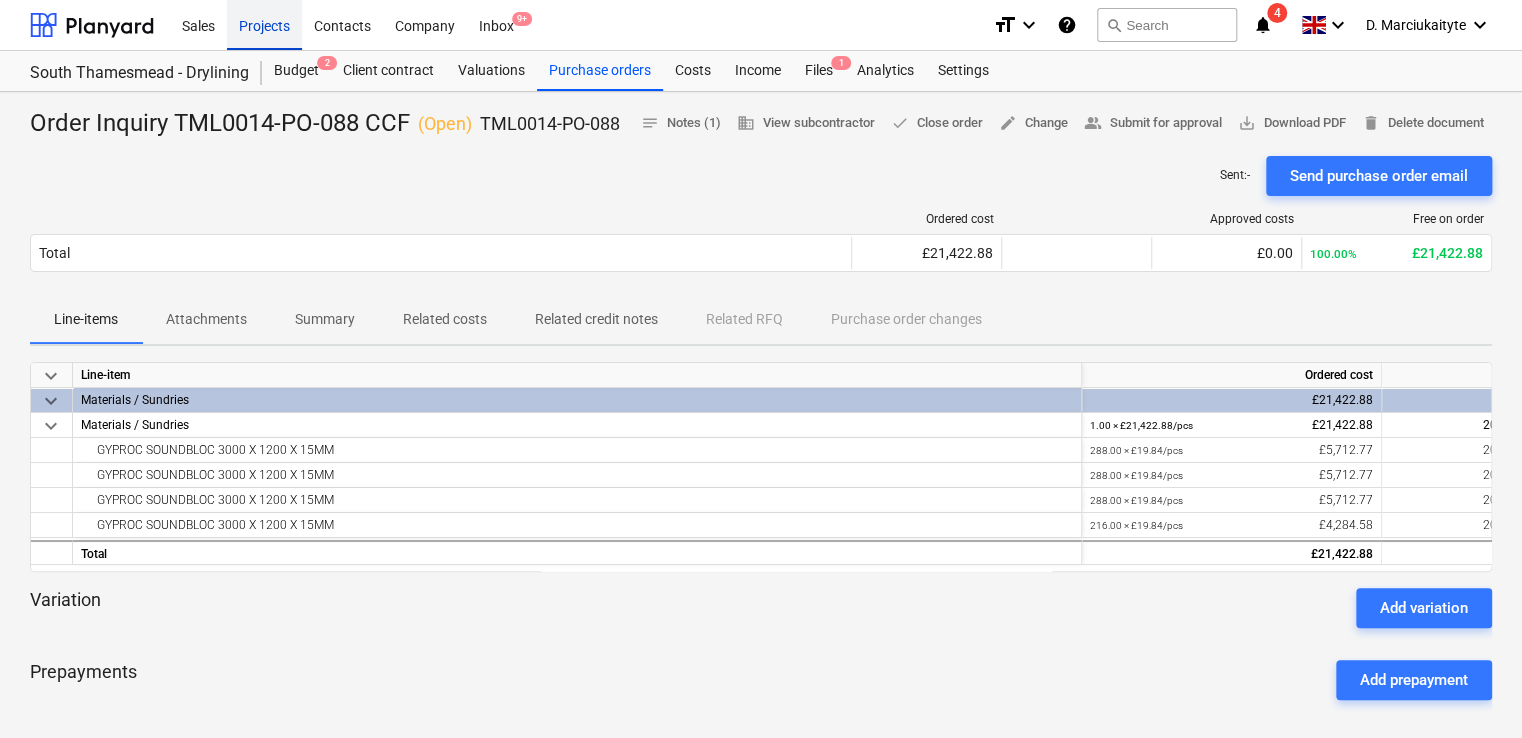 click on "Projects" at bounding box center (264, 24) 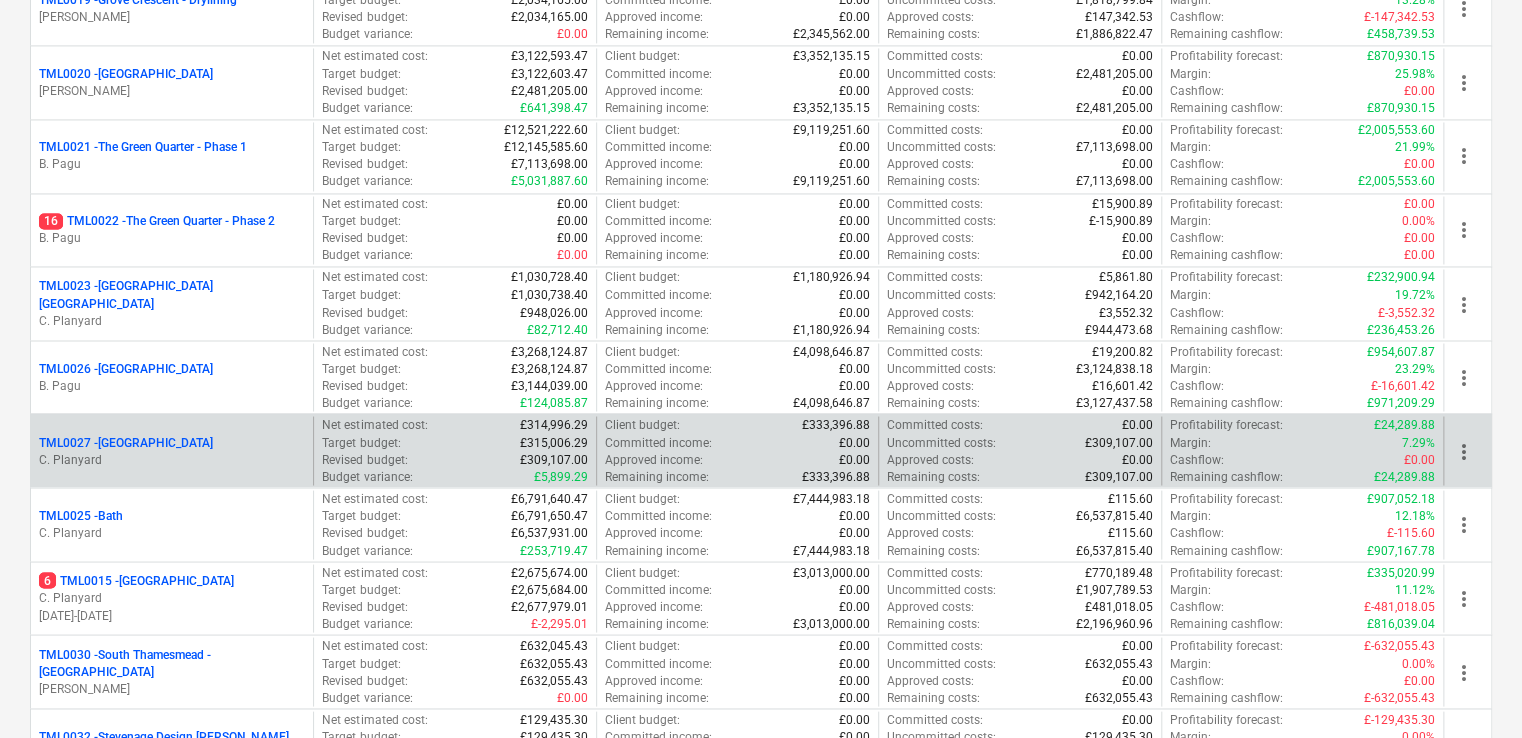 scroll, scrollTop: 1601, scrollLeft: 0, axis: vertical 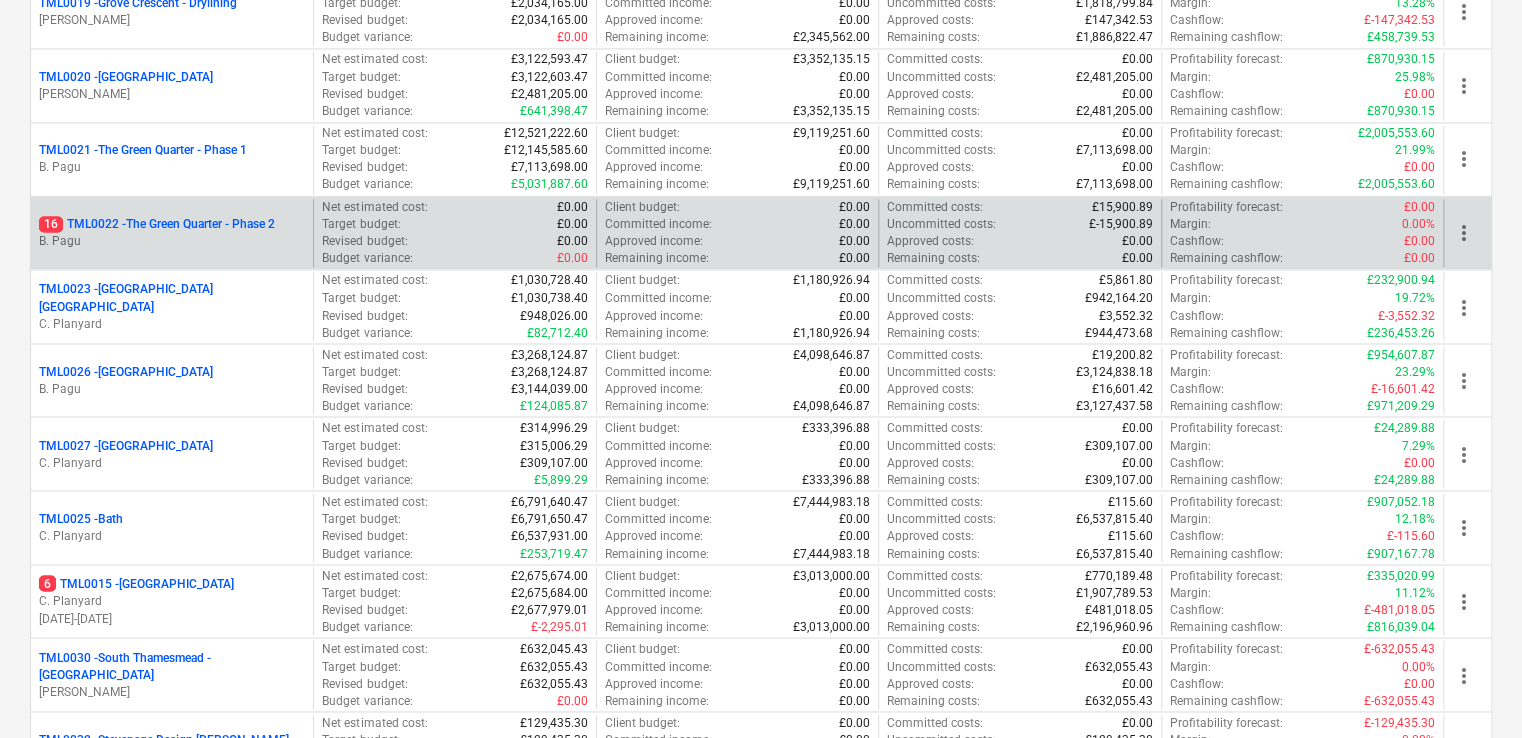 click on "B. Pagu" at bounding box center [172, 241] 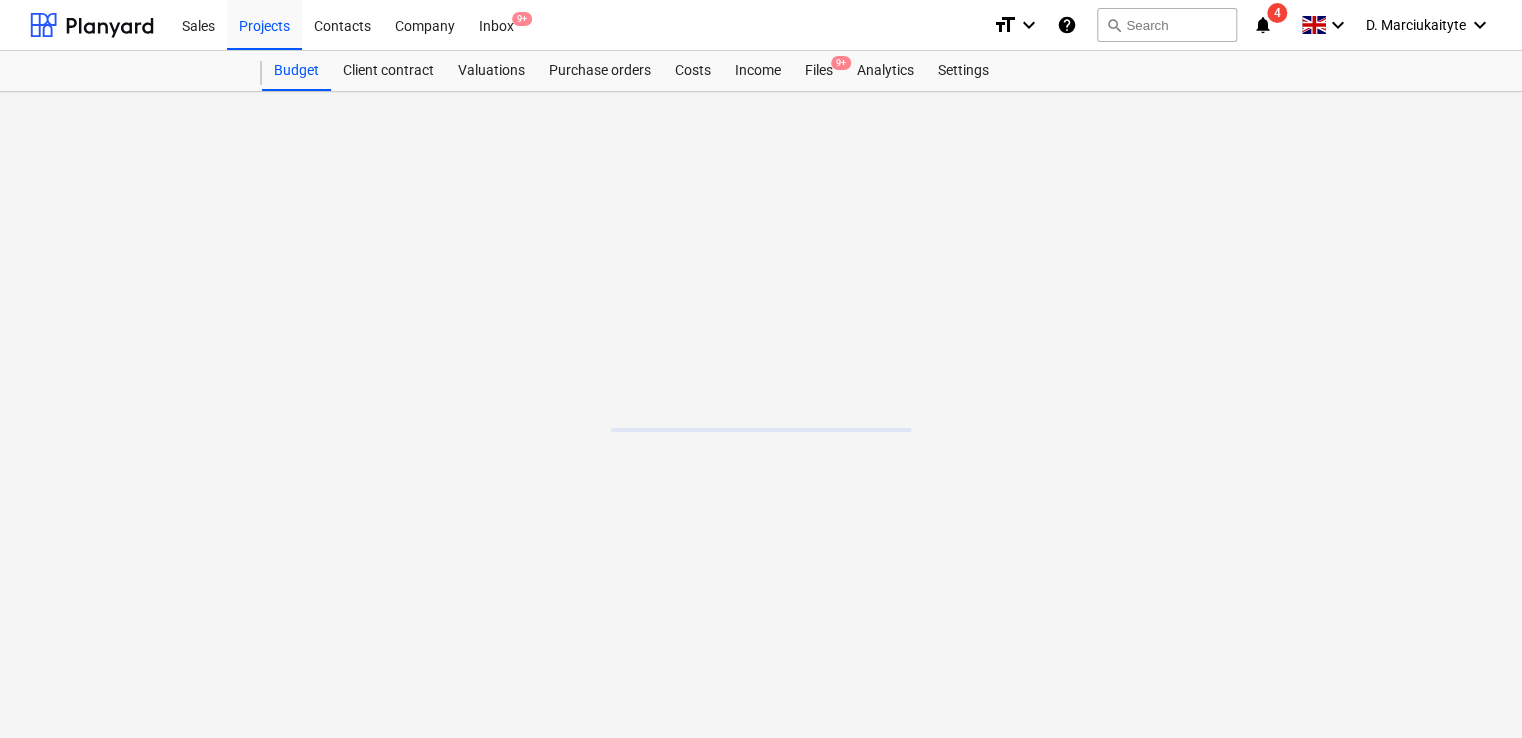 scroll, scrollTop: 0, scrollLeft: 0, axis: both 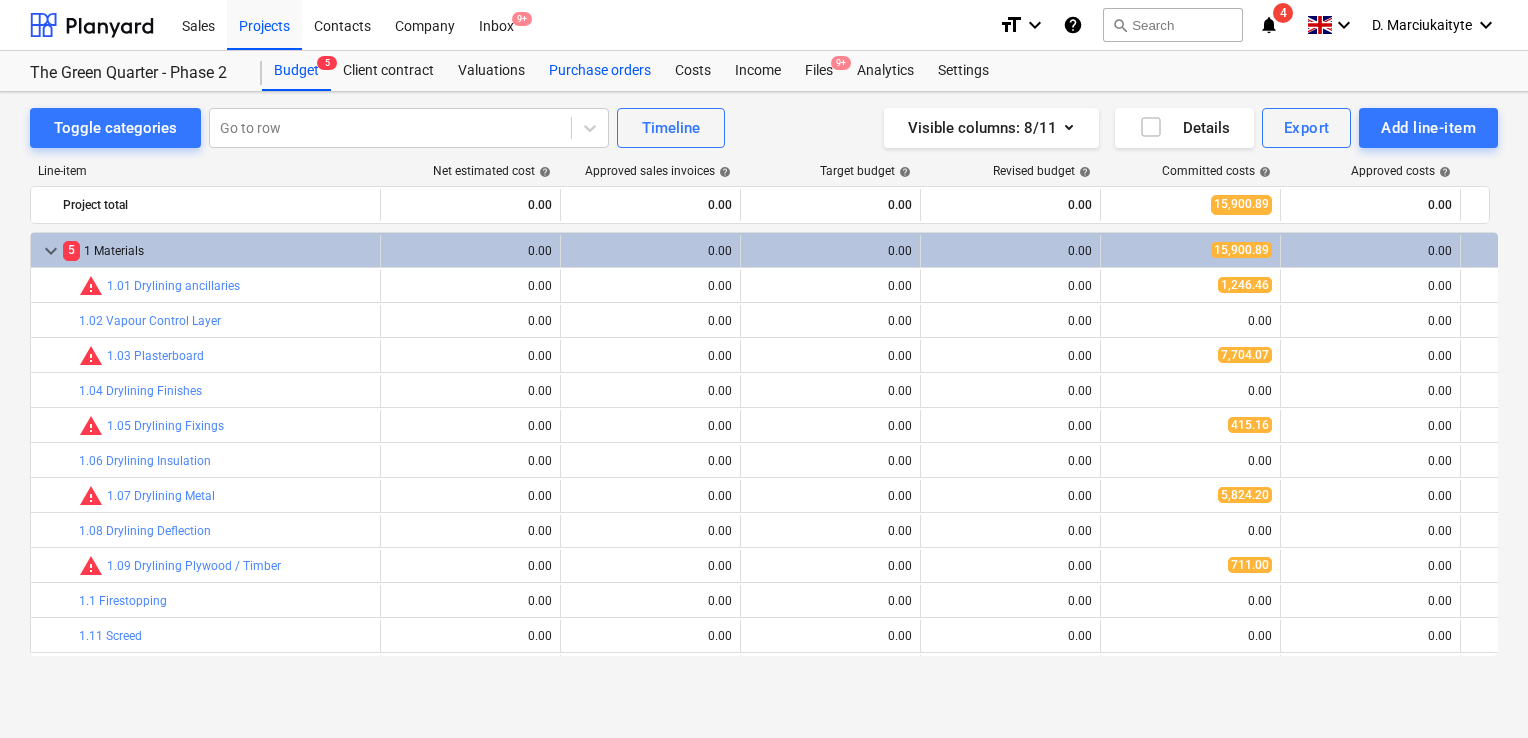 click on "Purchase orders" at bounding box center (600, 71) 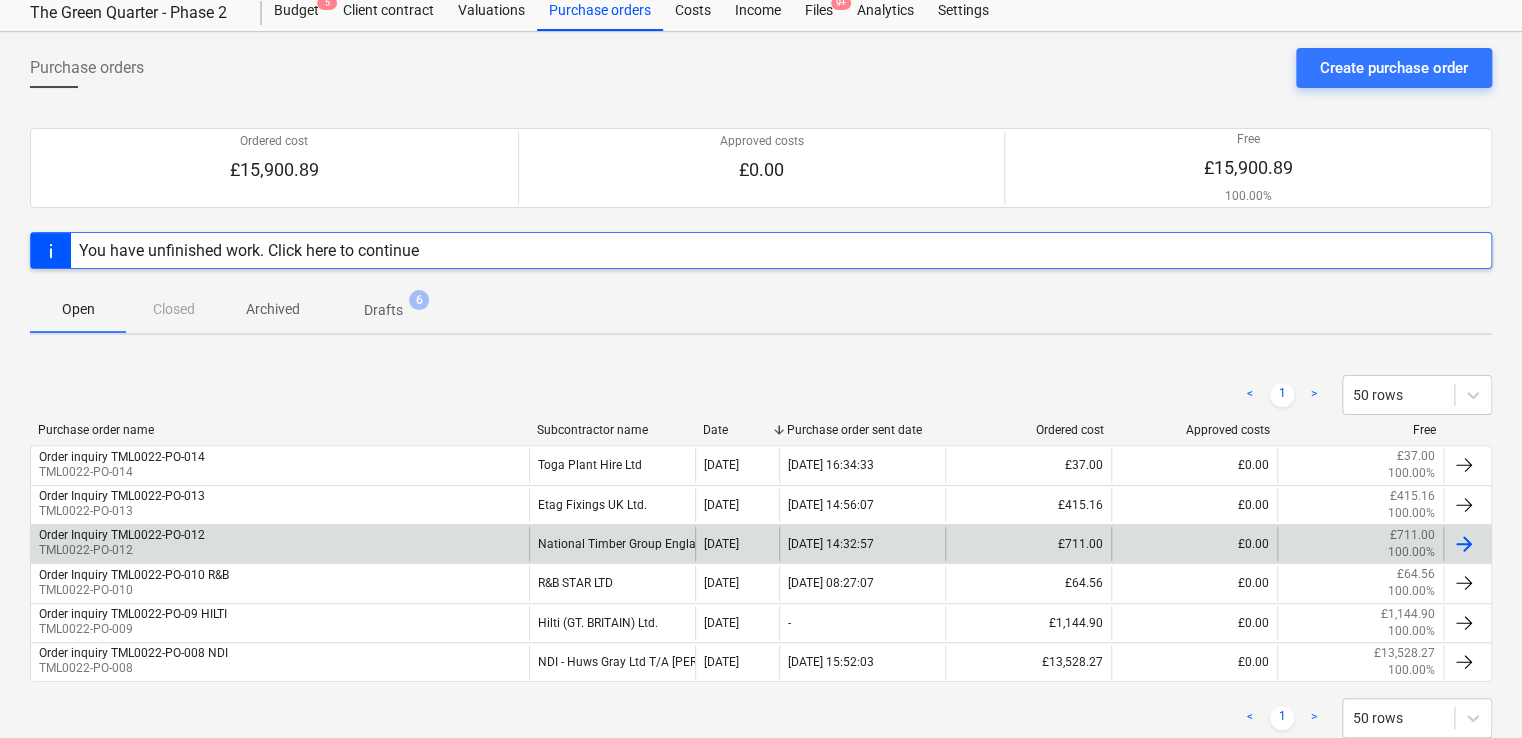 scroll, scrollTop: 113, scrollLeft: 0, axis: vertical 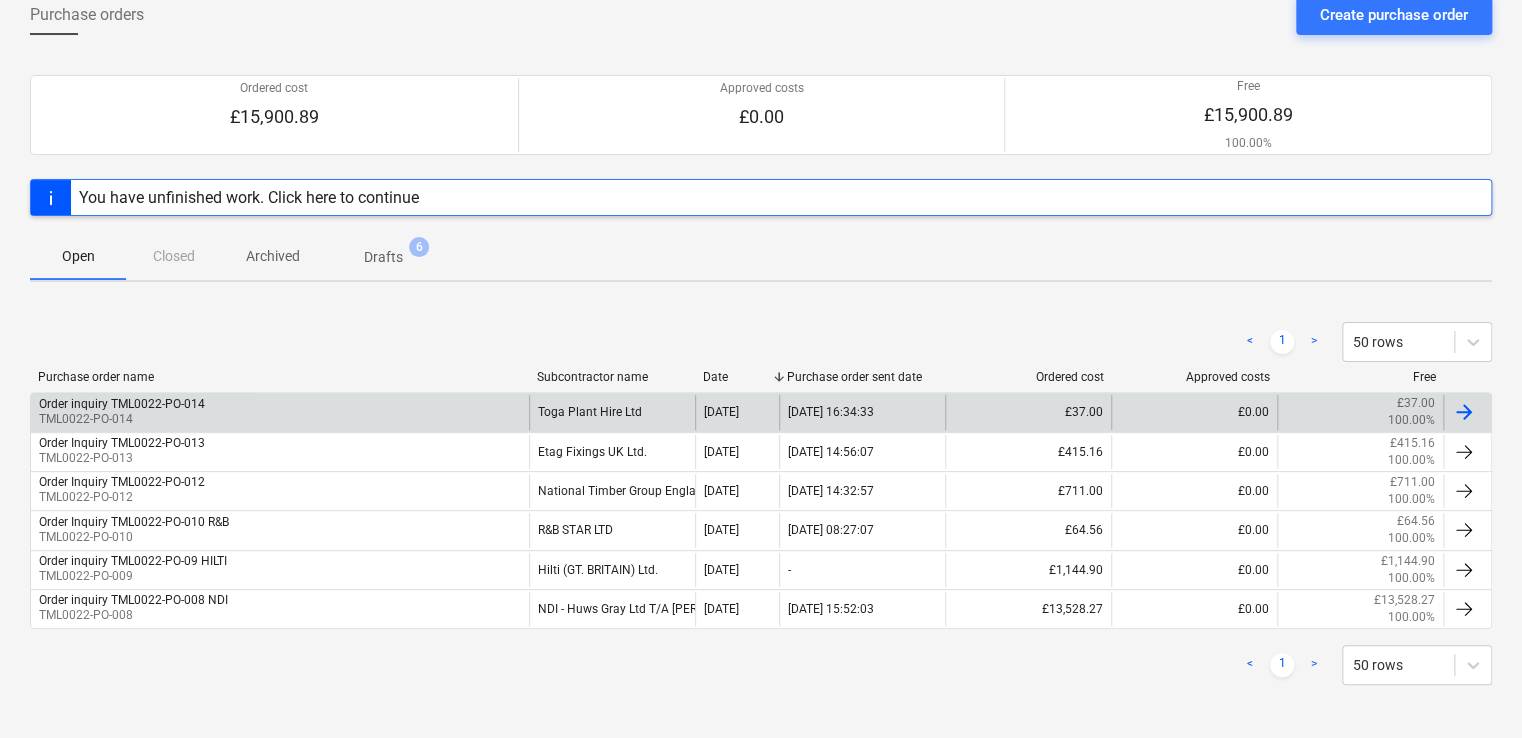 click on "Order inquiry TML0022-PO-014 TML0022-PO-014" at bounding box center [280, 412] 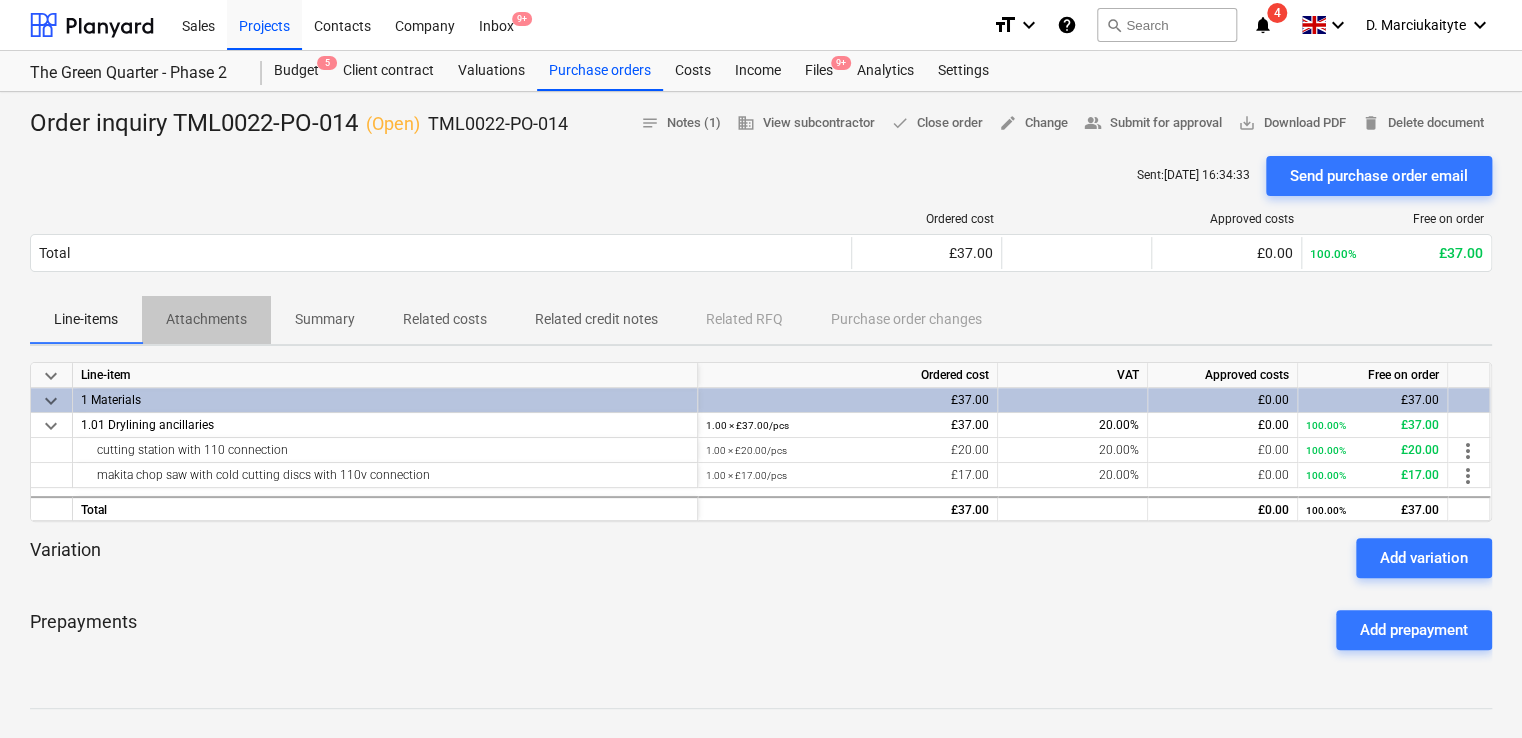 click on "Attachments" at bounding box center [206, 319] 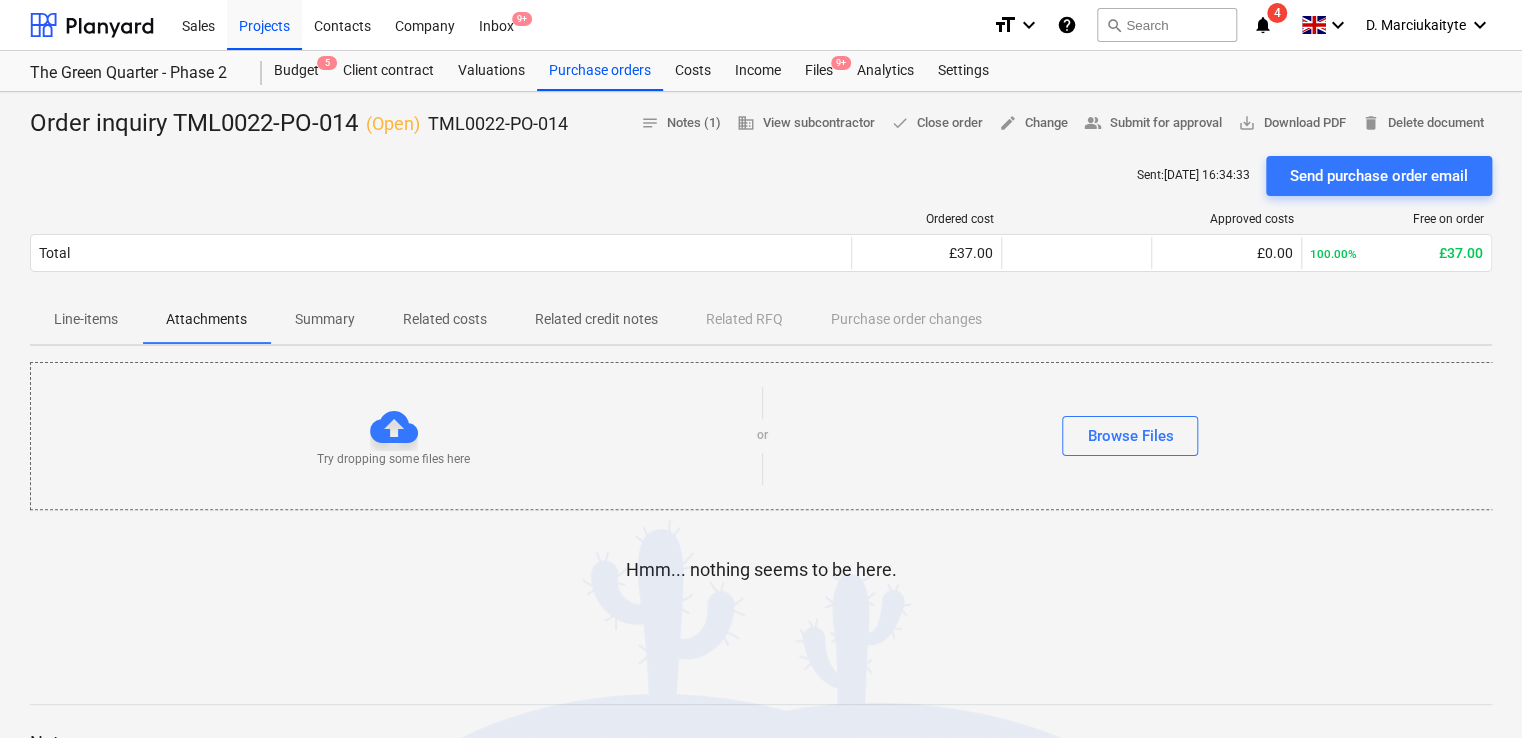 click on "Summary" at bounding box center (325, 319) 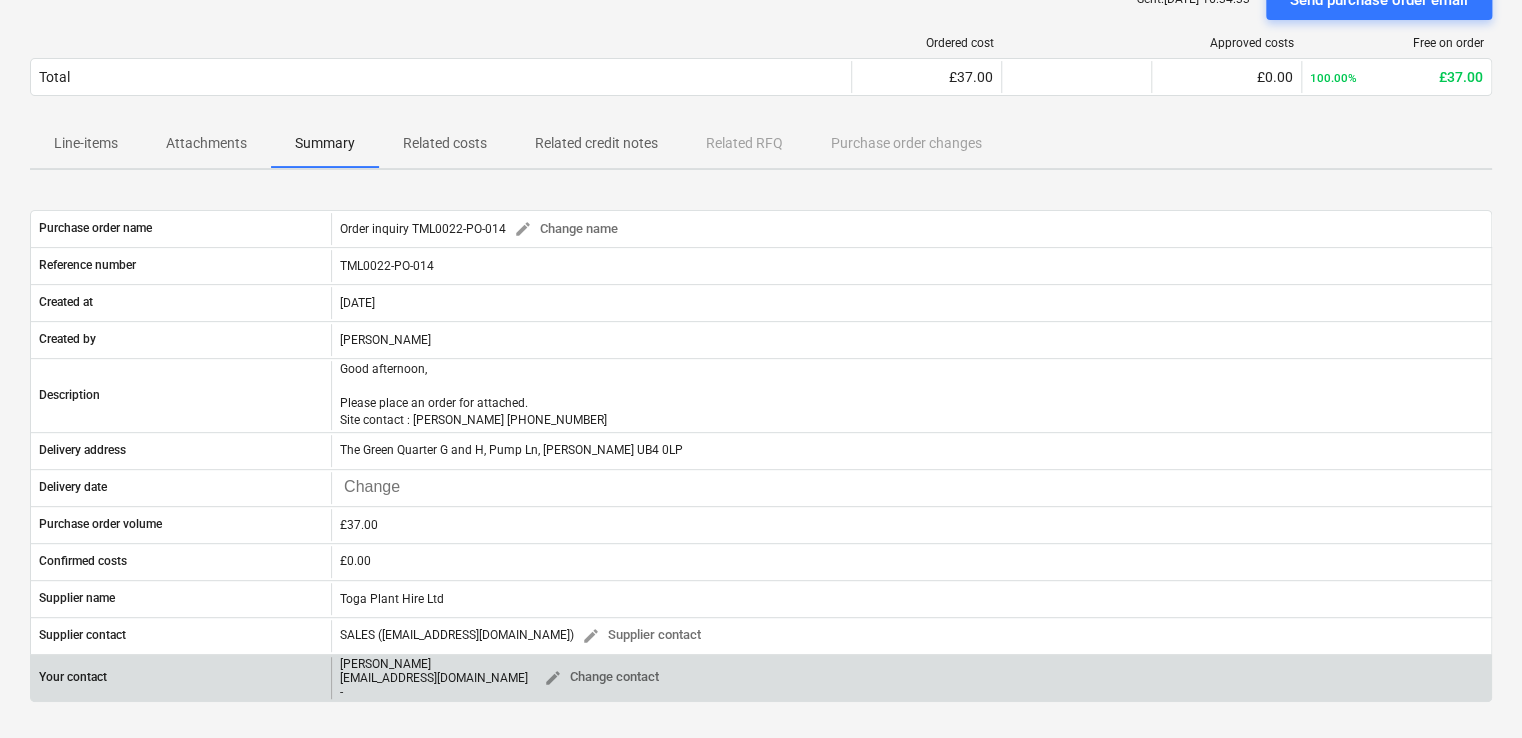 scroll, scrollTop: 400, scrollLeft: 0, axis: vertical 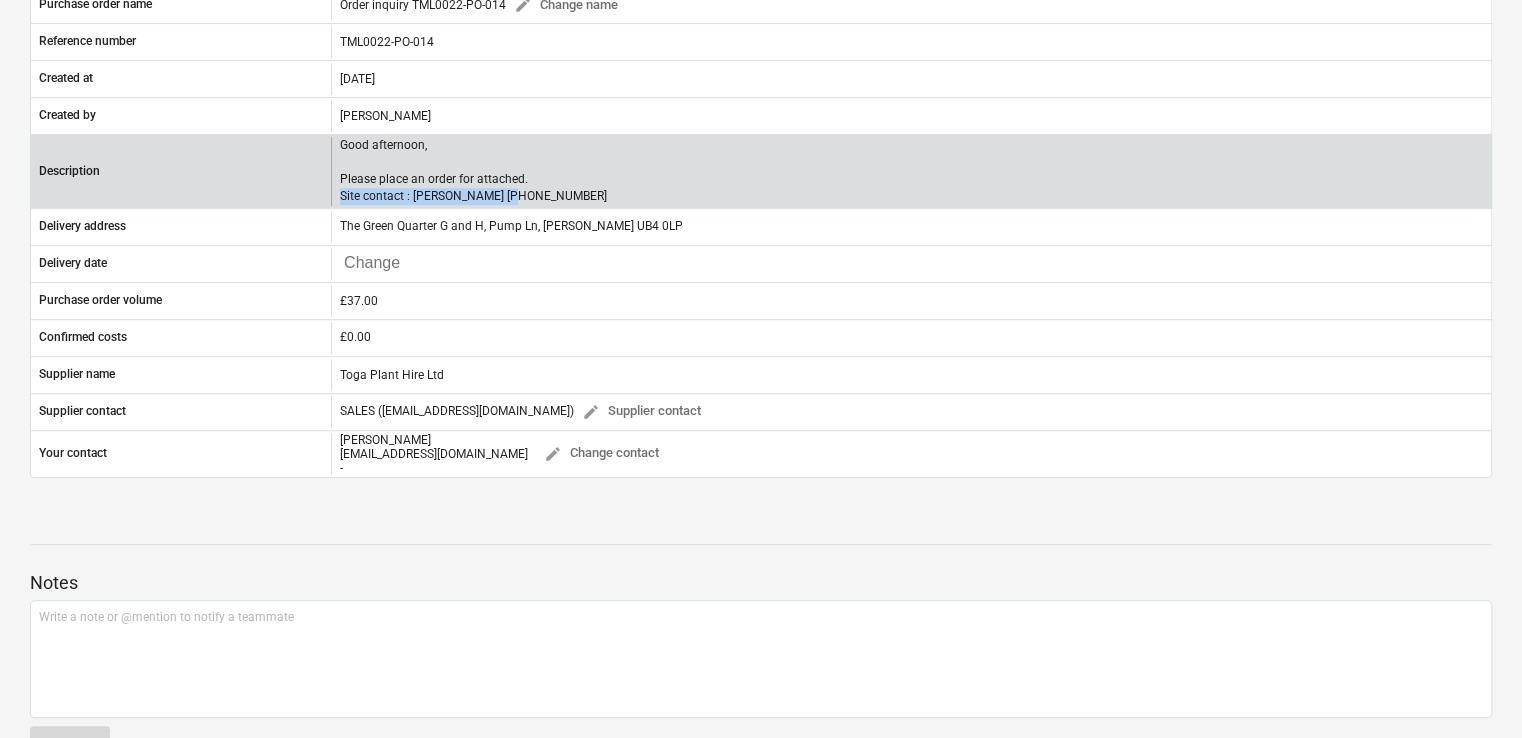 drag, startPoint x: 558, startPoint y: 198, endPoint x: 342, endPoint y: 197, distance: 216.00232 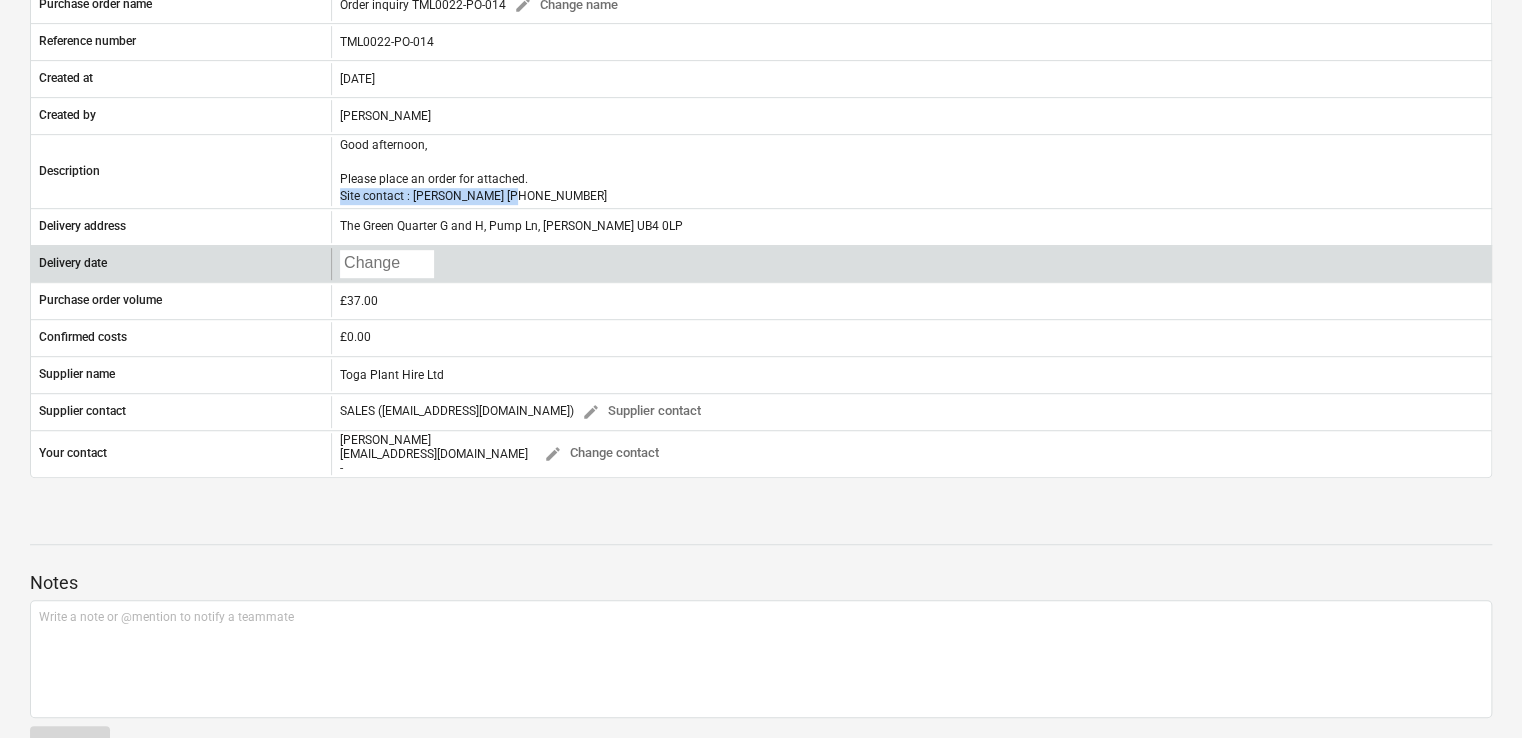 copy on "Site contact : [PERSON_NAME] [PHONE_NUMBER]" 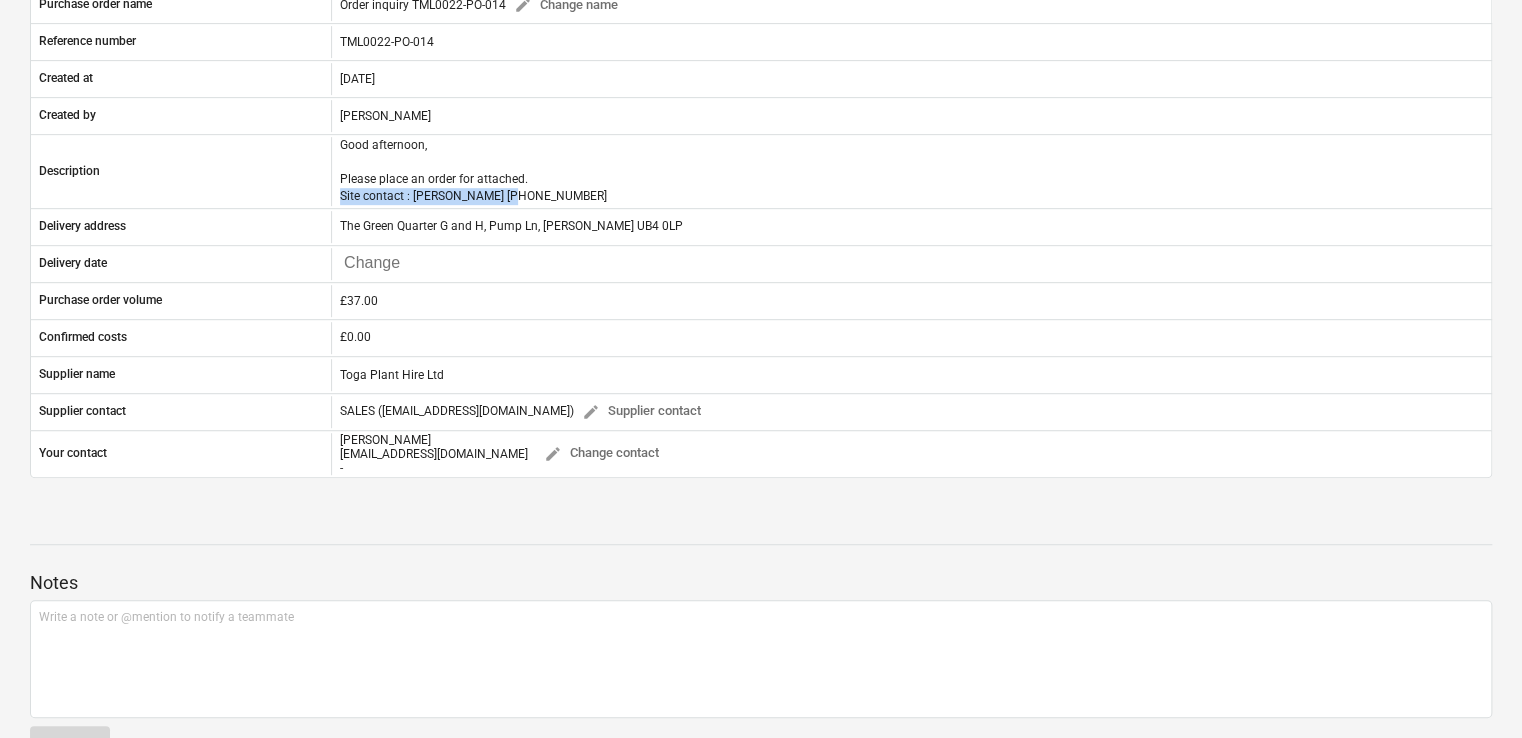 scroll, scrollTop: 100, scrollLeft: 0, axis: vertical 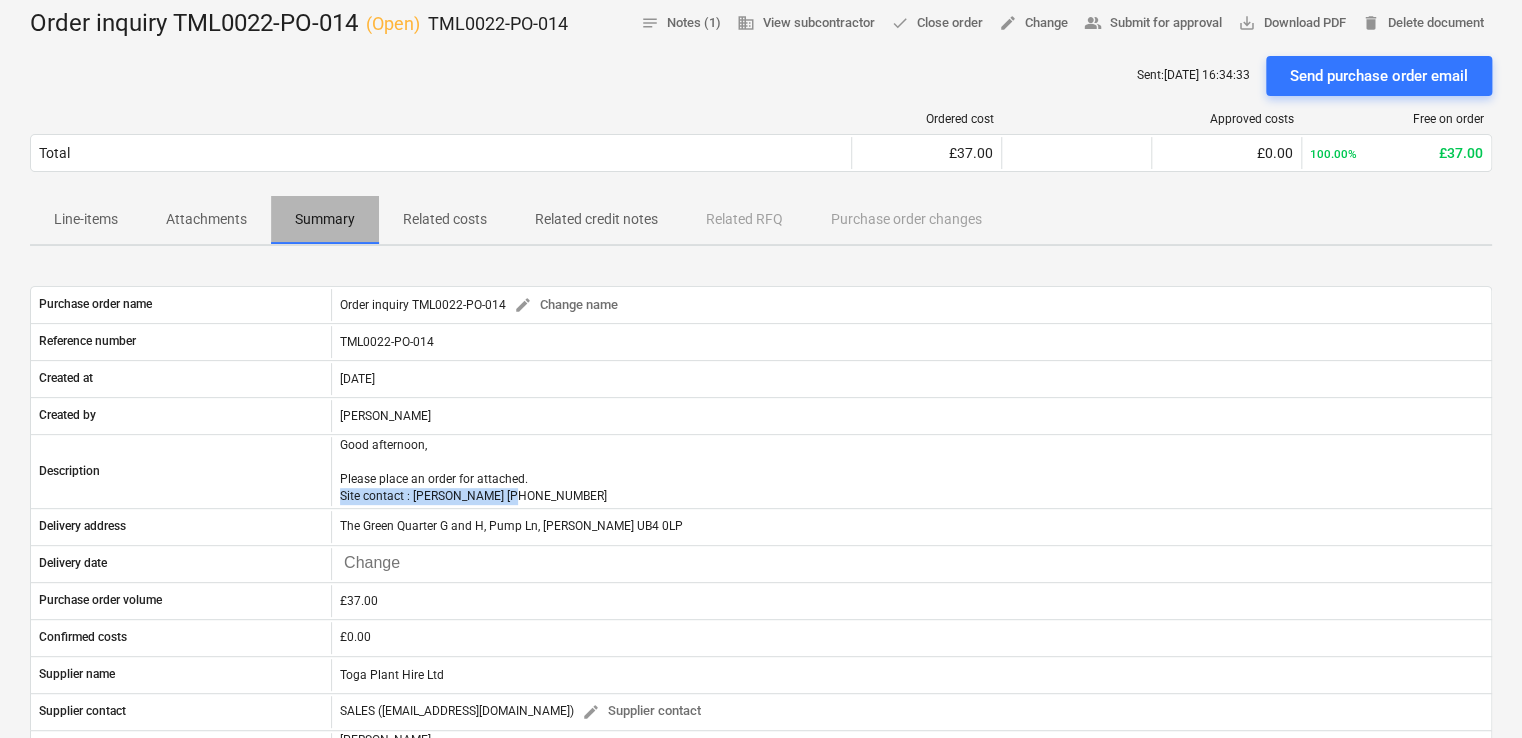 click on "Summary" at bounding box center [325, 219] 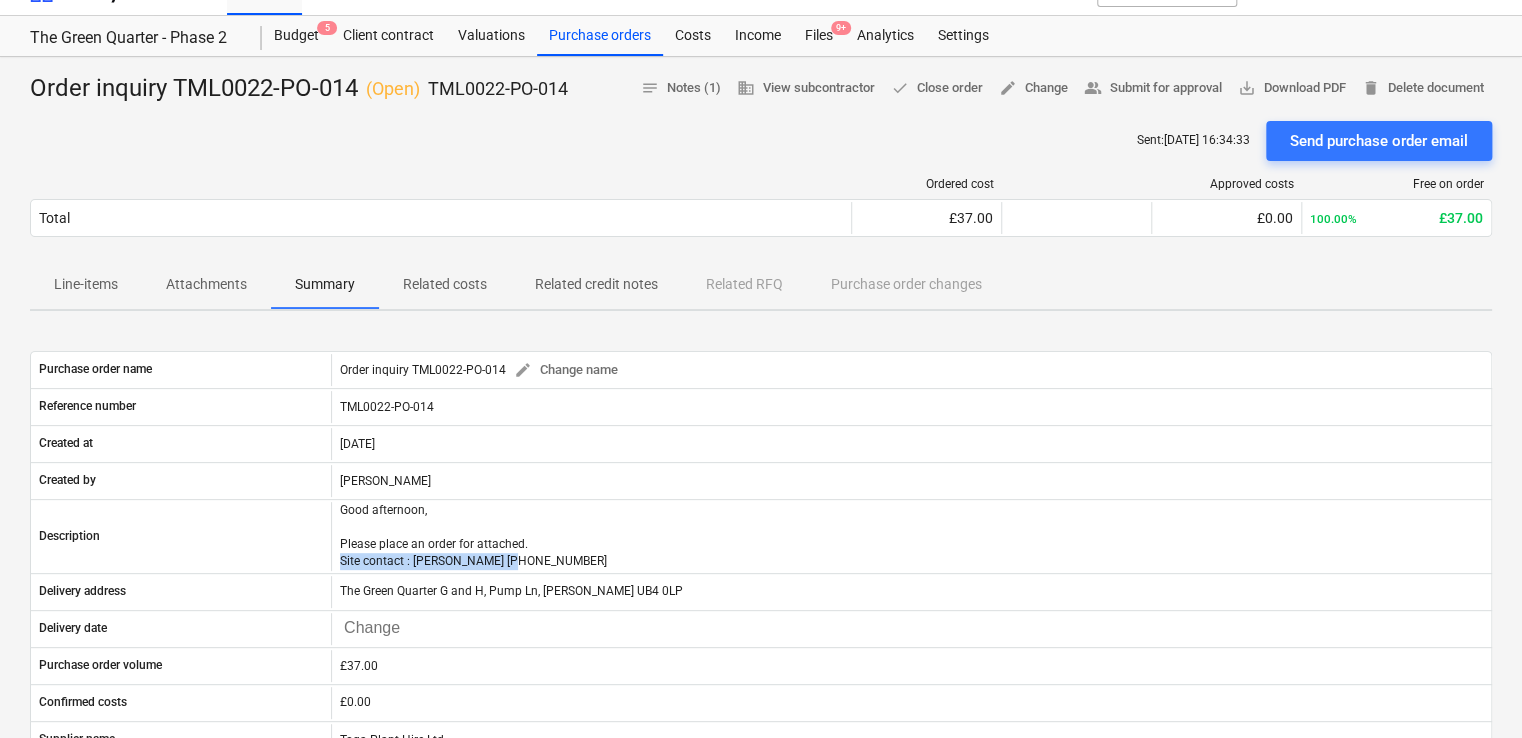 scroll, scrollTop: 0, scrollLeft: 0, axis: both 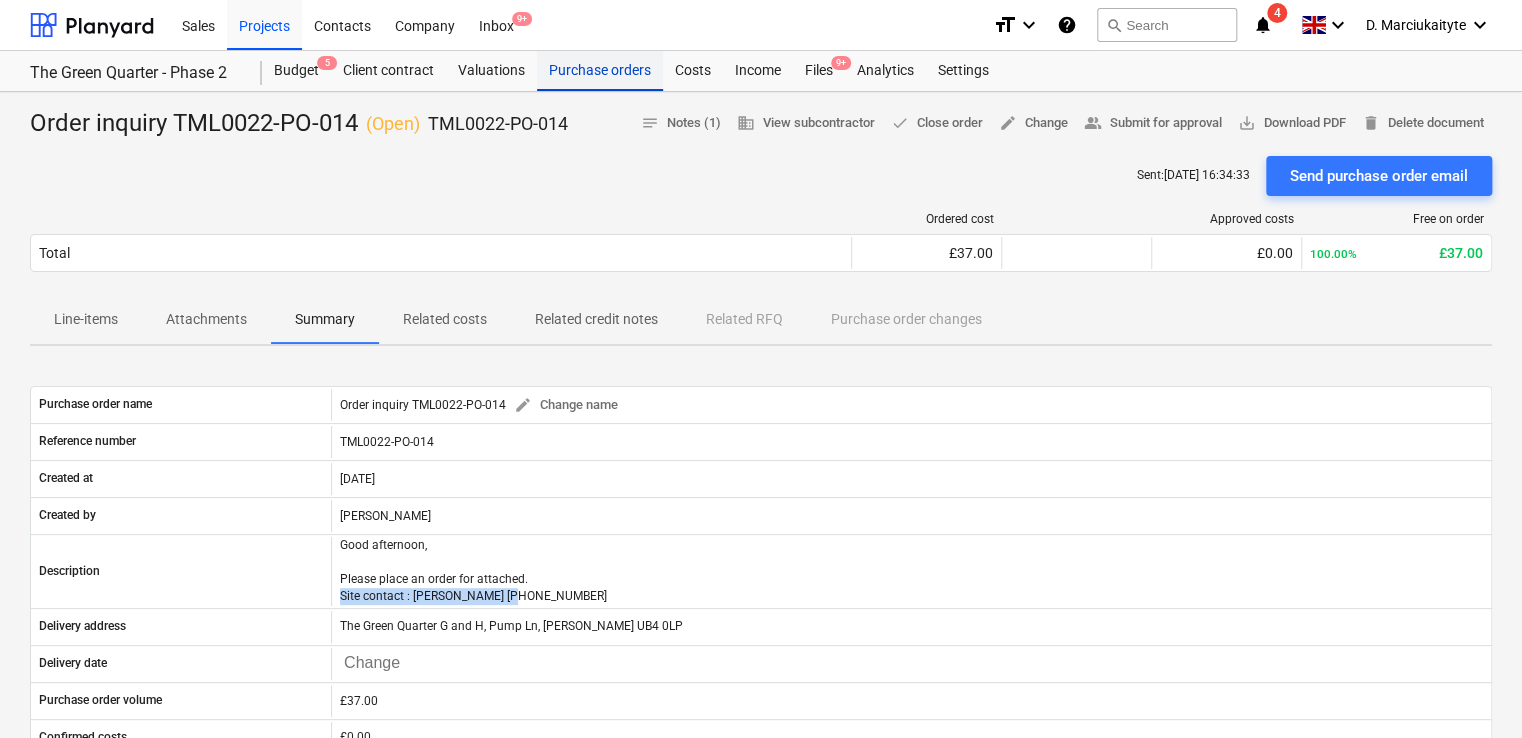 click on "Purchase orders" at bounding box center (600, 71) 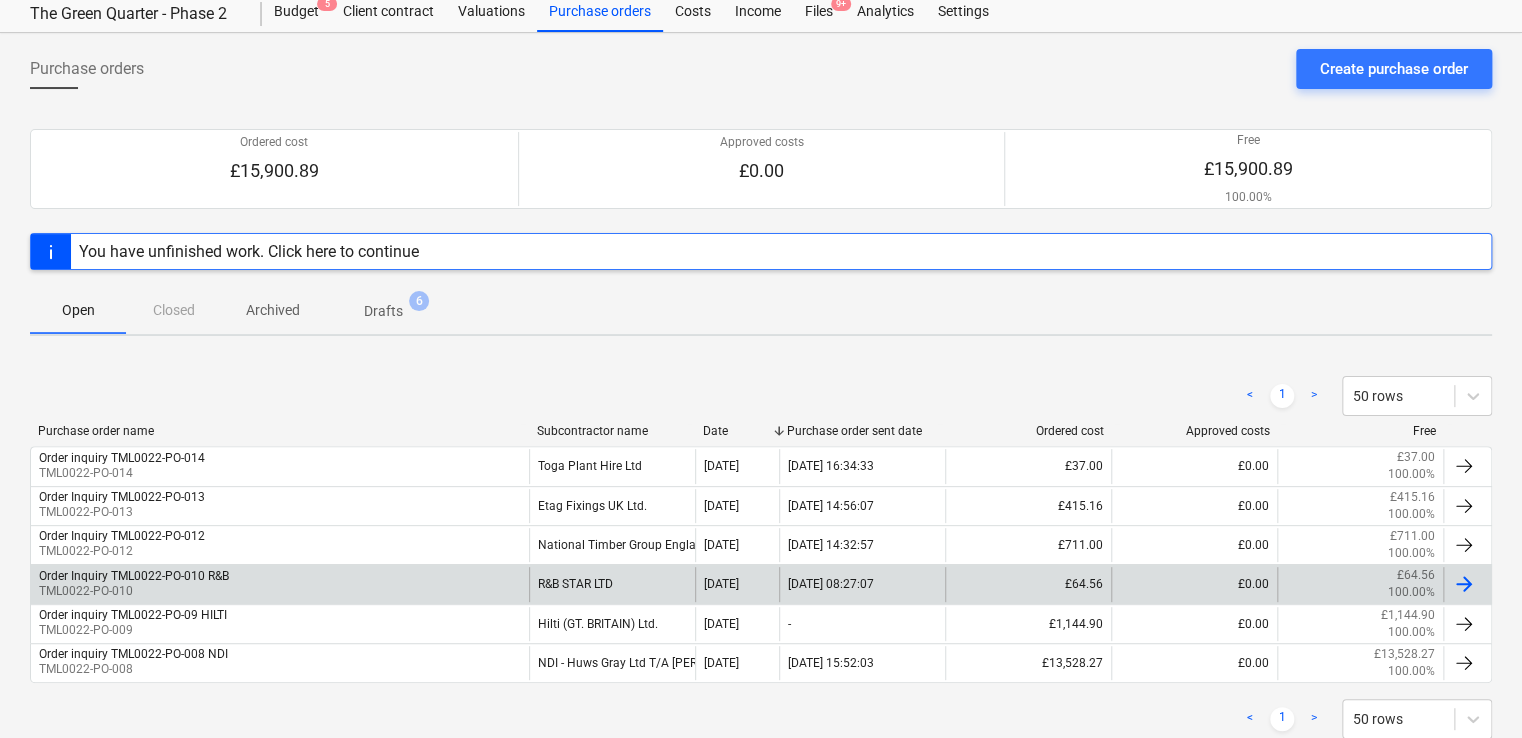 scroll, scrollTop: 113, scrollLeft: 0, axis: vertical 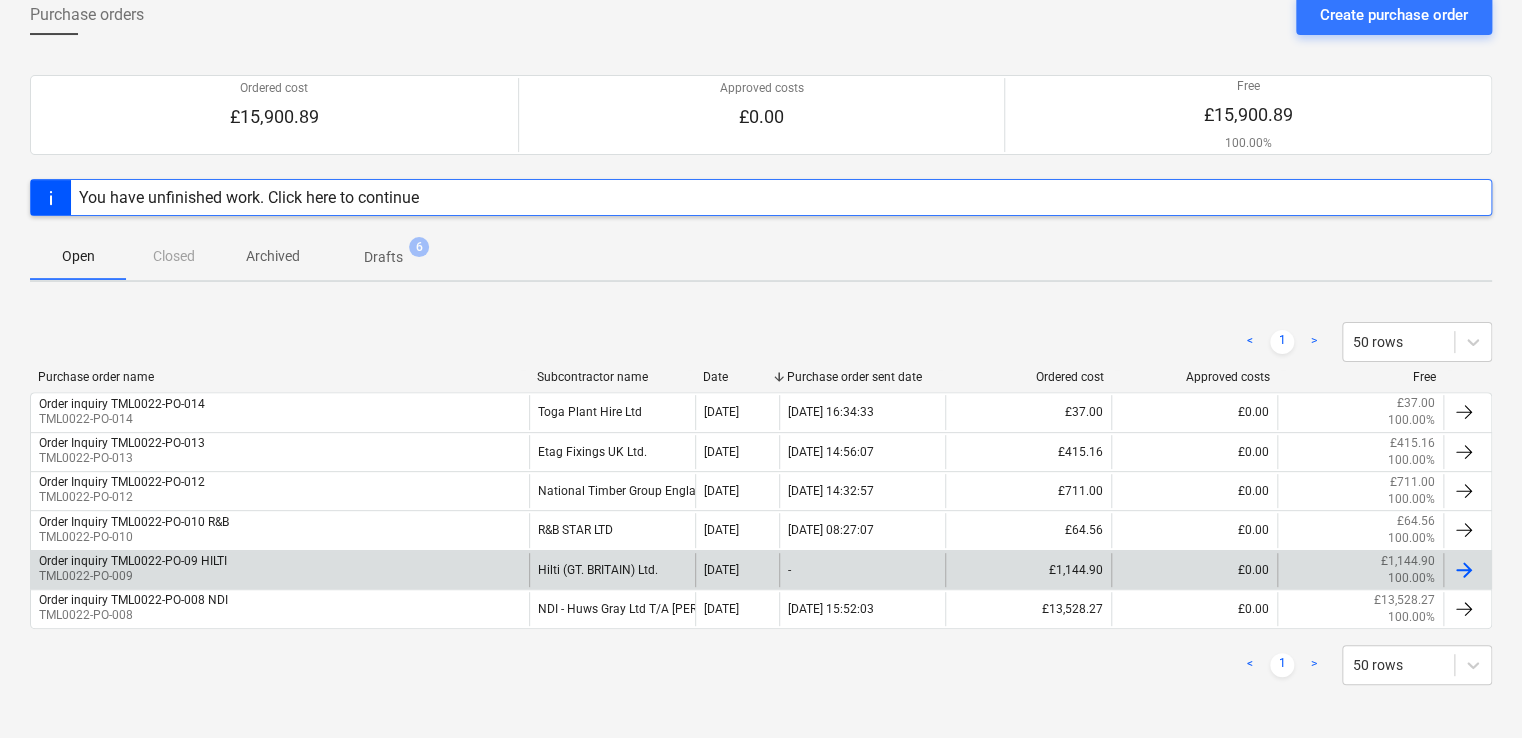 click on "Order inquiry TML0022-PO-09 HILTI TML0022-PO-009" at bounding box center (280, 570) 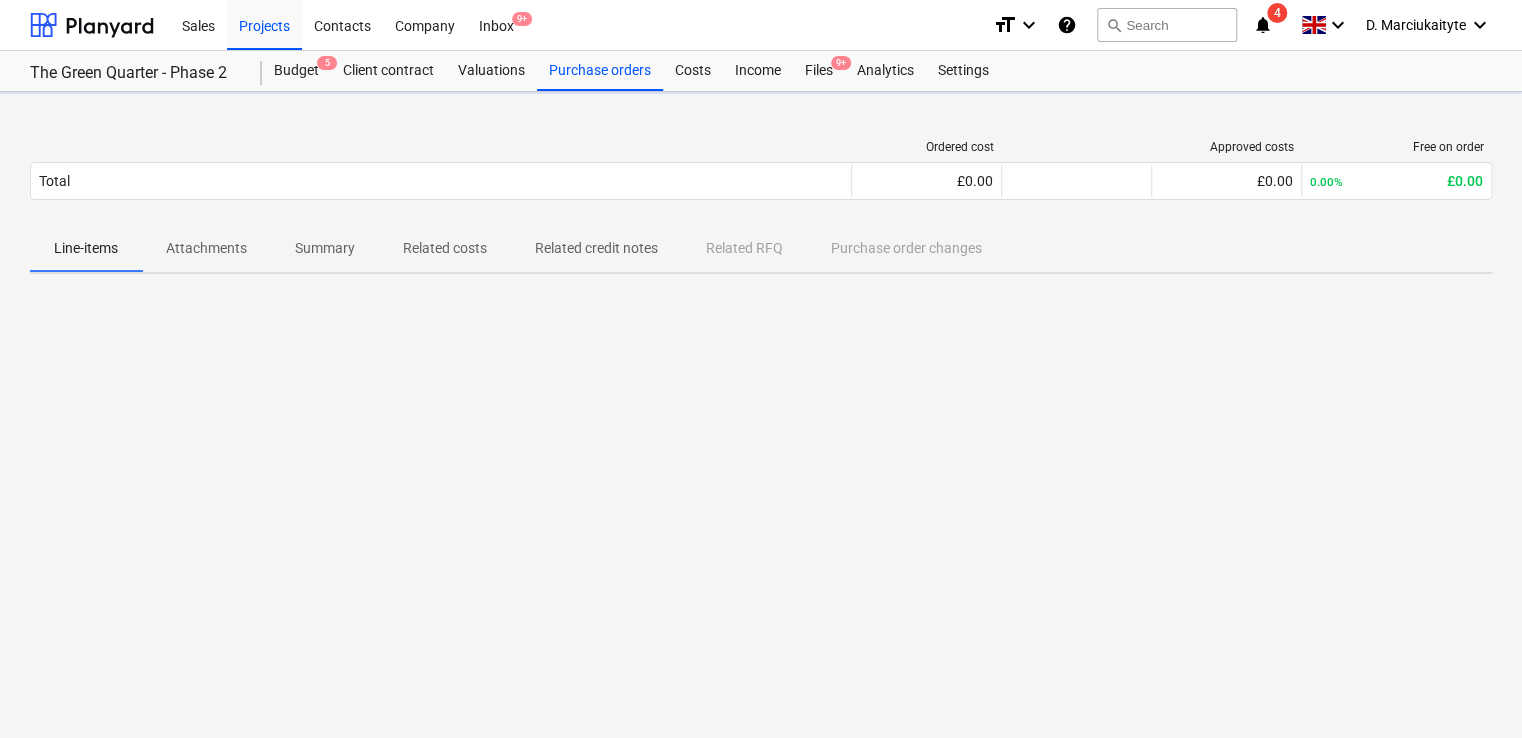 scroll, scrollTop: 0, scrollLeft: 0, axis: both 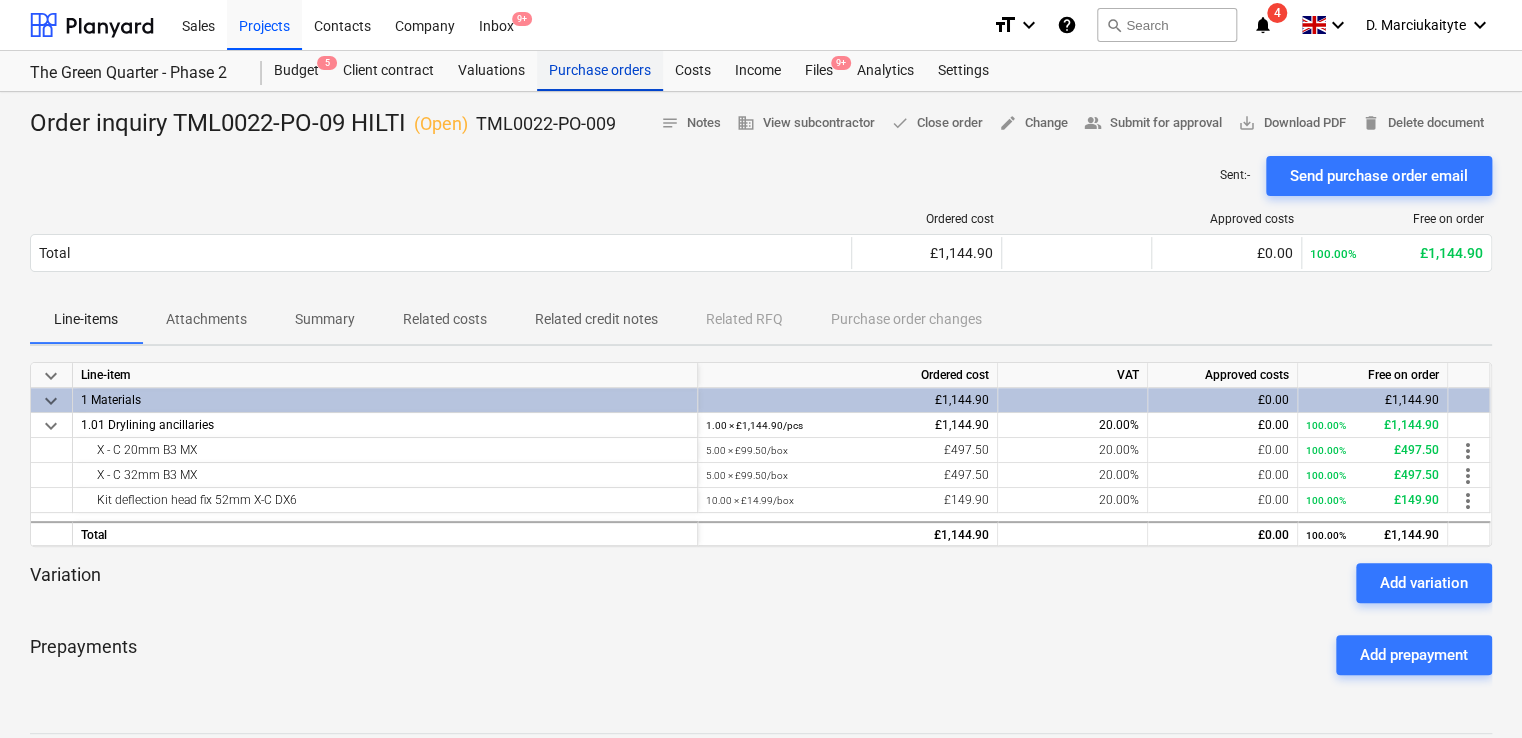 click on "Purchase orders" at bounding box center (600, 71) 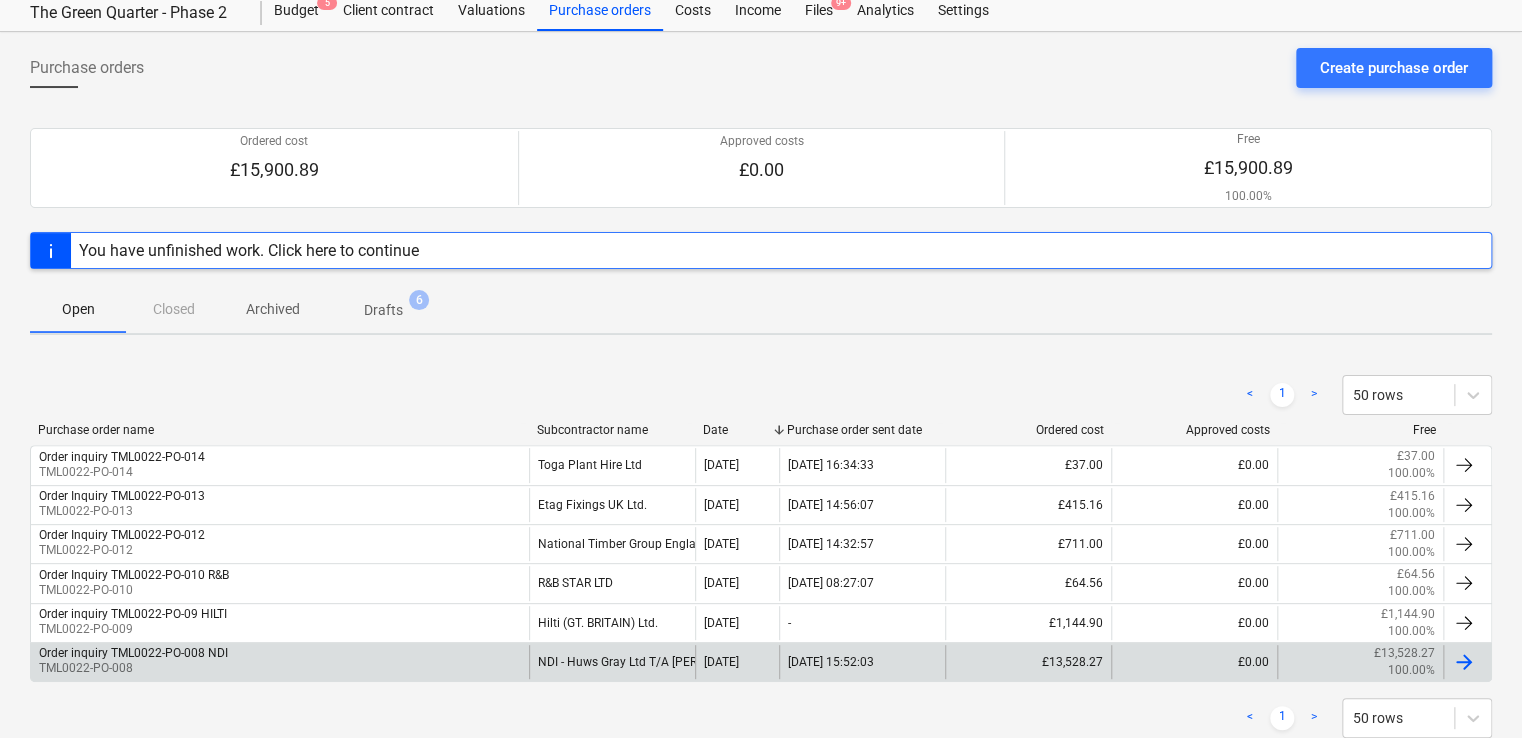 scroll, scrollTop: 113, scrollLeft: 0, axis: vertical 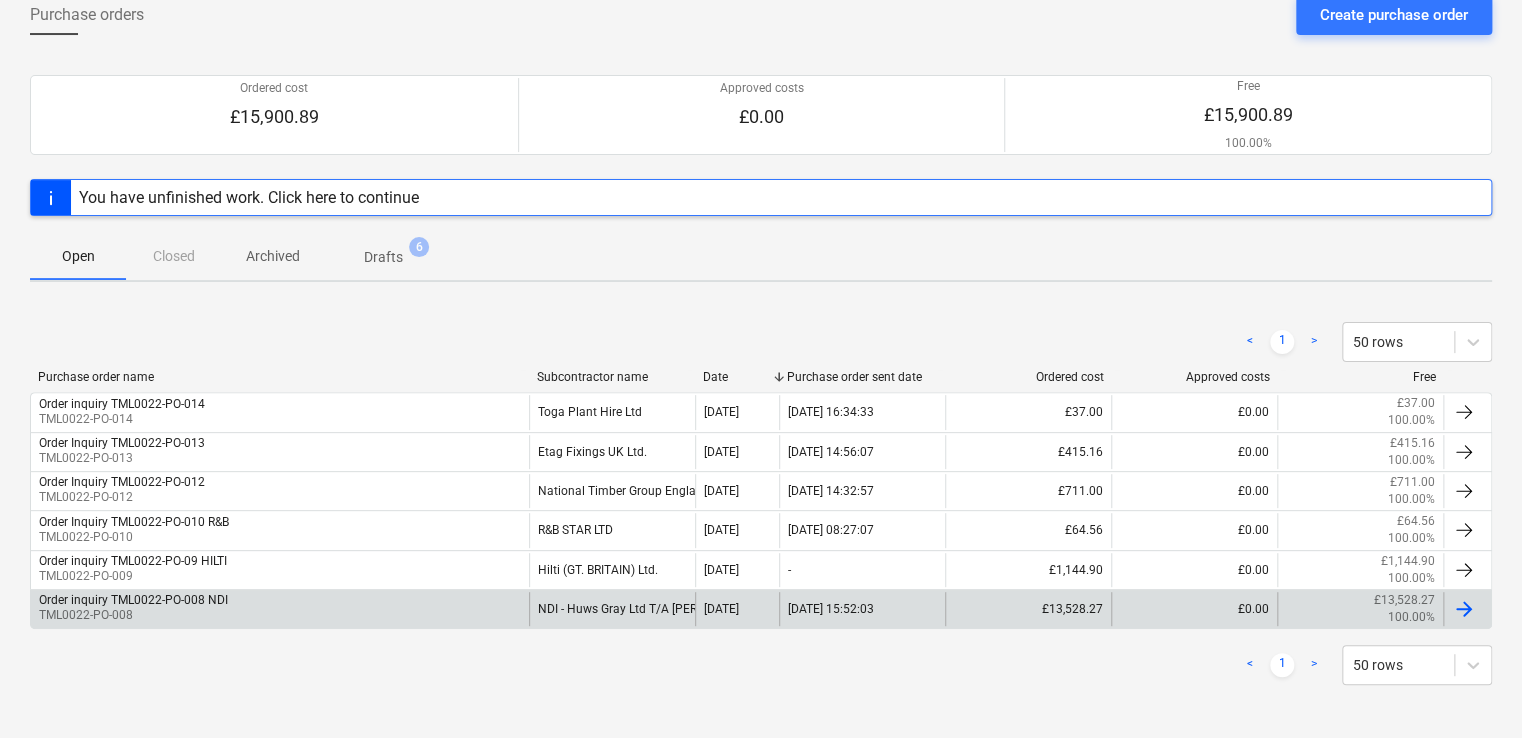 click on "Order inquiry TML0022-PO-008 NDI TML0022-PO-008" at bounding box center [280, 609] 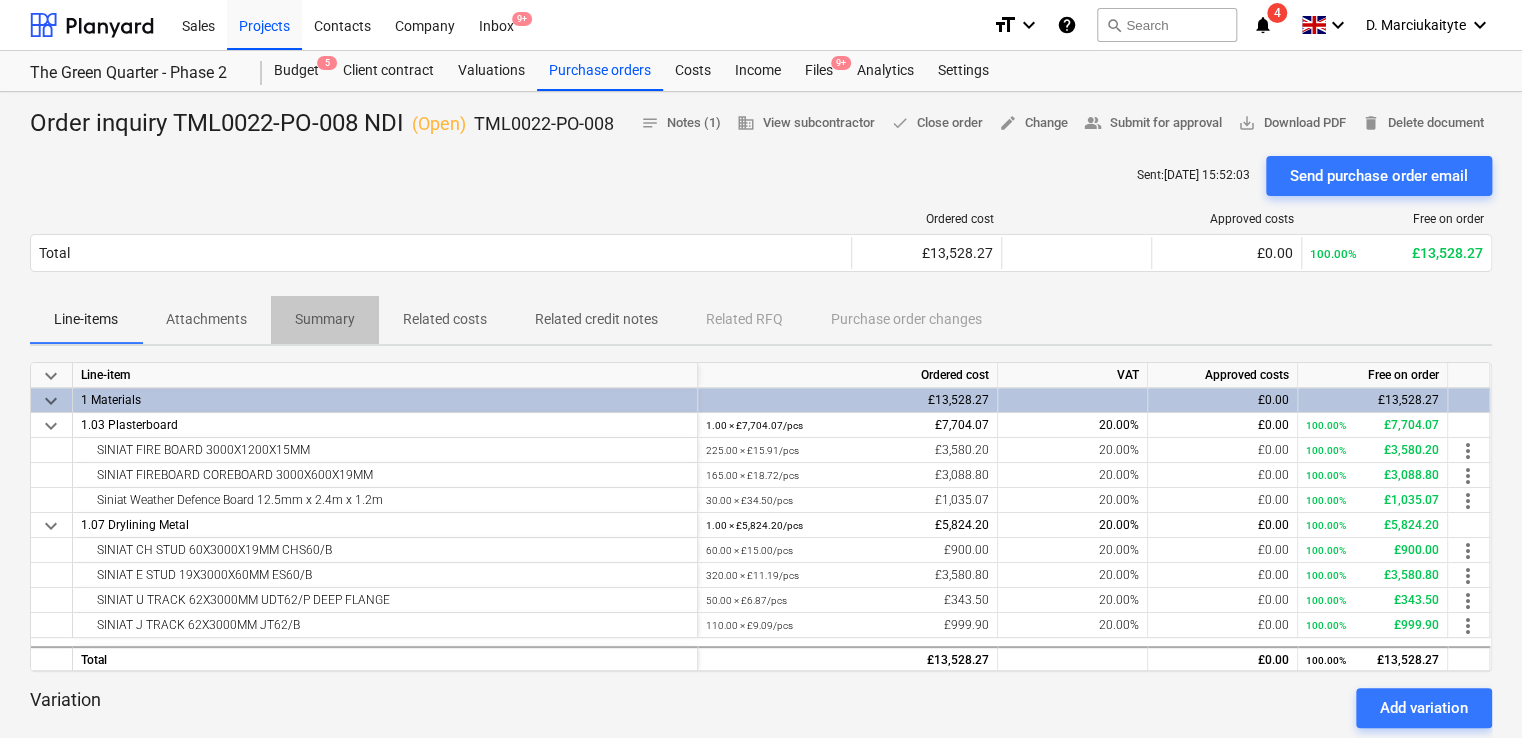 click on "Summary" at bounding box center [325, 319] 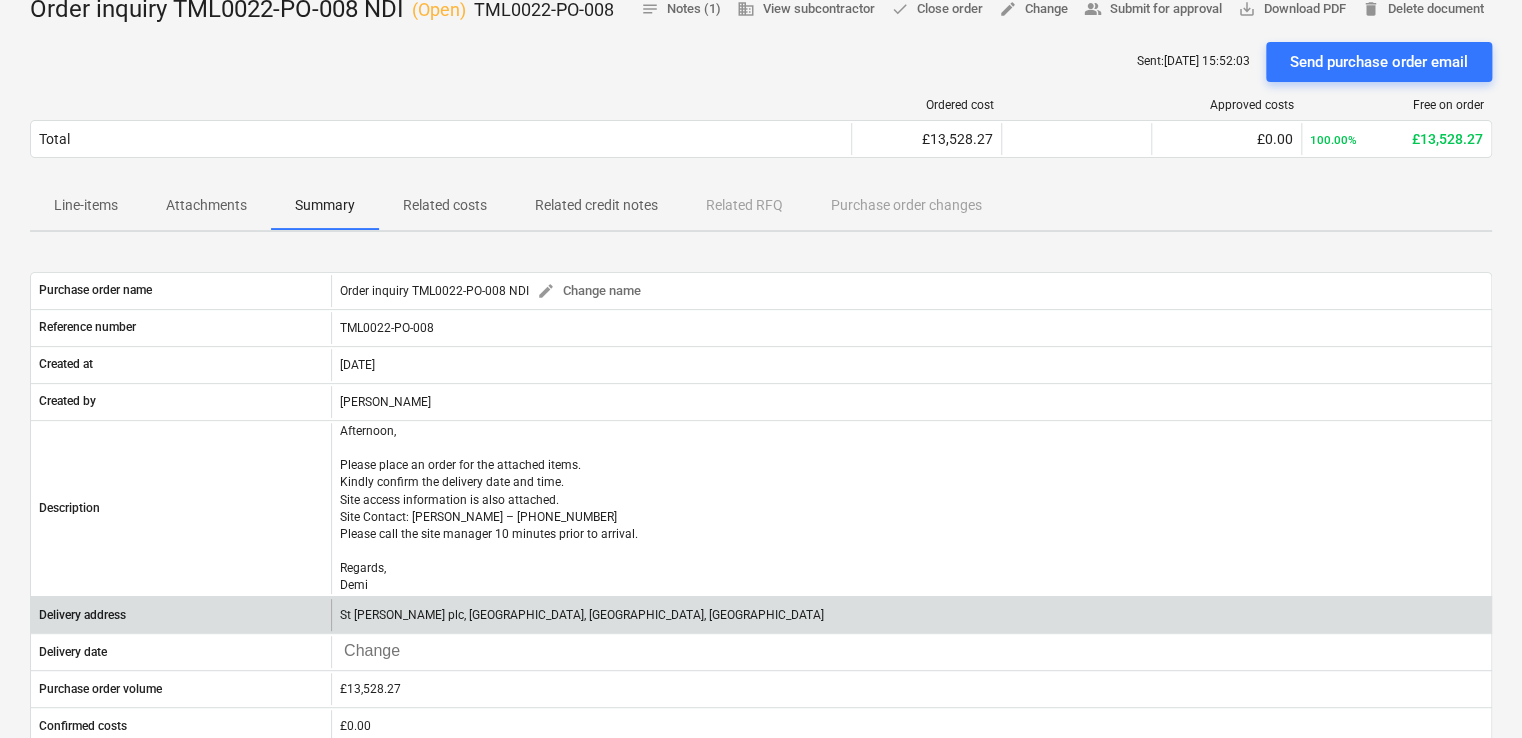 scroll, scrollTop: 300, scrollLeft: 0, axis: vertical 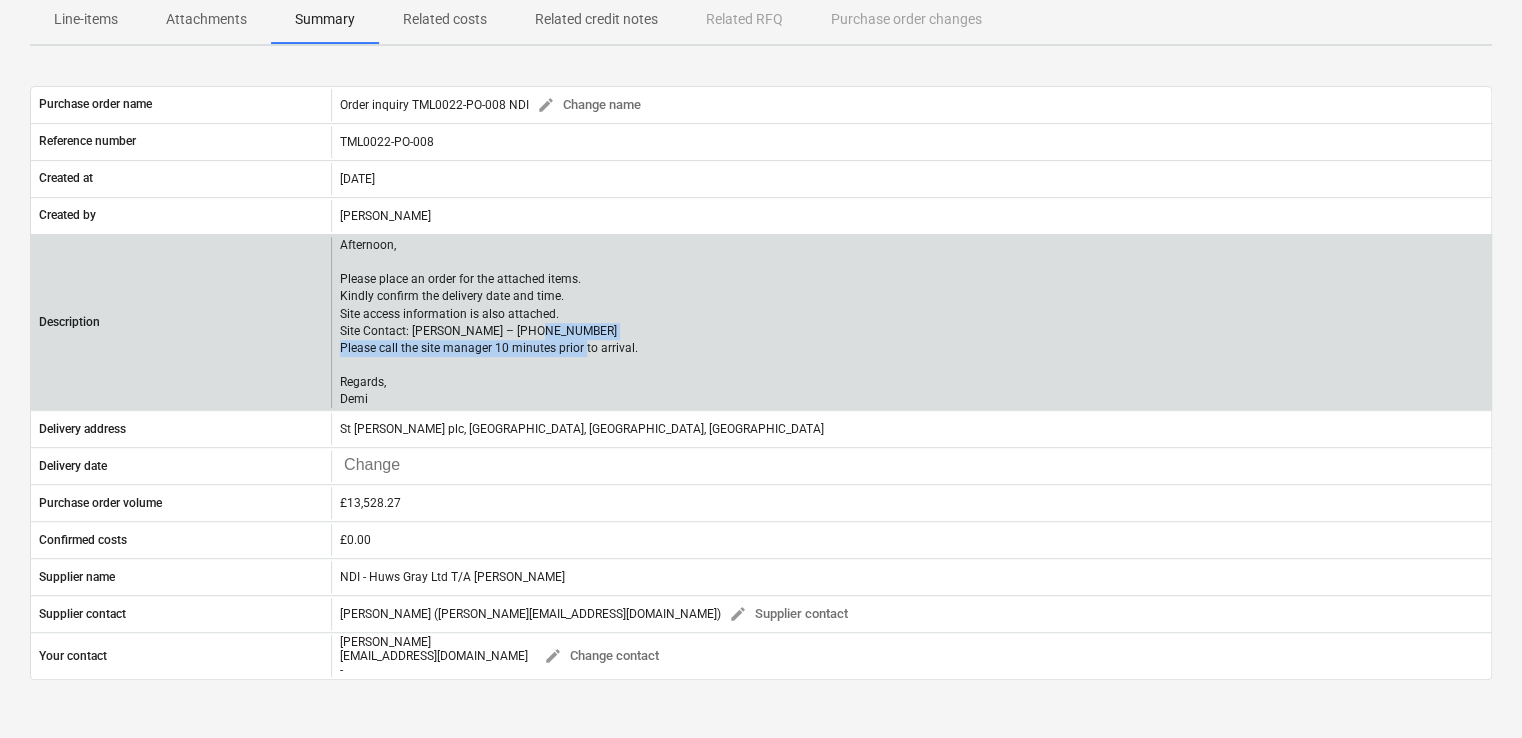 drag, startPoint x: 640, startPoint y: 345, endPoint x: 338, endPoint y: 350, distance: 302.04138 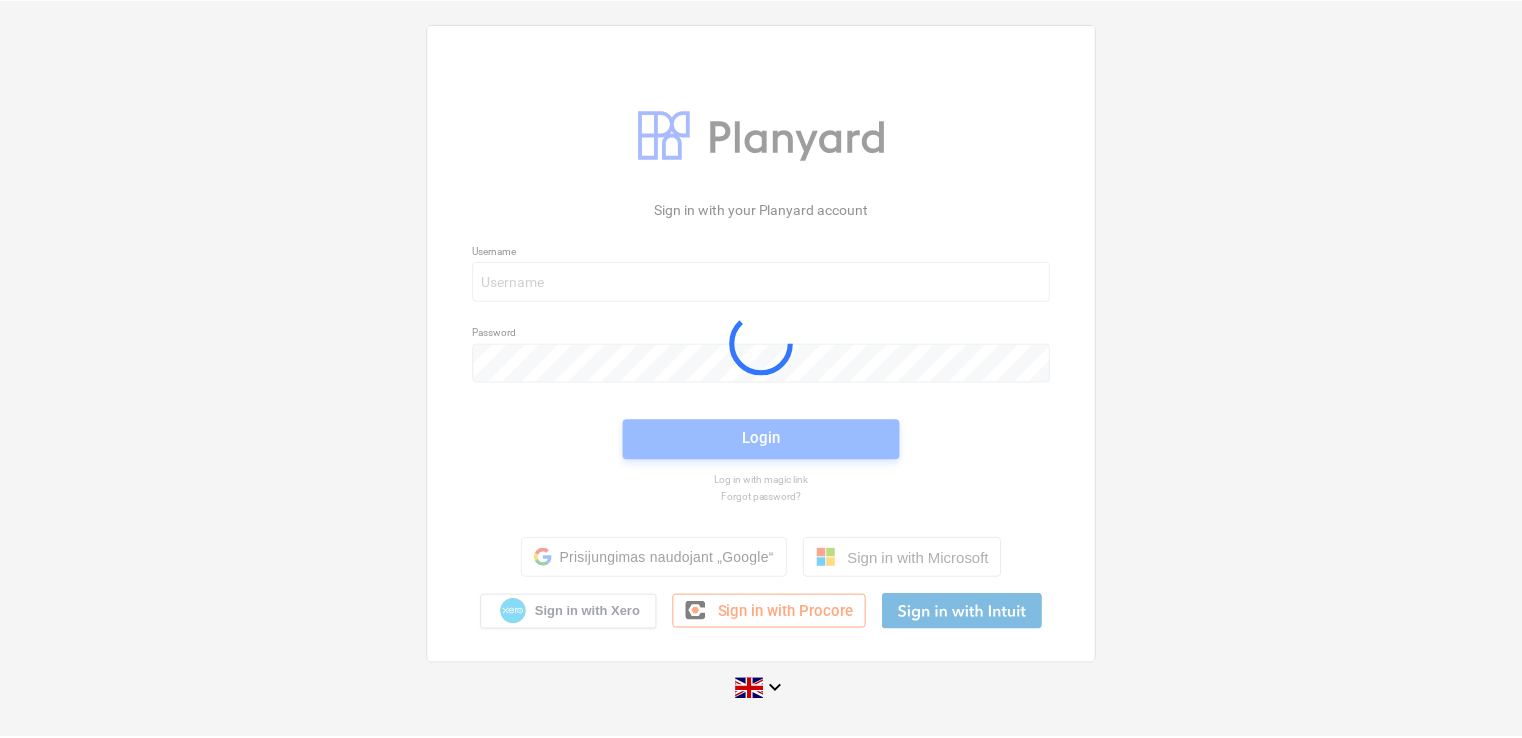 scroll, scrollTop: 0, scrollLeft: 0, axis: both 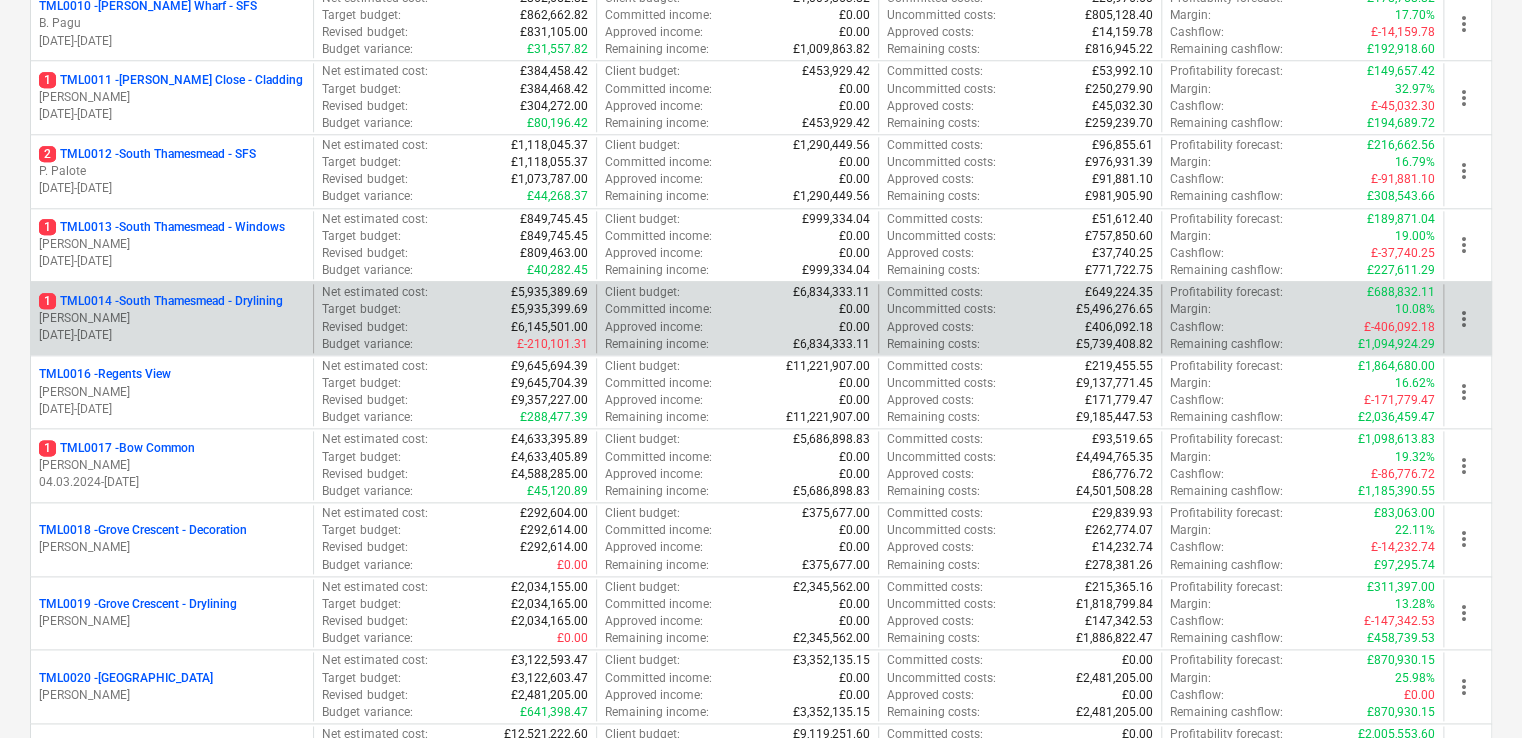 click on "[PERSON_NAME]" at bounding box center (172, 318) 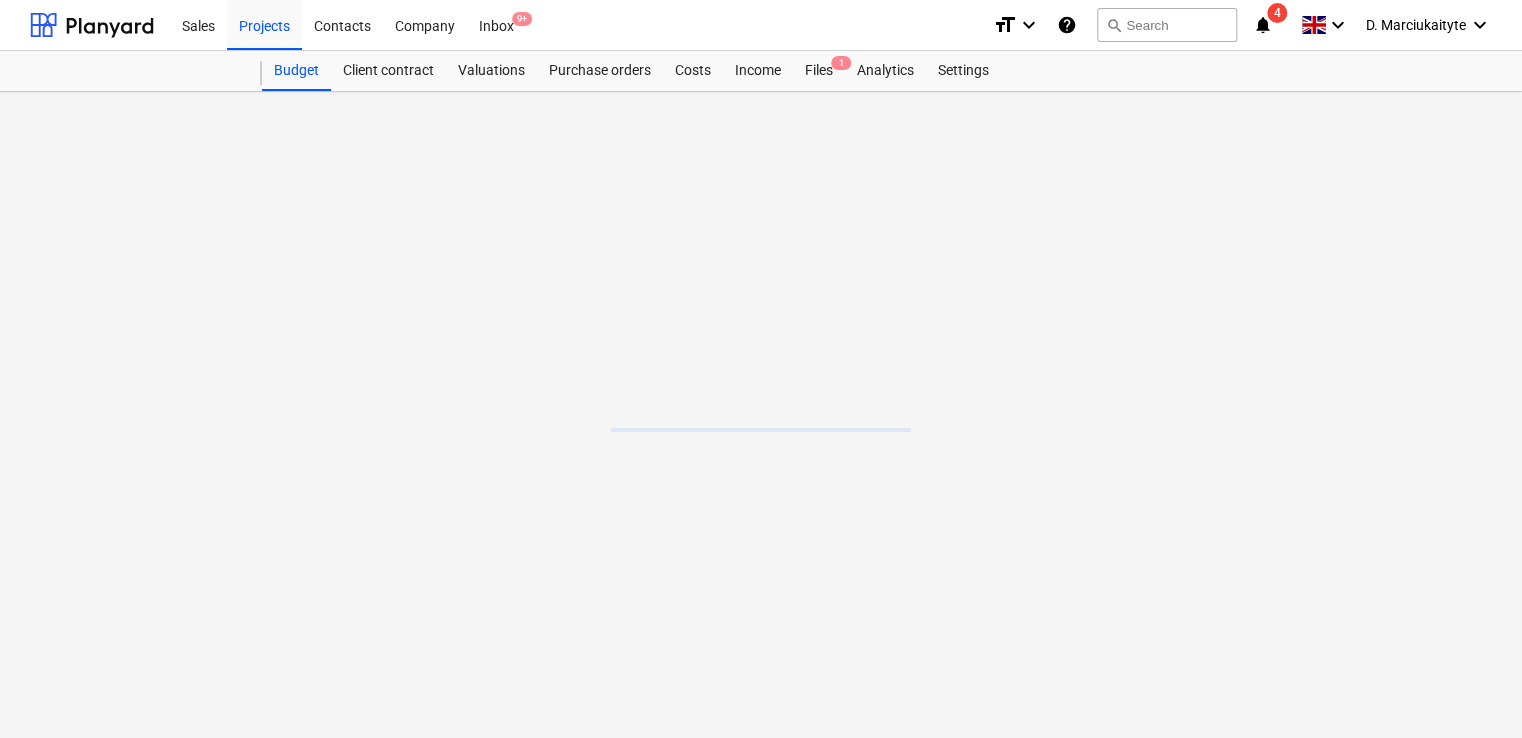 scroll, scrollTop: 0, scrollLeft: 0, axis: both 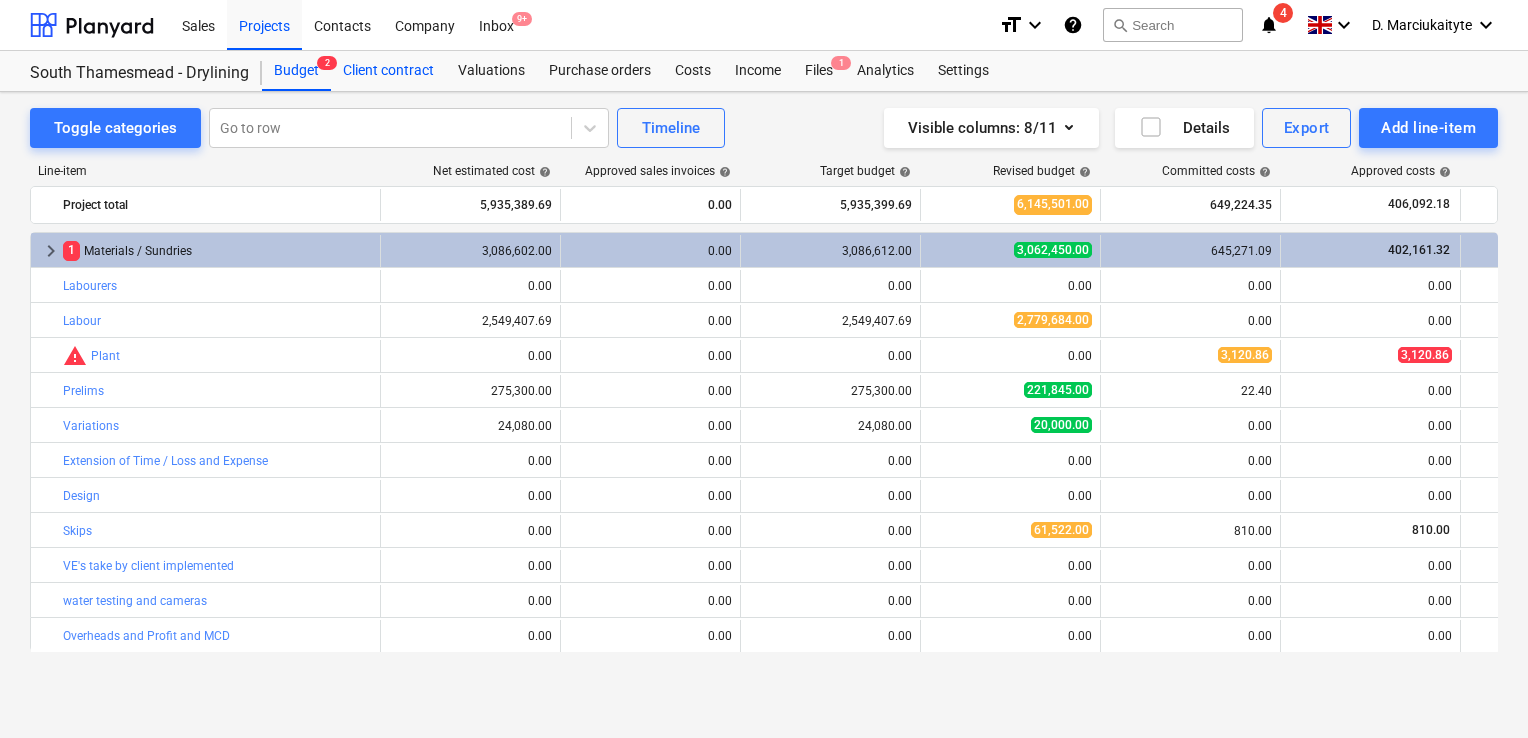 click on "Client contract" at bounding box center (388, 71) 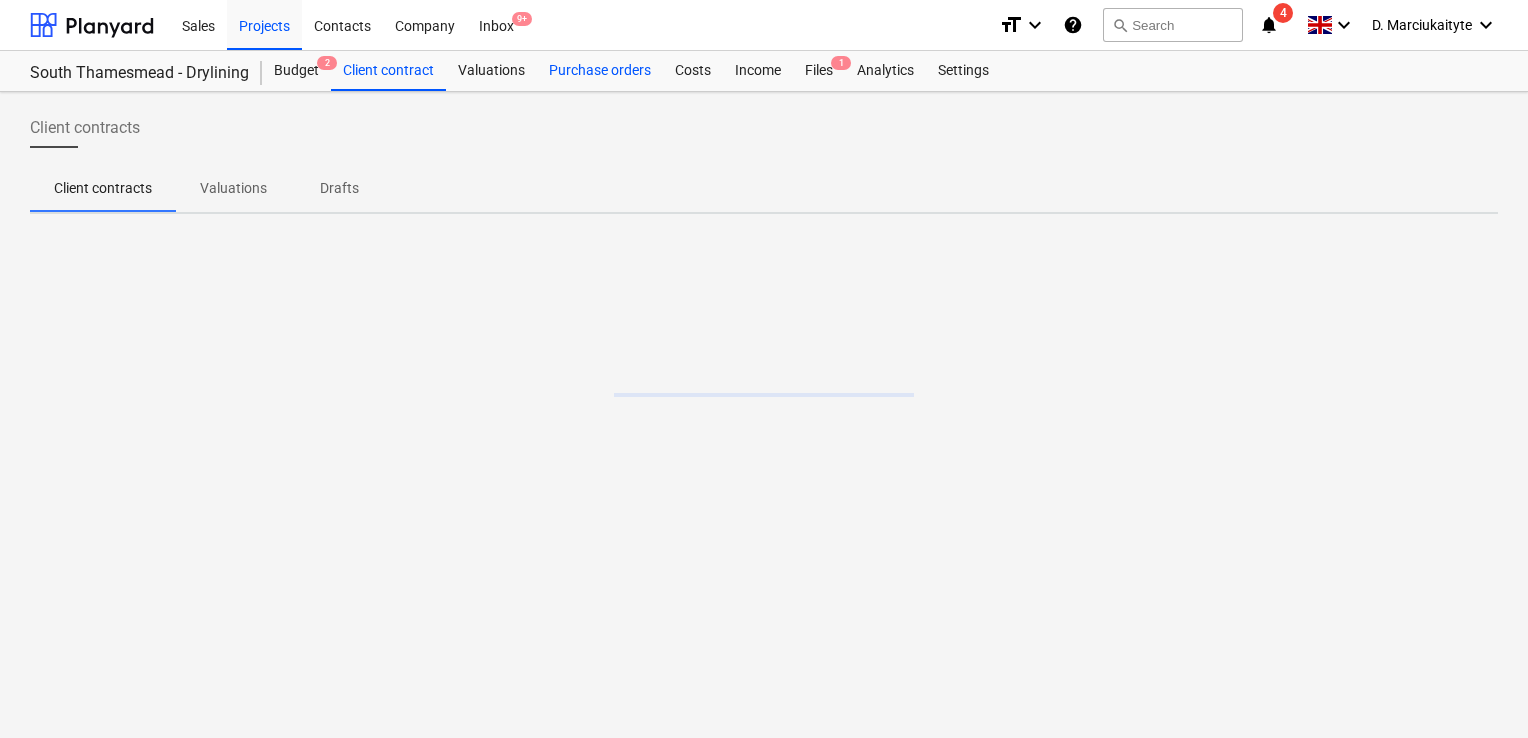 click on "Purchase orders" at bounding box center (600, 71) 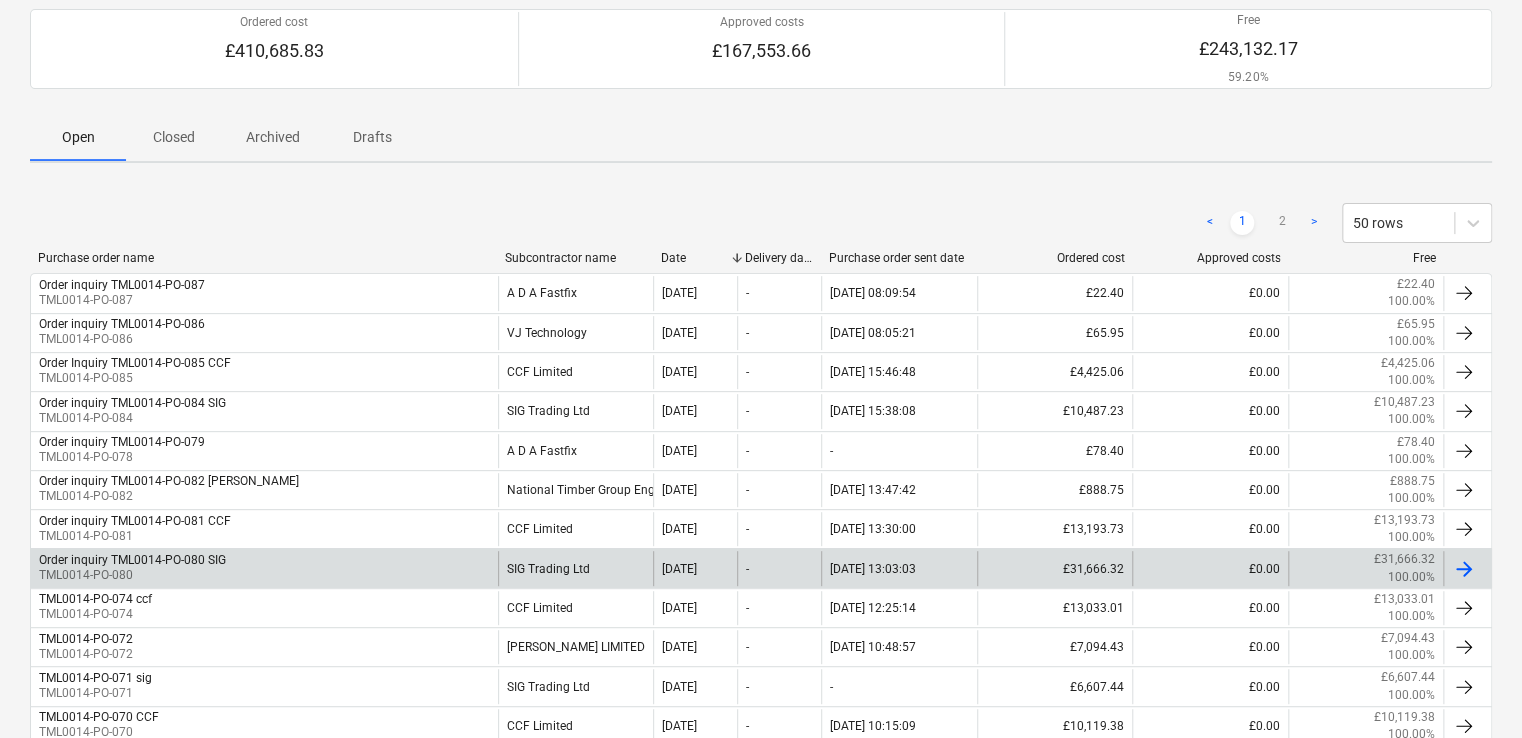 scroll, scrollTop: 300, scrollLeft: 0, axis: vertical 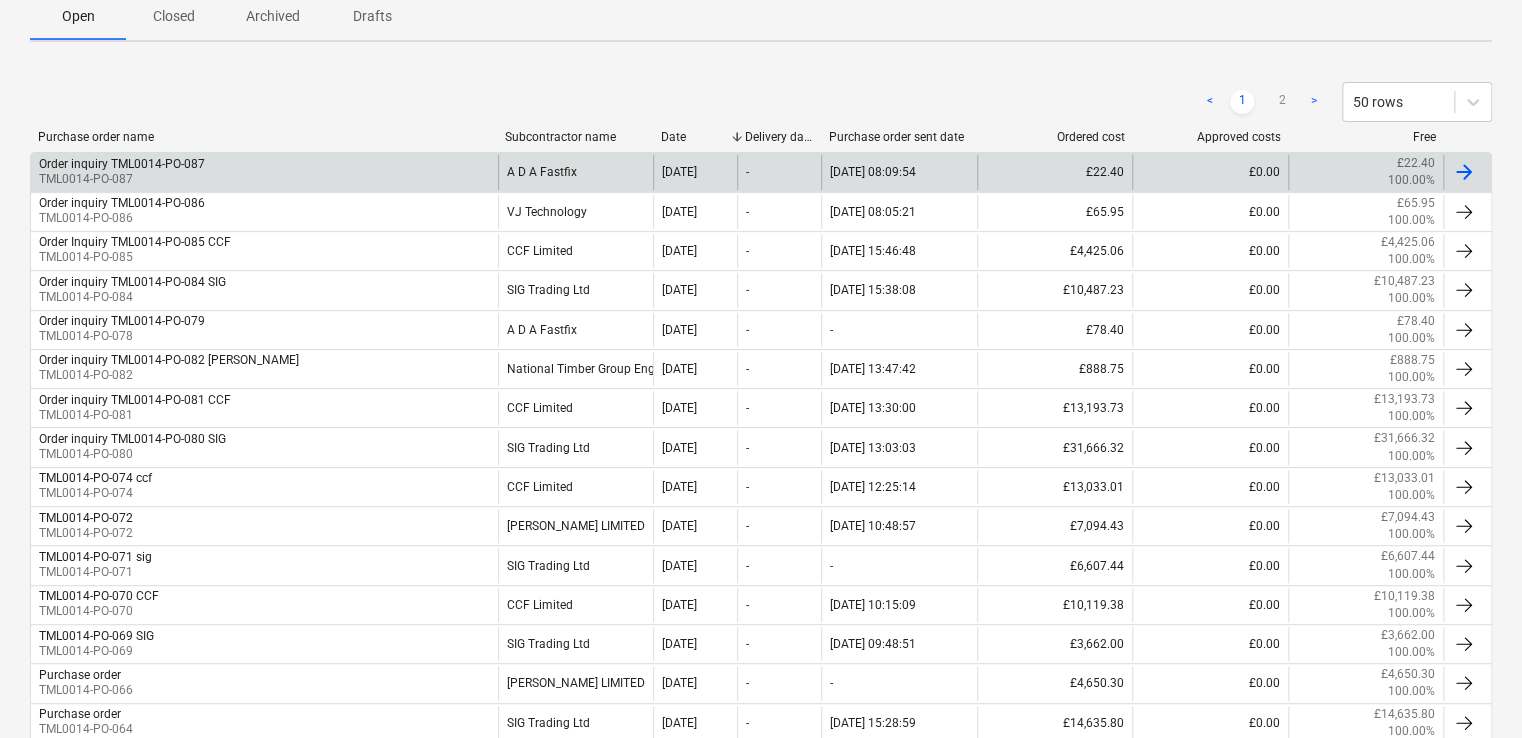 click on "Order inquiry TML0014-PO-087 TML0014-PO-087" at bounding box center (264, 172) 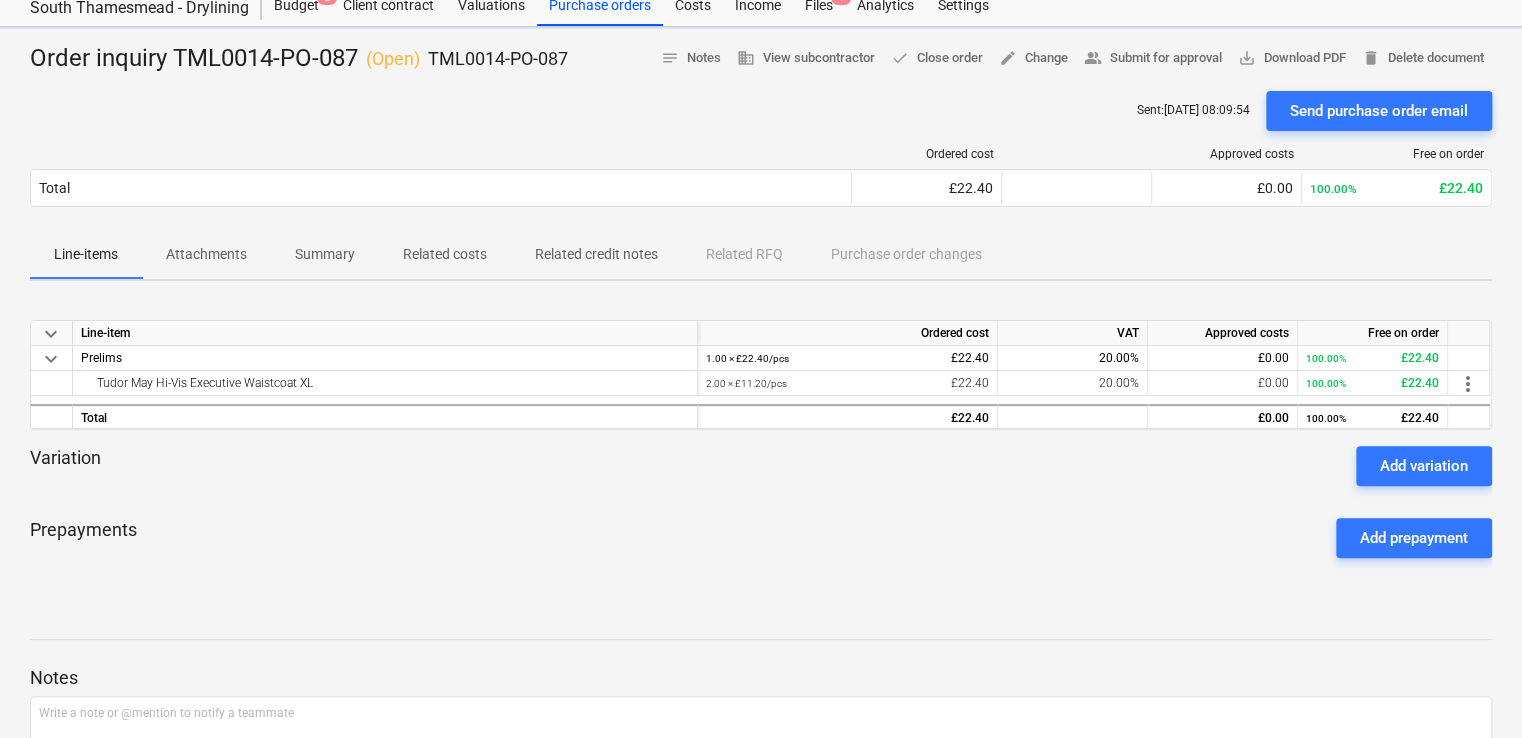 scroll, scrollTop: 200, scrollLeft: 0, axis: vertical 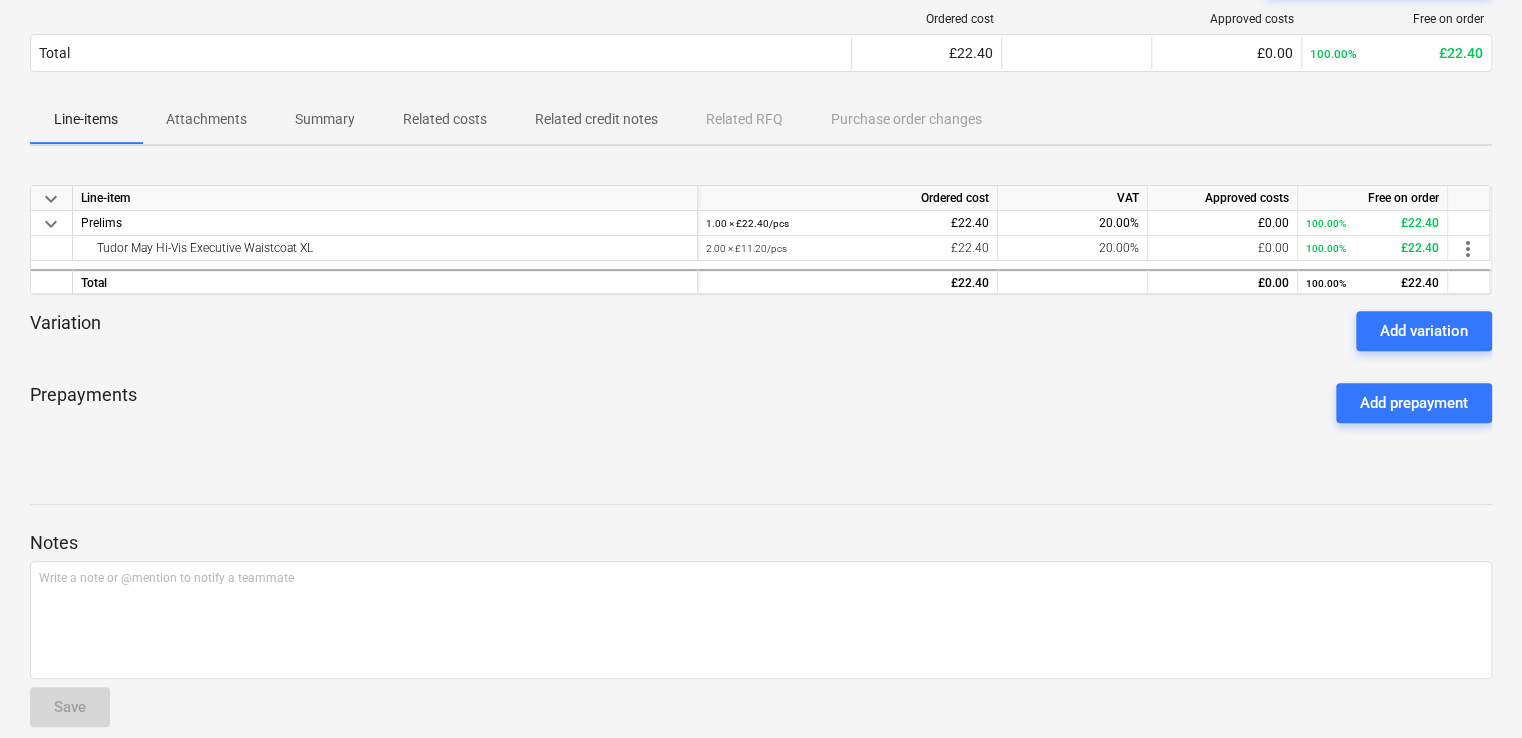 click on "Summary" at bounding box center (325, 119) 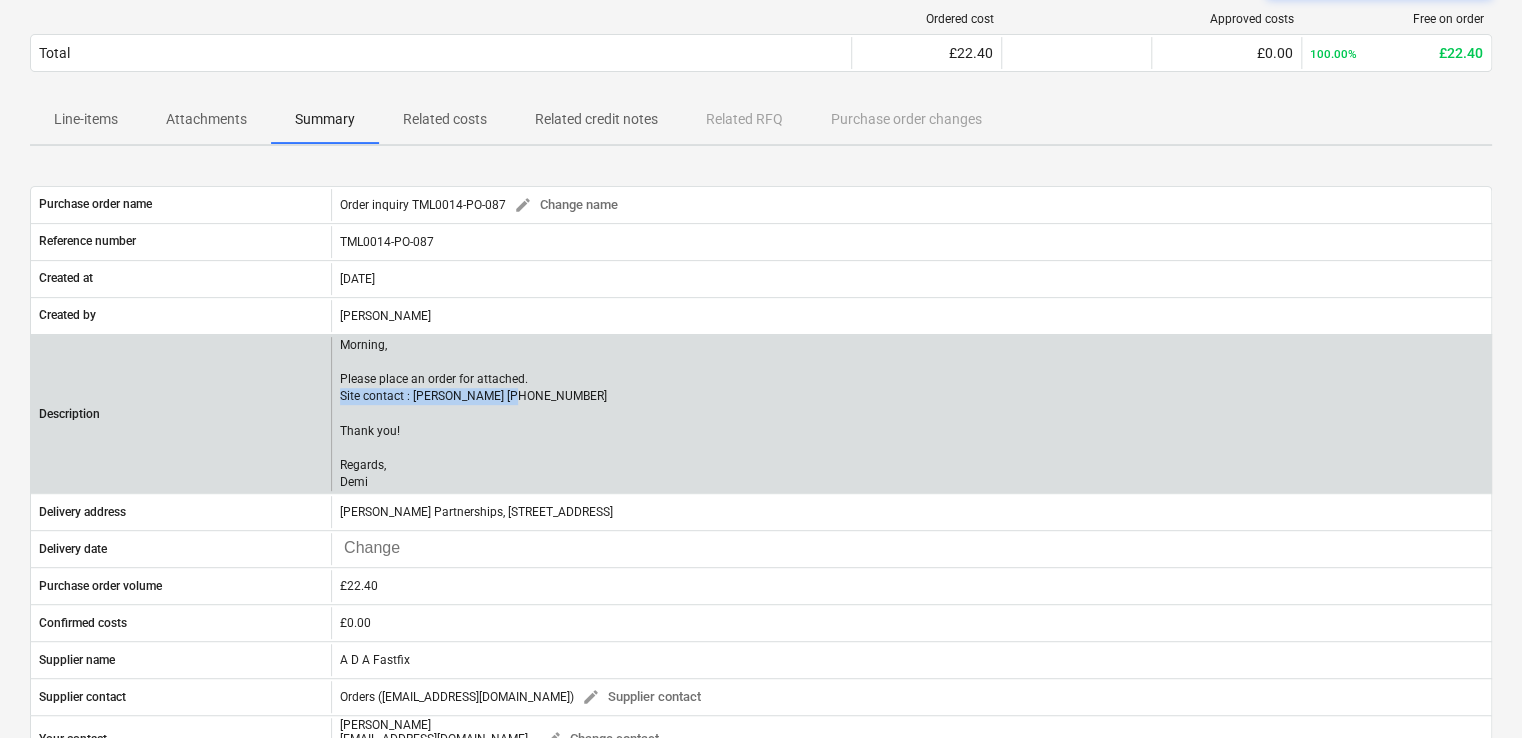drag, startPoint x: 480, startPoint y: 398, endPoint x: 336, endPoint y: 398, distance: 144 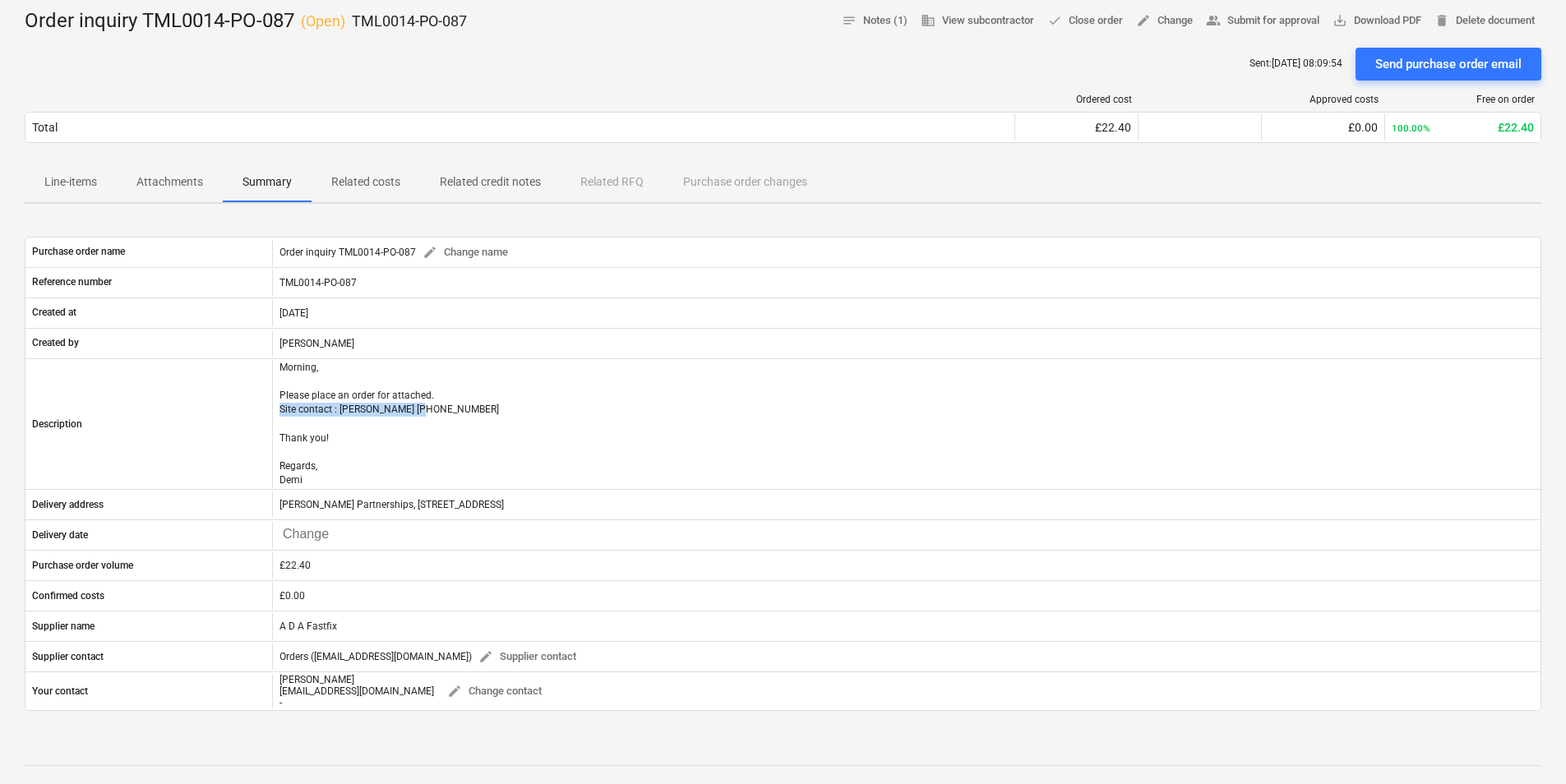 scroll, scrollTop: 0, scrollLeft: 0, axis: both 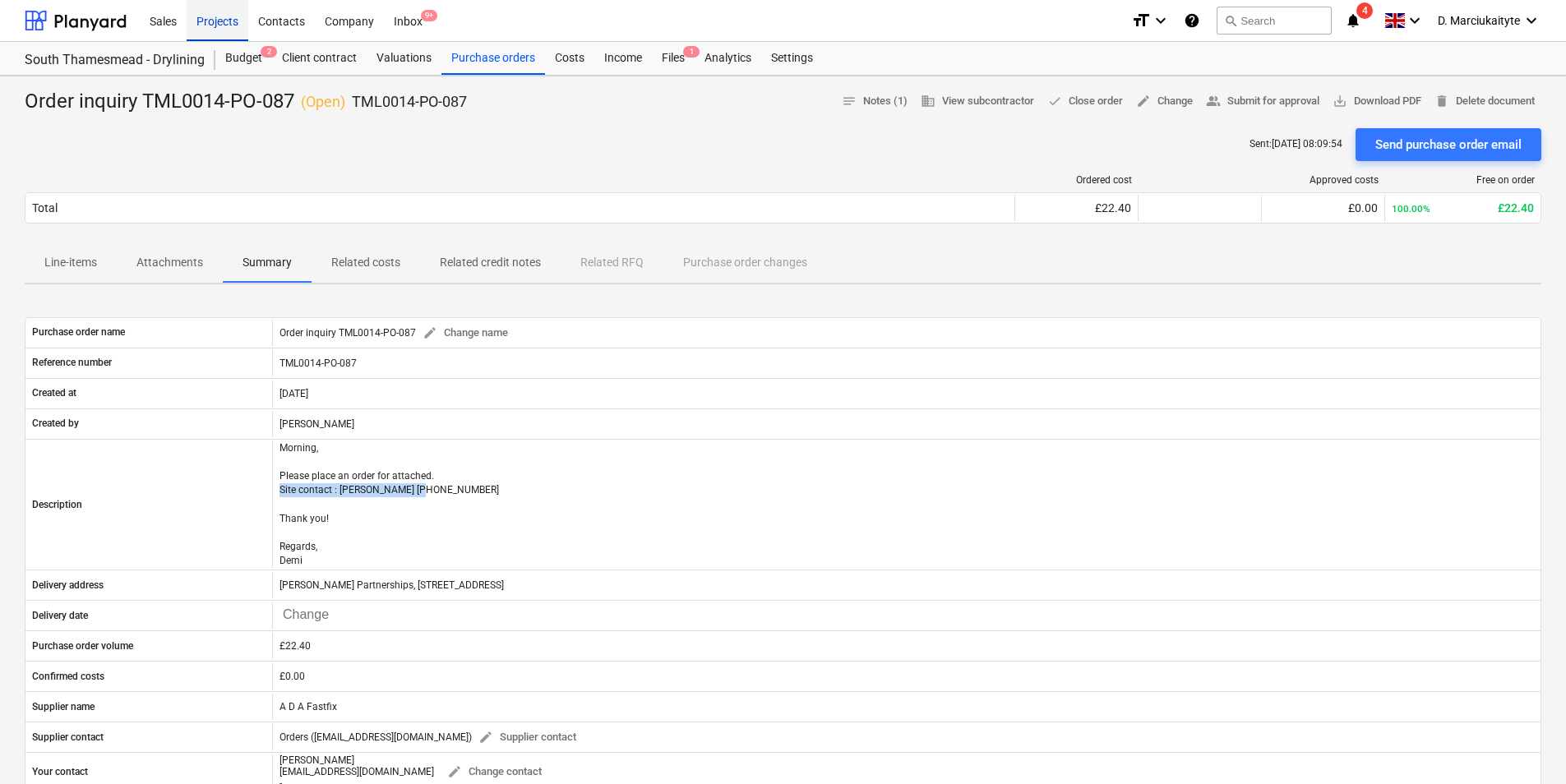 click on "Projects" at bounding box center (217, 20) 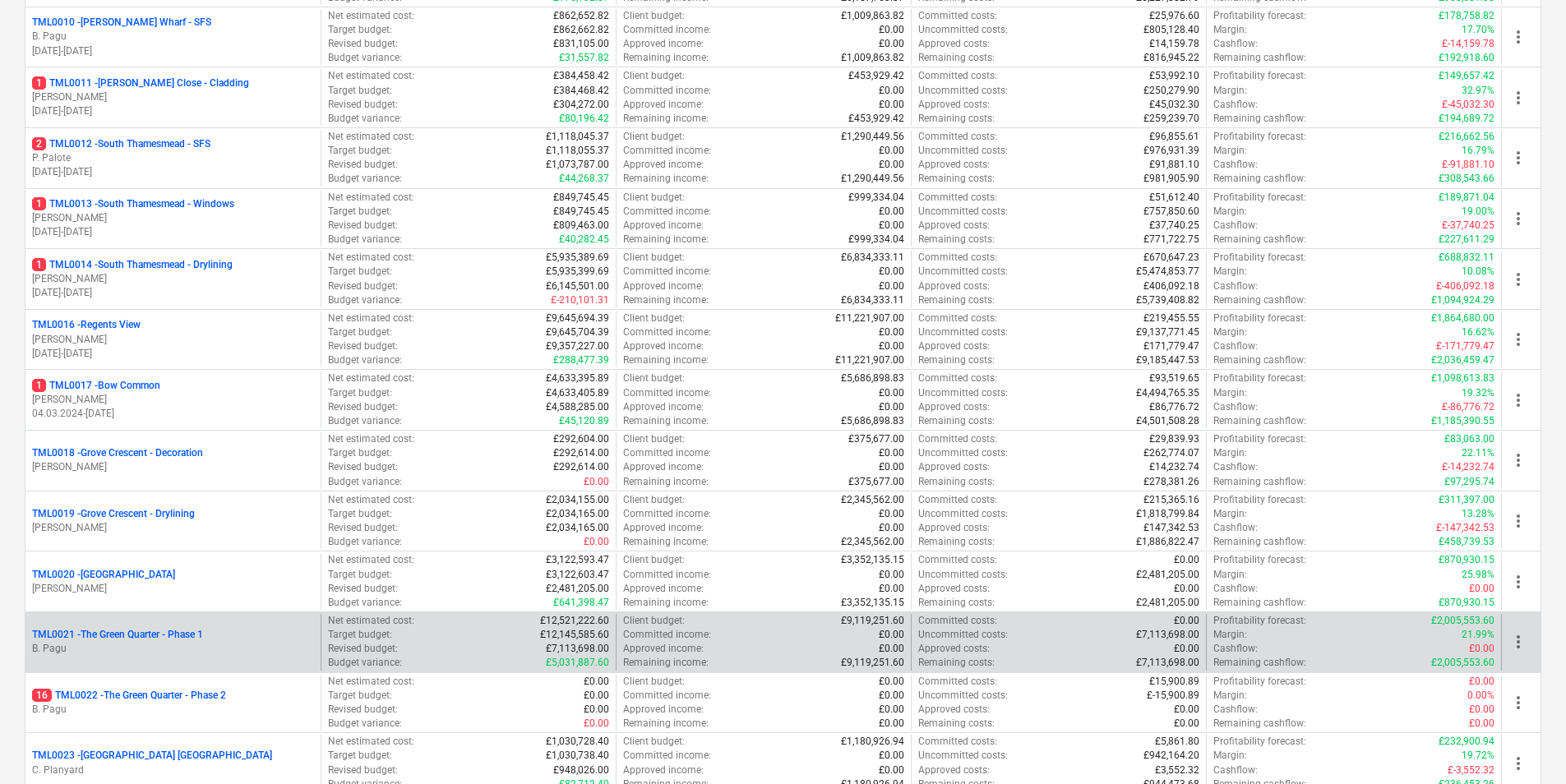 scroll, scrollTop: 904, scrollLeft: 0, axis: vertical 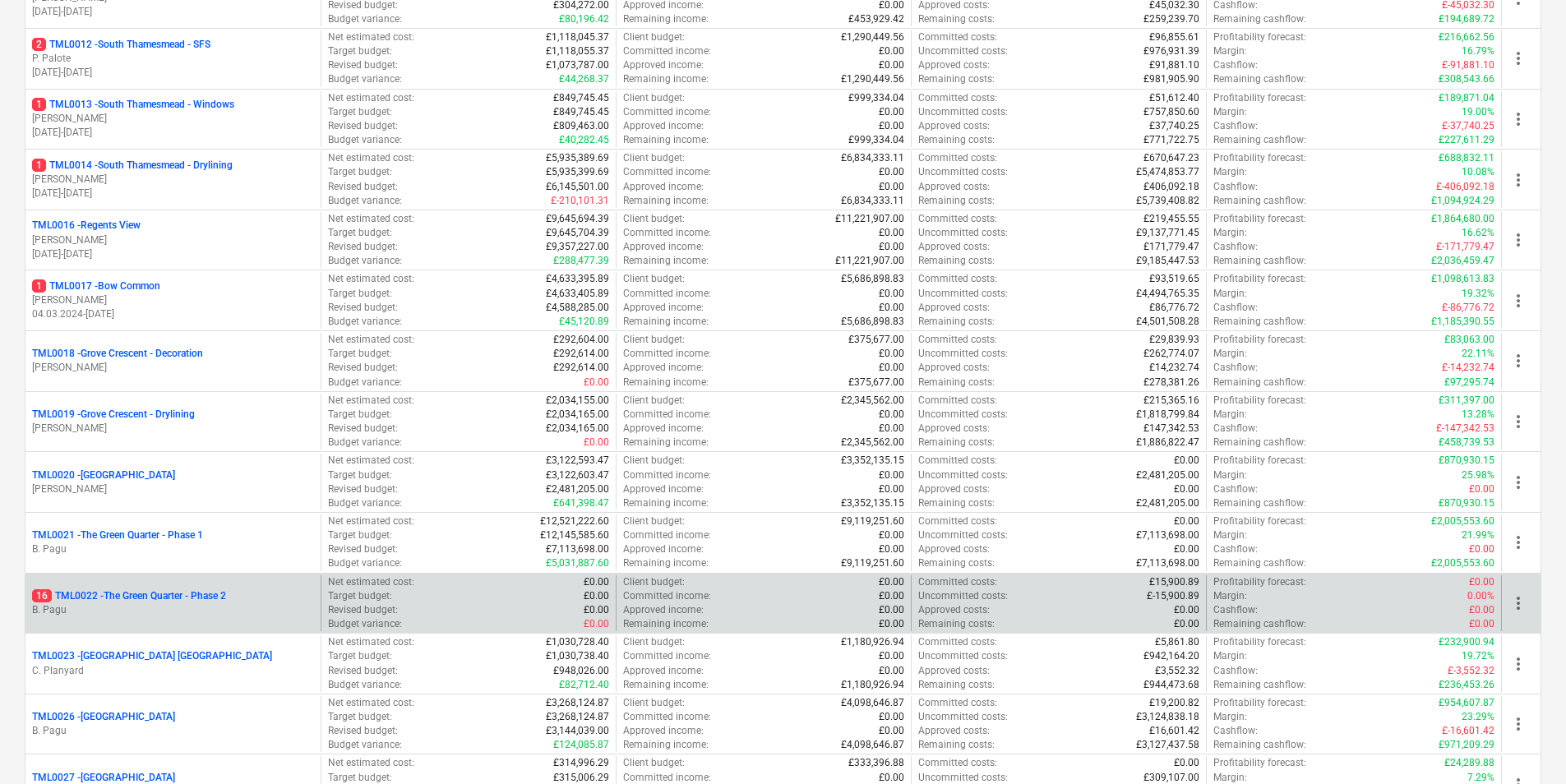 click on "16  TML0022 -  The Green Quarter - Phase 2 B. Pagu" at bounding box center [173, 603] 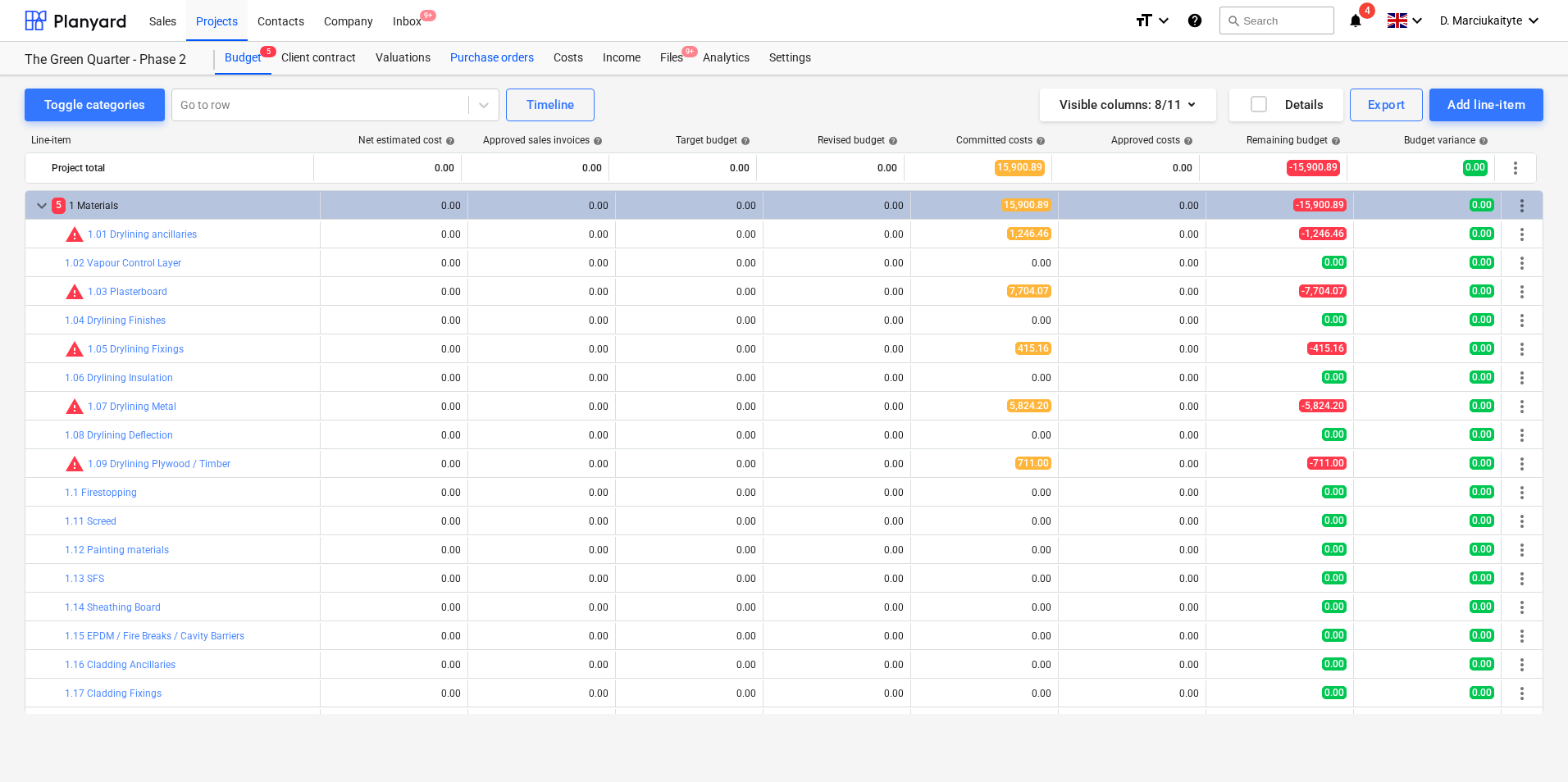 click on "Purchase orders" at bounding box center [492, 58] 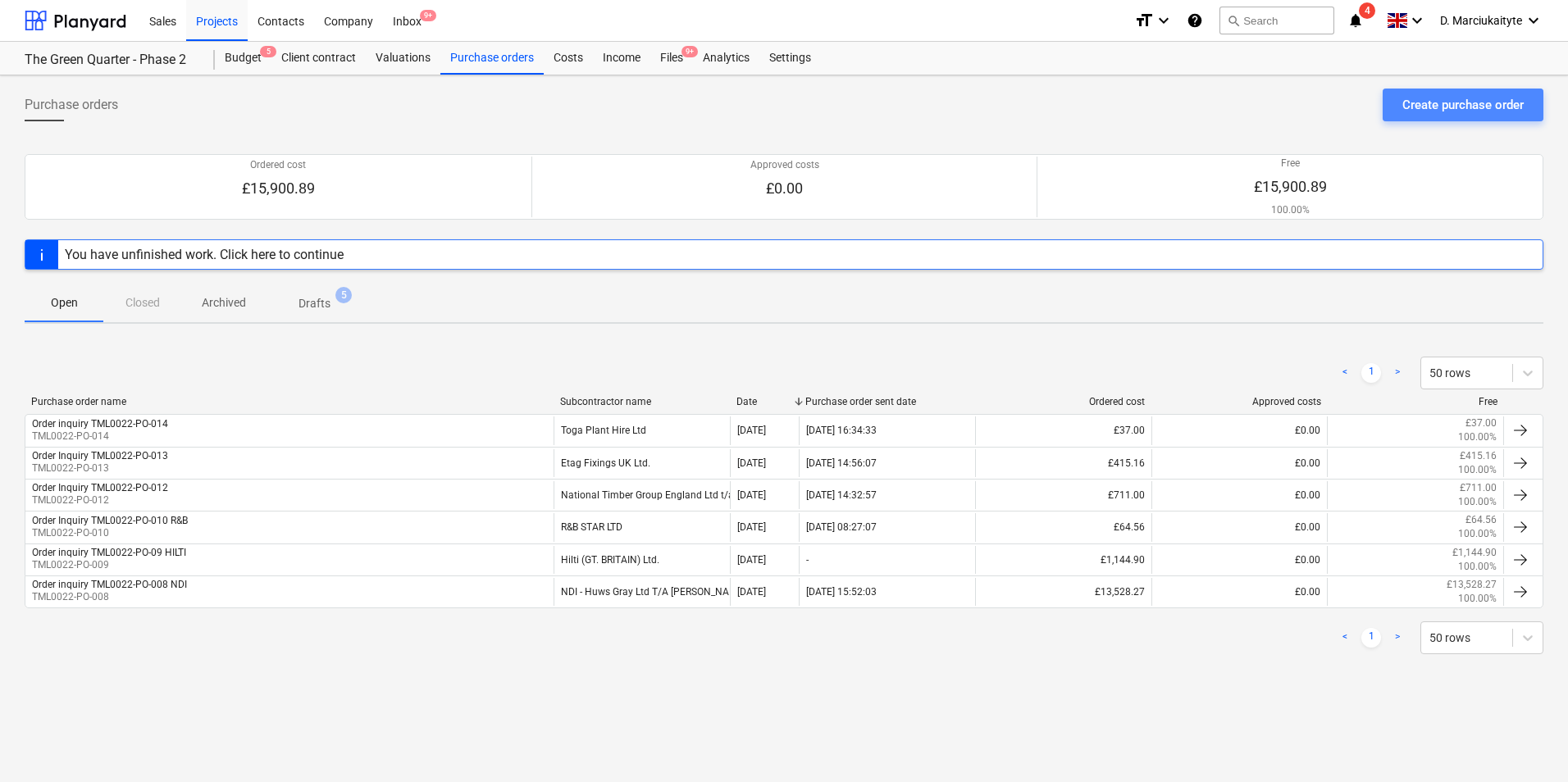 click on "Create purchase order" at bounding box center [1463, 105] 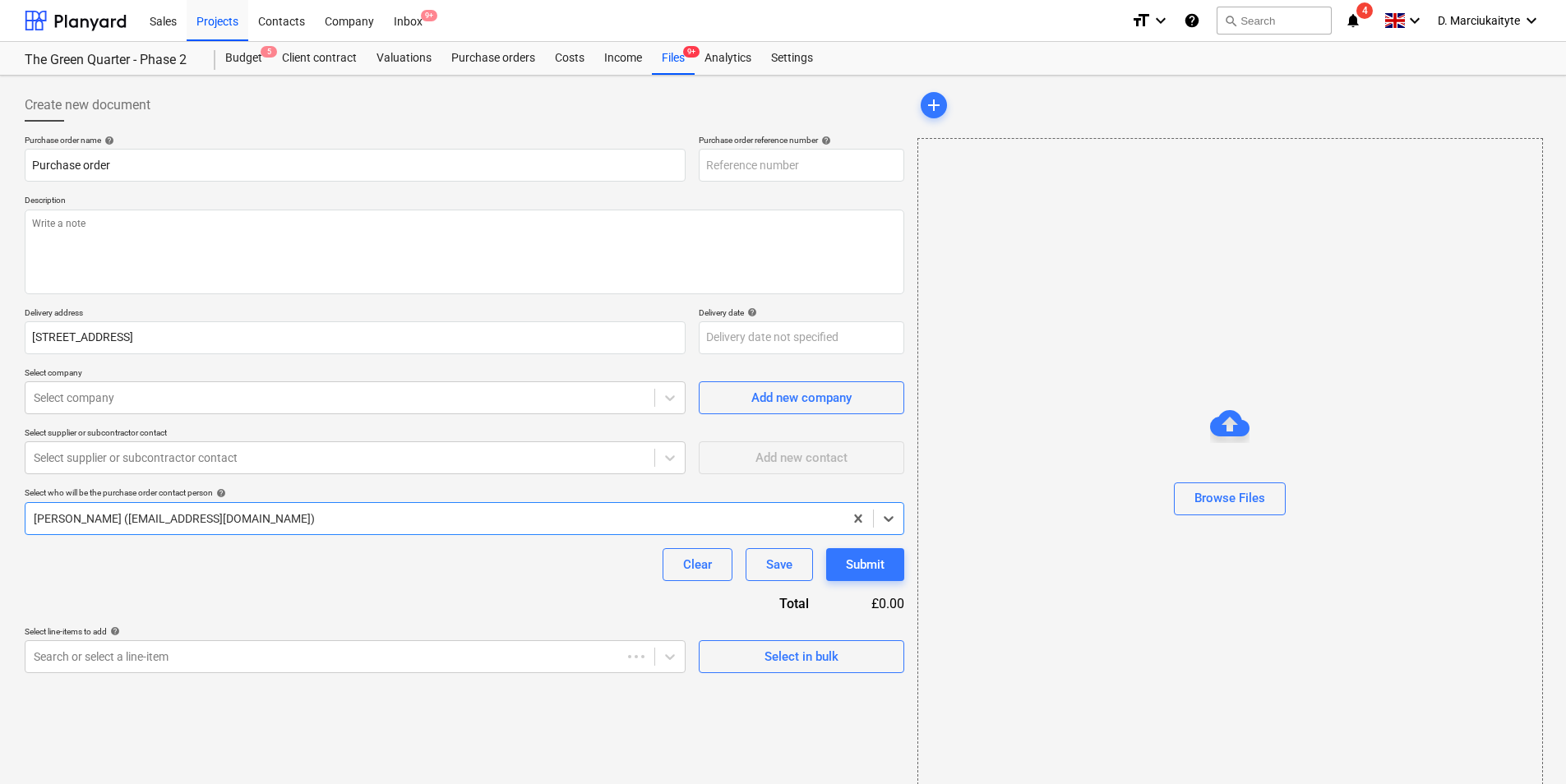 type on "x" 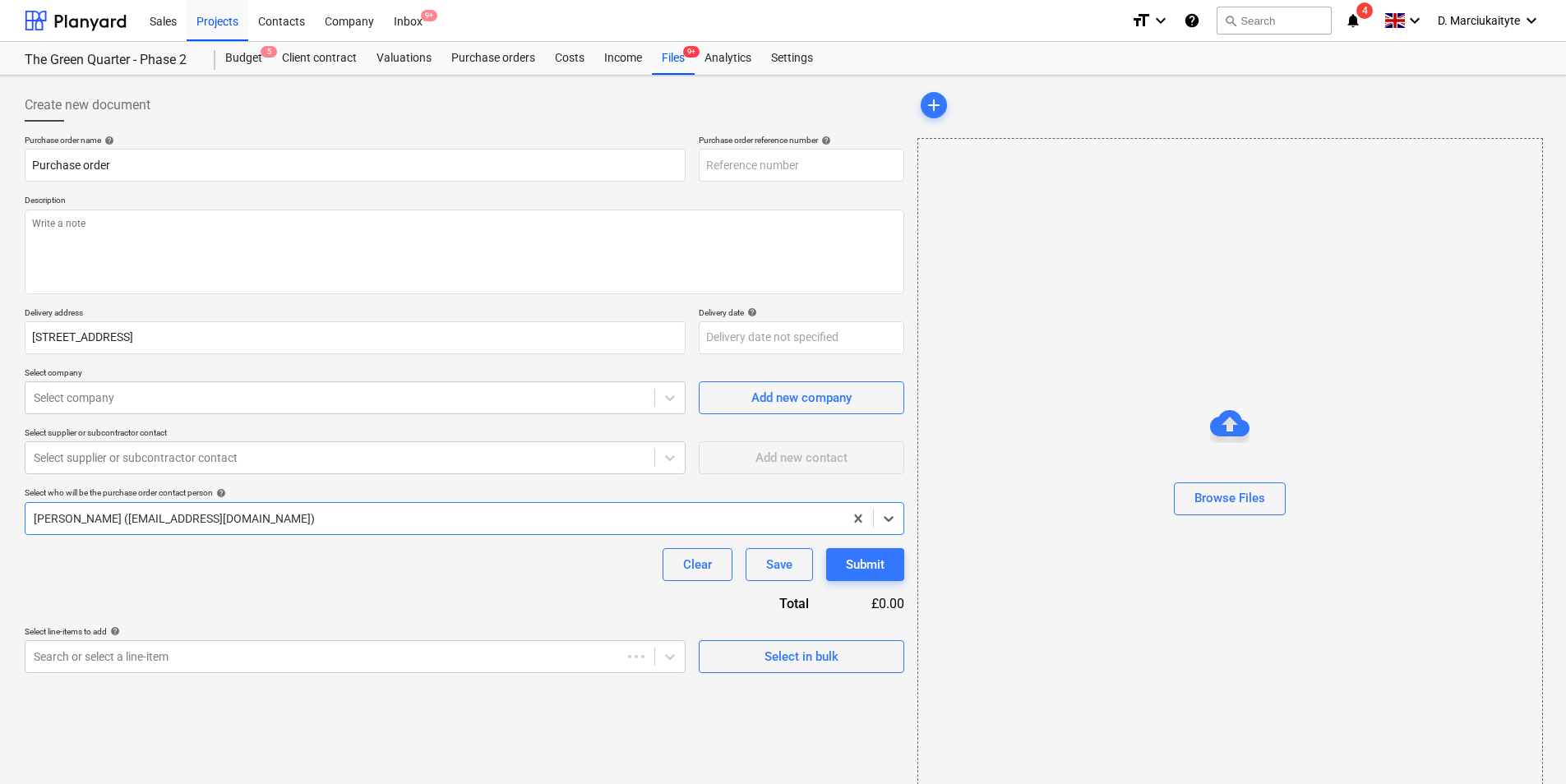 type on "TML0022-PO-023" 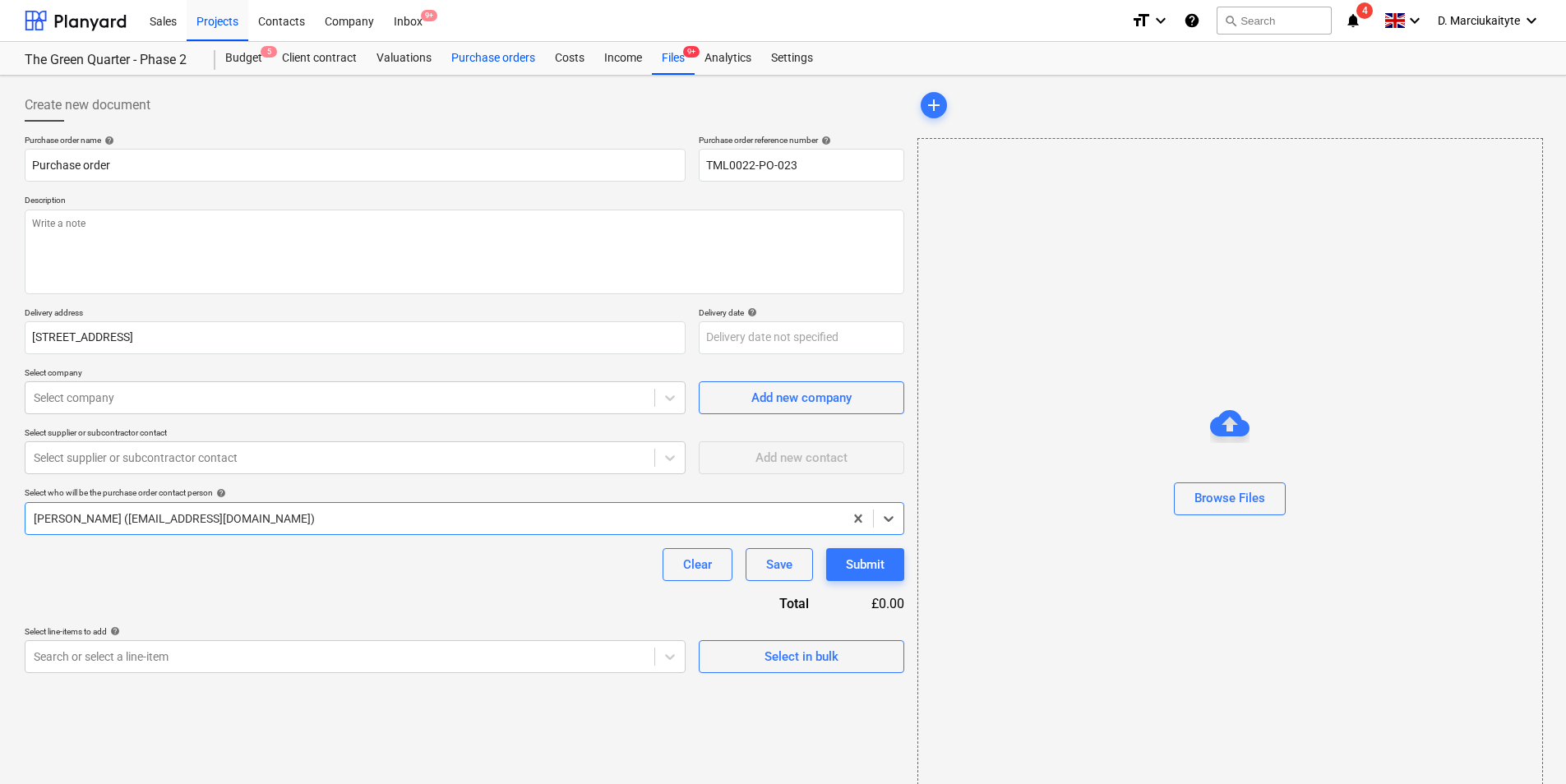 click on "Purchase orders" at bounding box center (493, 58) 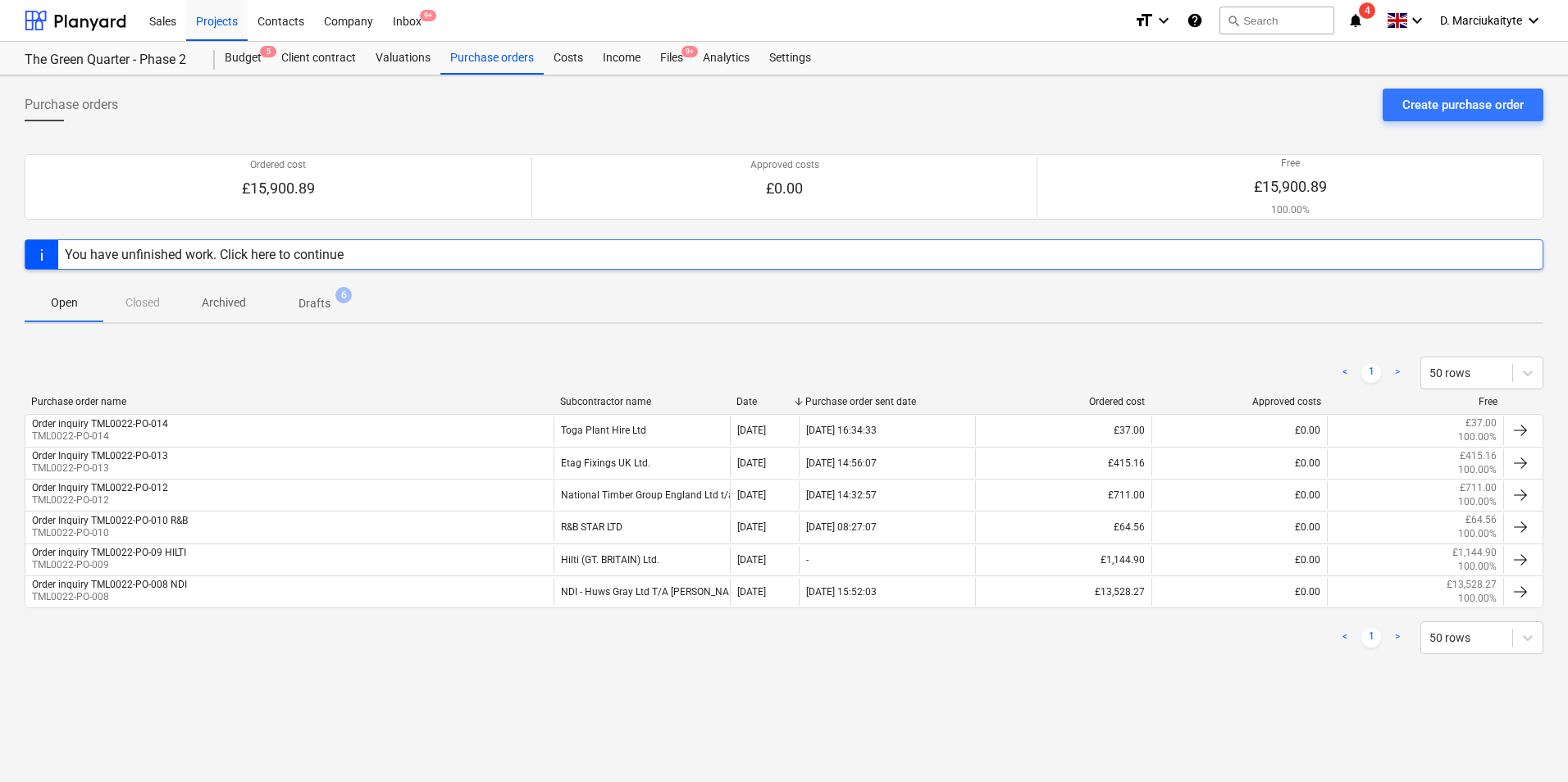 click on "Drafts 6" at bounding box center [314, 302] 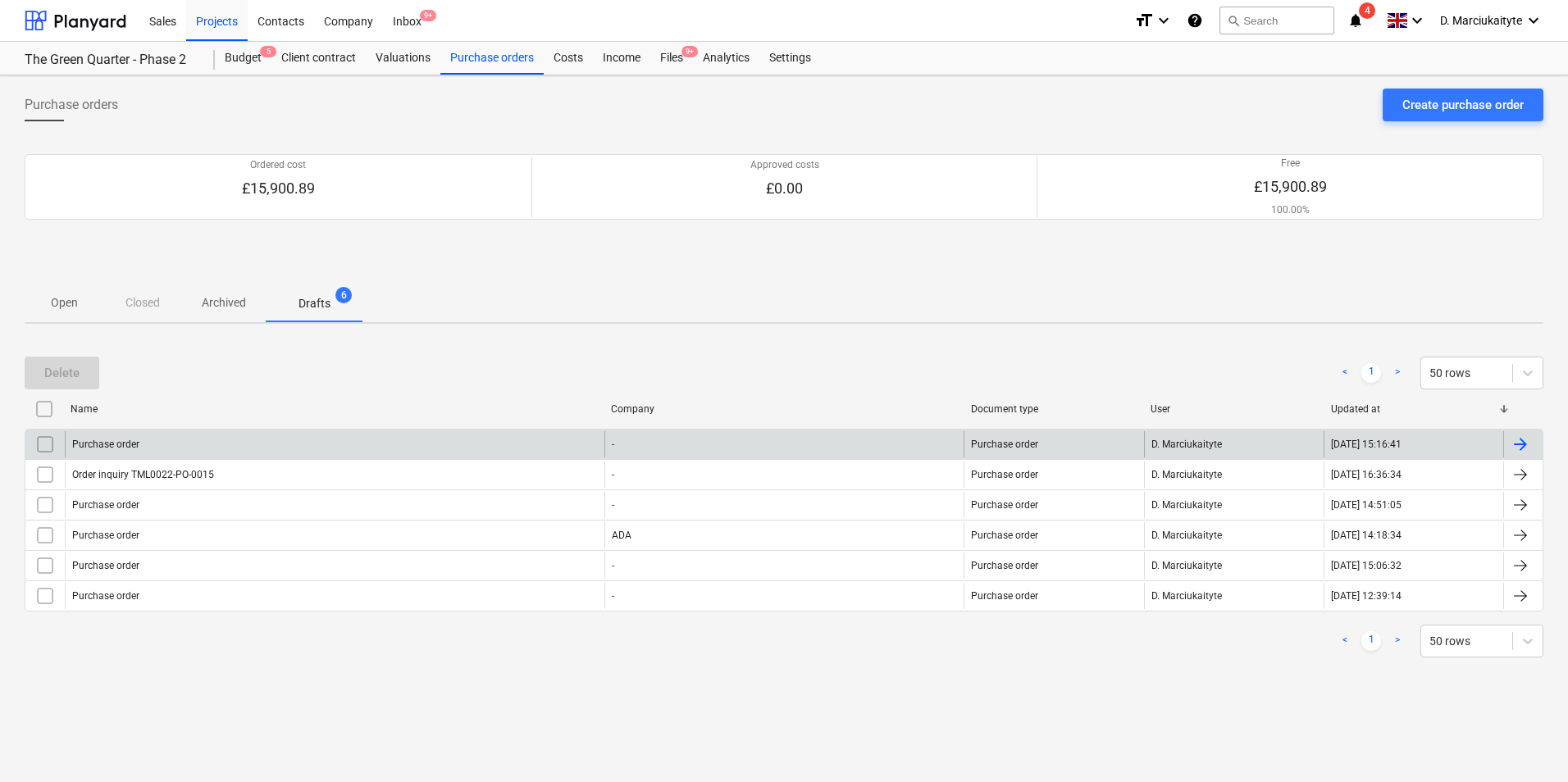 click on "Purchase order" at bounding box center [335, 444] 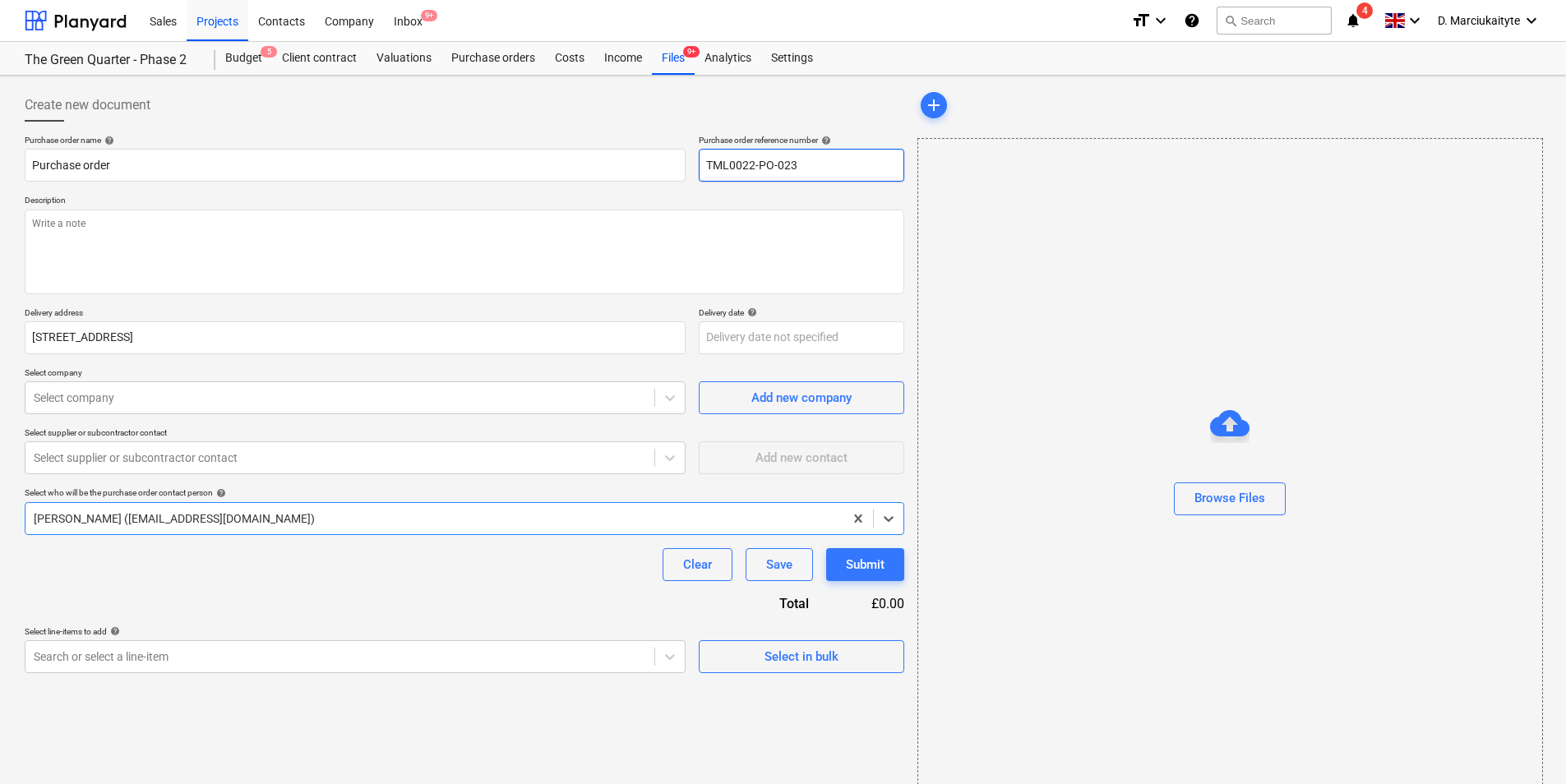 click on "TML0022-PO-023" at bounding box center [801, 165] 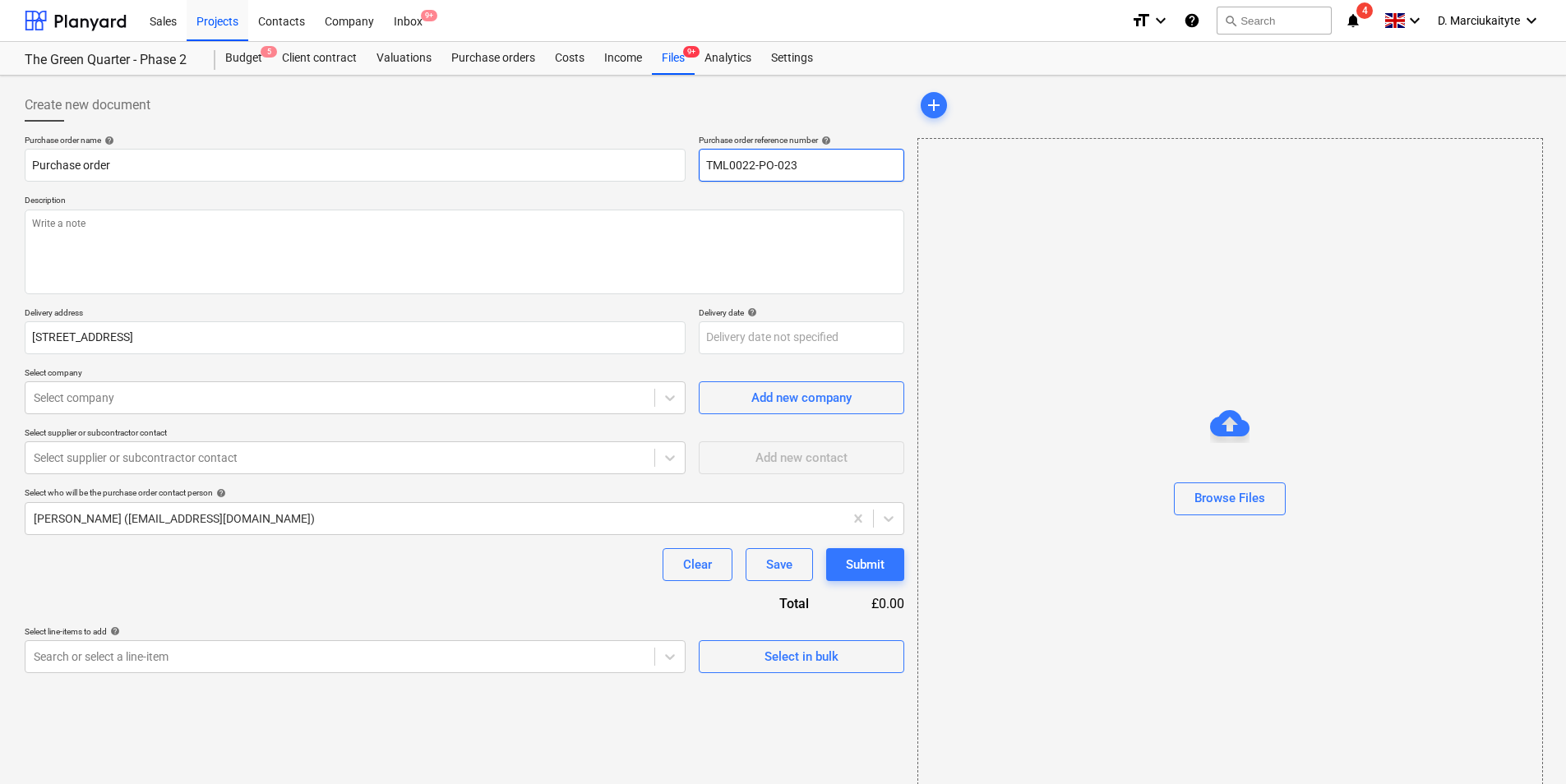 type on "x" 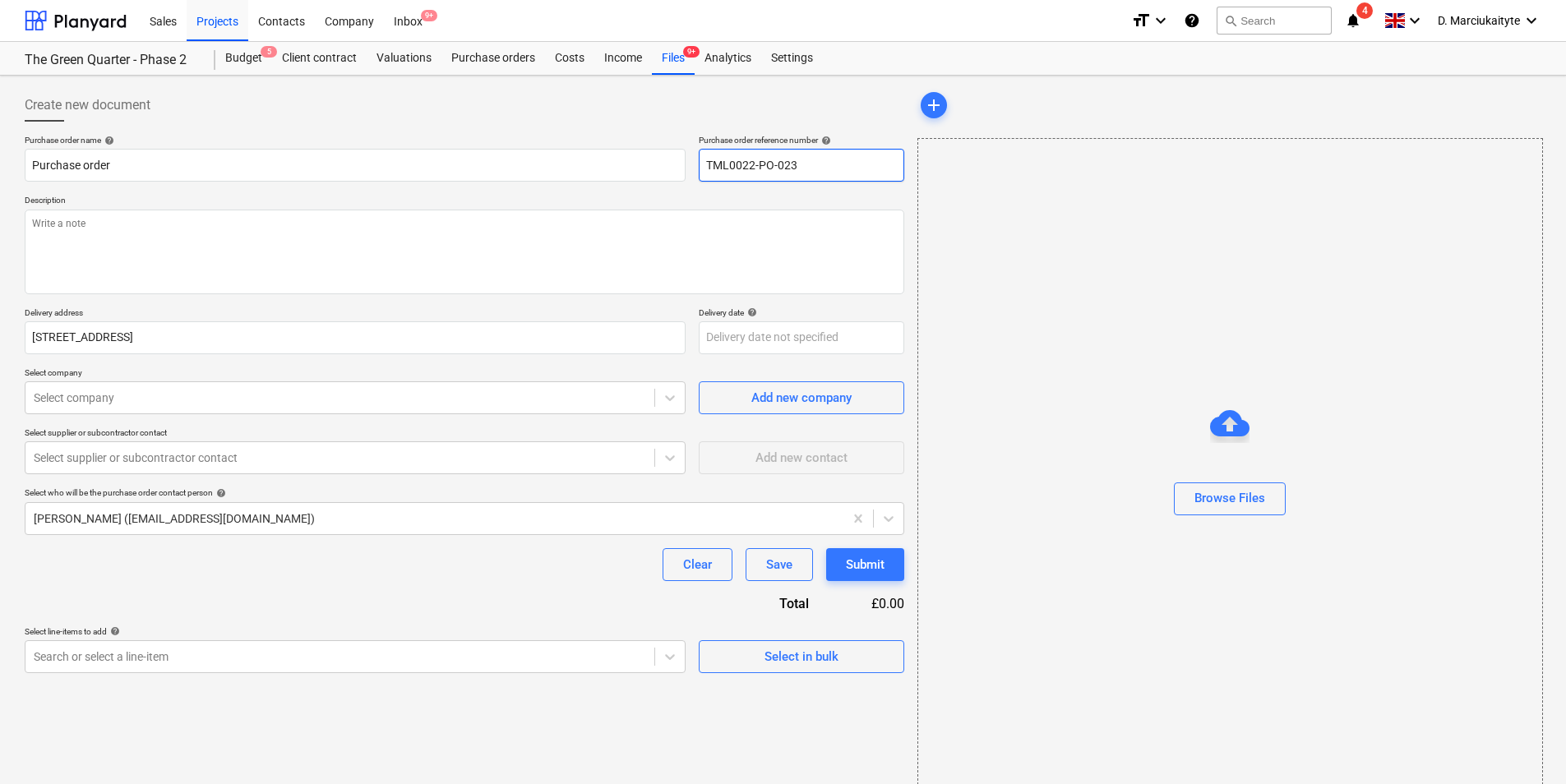 type on "TML0022-PO-02" 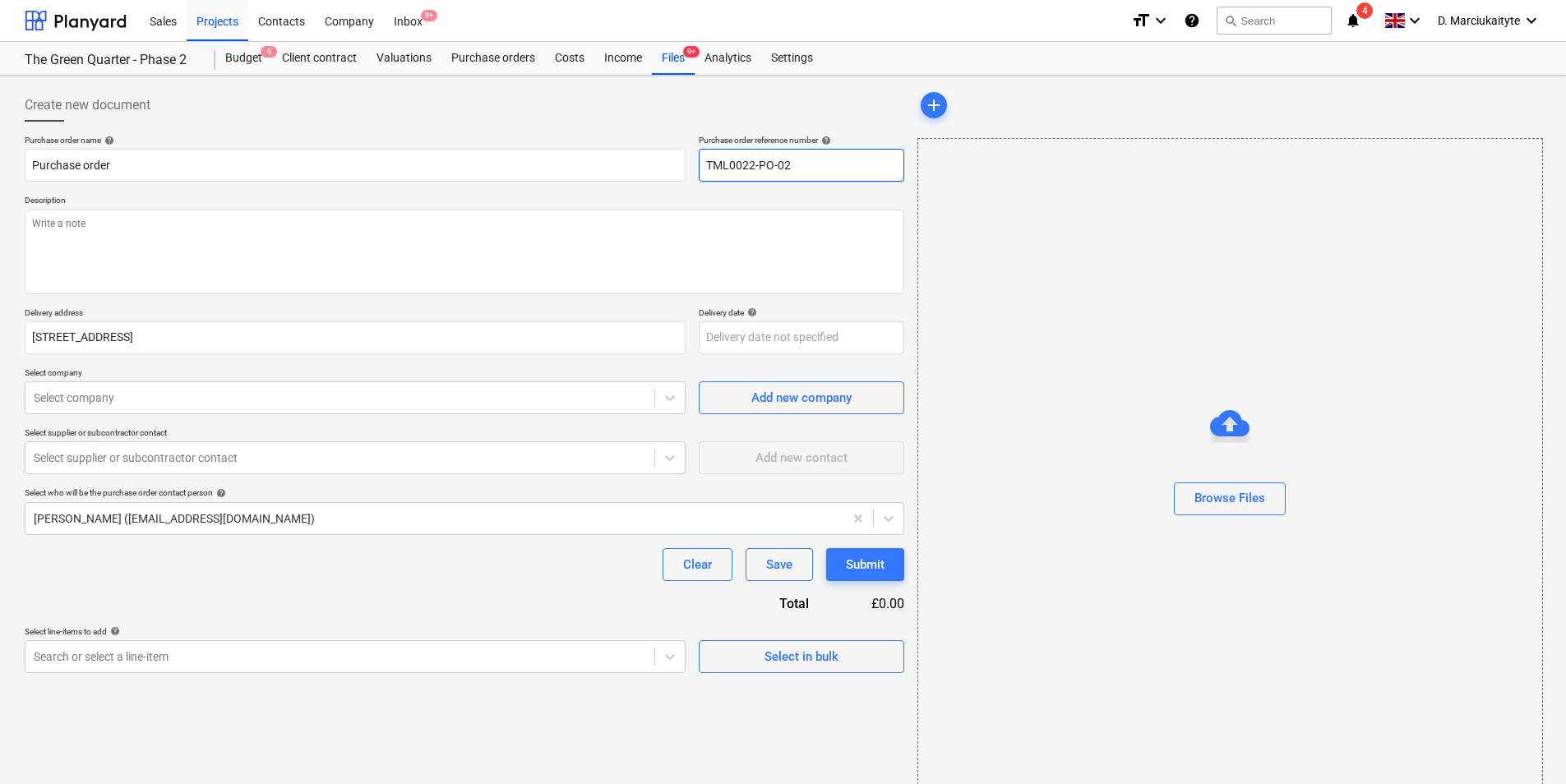 type on "x" 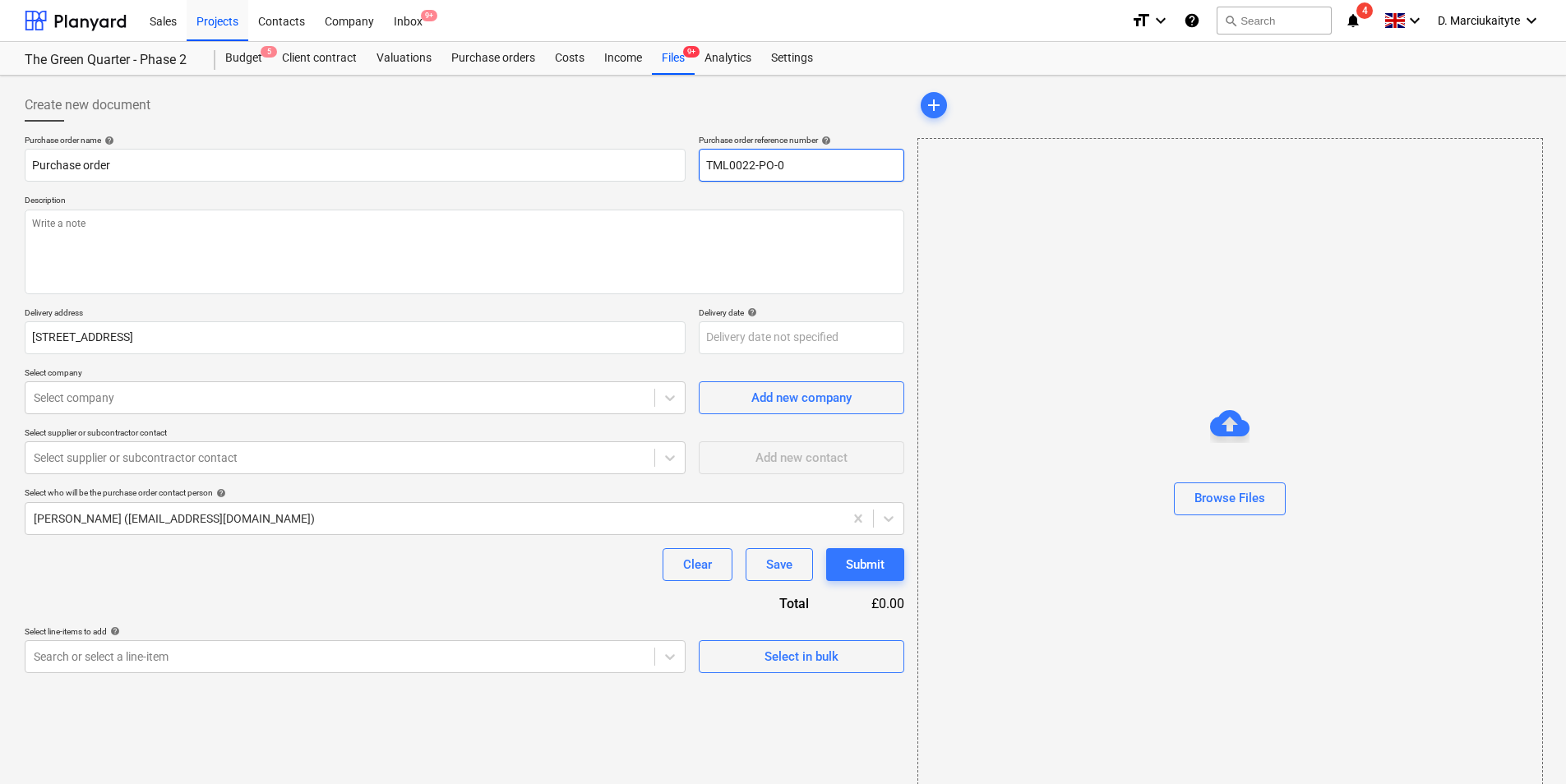 type on "x" 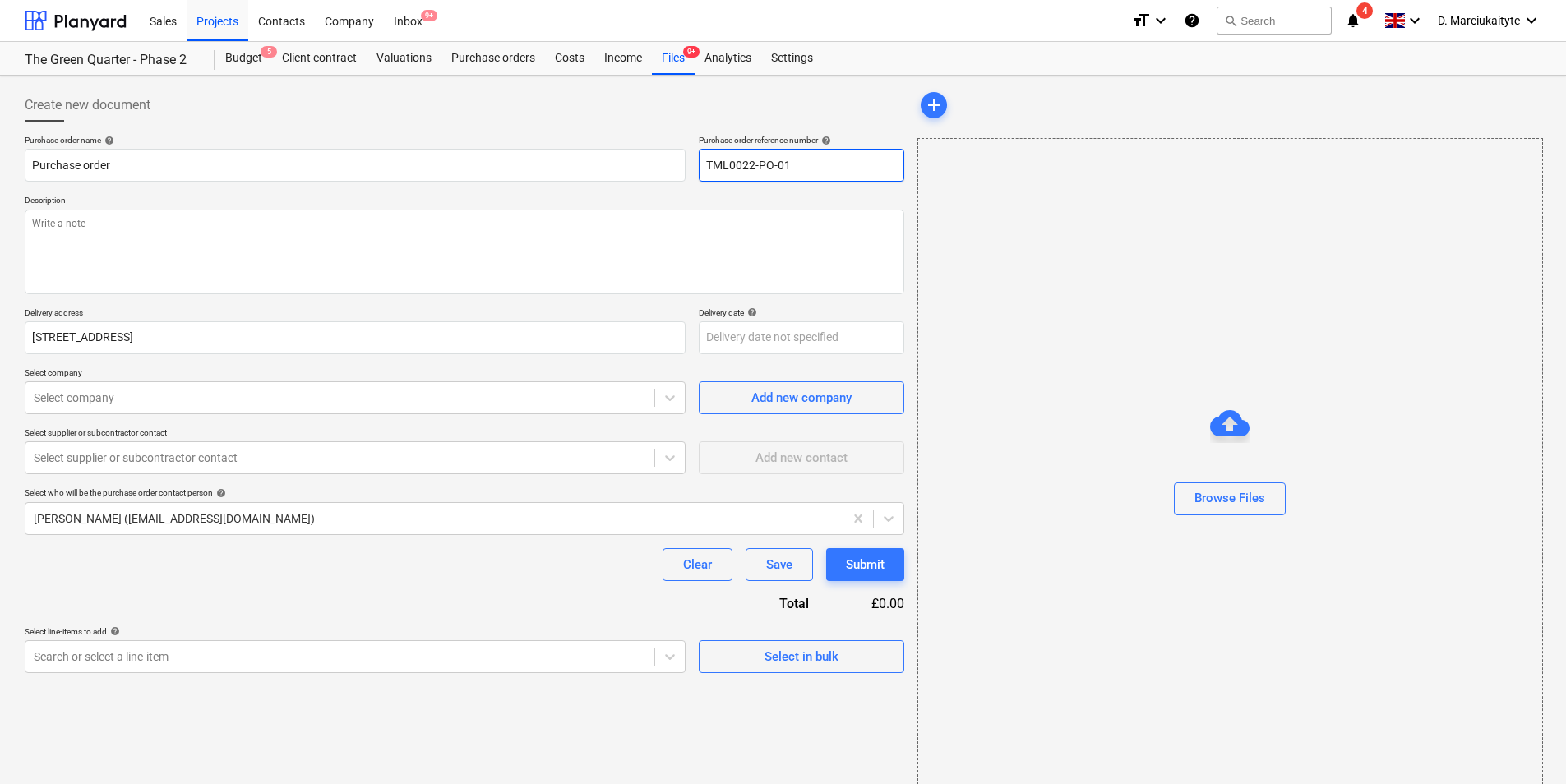 type on "x" 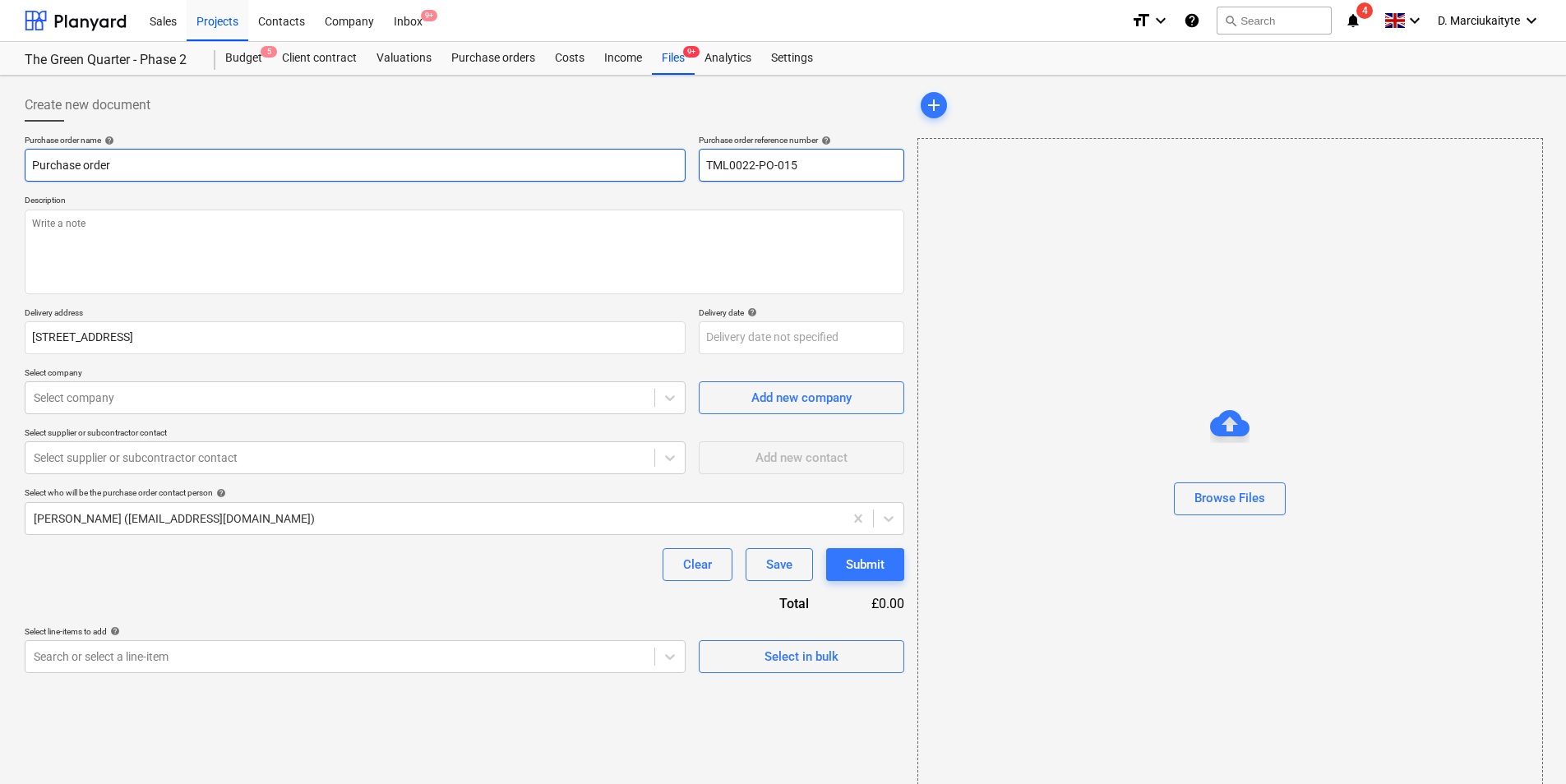 type on "TML0022-PO-015" 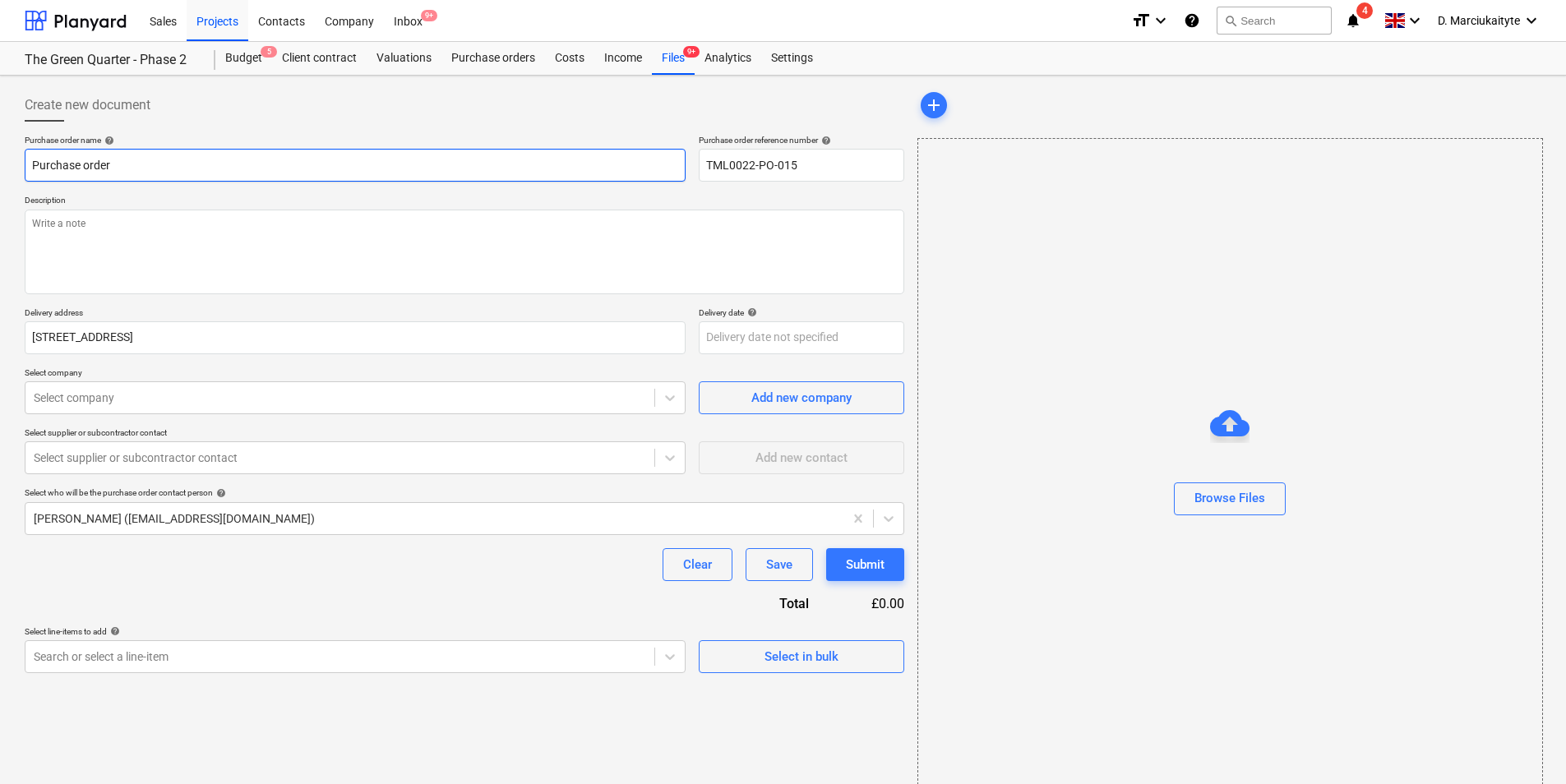 click on "Purchase order" at bounding box center [355, 165] 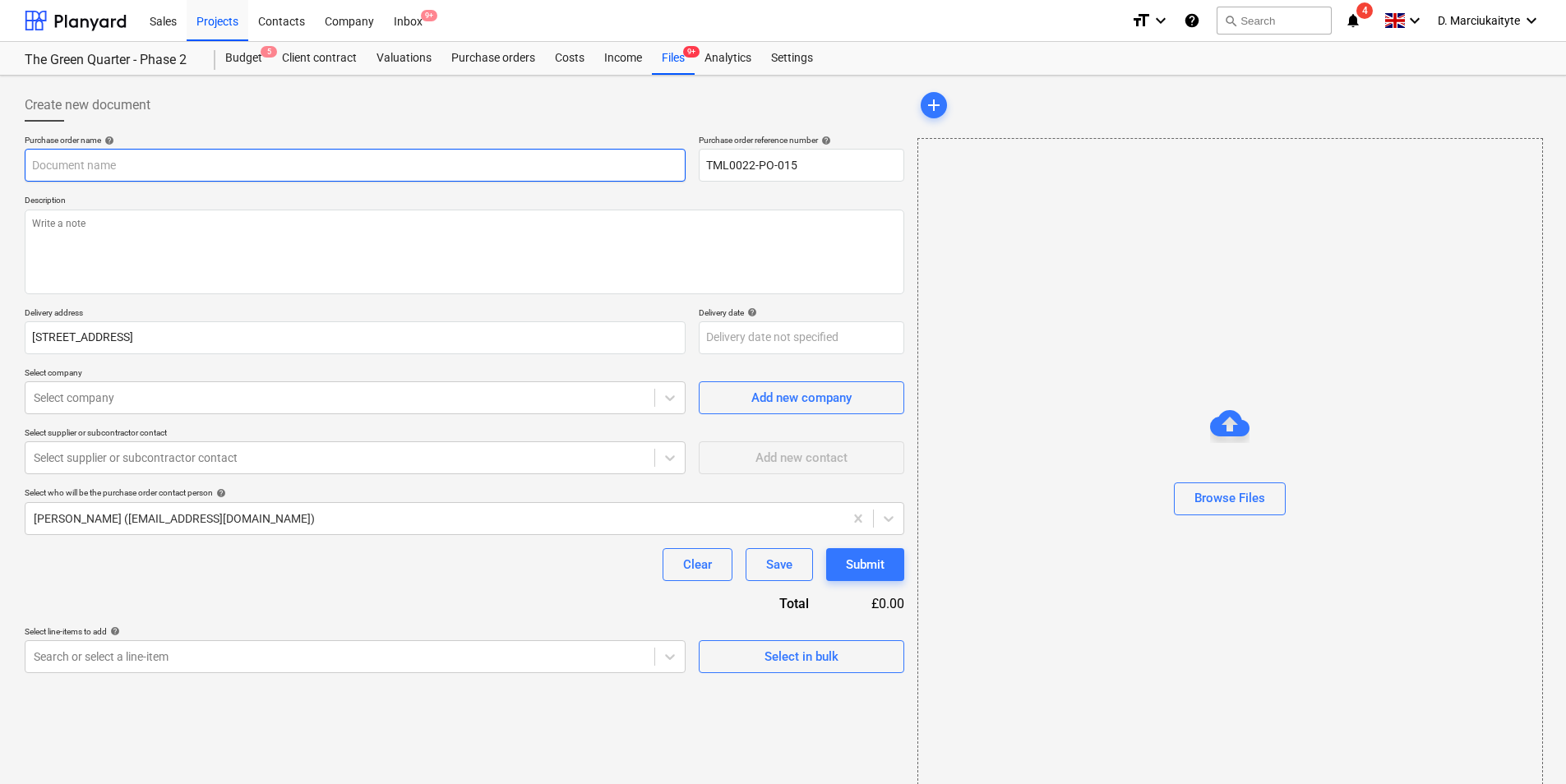 type on "x" 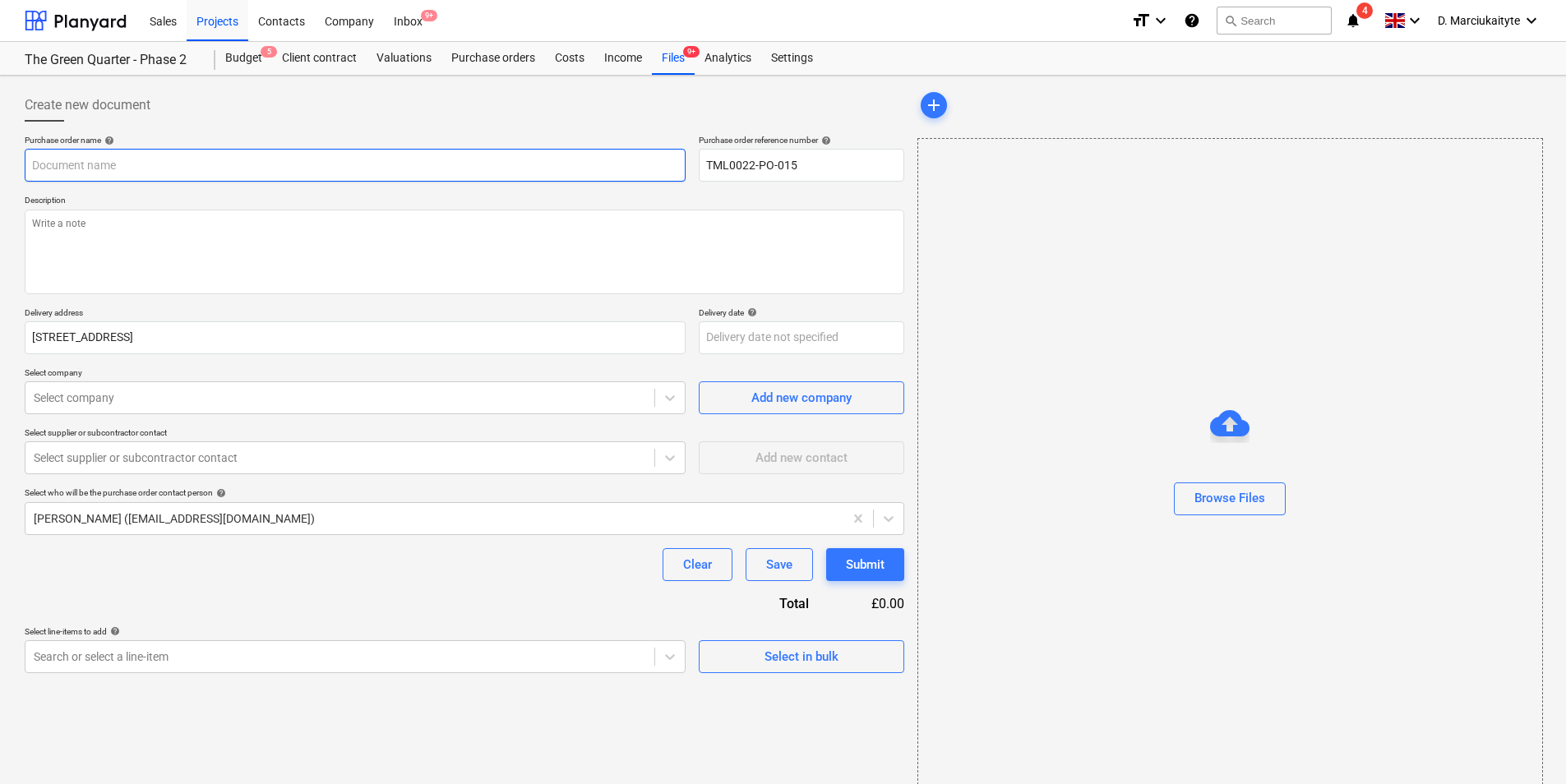 type on "O" 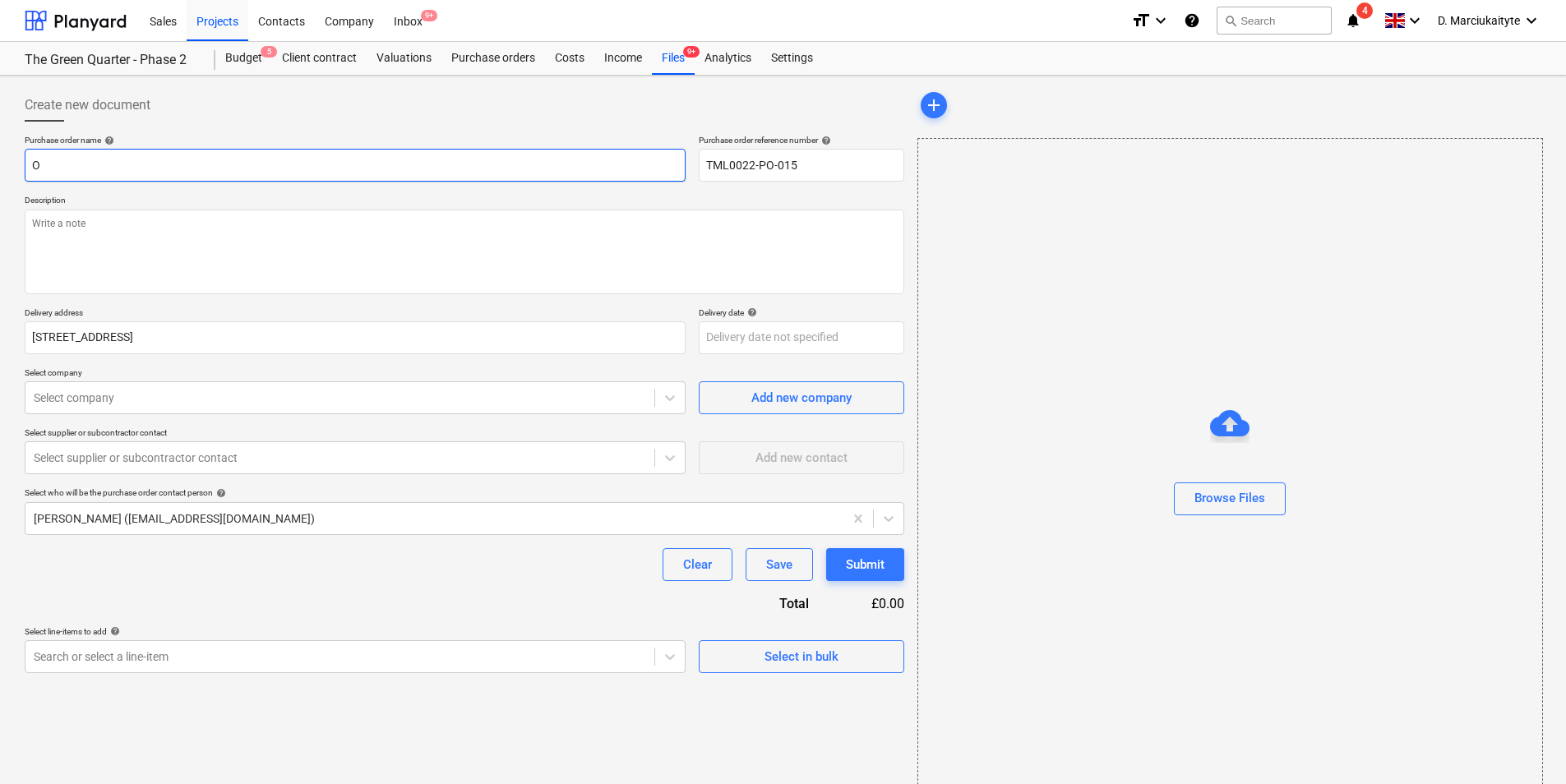 type on "x" 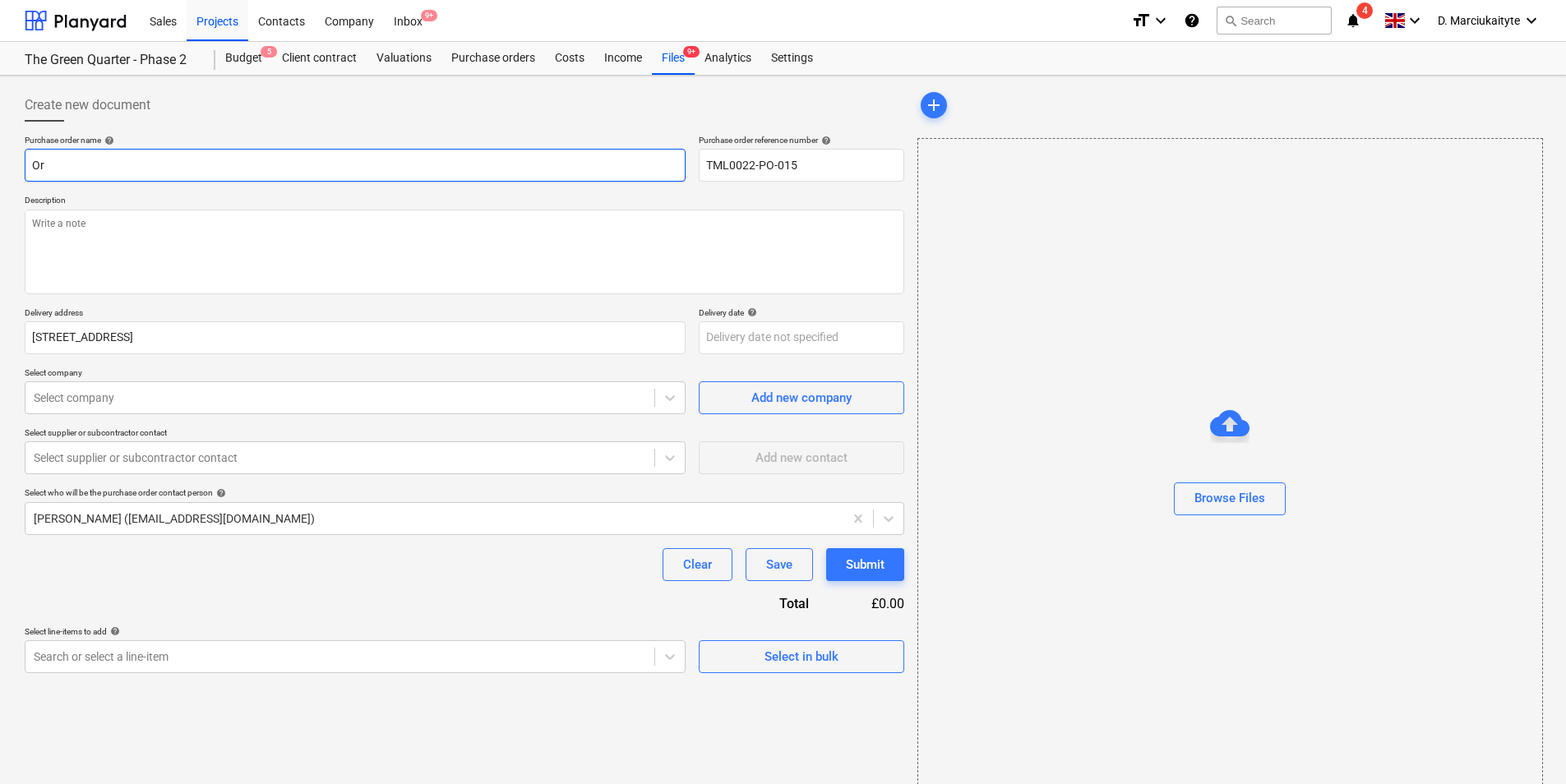 type on "x" 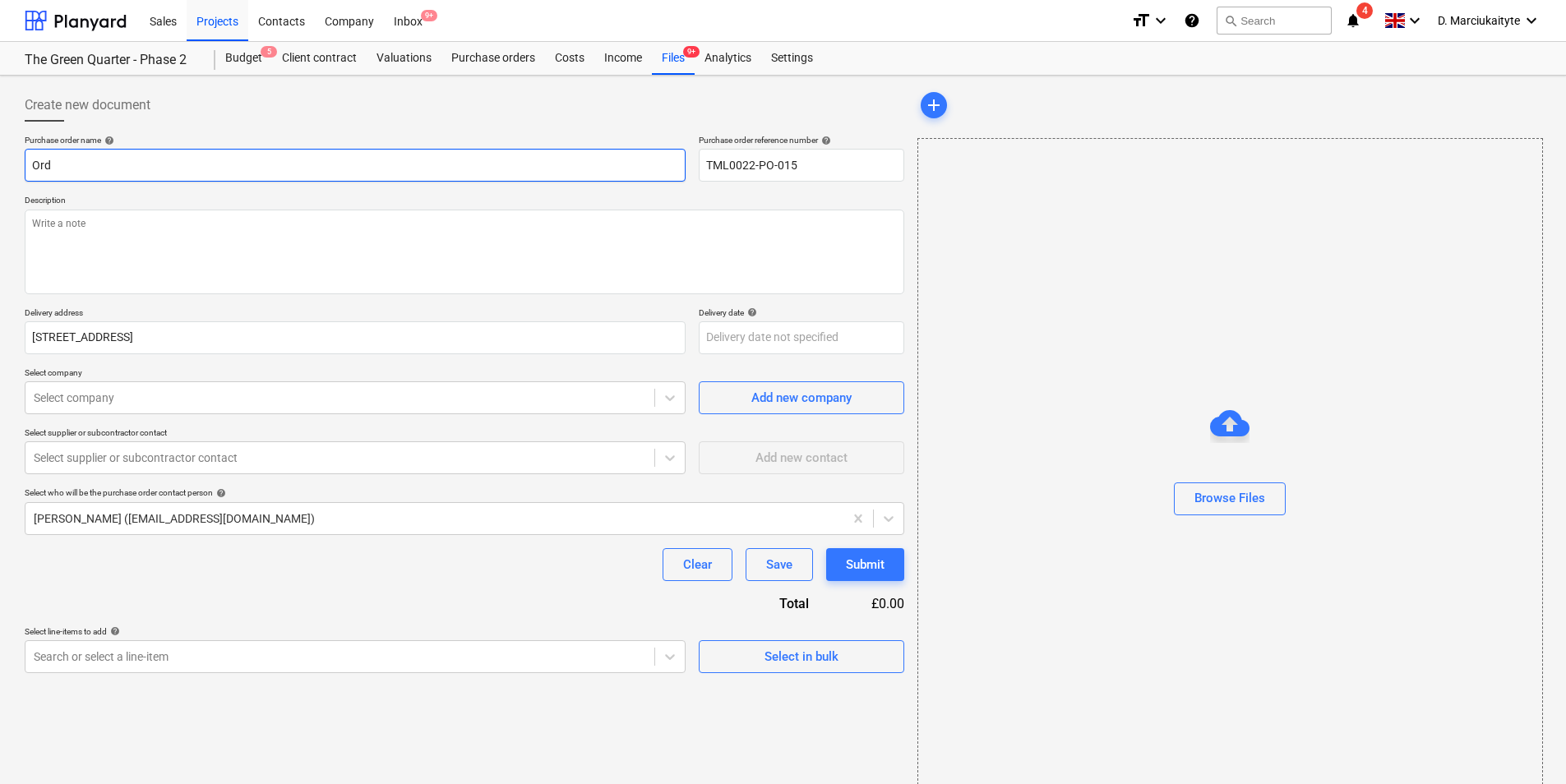 type on "x" 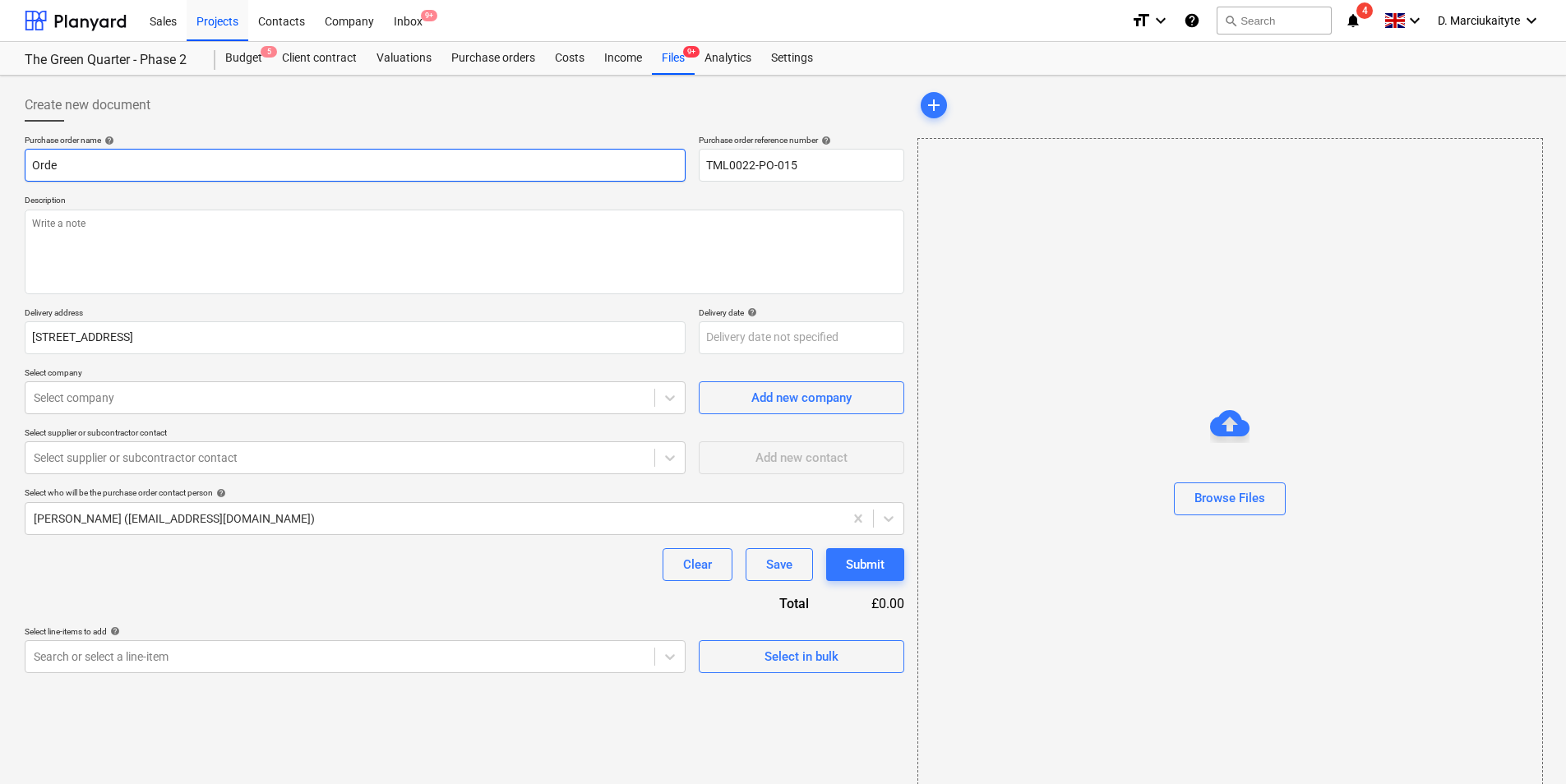 type on "Order" 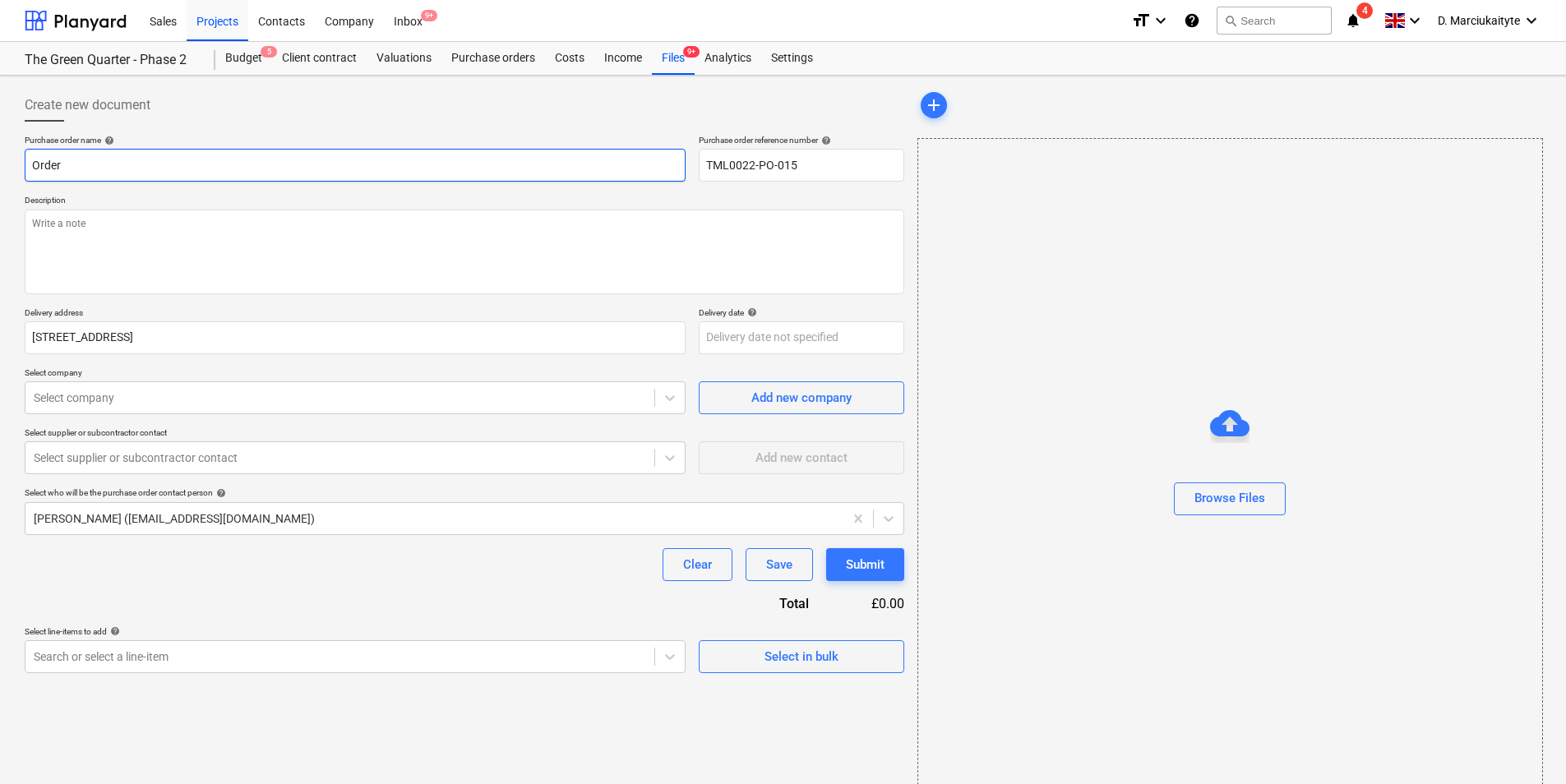 type on "x" 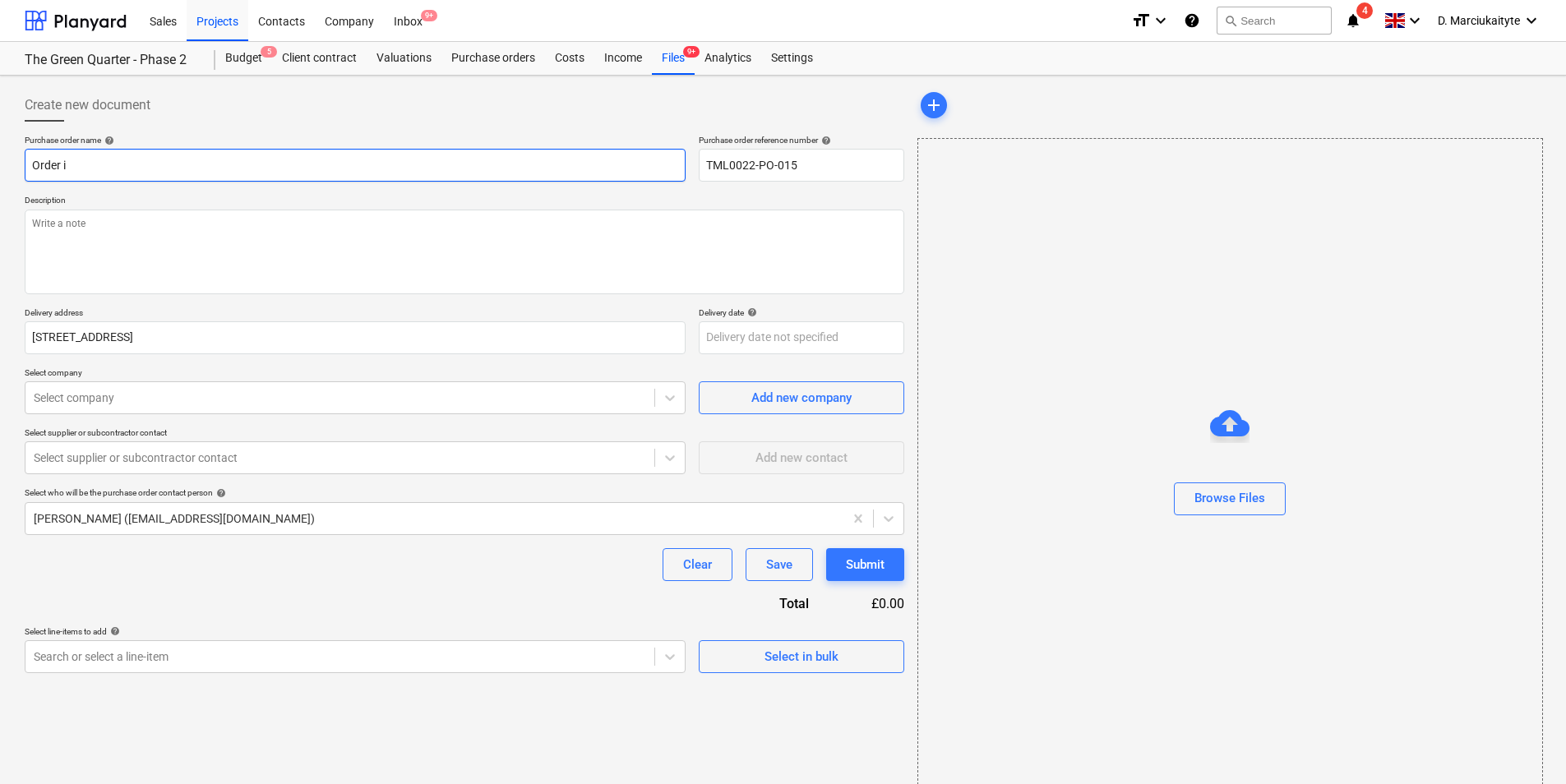 type on "x" 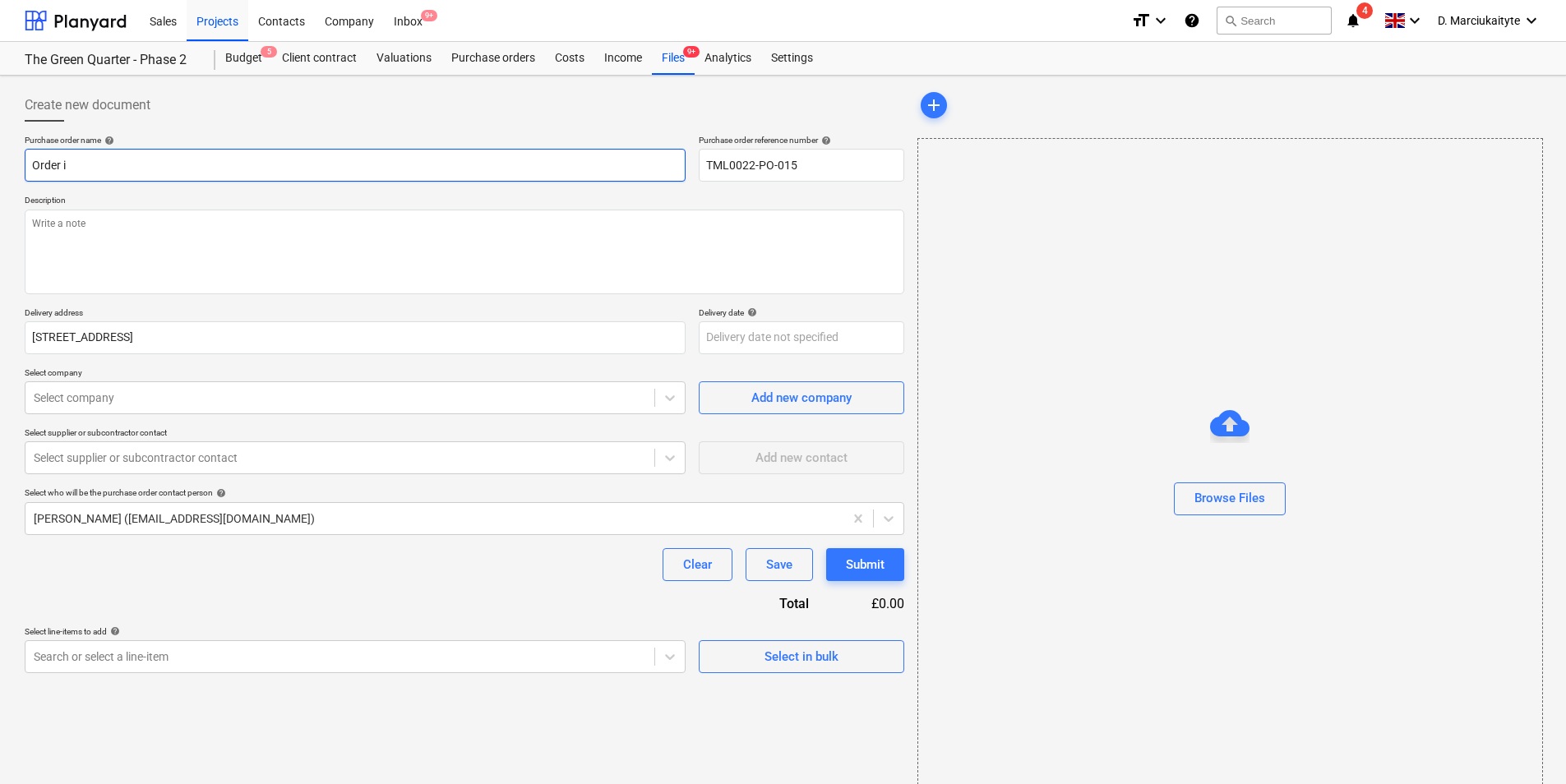 type on "Order in" 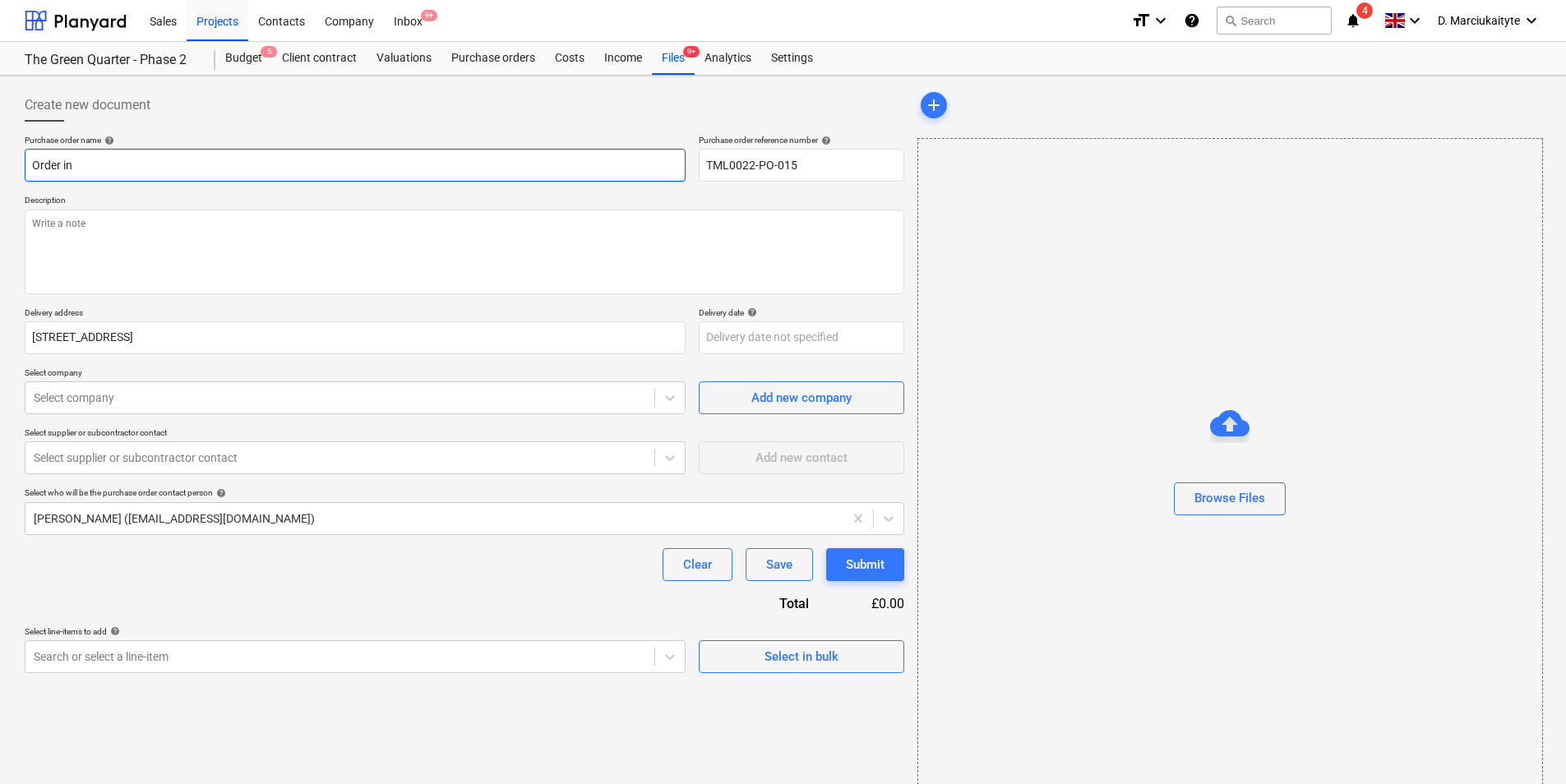 type on "x" 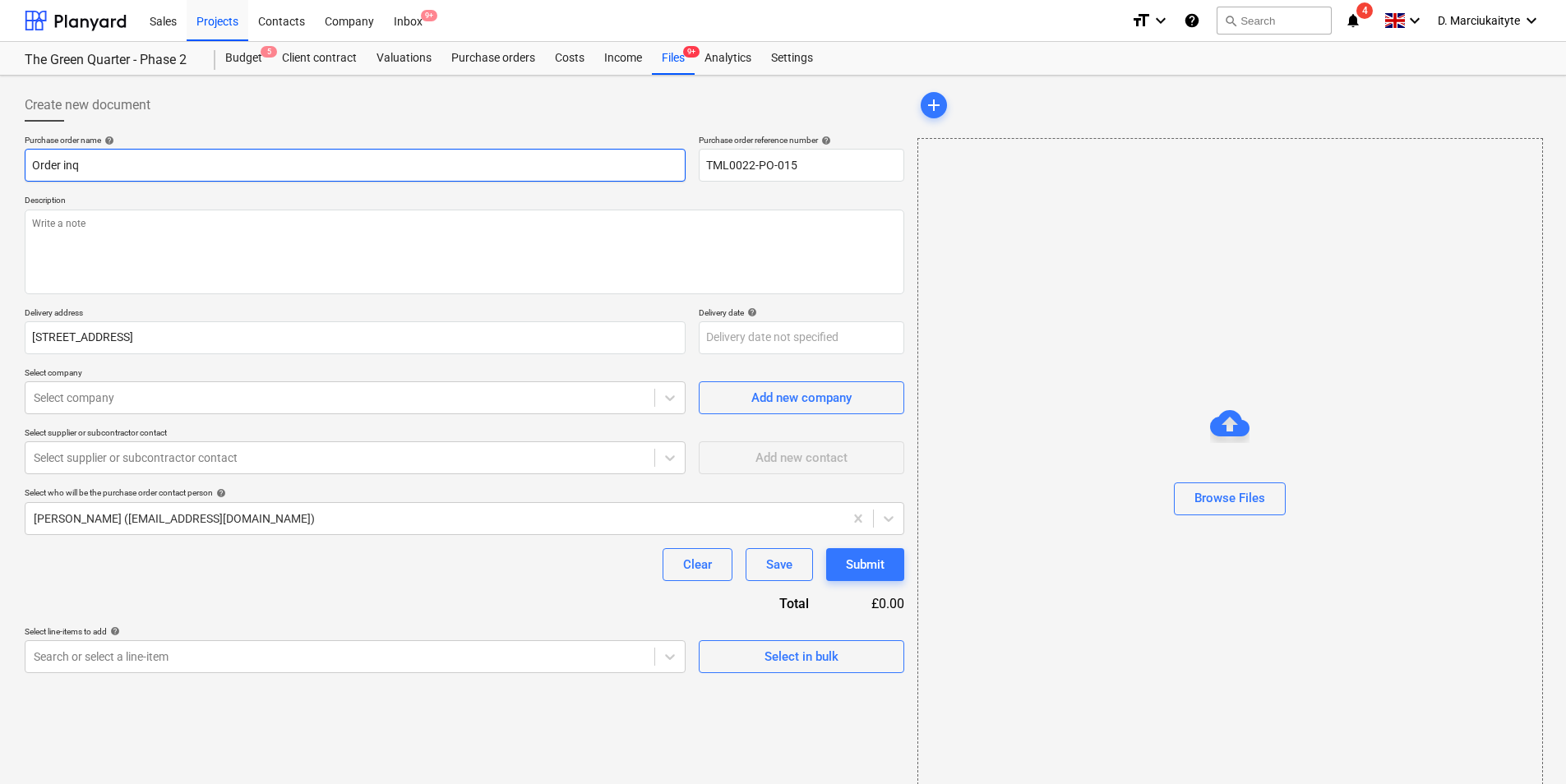 type on "x" 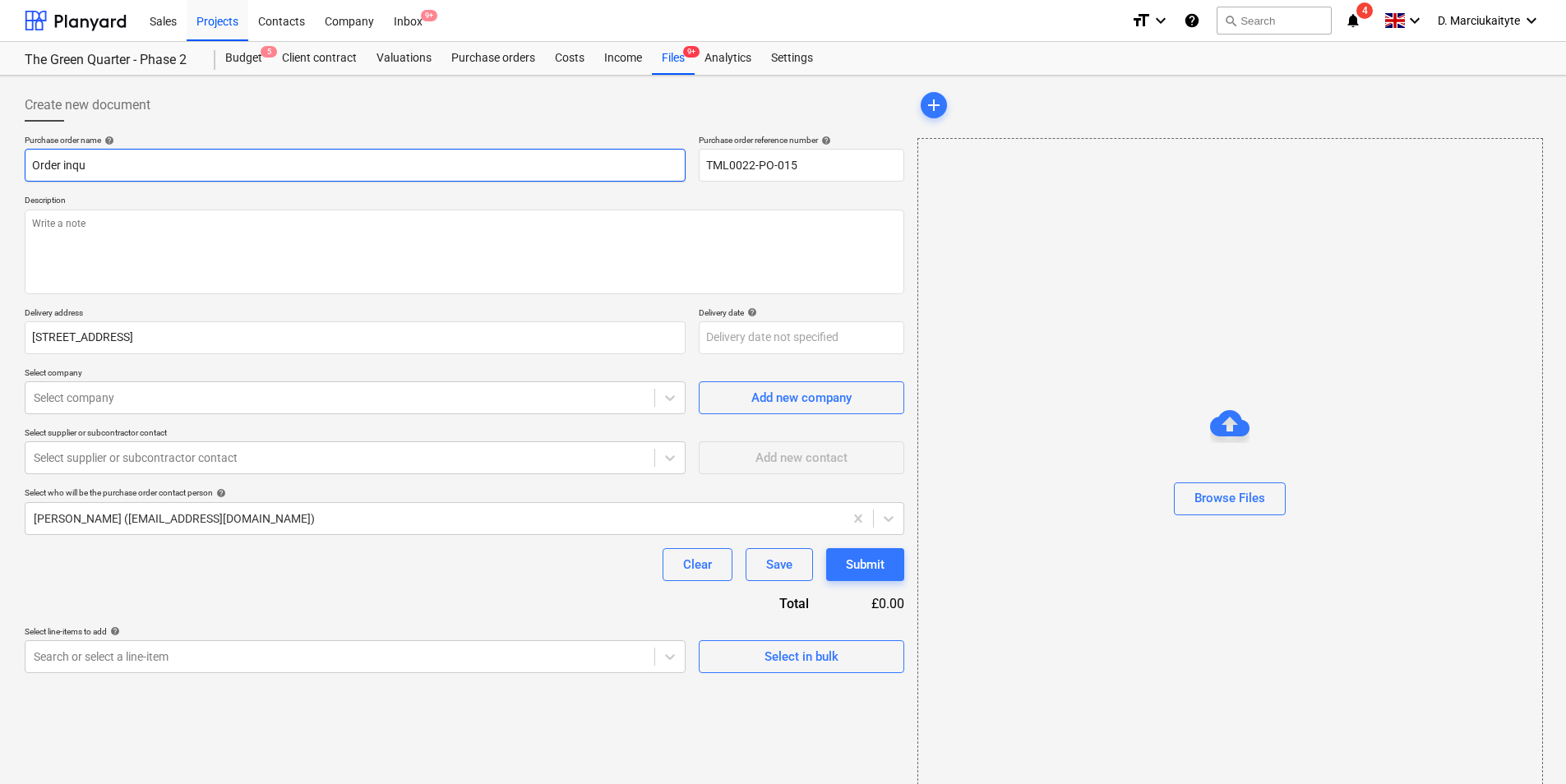 type on "x" 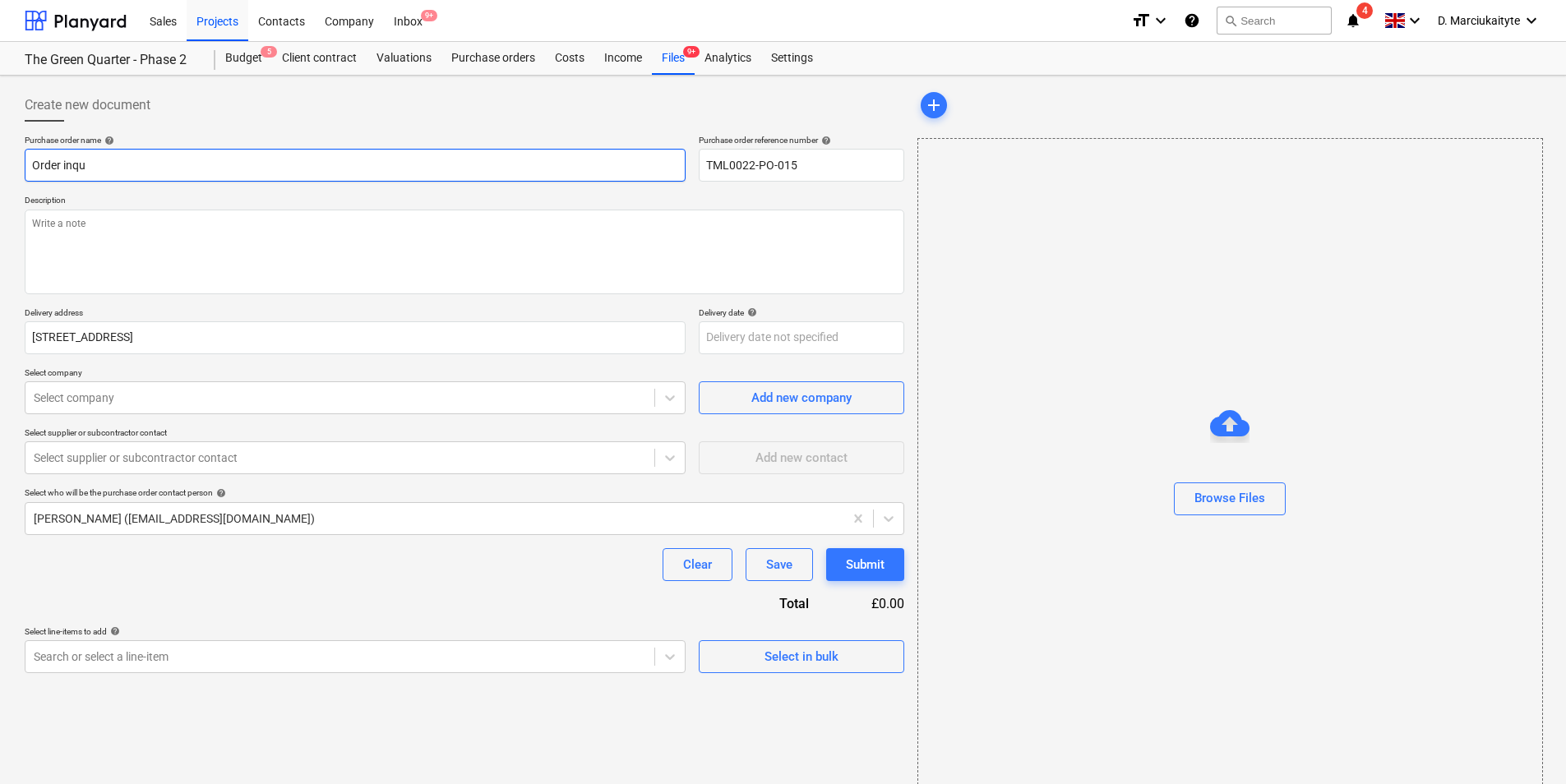 type on "Order inqui" 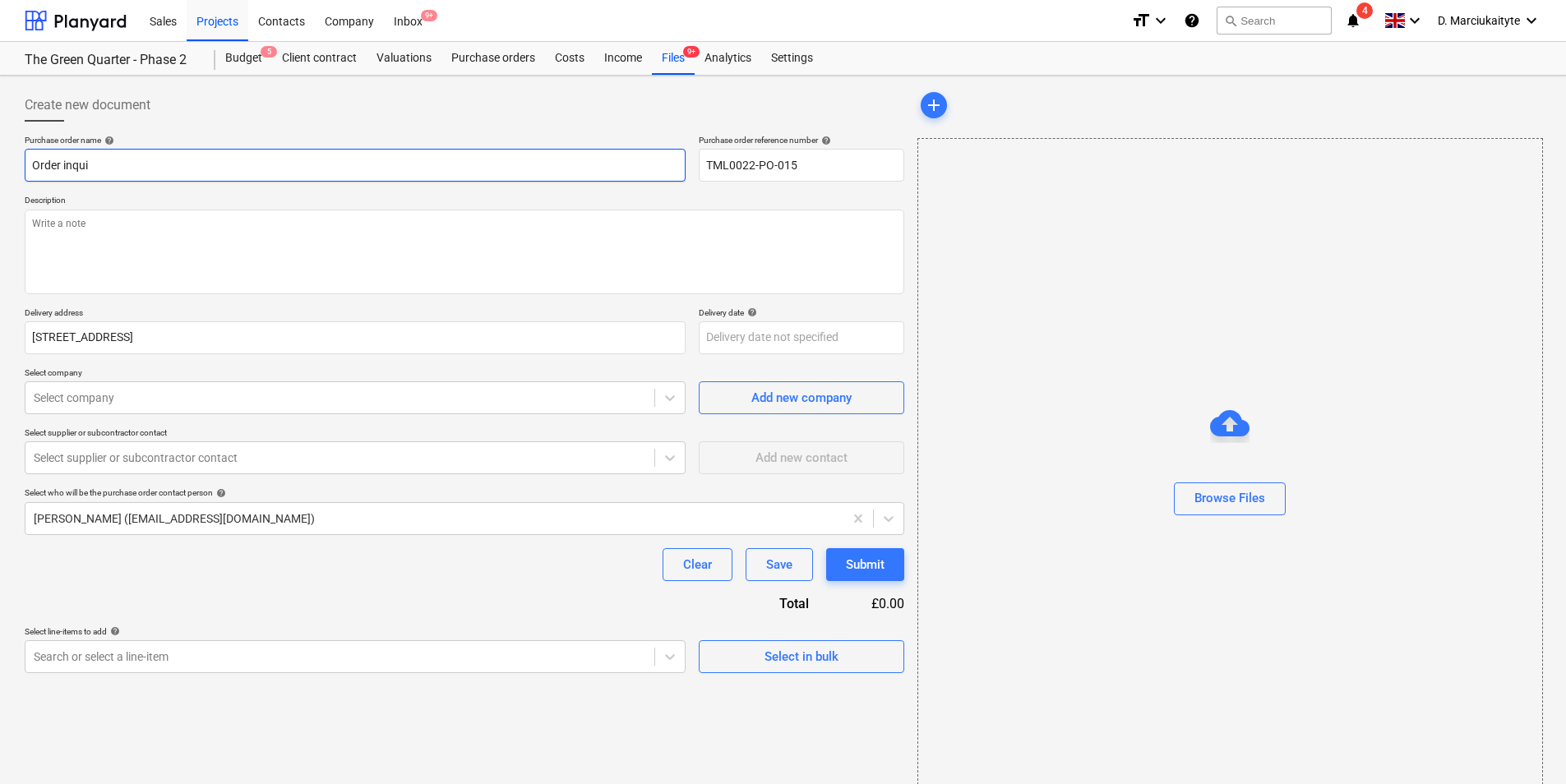 type on "x" 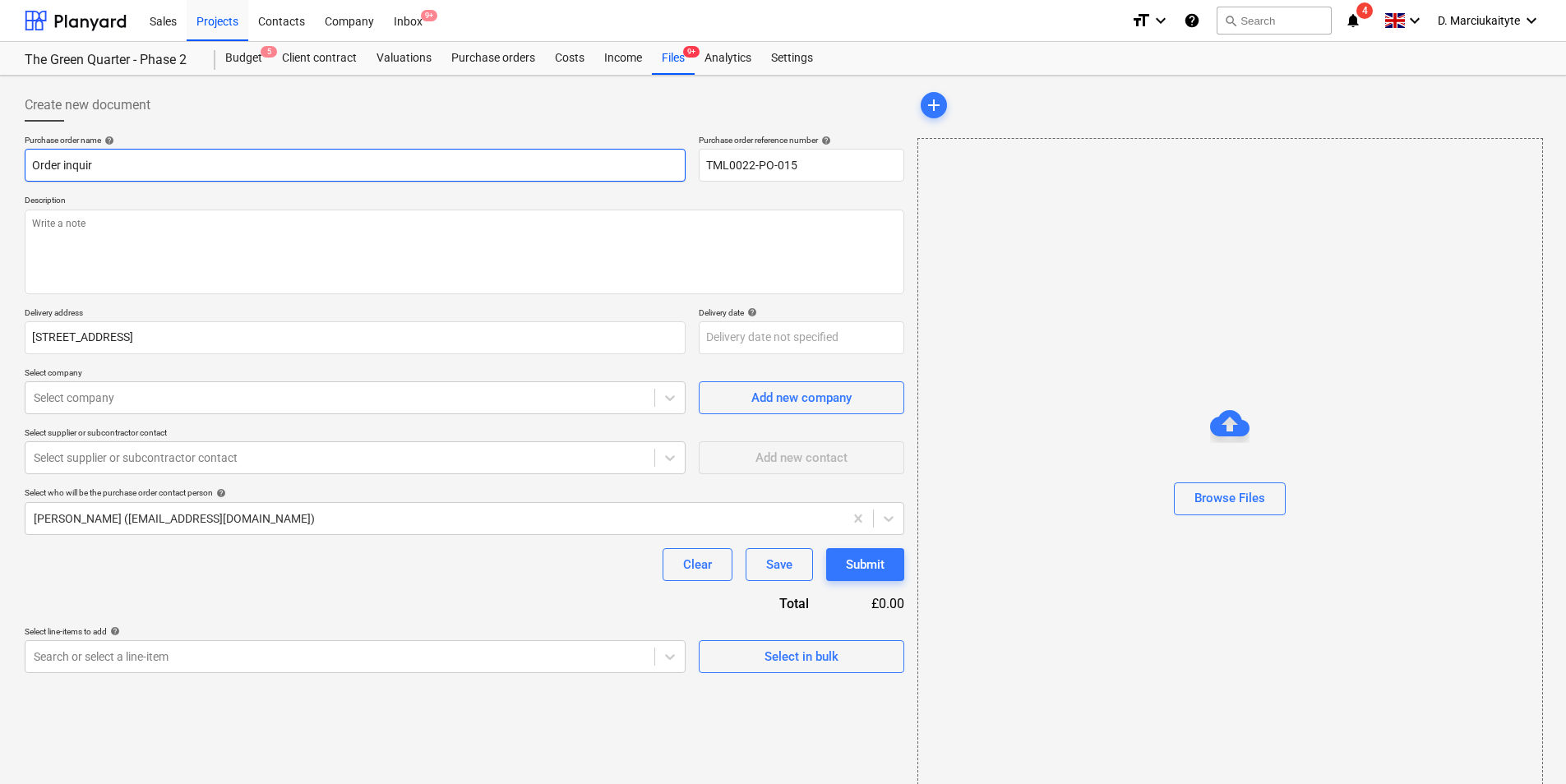 type on "x" 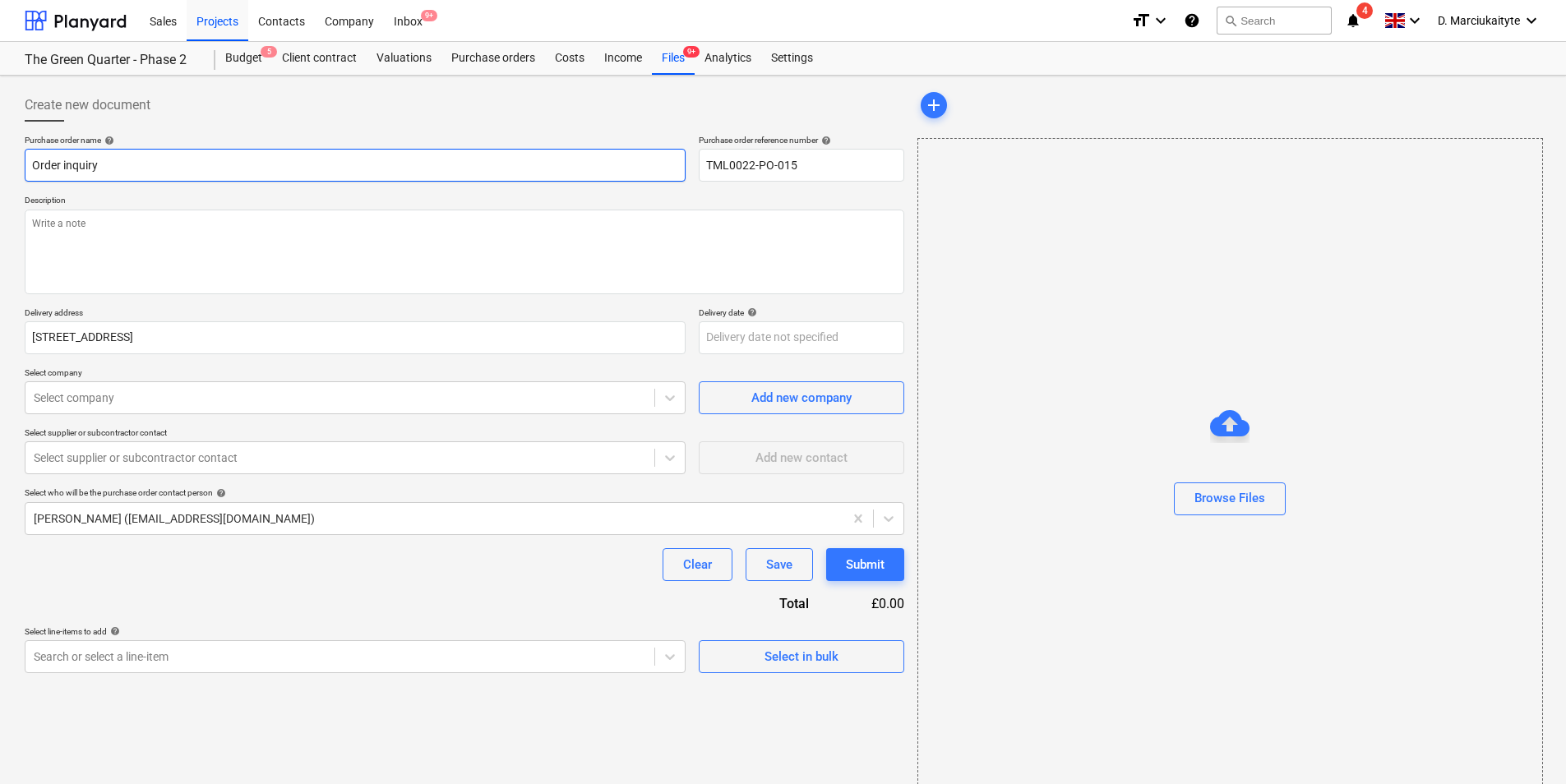 type on "x" 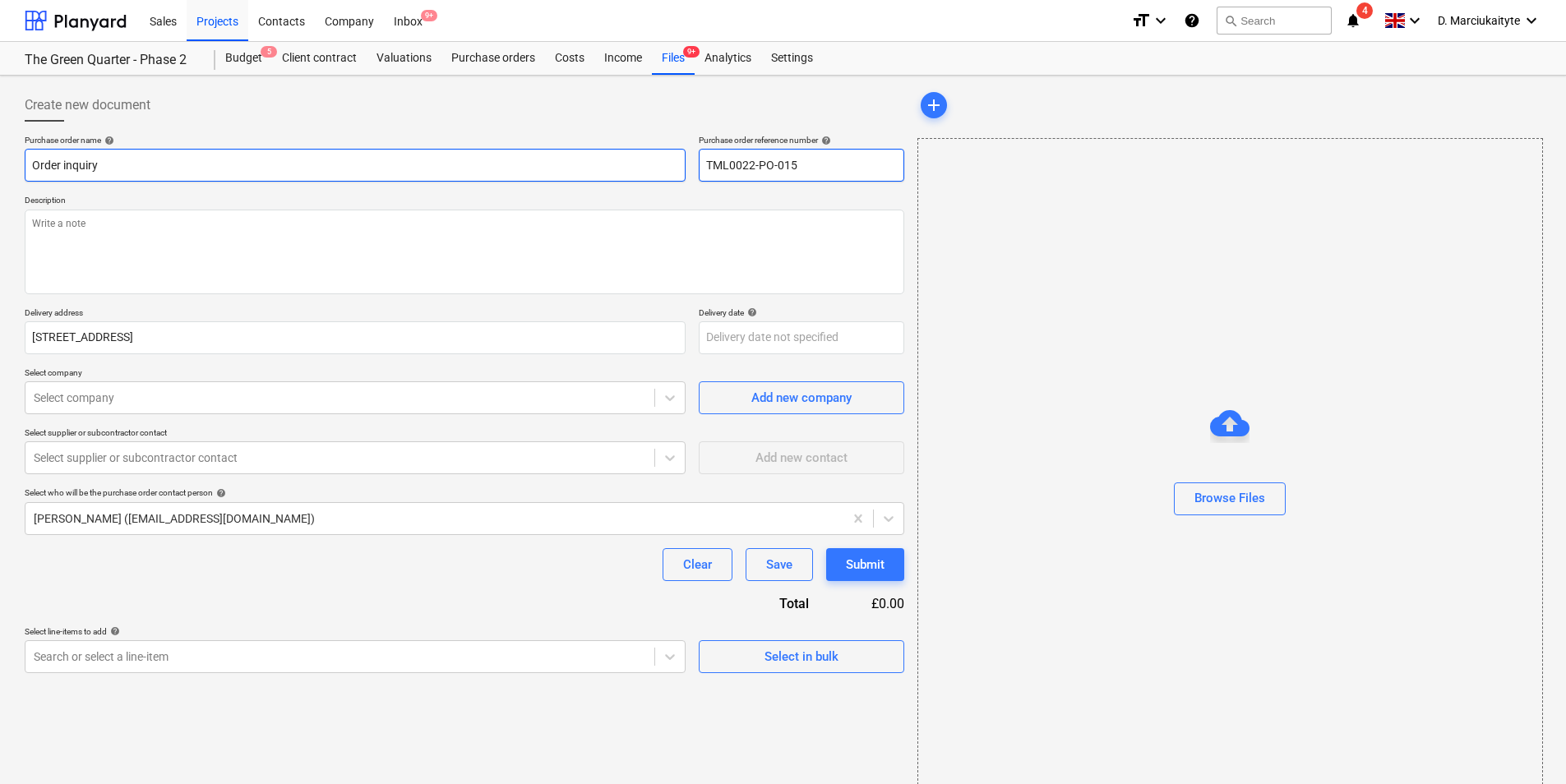 type on "Order inquiry" 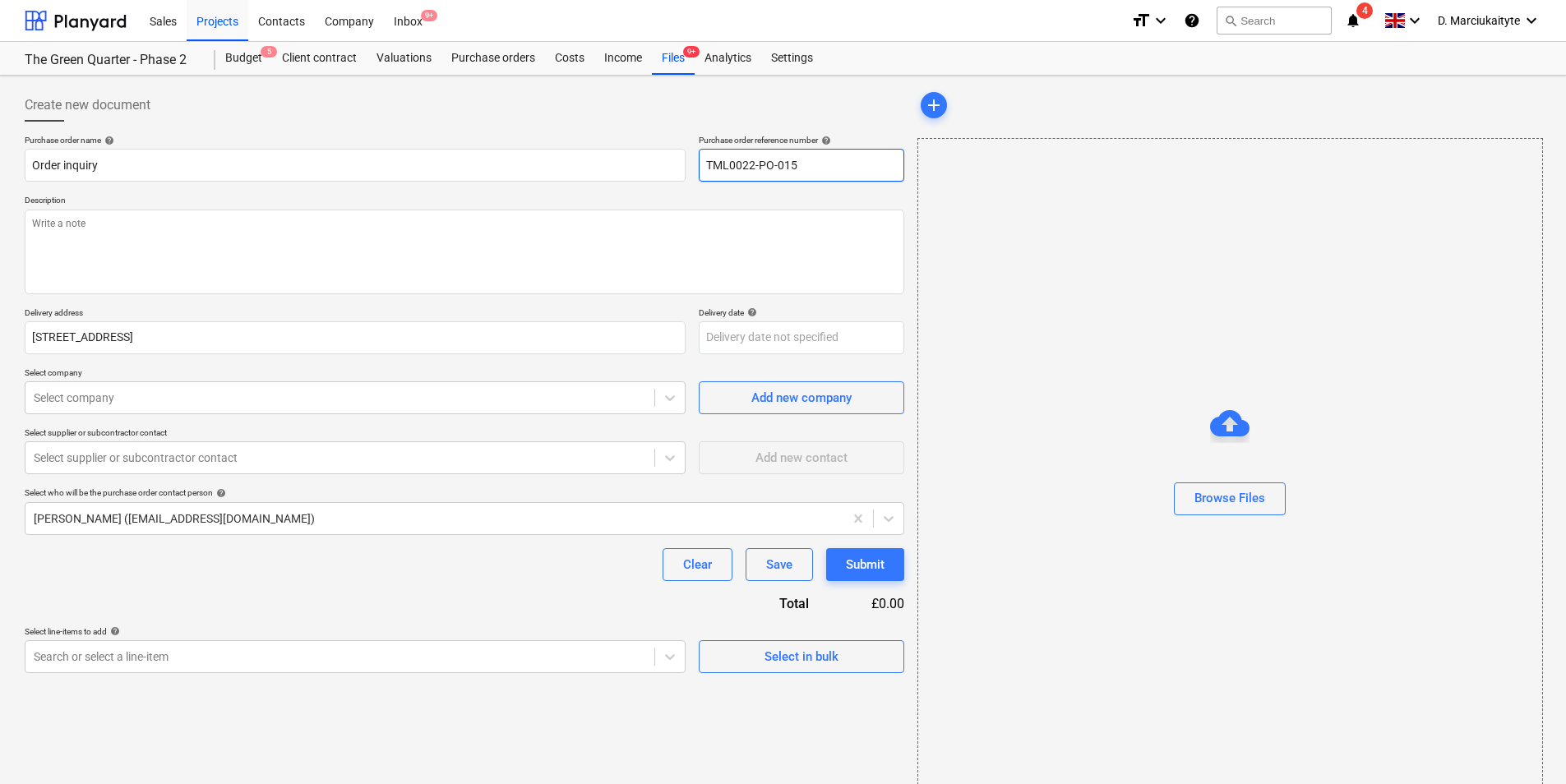click on "TML0022-PO-015" at bounding box center [801, 165] 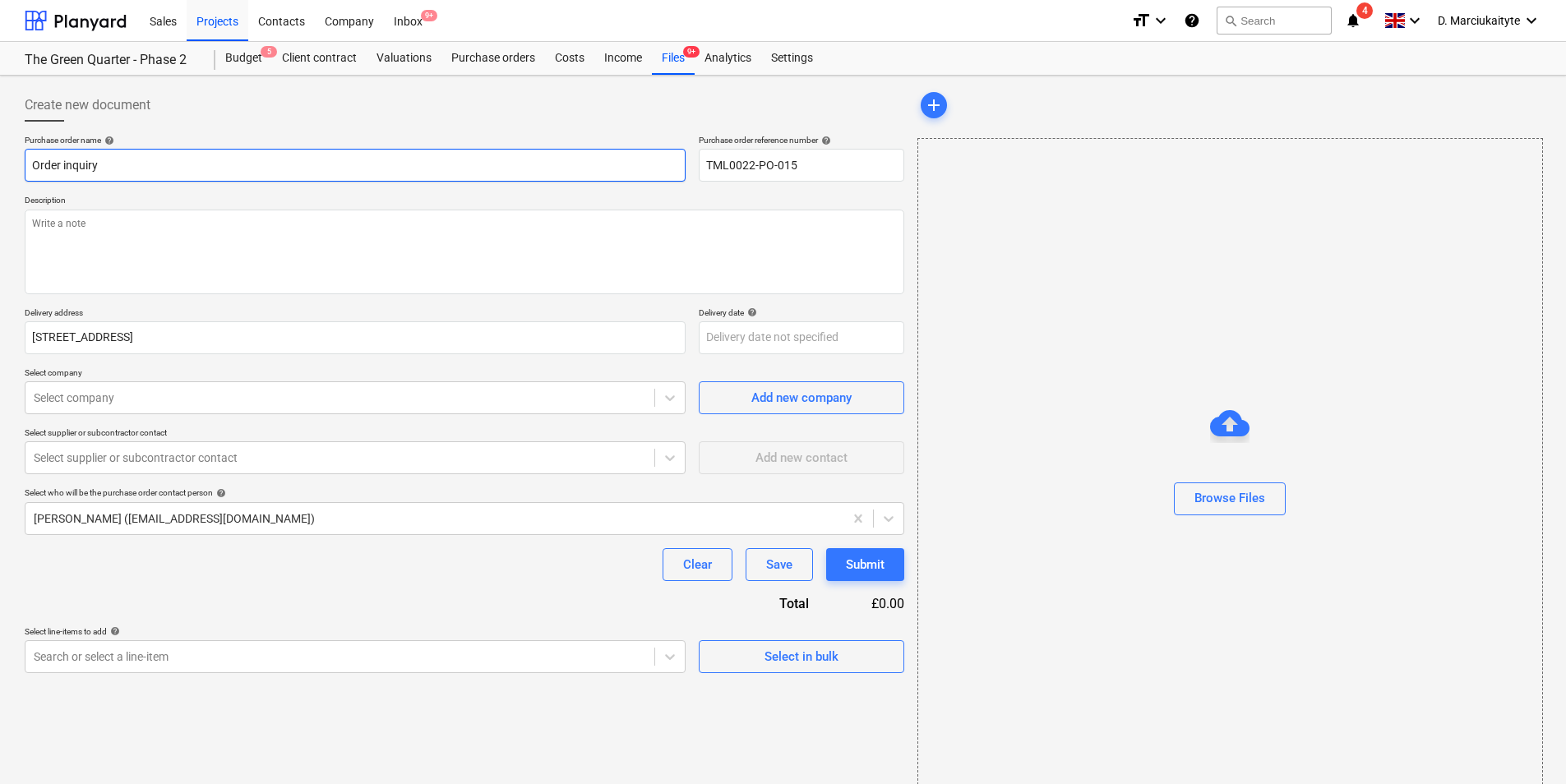 click on "Order inquiry" at bounding box center (355, 165) 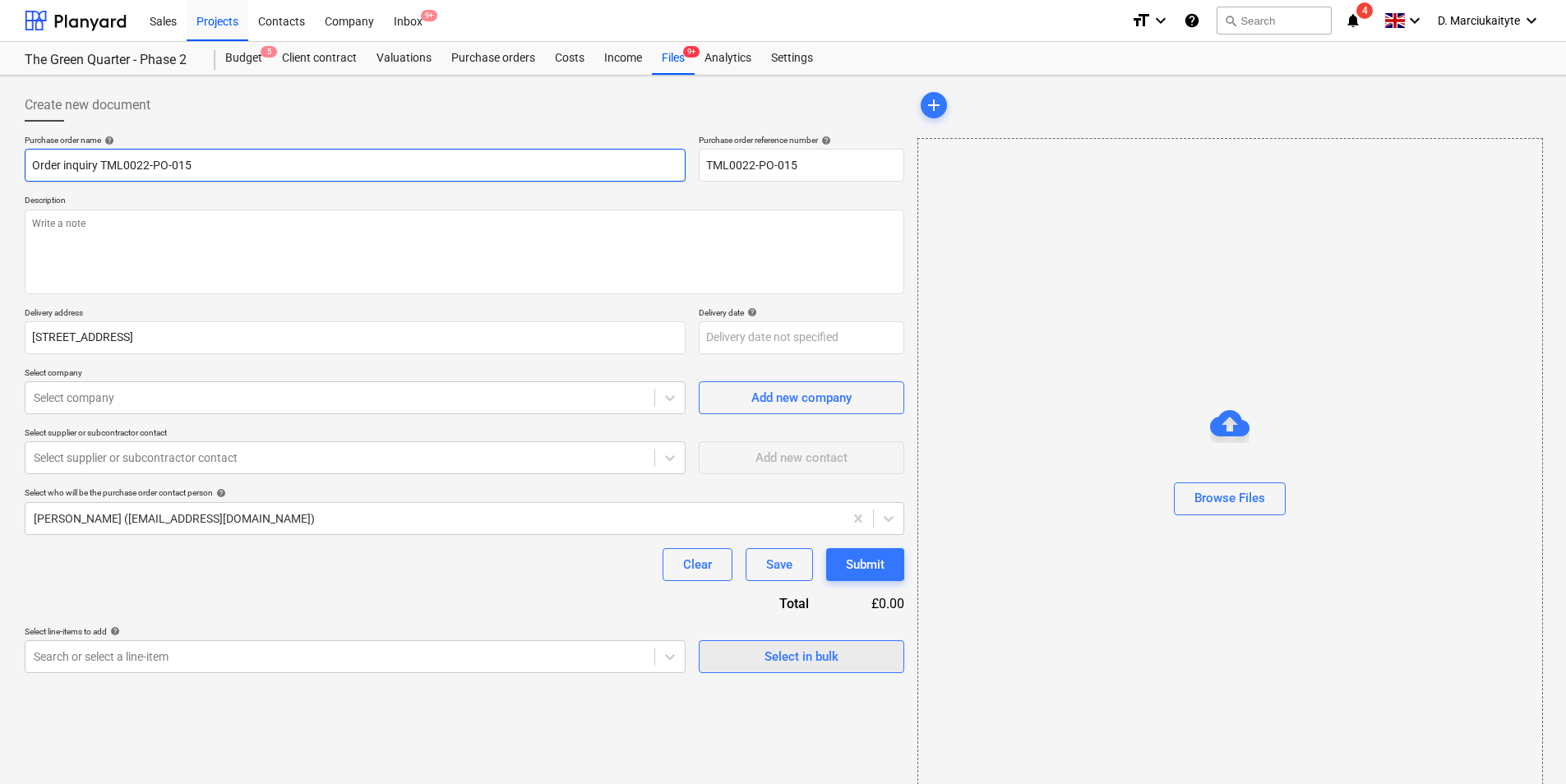 type on "Order inquiry TML0022-PO-015" 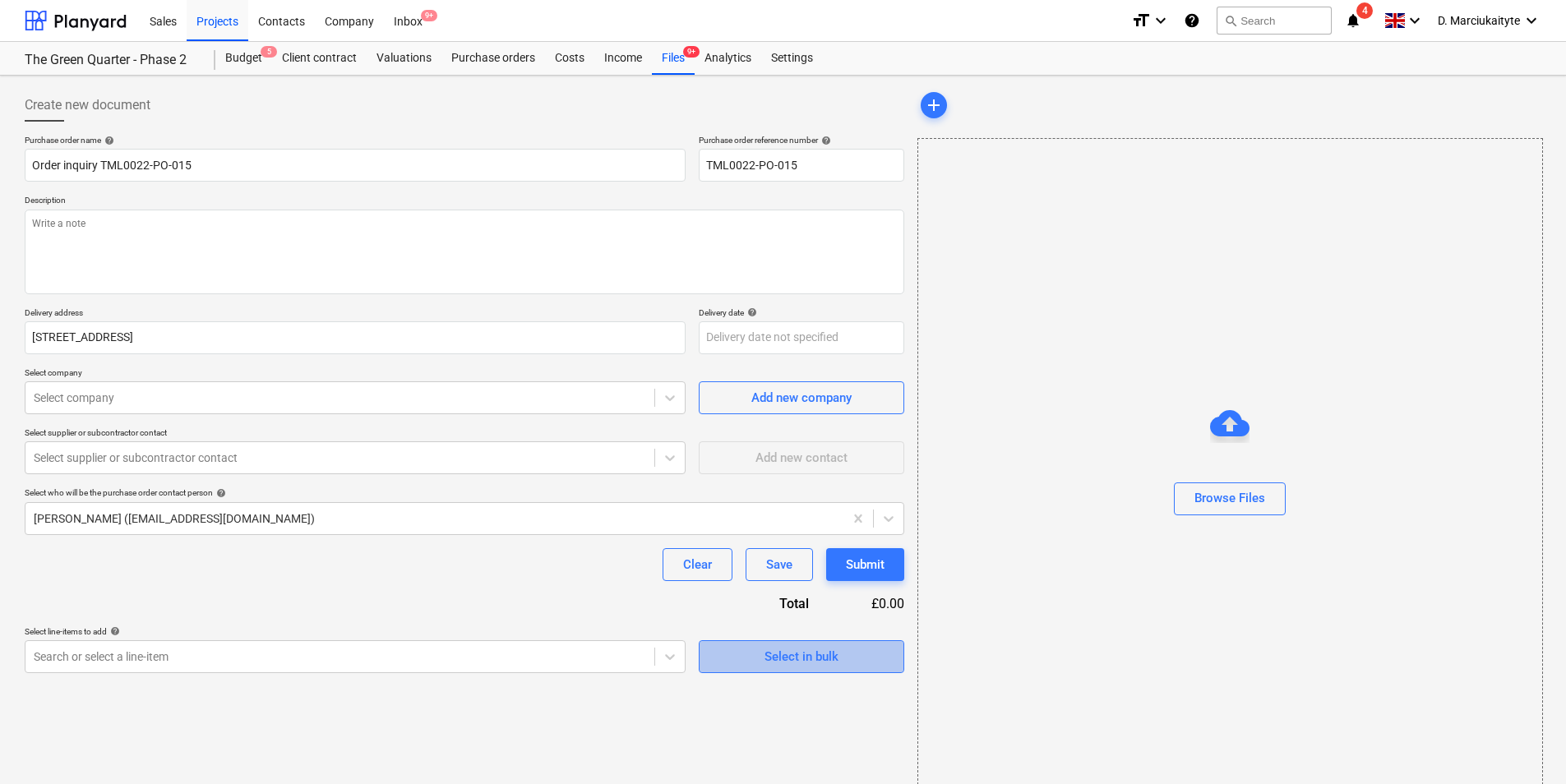 click on "Select in bulk" at bounding box center [801, 657] 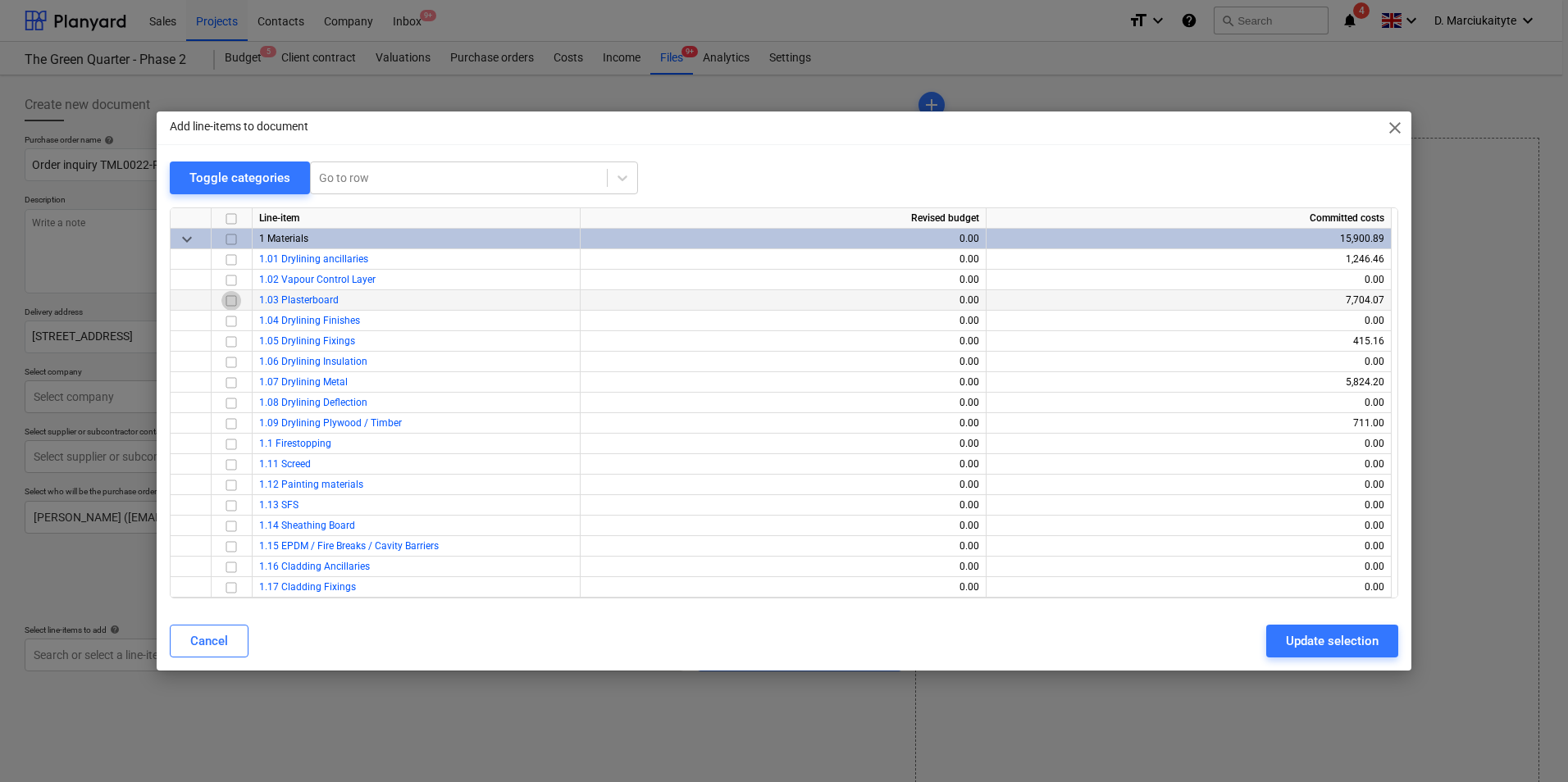 click at bounding box center [231, 301] 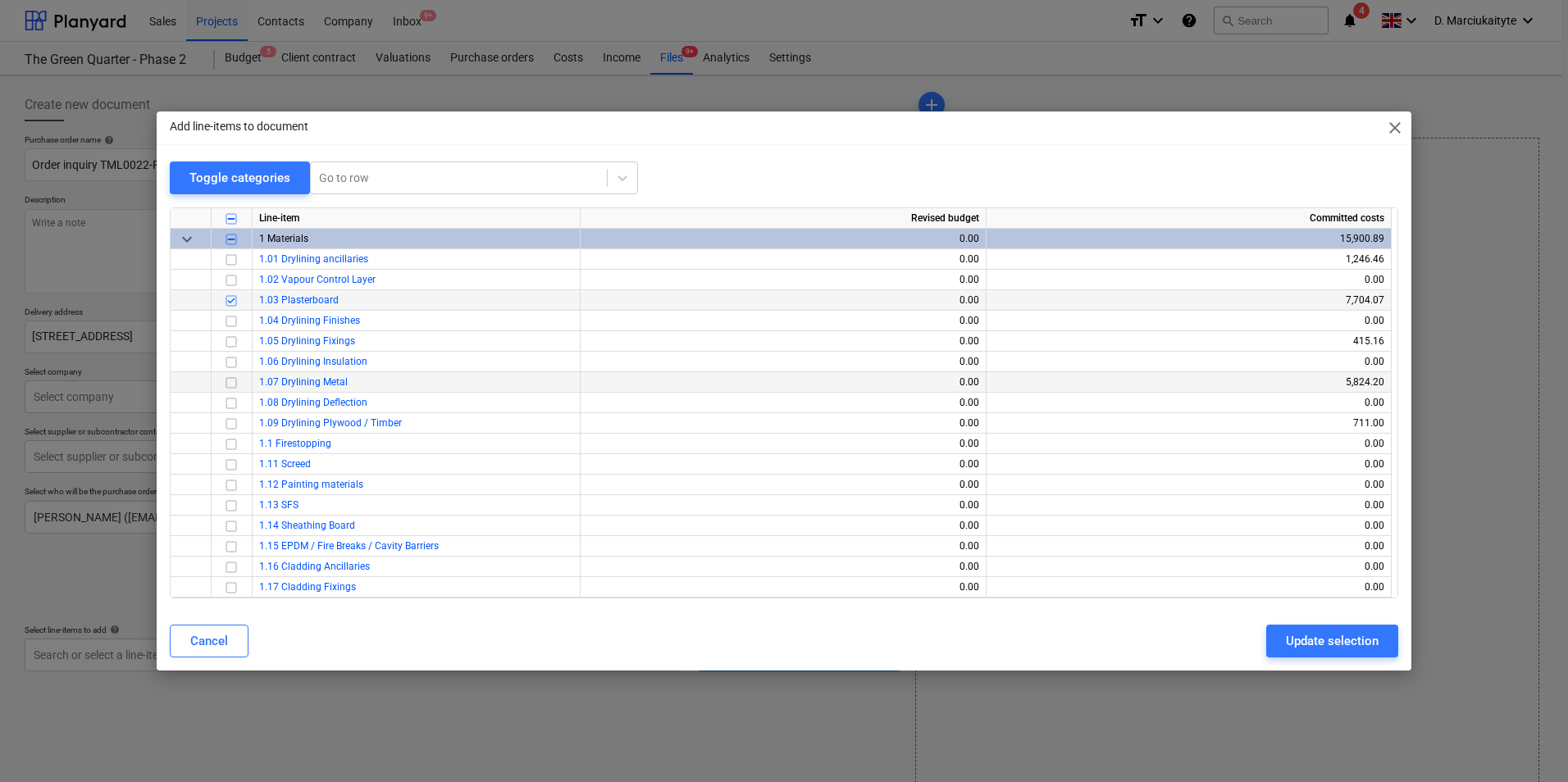 click at bounding box center [231, 383] 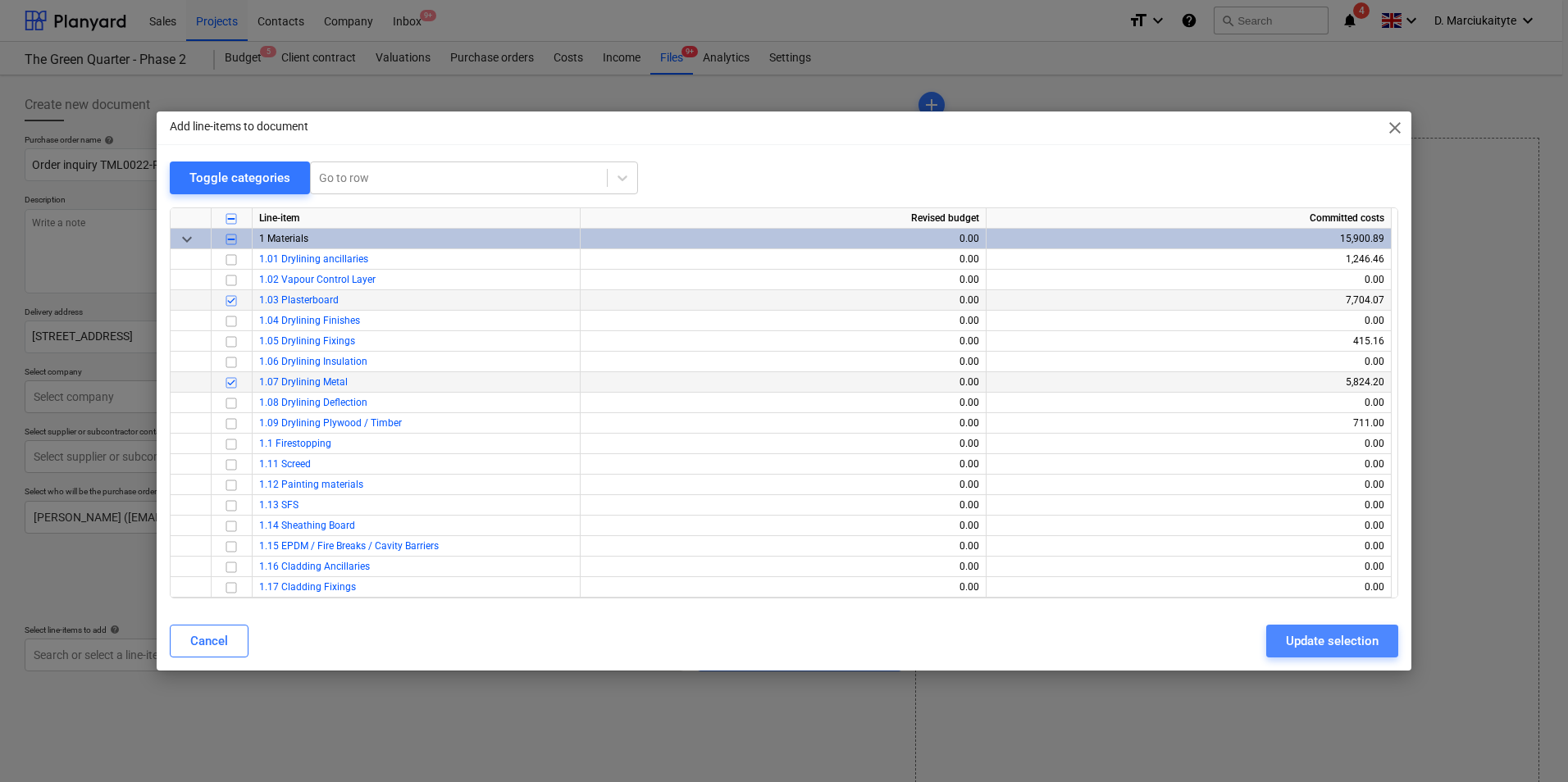 click on "Update selection" at bounding box center (1332, 641) 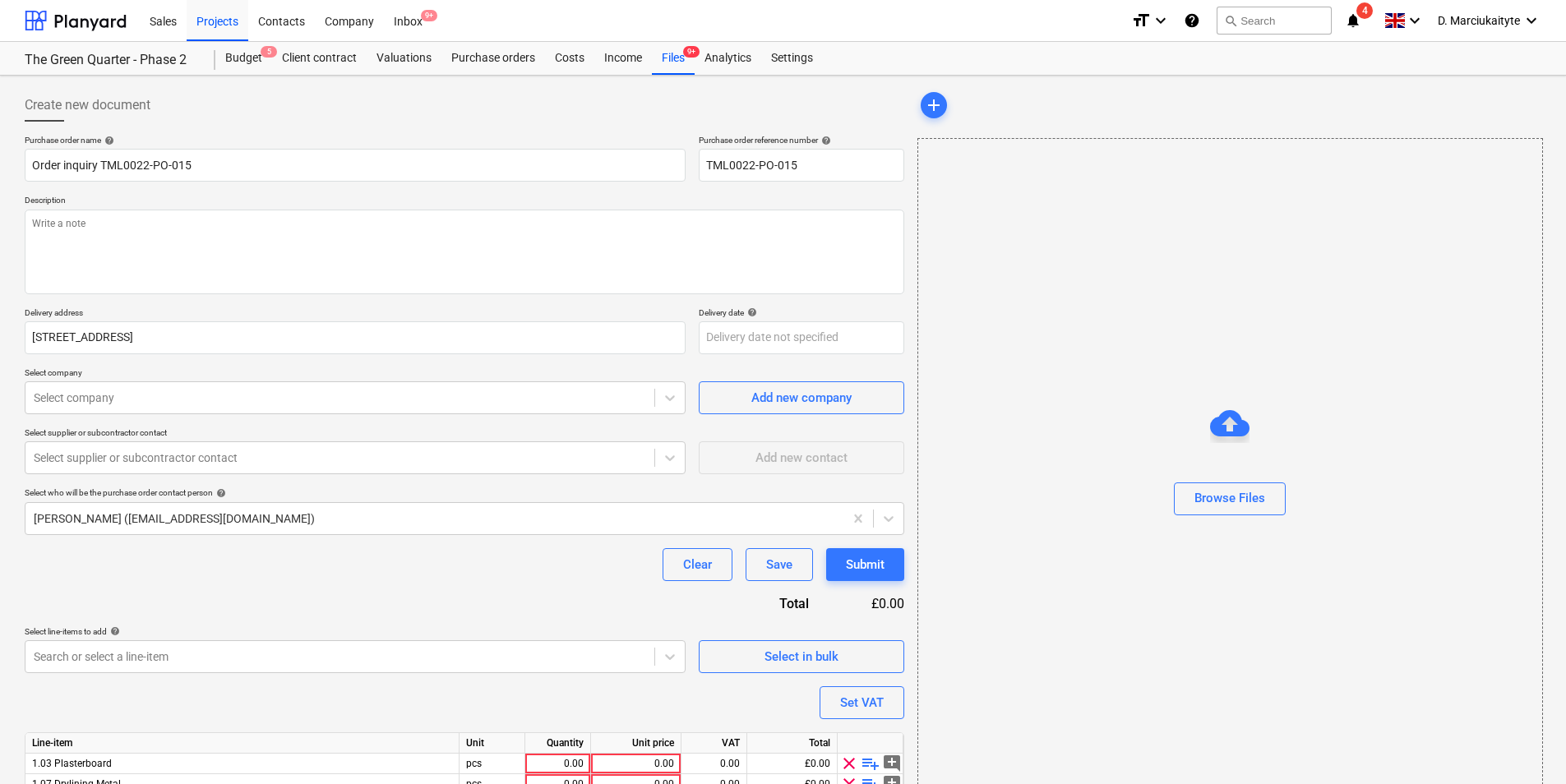 scroll, scrollTop: 77, scrollLeft: 0, axis: vertical 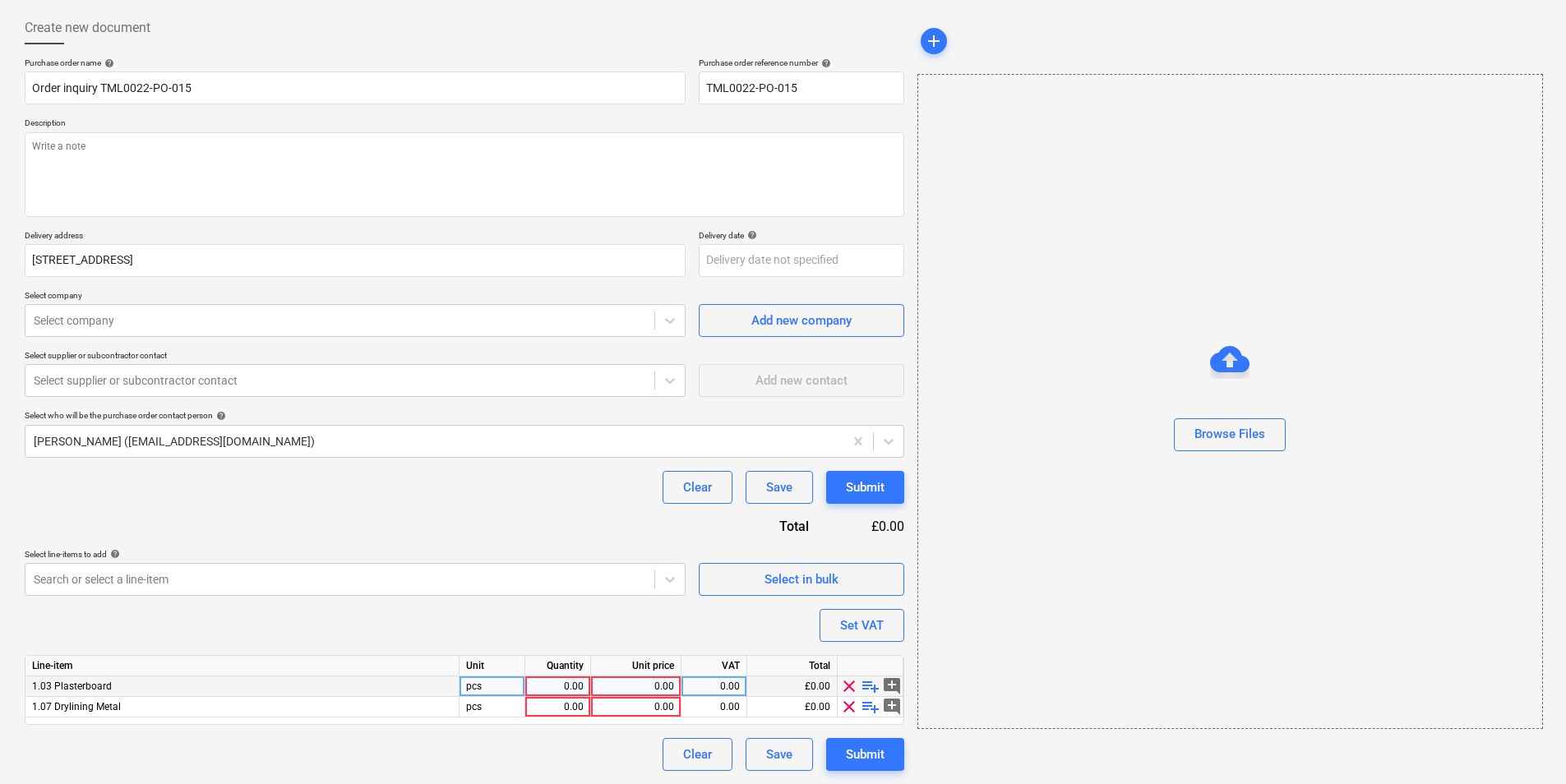 click on "playlist_add" at bounding box center (871, 686) 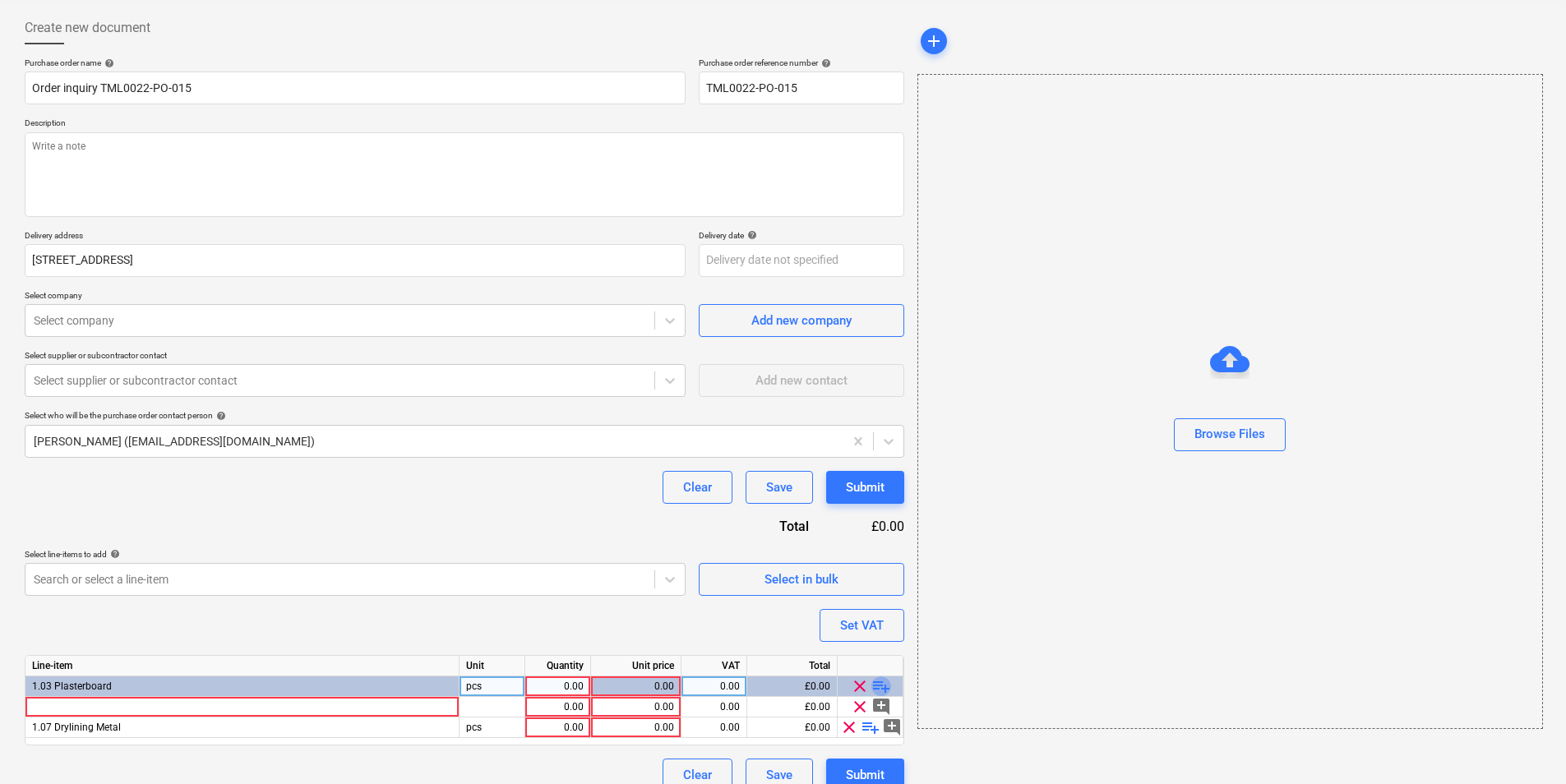 click on "playlist_add" at bounding box center [881, 686] 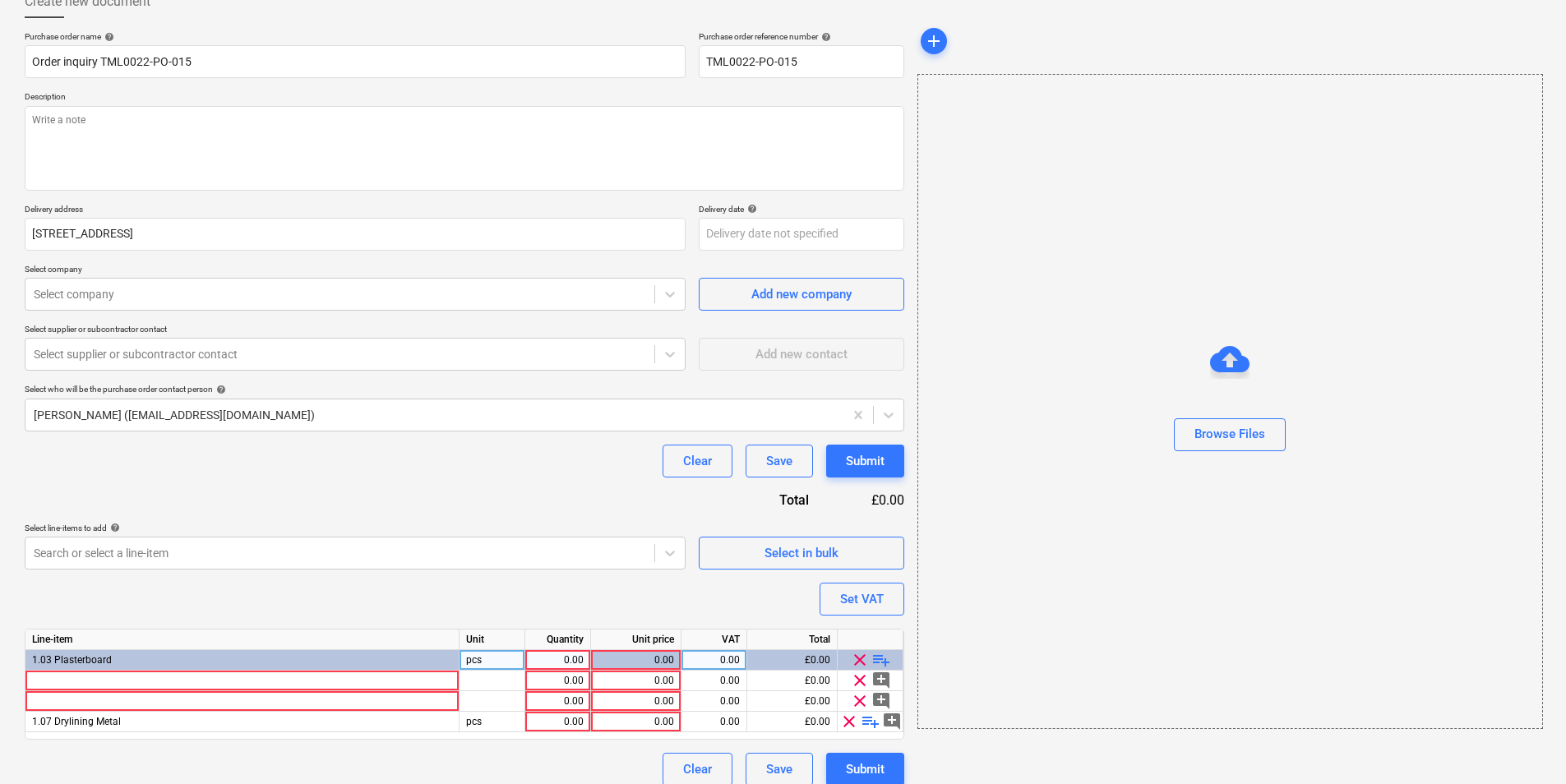 scroll, scrollTop: 118, scrollLeft: 0, axis: vertical 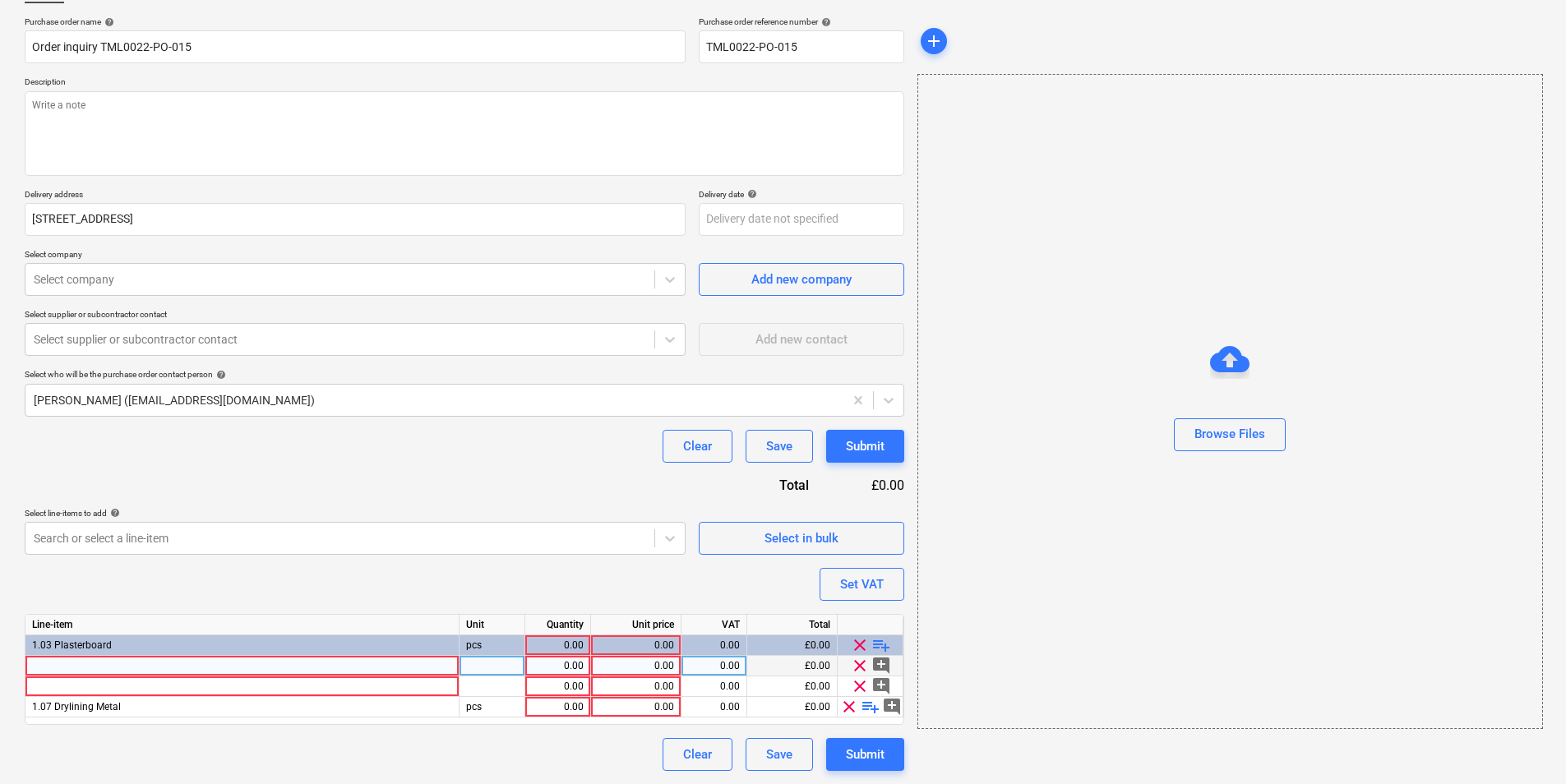 click on "Line-item Unit Quantity Unit price VAT Total 1.03 Plasterboard pcs 0.00 0.00 0.00 £0.00 clear playlist_add 0.00 0.00 0.00 £0.00 clear add_comment 0.00 0.00 0.00 £0.00 clear add_comment 1.07 Drylining Metal pcs 0.00 0.00 0.00 £0.00 clear playlist_add add_comment" at bounding box center (464, 669) 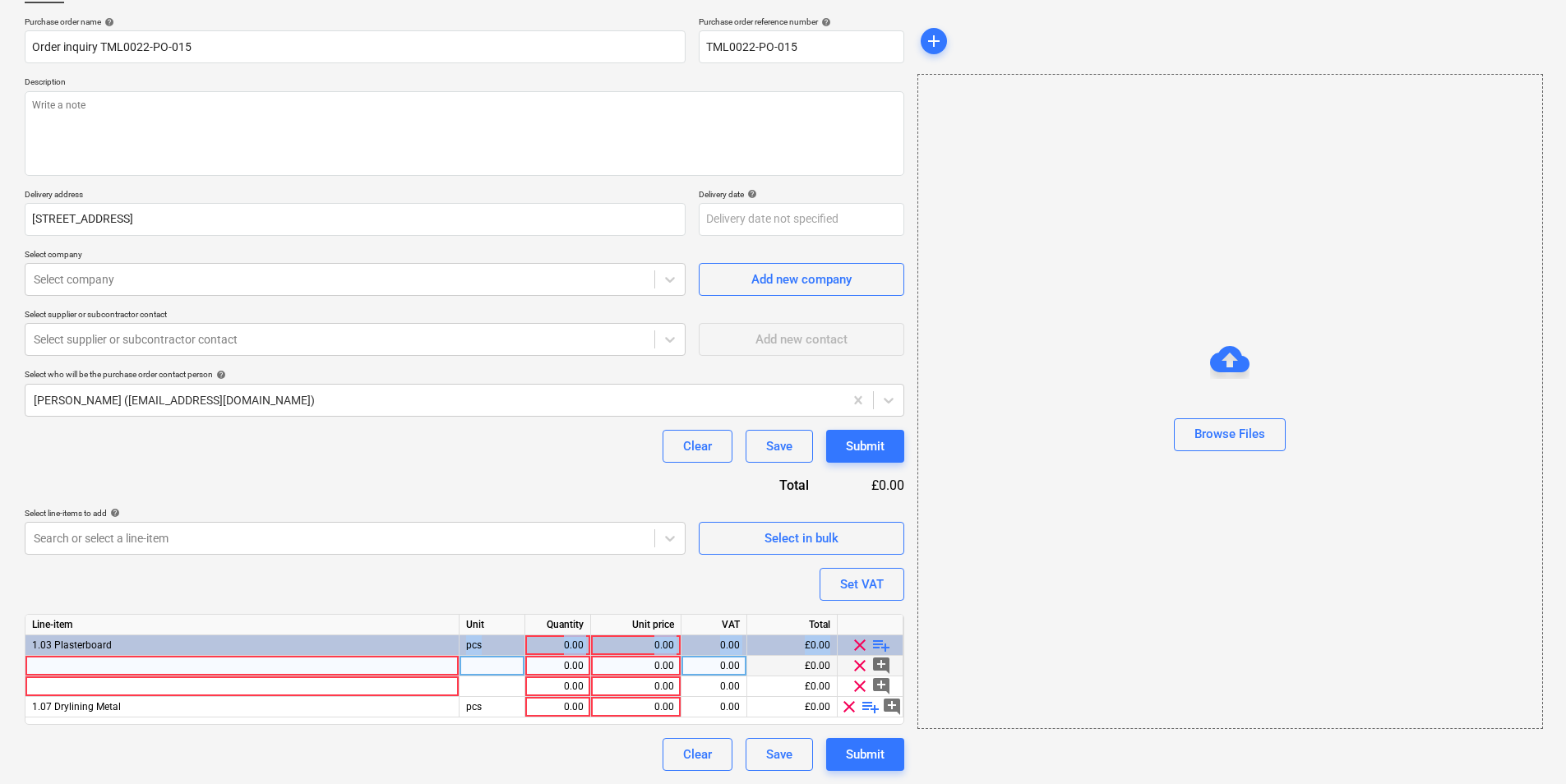 type on "x" 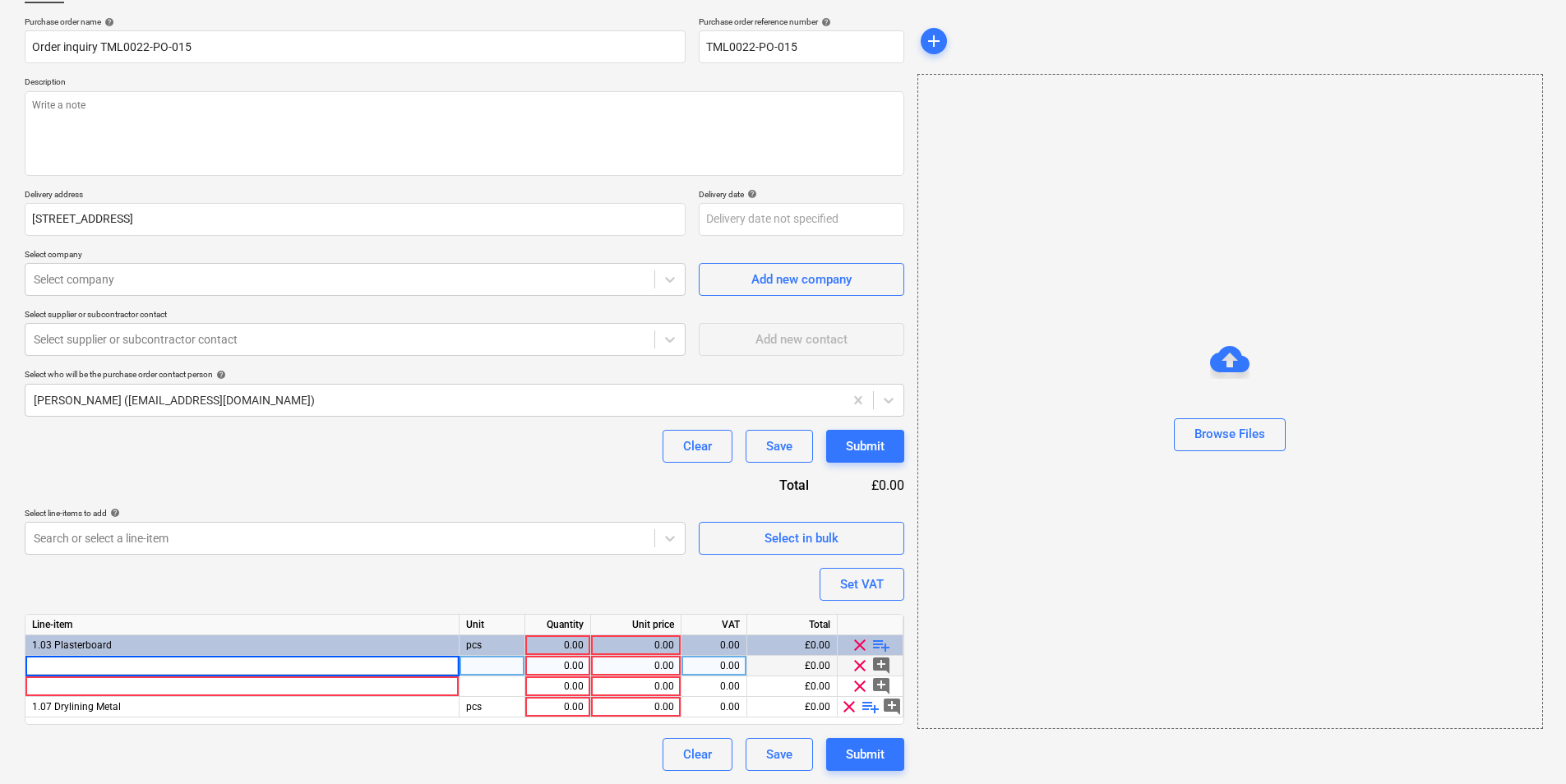 type on "SINIAT  PLASTERBOARD 3000X1200X12.5MM TE" 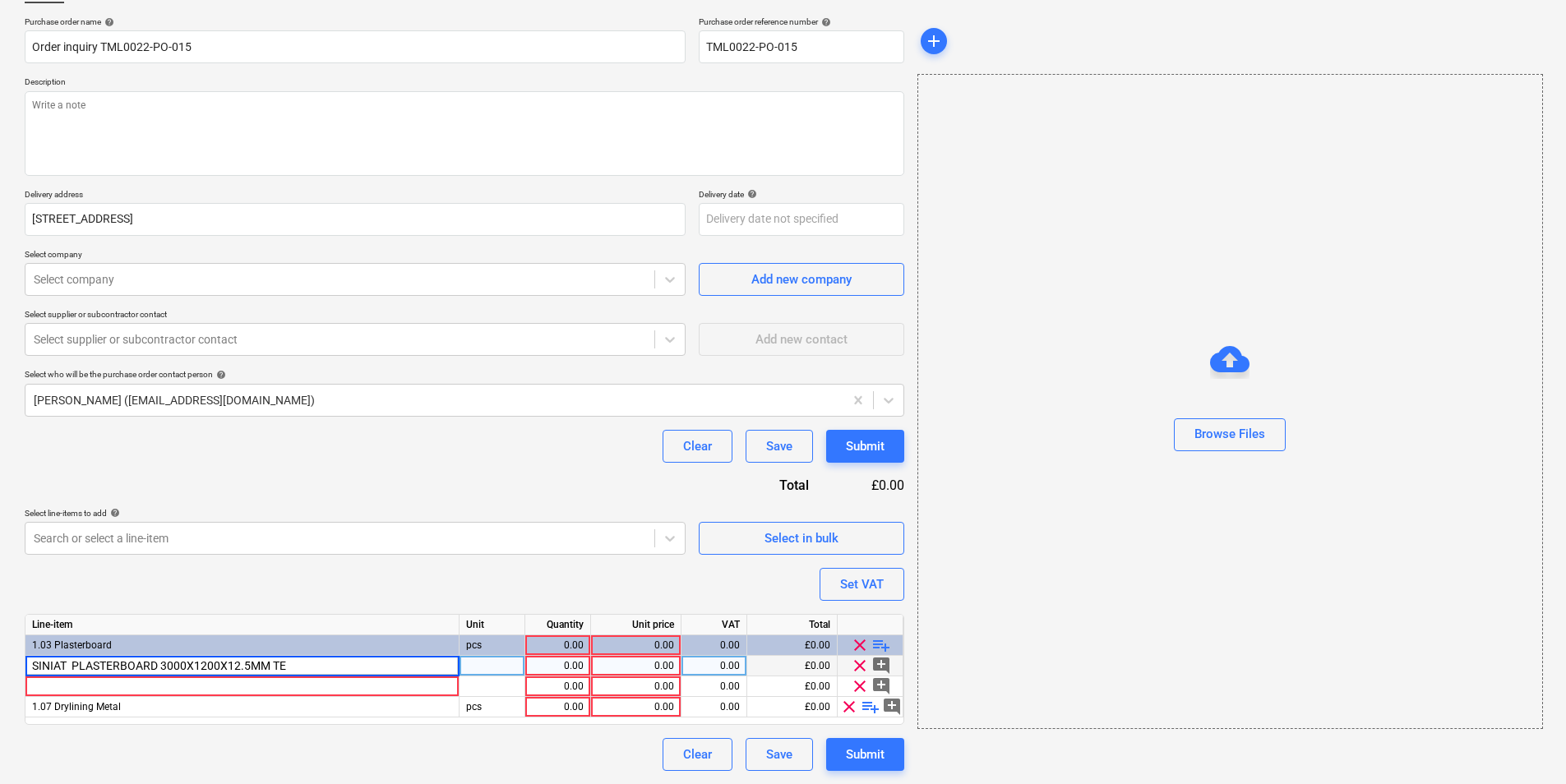 type on "x" 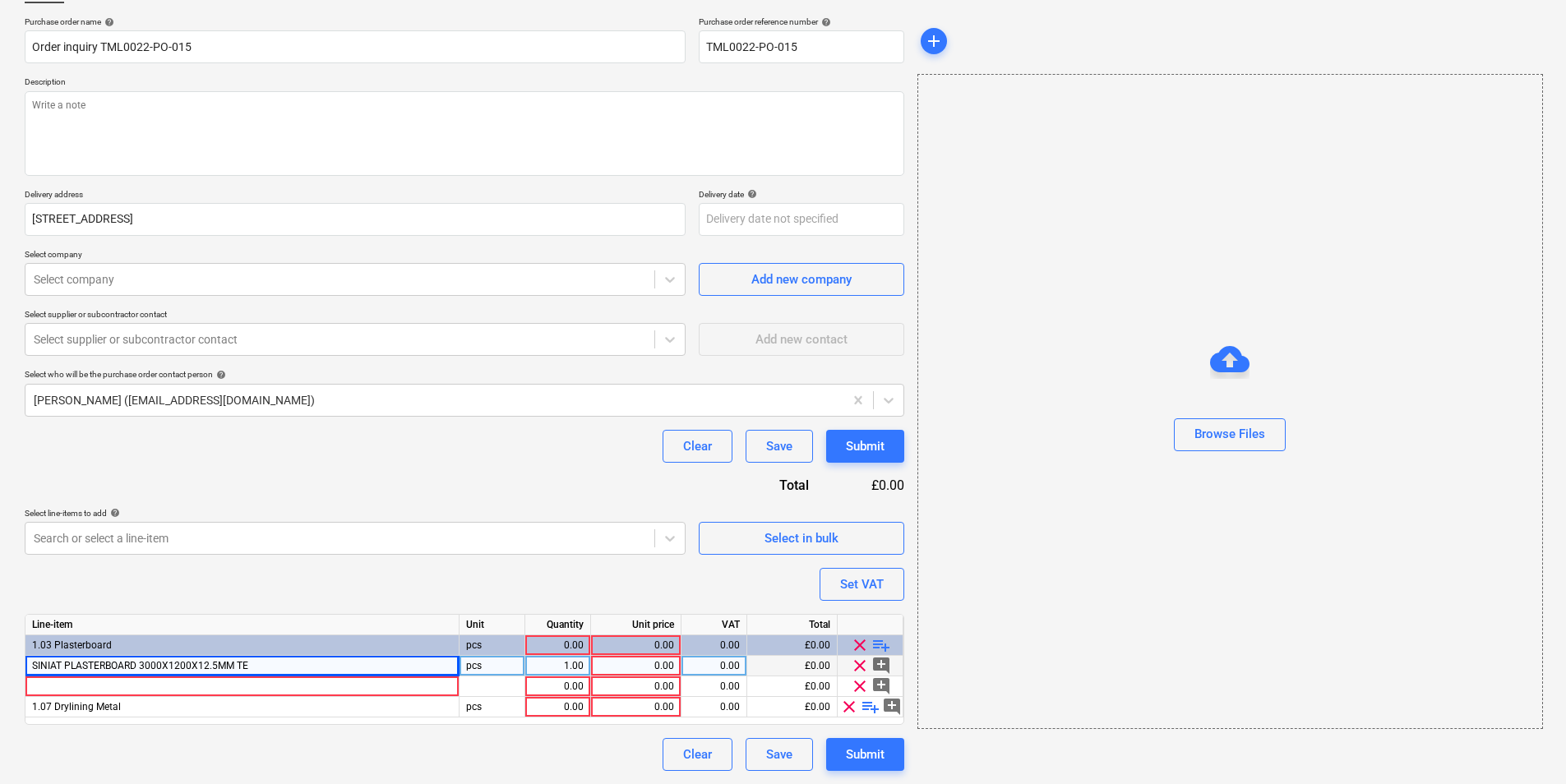 click on "pcs" at bounding box center (492, 666) 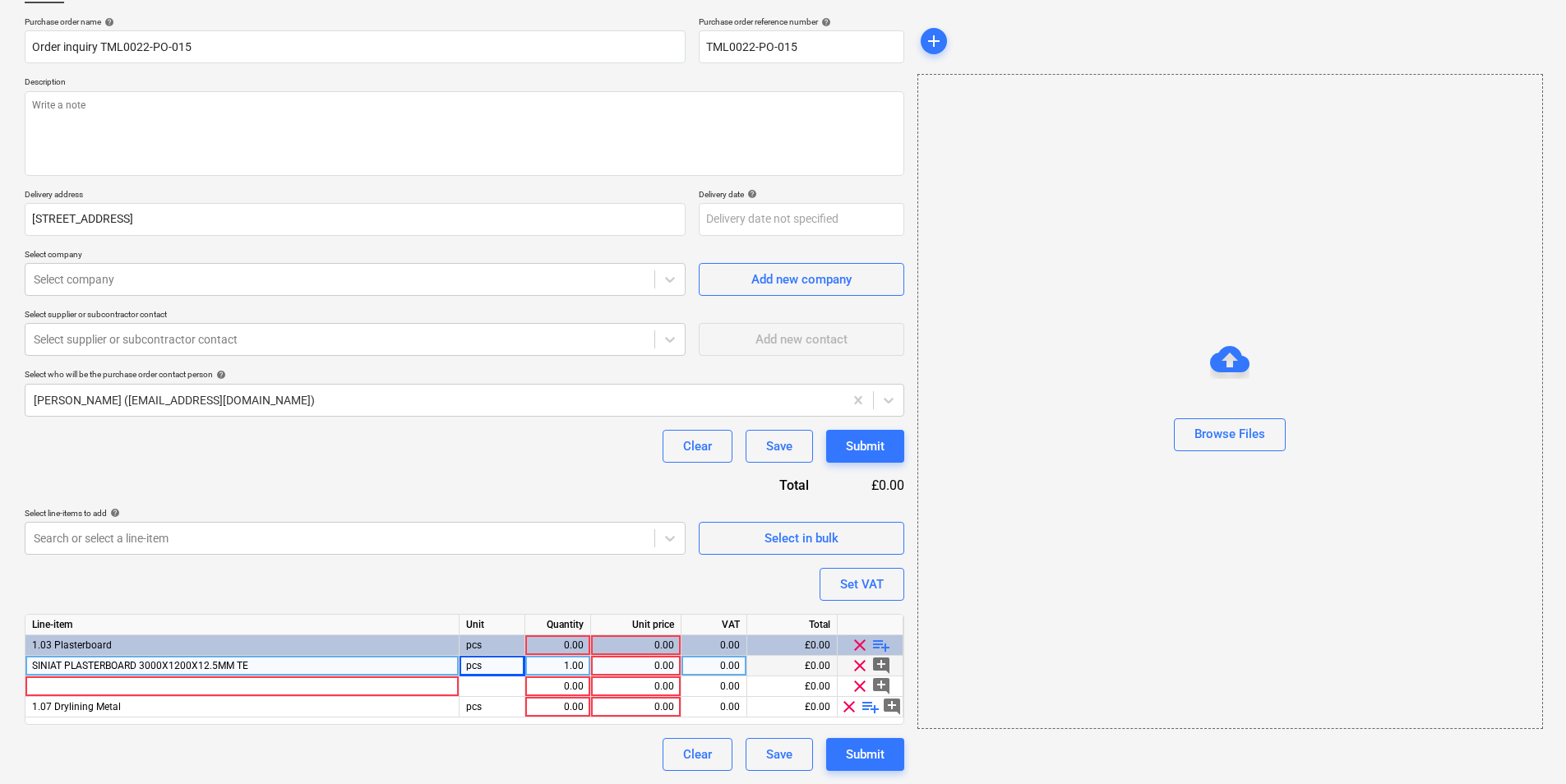 click on "1.00" at bounding box center [557, 666] 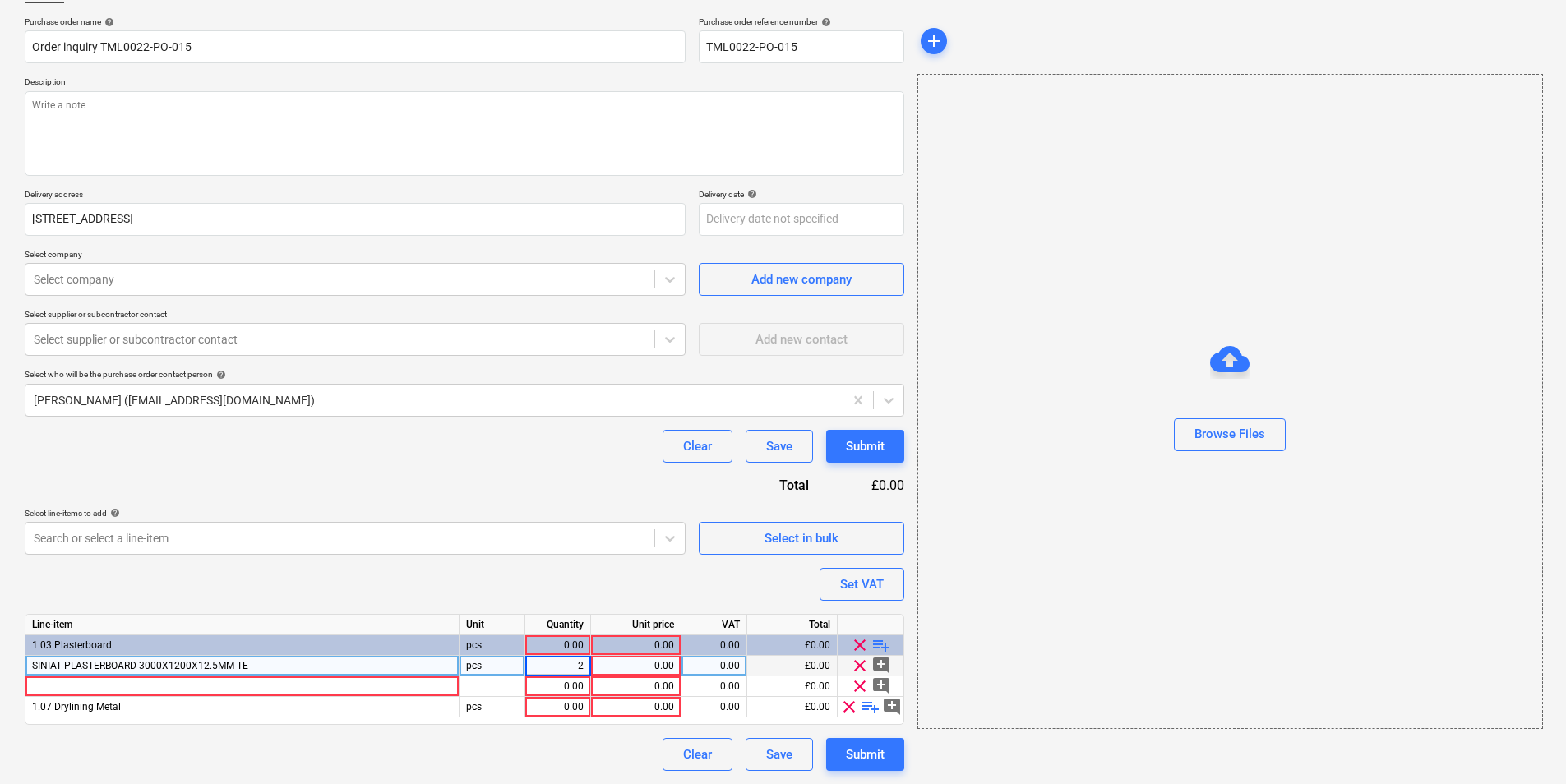 type on "20" 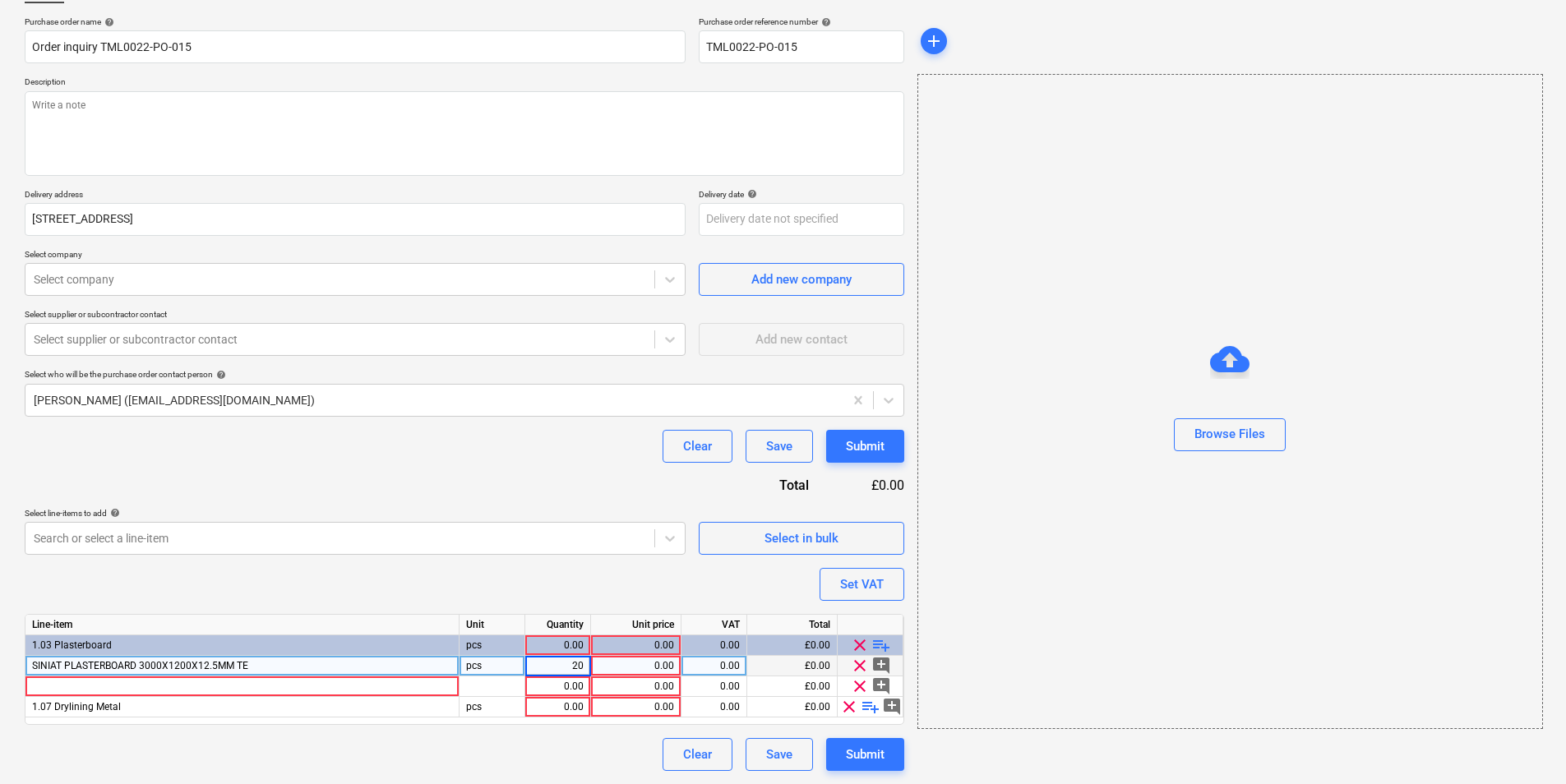 type on "x" 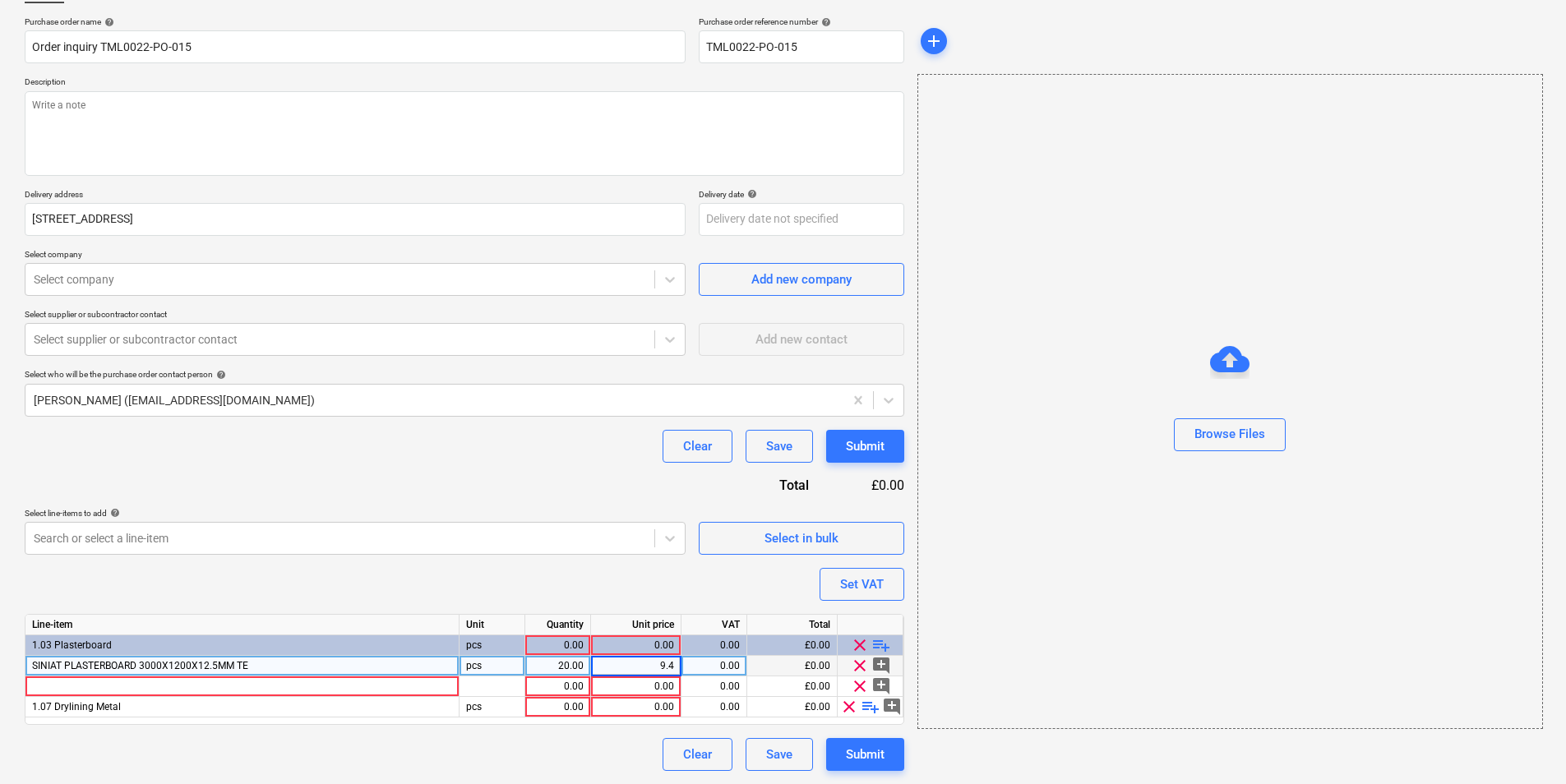 type on "9.47" 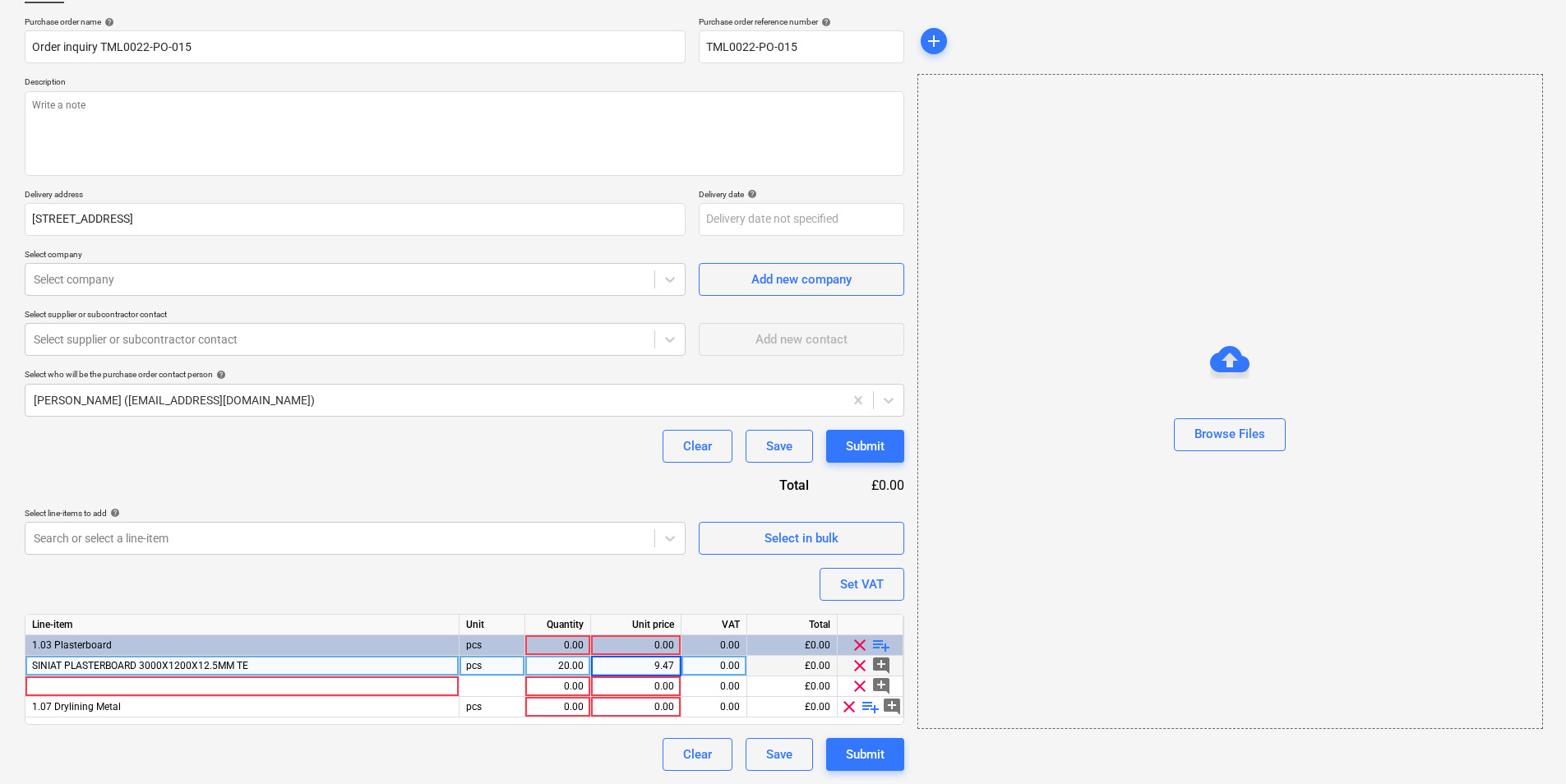 type on "x" 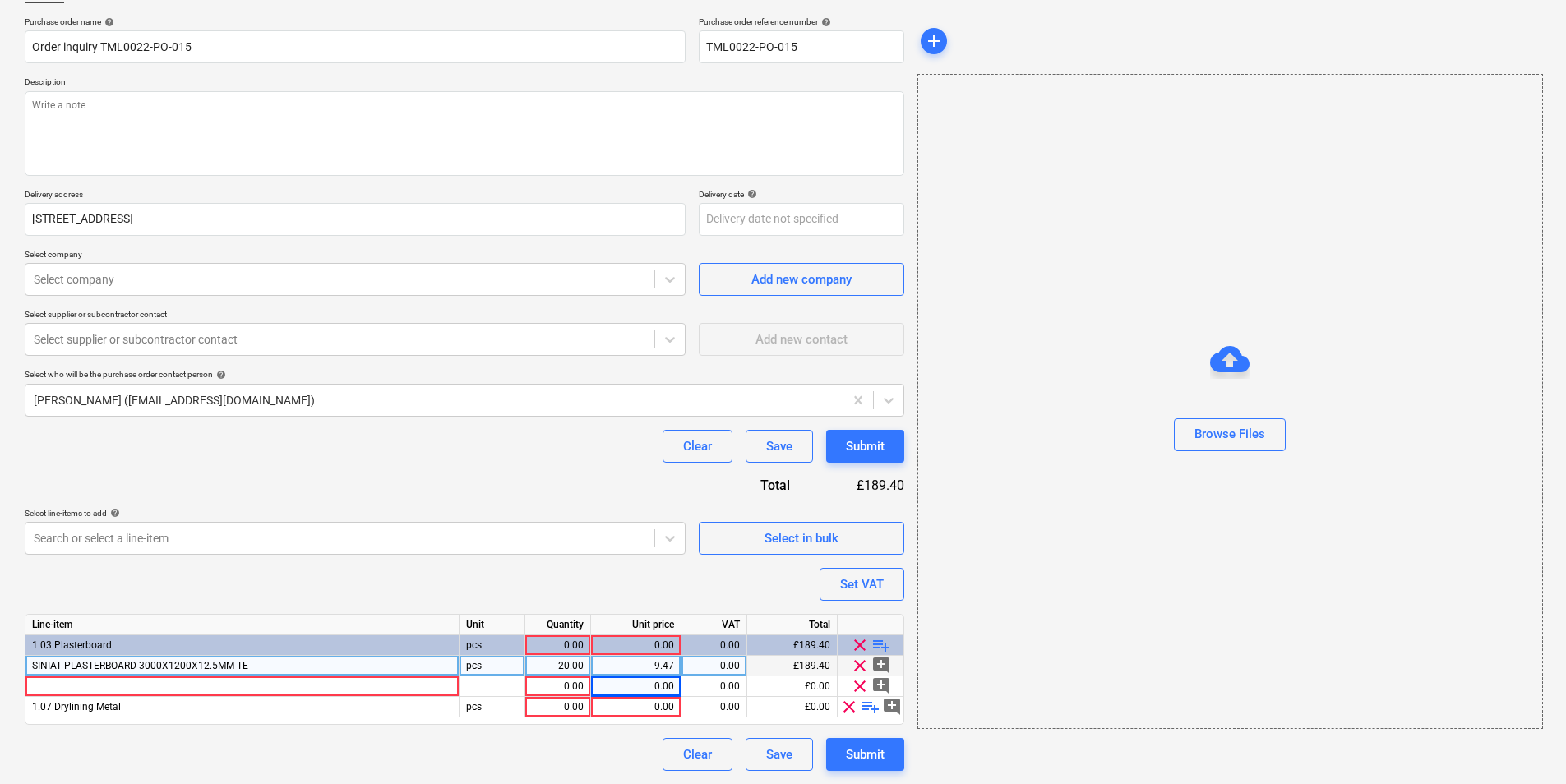 click on "0.00" at bounding box center (714, 666) 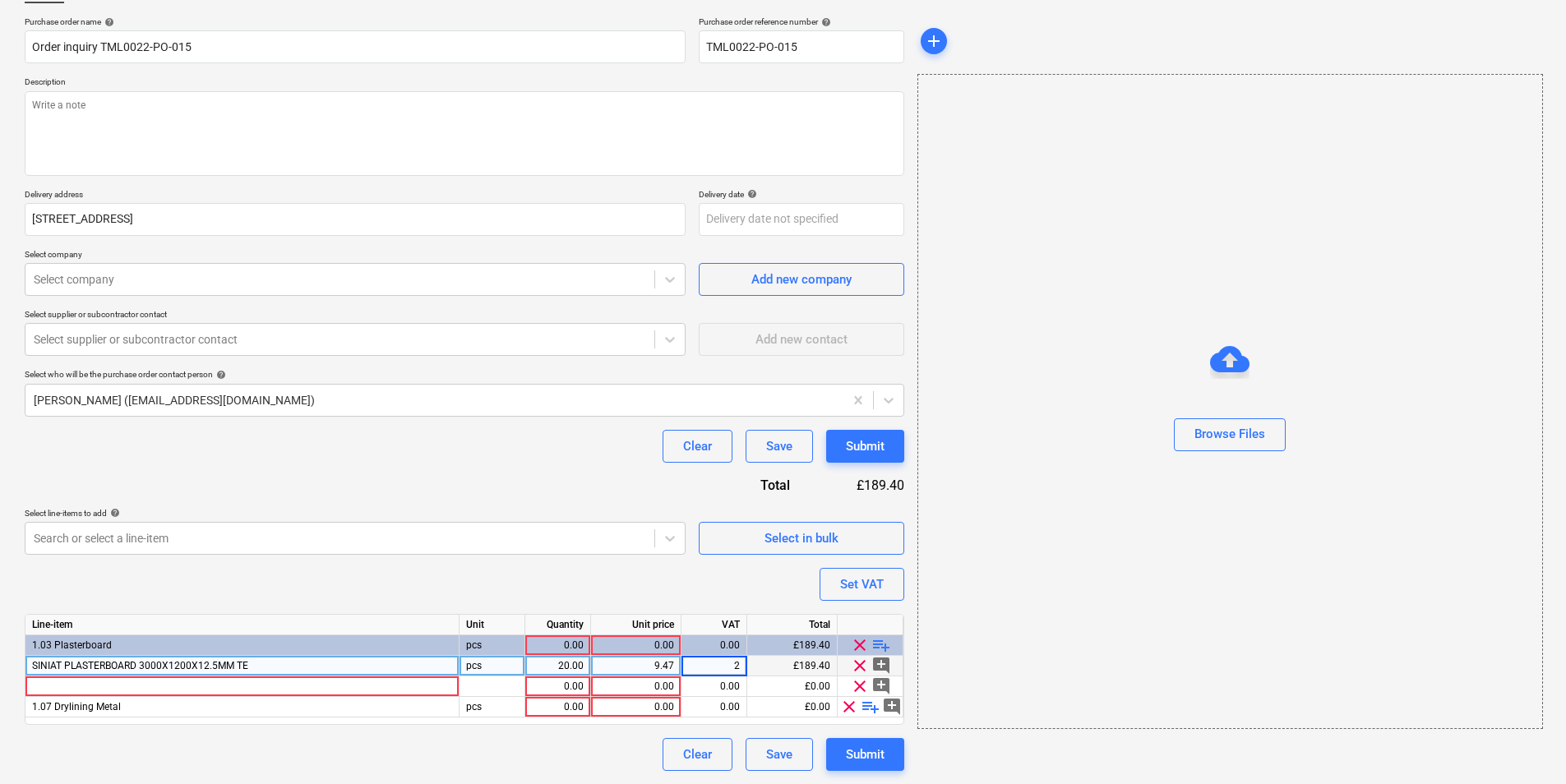type on "20" 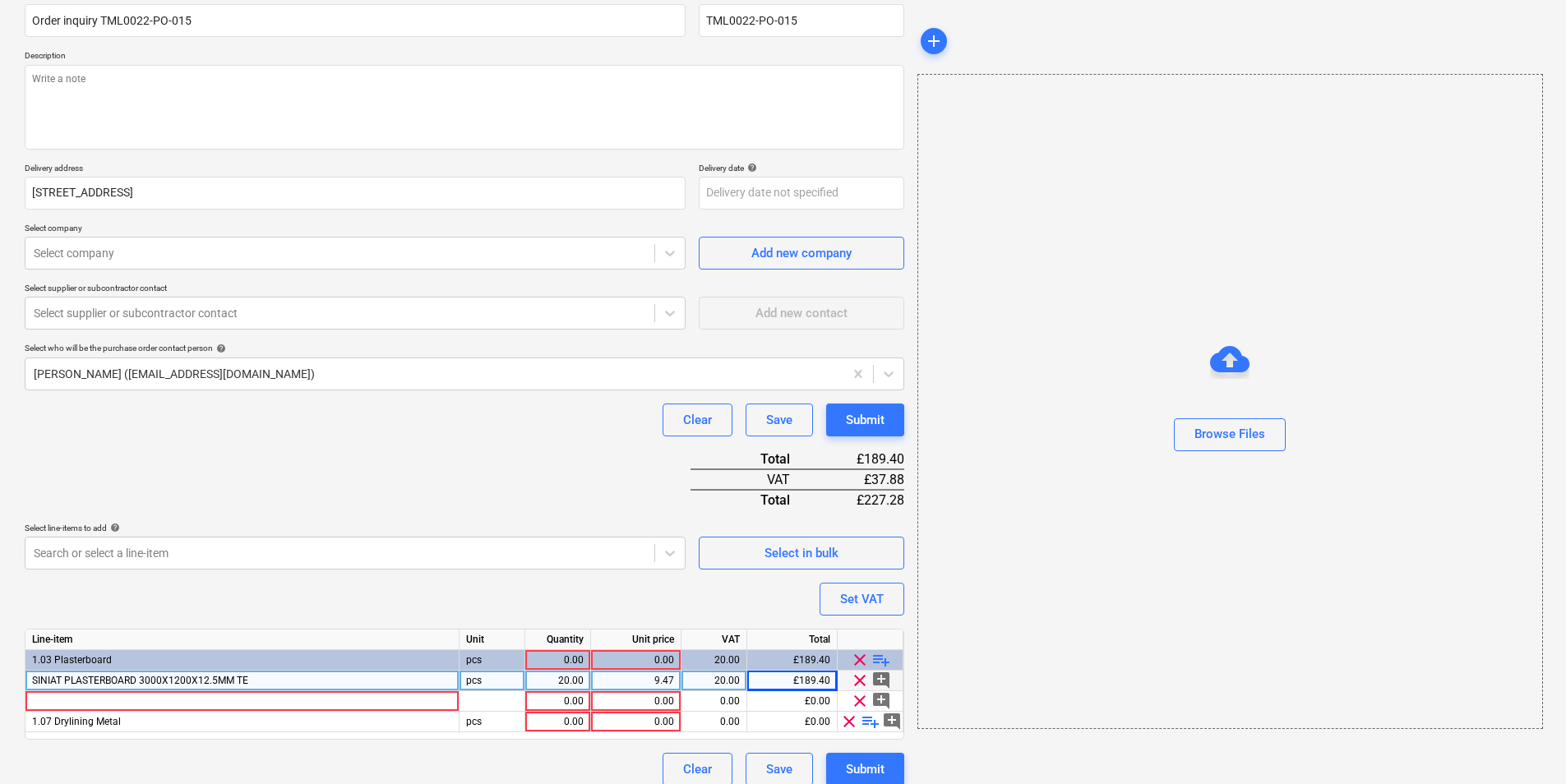 scroll, scrollTop: 159, scrollLeft: 0, axis: vertical 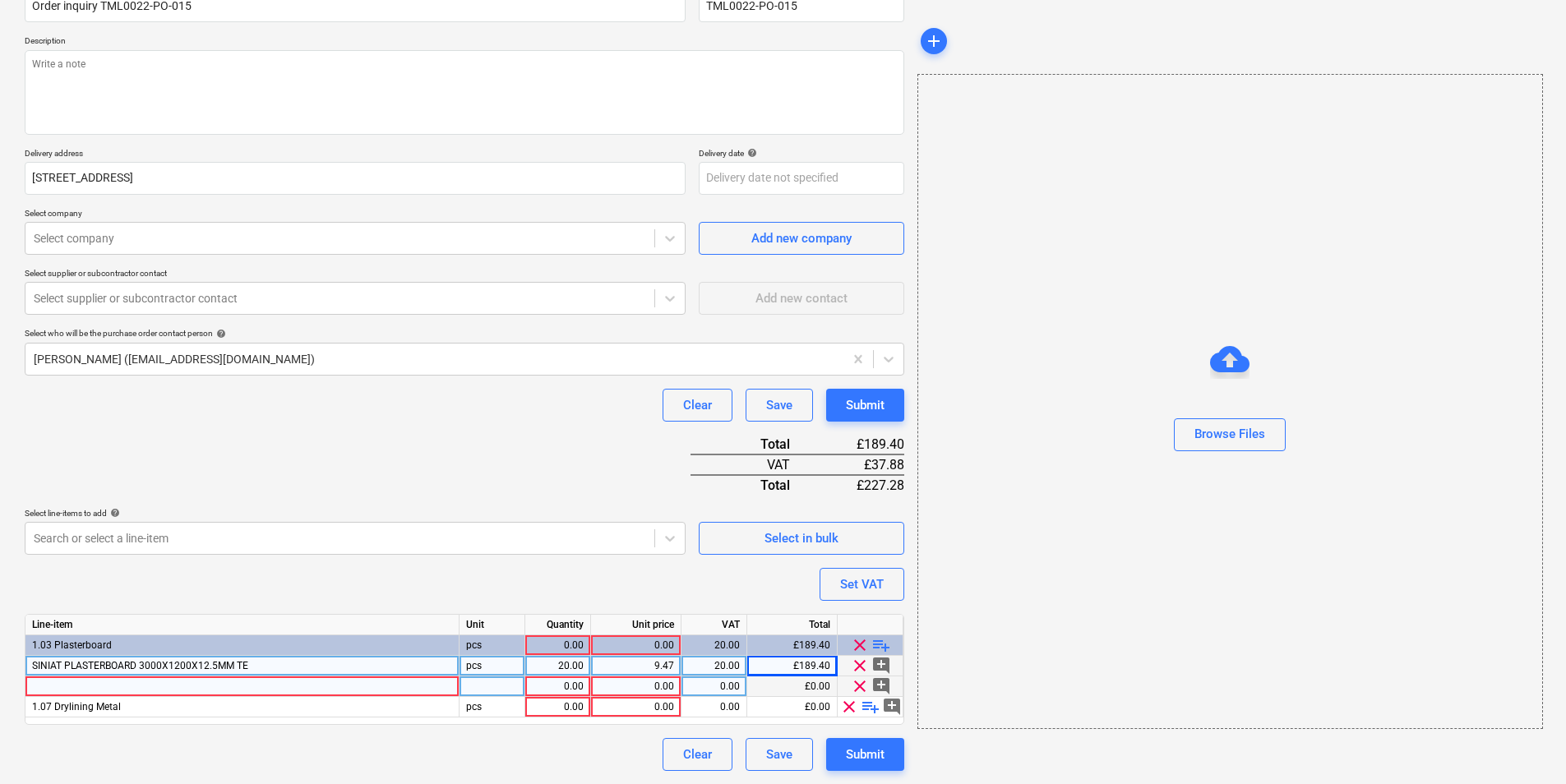click at bounding box center [243, 686] 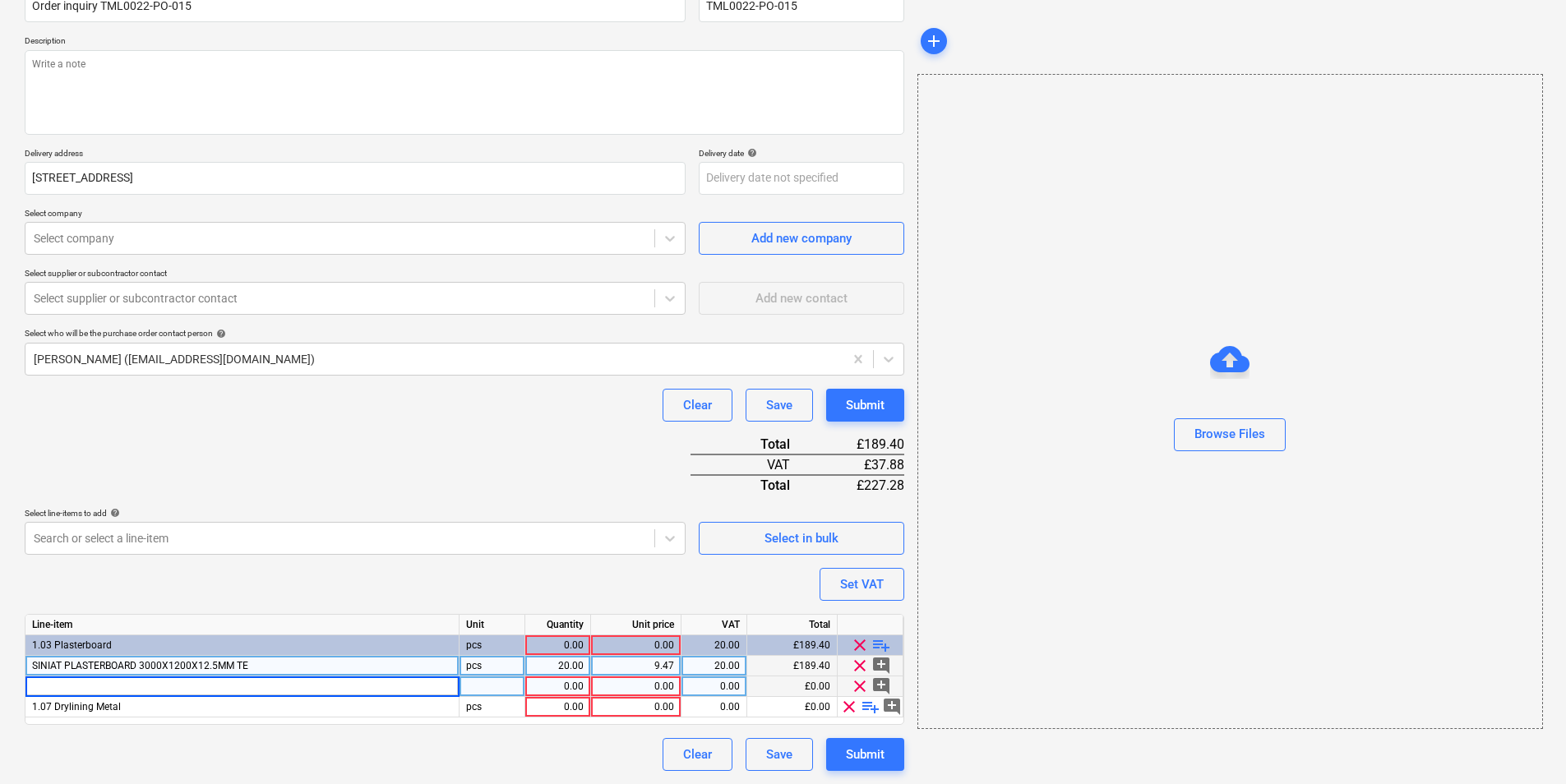 type on "x" 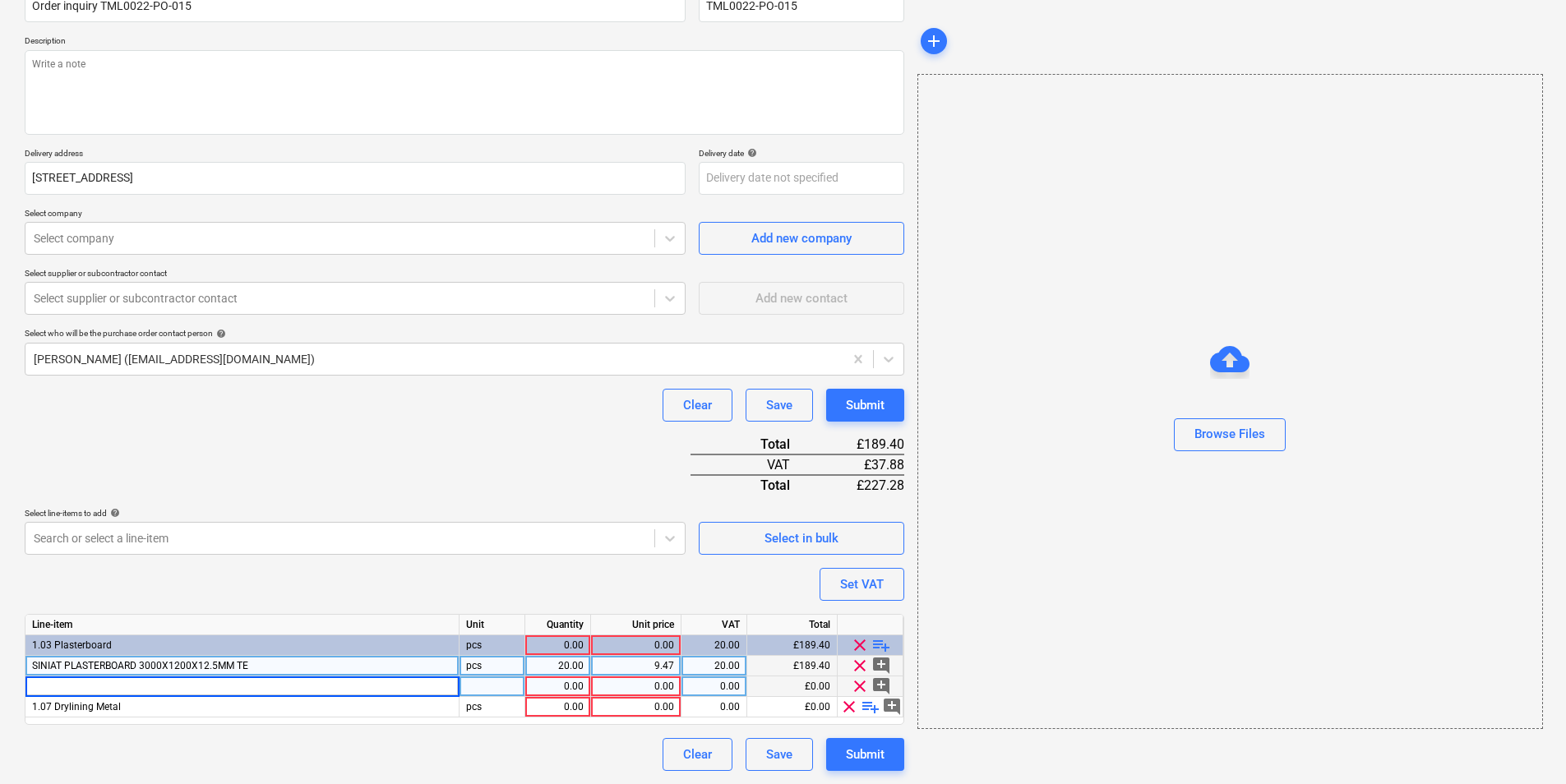 type on "SINIAT MOISTURE BOARD 2400X1200X12.5 TE" 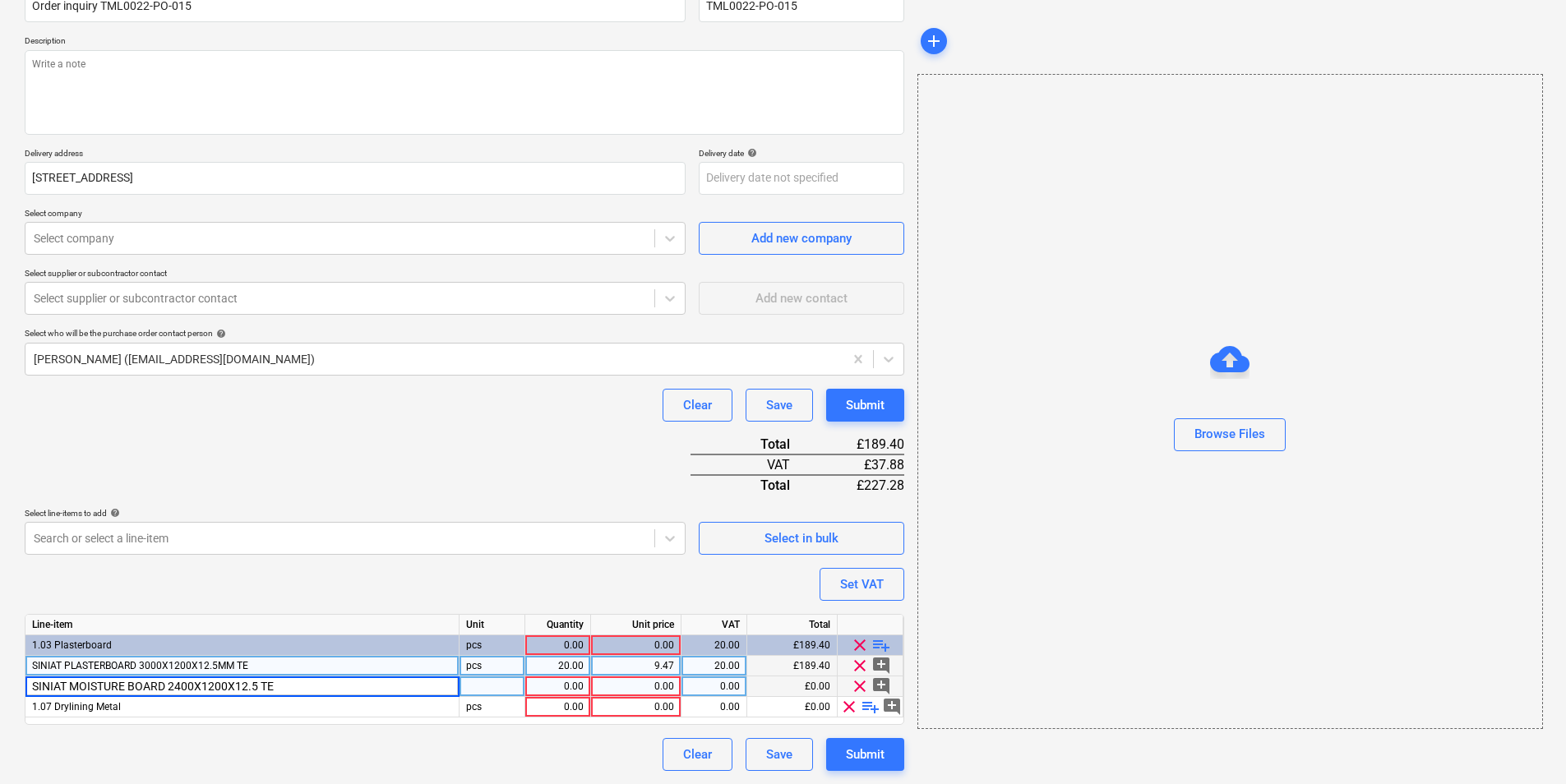 type on "x" 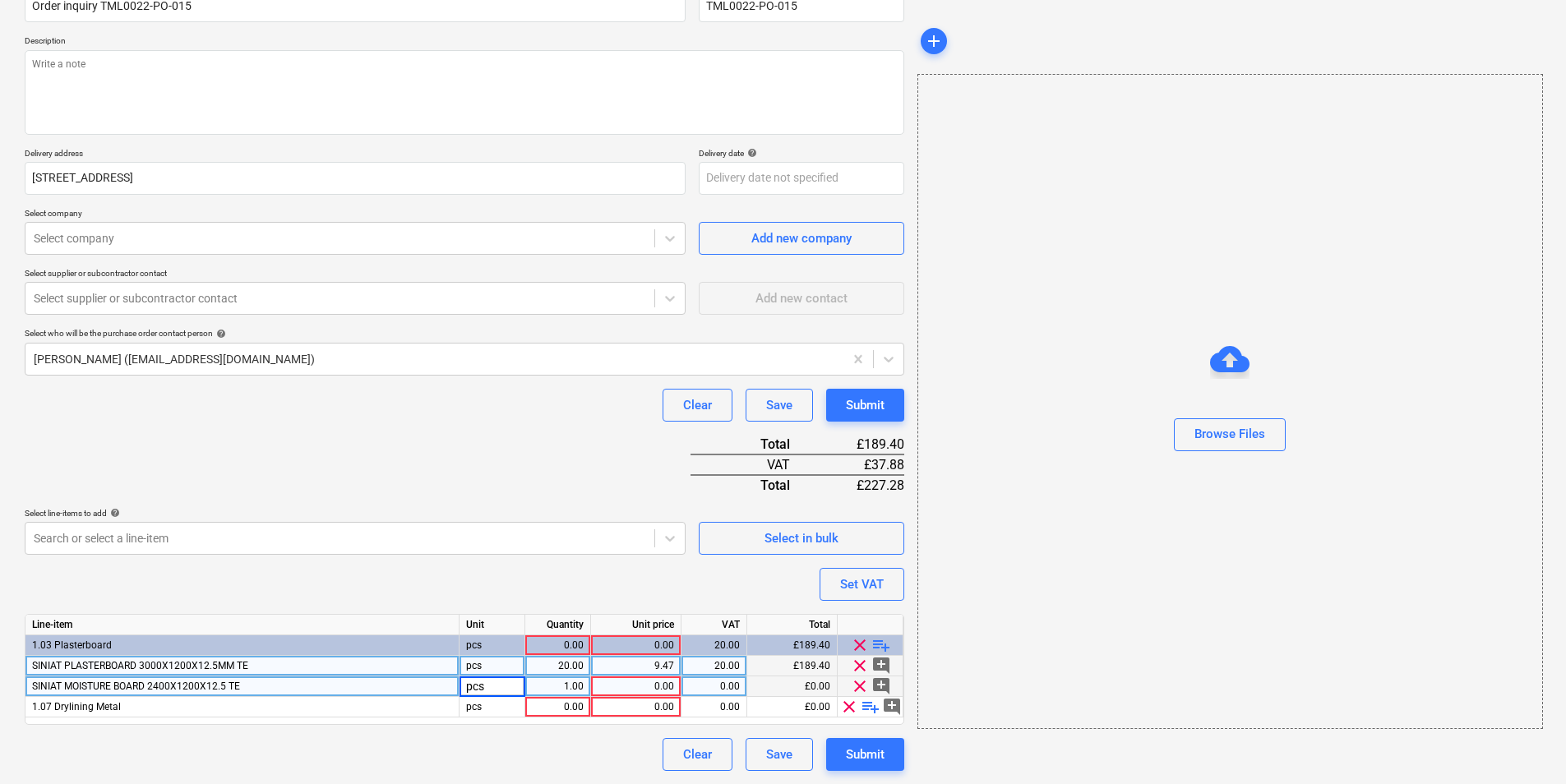 click on "1.00" at bounding box center (557, 686) 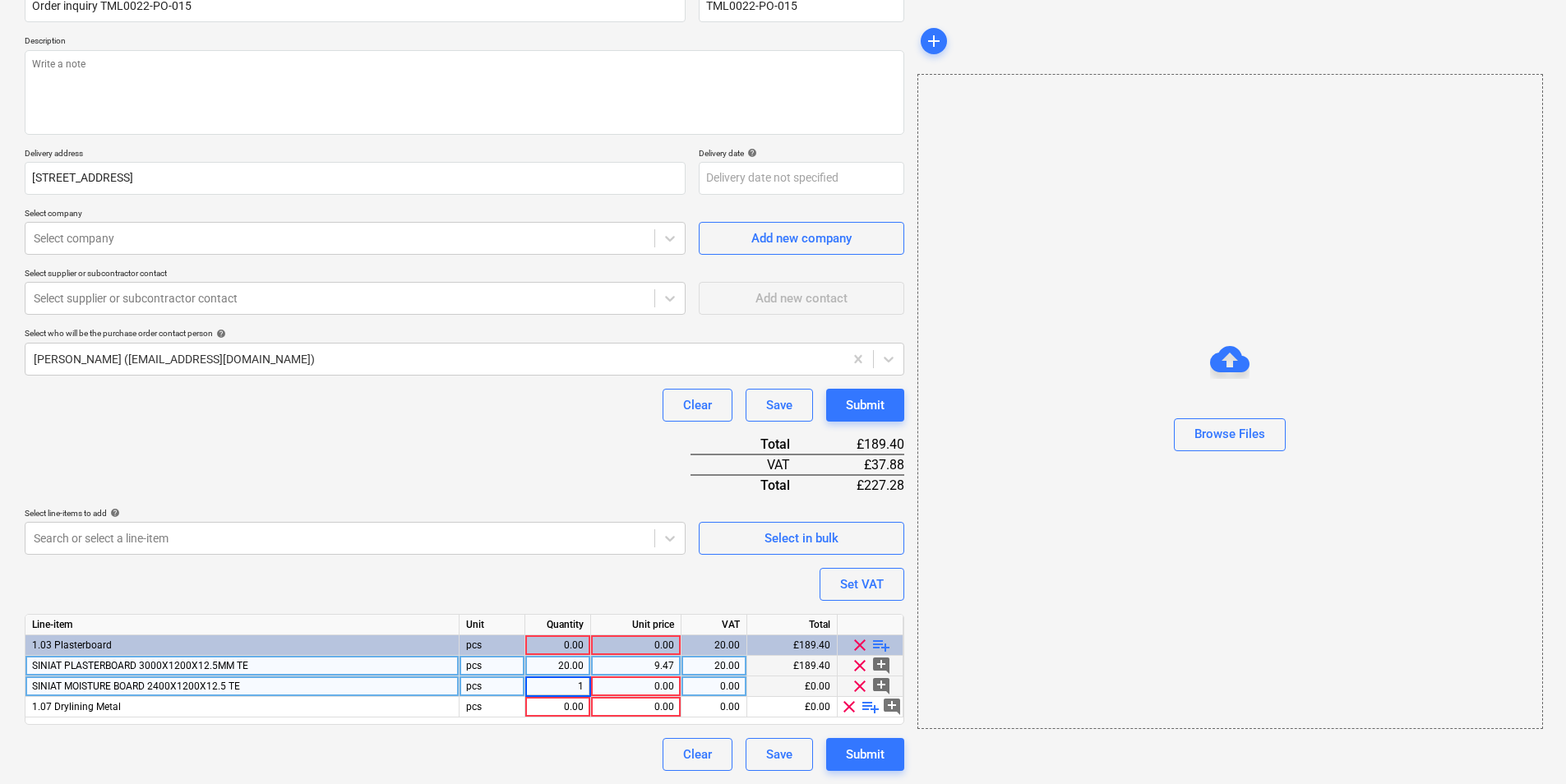 type on "5" 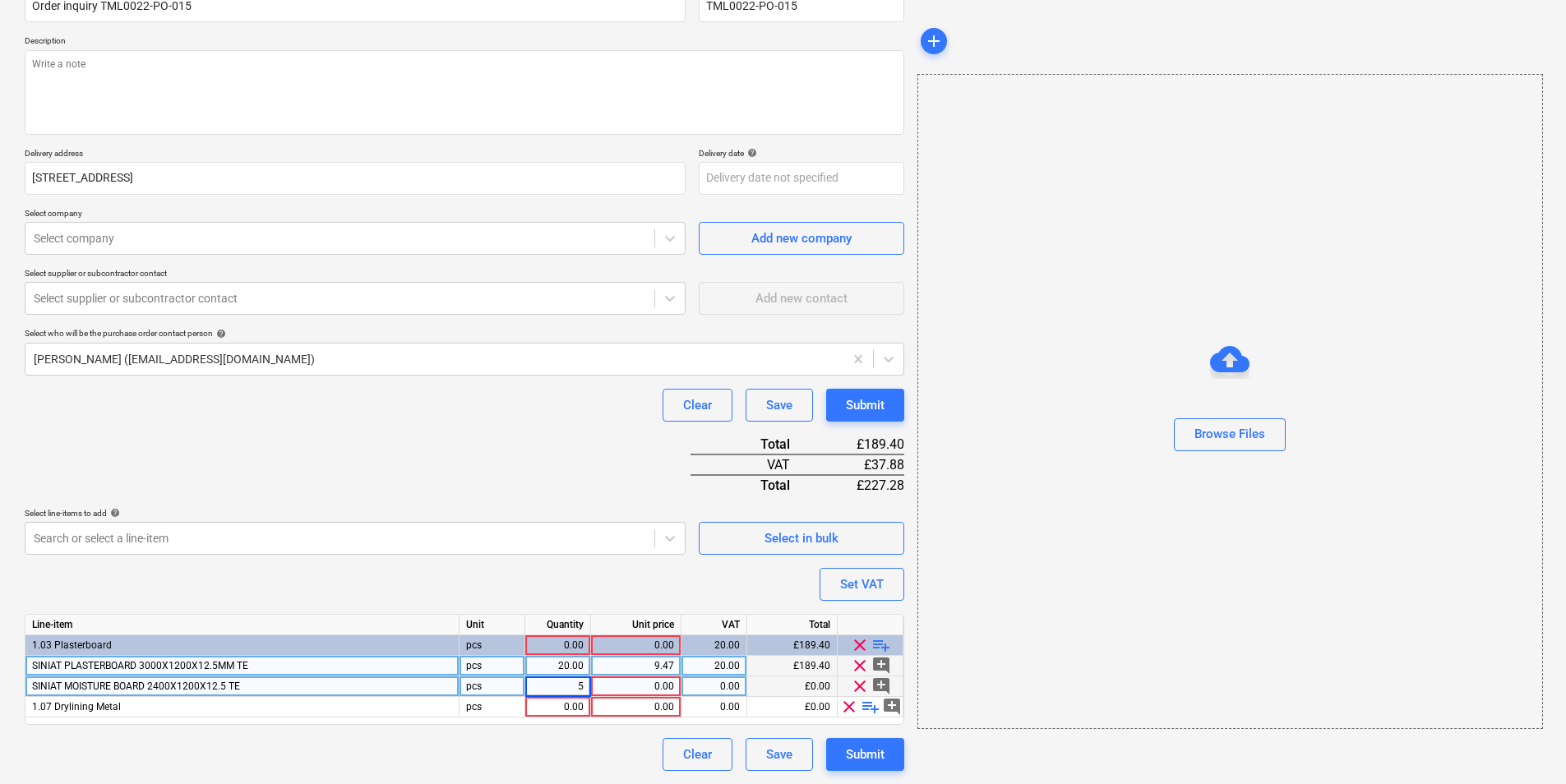 type on "x" 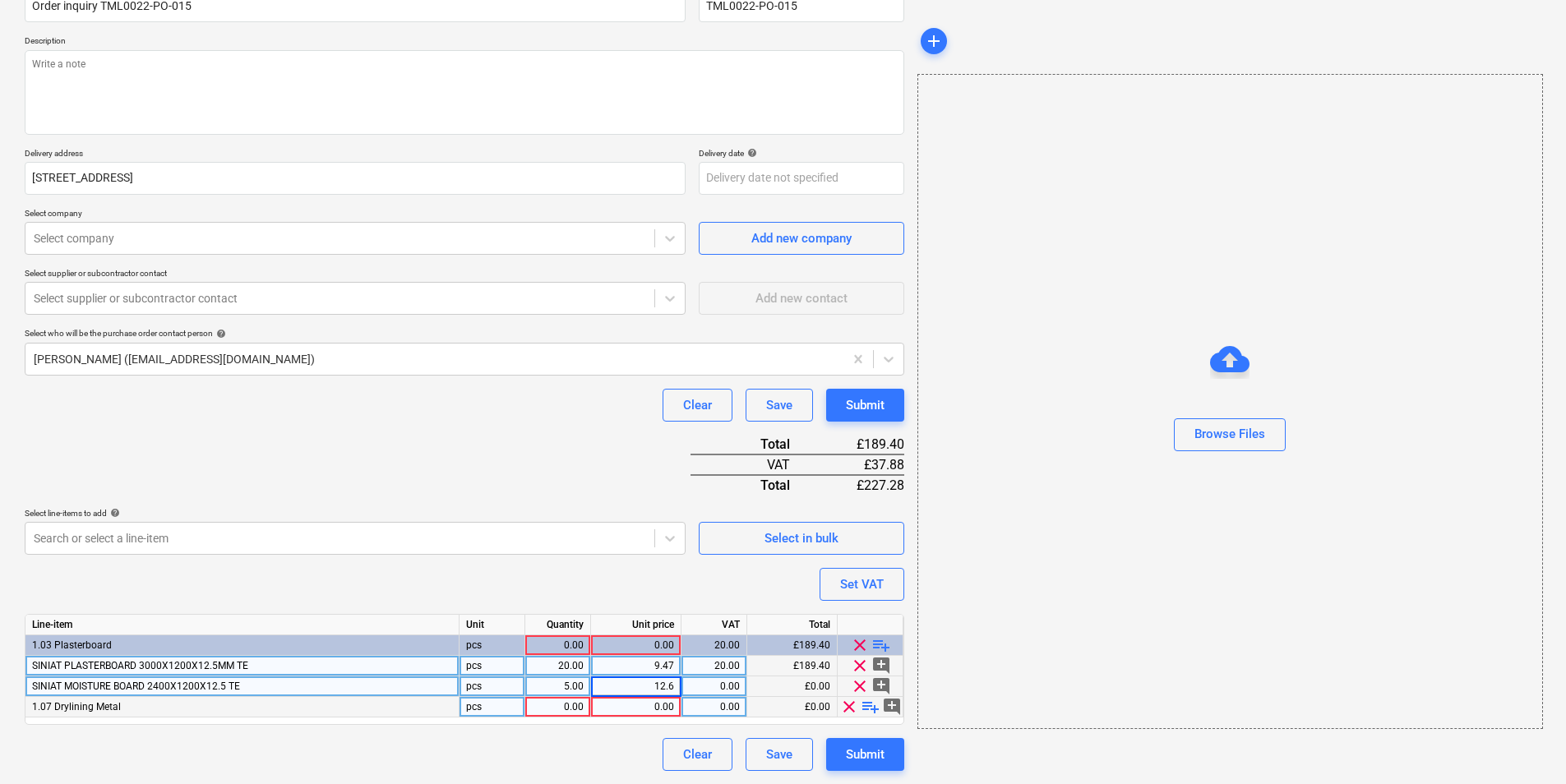 type on "12.64" 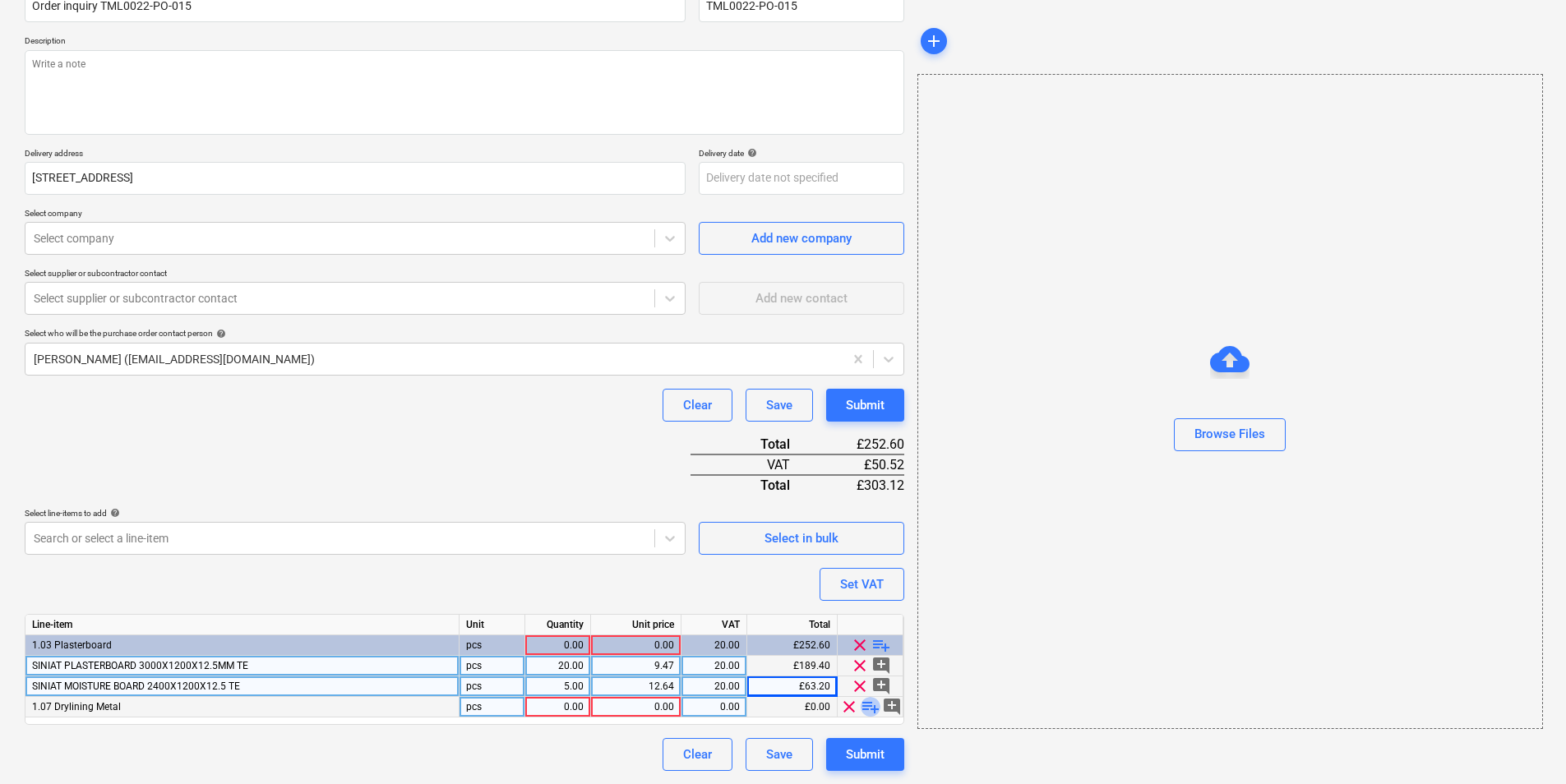 click on "playlist_add" at bounding box center [871, 707] 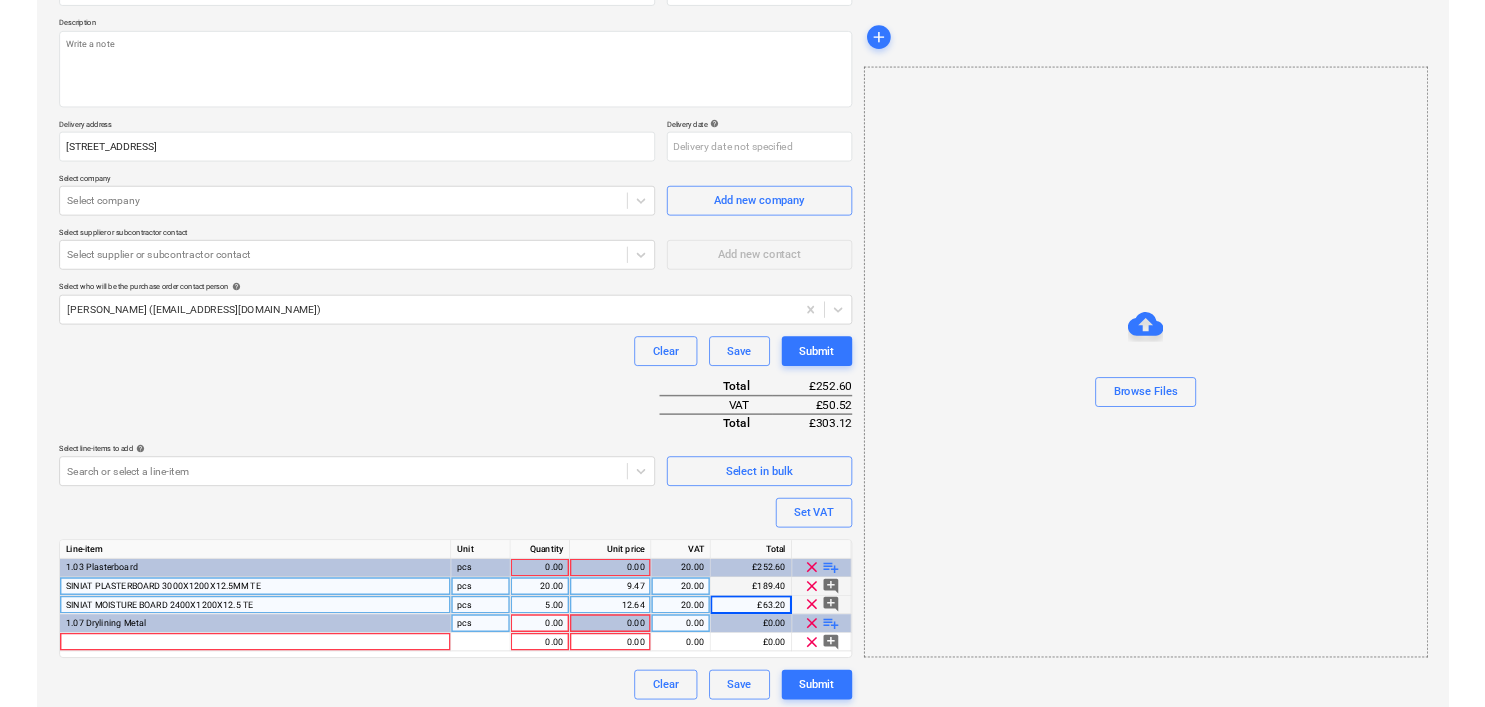 scroll, scrollTop: 219, scrollLeft: 0, axis: vertical 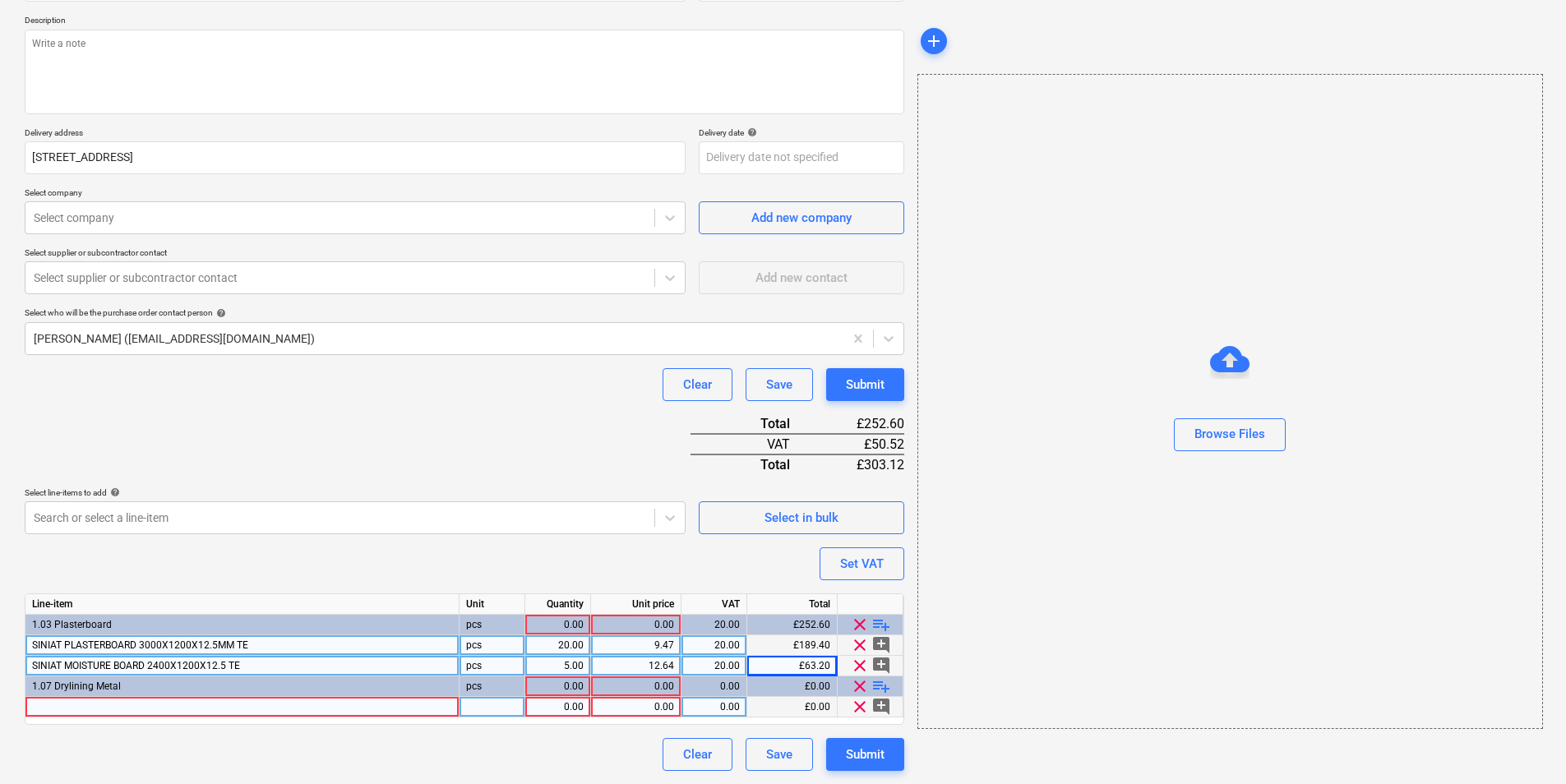click at bounding box center (243, 707) 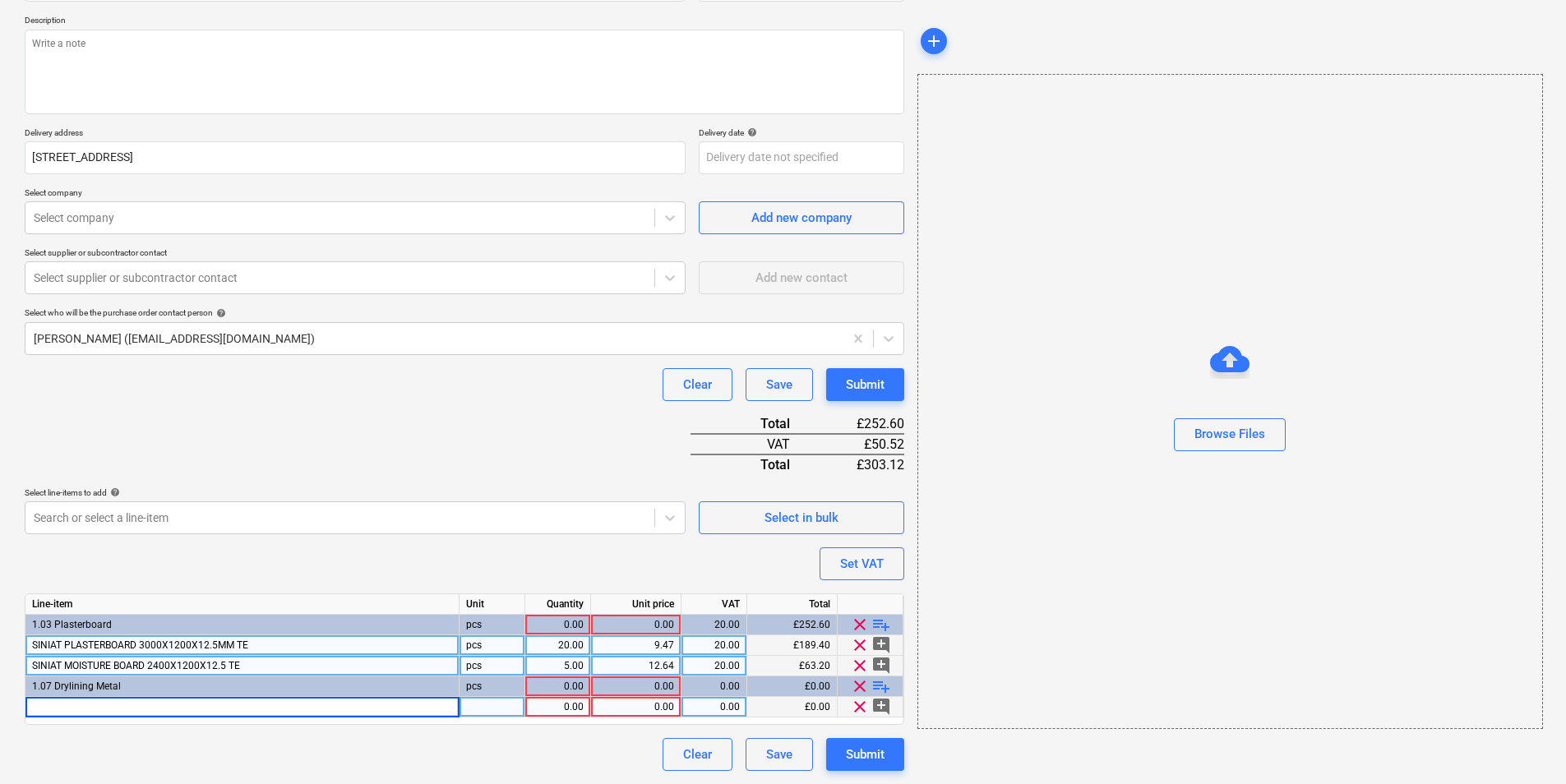 type on "SINIAT CEILING CHANNEL 3600MM MFCC50" 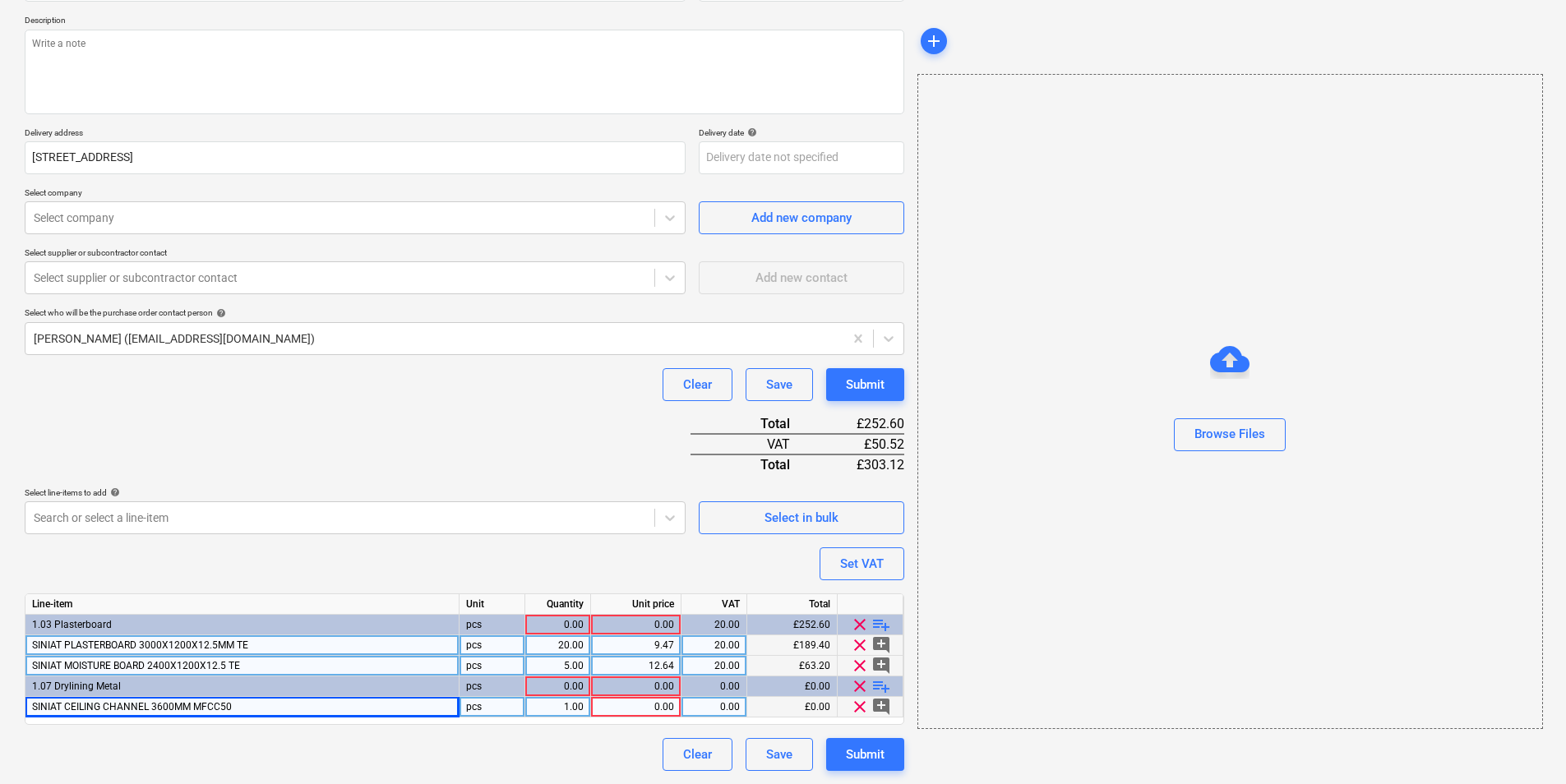 click on "playlist_add" at bounding box center (881, 686) 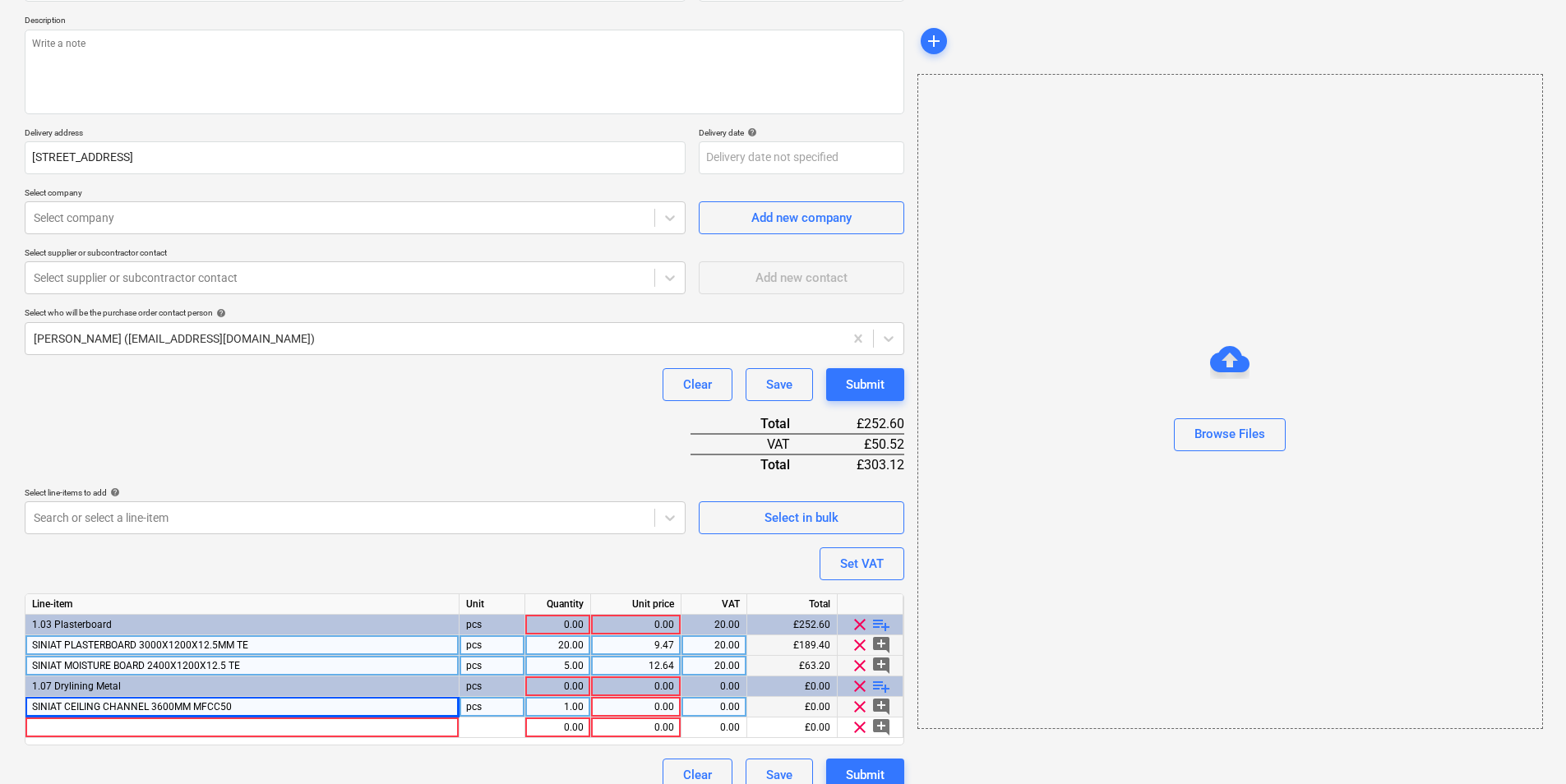 click on "1.00" at bounding box center (557, 707) 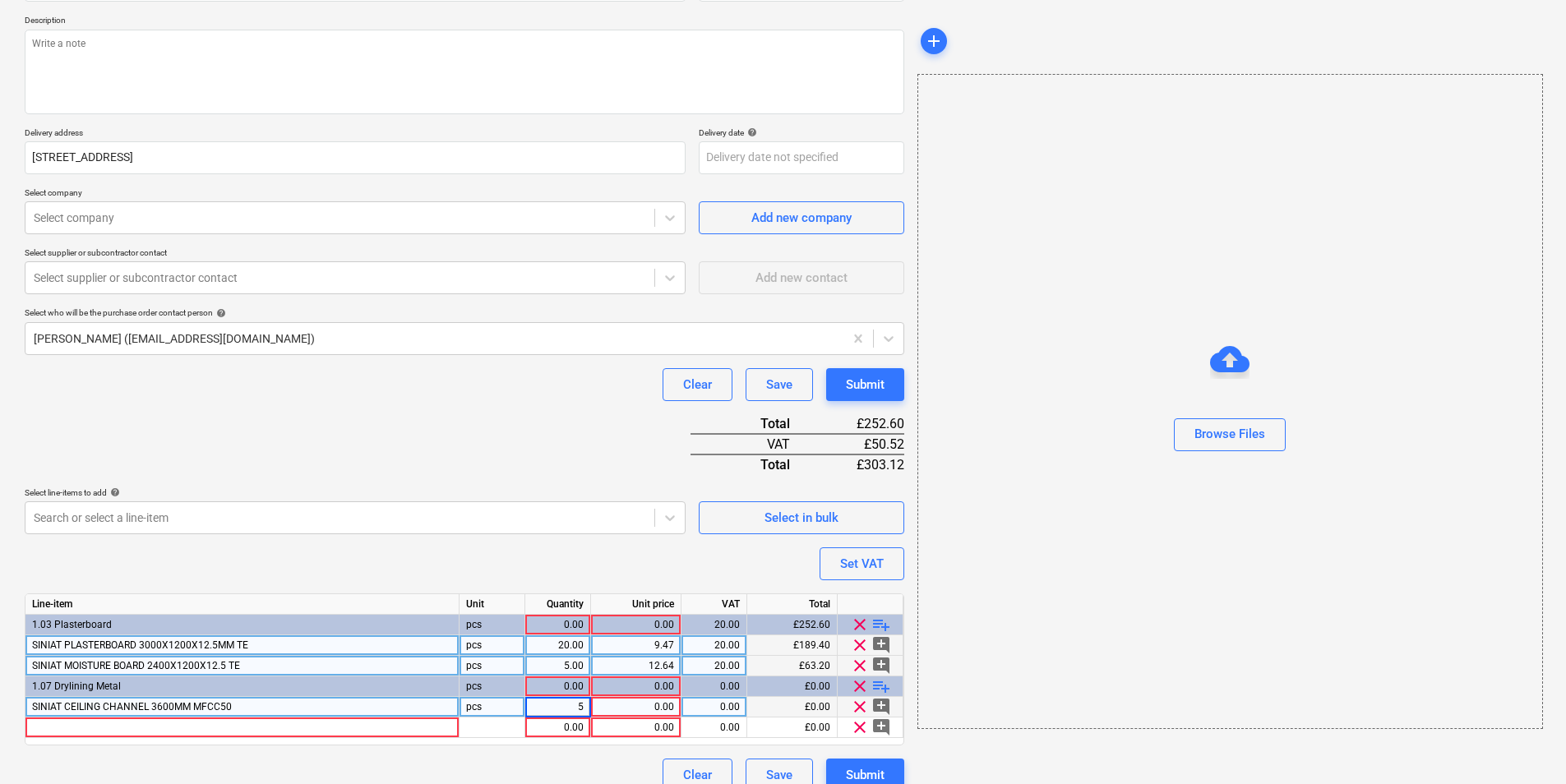 type on "50" 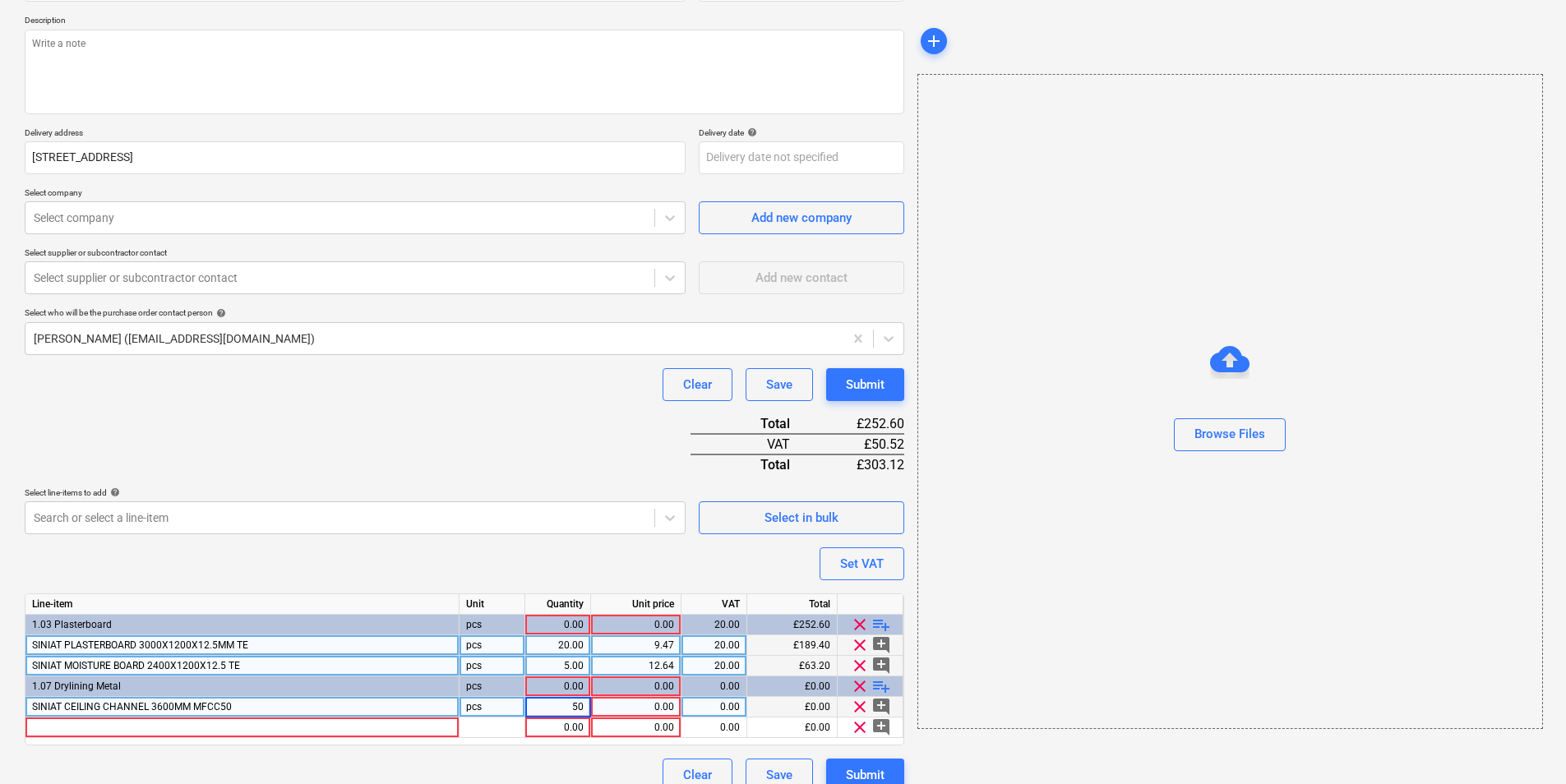 type on "x" 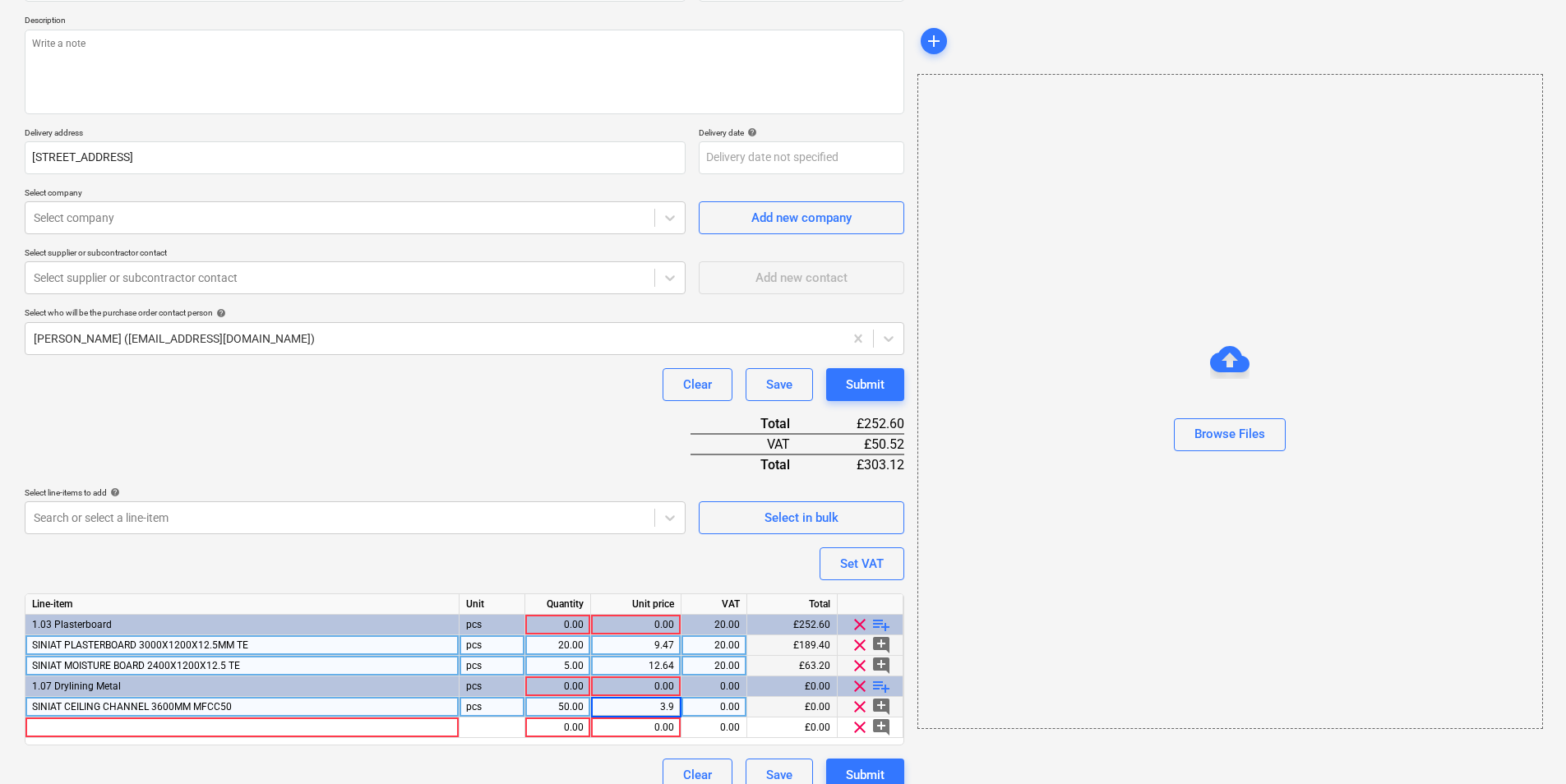 type on "3.91" 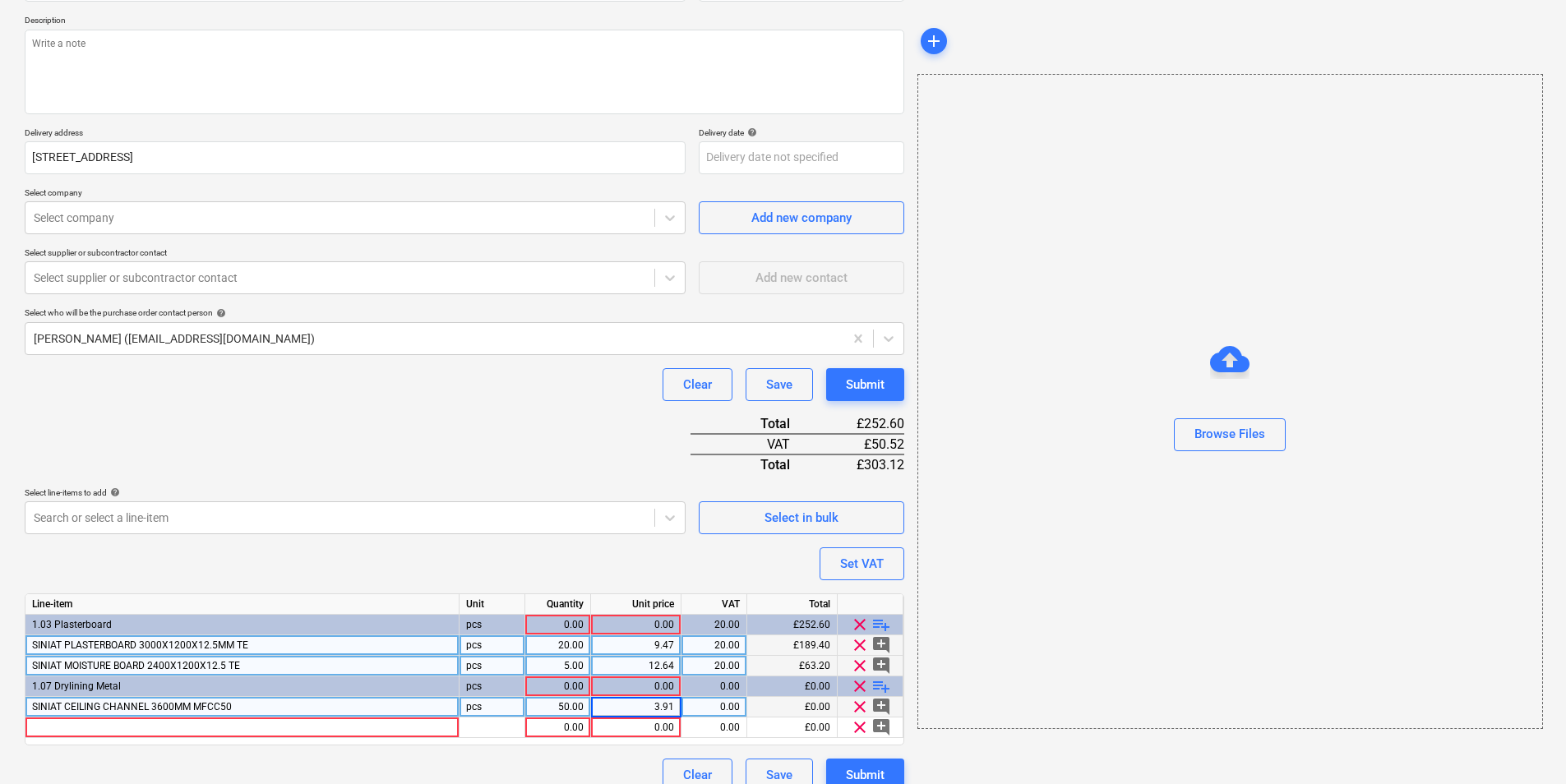 type on "x" 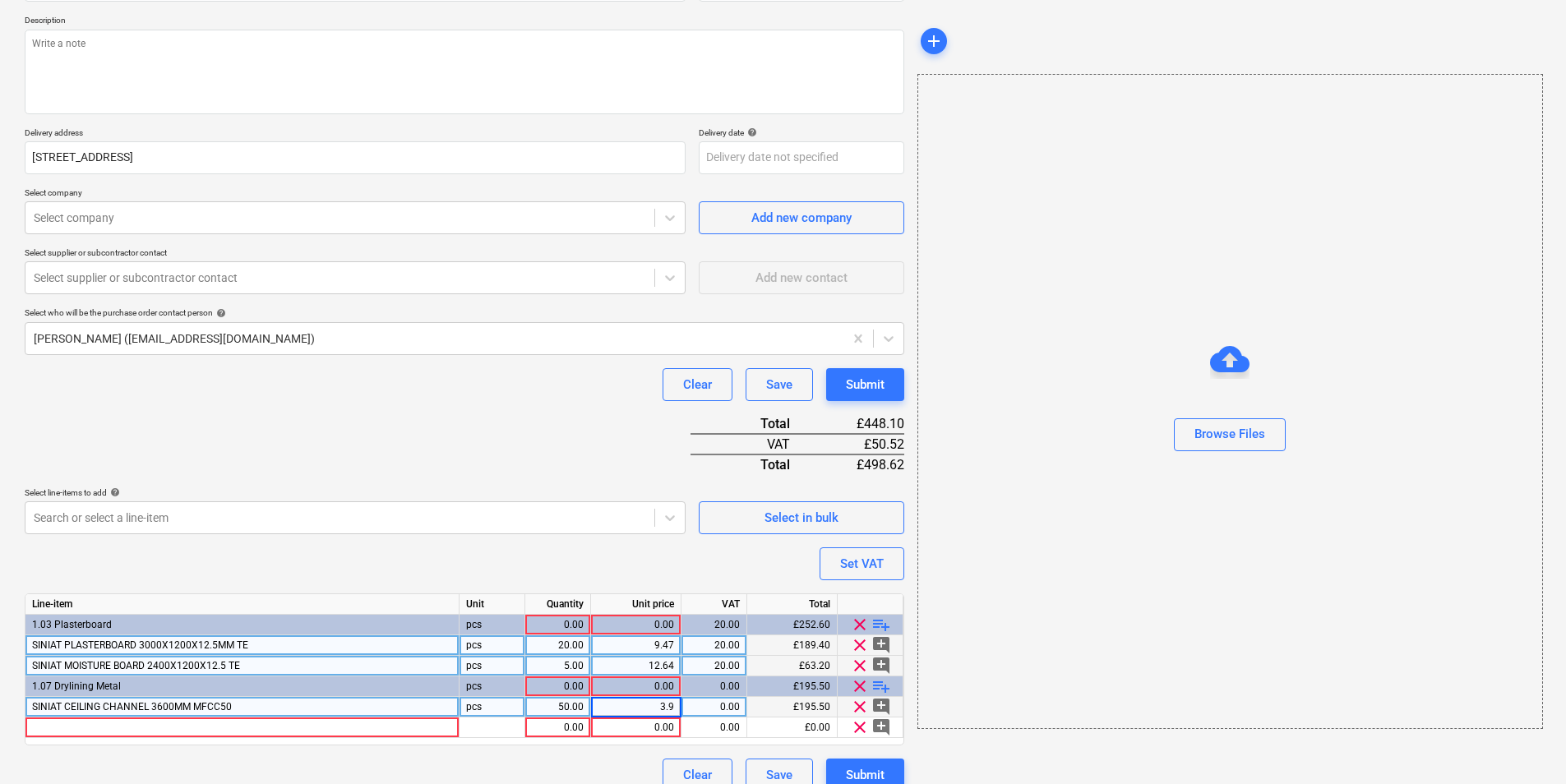 type on "3.92" 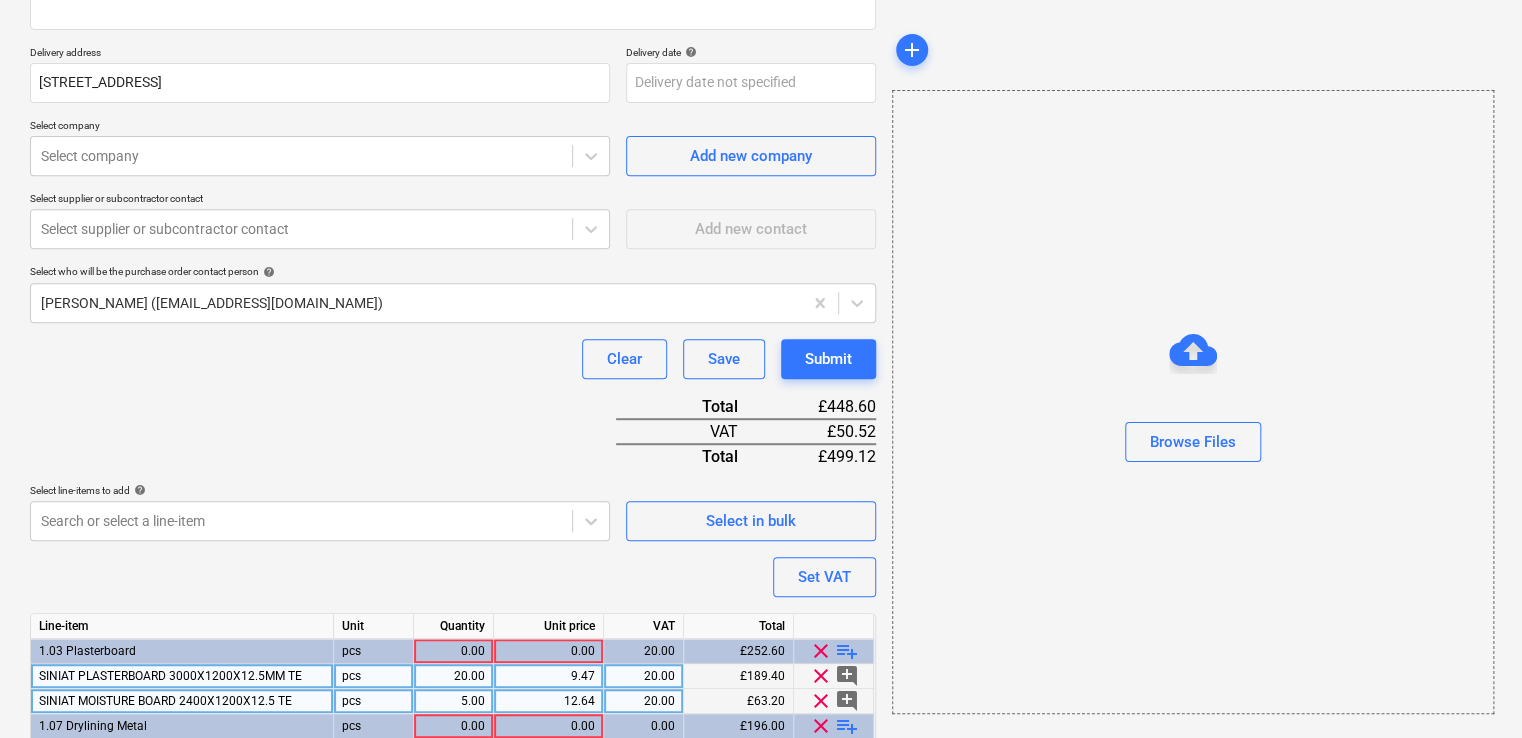 scroll, scrollTop: 458, scrollLeft: 0, axis: vertical 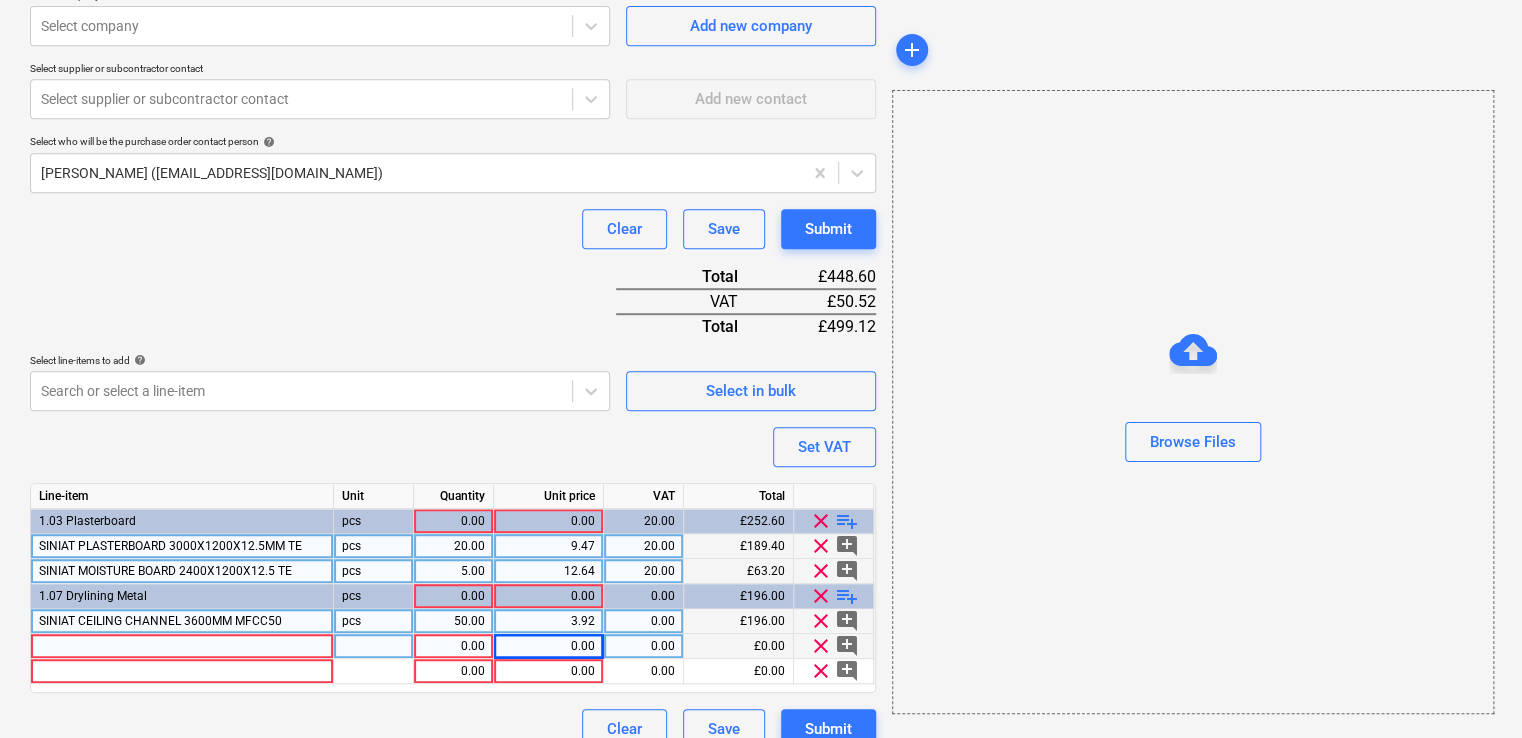 click at bounding box center [182, 646] 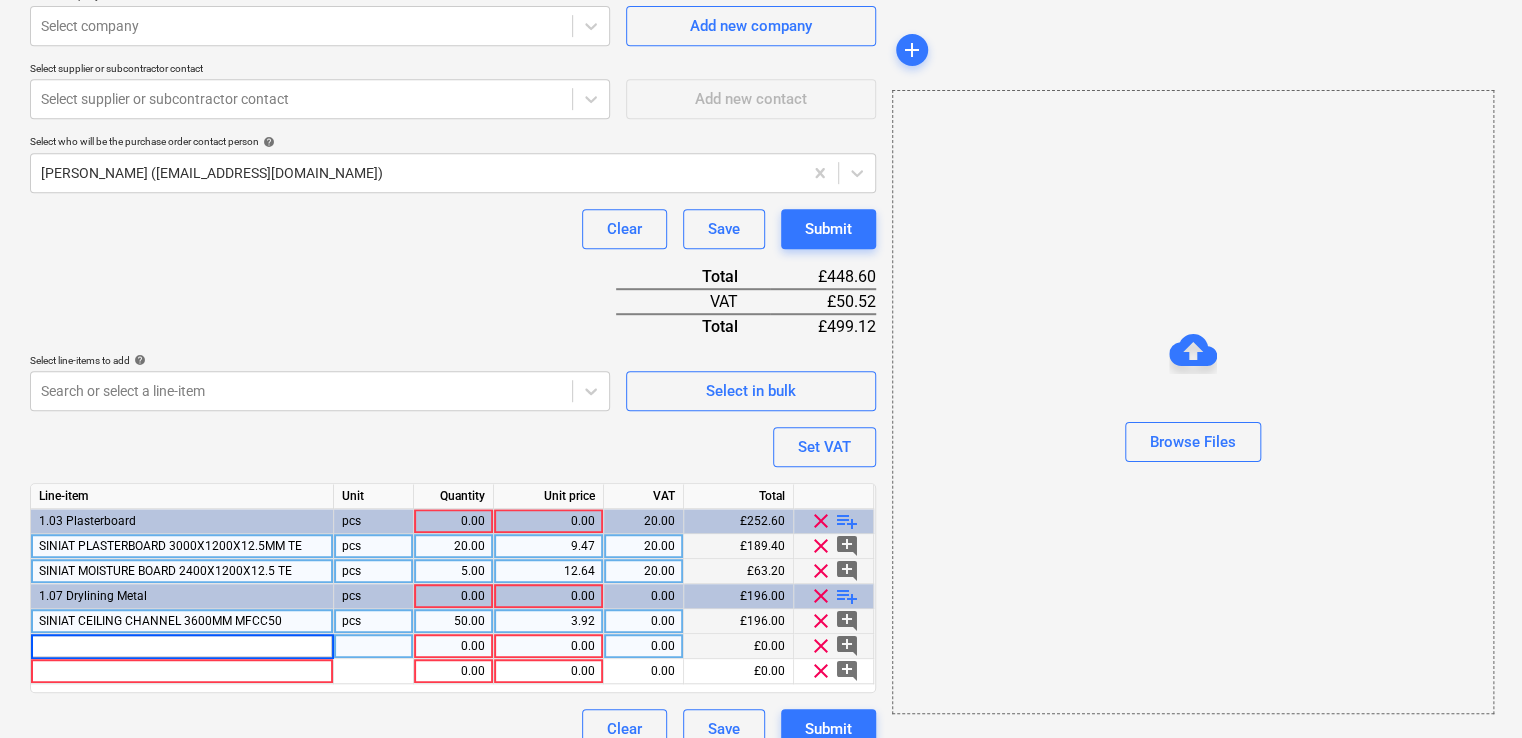 type on "x" 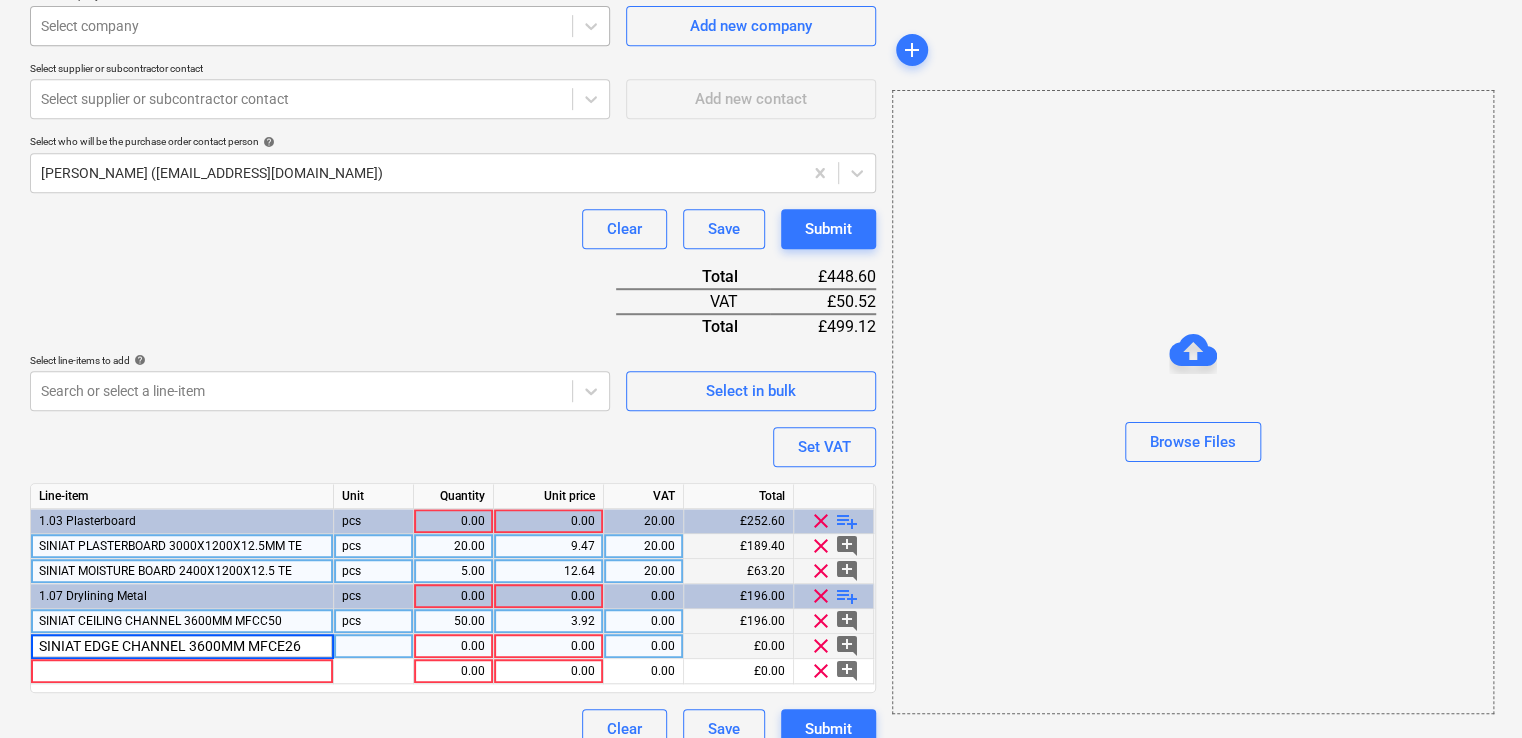 type on "x" 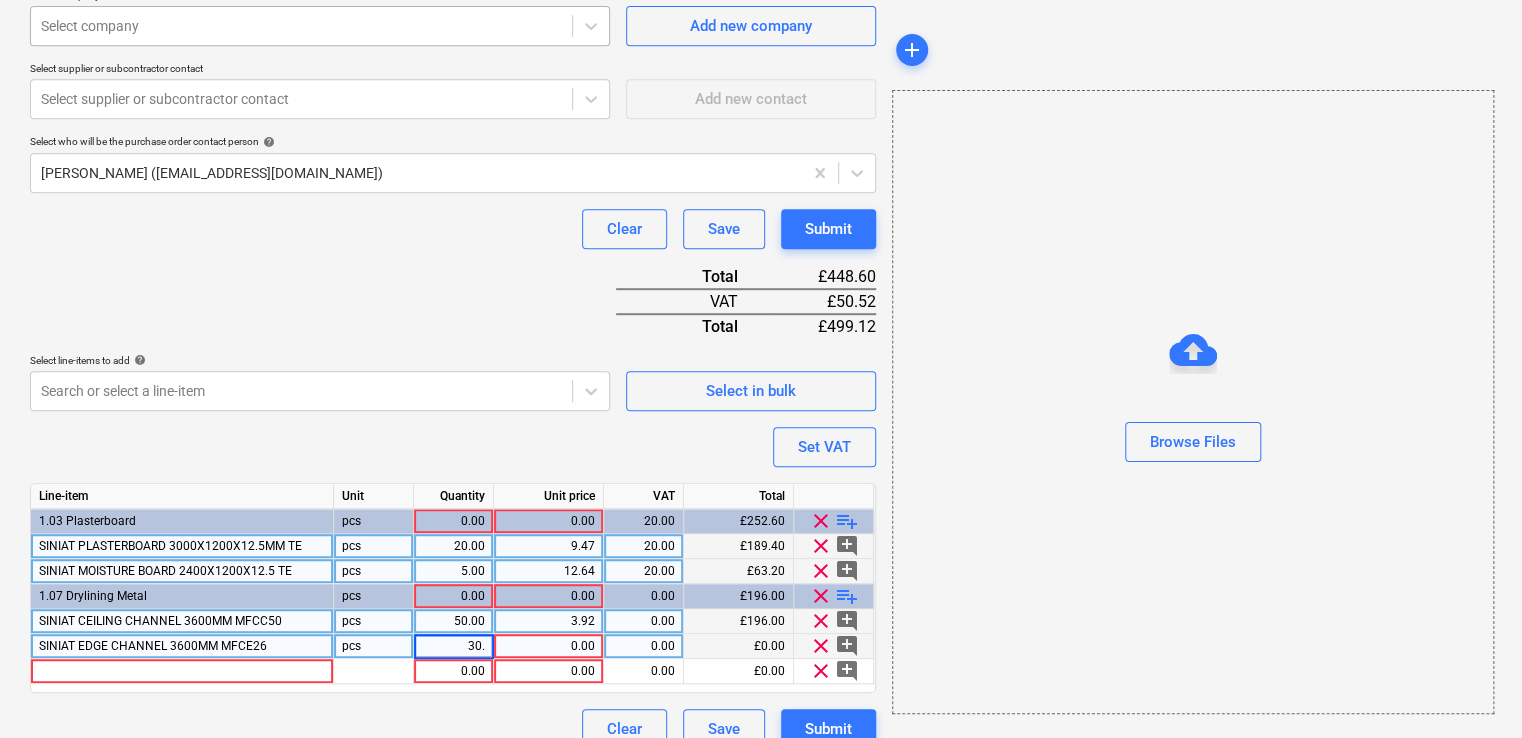 type on "30" 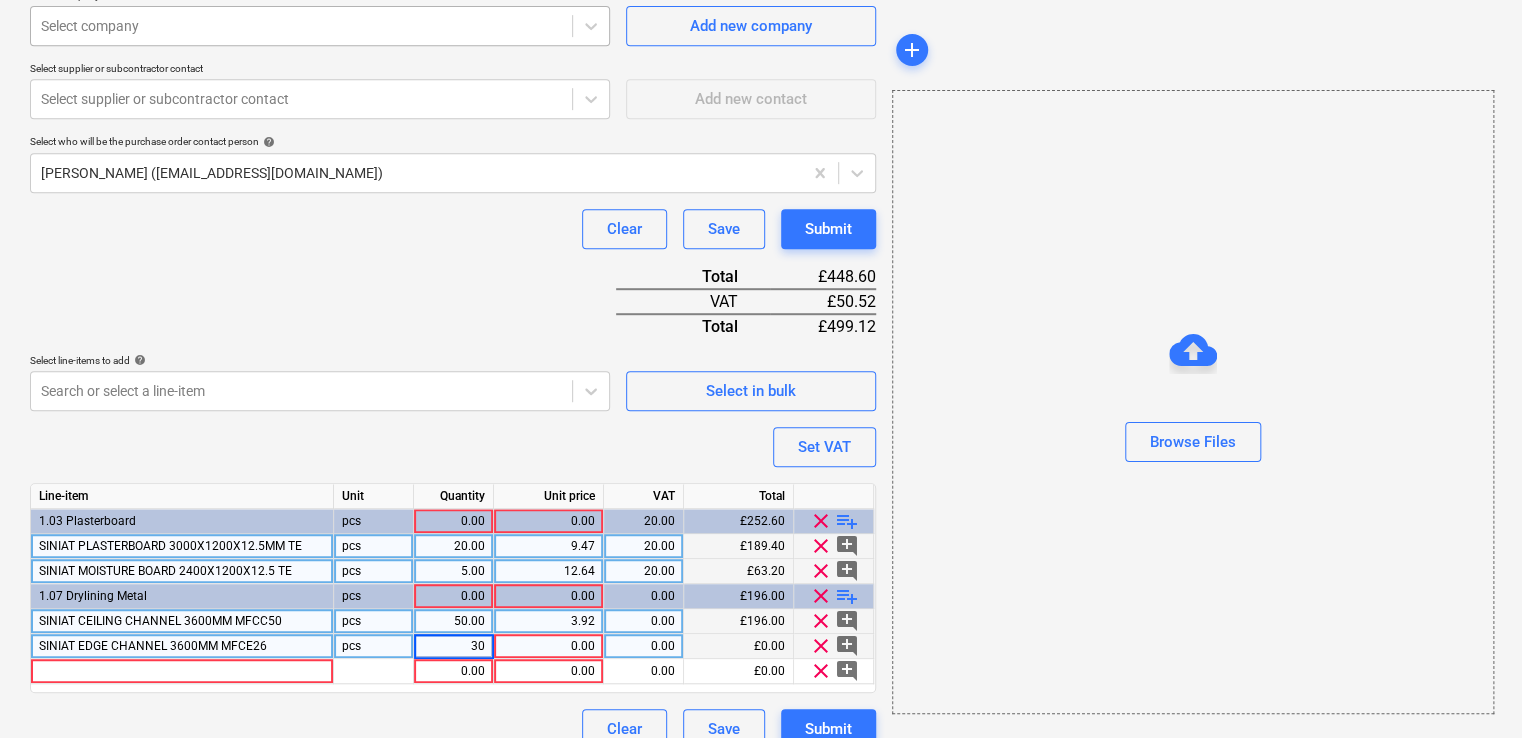 type on "x" 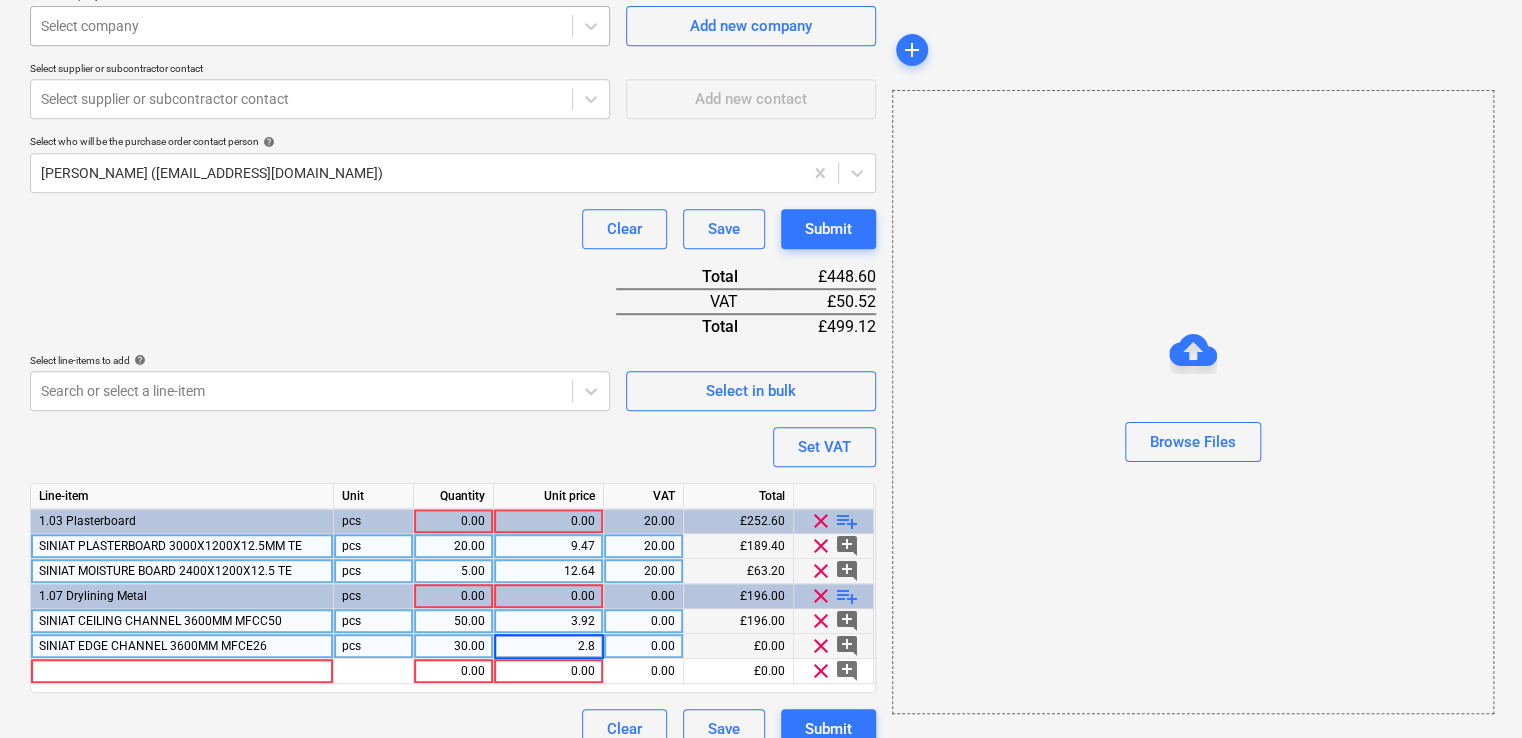 type on "2.88" 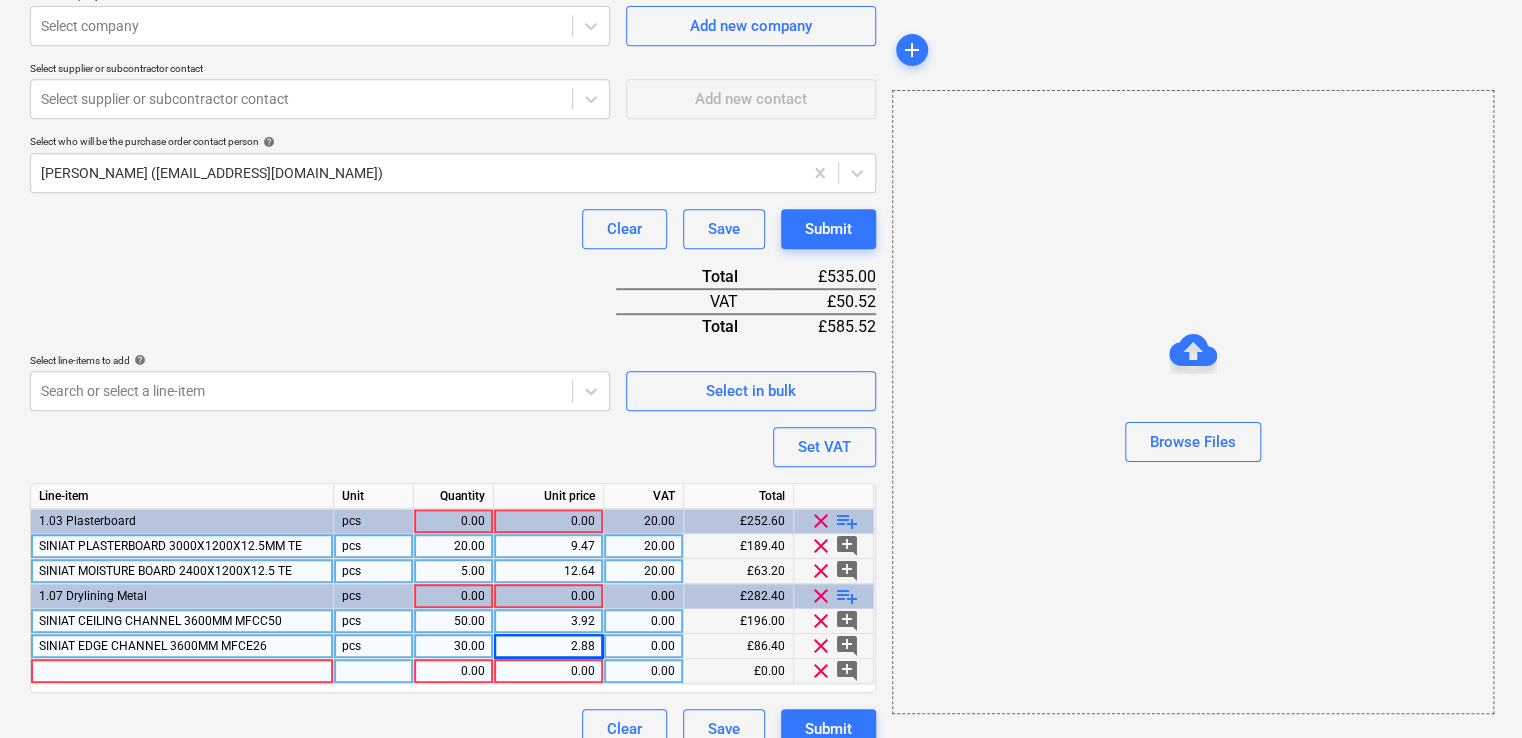 click at bounding box center [182, 671] 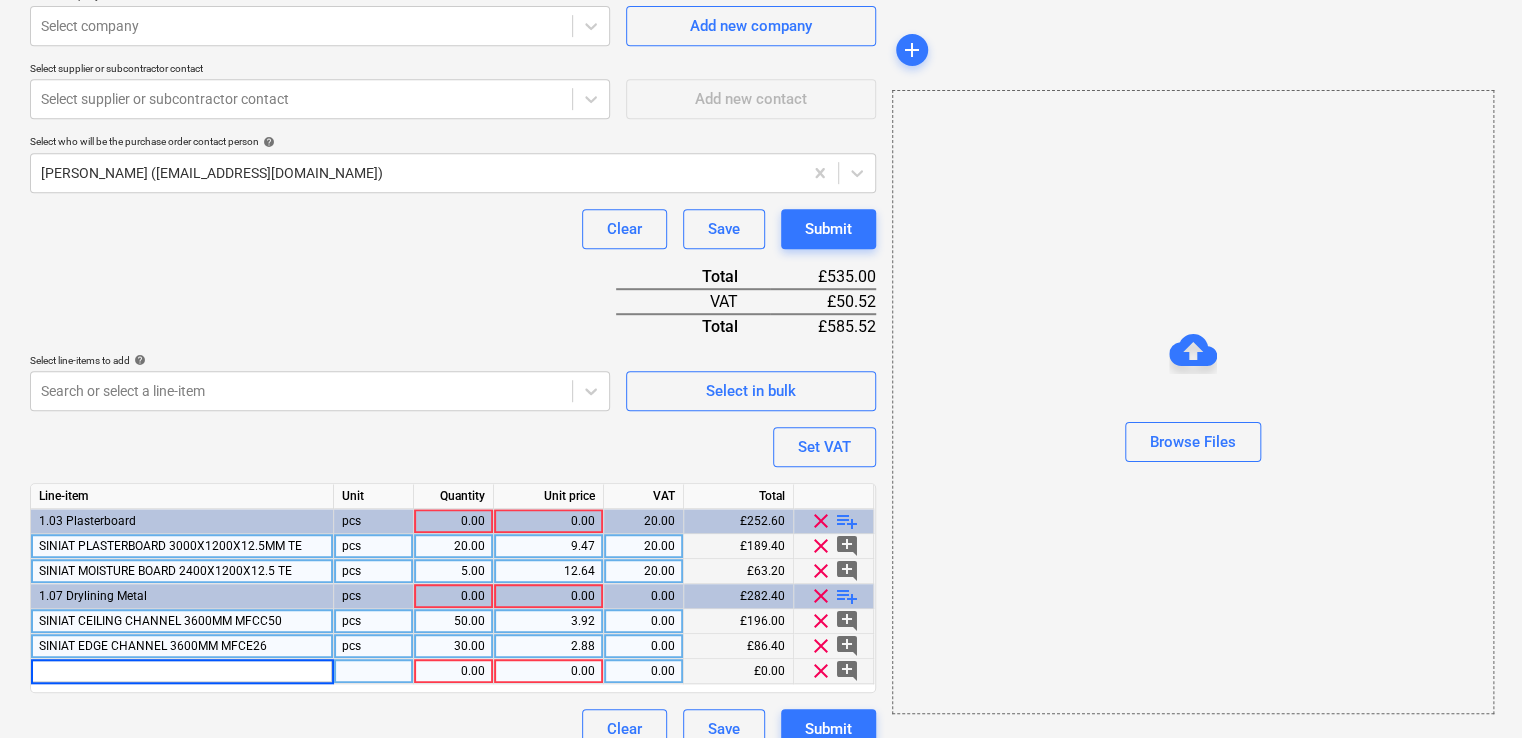 type on "x" 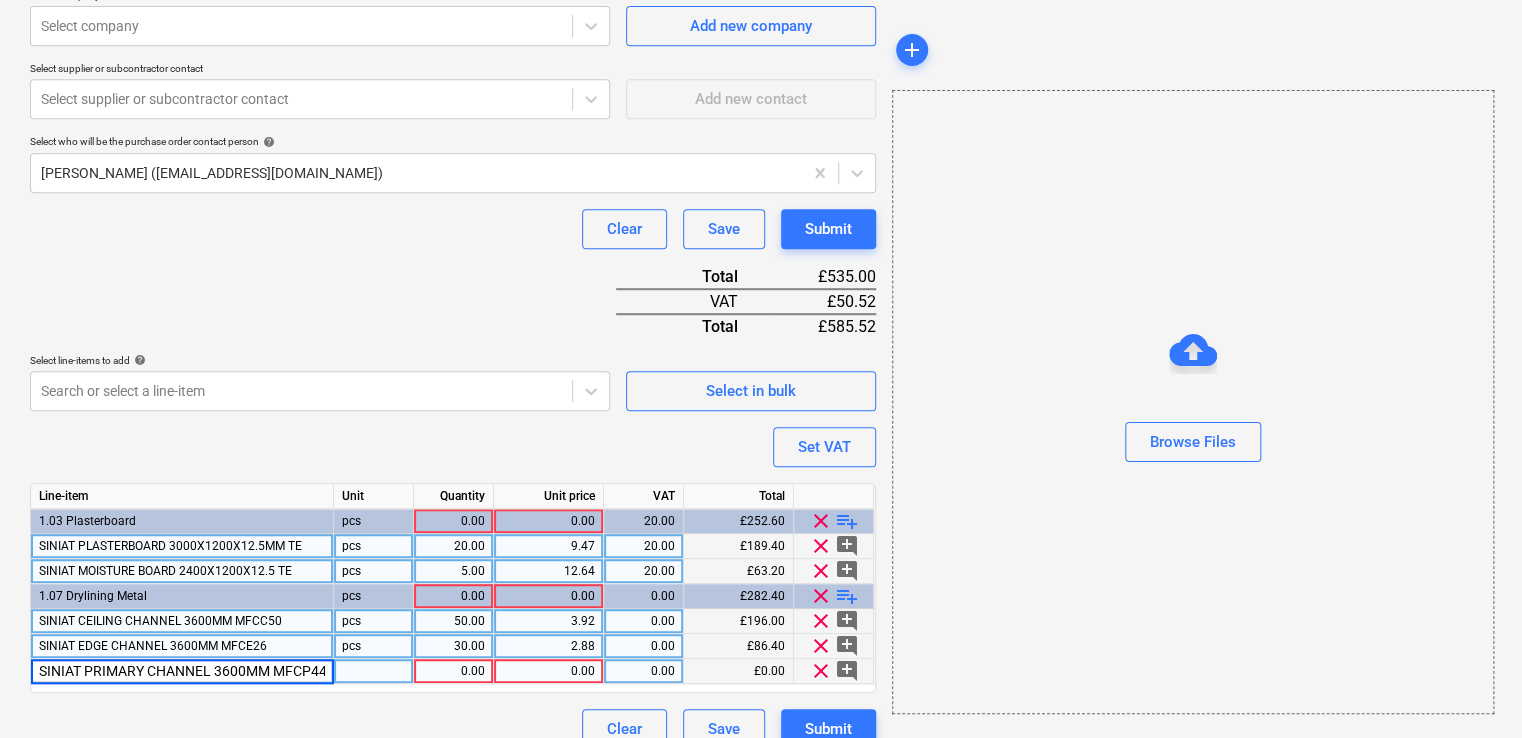 scroll, scrollTop: 0, scrollLeft: 1, axis: horizontal 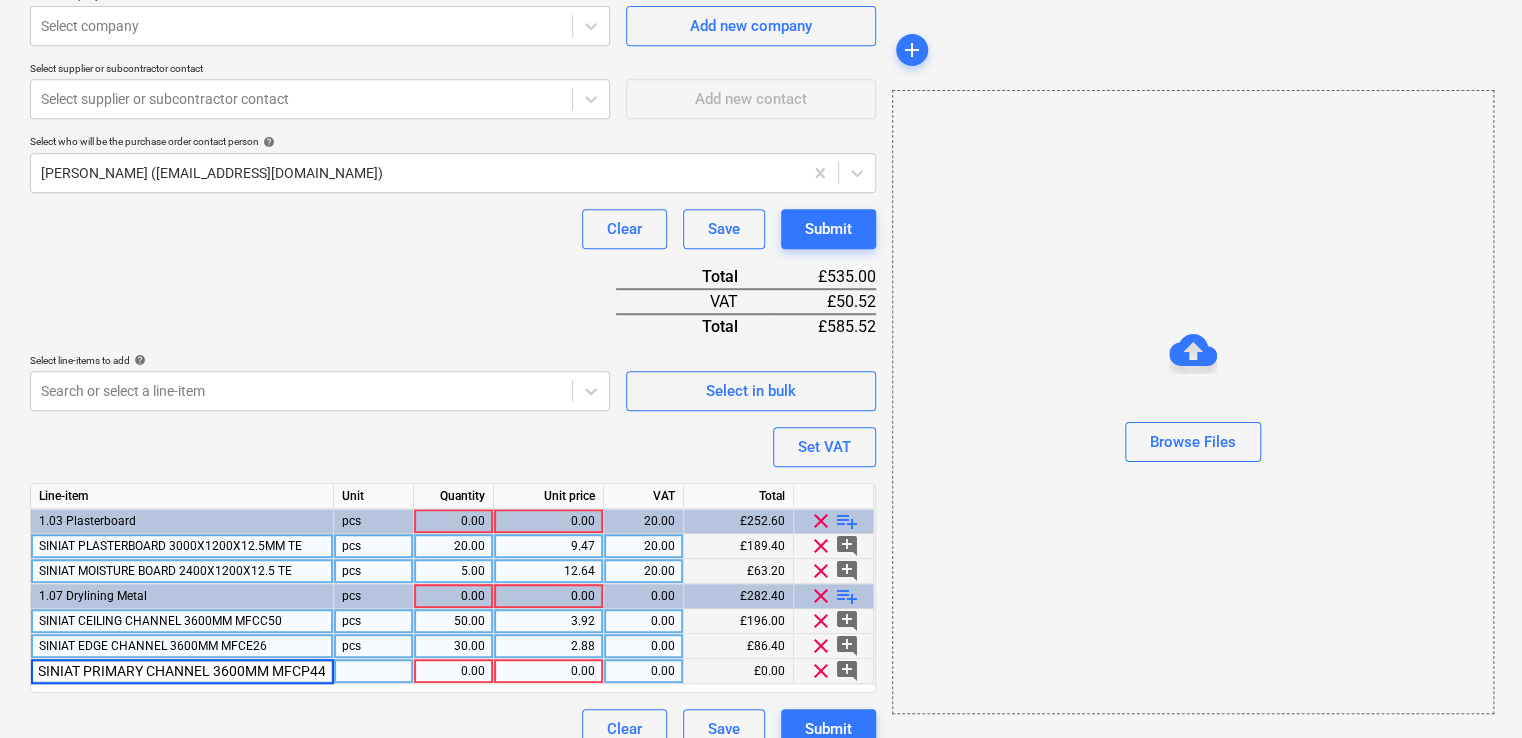 type on "x" 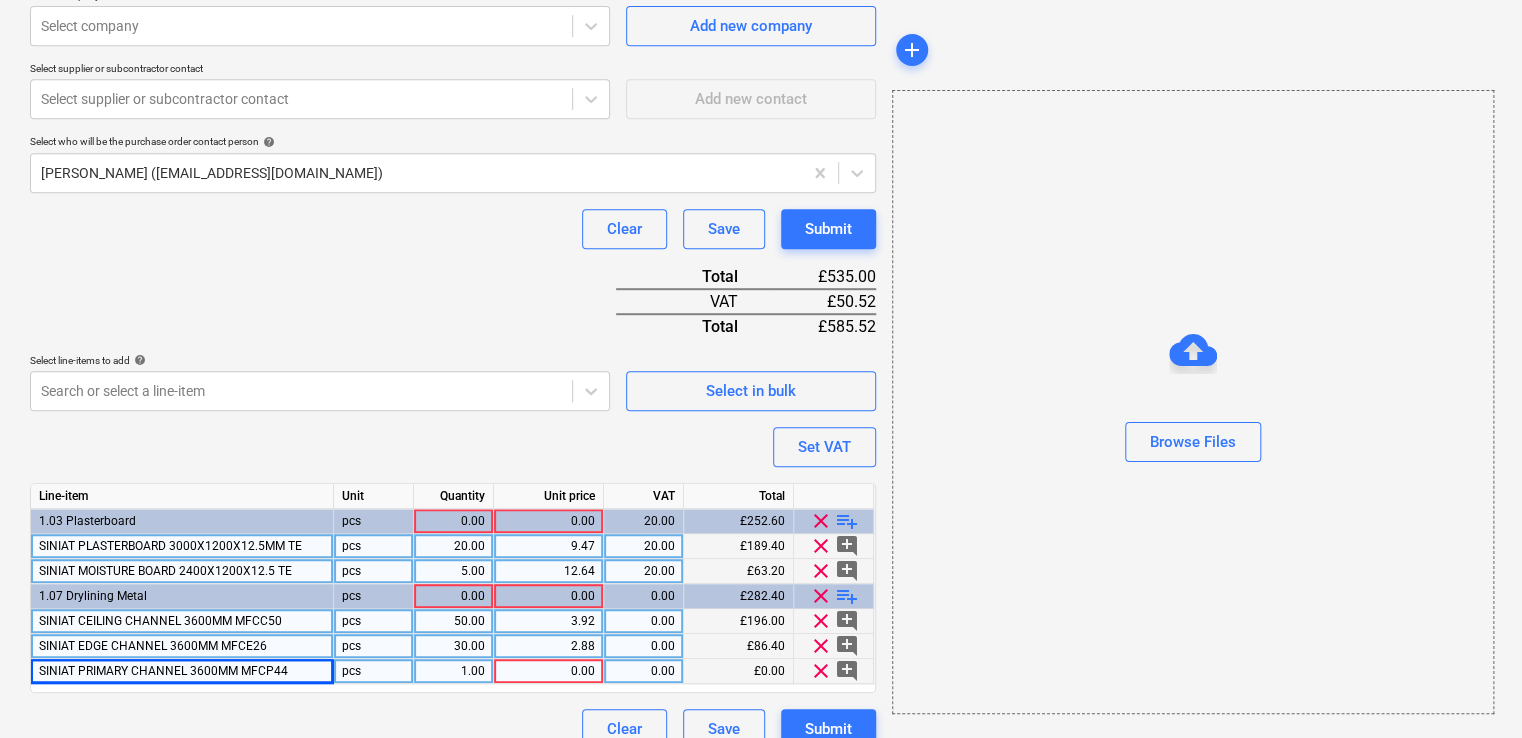 drag, startPoint x: 384, startPoint y: 674, endPoint x: 465, endPoint y: 665, distance: 81.49847 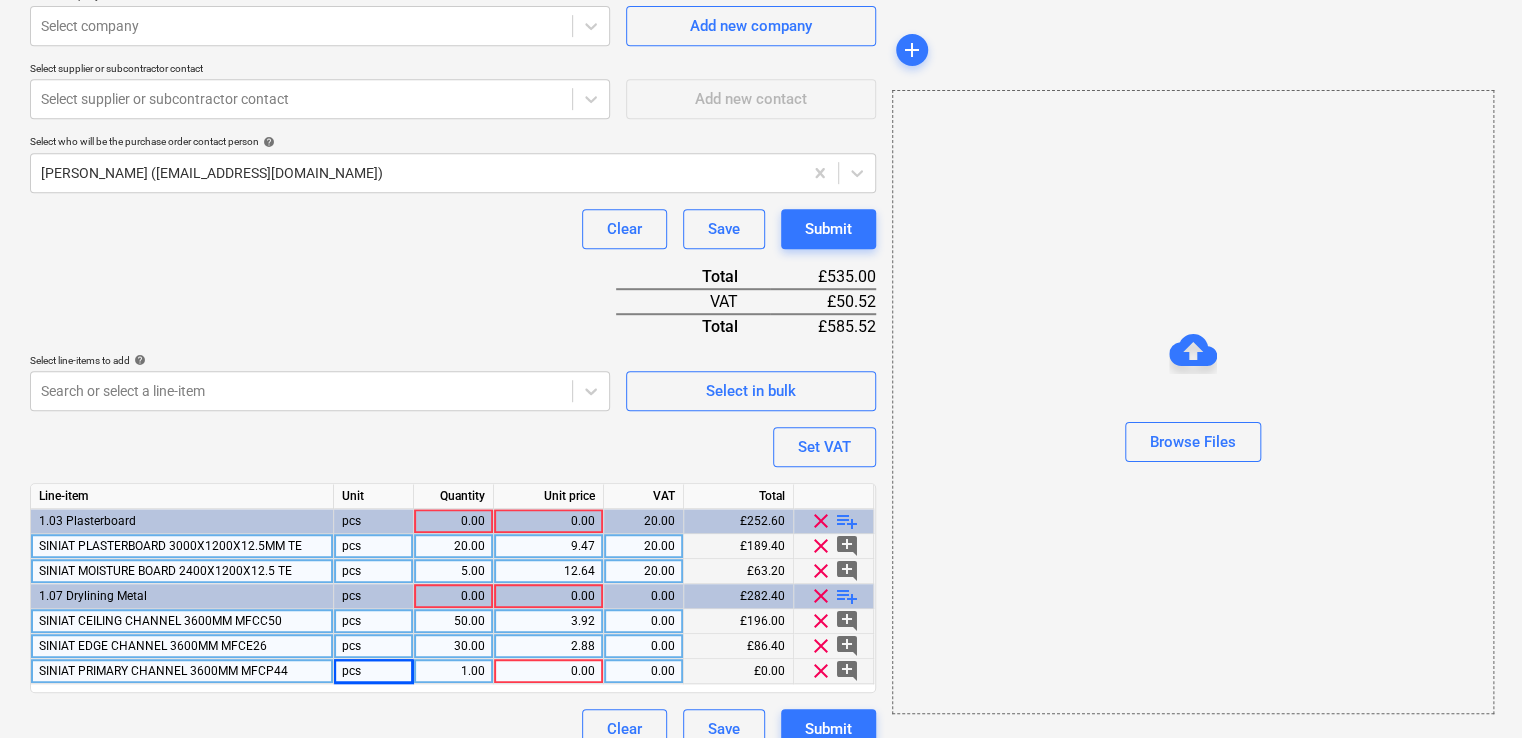 click on "1.00" at bounding box center [453, 671] 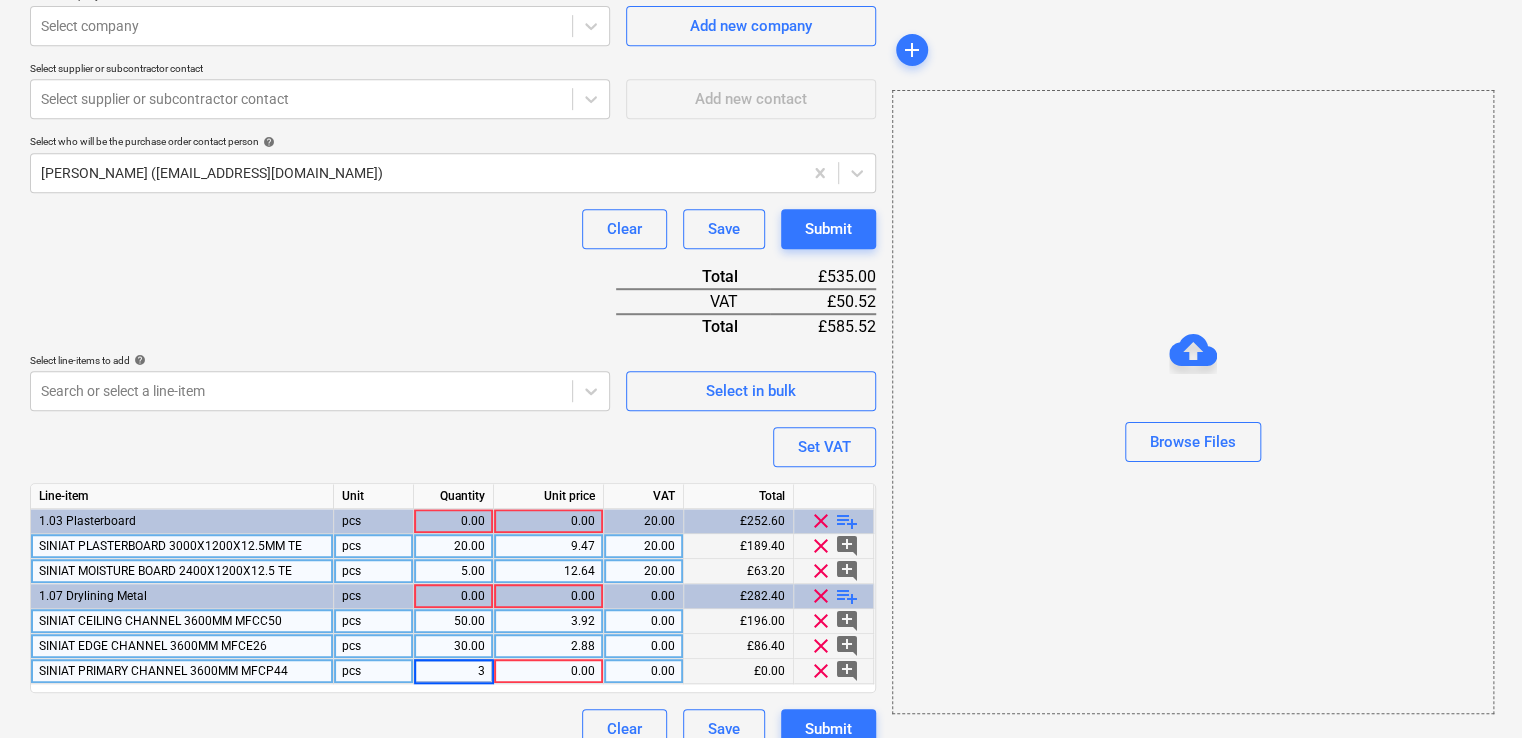 type on "30" 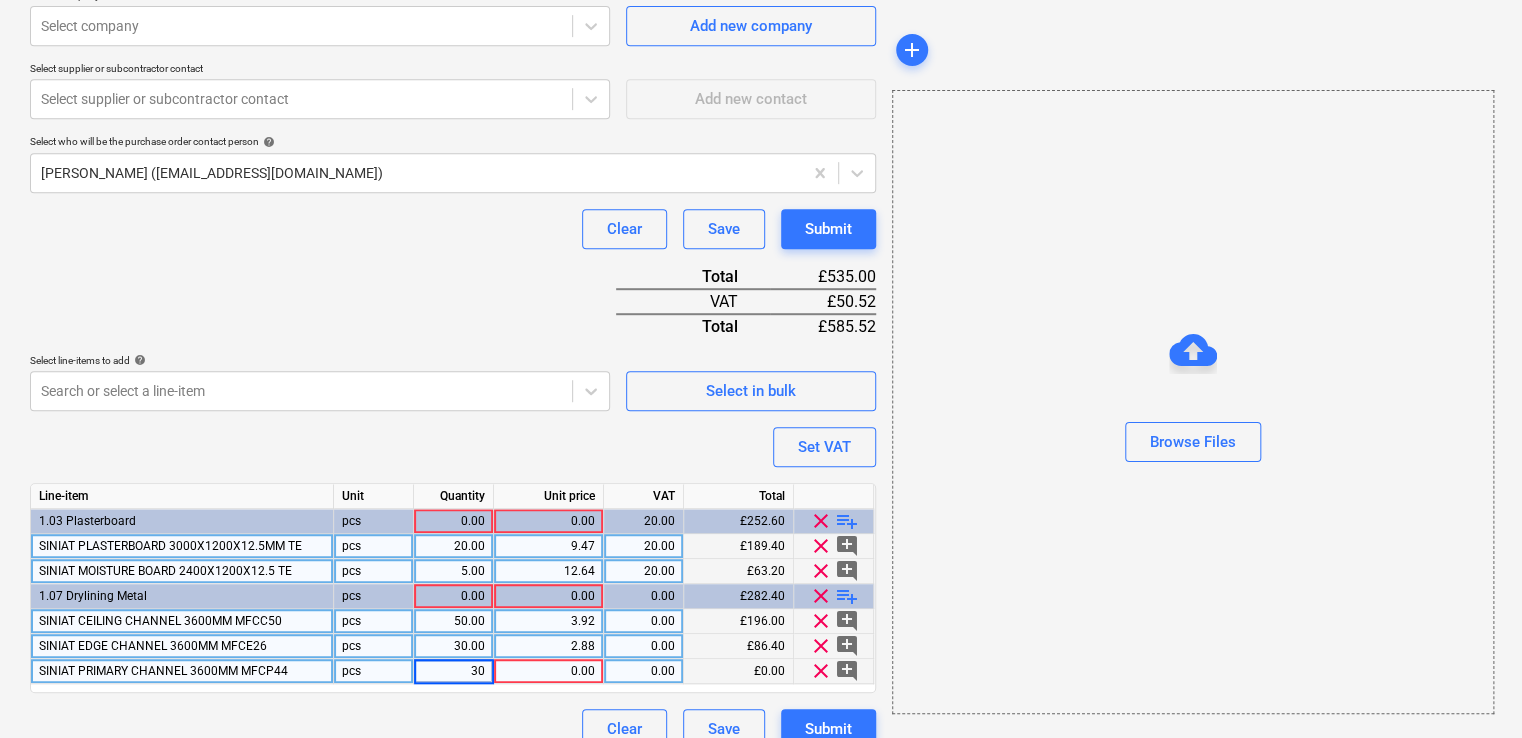 type on "x" 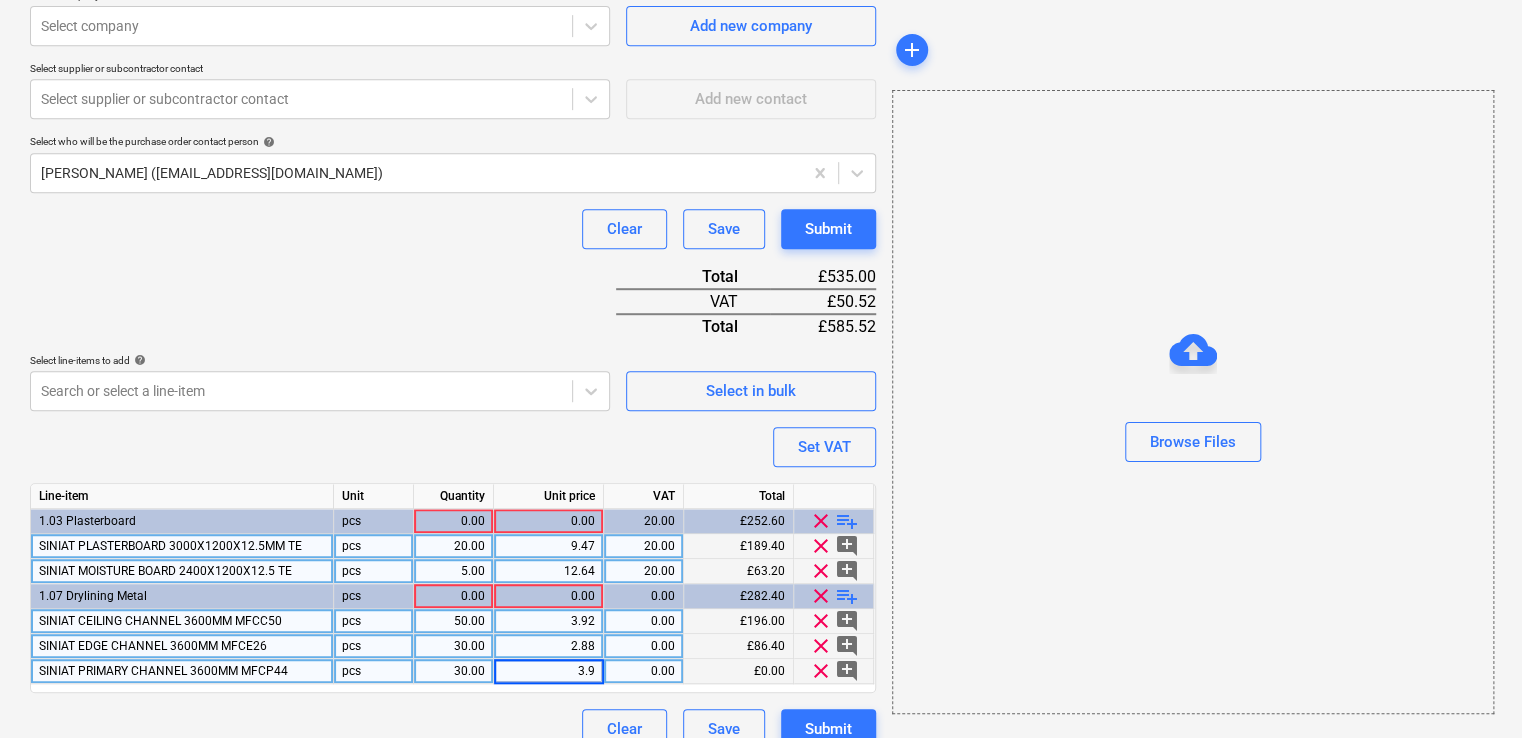 type on "3.92" 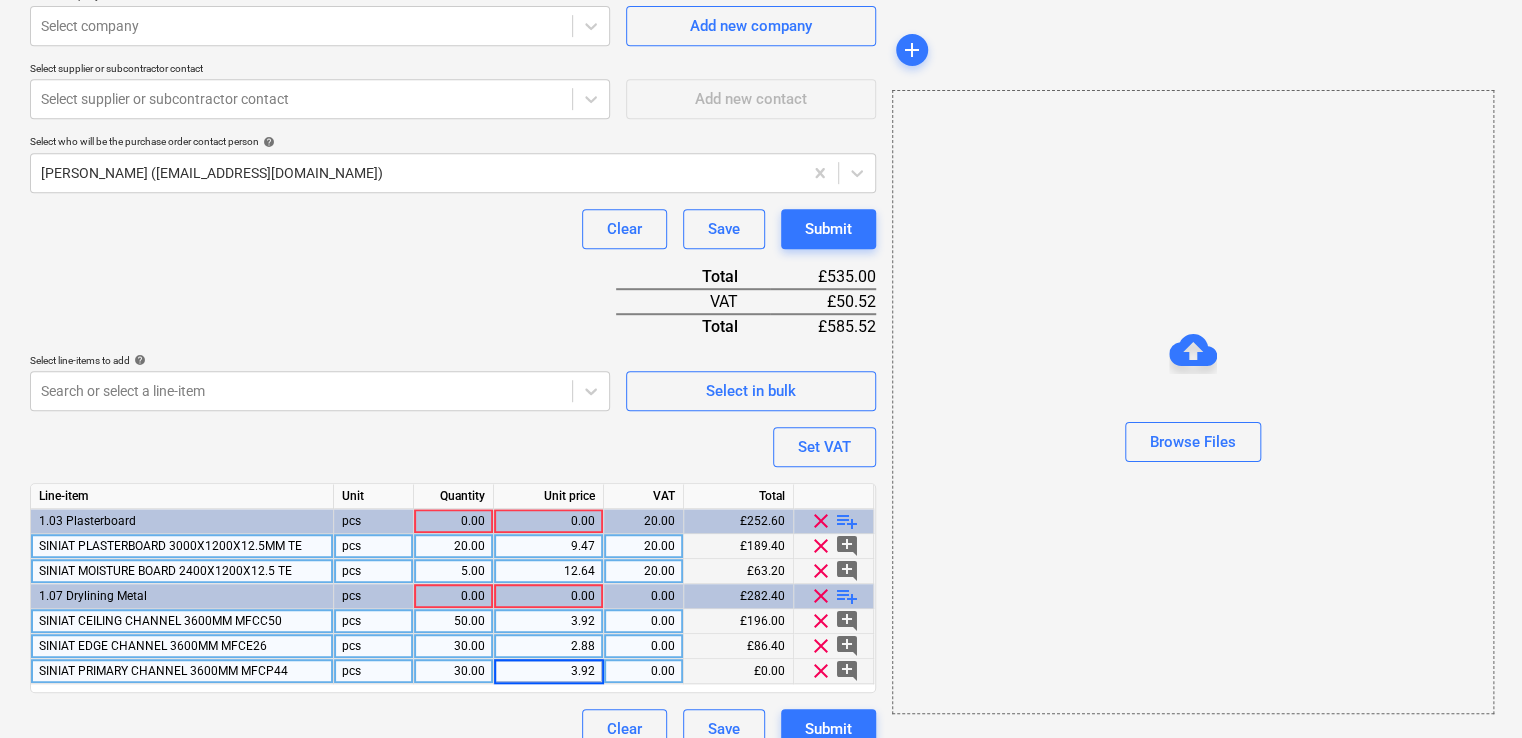 type on "x" 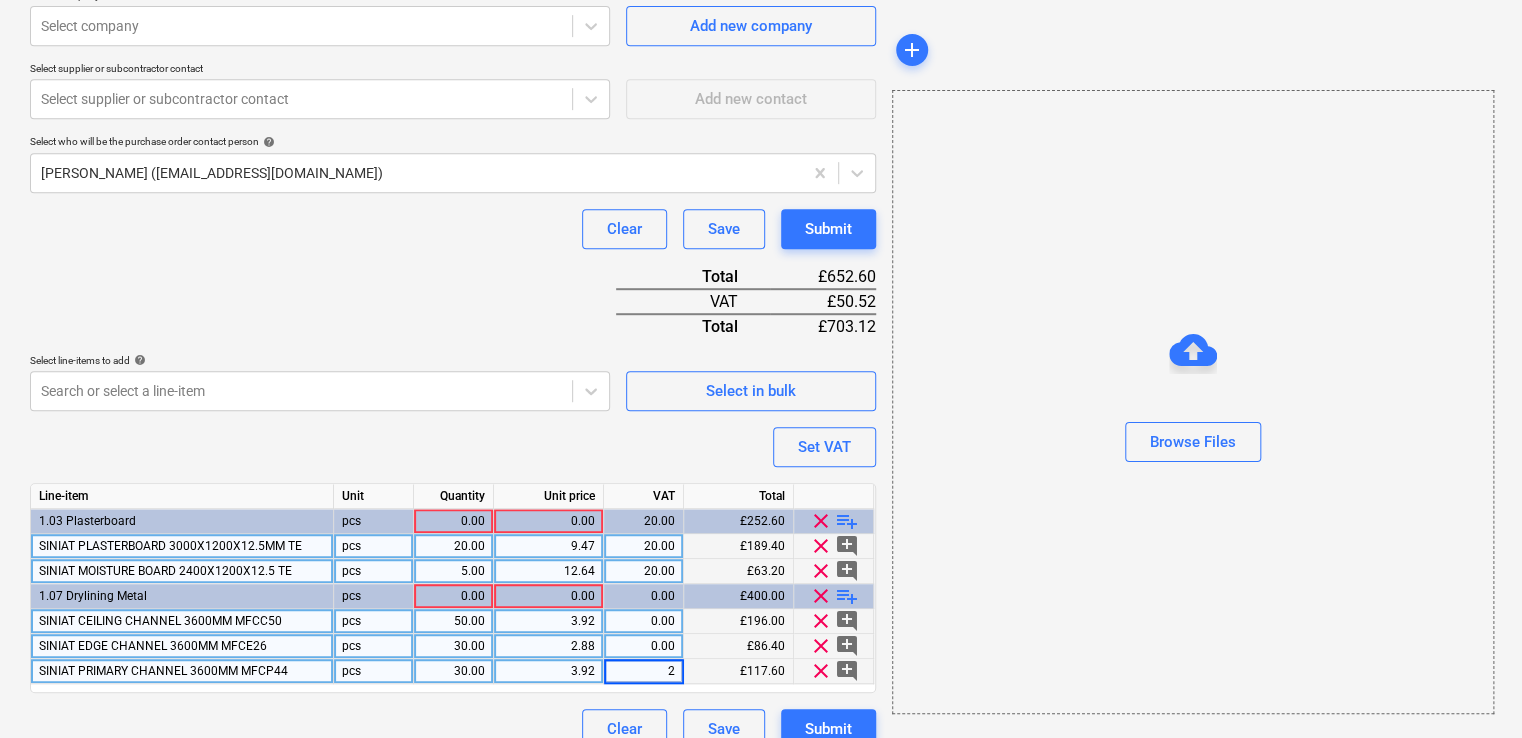 type on "20" 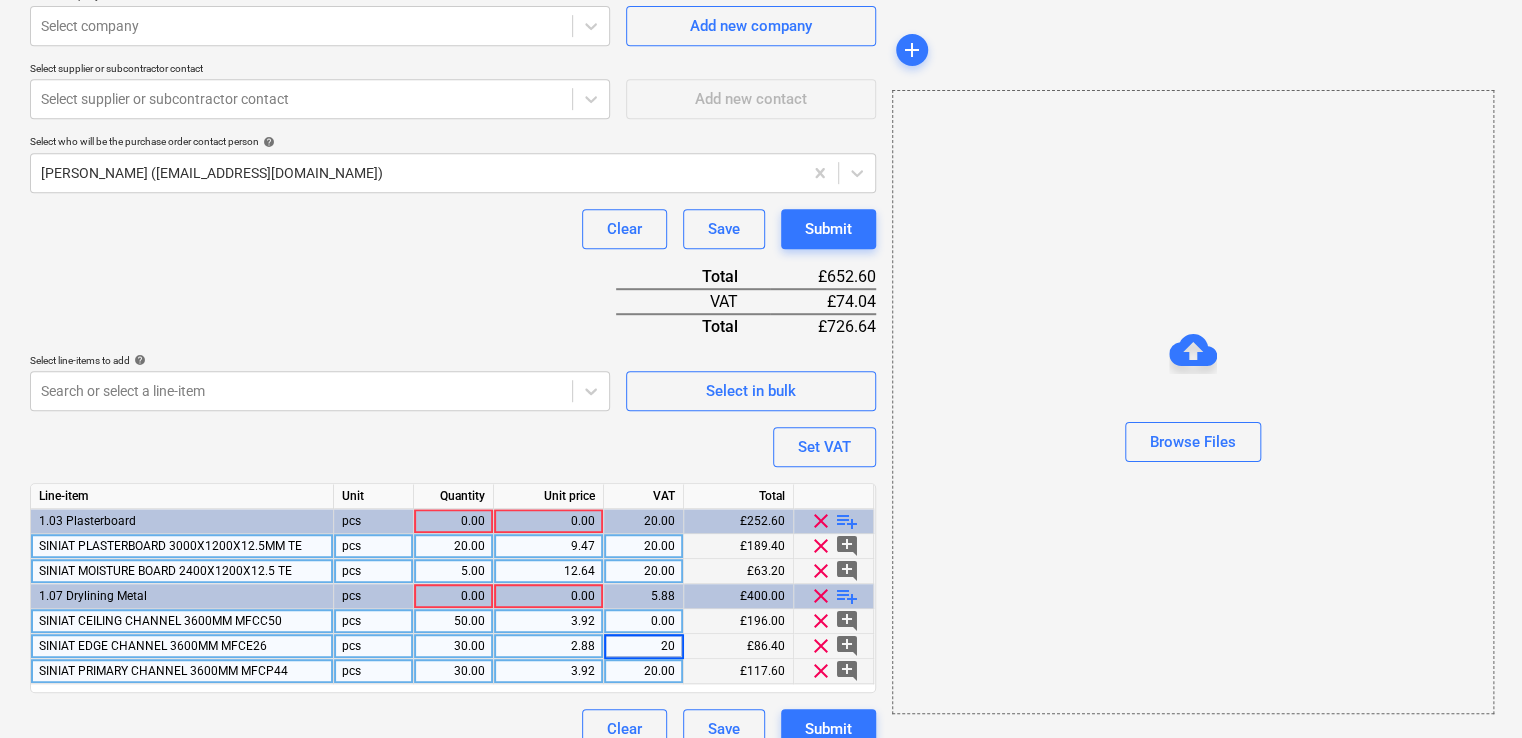 type on "x" 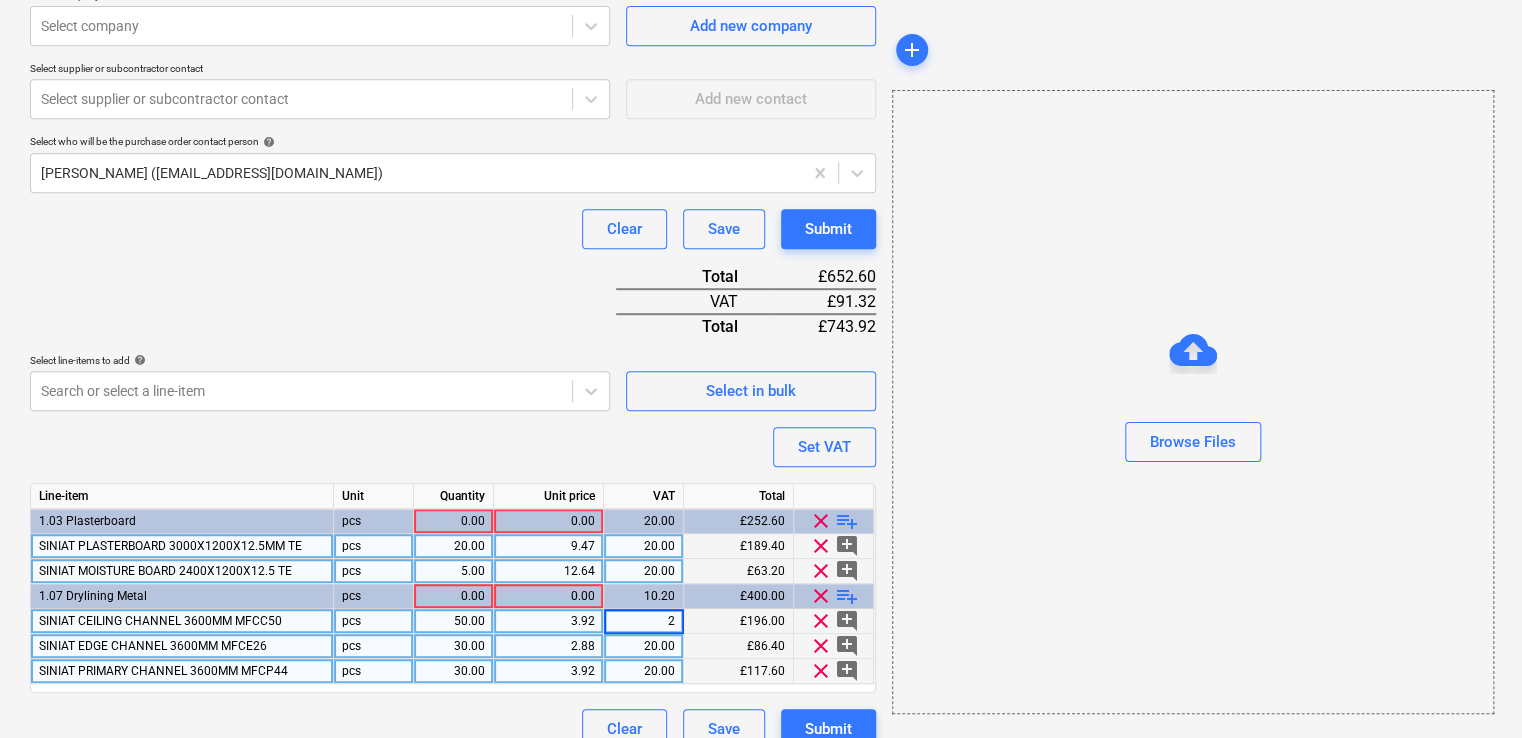 type on "20" 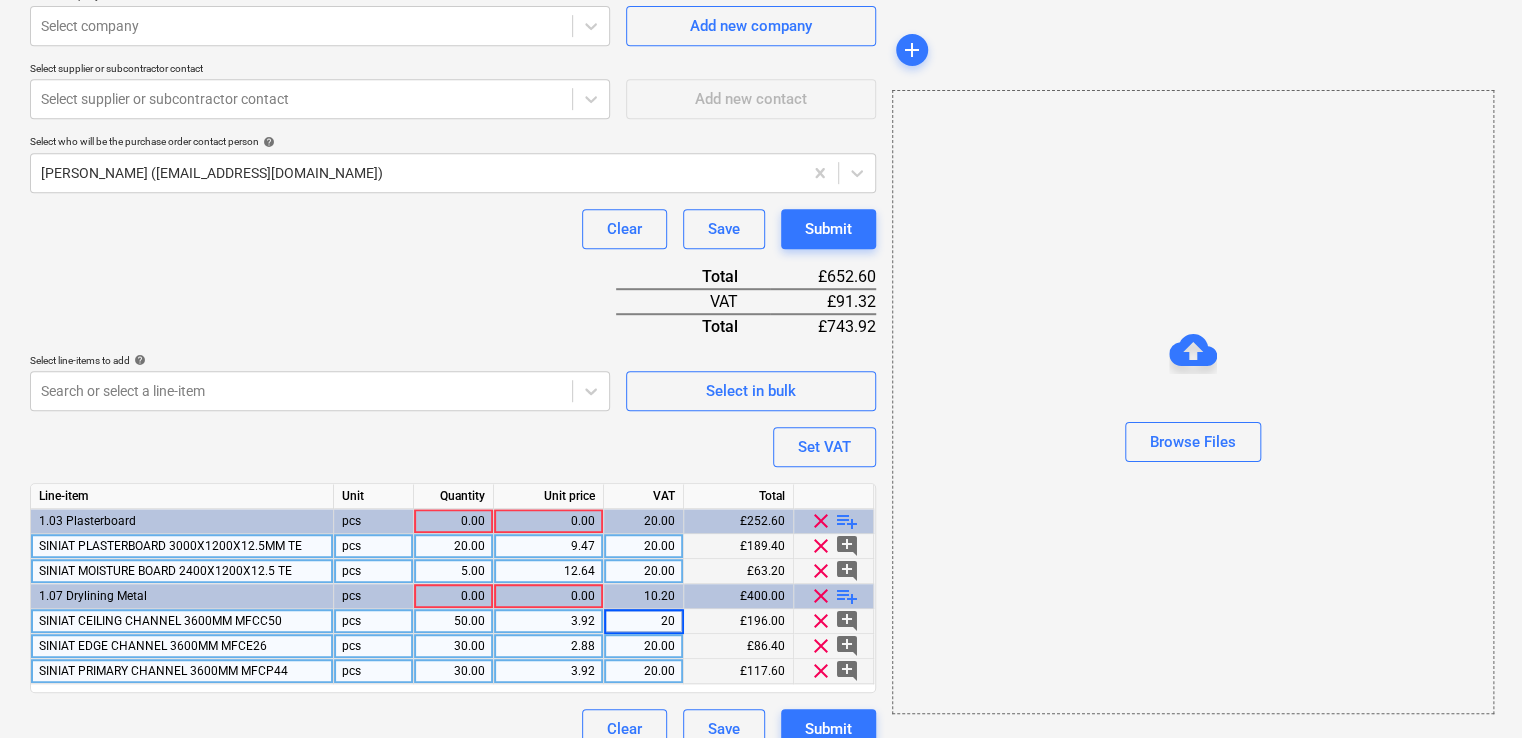 type on "x" 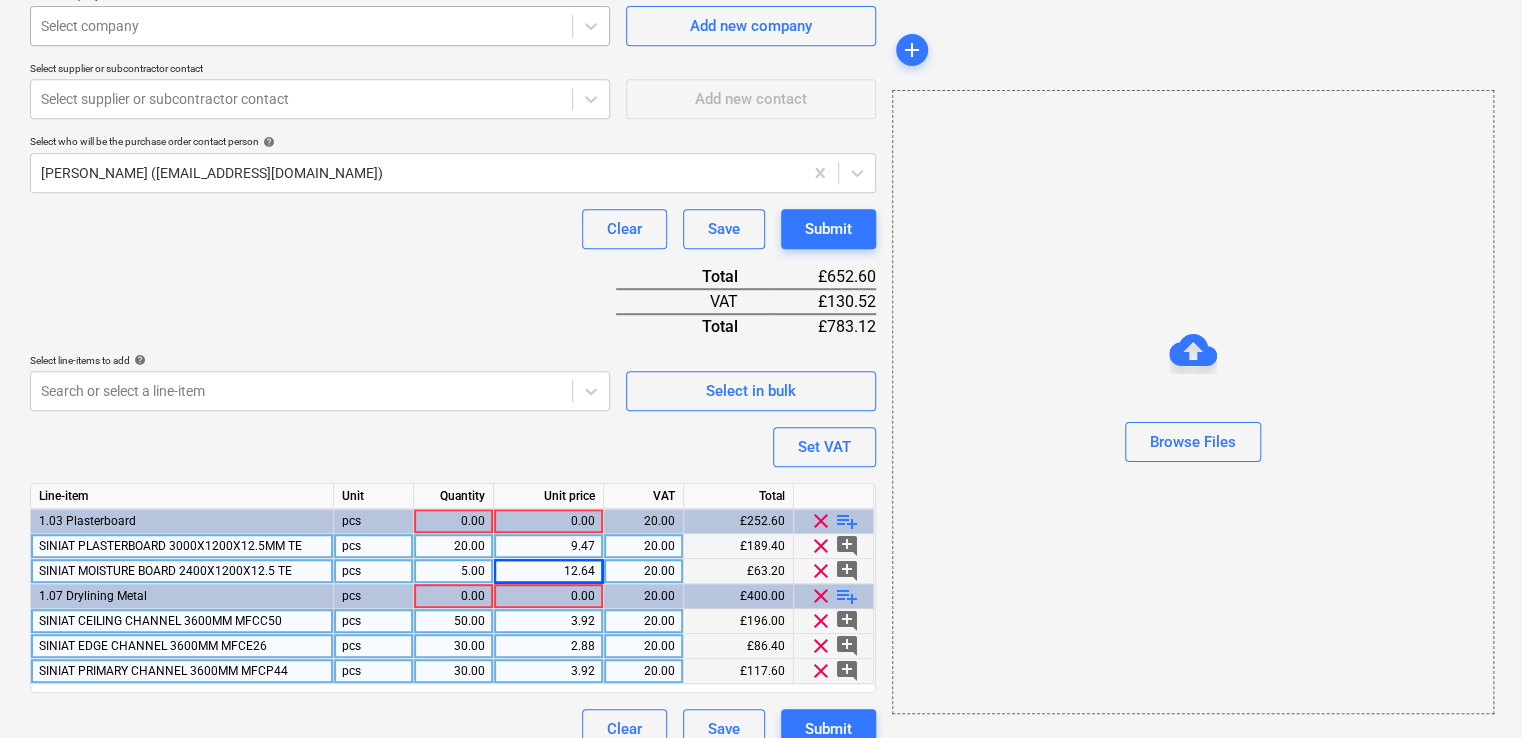 click at bounding box center (301, 26) 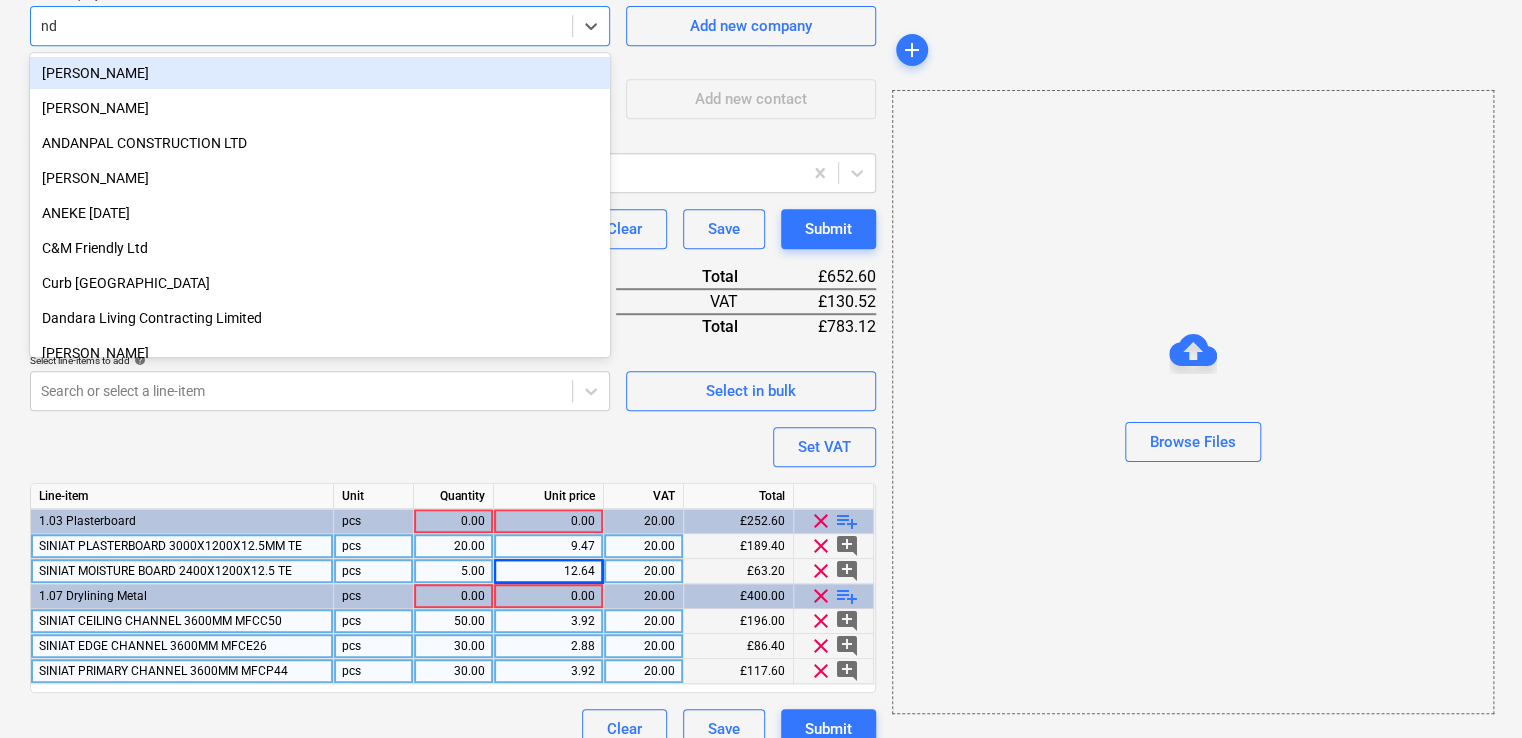 type on "ndi" 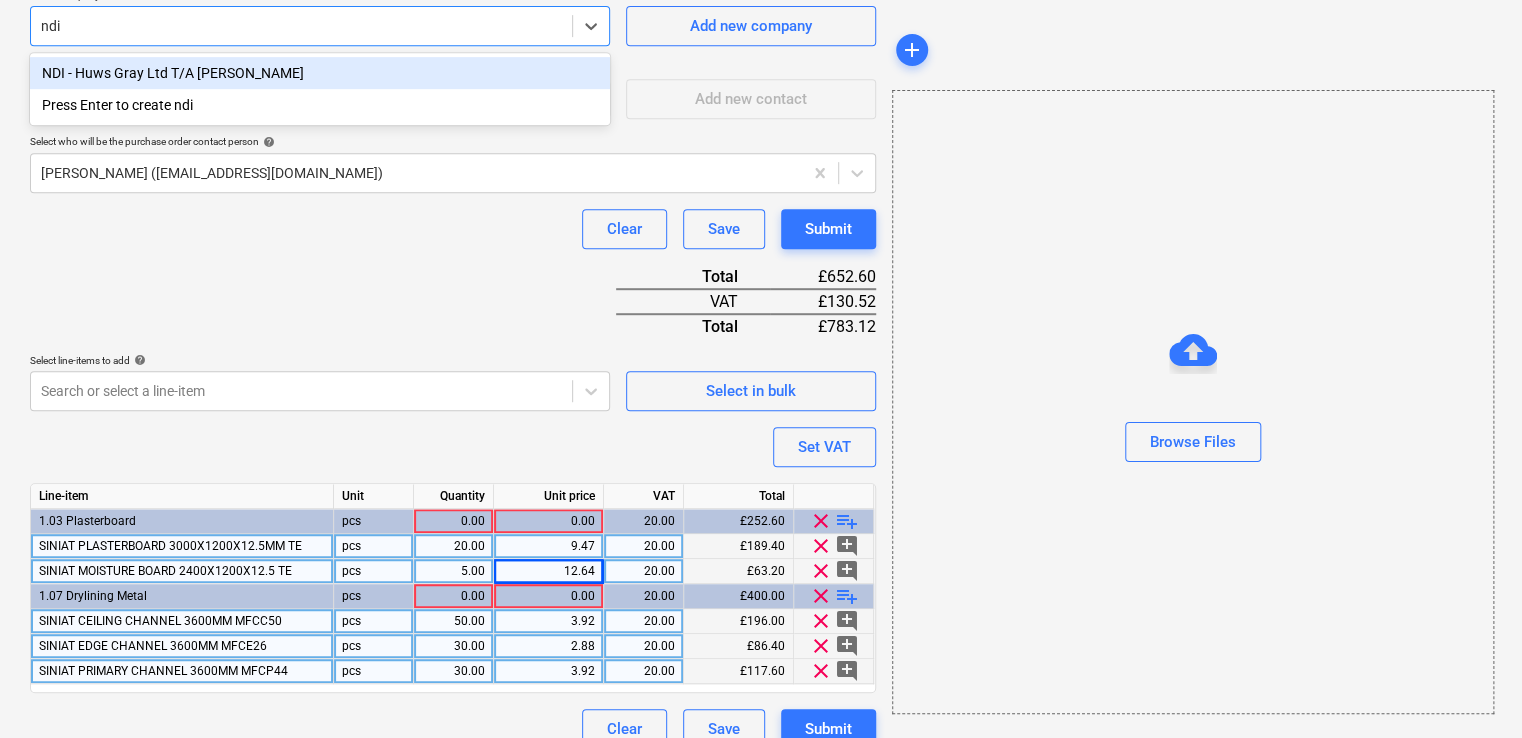type on "x" 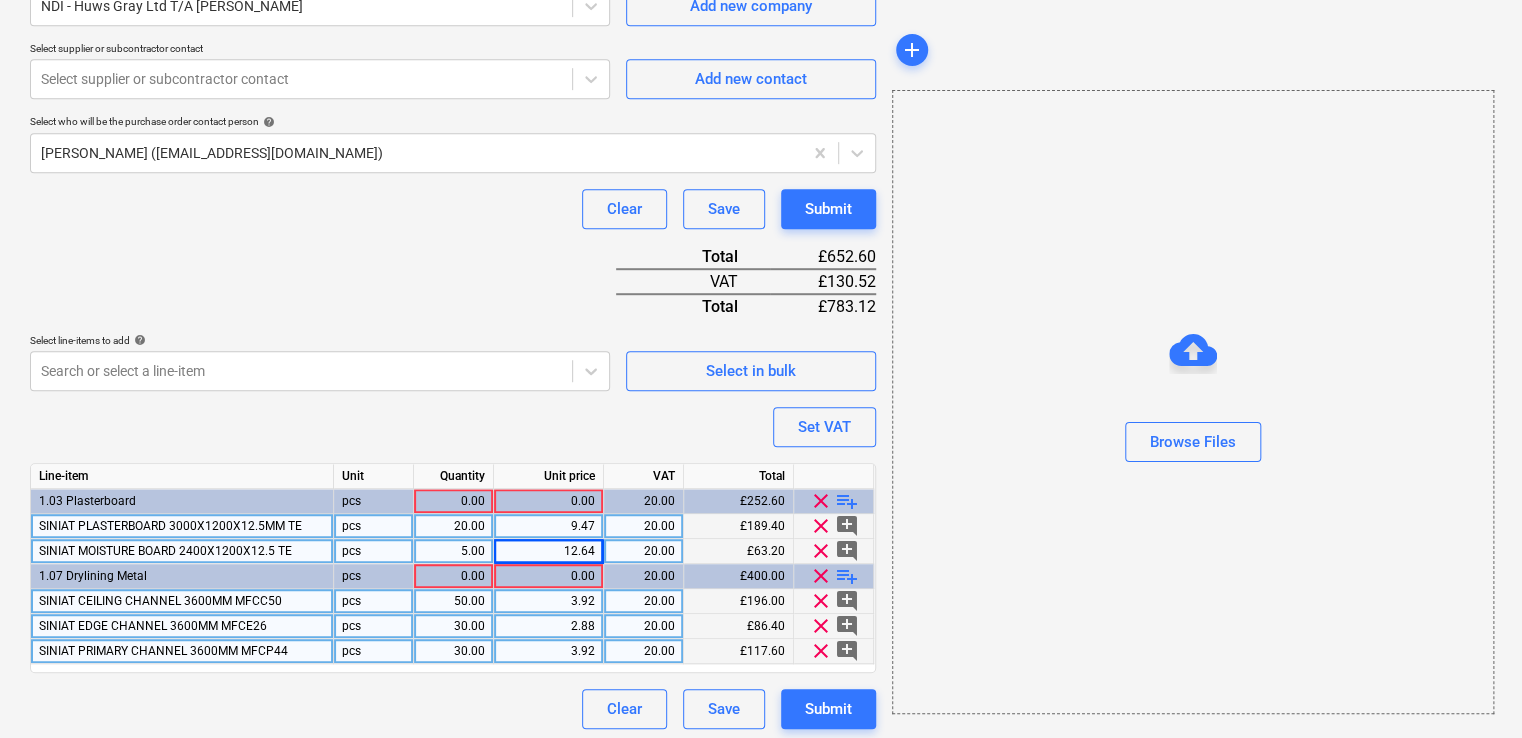 scroll, scrollTop: 484, scrollLeft: 0, axis: vertical 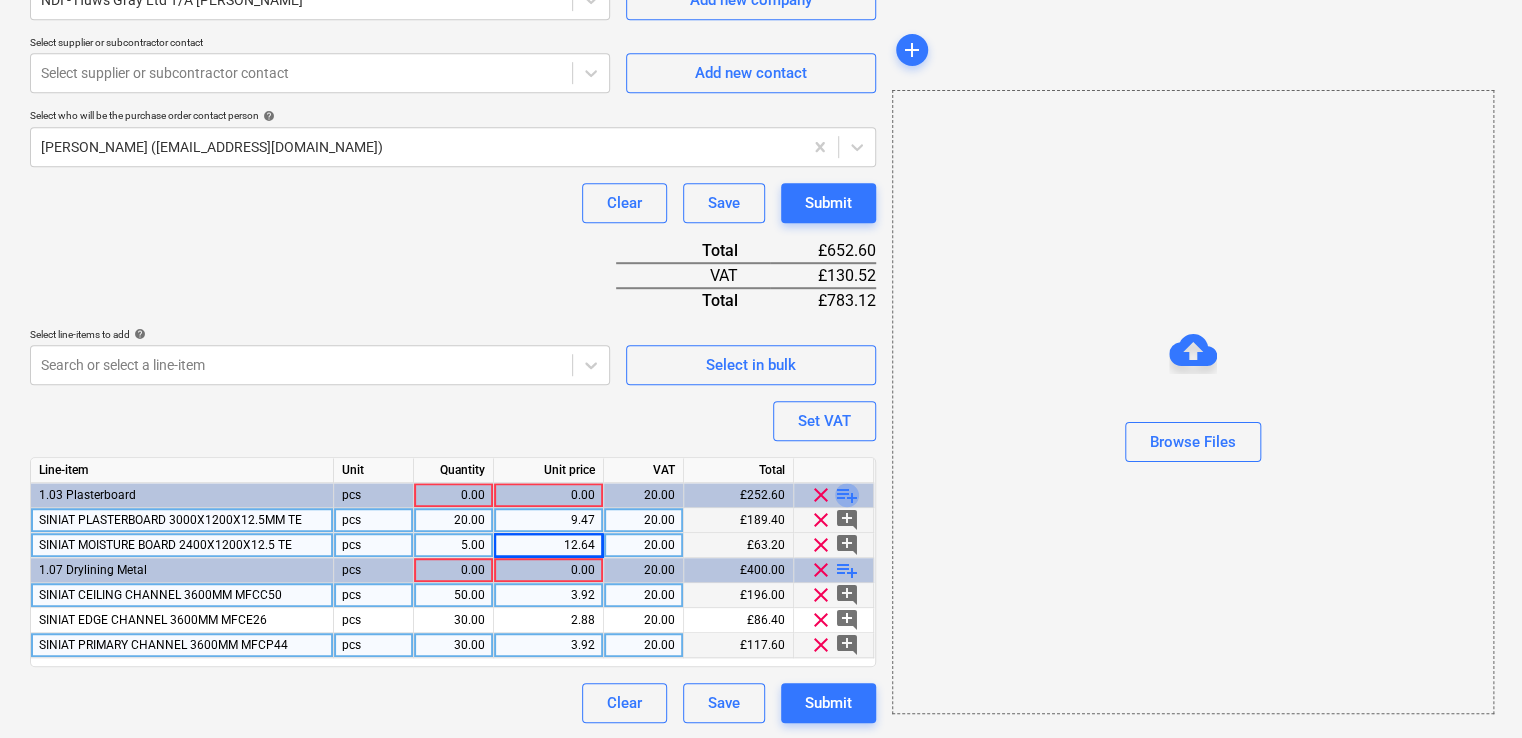click on "playlist_add" at bounding box center [847, 495] 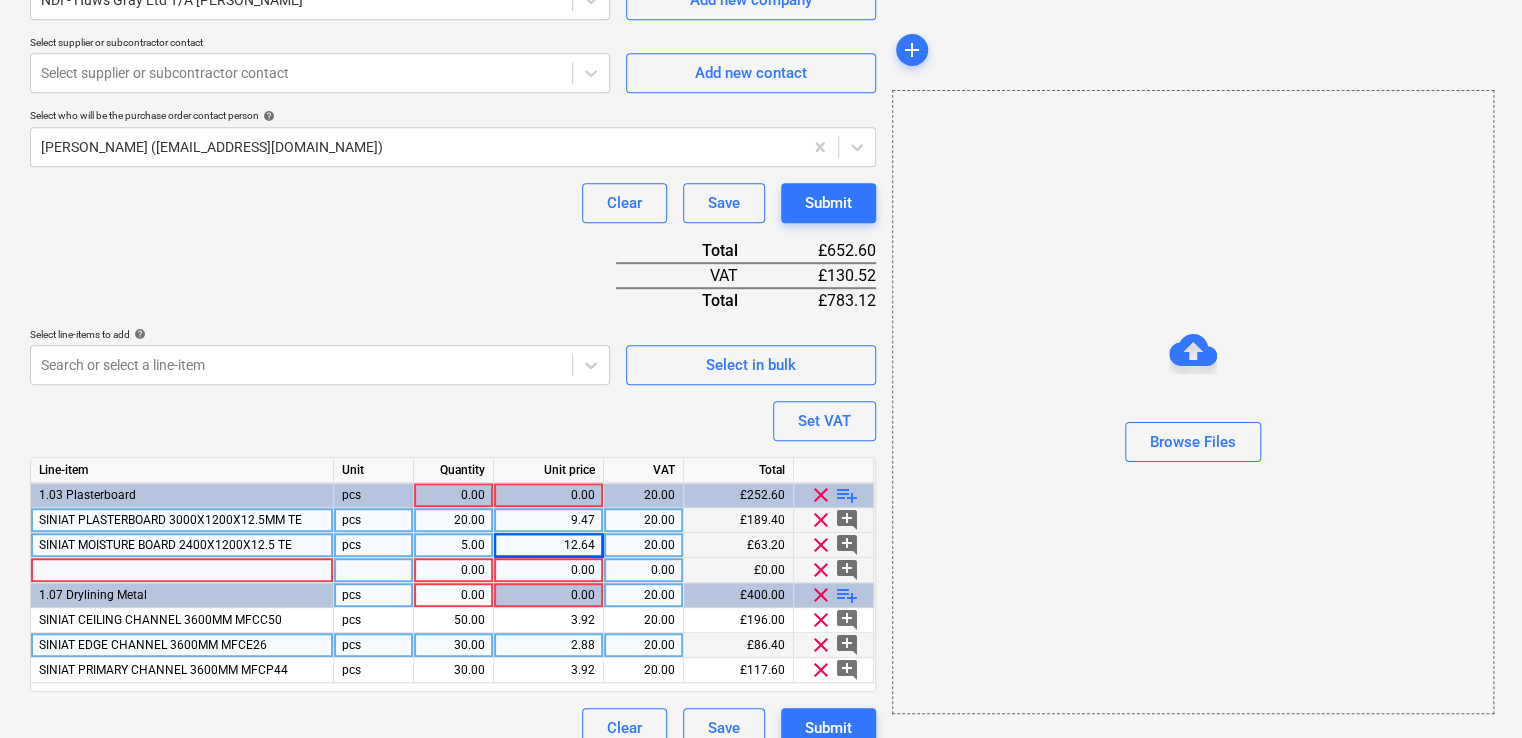 click at bounding box center (182, 570) 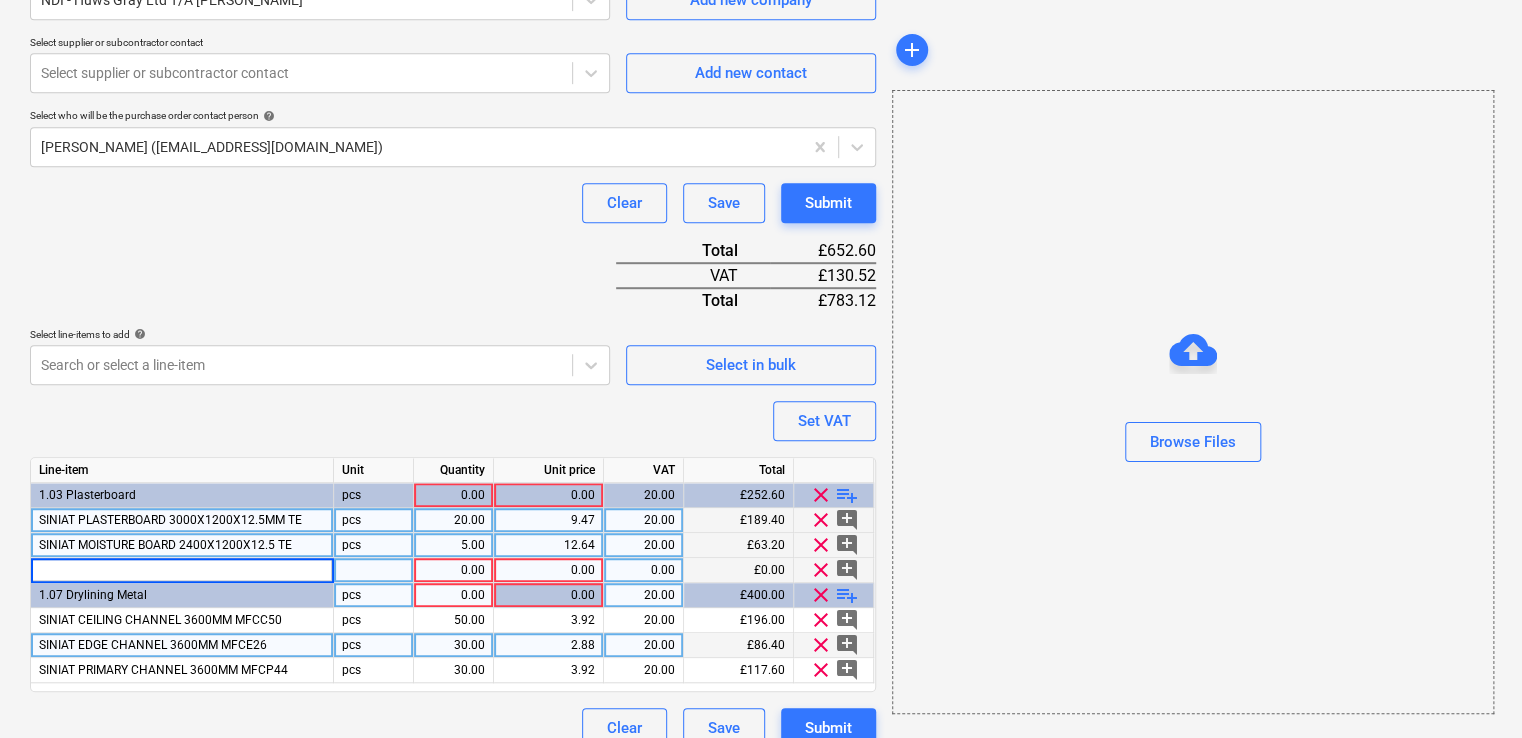 type on "GTEC Intumescent Acoustic Sealant Foil Refils" 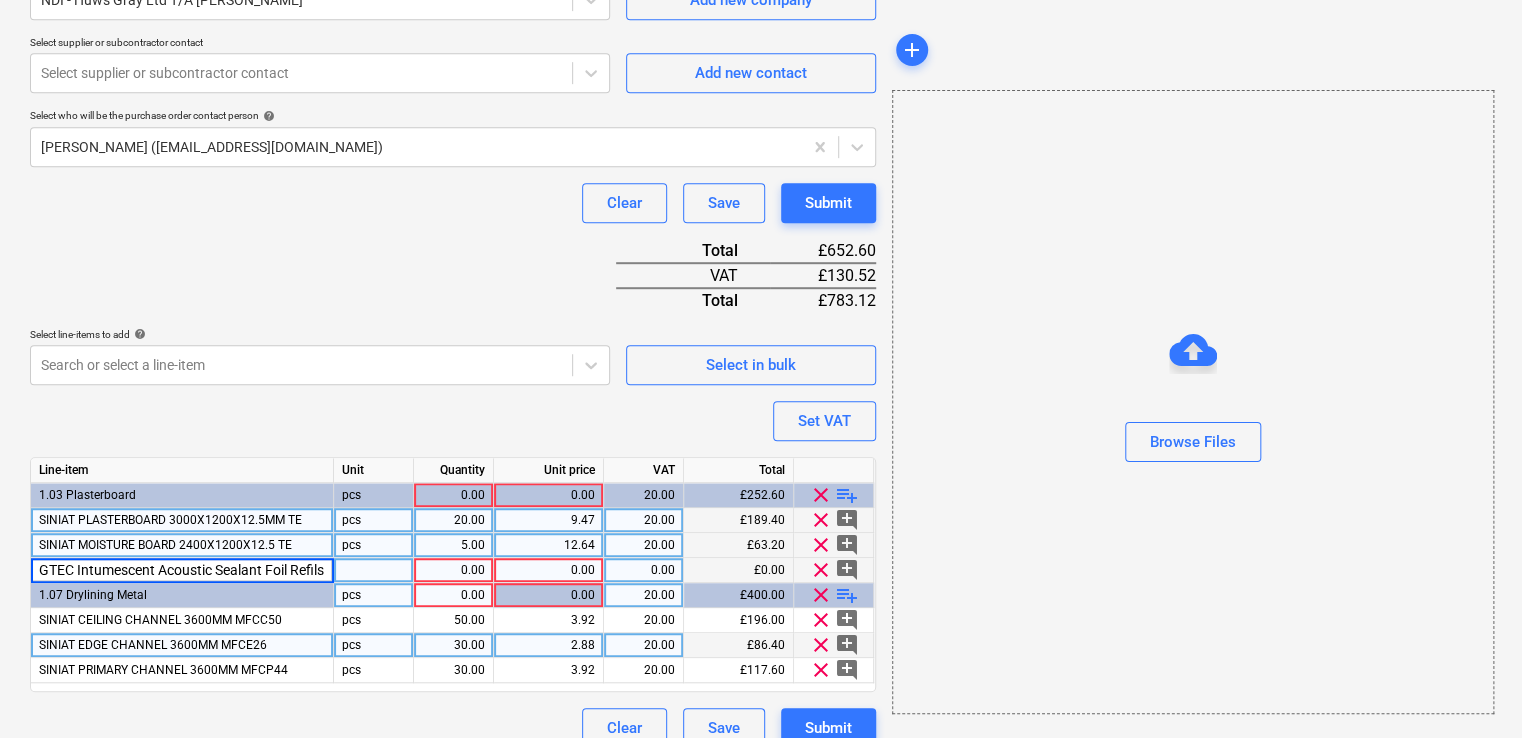 scroll, scrollTop: 0, scrollLeft: 0, axis: both 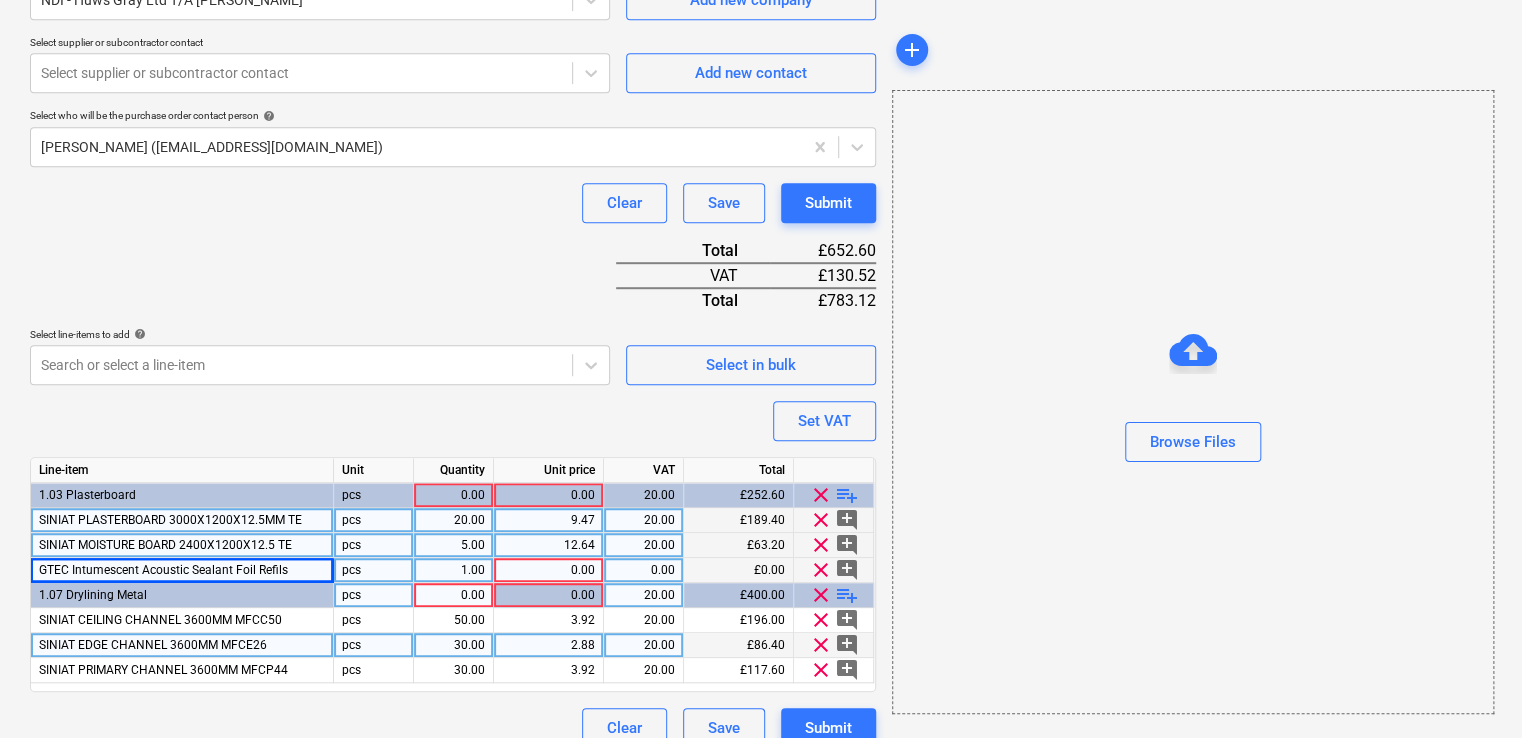 click on "pcs" at bounding box center [374, 570] 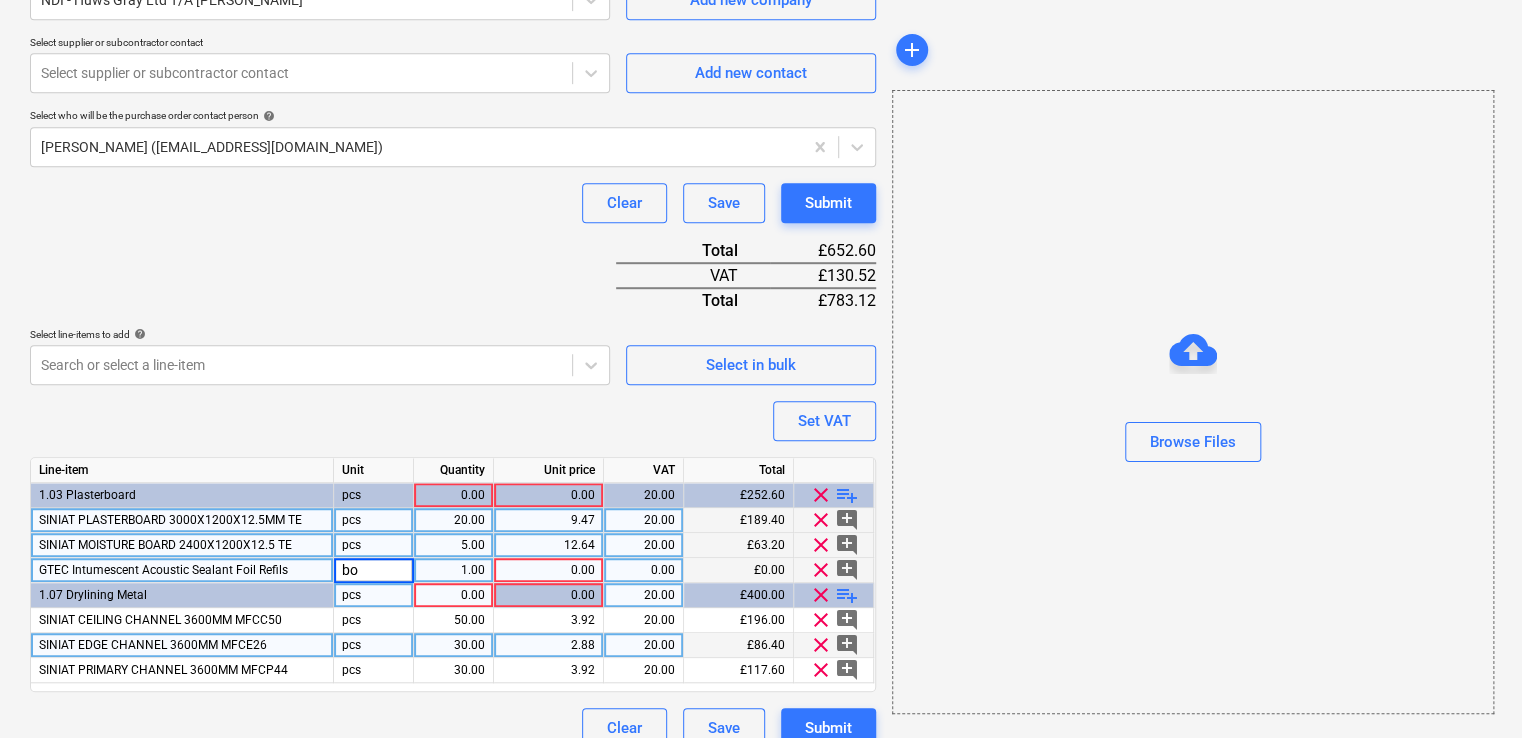 type on "box" 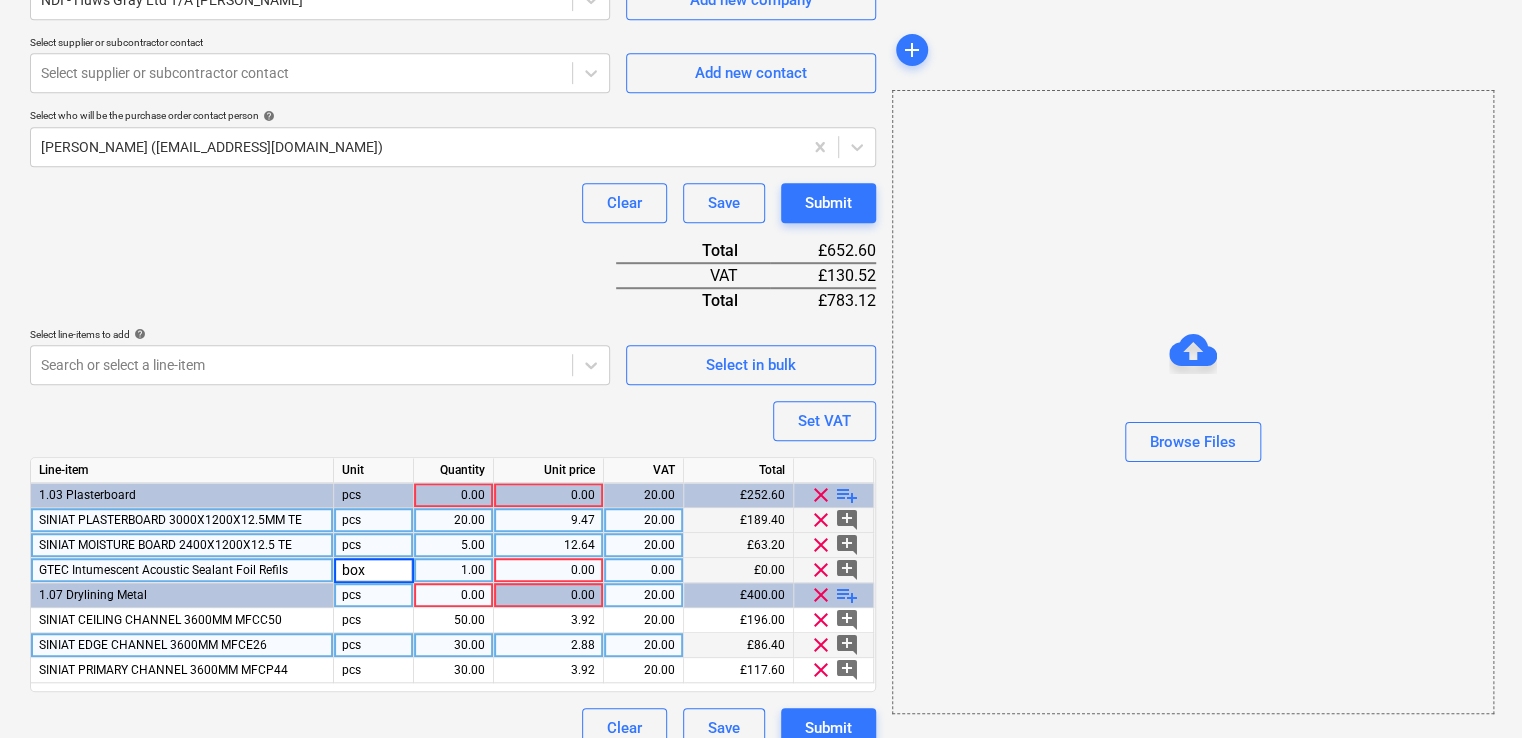 type on "x" 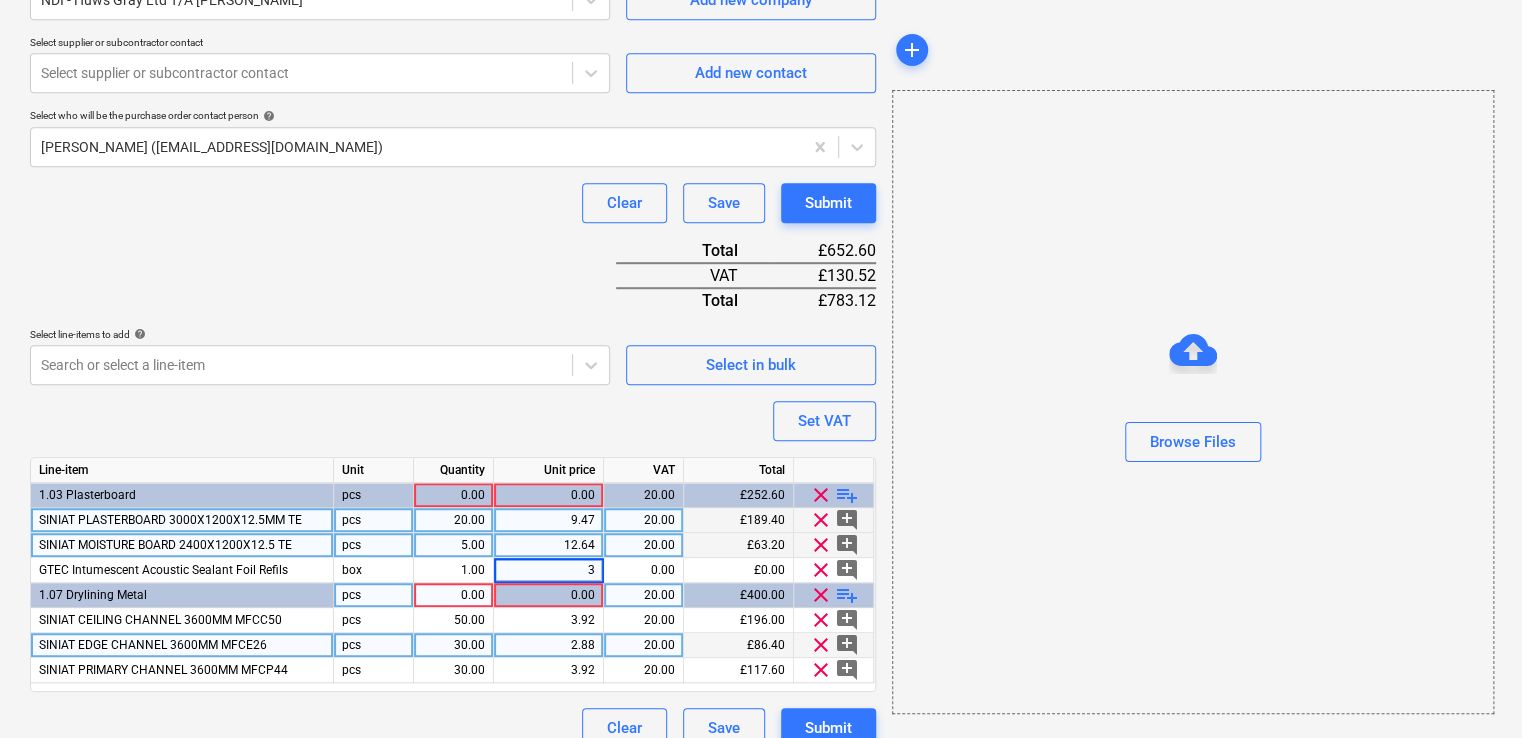type on "33" 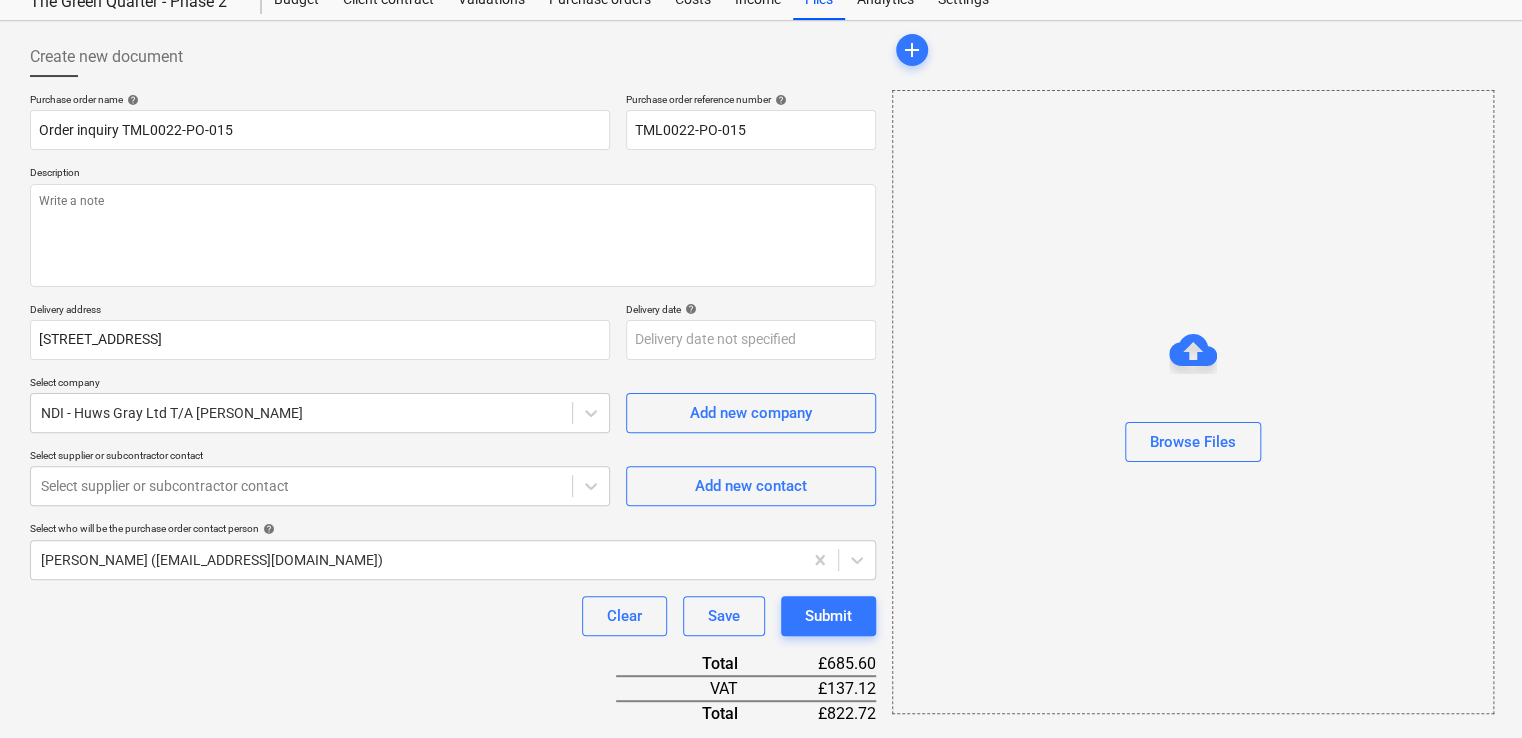 scroll, scrollTop: 0, scrollLeft: 0, axis: both 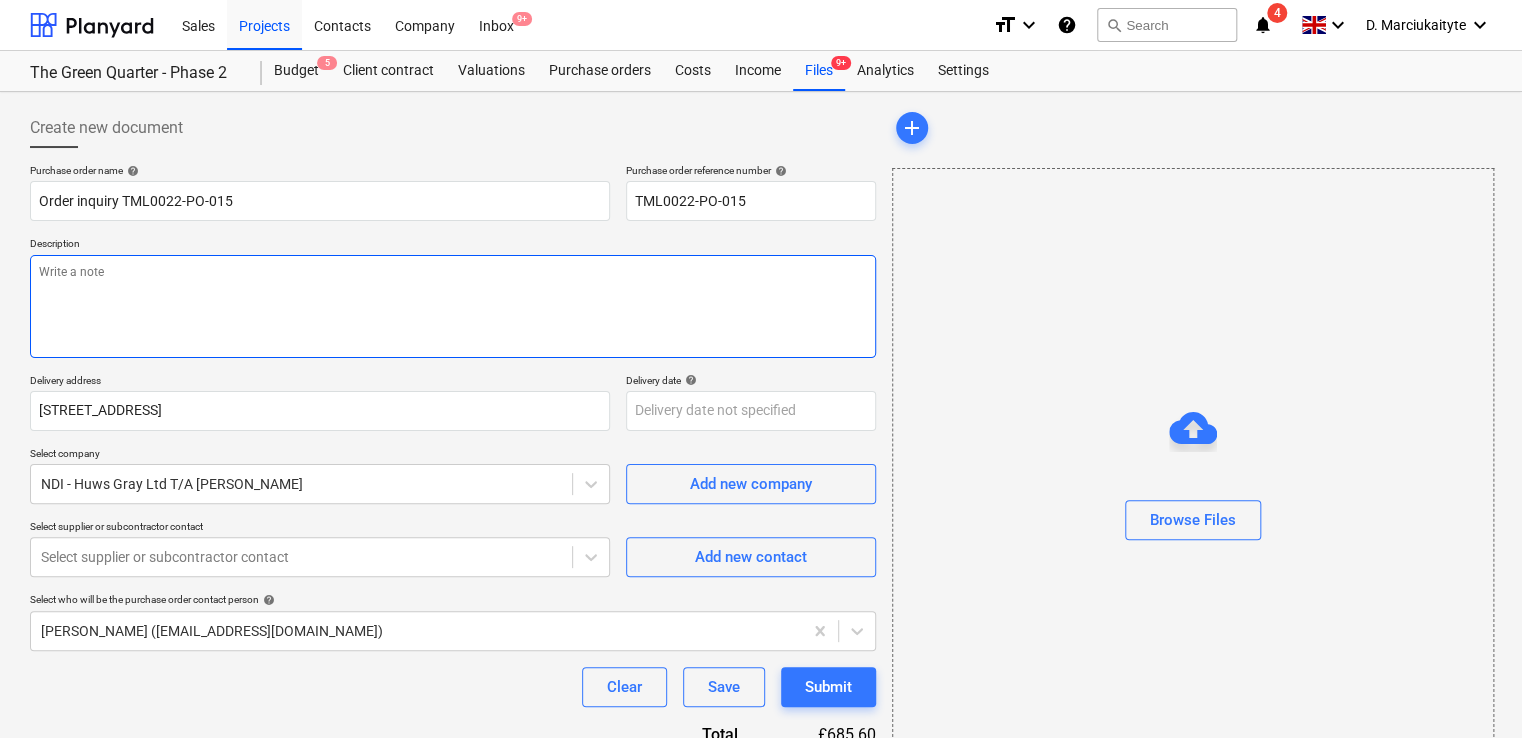 click at bounding box center [453, 306] 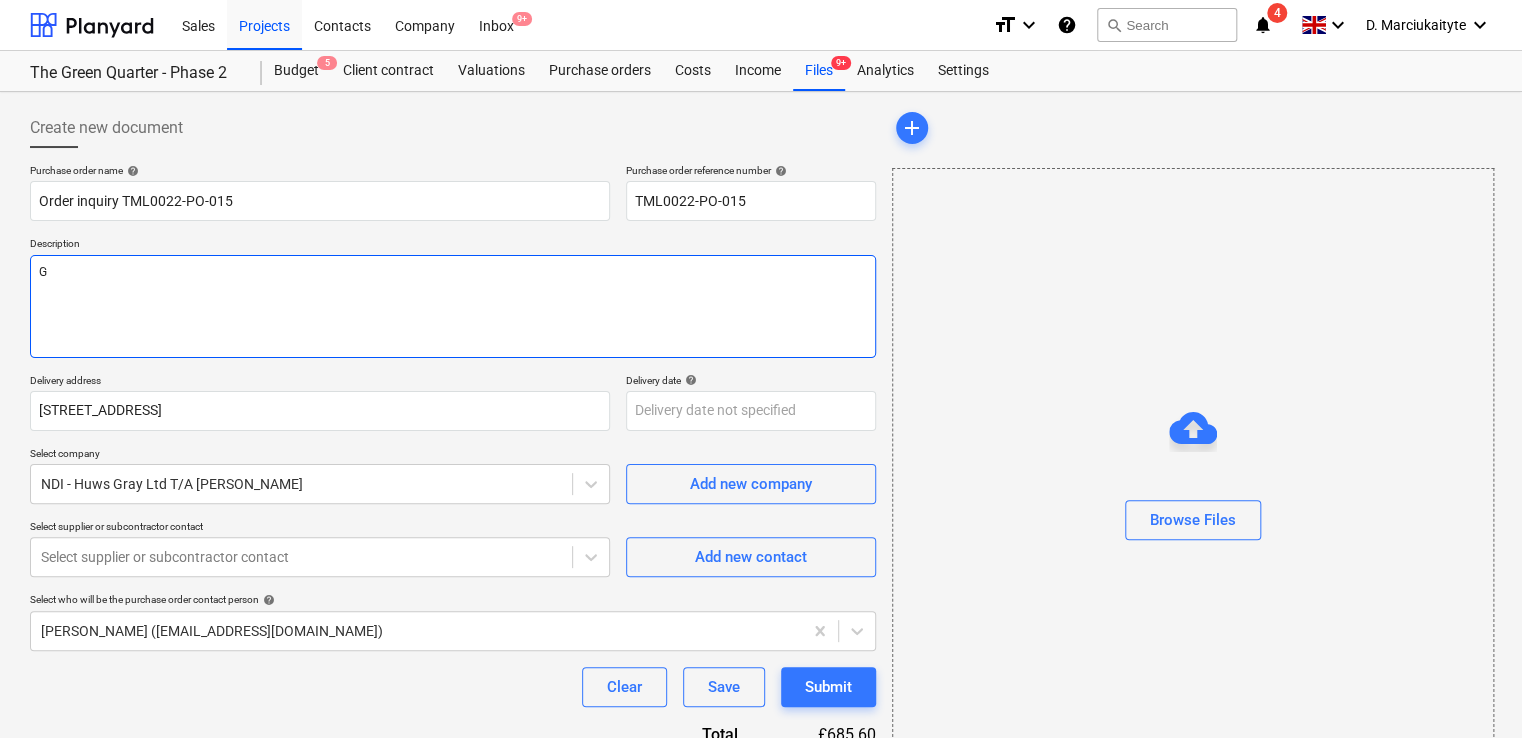 type on "x" 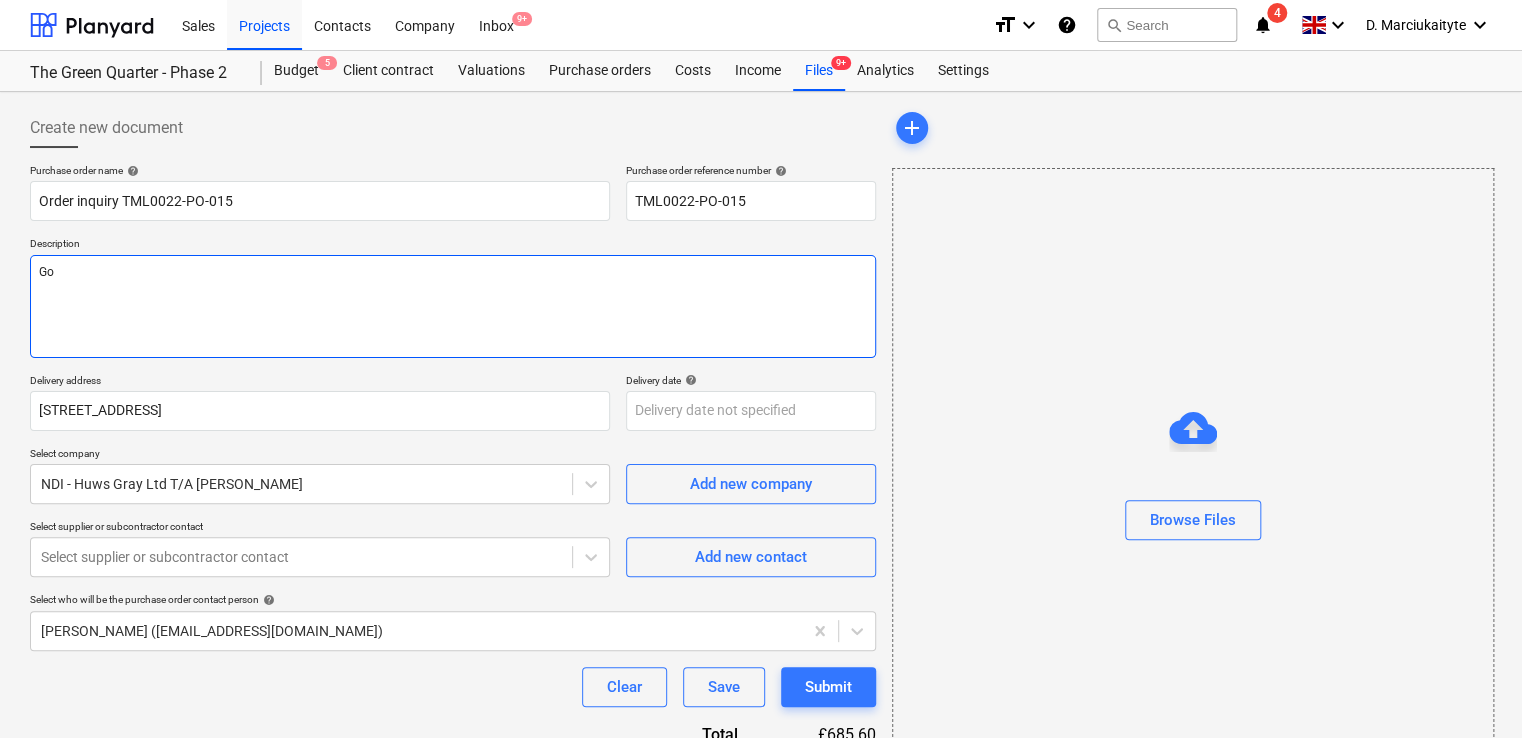 type on "x" 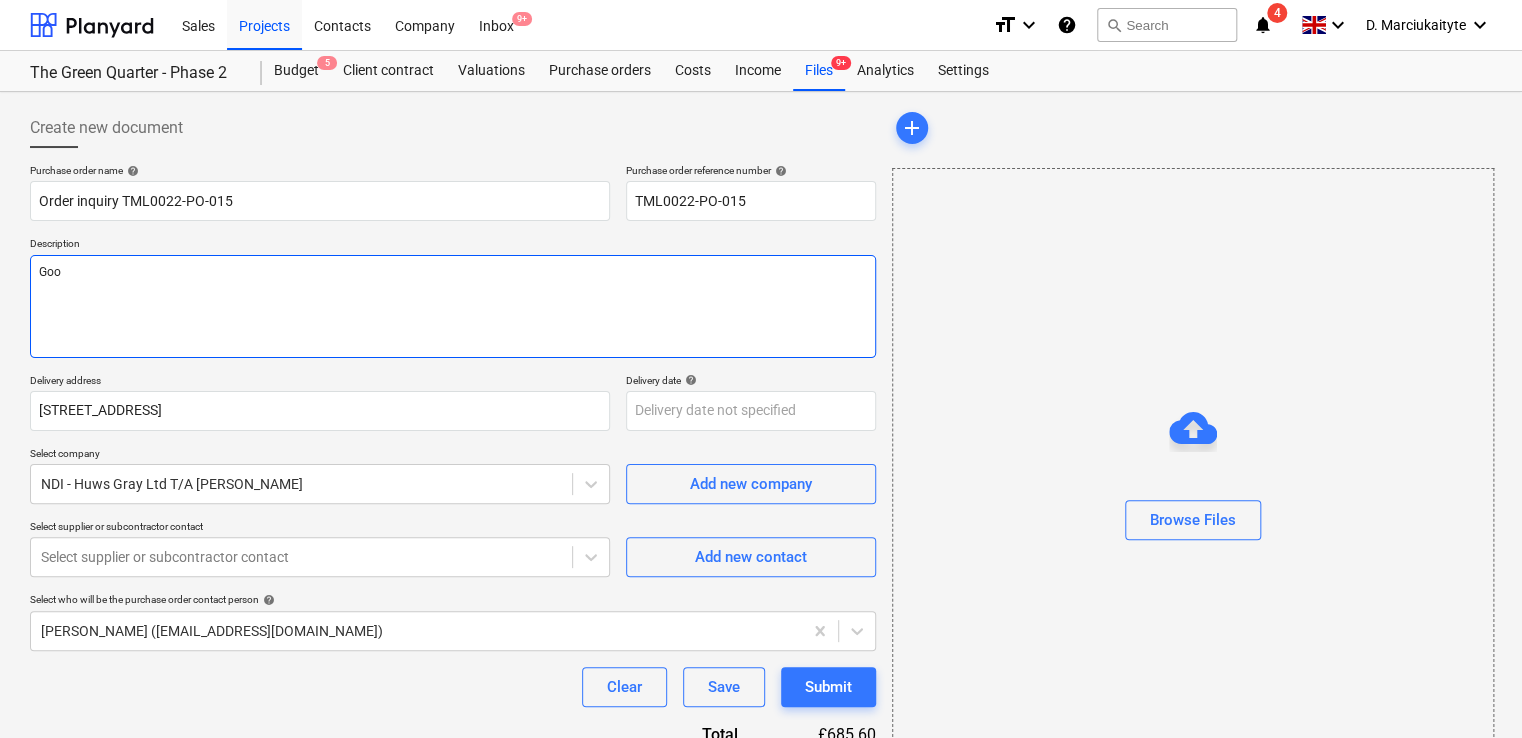 type on "x" 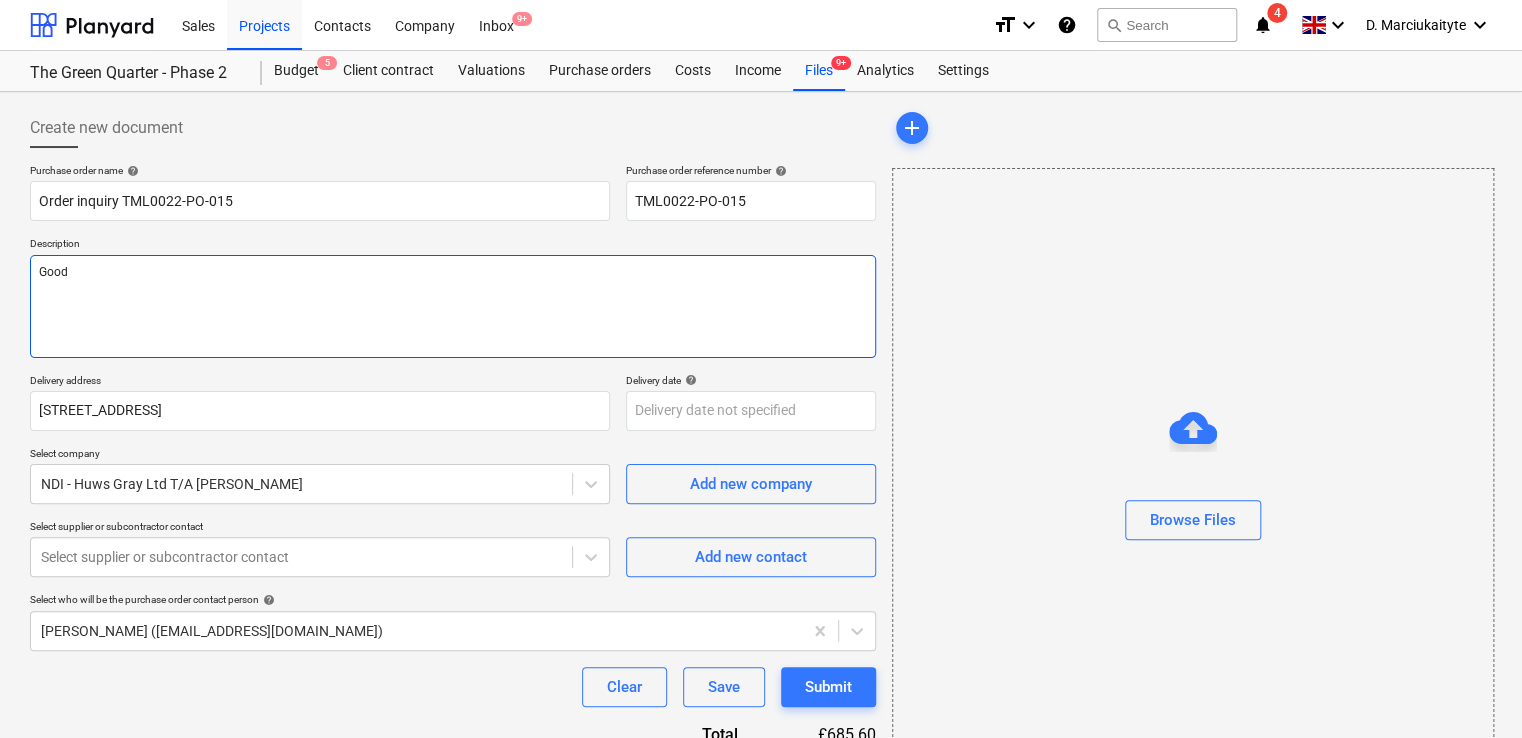 type on "x" 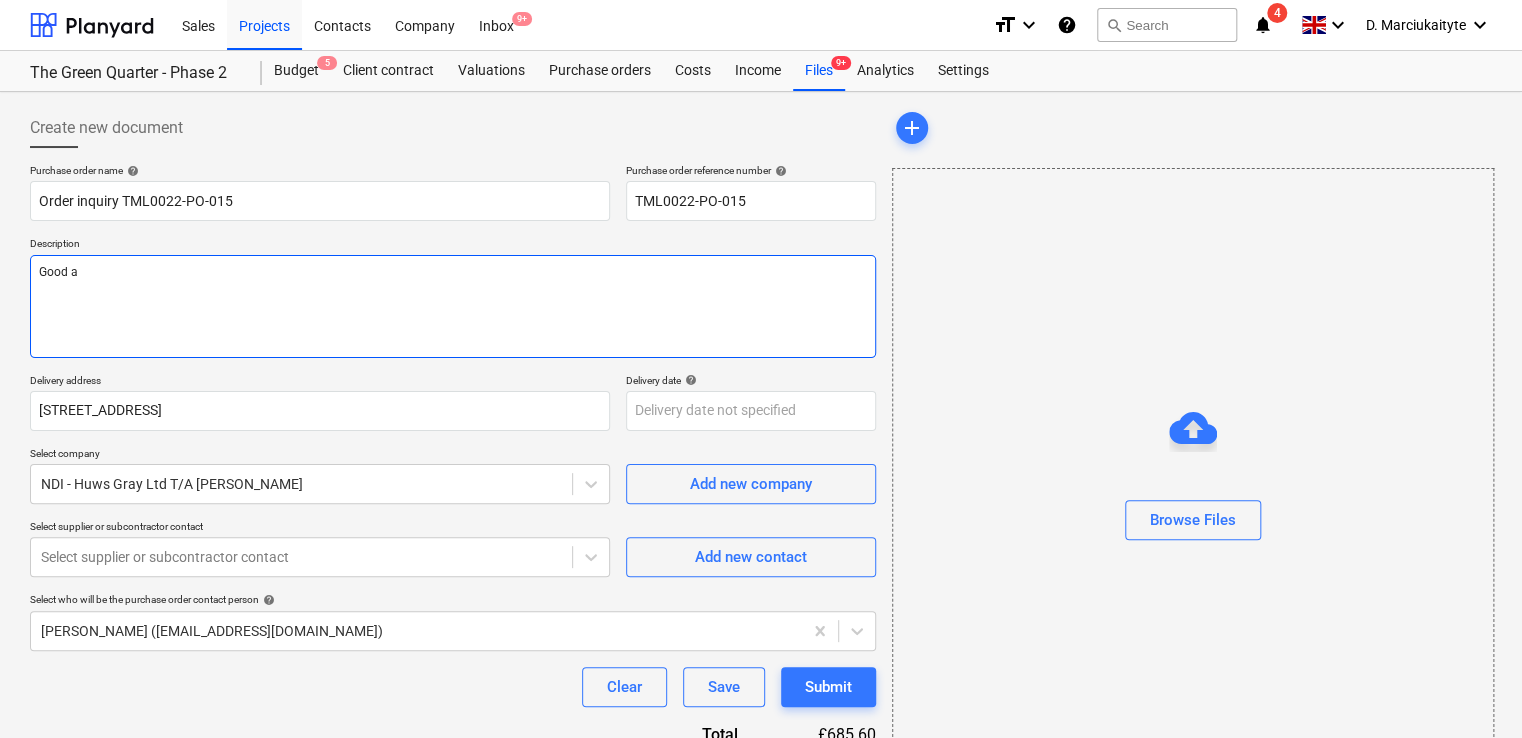 type on "x" 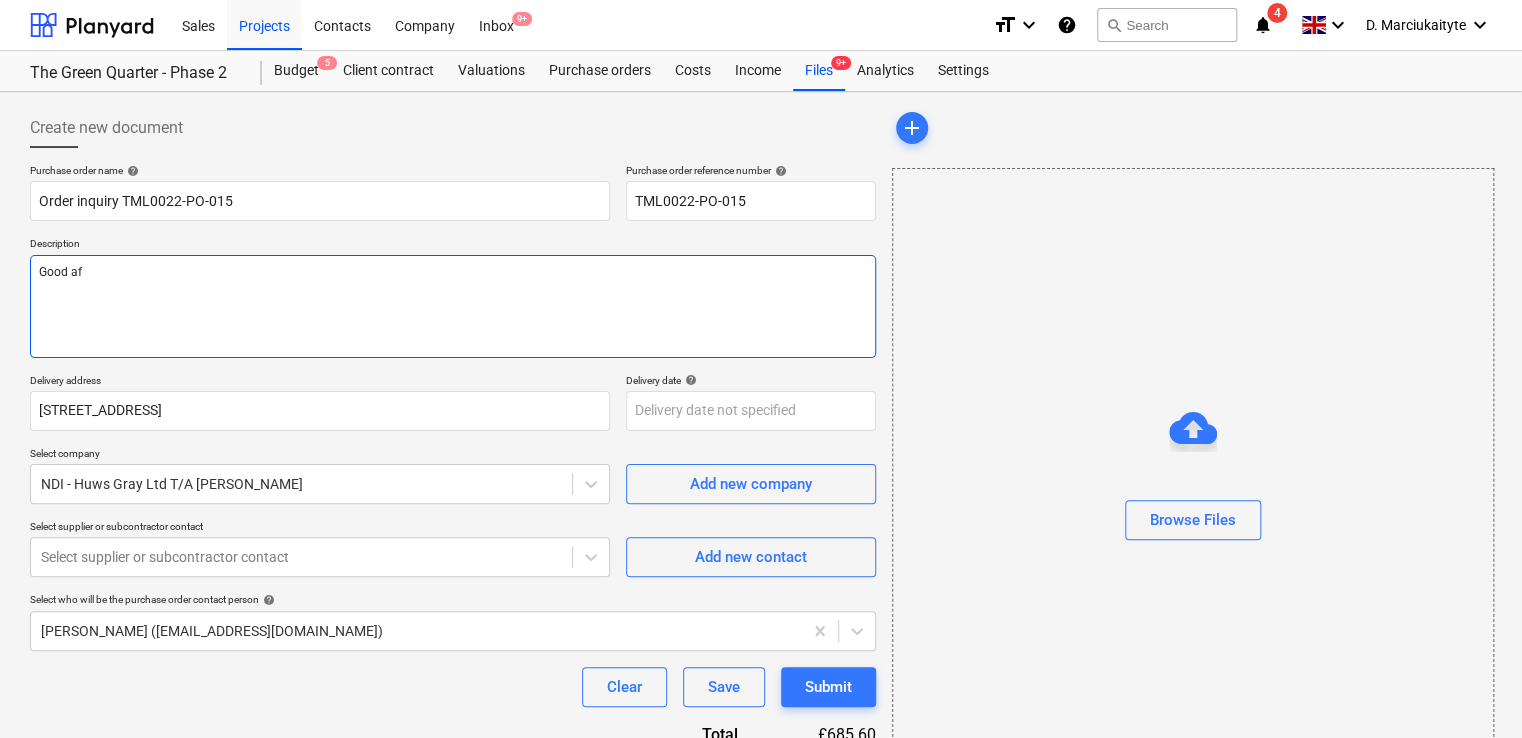type on "Good aft" 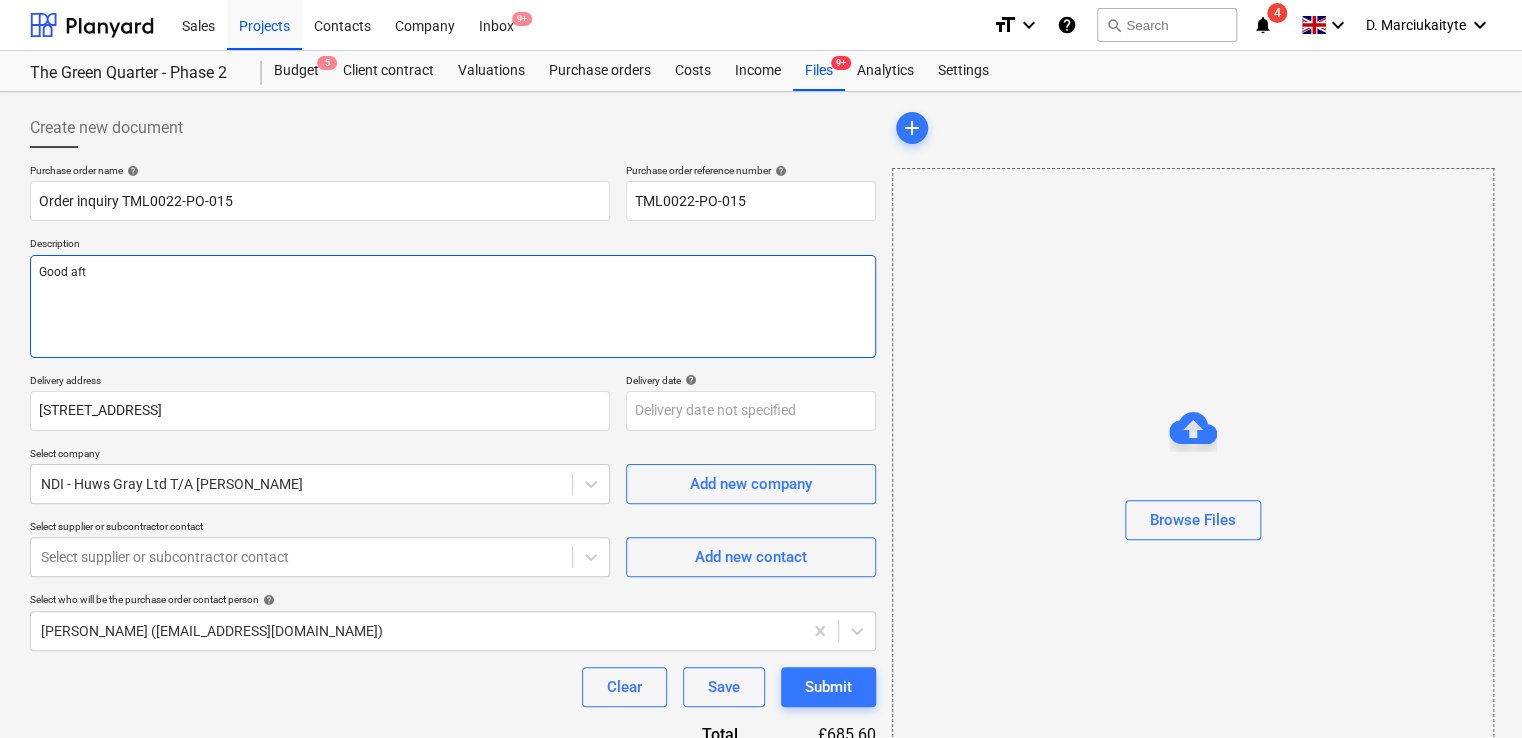 type on "x" 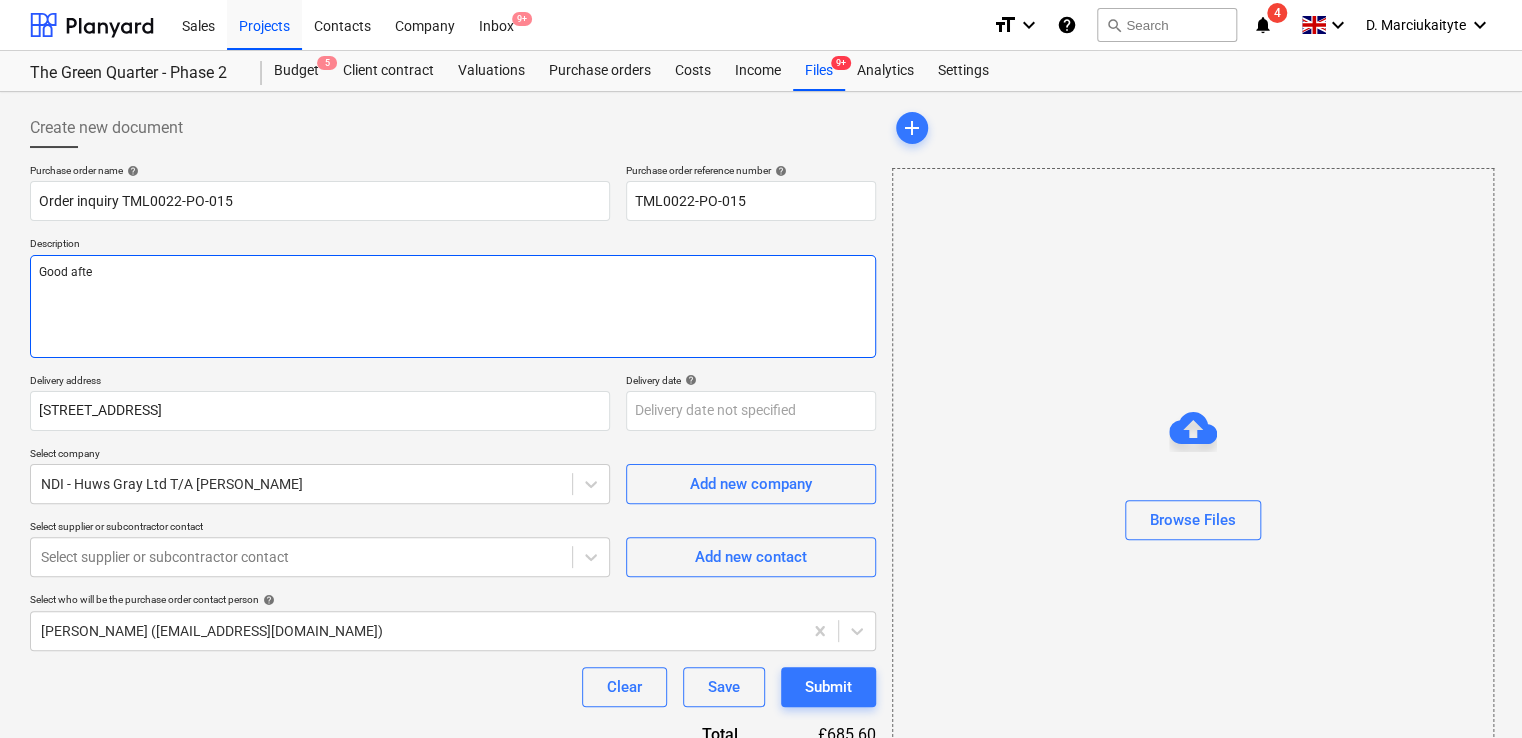 type on "x" 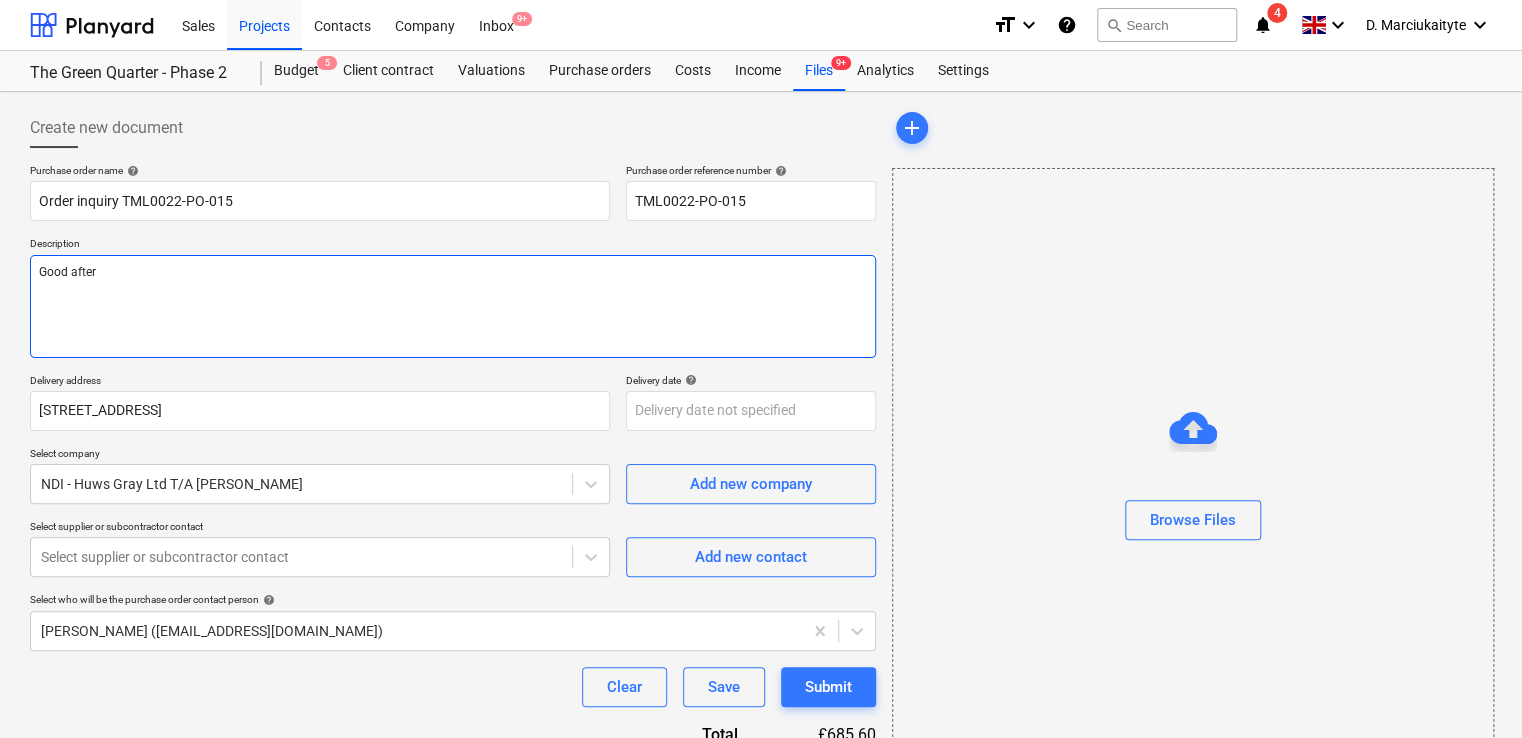 type on "x" 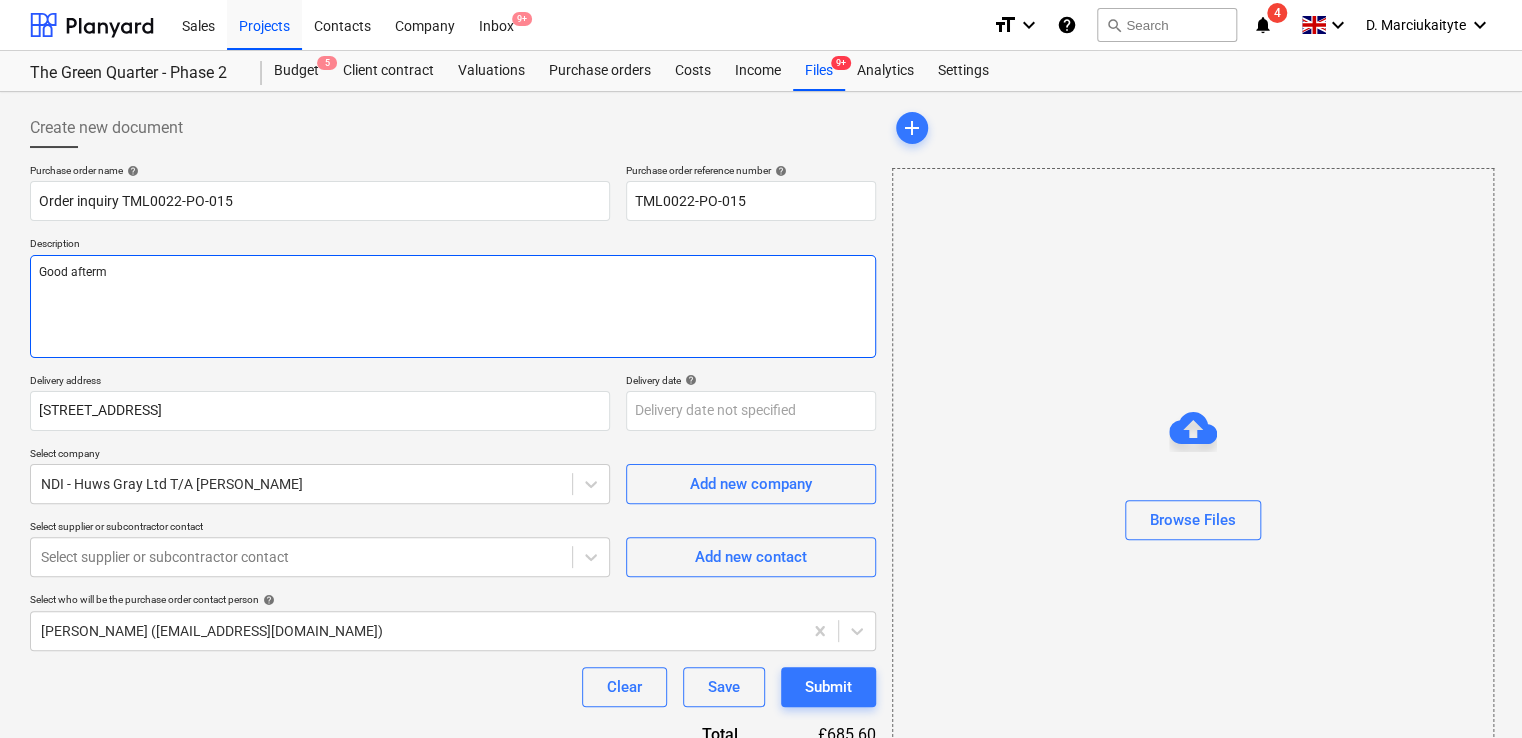 type on "x" 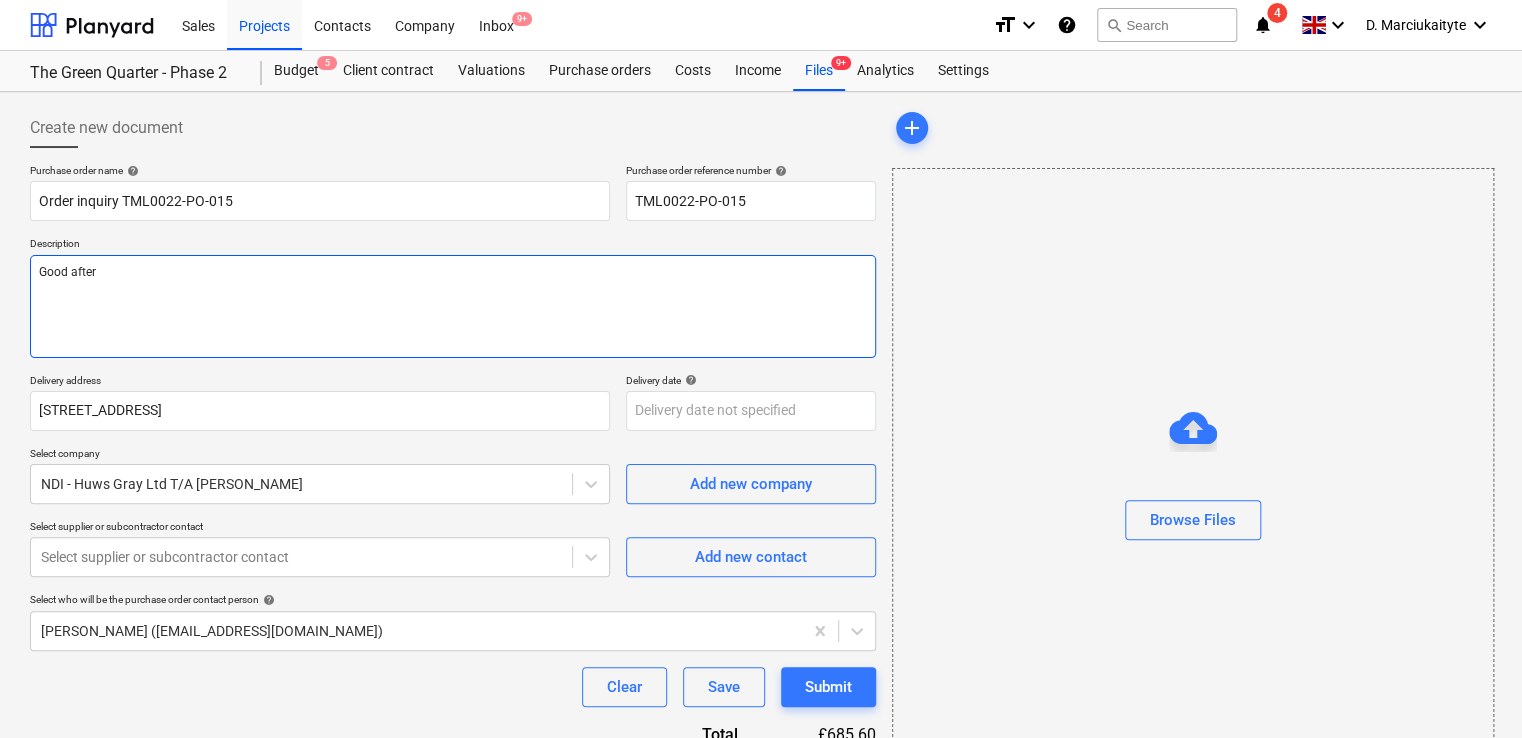 type on "x" 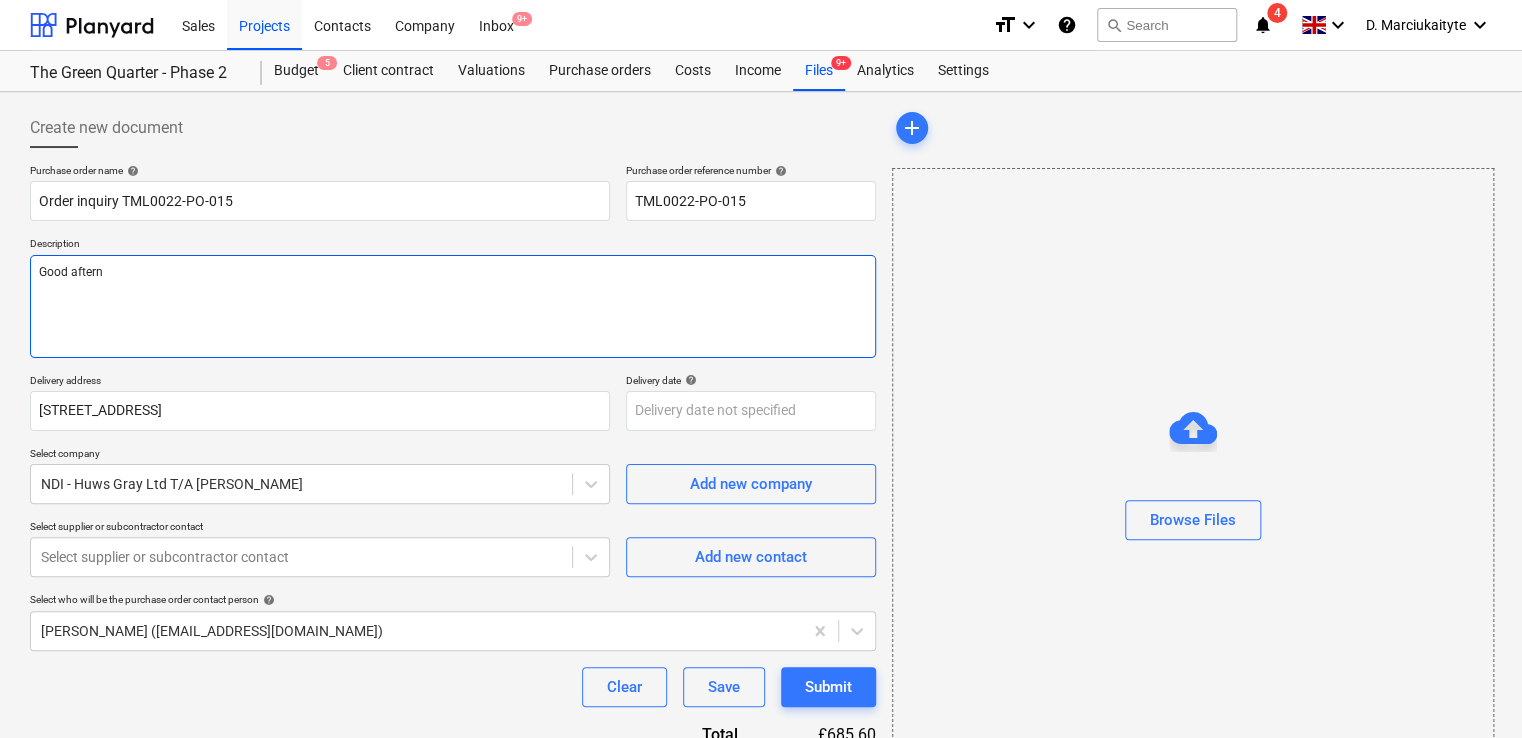type on "x" 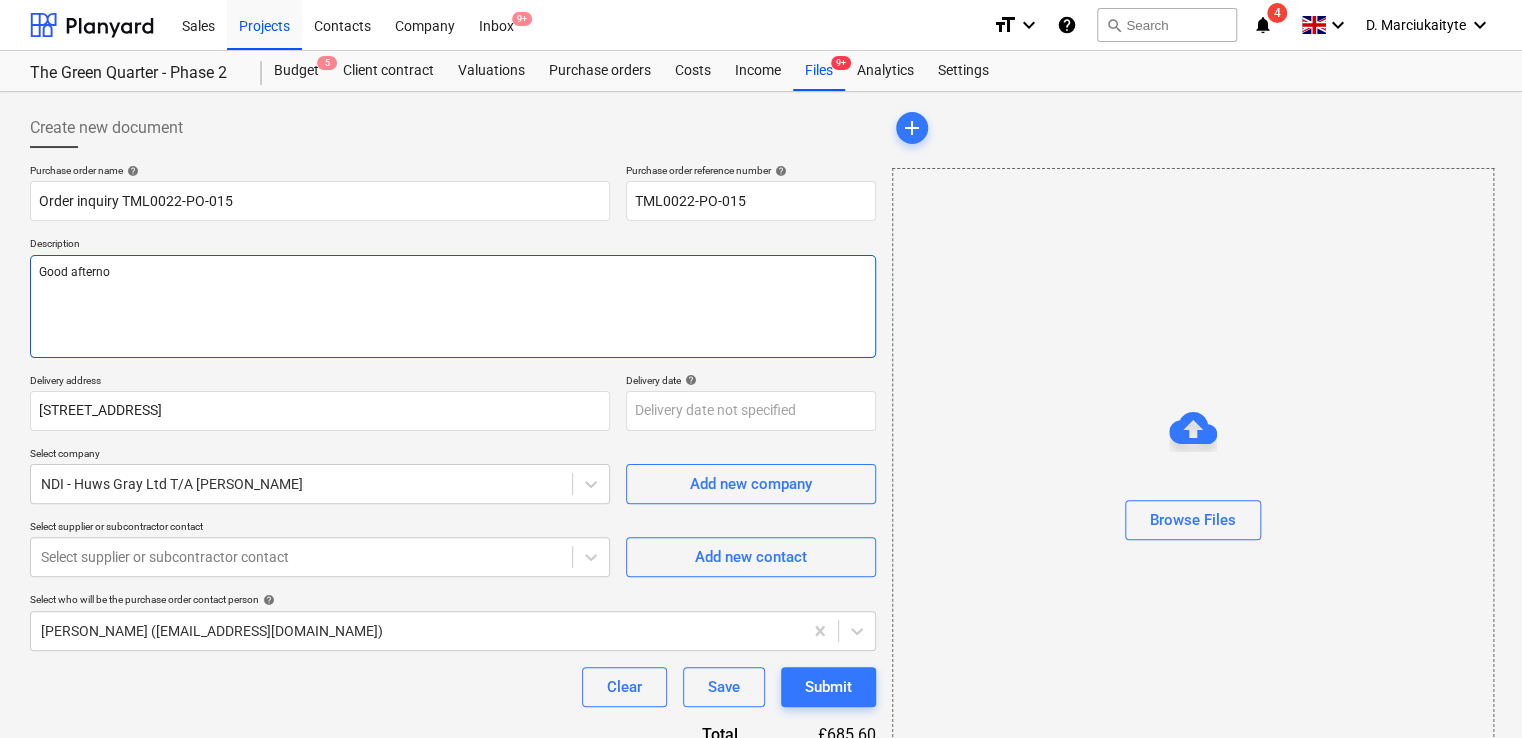 type on "x" 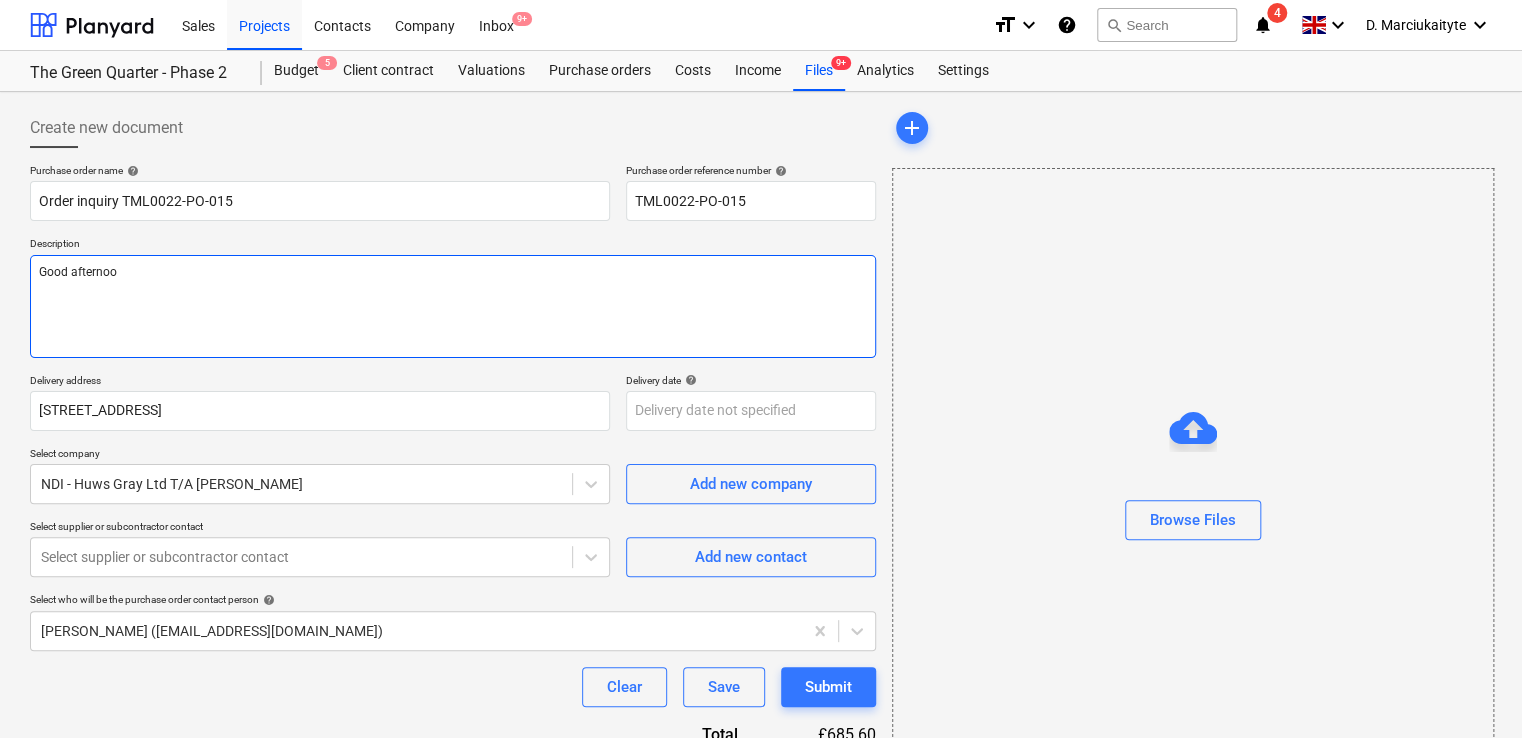 type on "x" 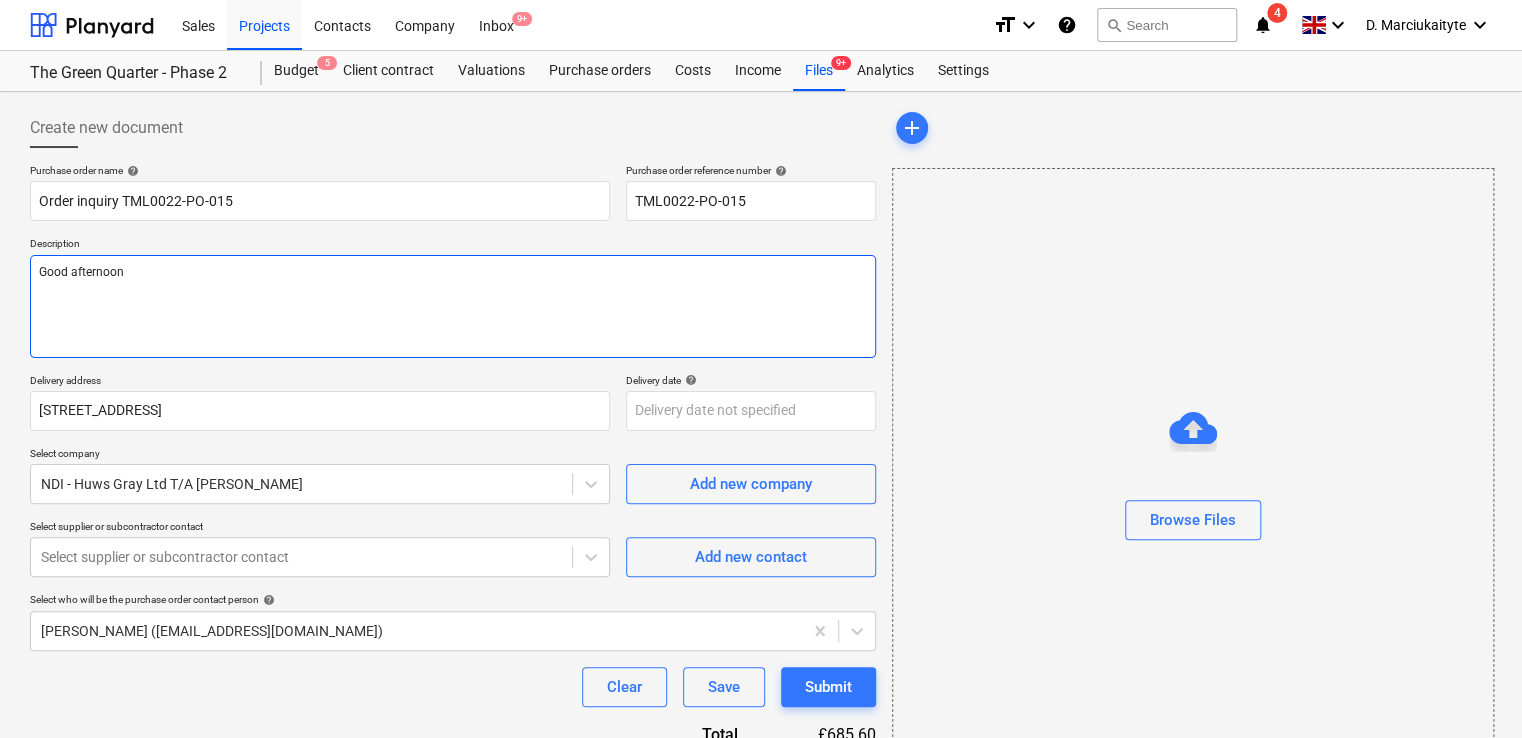 type on "x" 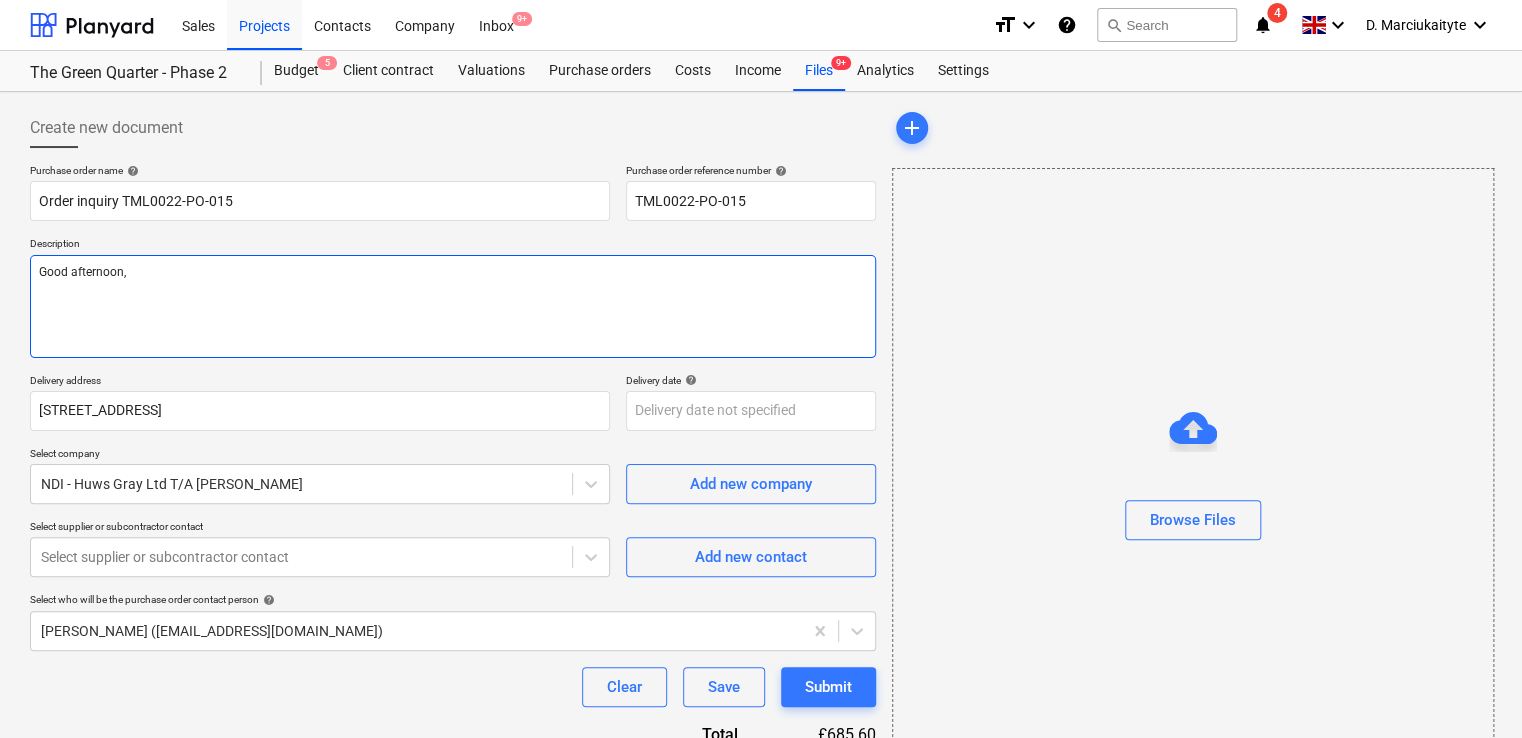 type on "x" 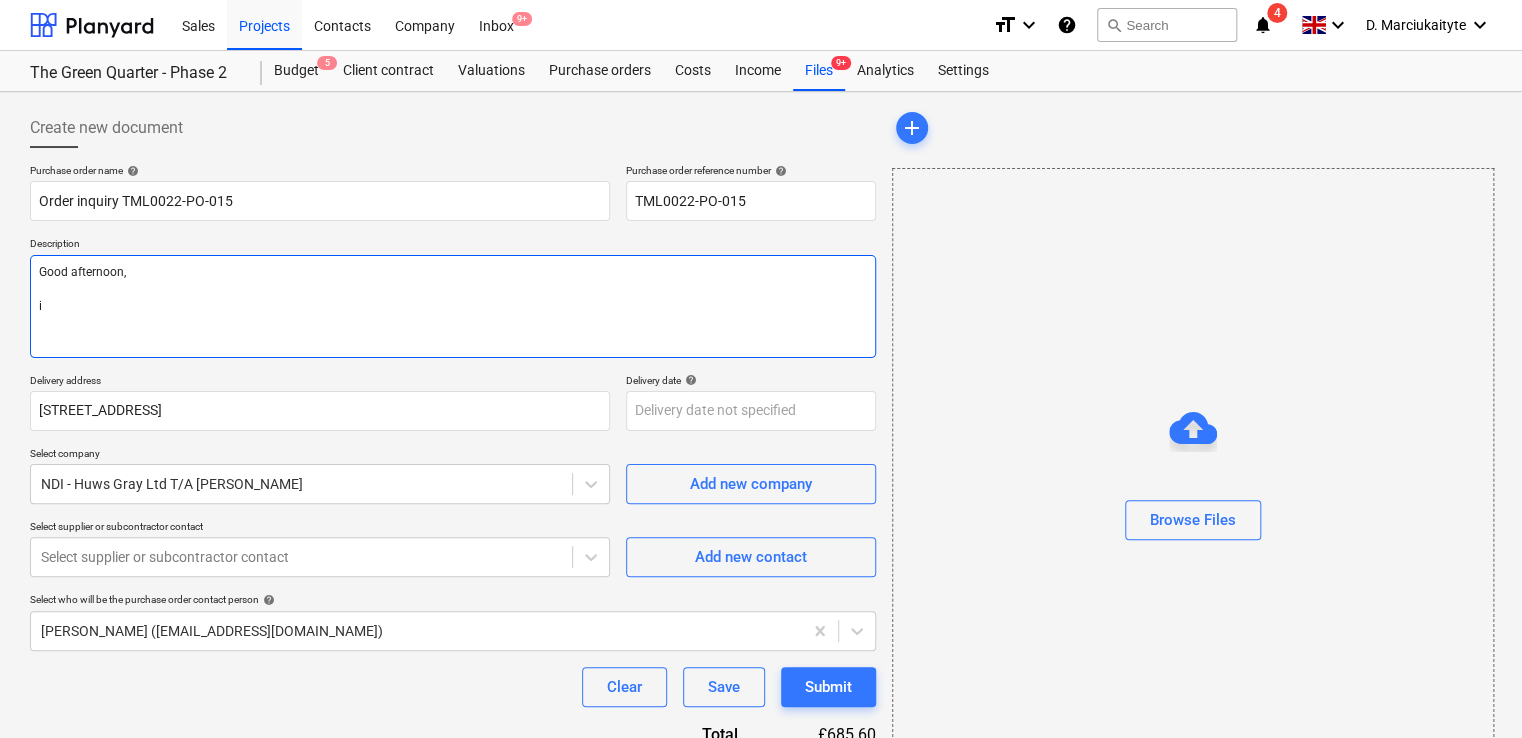 type on "x" 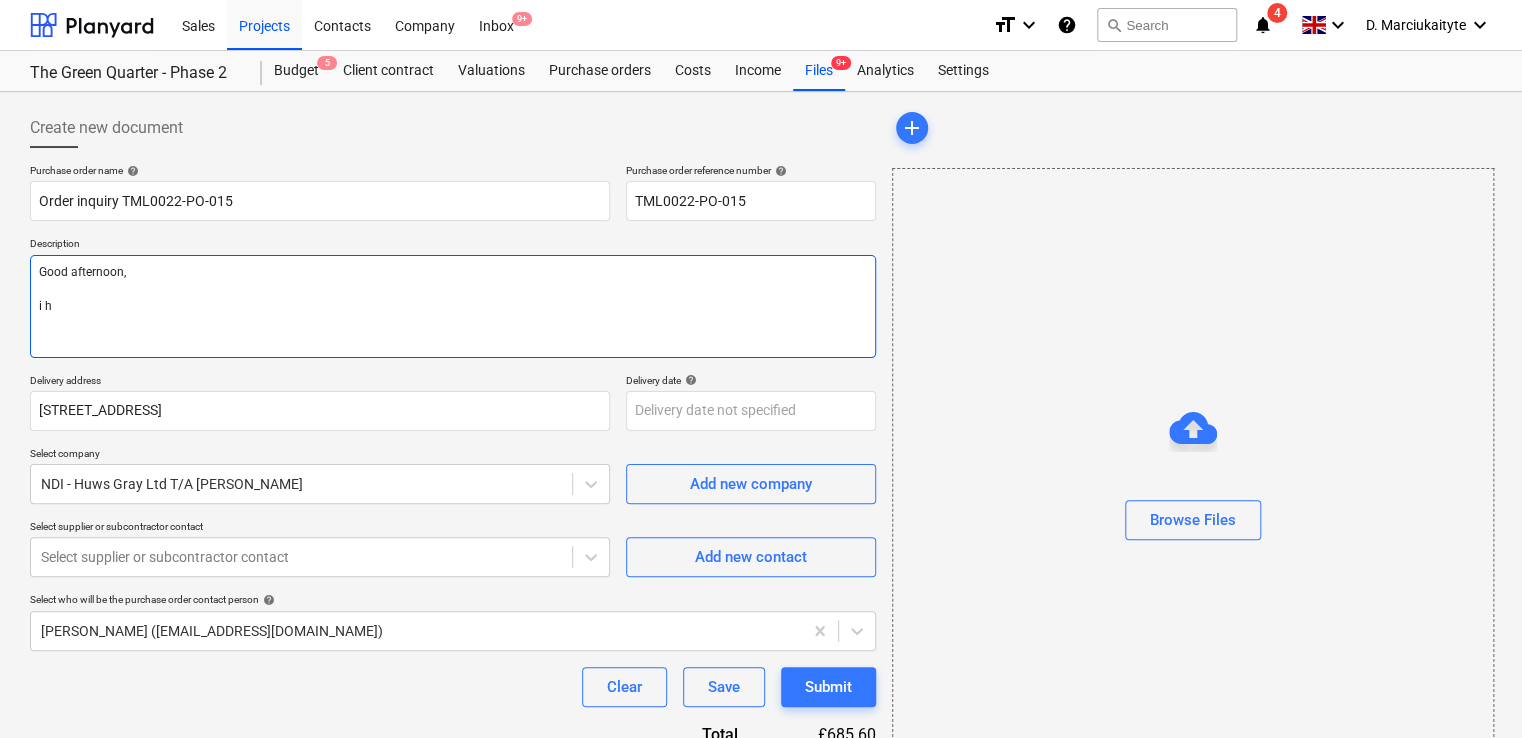 type on "x" 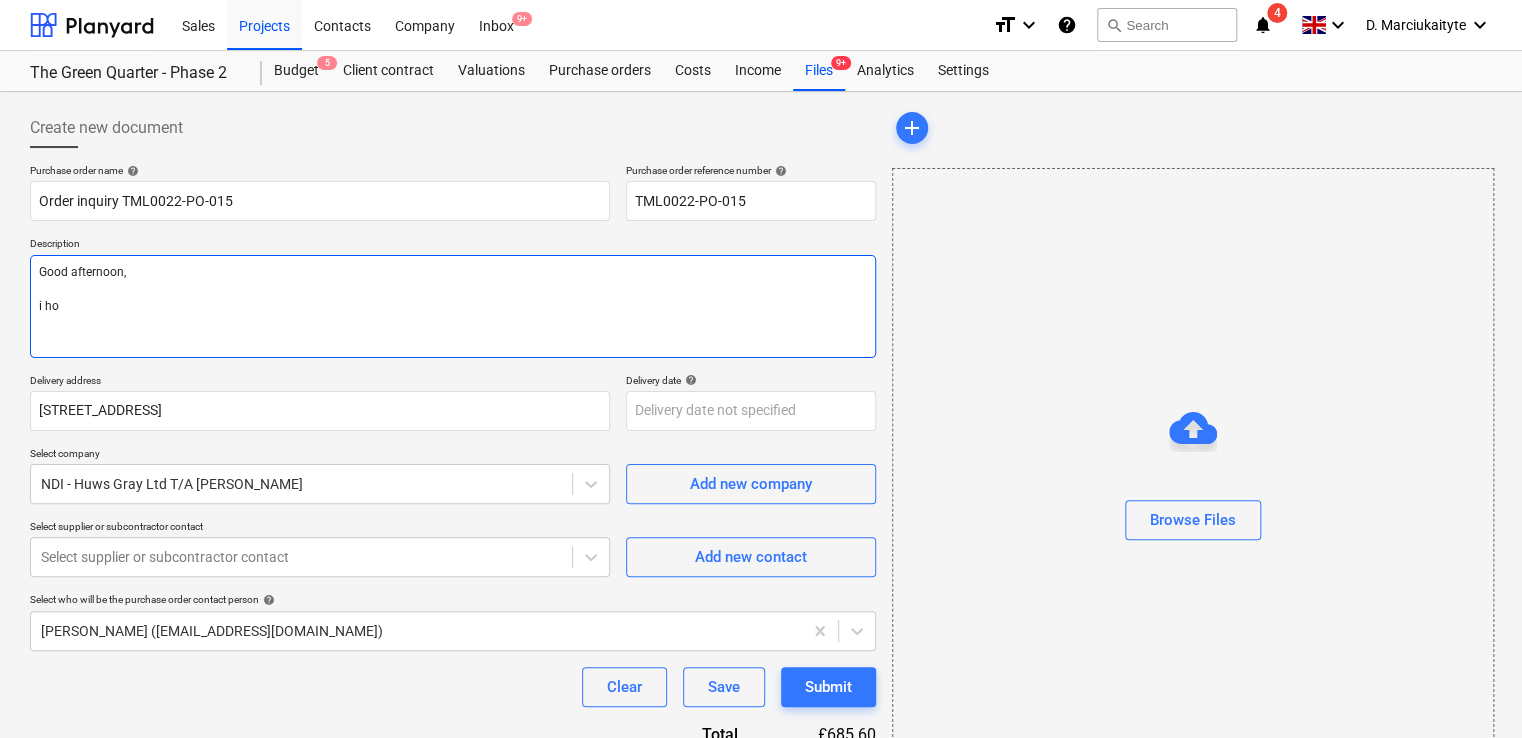 type on "x" 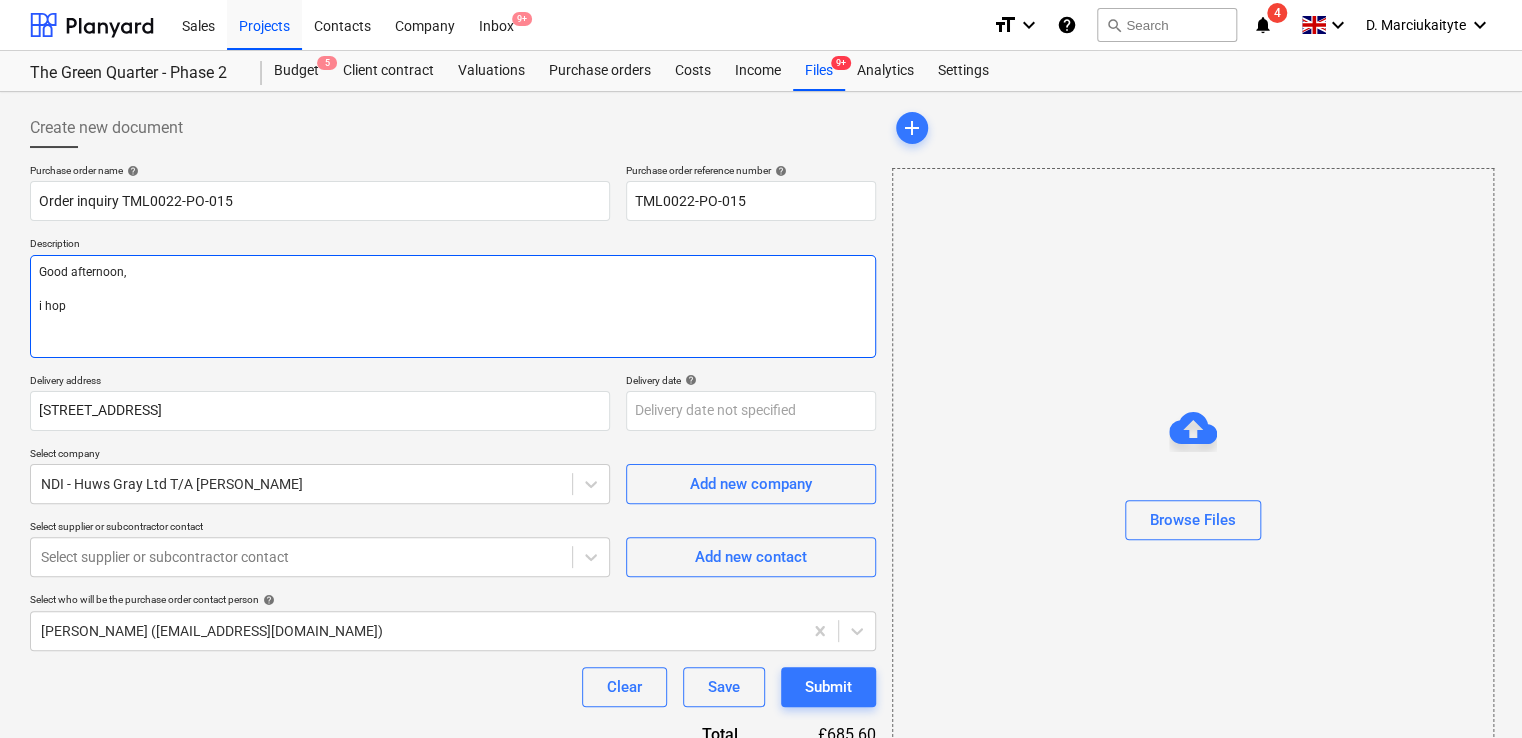 type on "x" 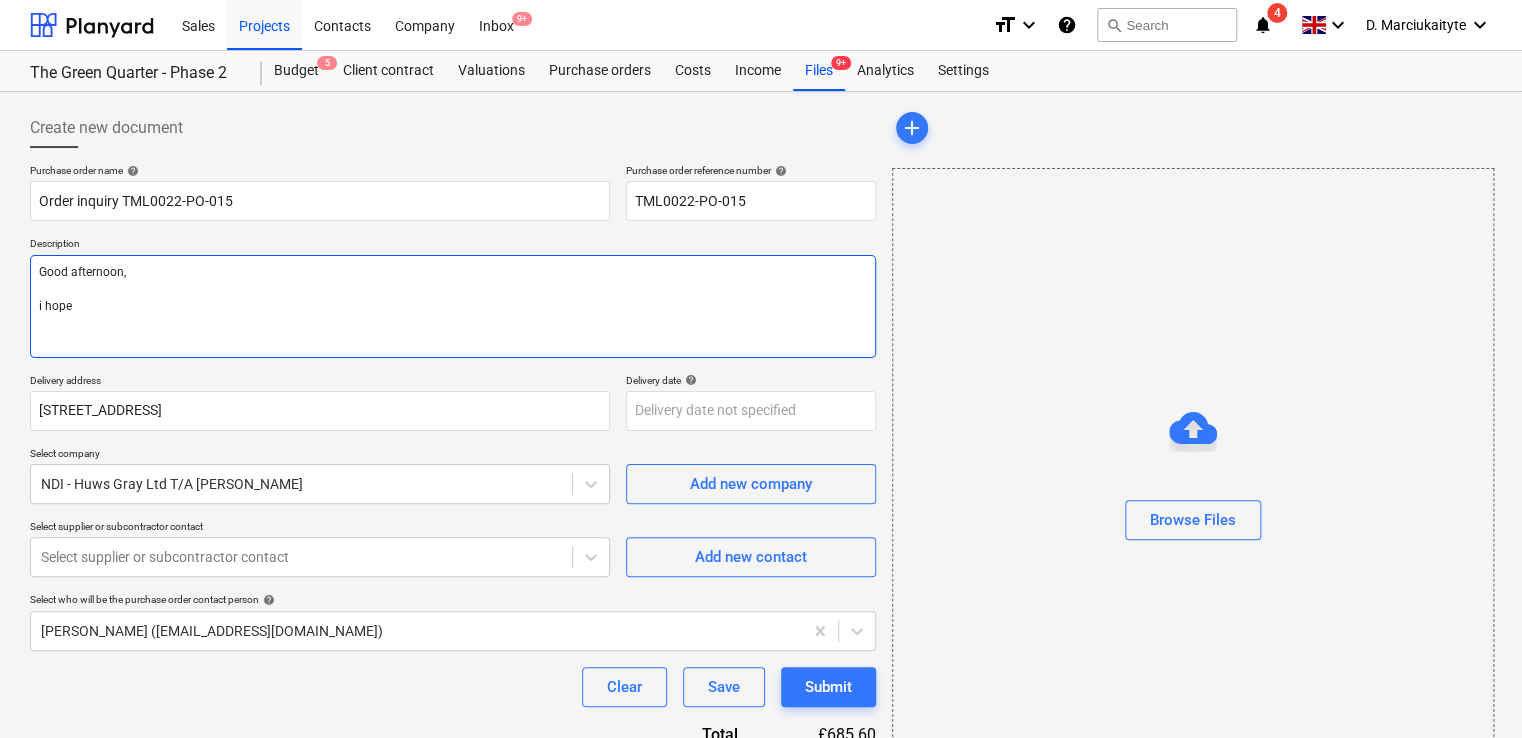 type on "Good afternoon,
i hope" 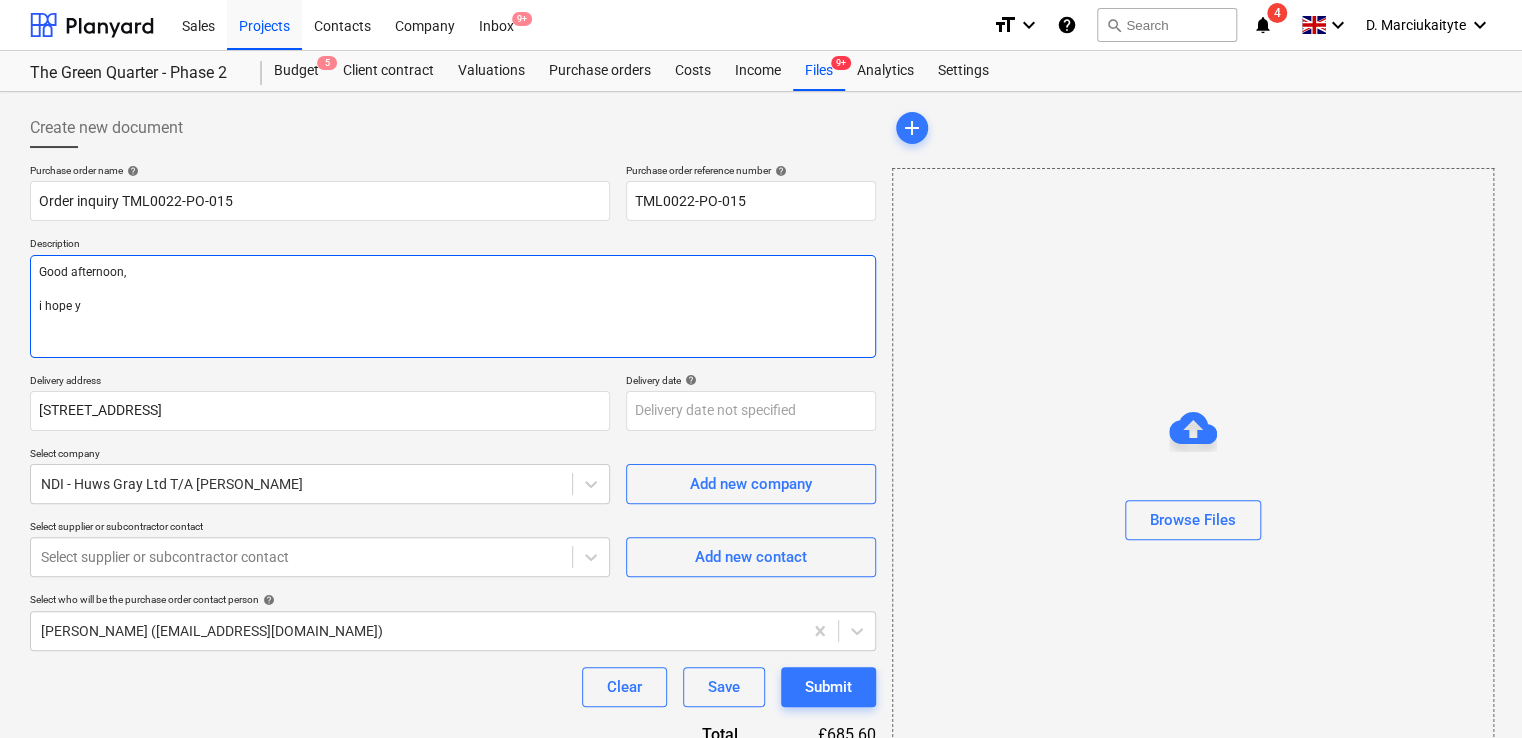 type on "x" 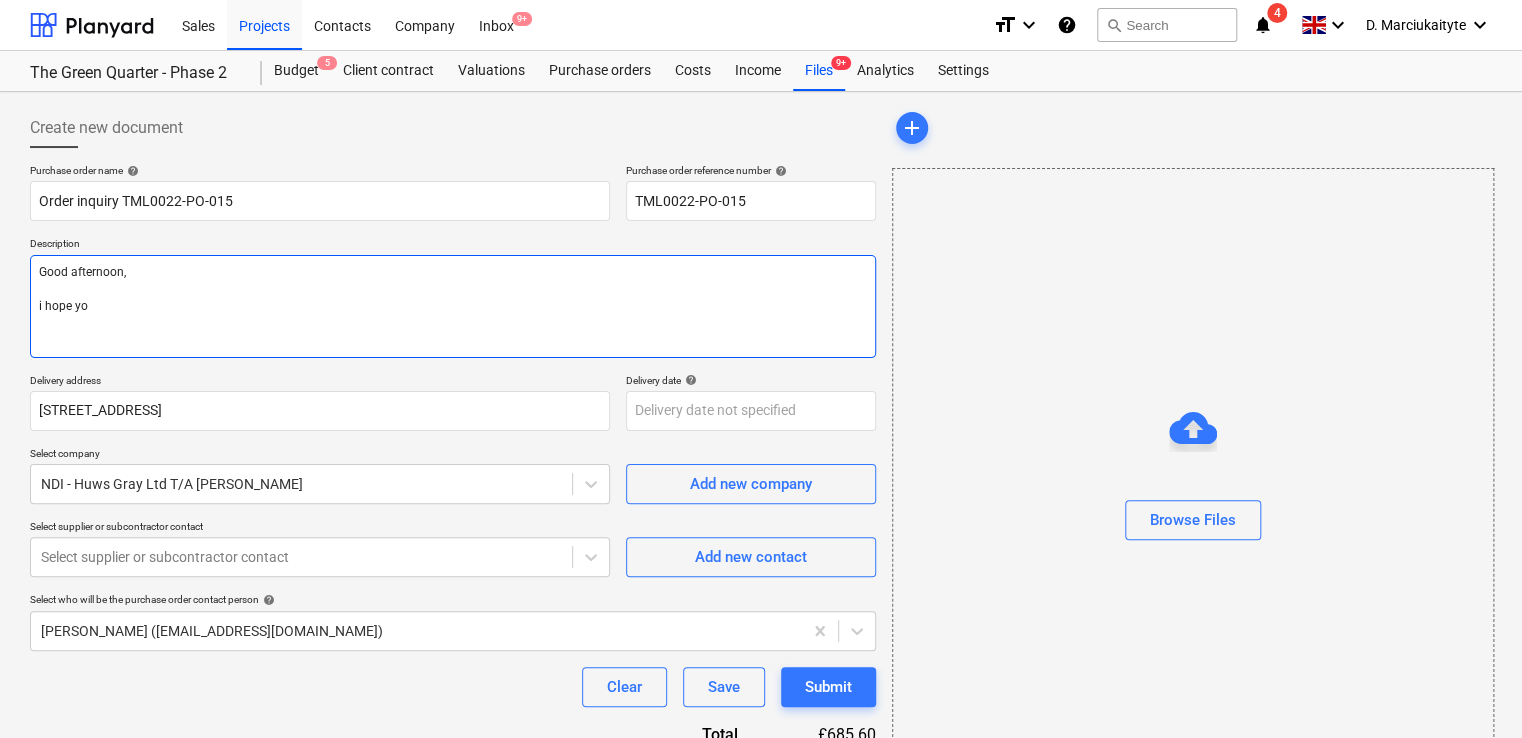 type on "x" 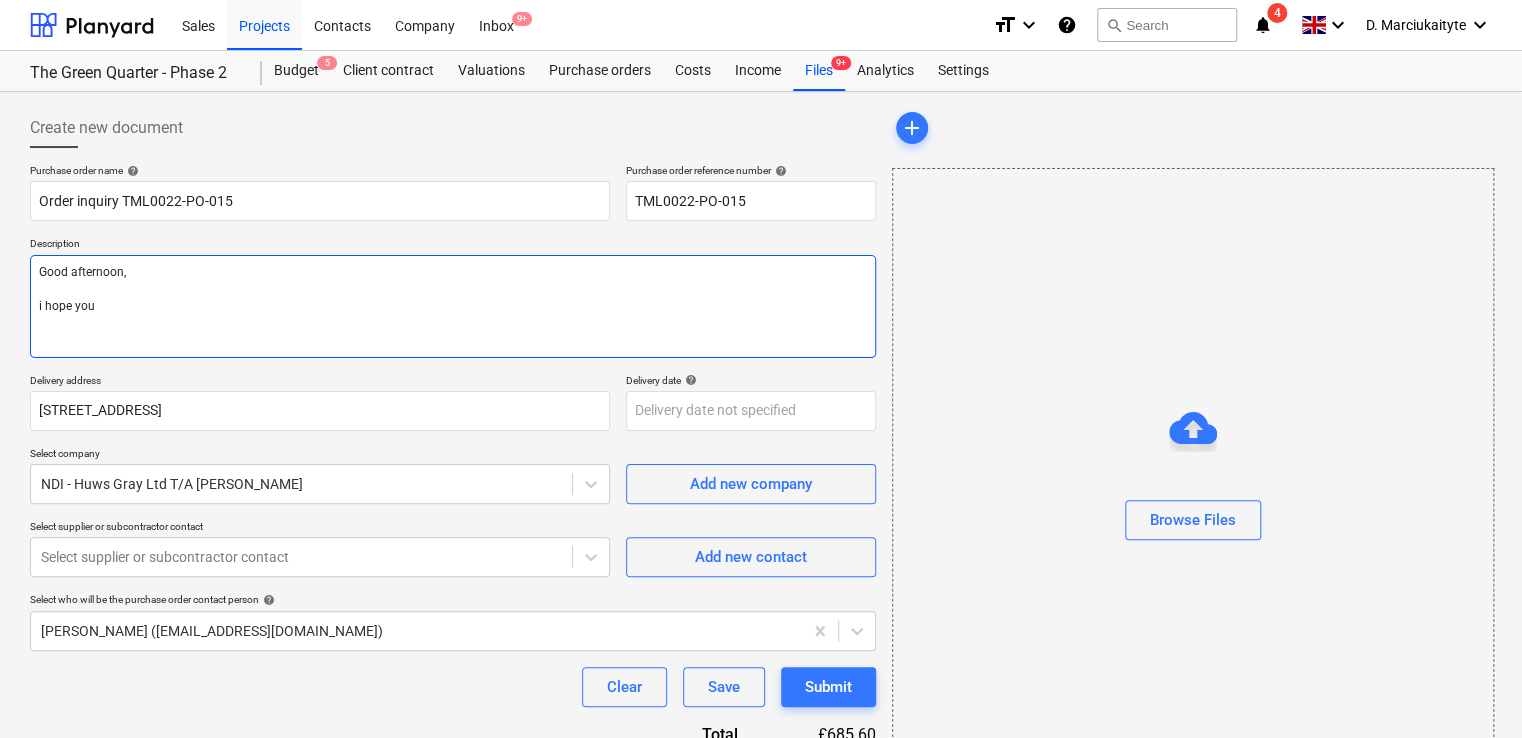 type on "x" 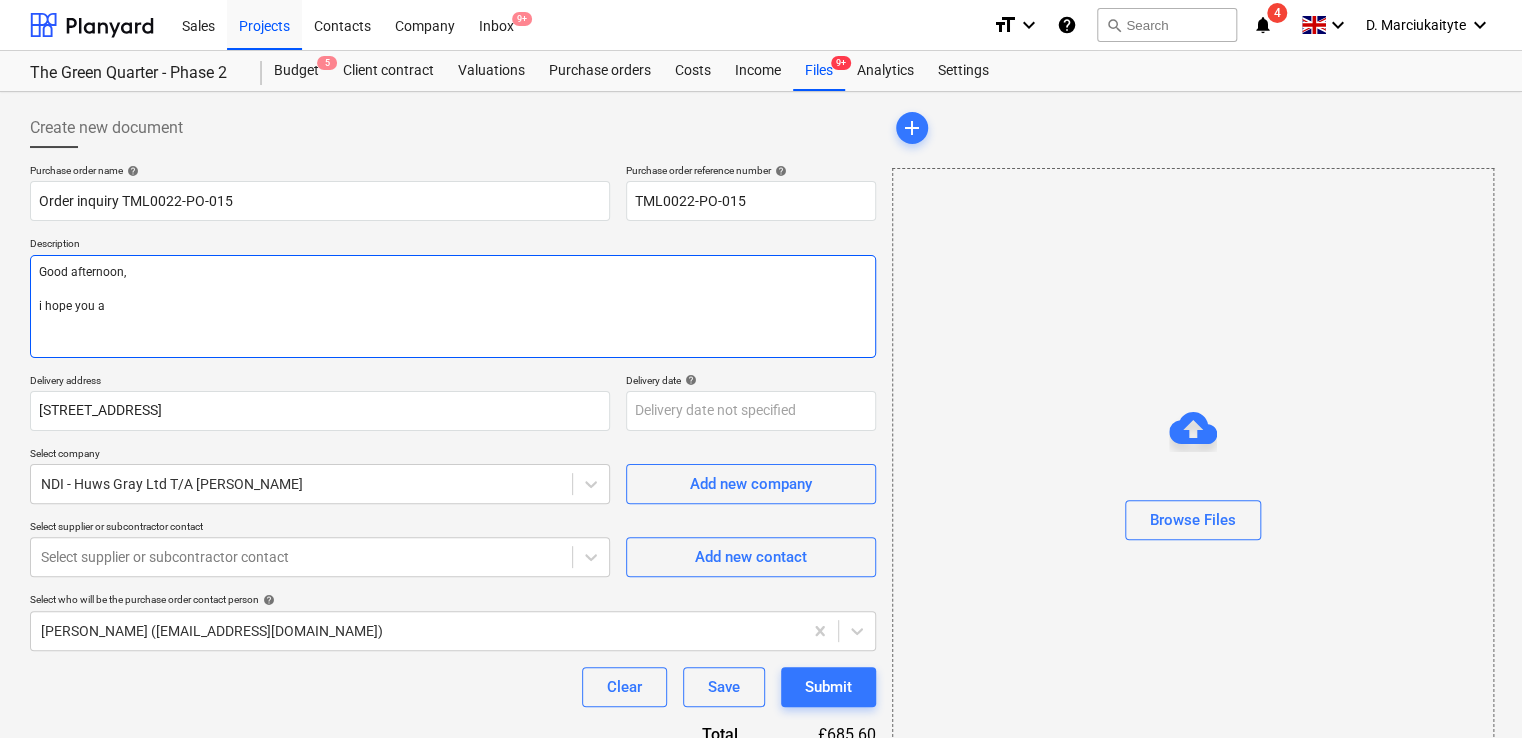 type on "x" 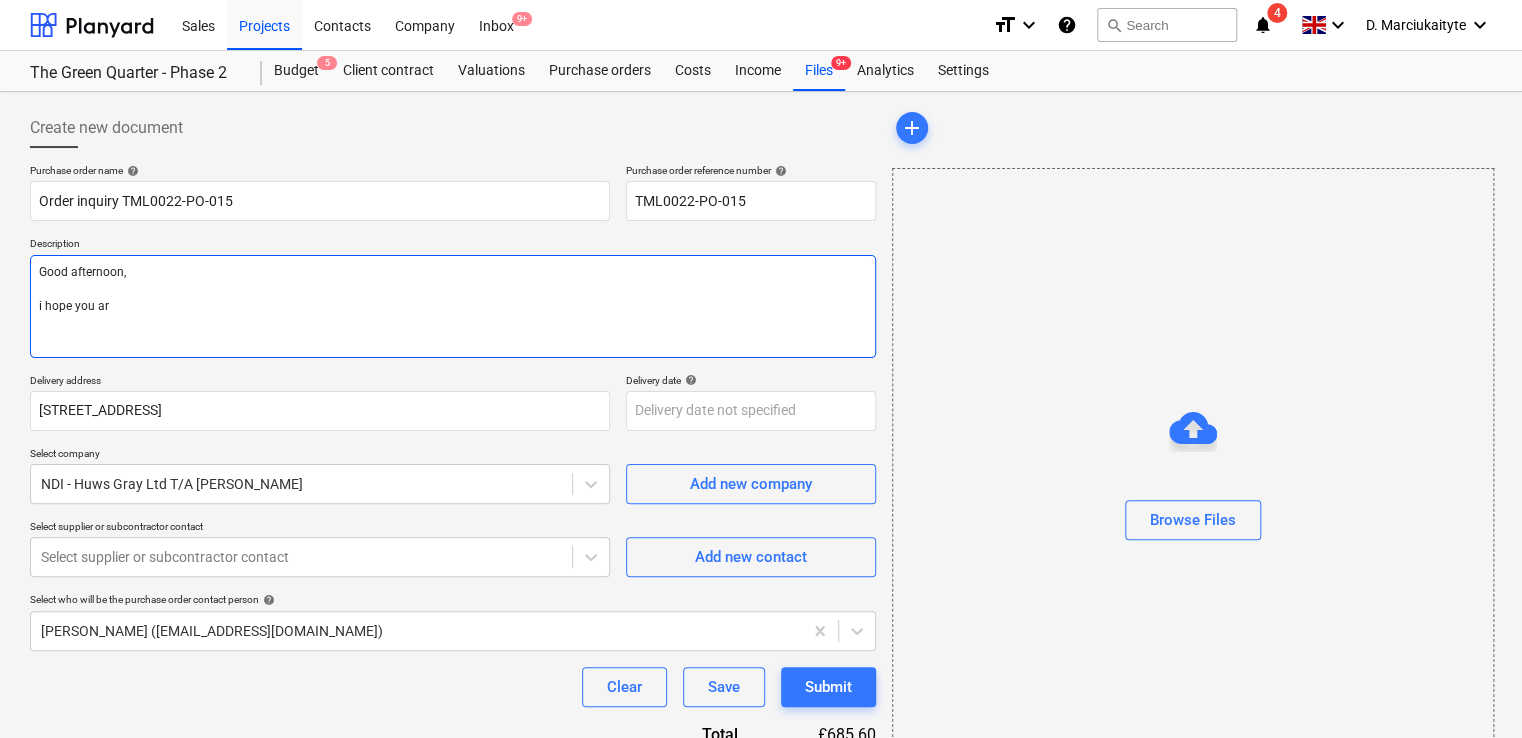type on "x" 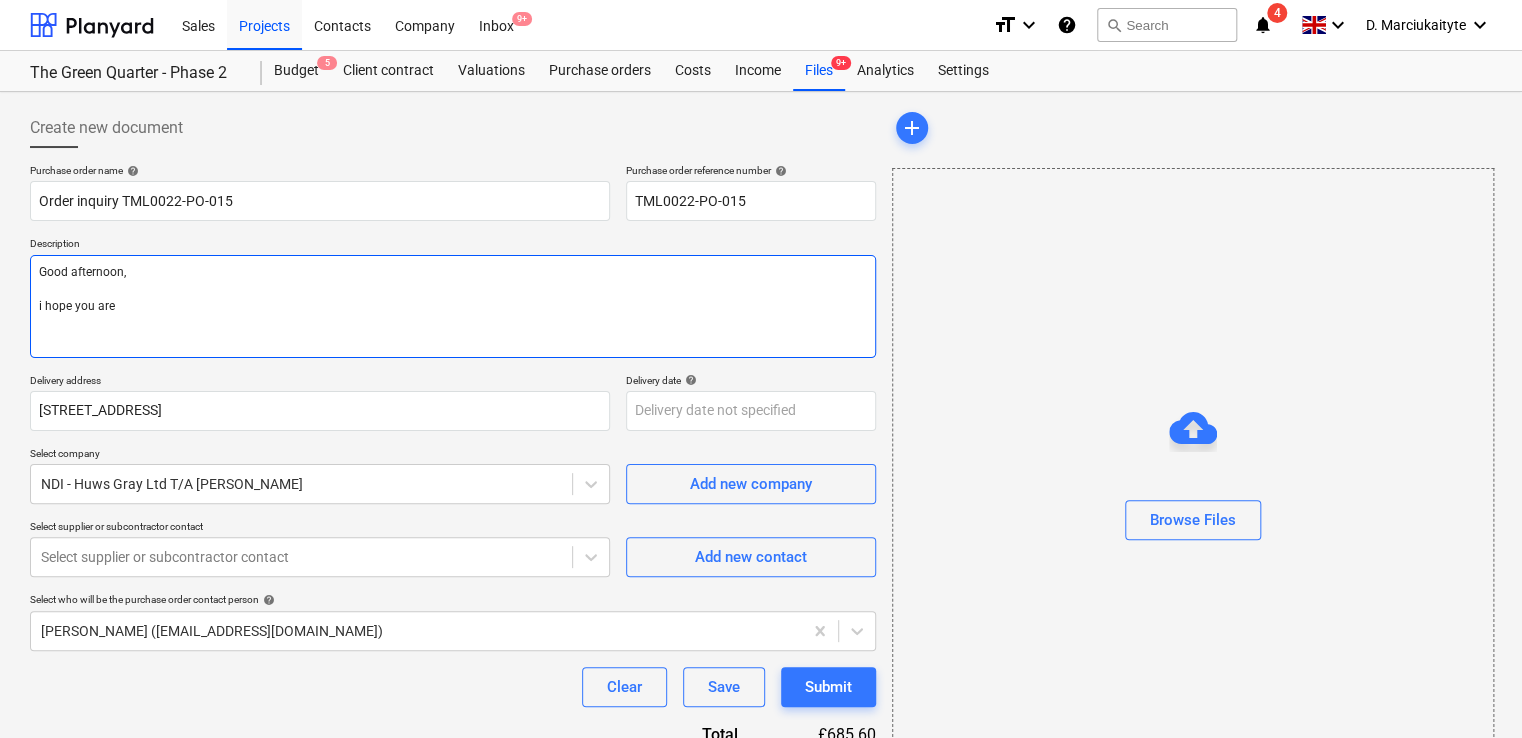 type on "x" 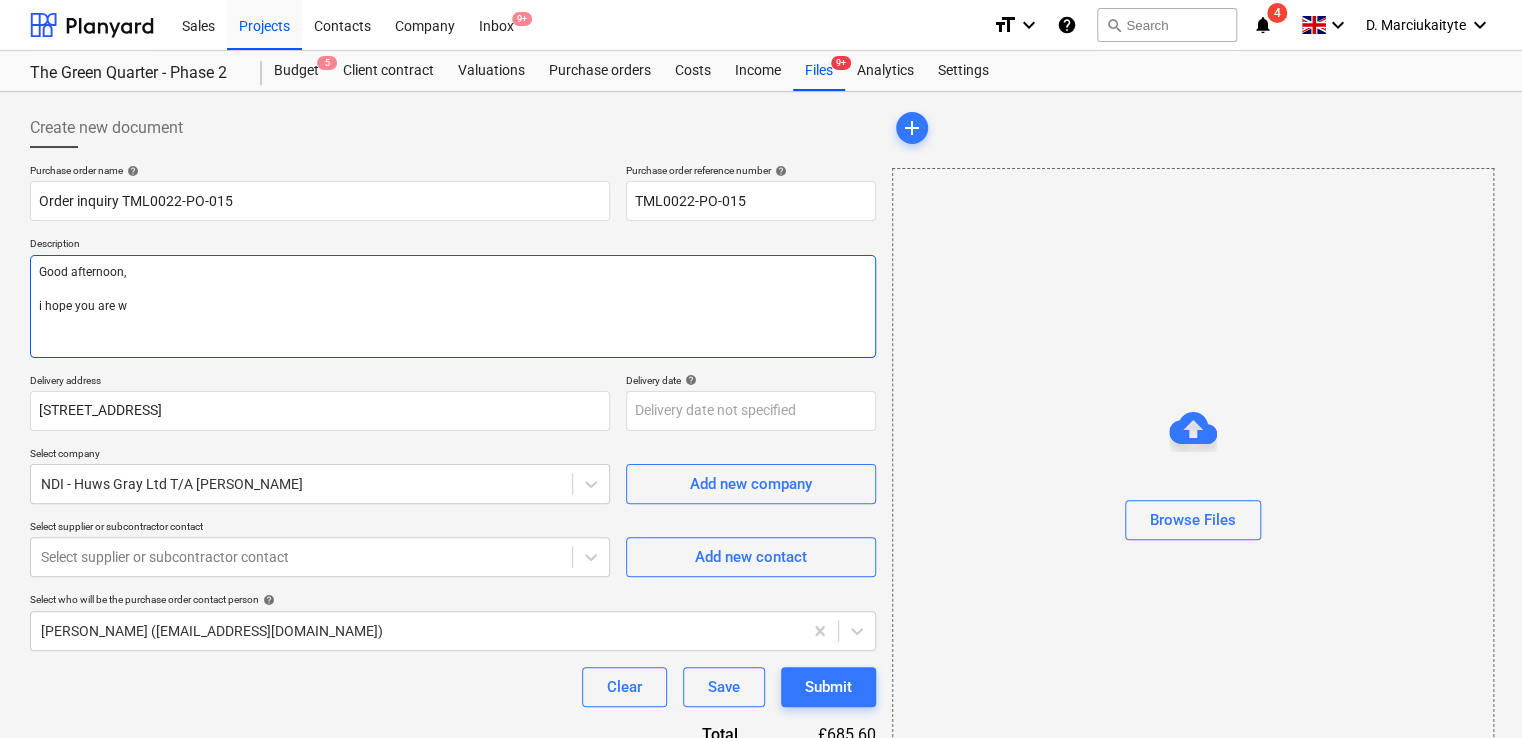 type on "x" 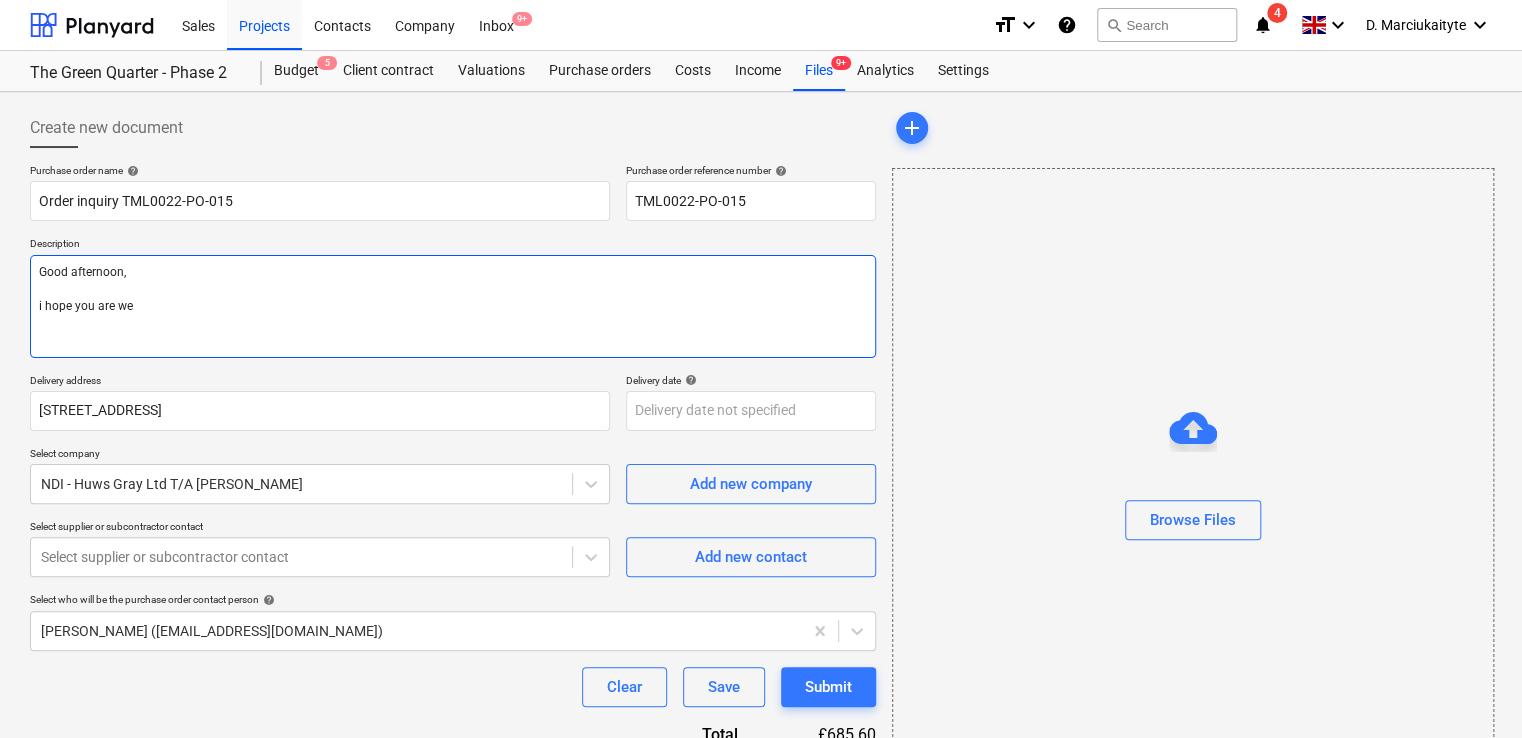 type on "x" 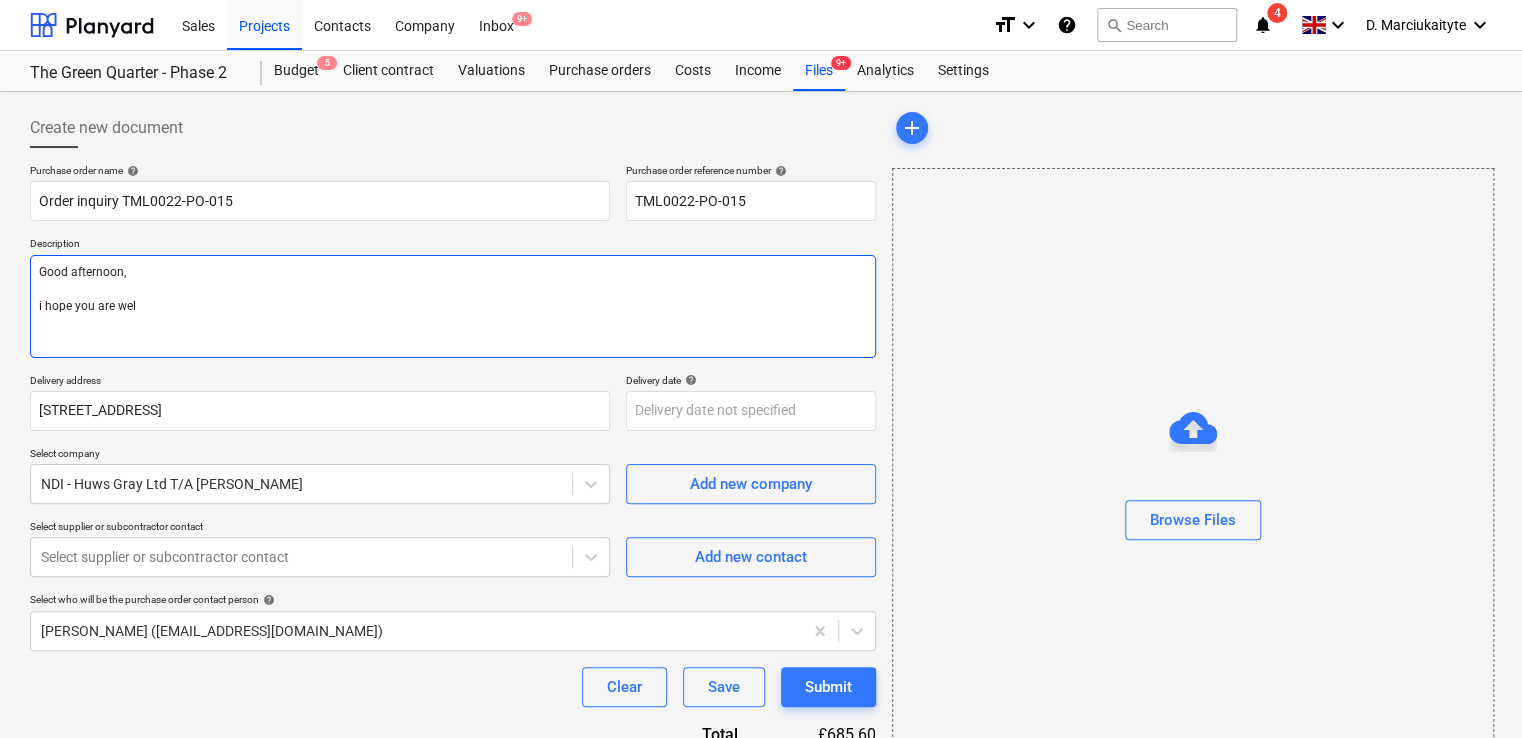 type on "x" 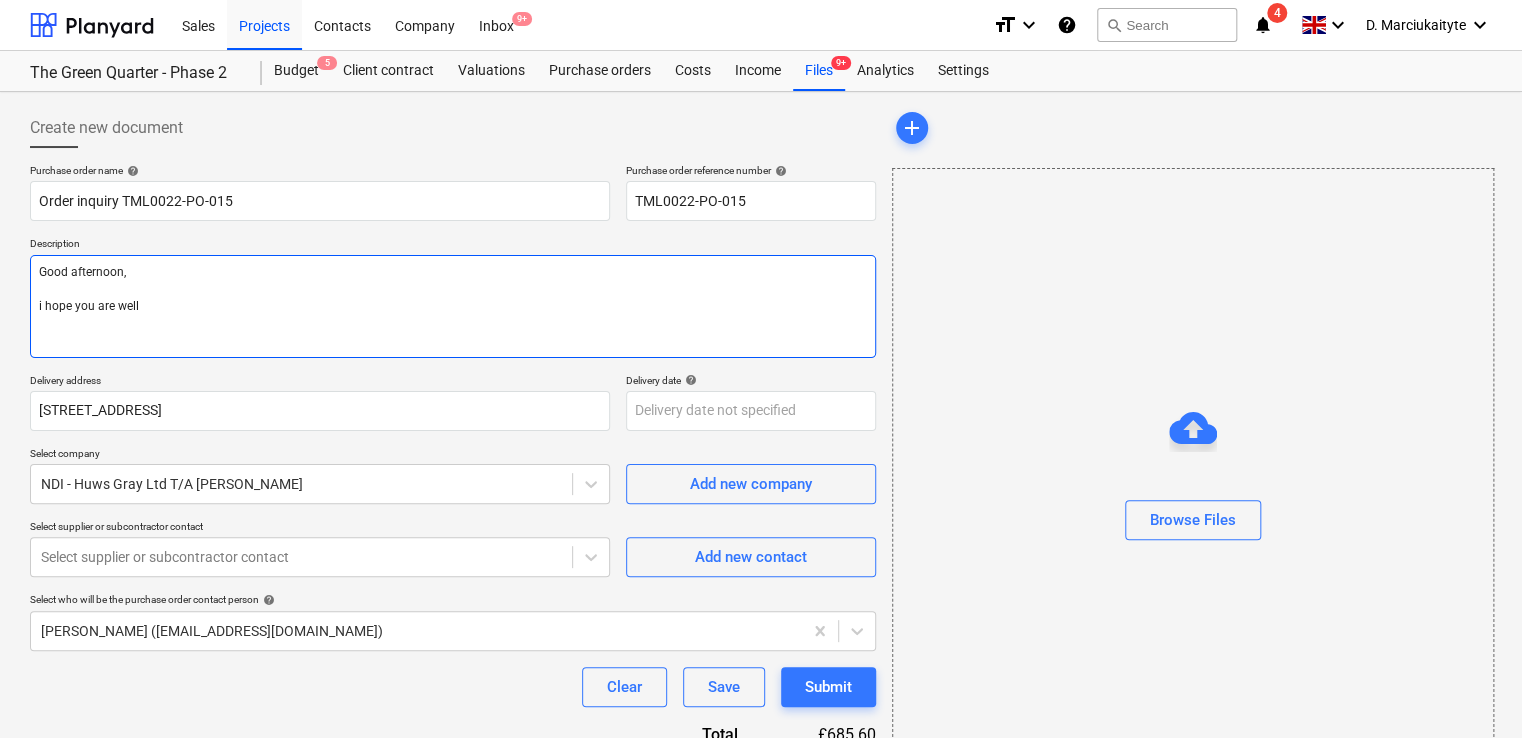 type on "x" 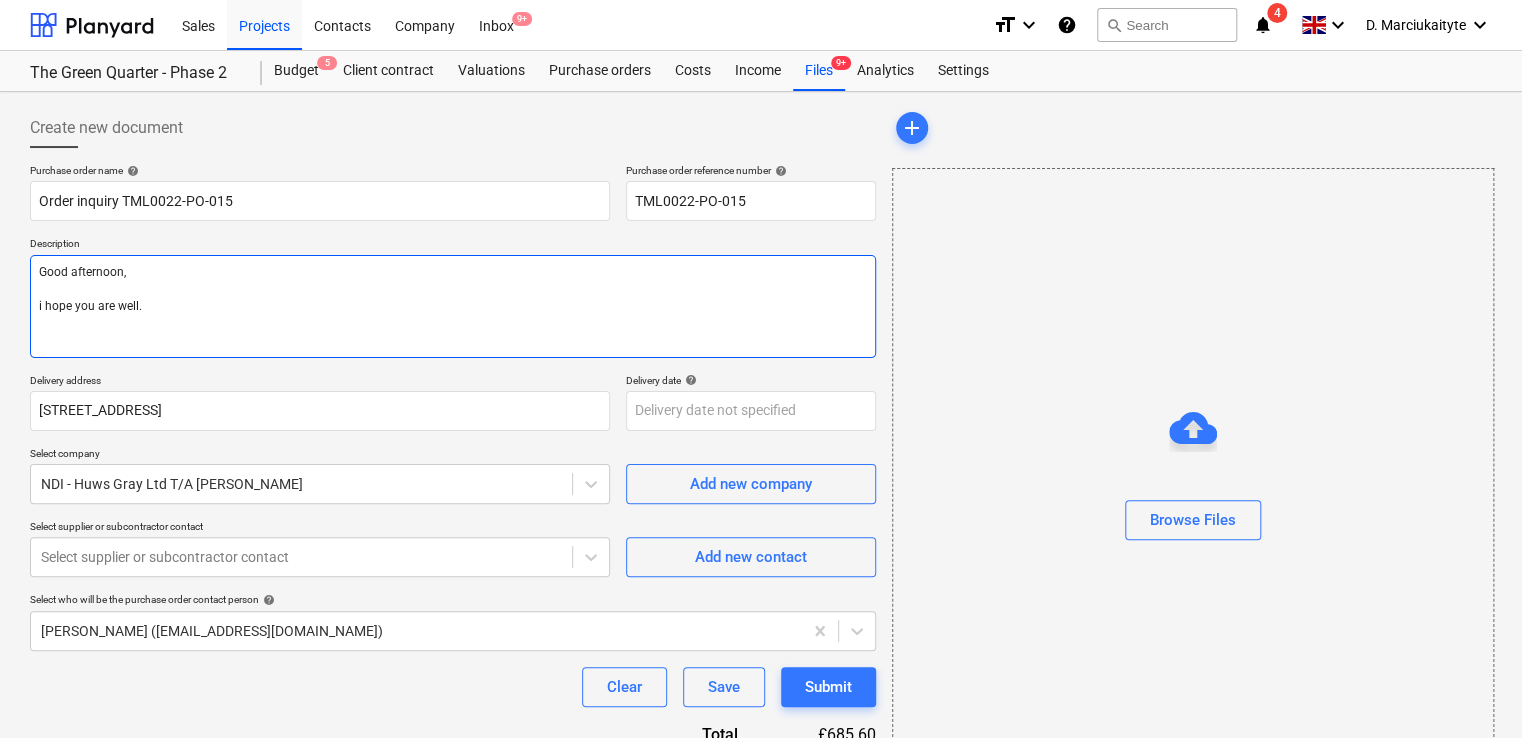 type on "x" 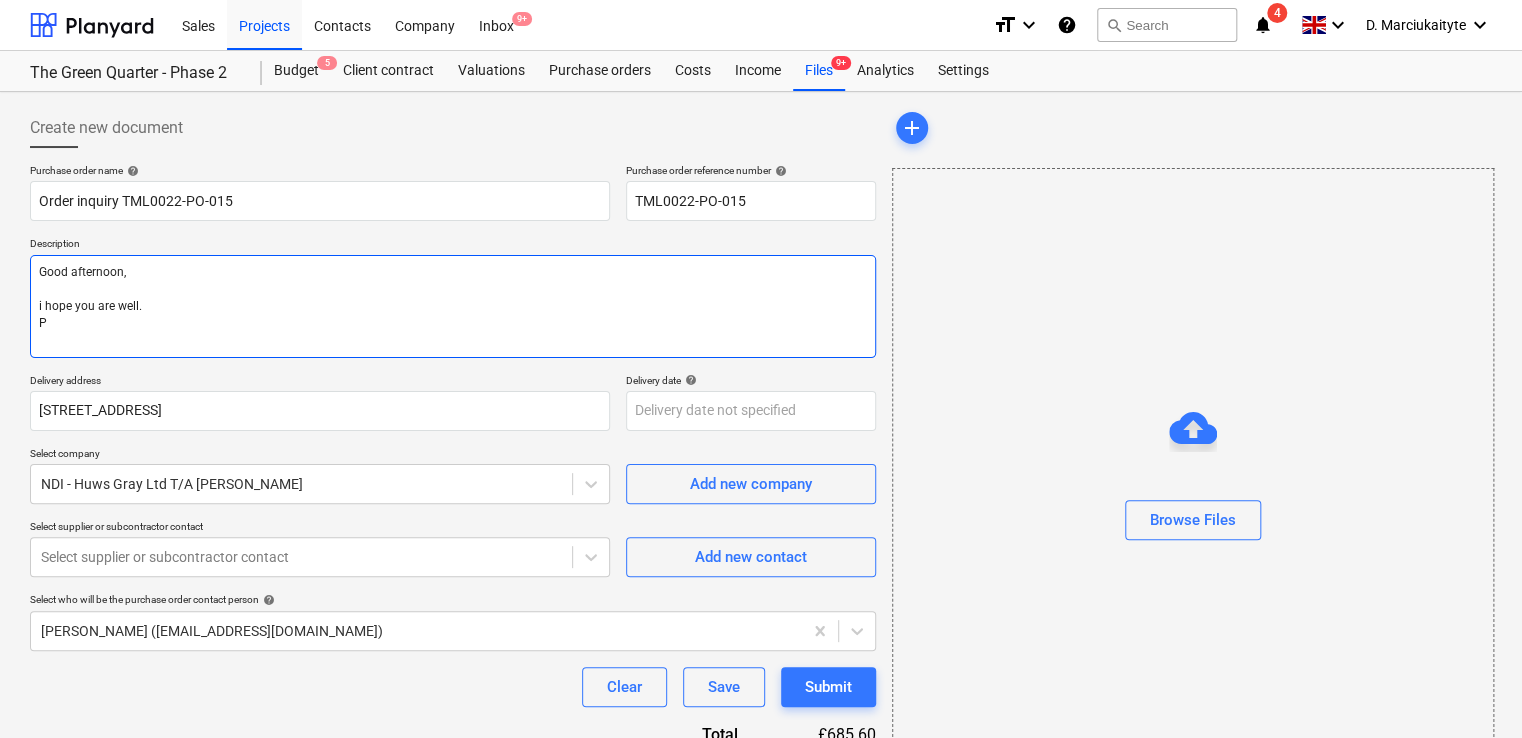 type on "x" 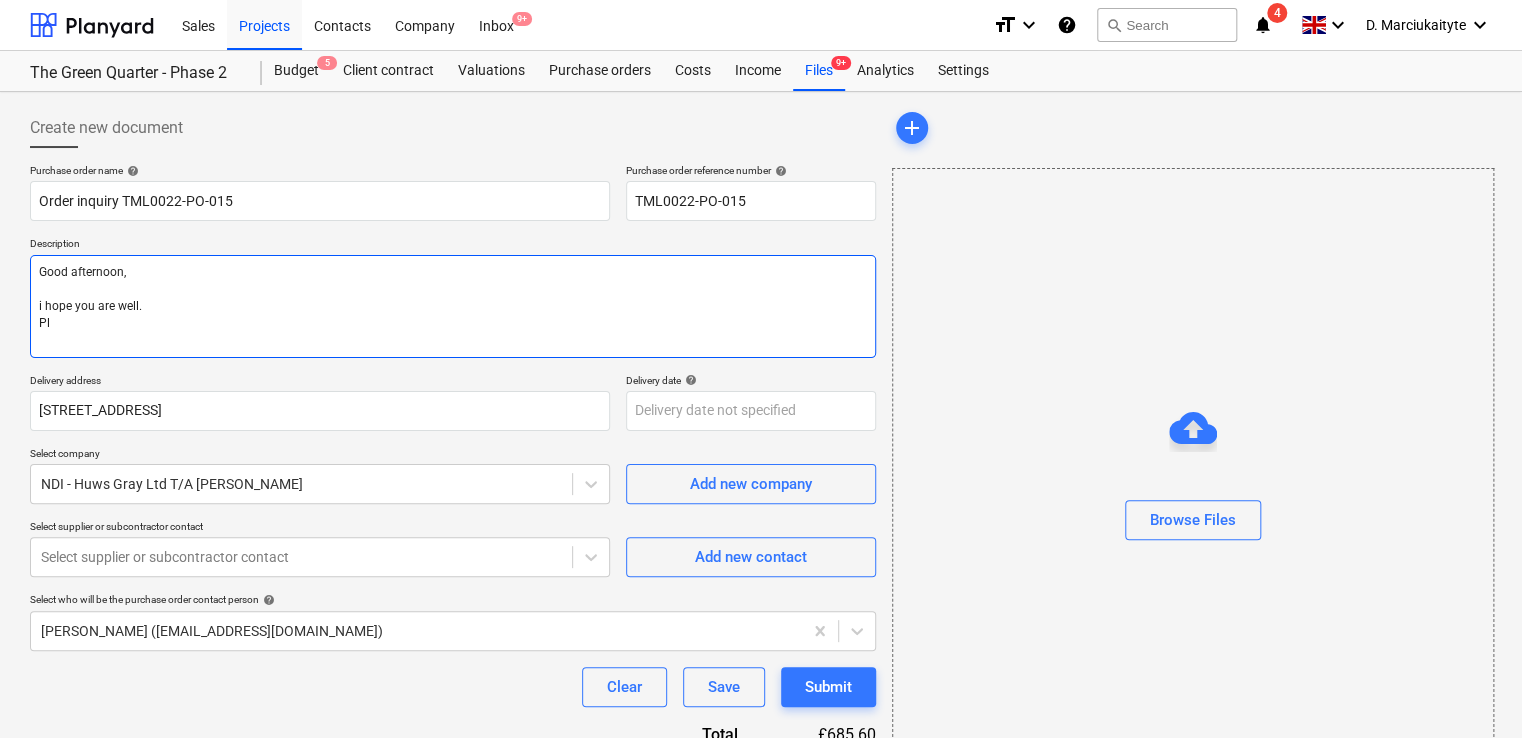 type on "Good afternoon,
i hope you are well.
Ple" 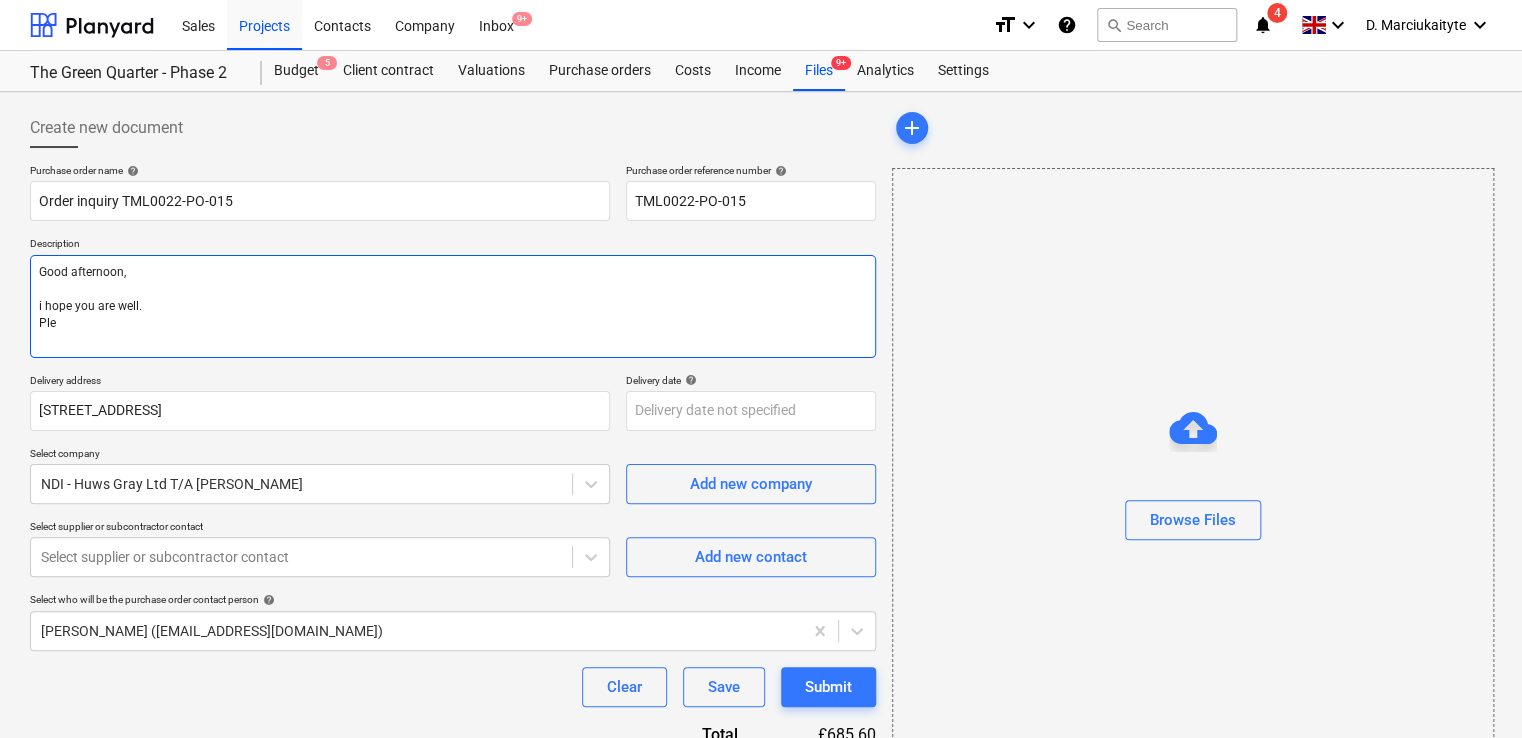 type on "x" 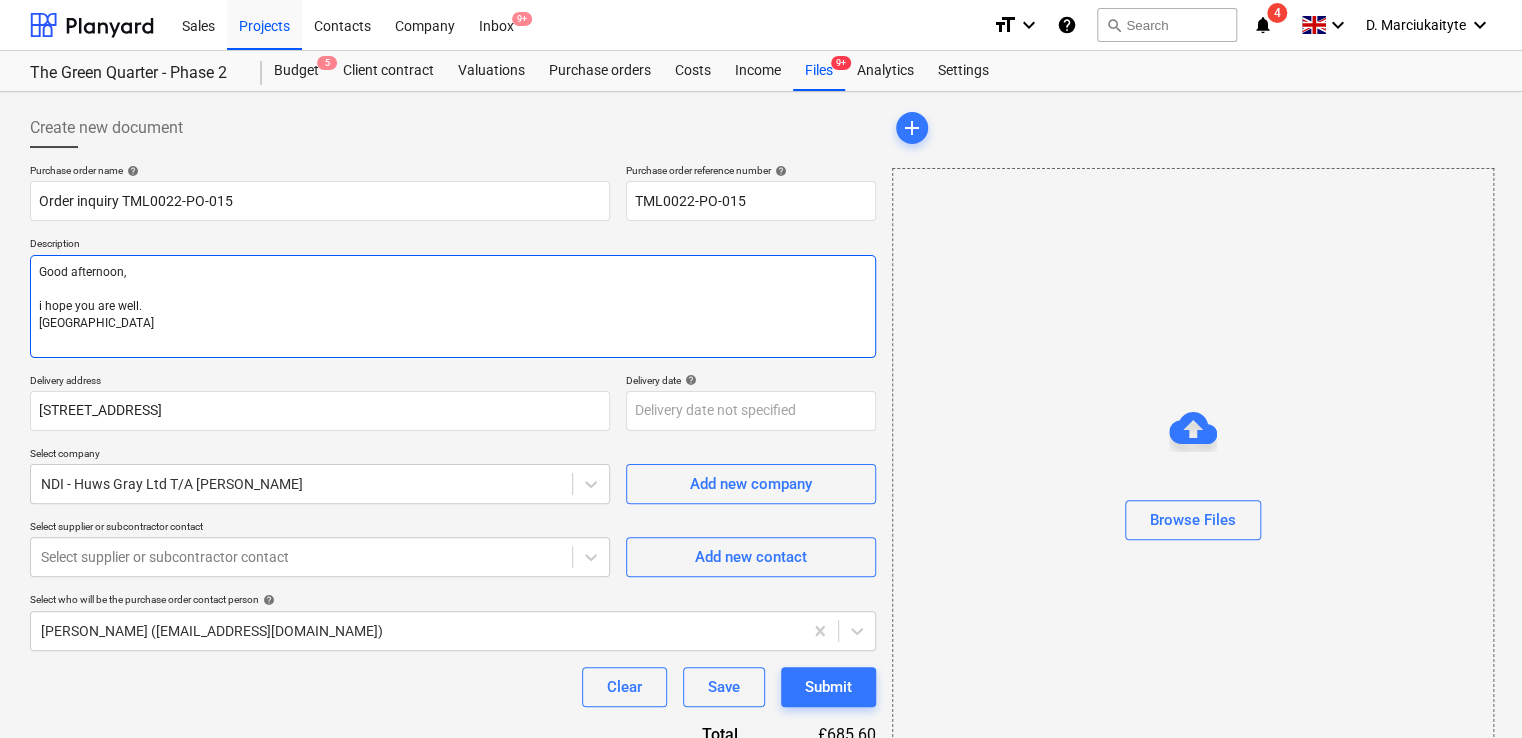 type on "Good afternoon,
i hope you are well.
Pleas" 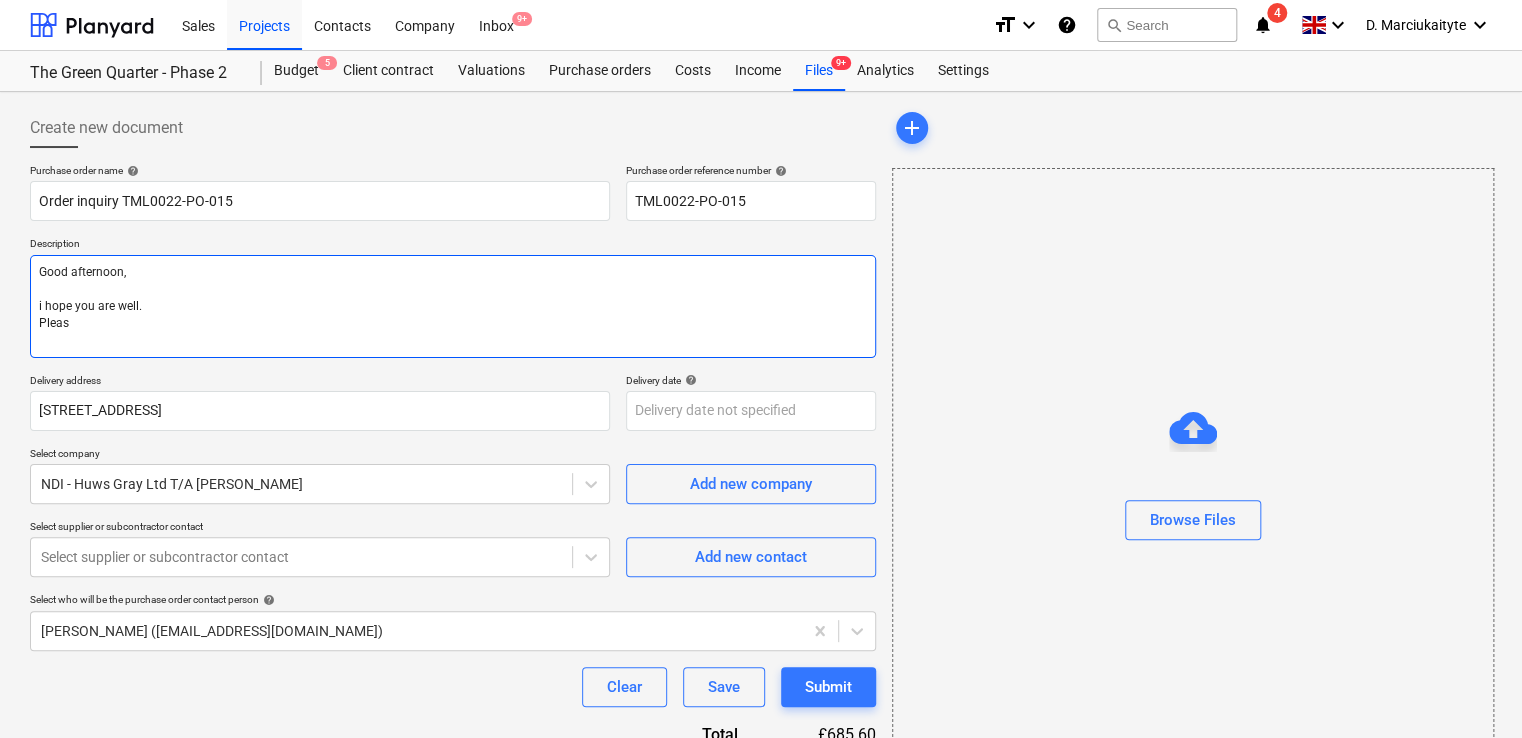 type on "x" 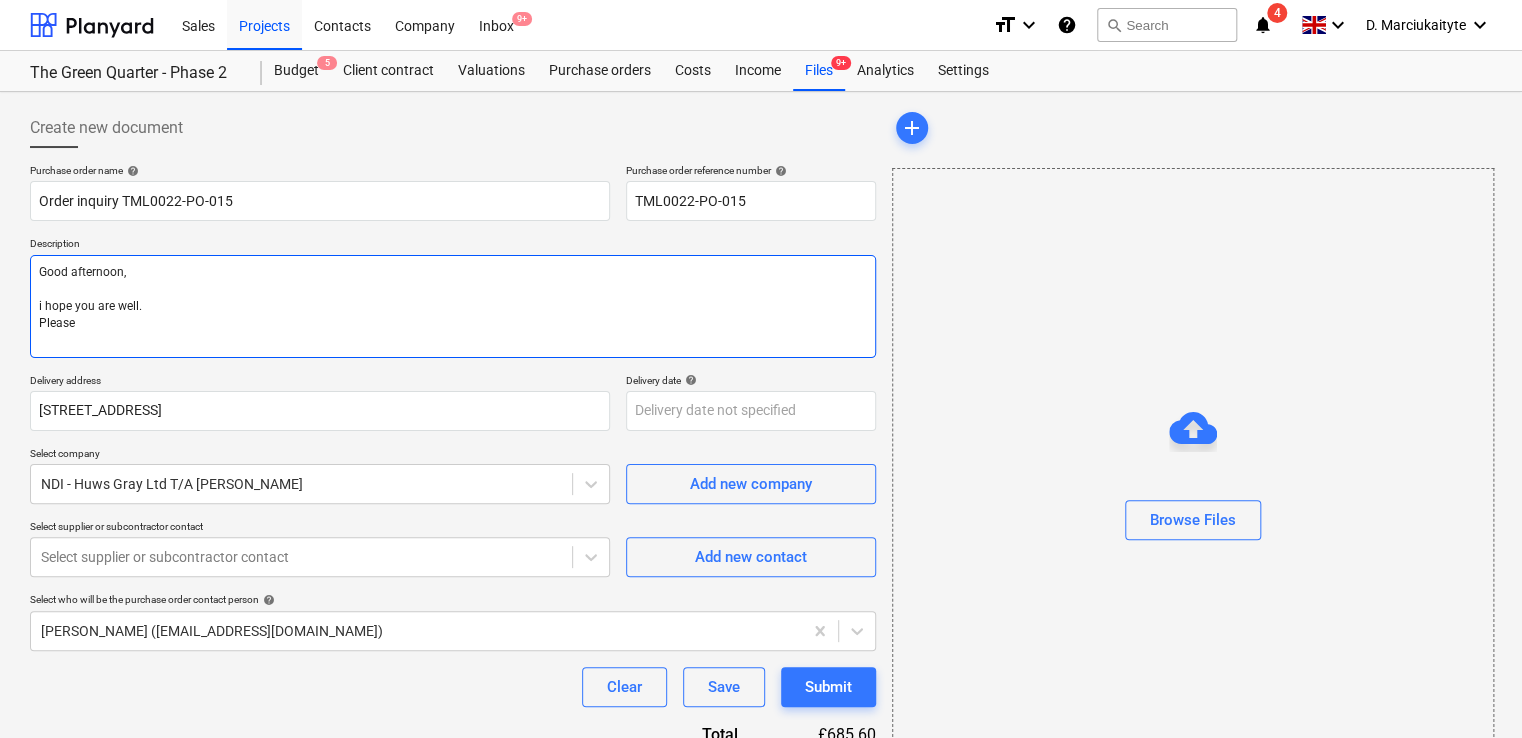 type on "Good afternoon,
i hope you are well.
Please" 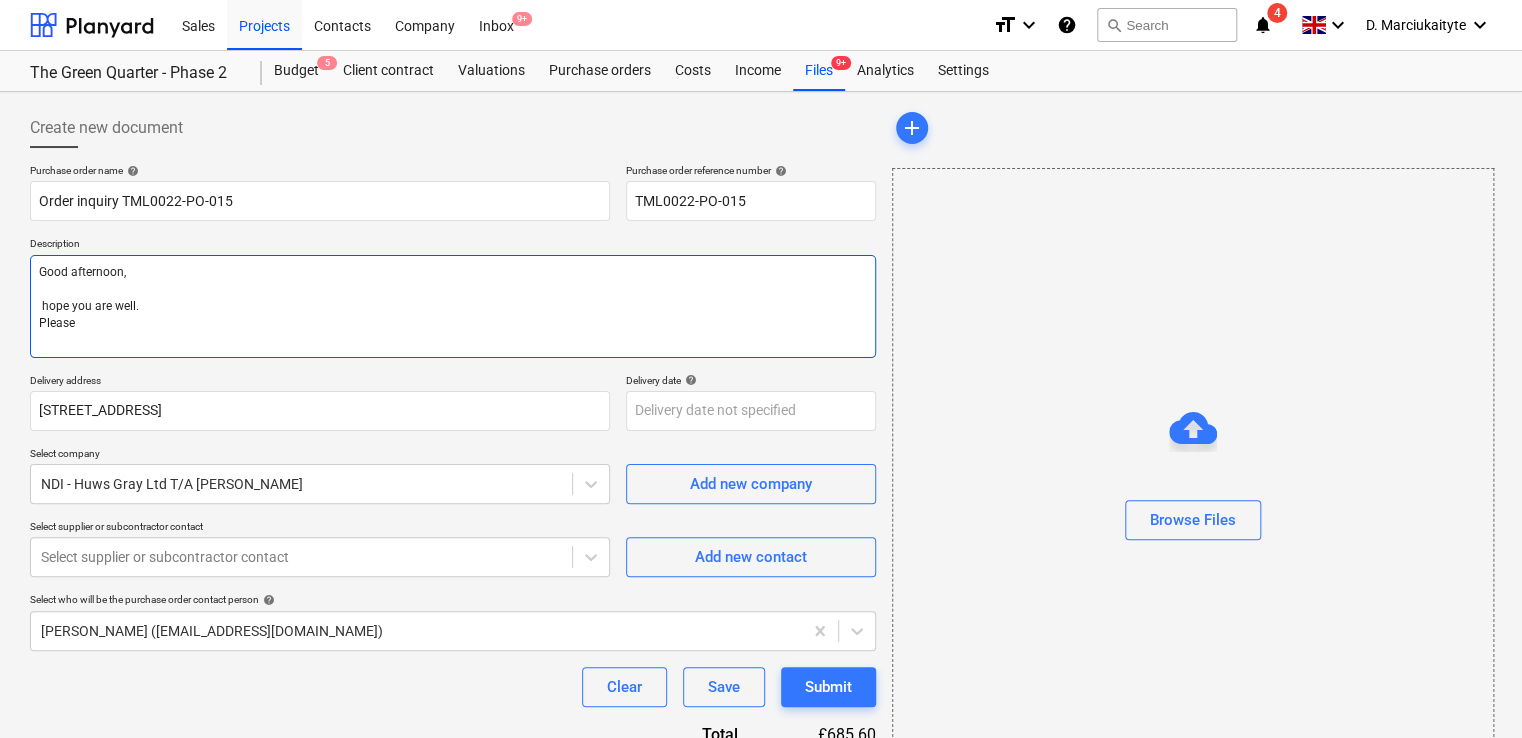 type on "x" 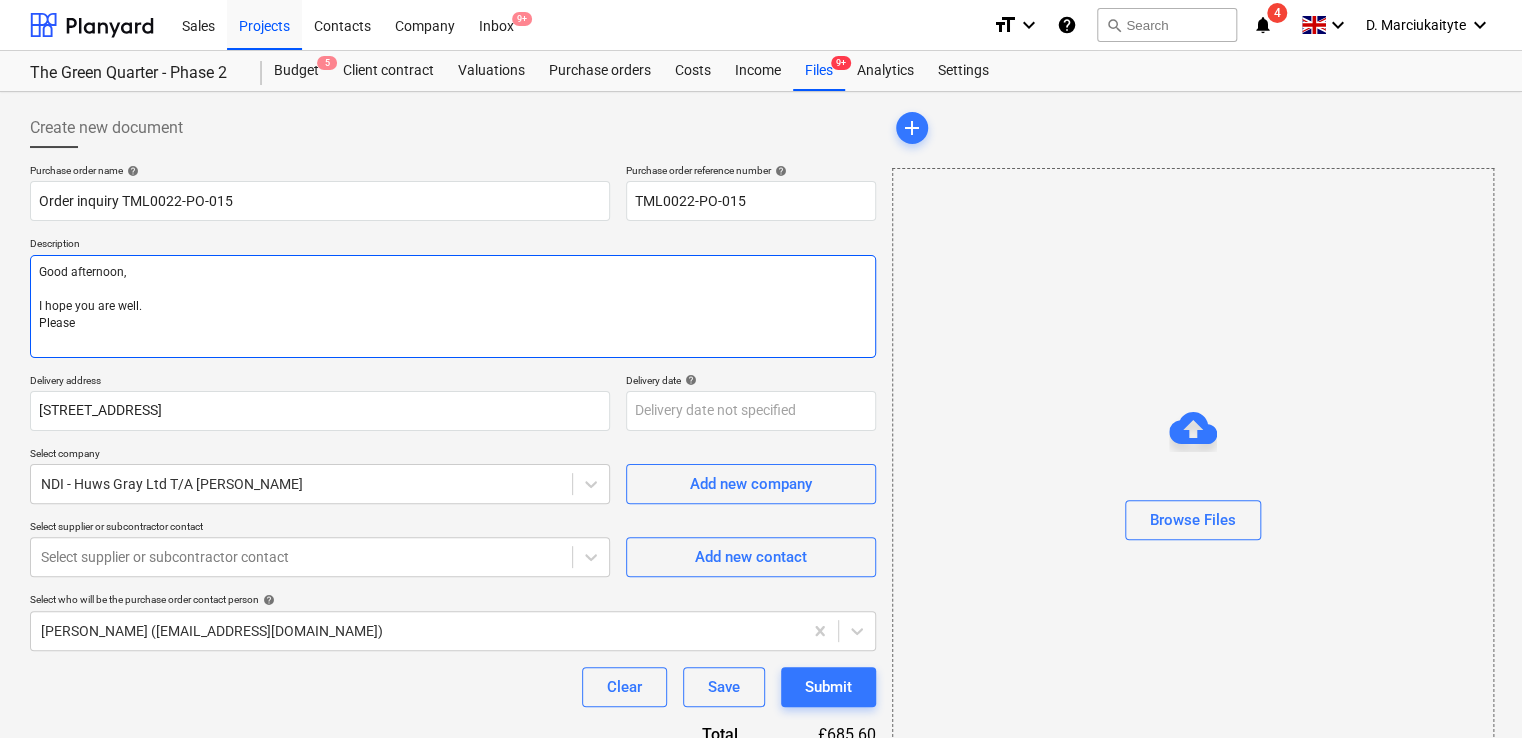 type on "x" 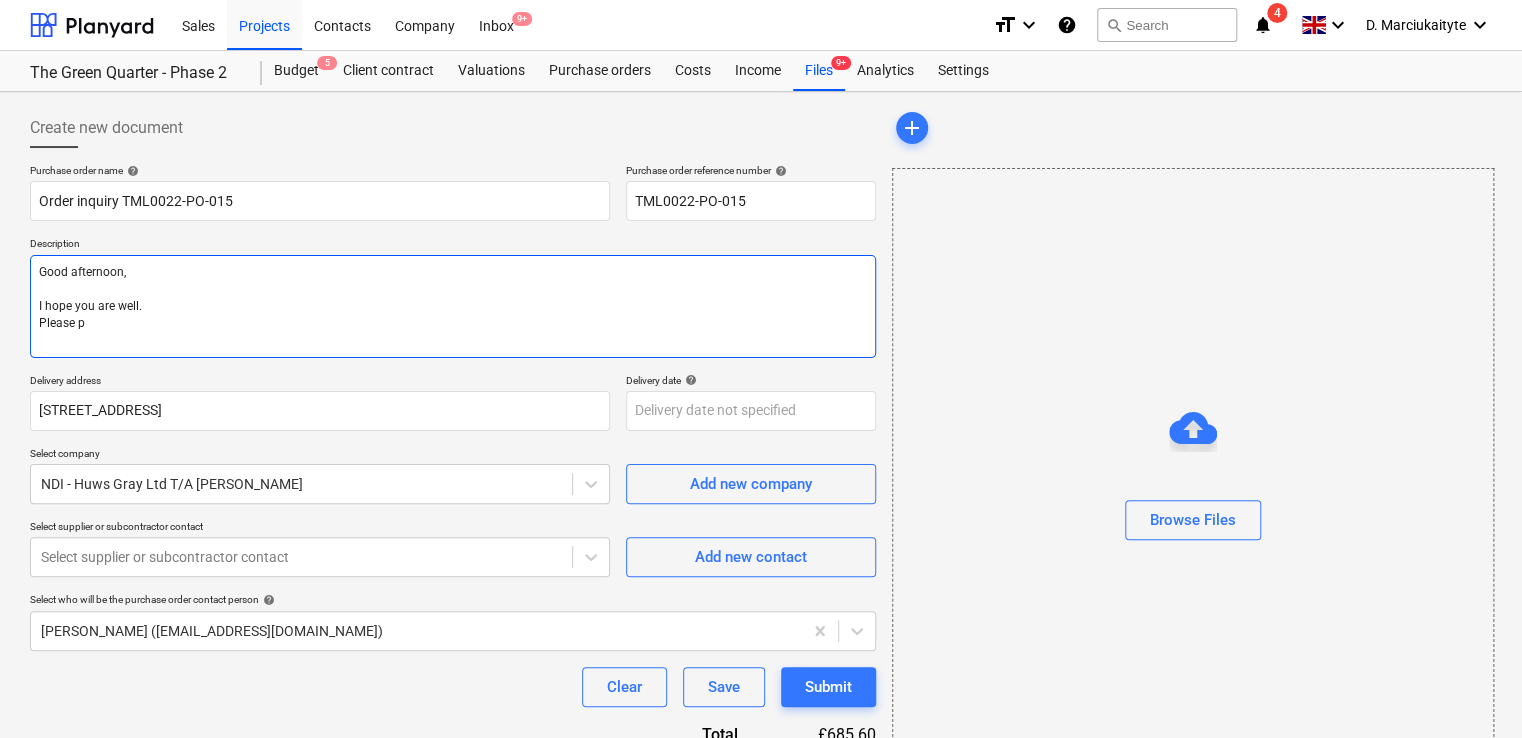 type on "x" 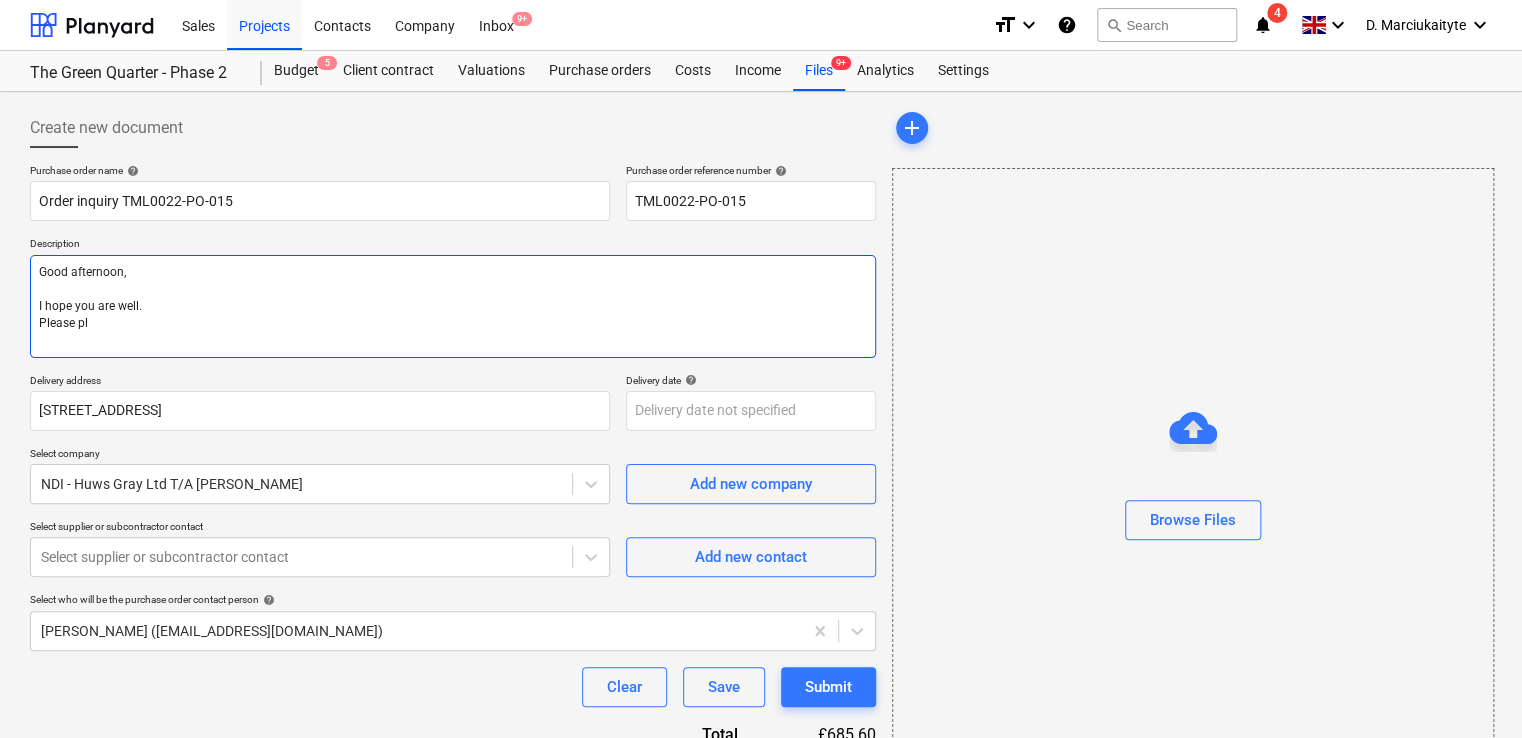 type on "x" 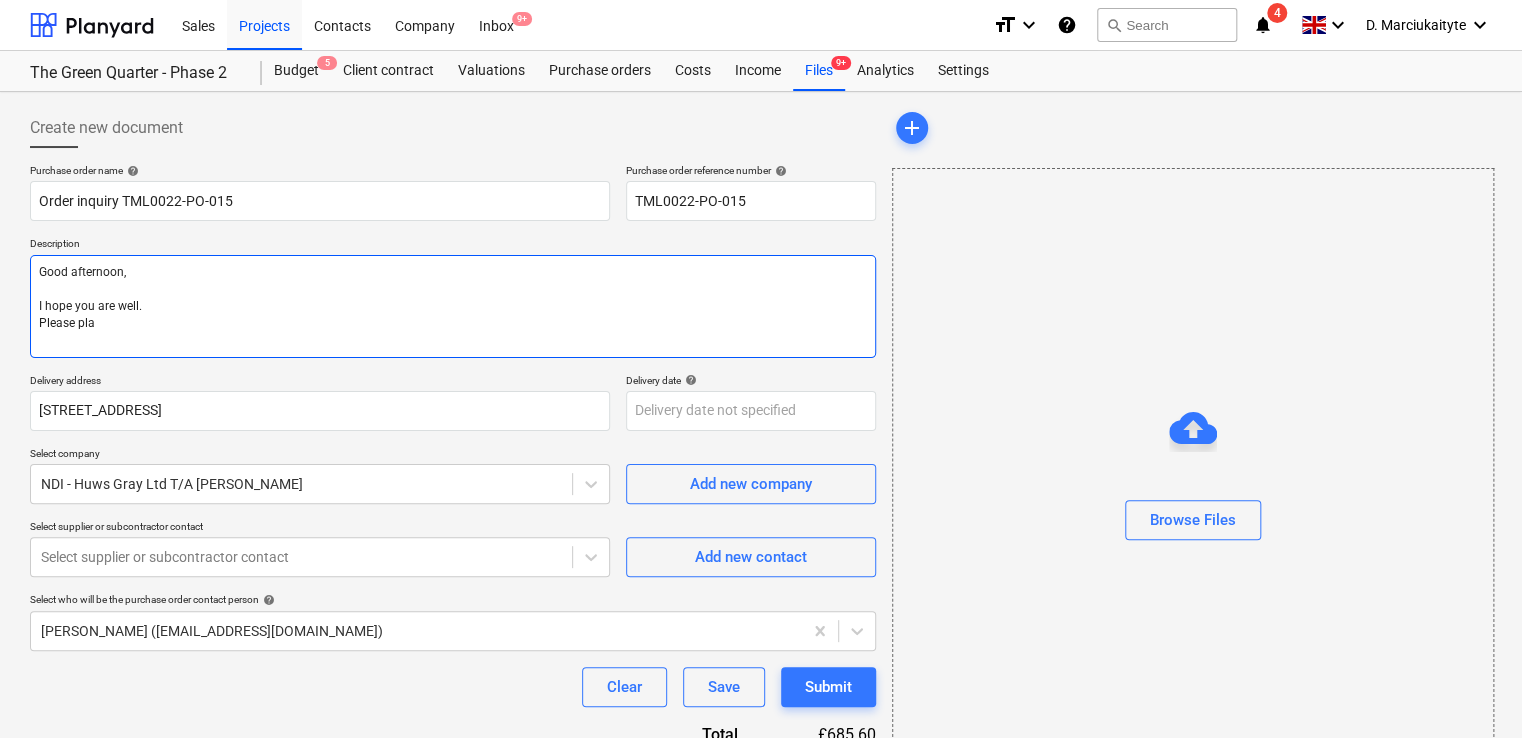 type on "x" 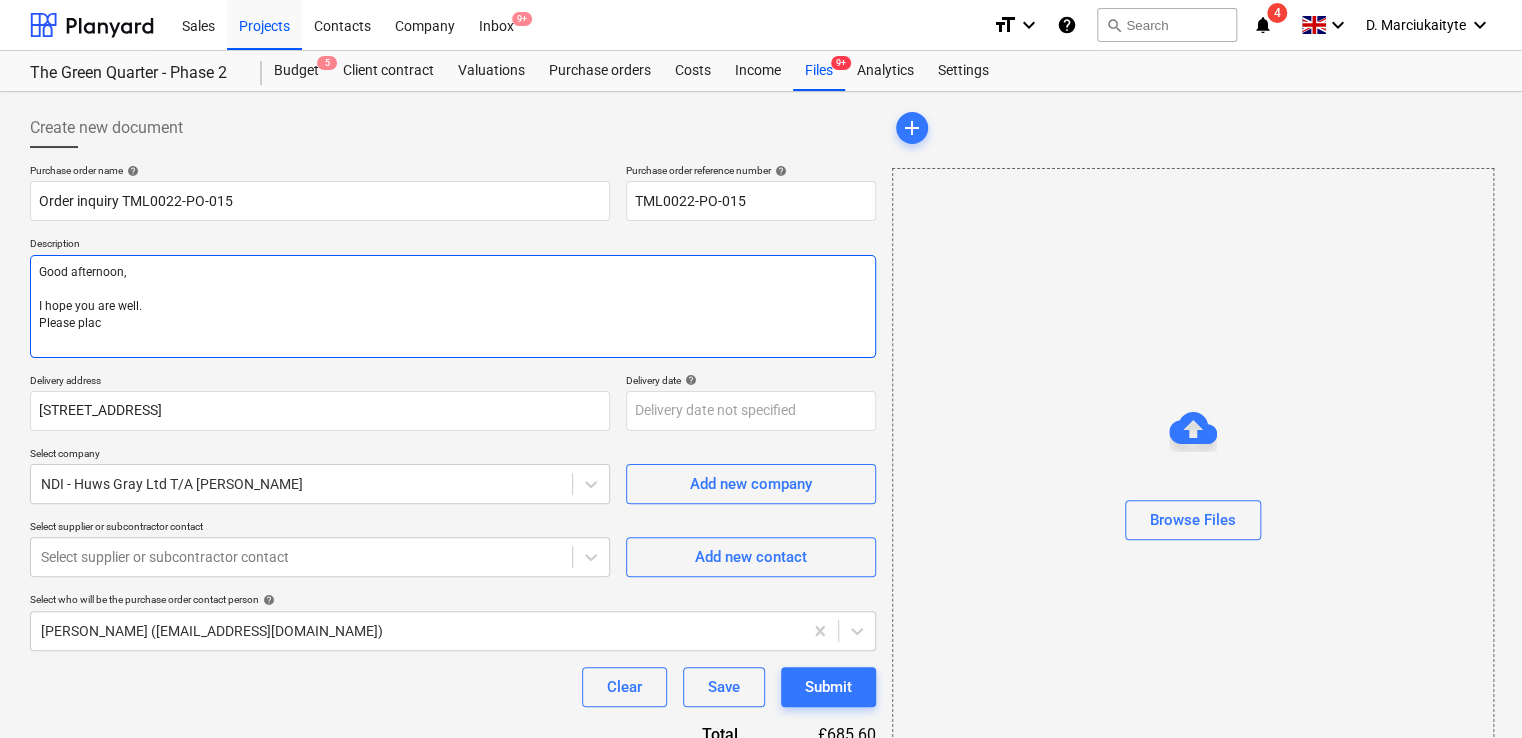 type on "x" 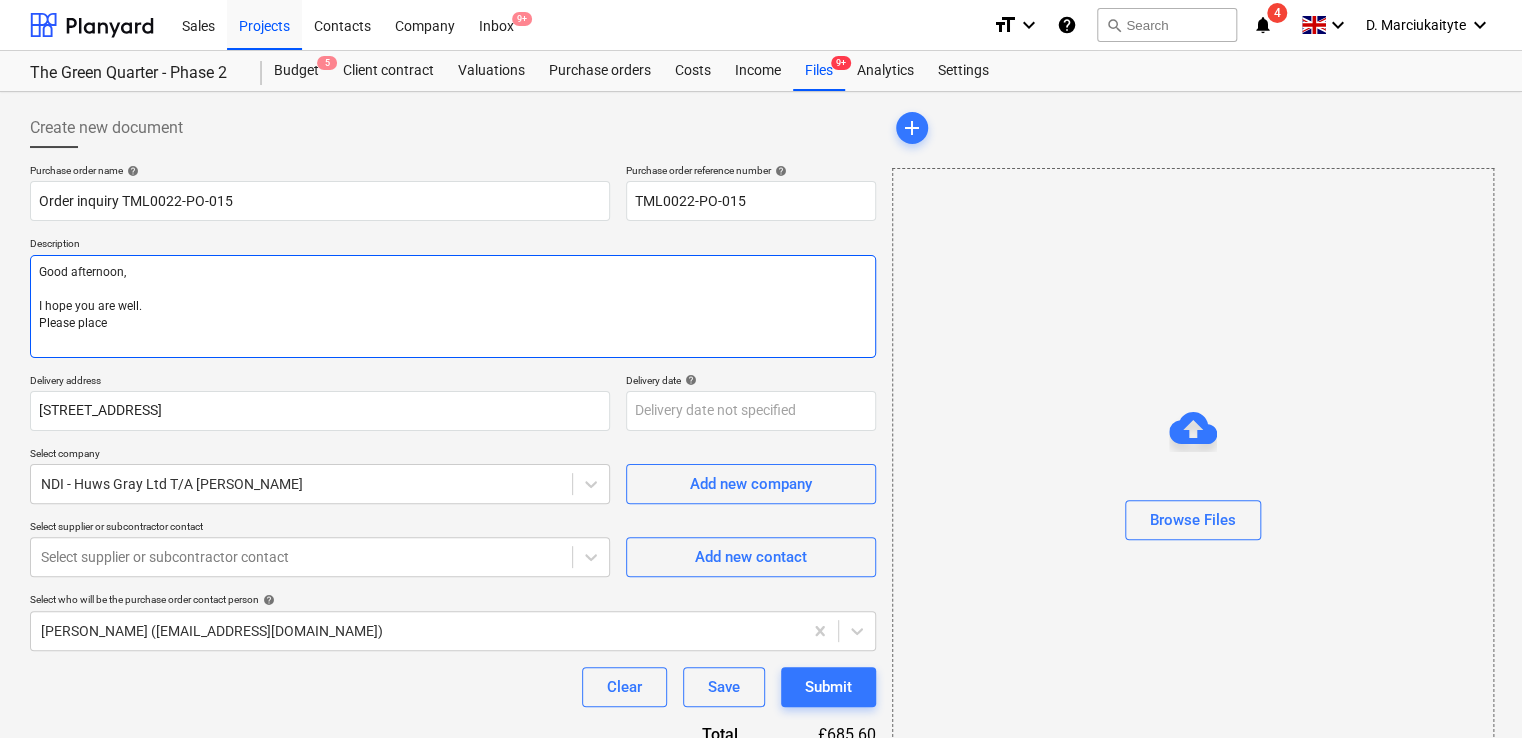 type on "x" 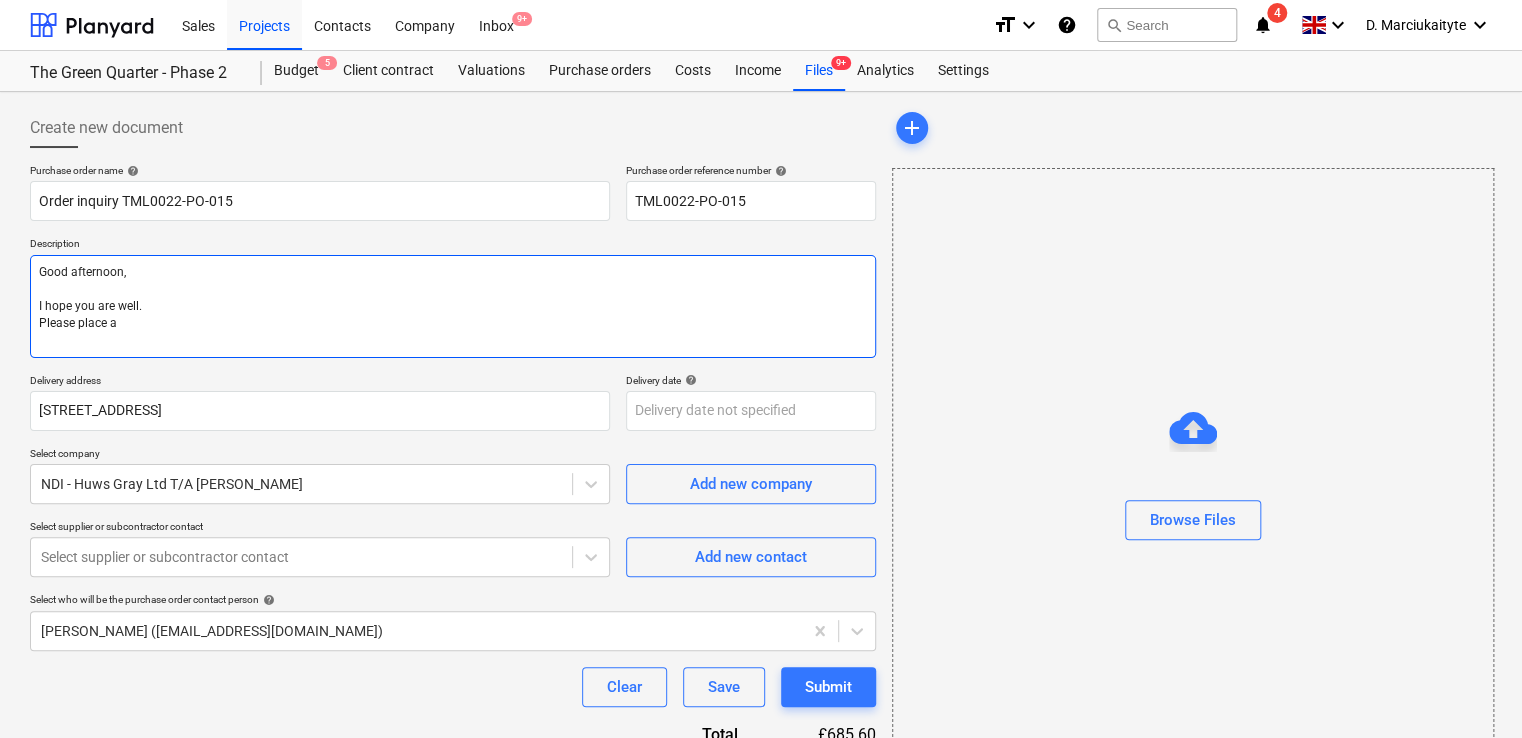 type on "x" 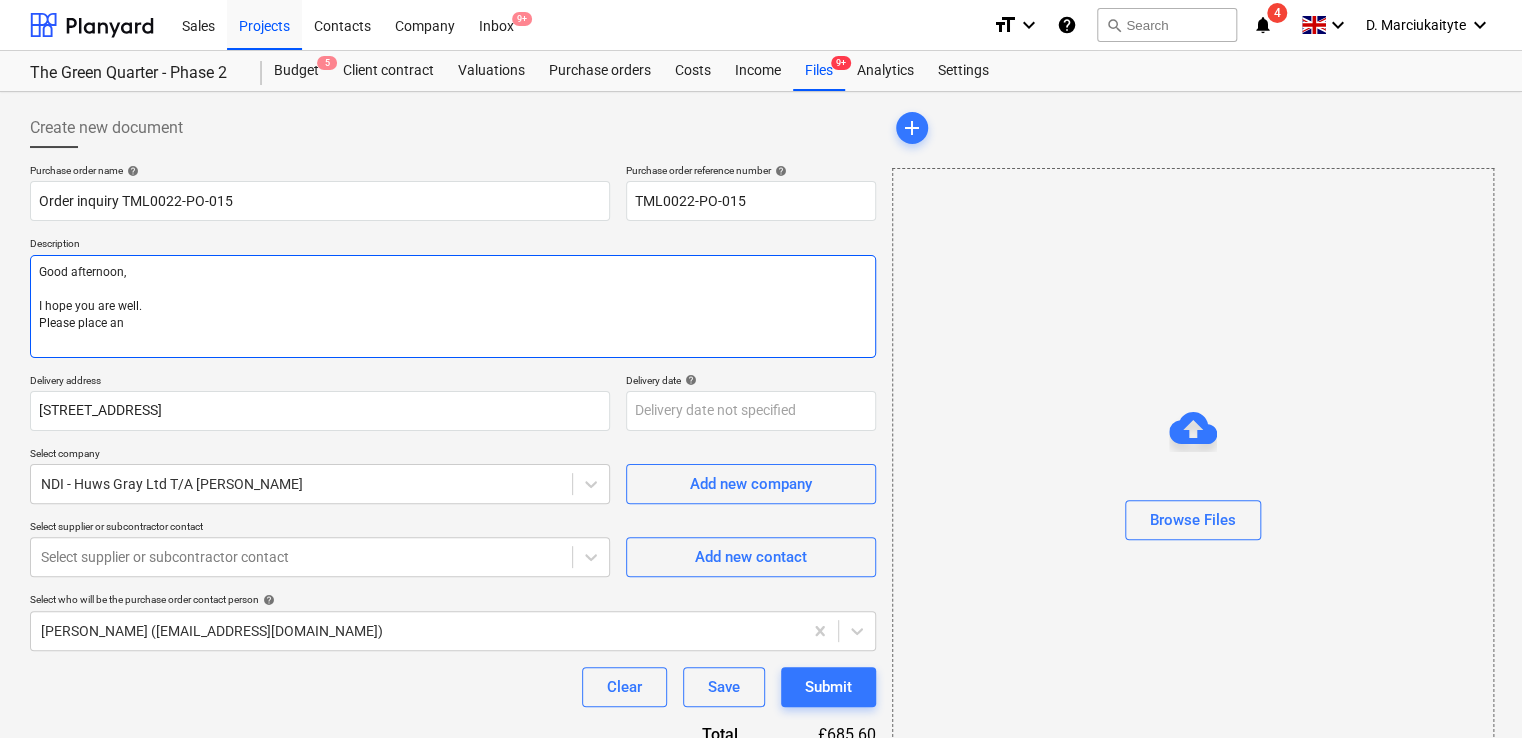 type on "x" 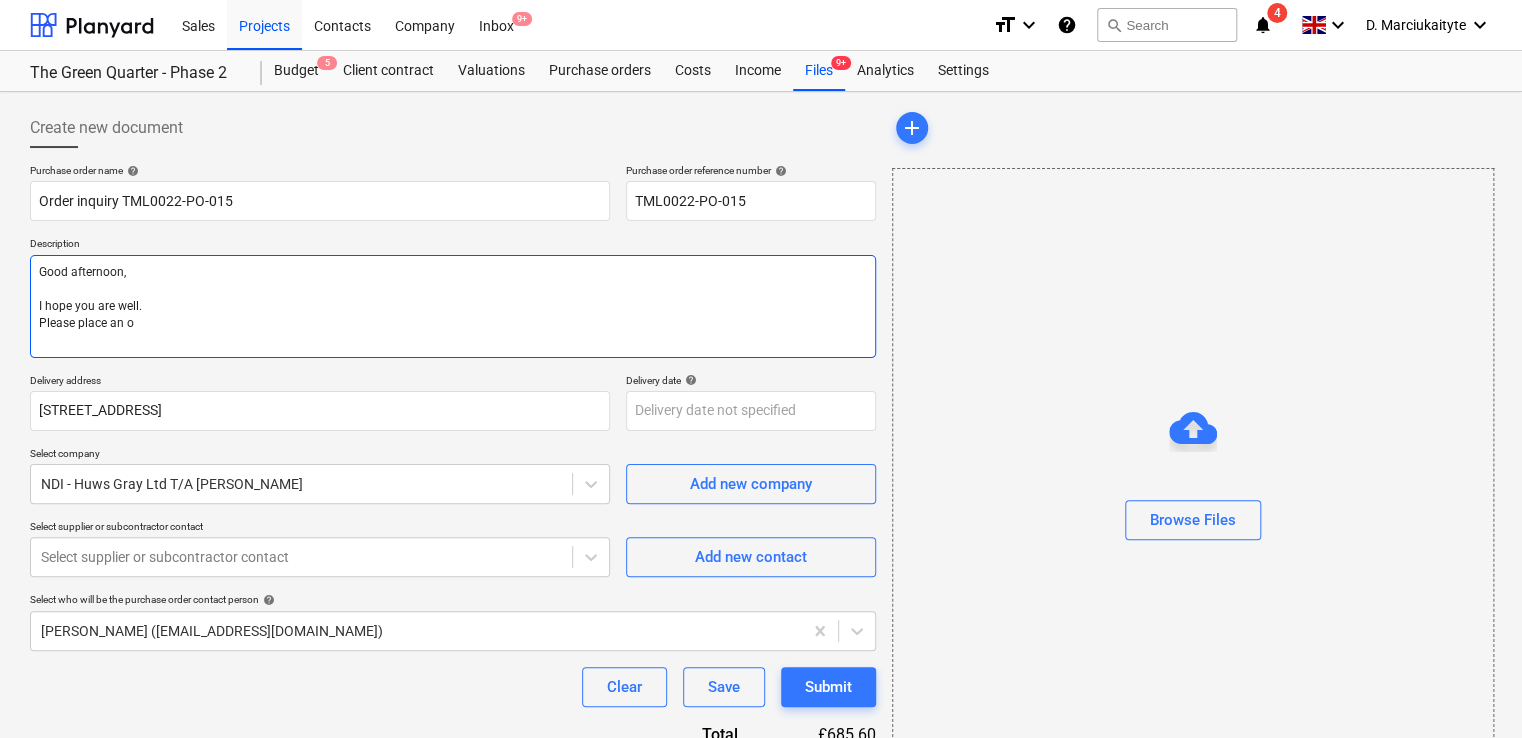 type on "x" 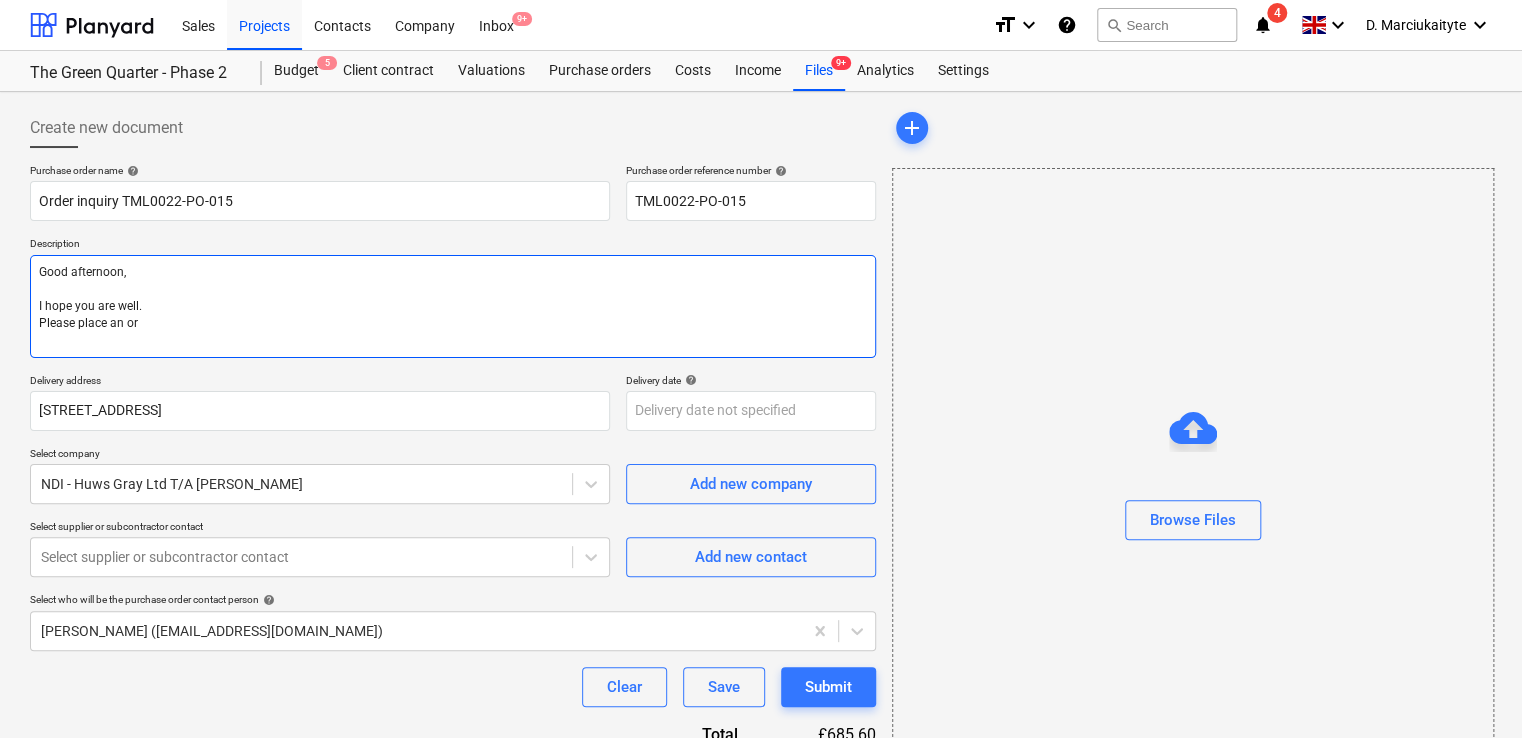 type on "x" 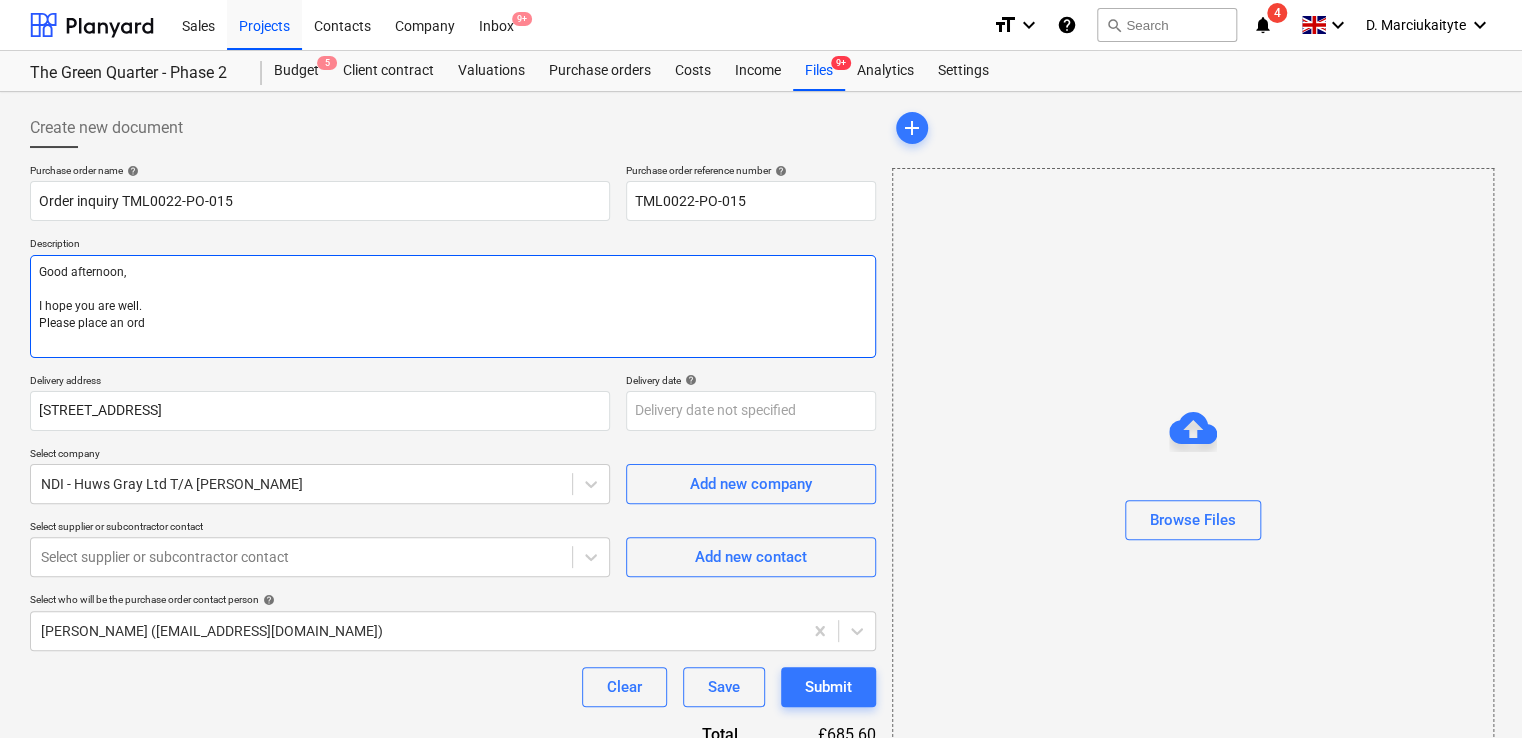 type on "x" 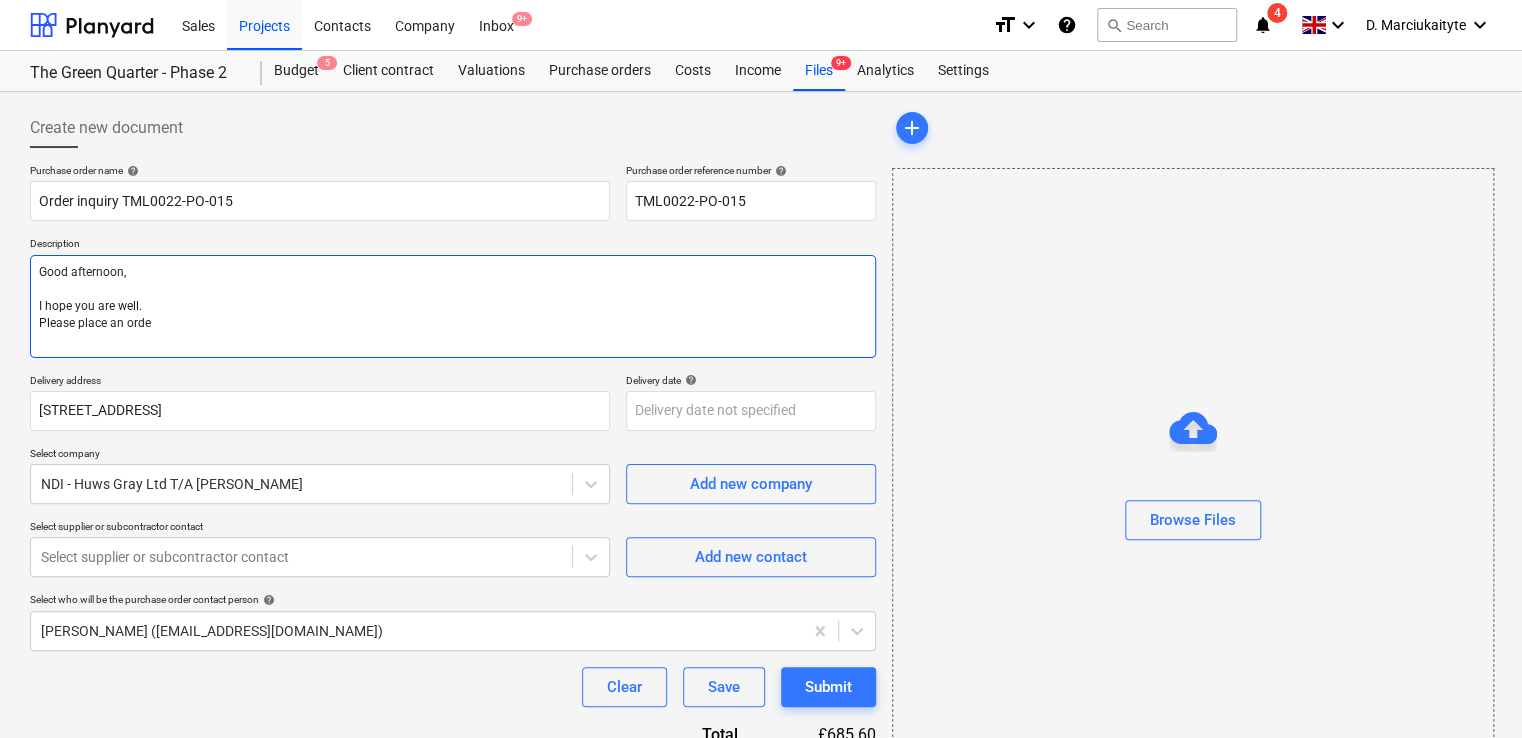 type on "Good afternoon,
I hope you are well.
Please place an order" 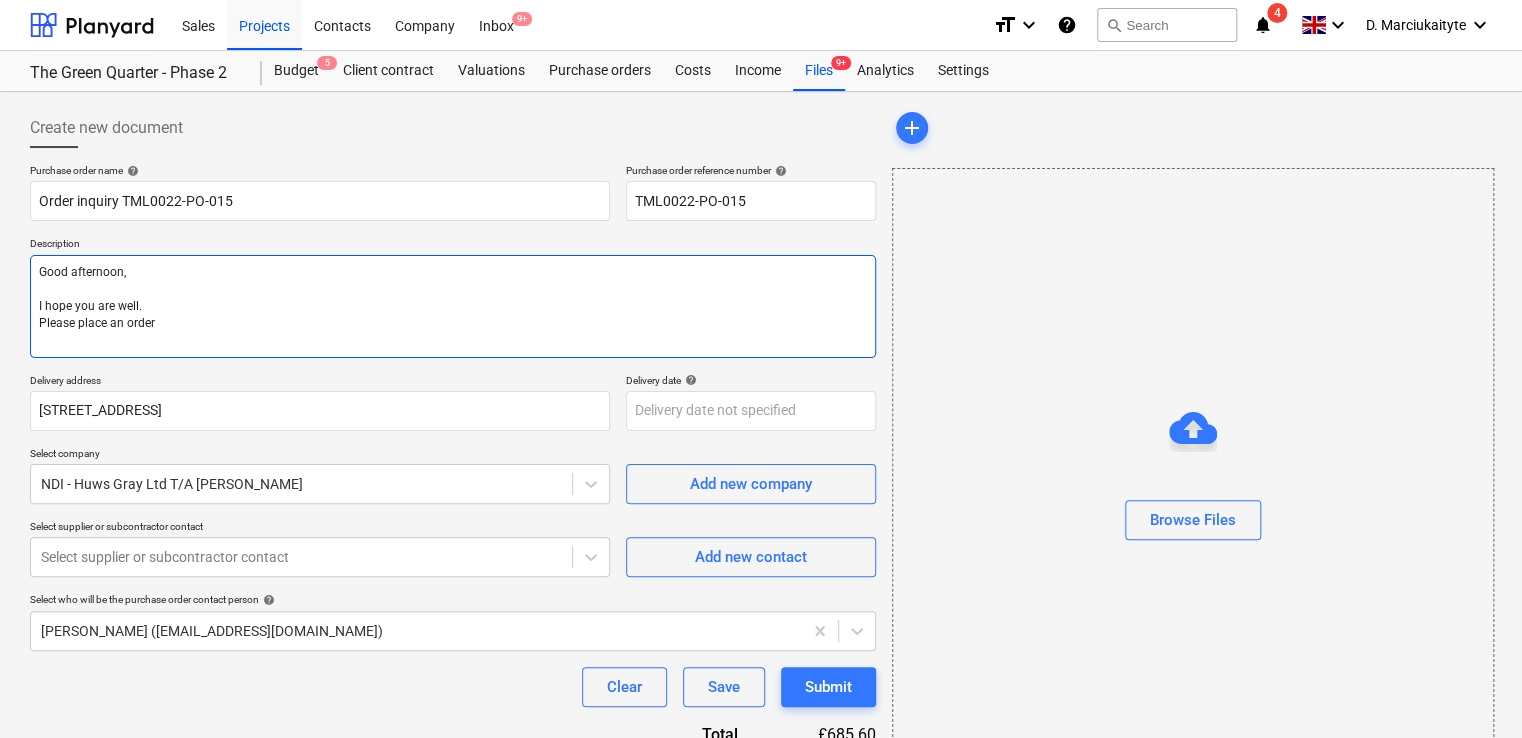 type 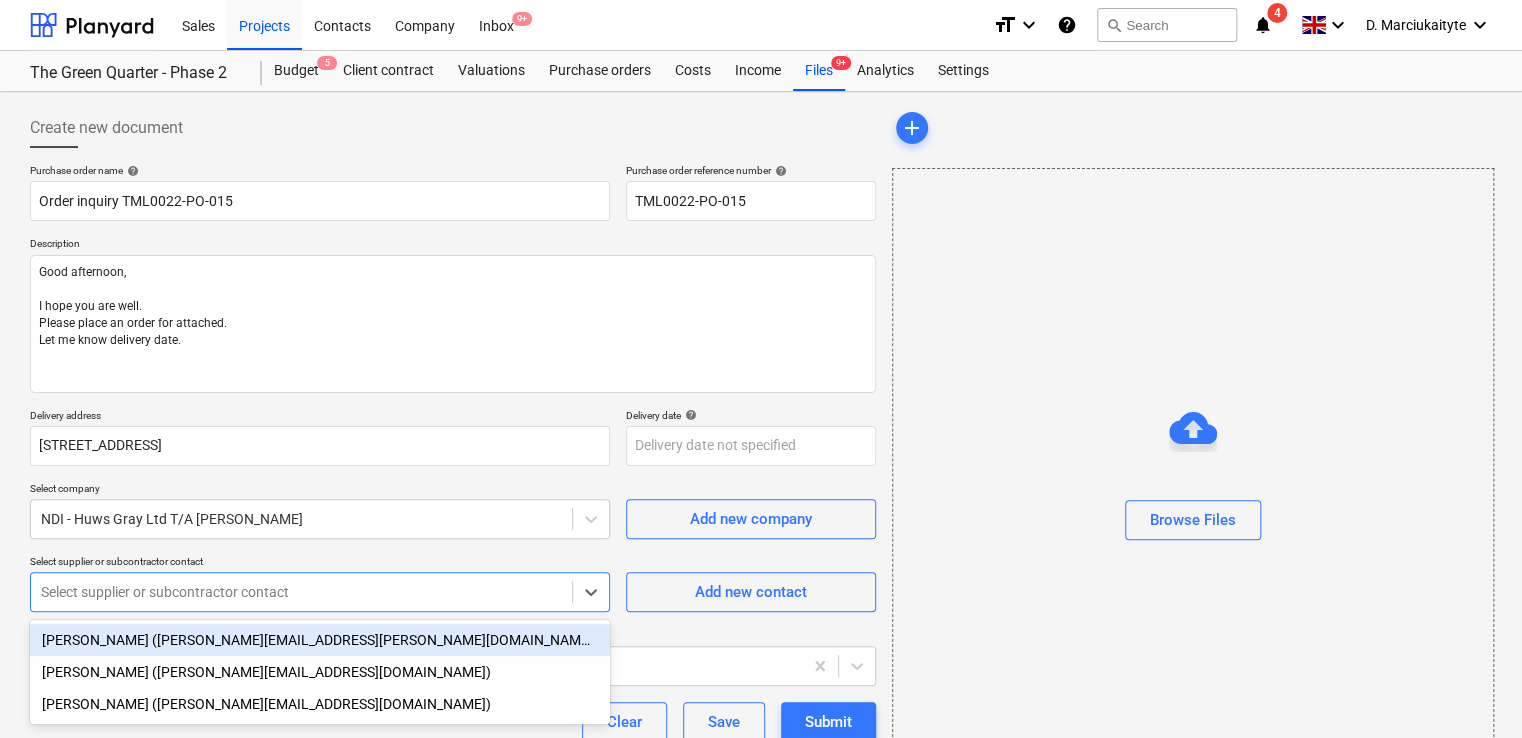 click at bounding box center [301, 592] 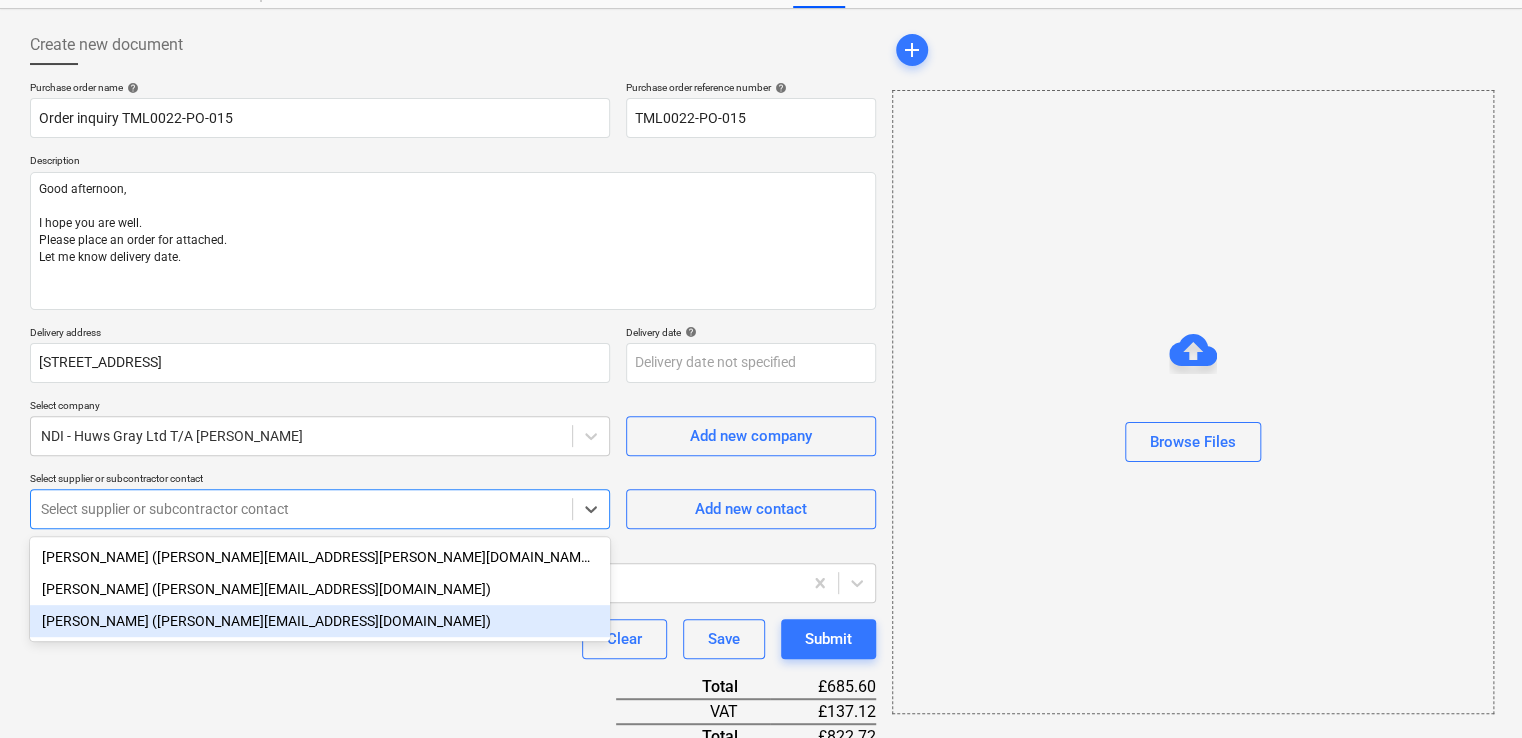 scroll, scrollTop: 200, scrollLeft: 0, axis: vertical 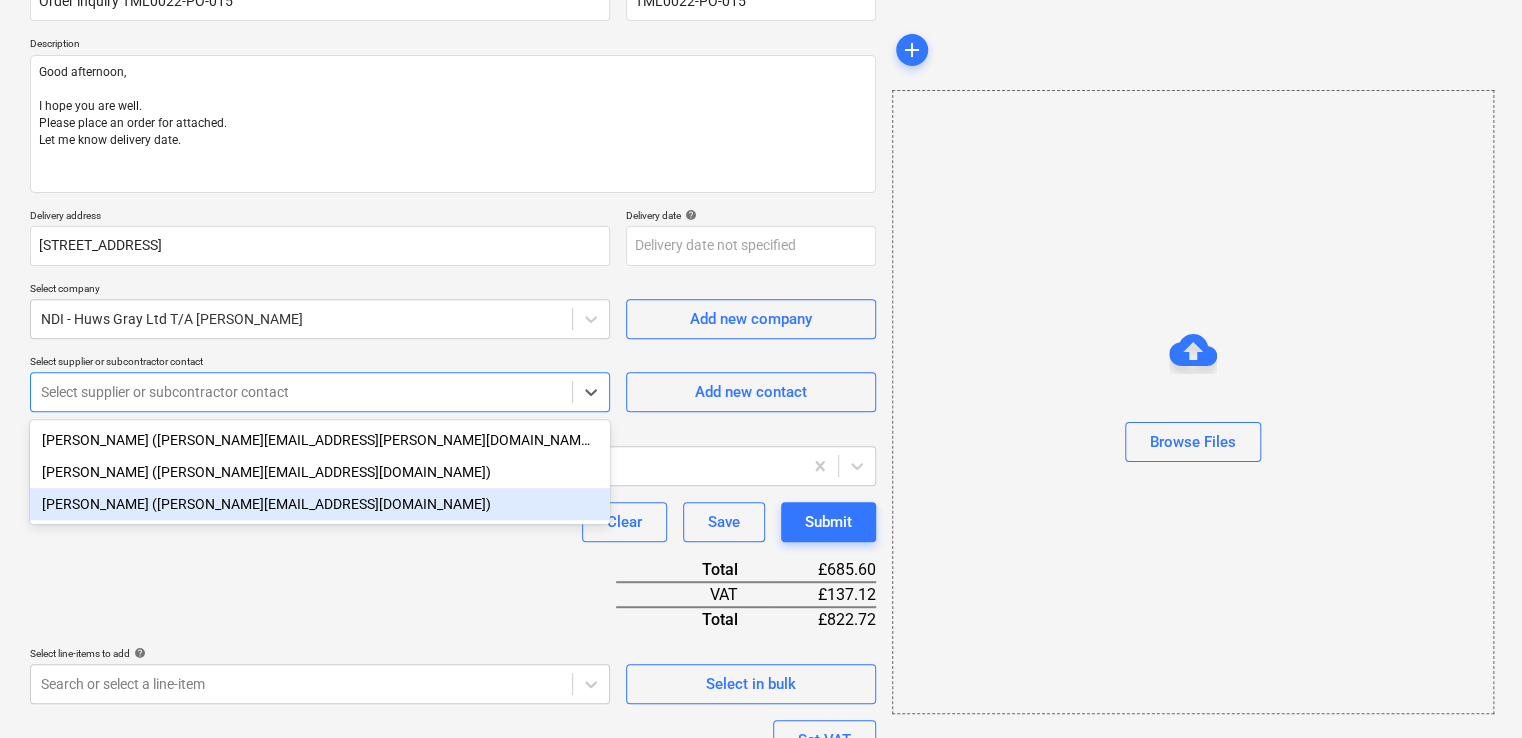 click on "[PERSON_NAME]  ([PERSON_NAME][EMAIL_ADDRESS][DOMAIN_NAME])" at bounding box center (320, 504) 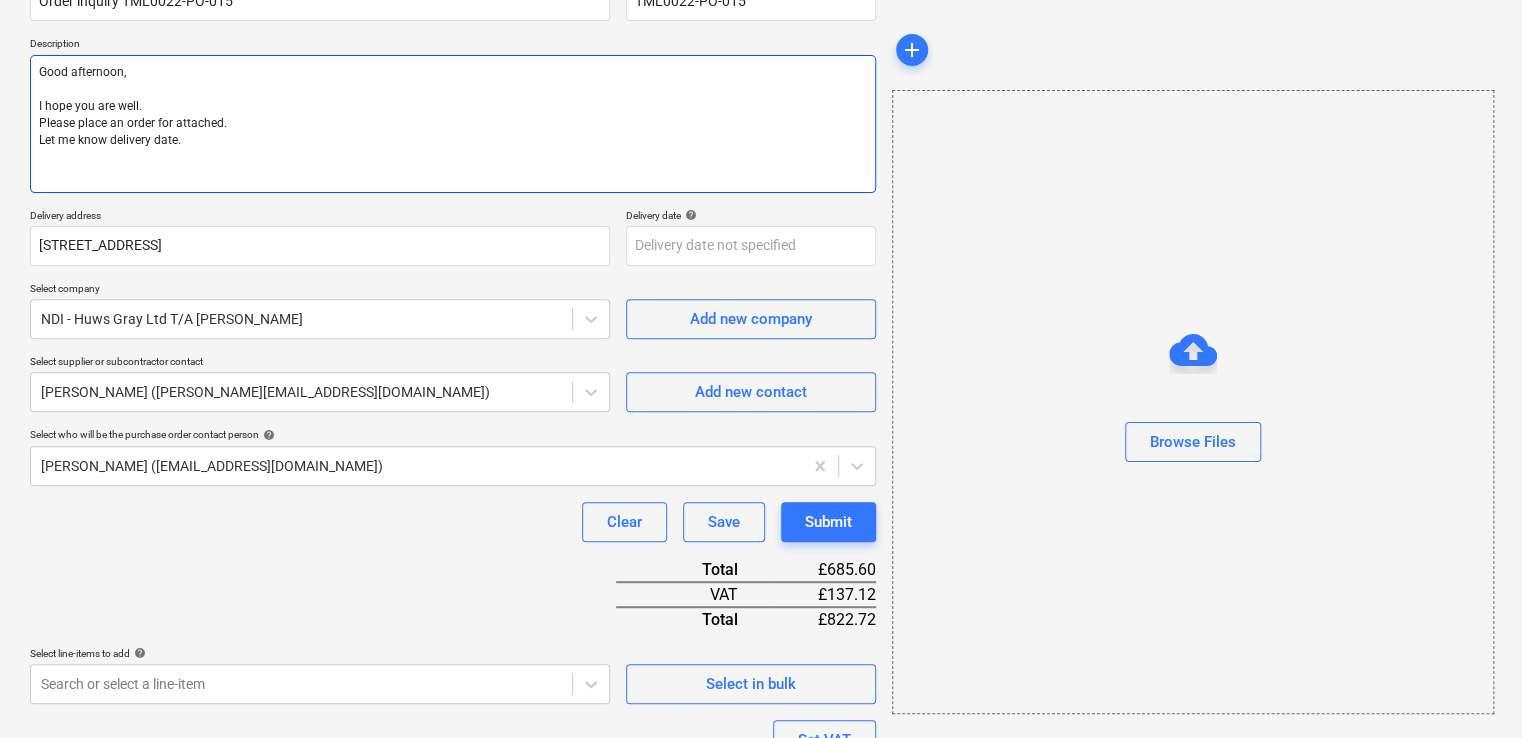click on "Good afternoon,
I hope you are well.
Please place an order for attached.
Let me know delivery date." at bounding box center (453, 124) 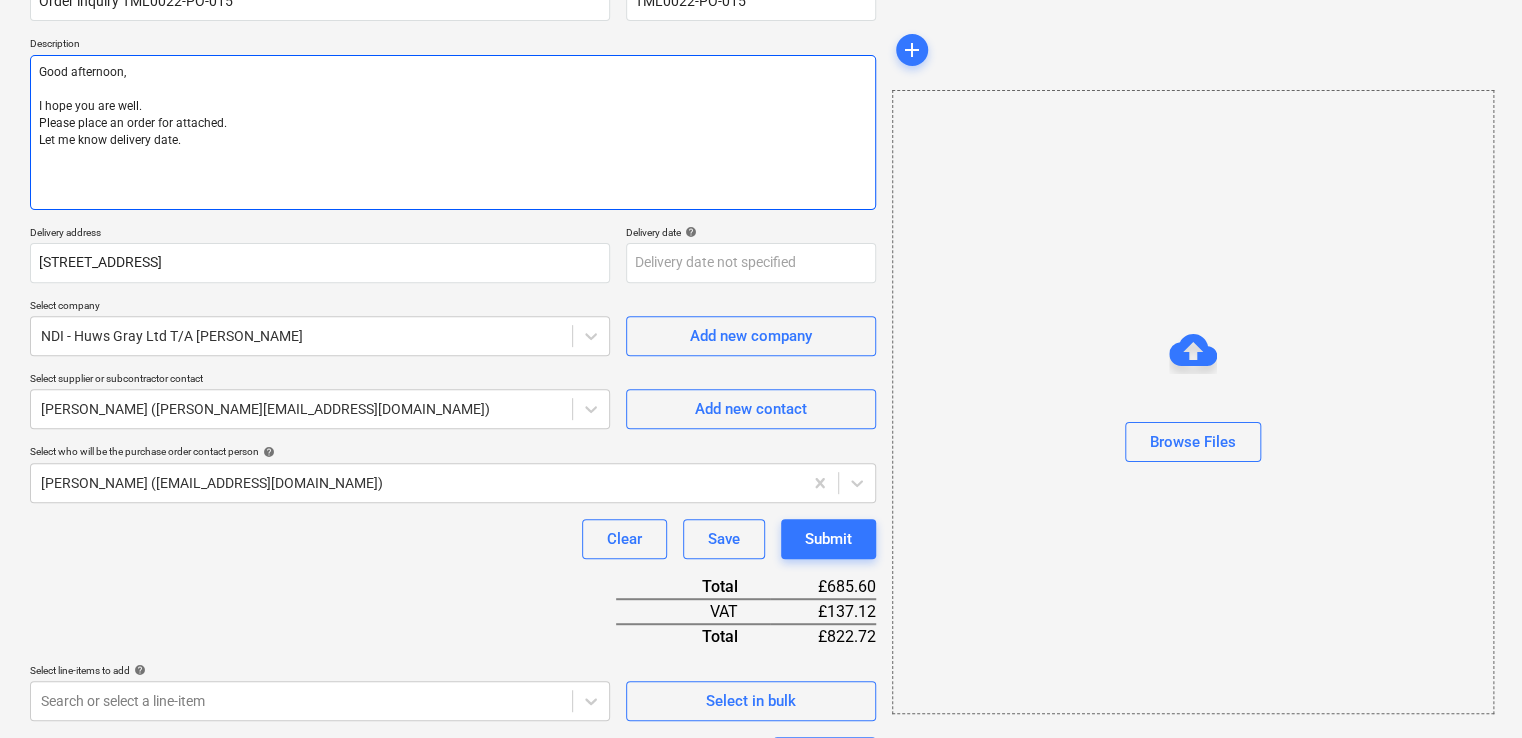 paste on "Site contact : [PERSON_NAME] [PHONE_NUMBER]" 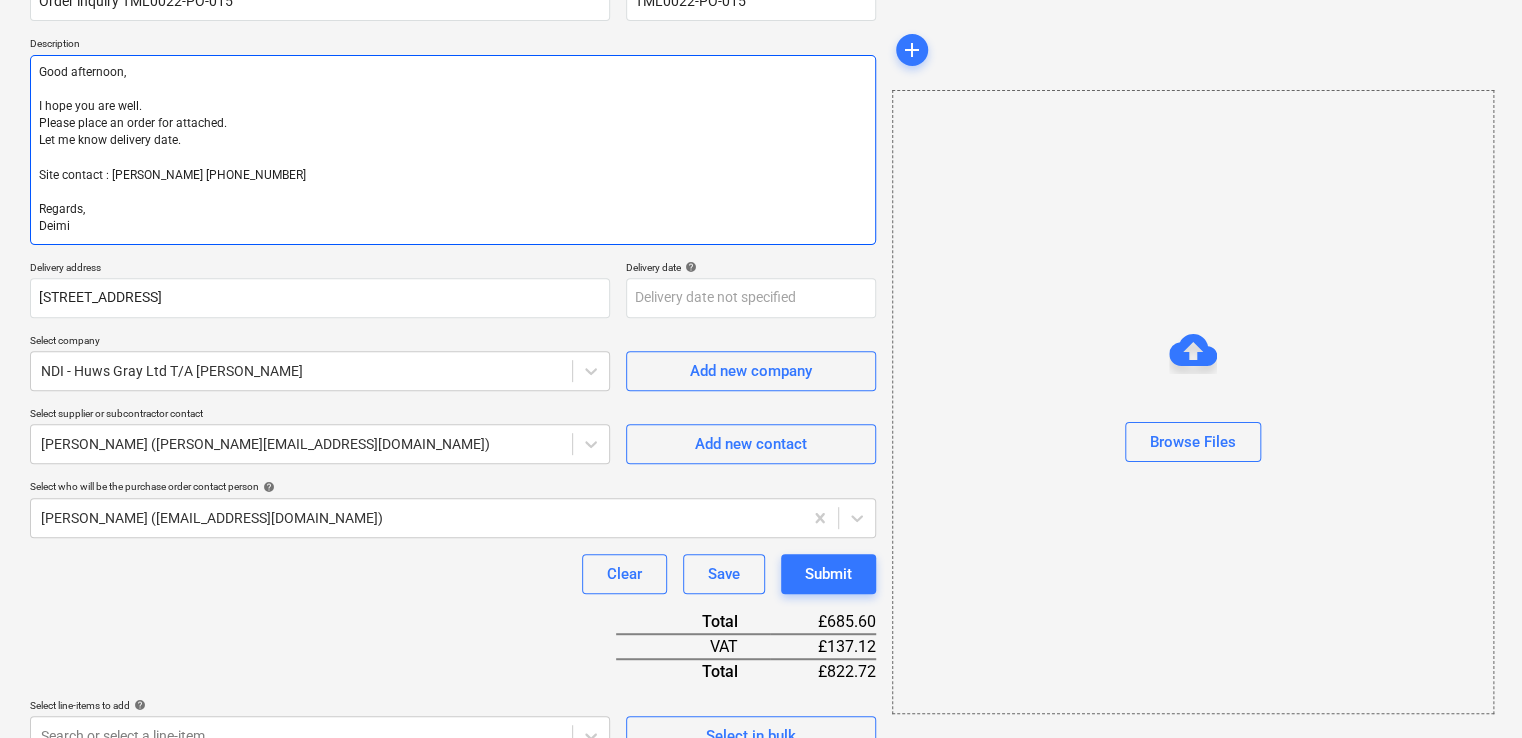 click on "Good afternoon,
I hope you are well.
Please place an order for attached.
Let me know delivery date.
Site contact : Dave 07789077947
Regards,
Deimi" at bounding box center (453, 150) 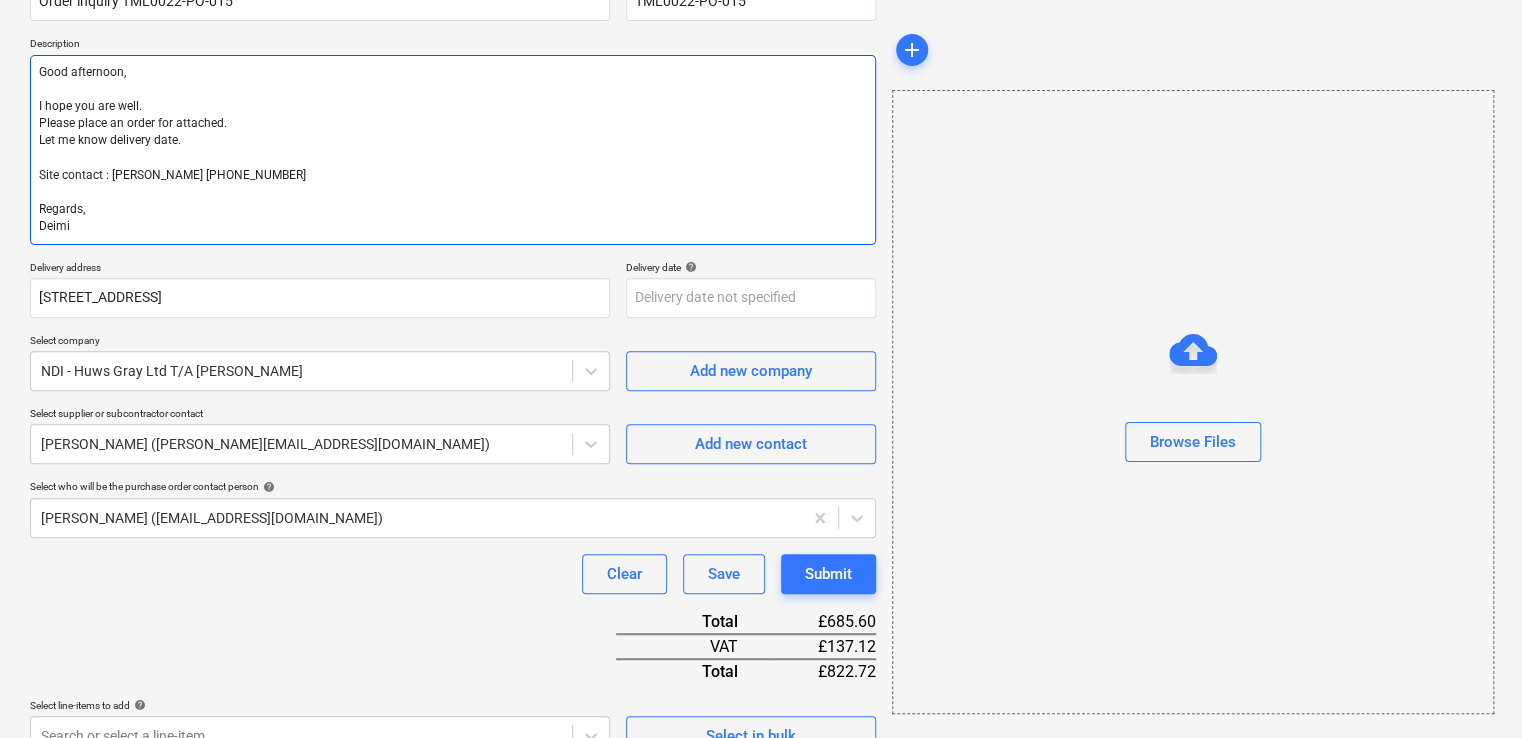 paste on "Please call the site manager 10 minutes prior to arrival." 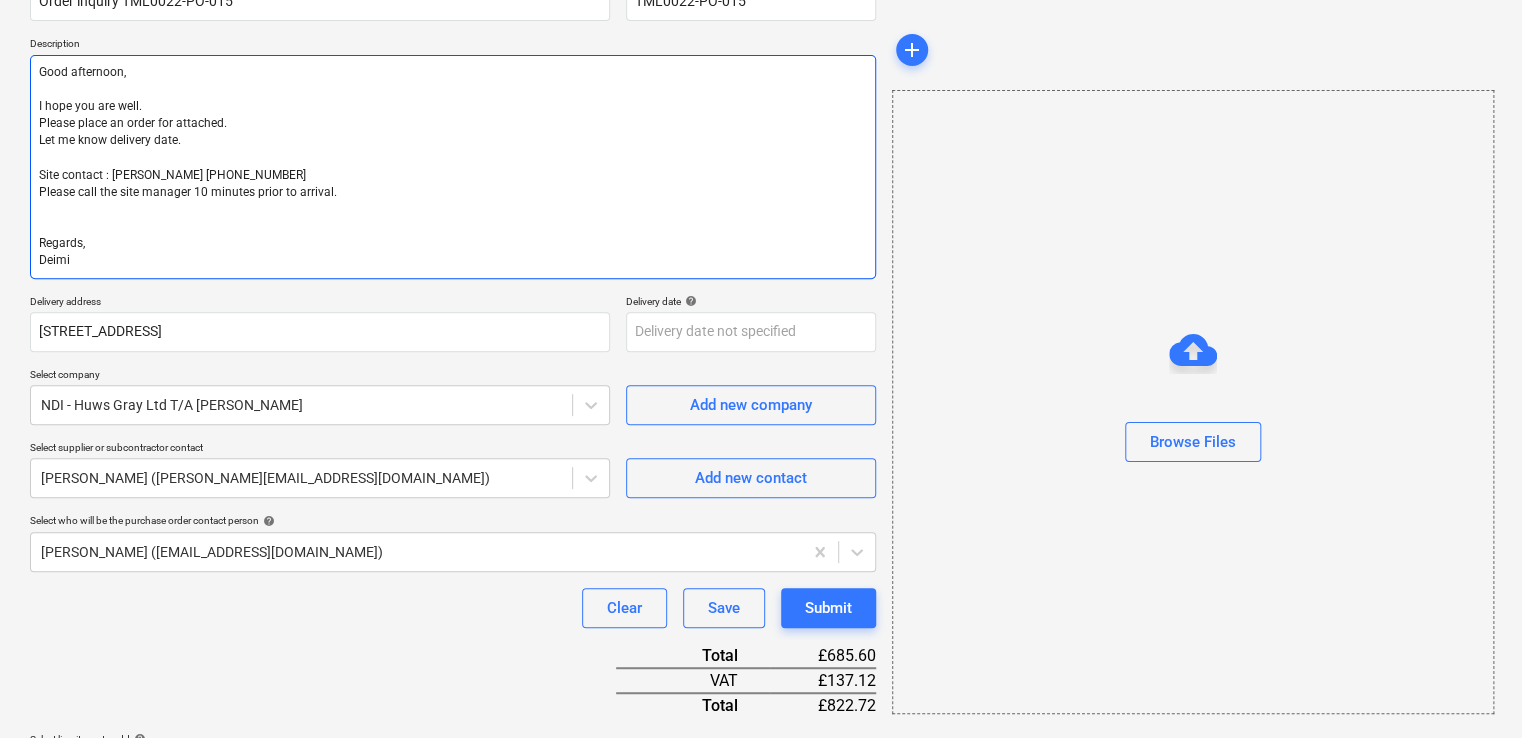 click on "Good afternoon,
I hope you are well.
Please place an order for attached.
Let me know delivery date.
Site contact : Dave 07789077947
Please call the site manager 10 minutes prior to arrival.
Regards,
Deimi" at bounding box center [453, 167] 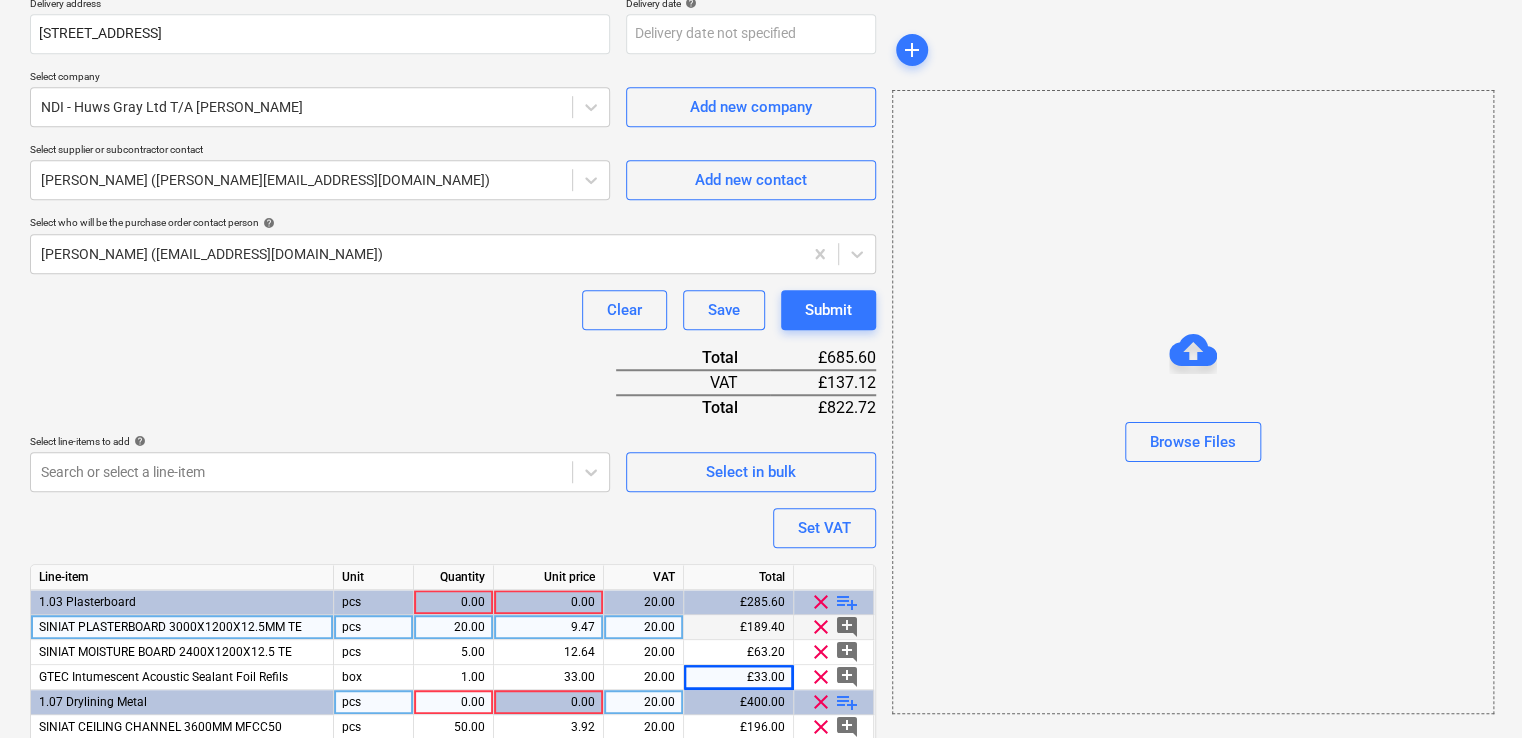 scroll, scrollTop: 646, scrollLeft: 0, axis: vertical 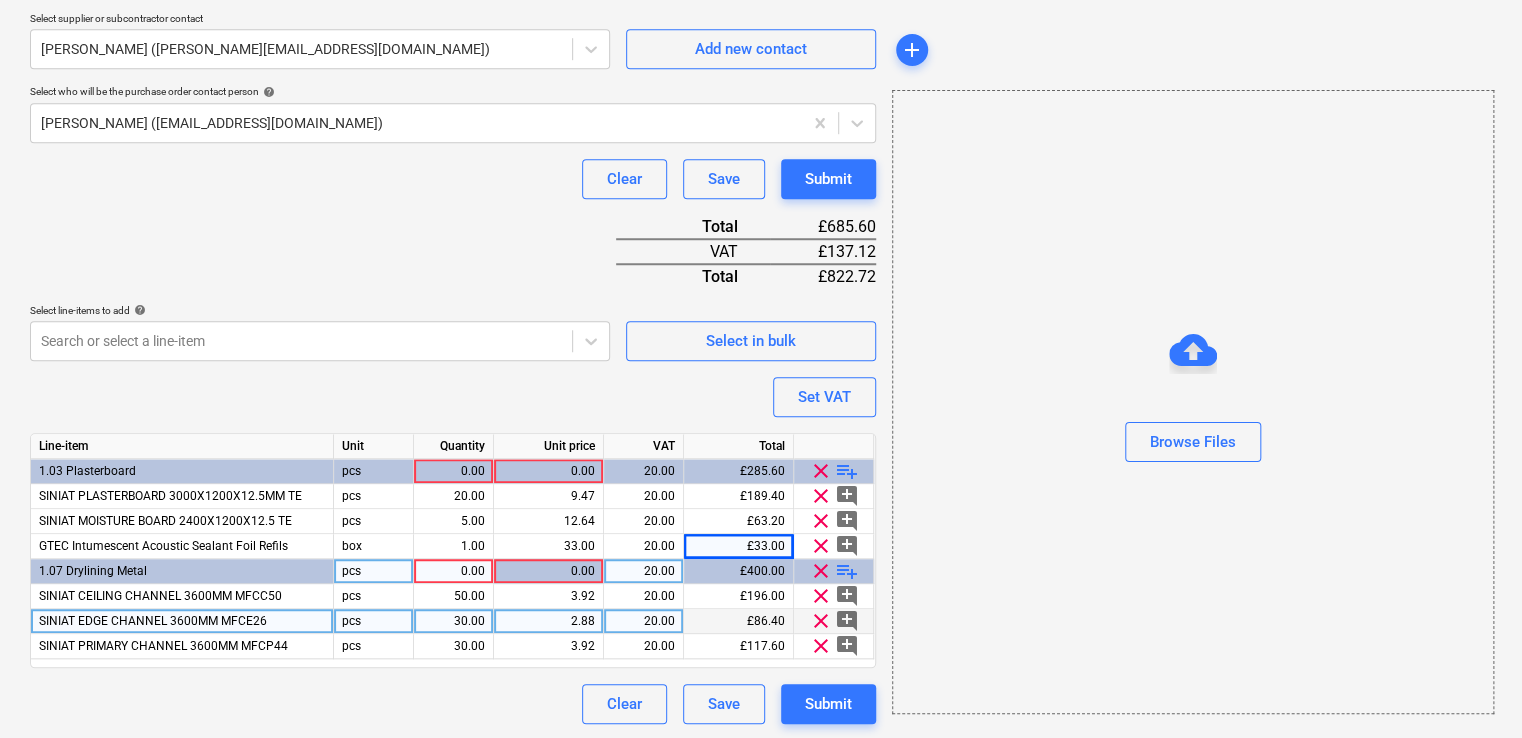 click on "Purchase order name help Order inquiry TML0022-PO-015 Purchase order reference number help TML0022-PO-015 Description Good afternoon,
I hope you are well.
Please place an order for attached.
Let me know delivery date.
Site contact : Dave 07789077947
Please call the site manager 10 minutes prior to arrival.
Thank you.
Regards,
Deimi Delivery address The Green Quarter, Gate 4,  Pump Ln, UB3 3NF Delivery date help Press the down arrow key to interact with the calendar and
select a date. Press the question mark key to get the keyboard shortcuts for changing dates. Select company NDI - Huws Gray Ltd T/A Lloyd Worrall   Add new company Select supplier or subcontractor contact Troy Kettle  (troy.kettle@ndi.co.uk) Add new contact Select who will be the purchase order contact person help Demi Marciukaityte (demi.marciukaityte@tudormay.com) Clear Save Submit Total £685.60 VAT £137.12 Total £822.72 Select line-items to add help Search or select a line-item Select in bulk Set VAT Line-item Unit Quantity VAT" at bounding box center [453, 121] 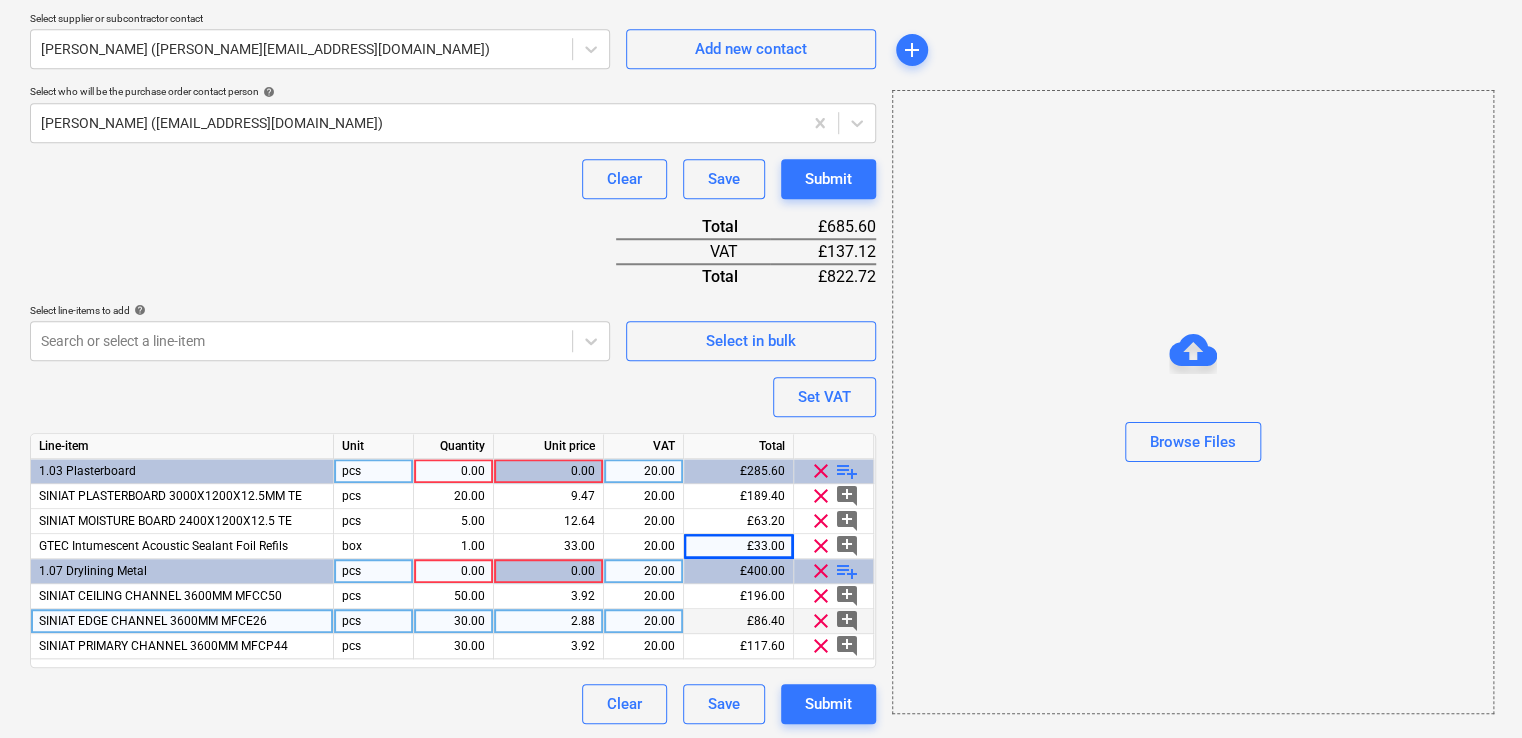 click on "0.00" at bounding box center (453, 471) 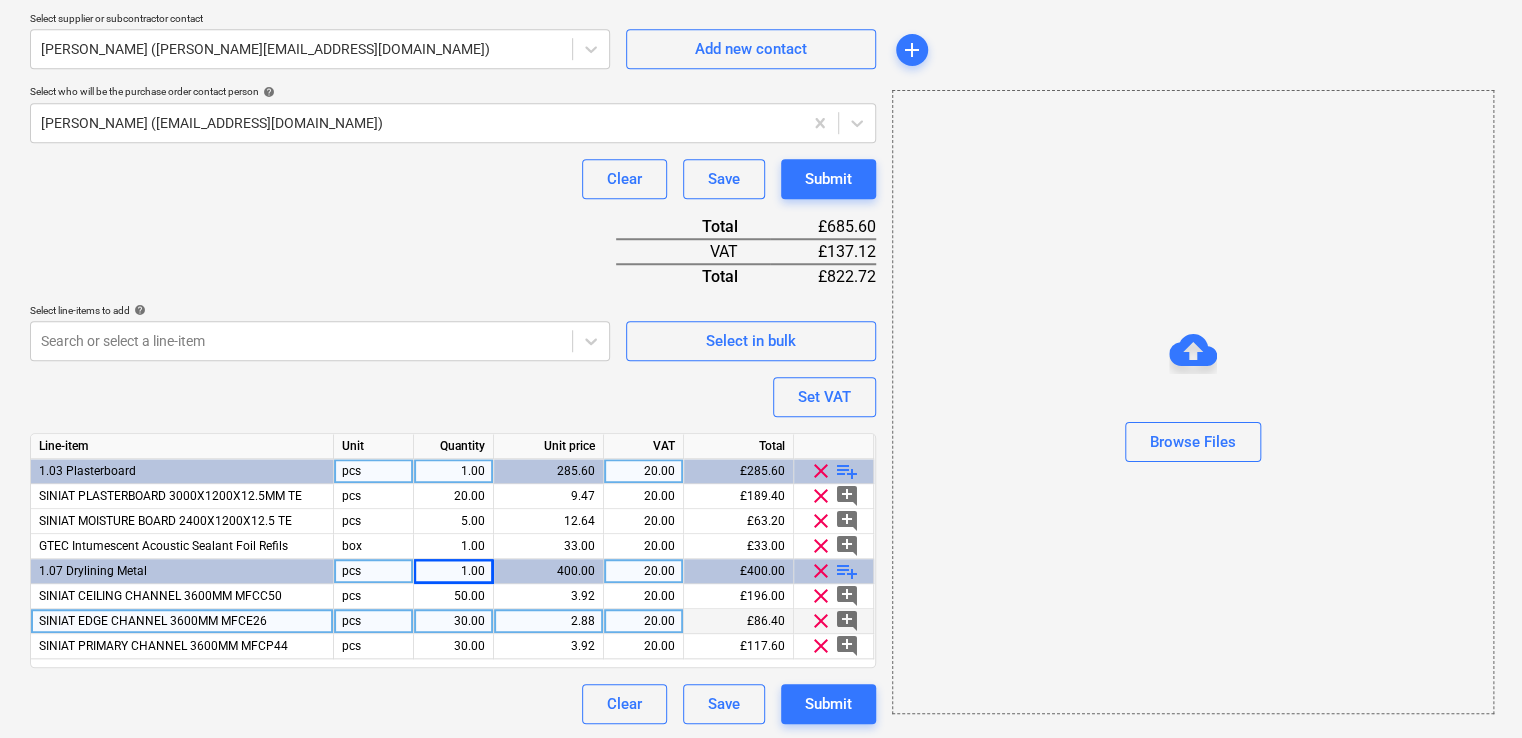 click on "Purchase order name help Order inquiry TML0022-PO-015 Purchase order reference number help TML0022-PO-015 Description Good afternoon,
I hope you are well.
Please place an order for attached.
Let me know delivery date.
Site contact : Dave 07789077947
Please call the site manager 10 minutes prior to arrival.
Thank you.
Regards,
Deimi Delivery address The Green Quarter, Gate 4,  Pump Ln, UB3 3NF Delivery date help Press the down arrow key to interact with the calendar and
select a date. Press the question mark key to get the keyboard shortcuts for changing dates. Select company NDI - Huws Gray Ltd T/A Lloyd Worrall   Add new company Select supplier or subcontractor contact Troy Kettle  (troy.kettle@ndi.co.uk) Add new contact Select who will be the purchase order contact person help Demi Marciukaityte (demi.marciukaityte@tudormay.com) Clear Save Submit Total £685.60 VAT £137.12 Total £822.72 Select line-items to add help Search or select a line-item Select in bulk Set VAT Line-item Unit Quantity VAT" at bounding box center [453, 121] 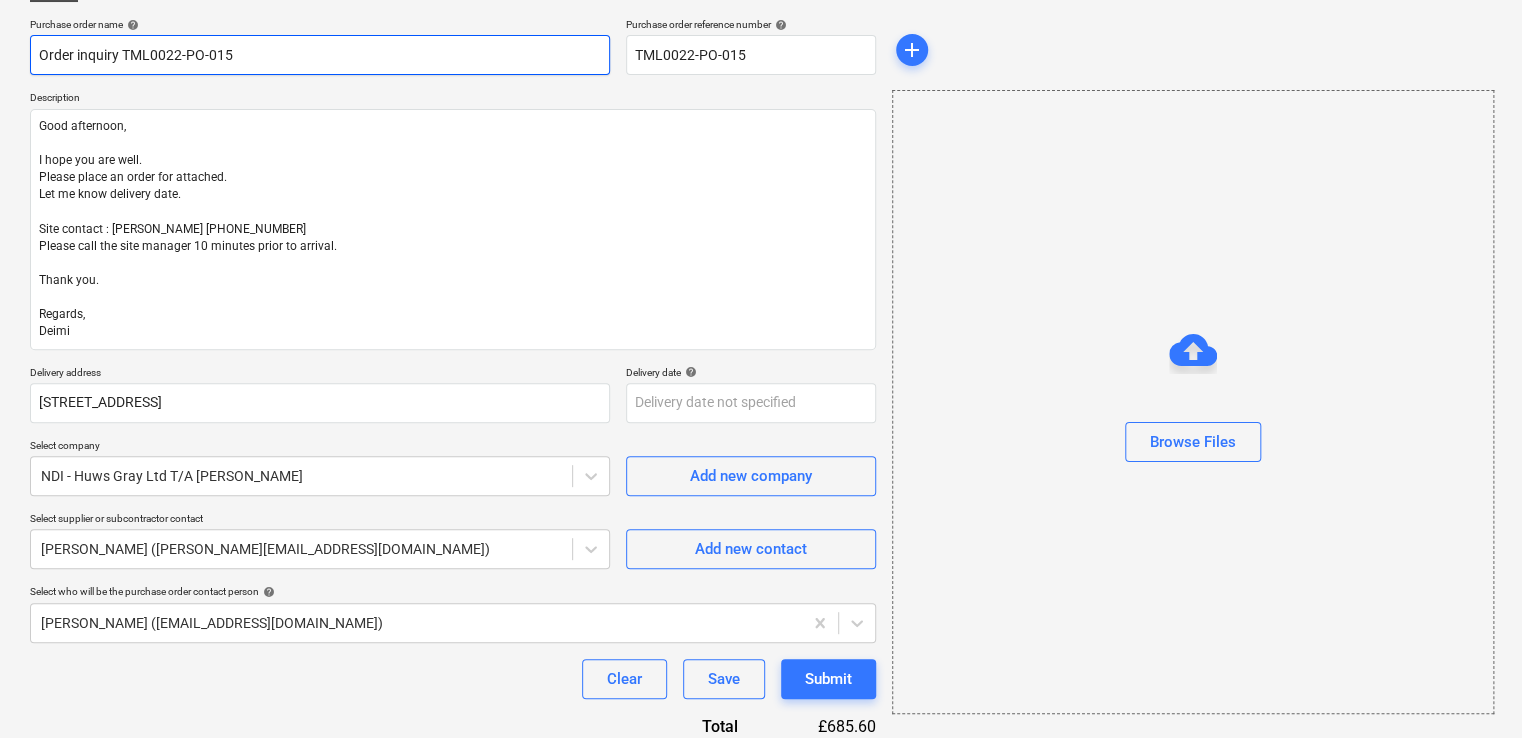 click on "Order inquiry TML0022-PO-015" at bounding box center [320, 55] 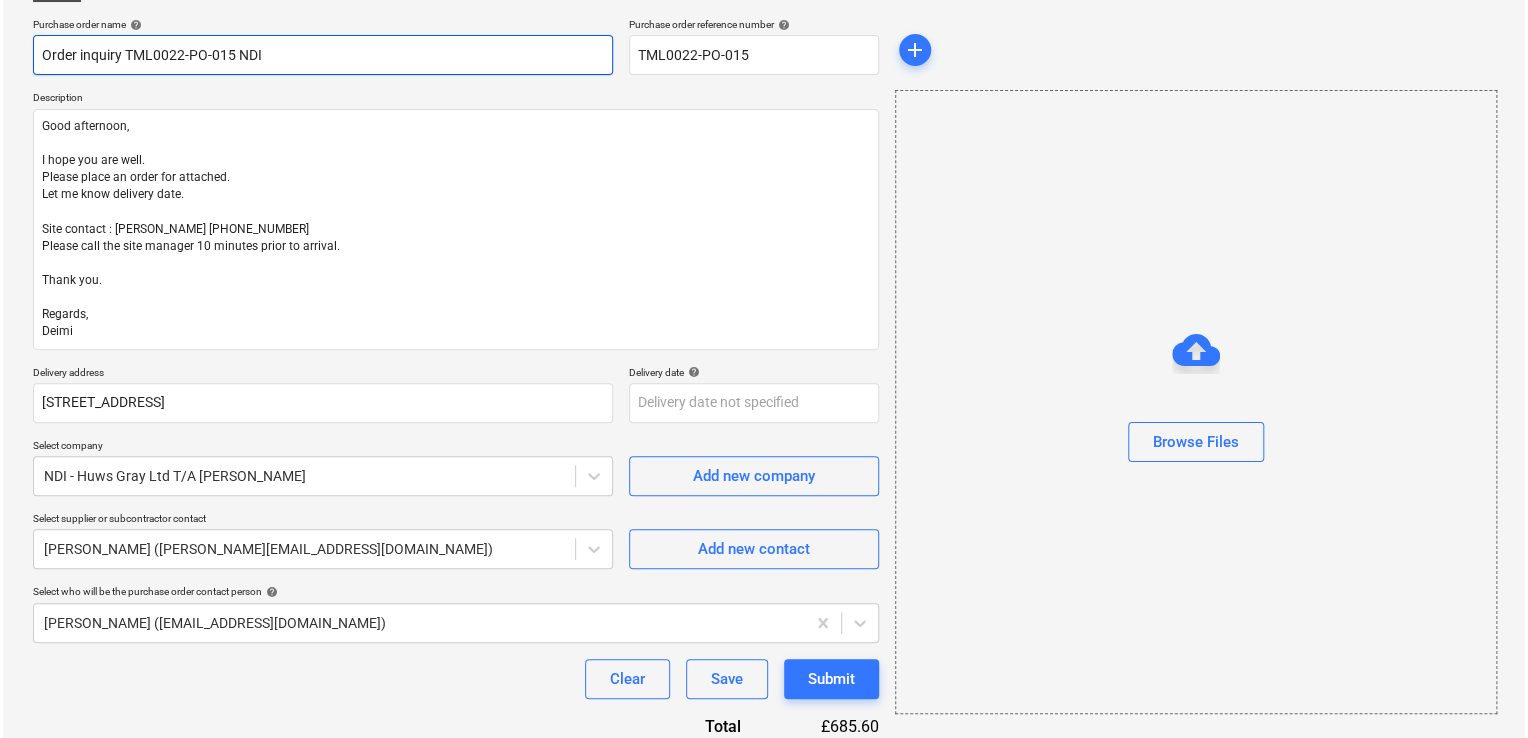 scroll, scrollTop: 646, scrollLeft: 0, axis: vertical 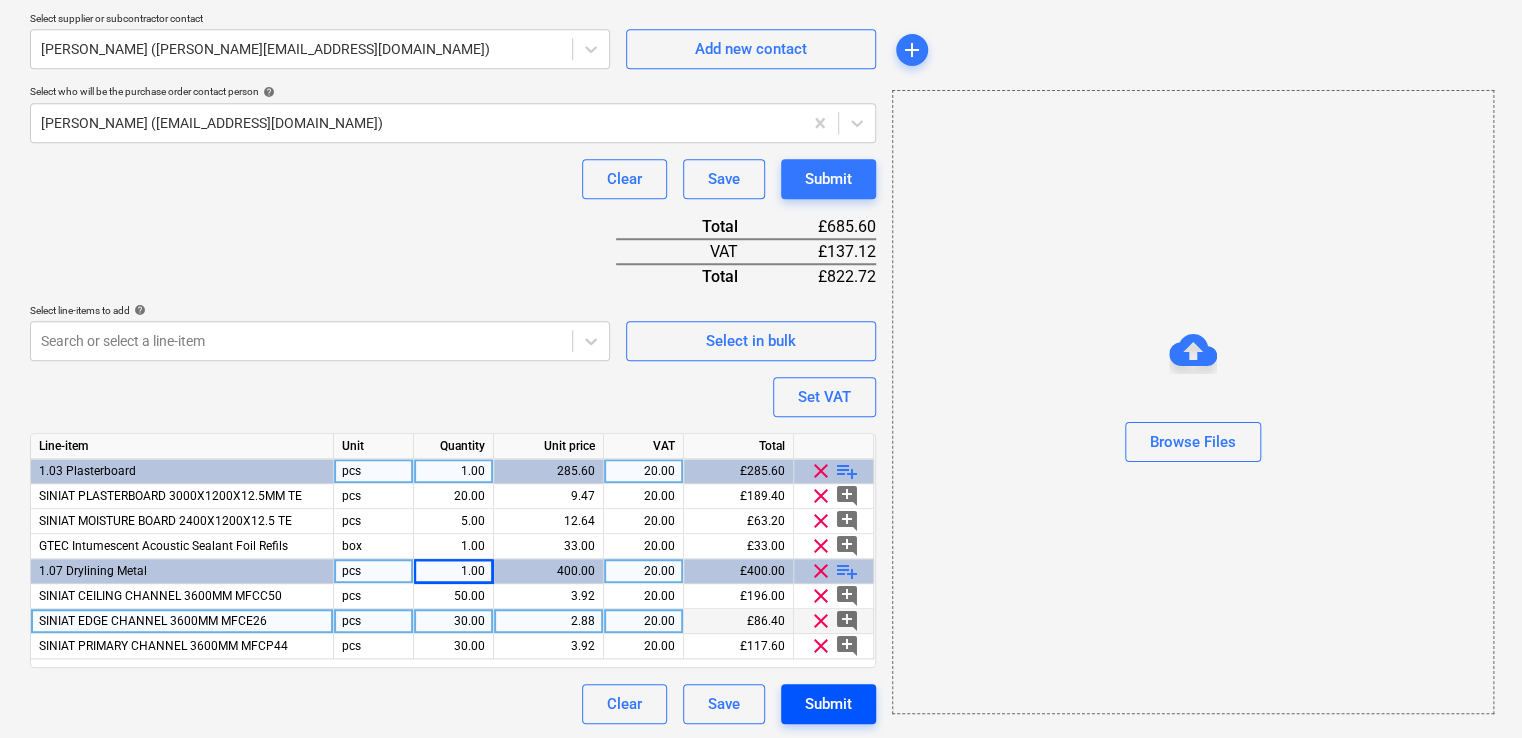 click on "Submit" at bounding box center [828, 704] 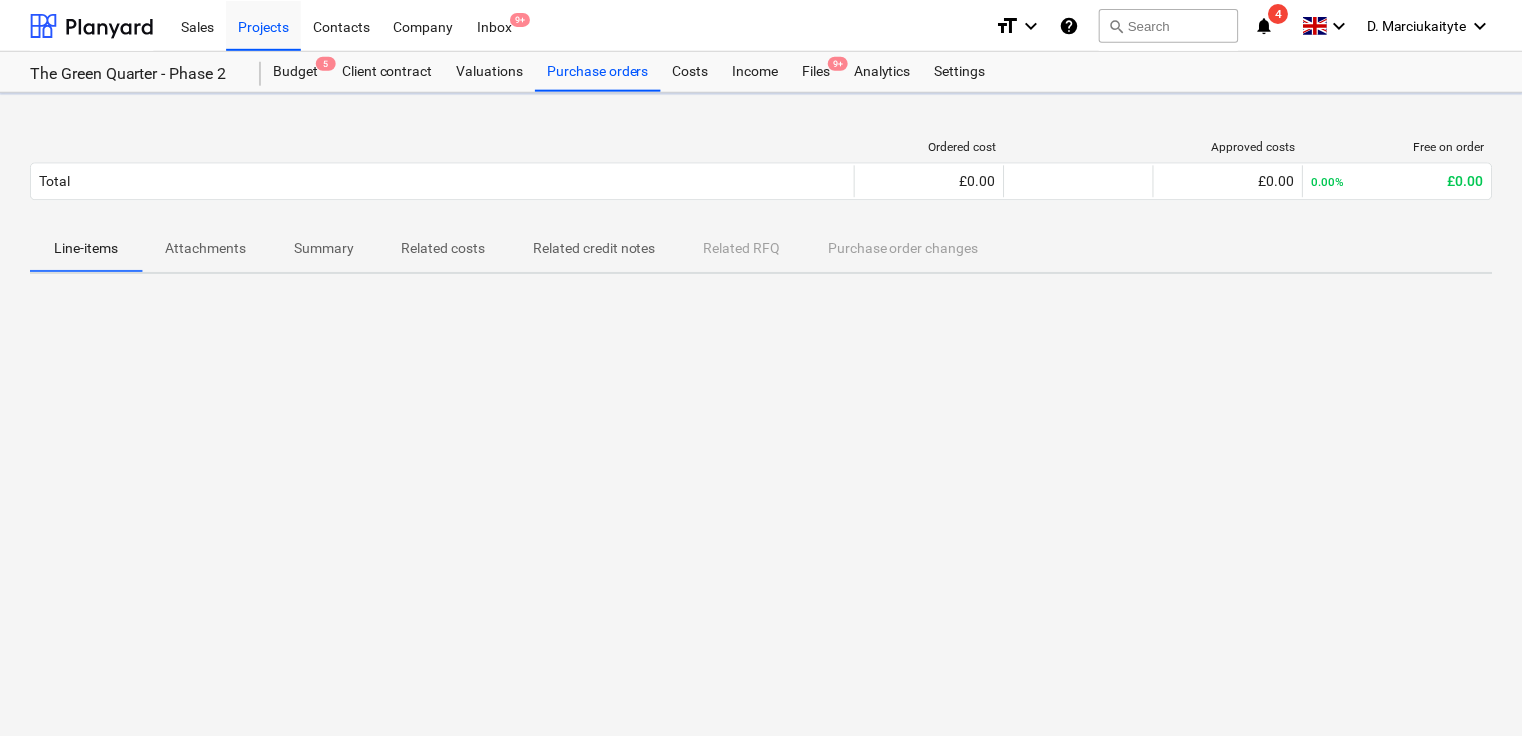 scroll, scrollTop: 0, scrollLeft: 0, axis: both 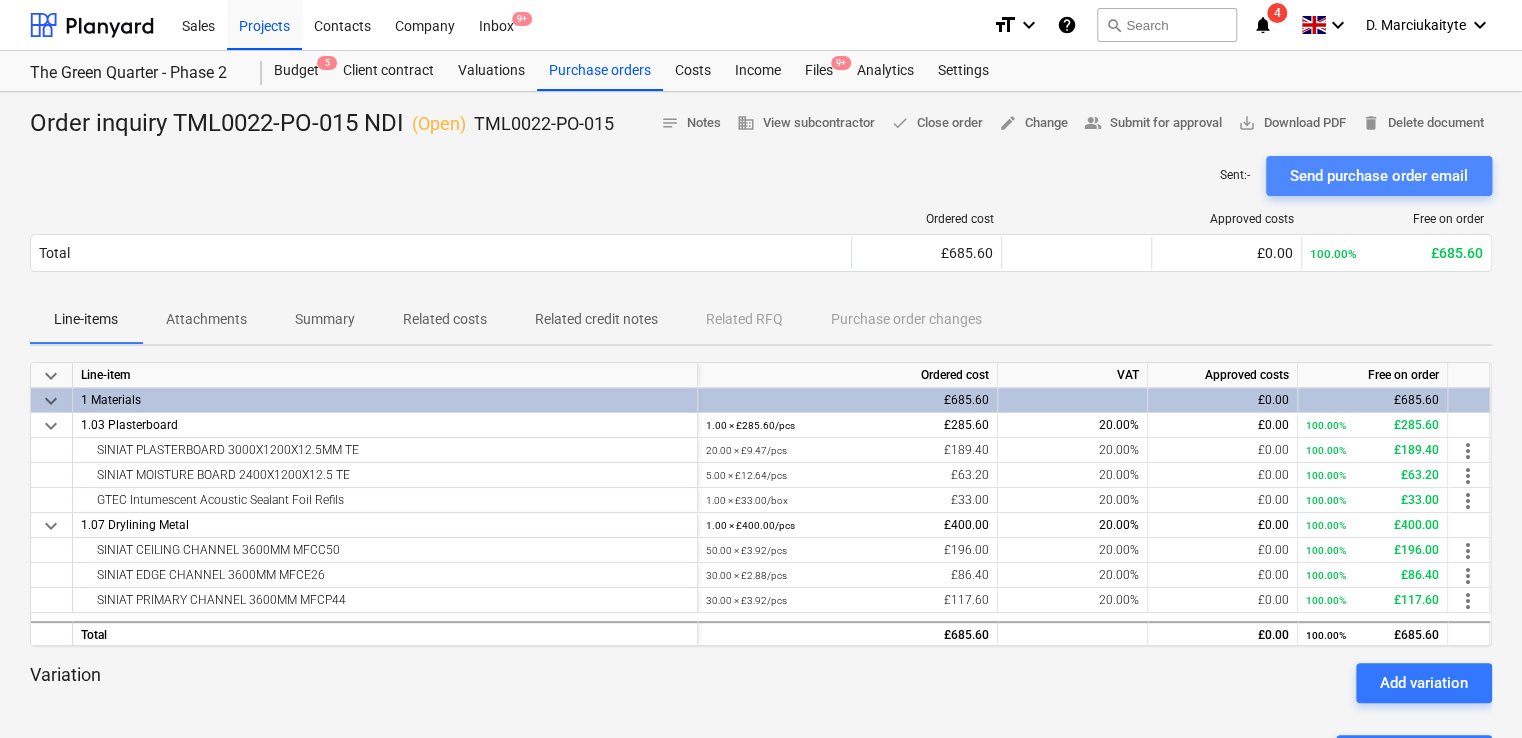 click on "Send purchase order email" at bounding box center (1379, 176) 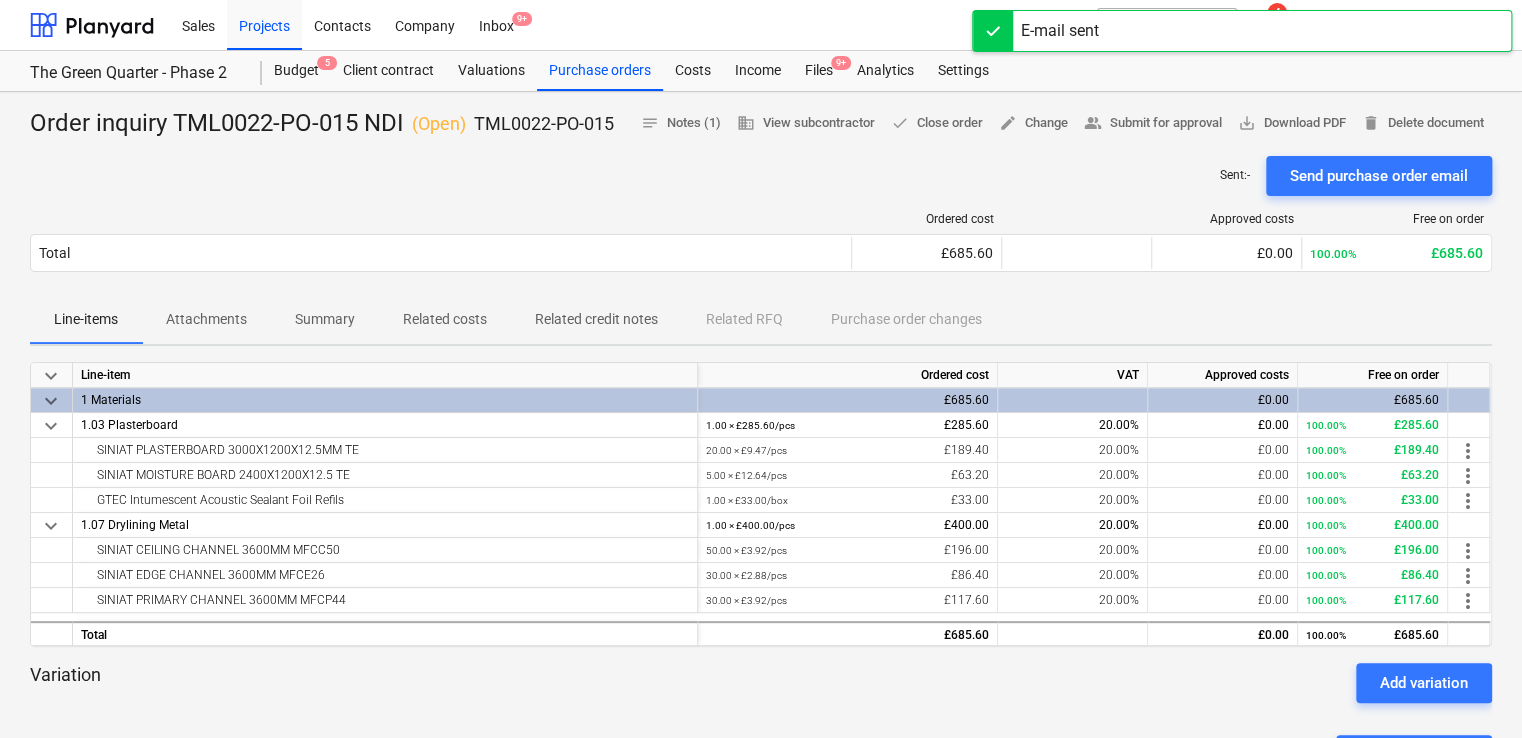 click on "Sent :   - Send purchase order email" at bounding box center [761, 176] 